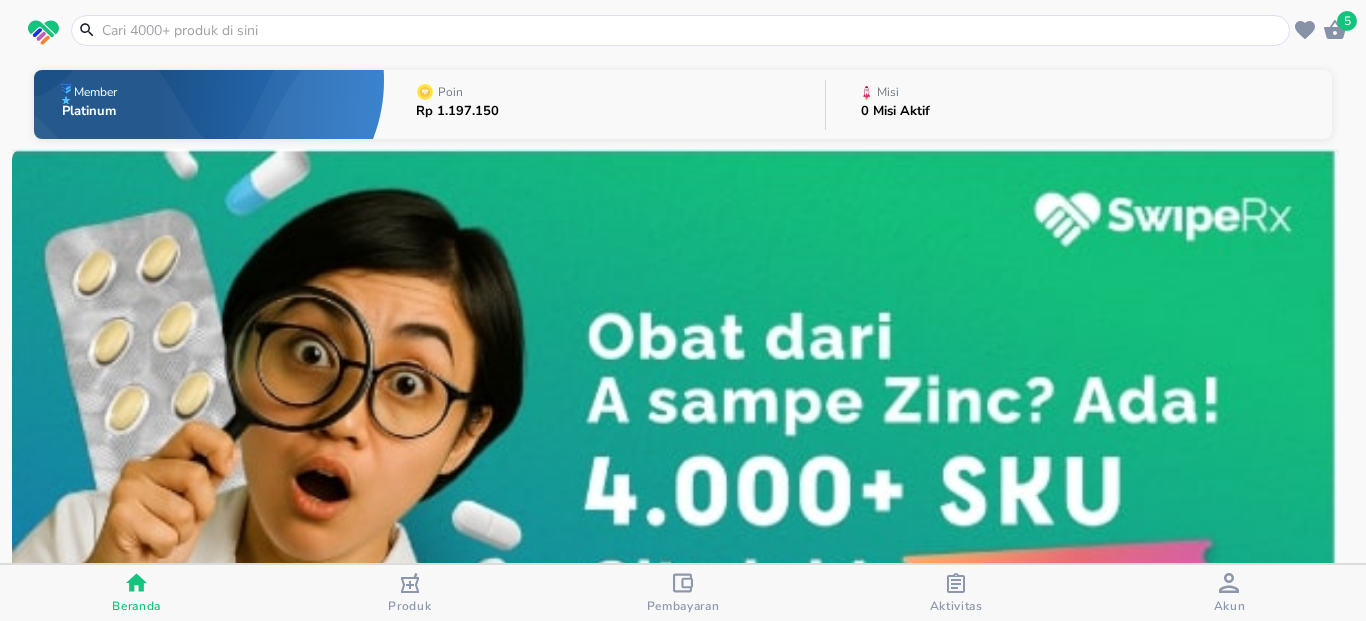 scroll, scrollTop: 0, scrollLeft: 0, axis: both 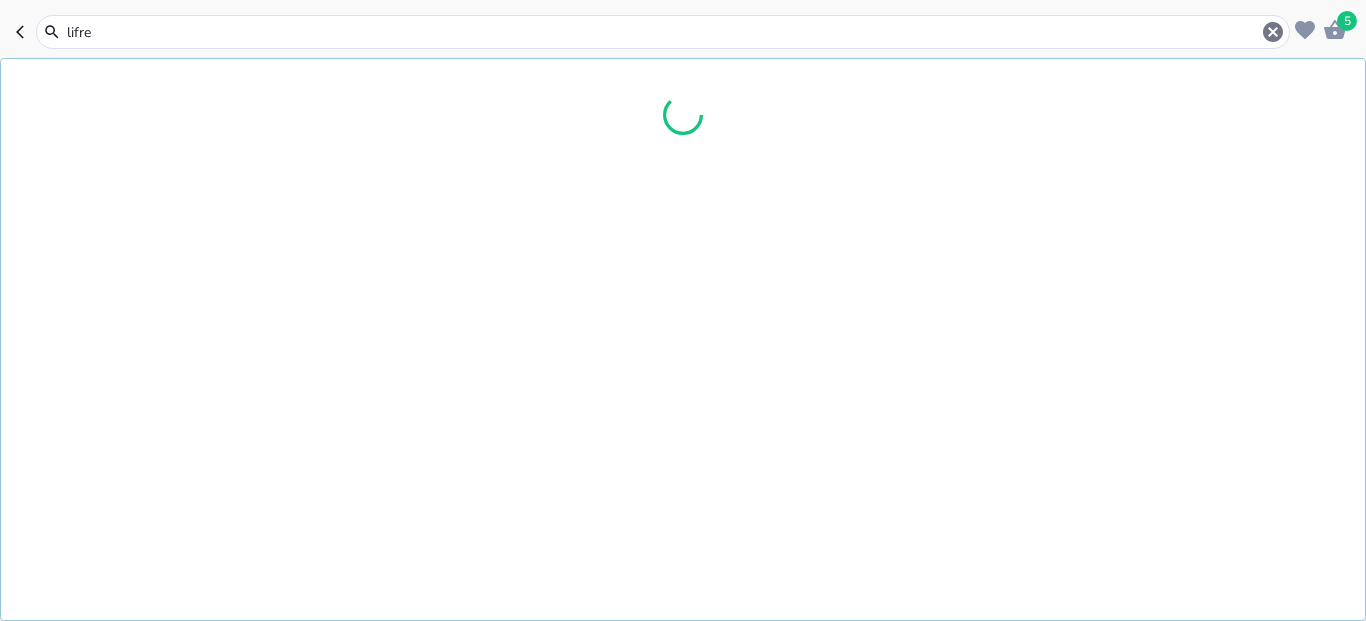 type on "lifree" 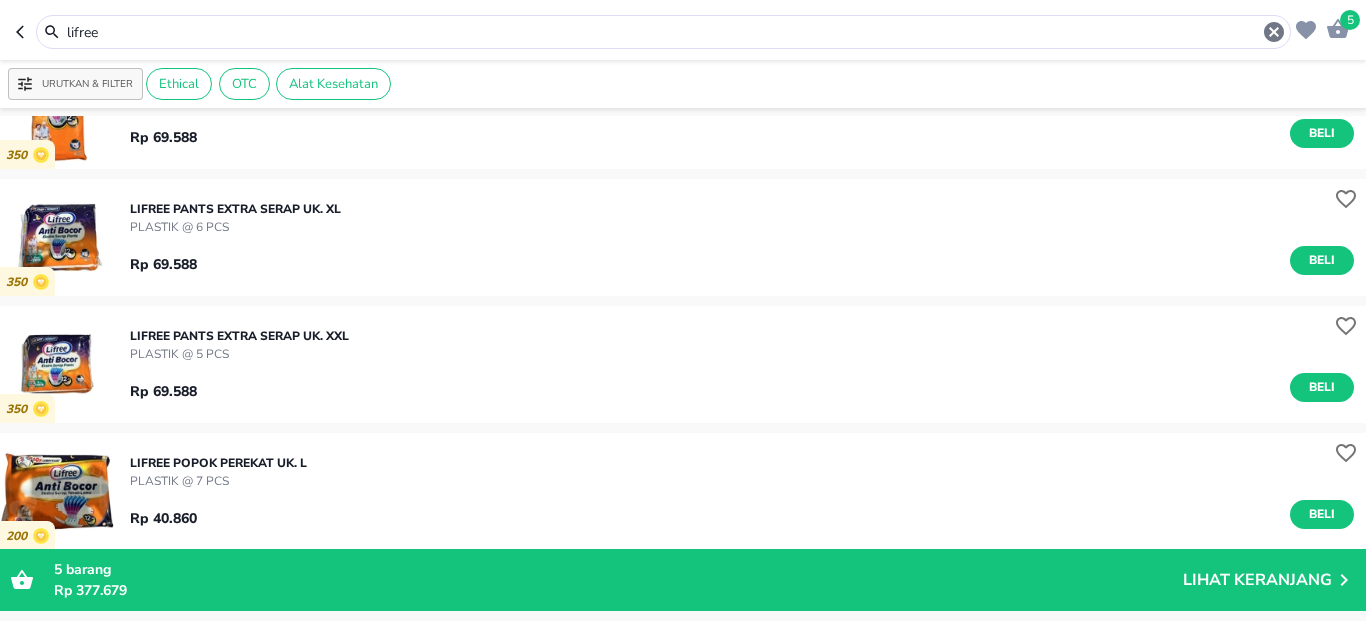 scroll, scrollTop: 480, scrollLeft: 0, axis: vertical 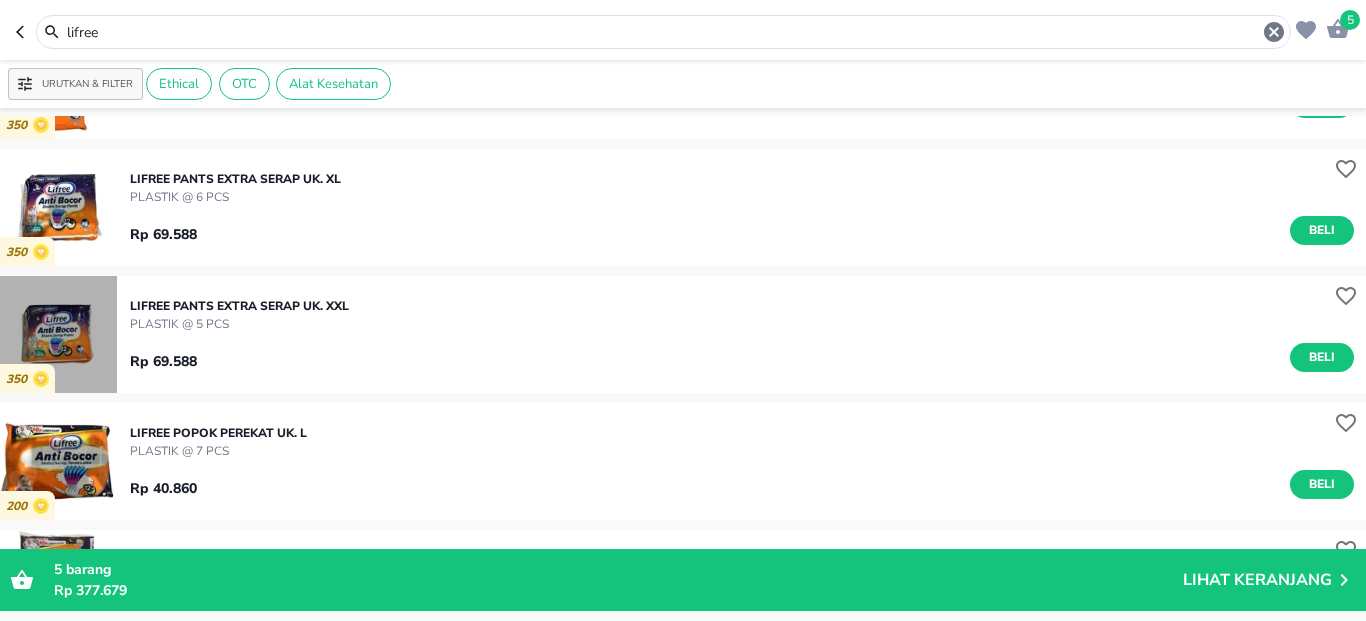 click at bounding box center (58, 334) 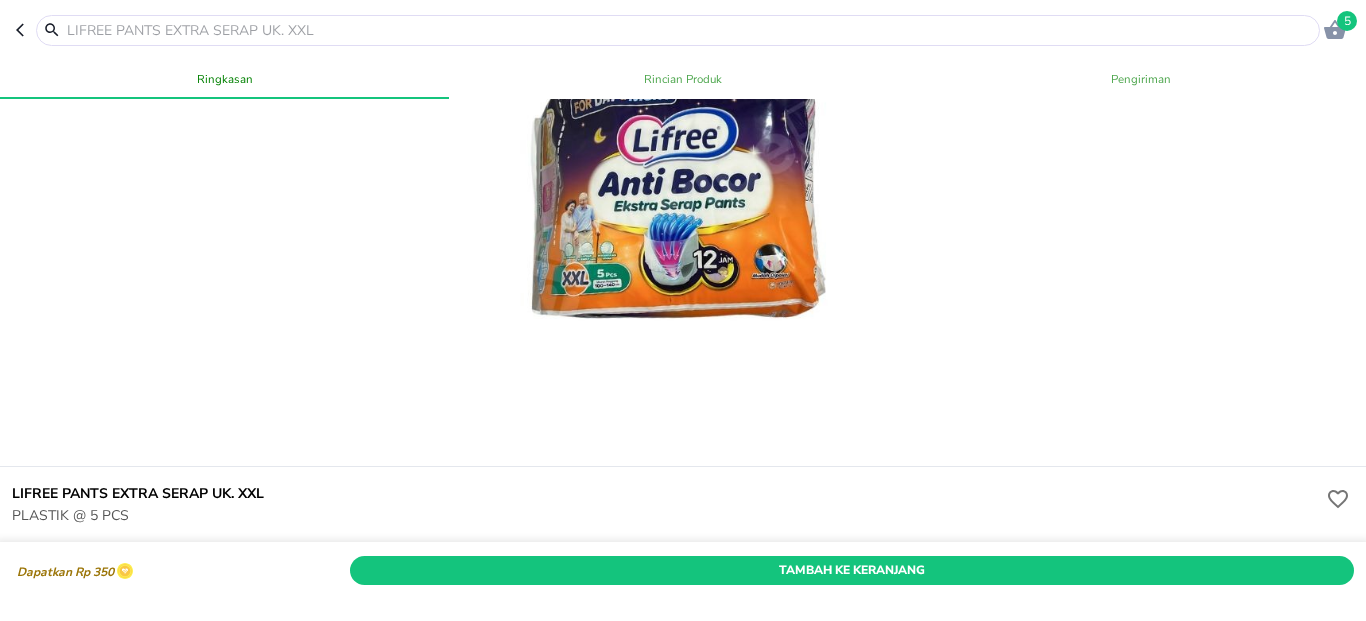 scroll, scrollTop: 120, scrollLeft: 0, axis: vertical 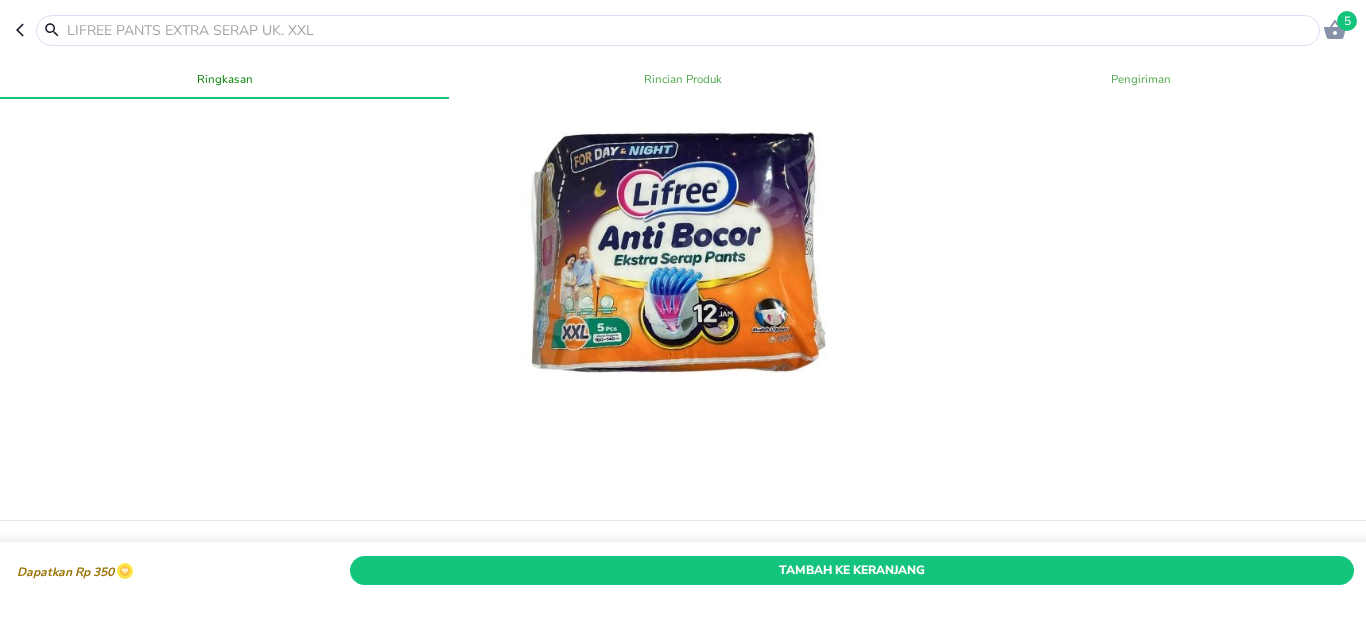 click 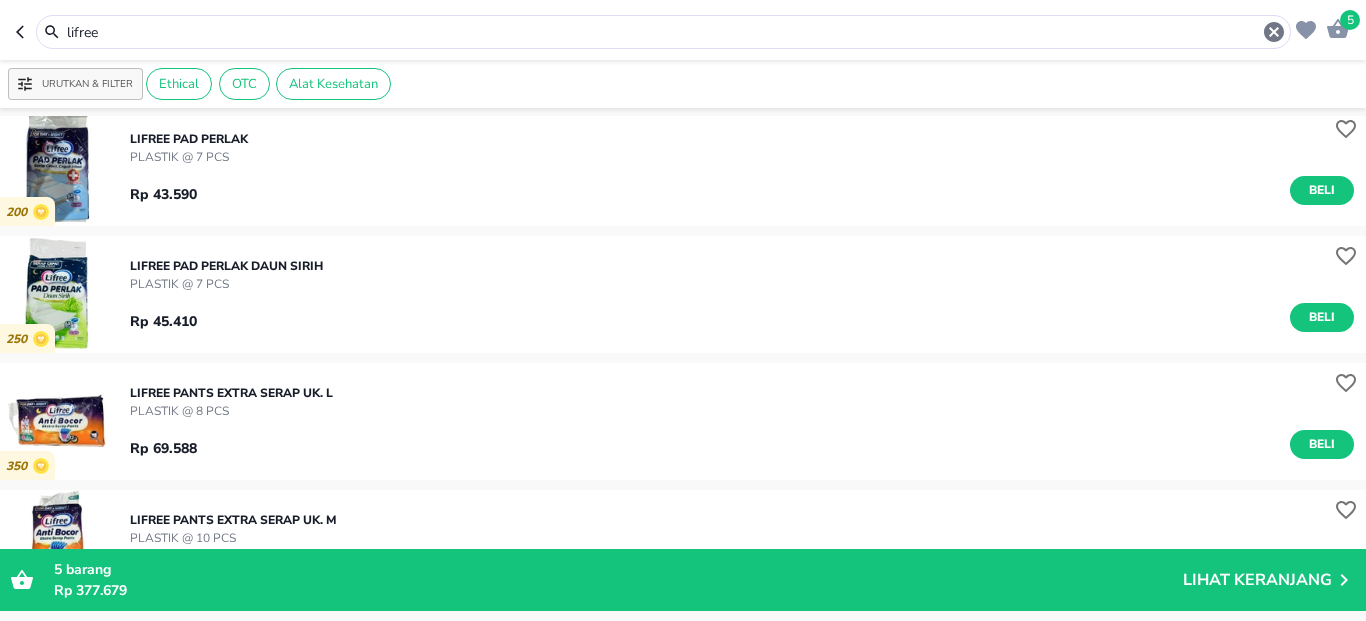 scroll, scrollTop: 0, scrollLeft: 0, axis: both 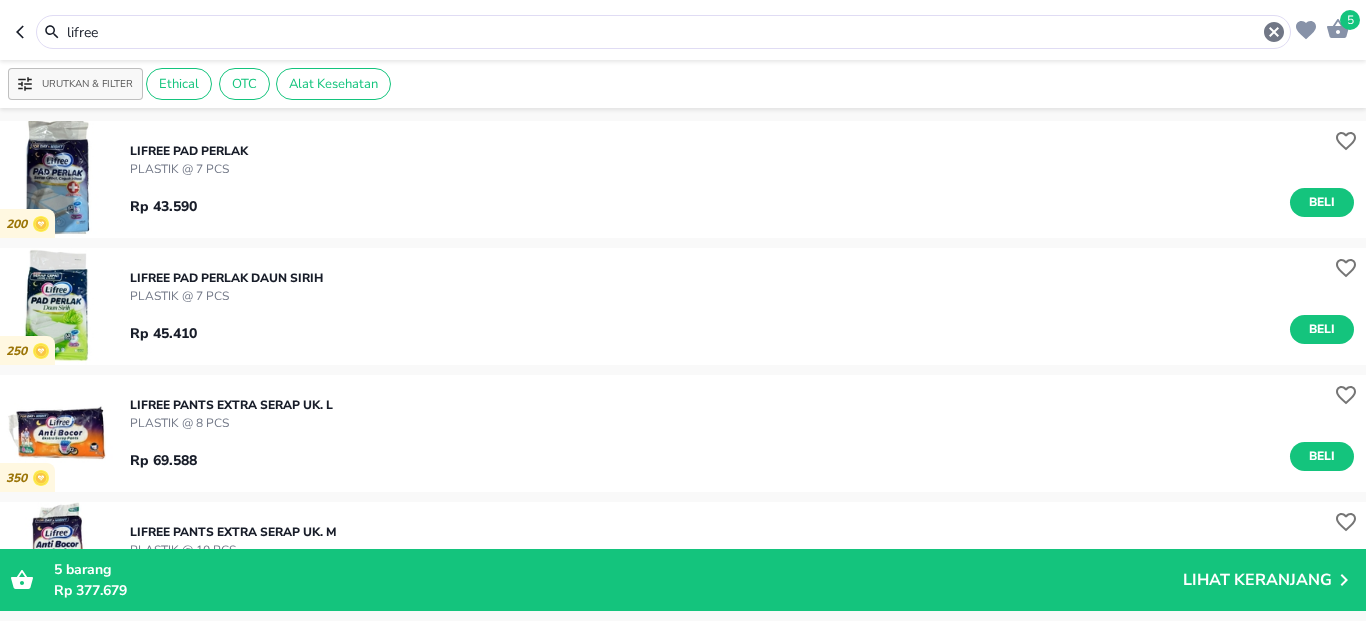 click on "lifree" at bounding box center [663, 32] 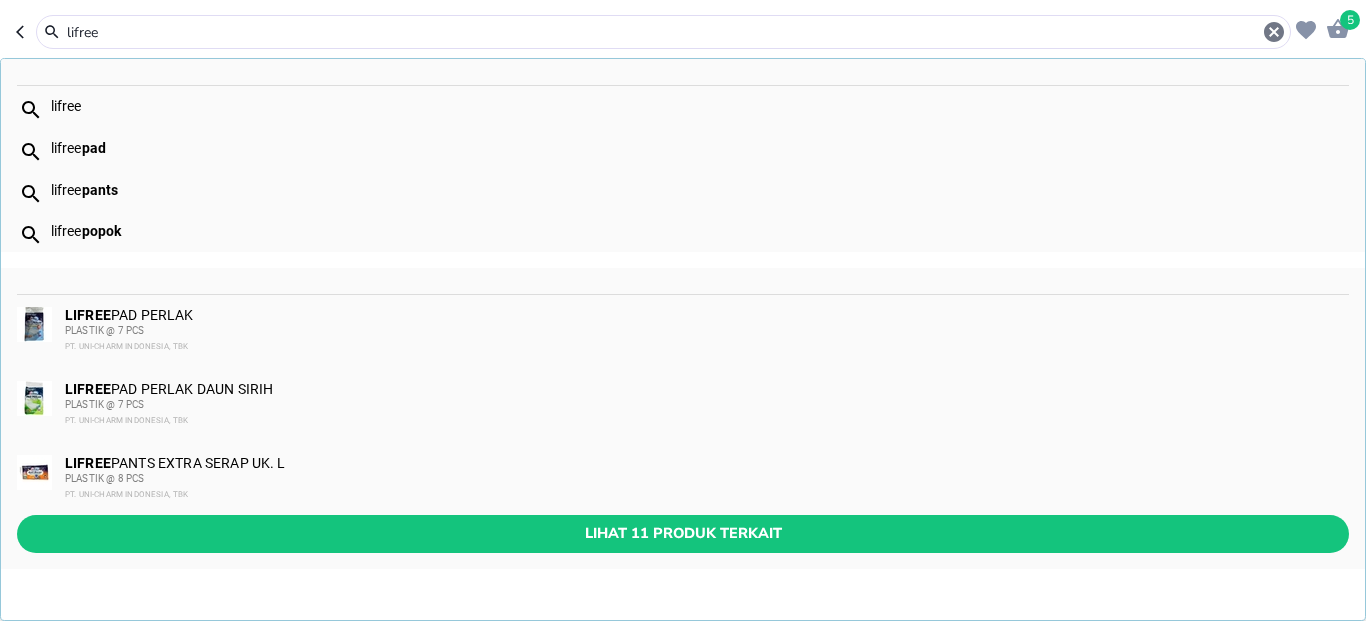 click on "lifree" at bounding box center (663, 32) 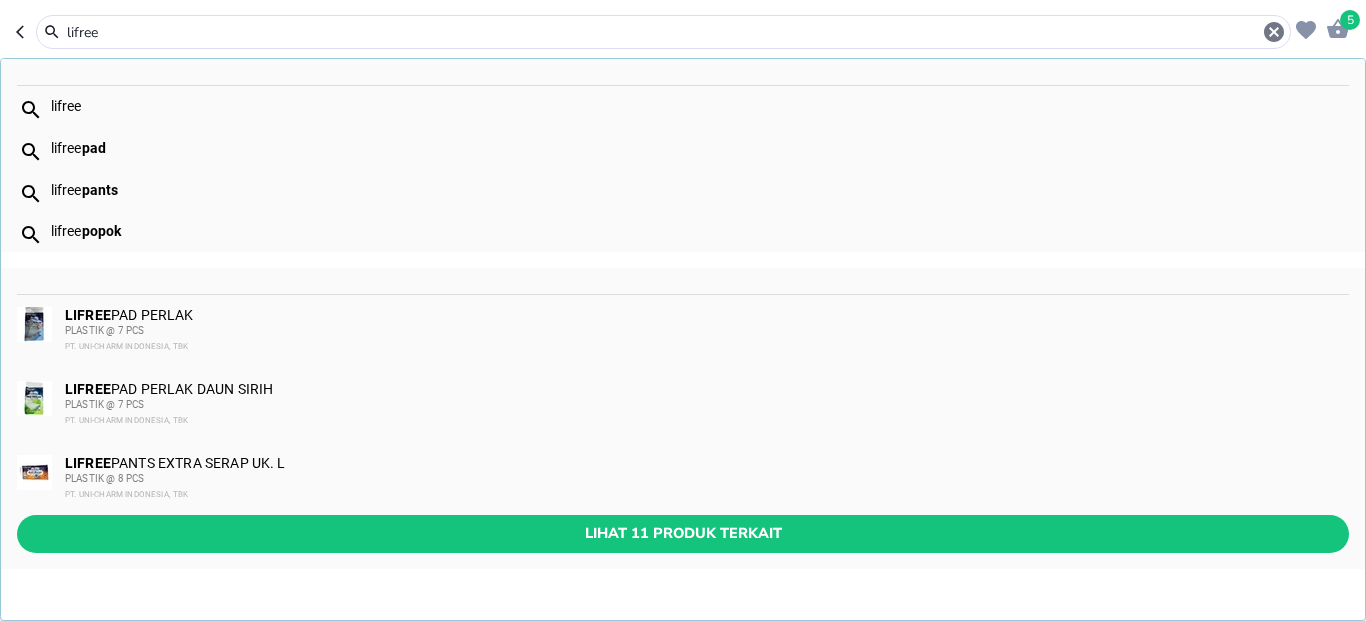 click on "lifree" at bounding box center (663, 32) 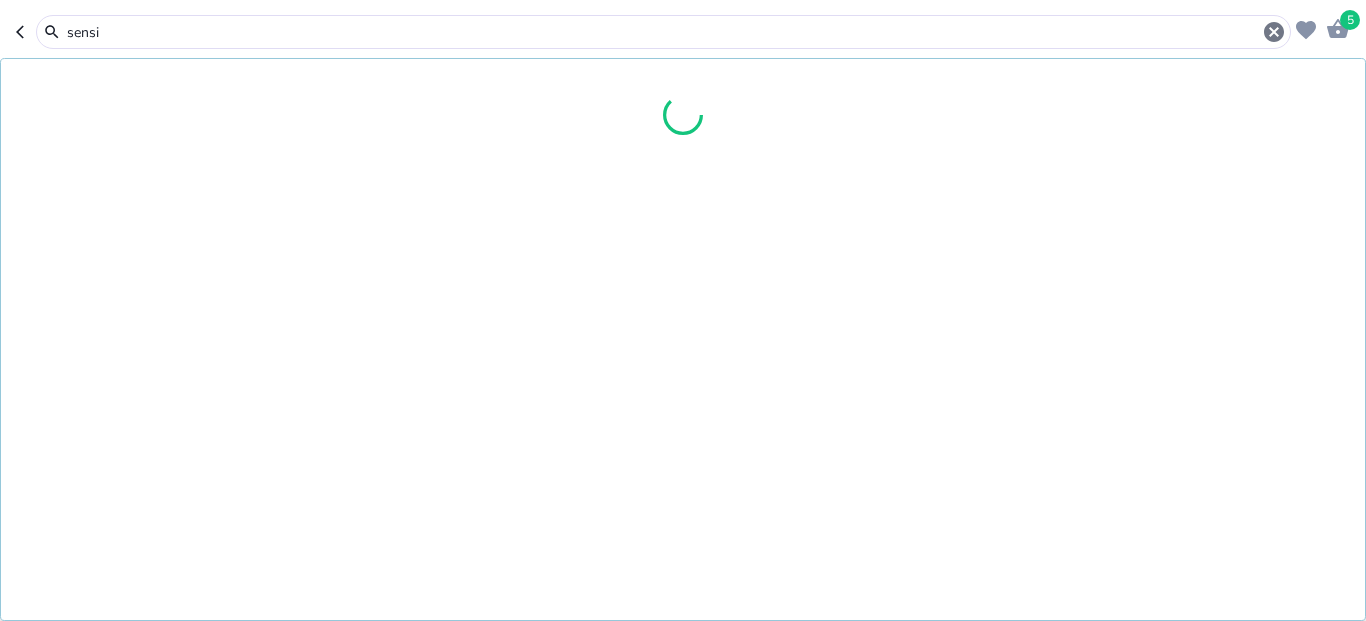 type on "sensi" 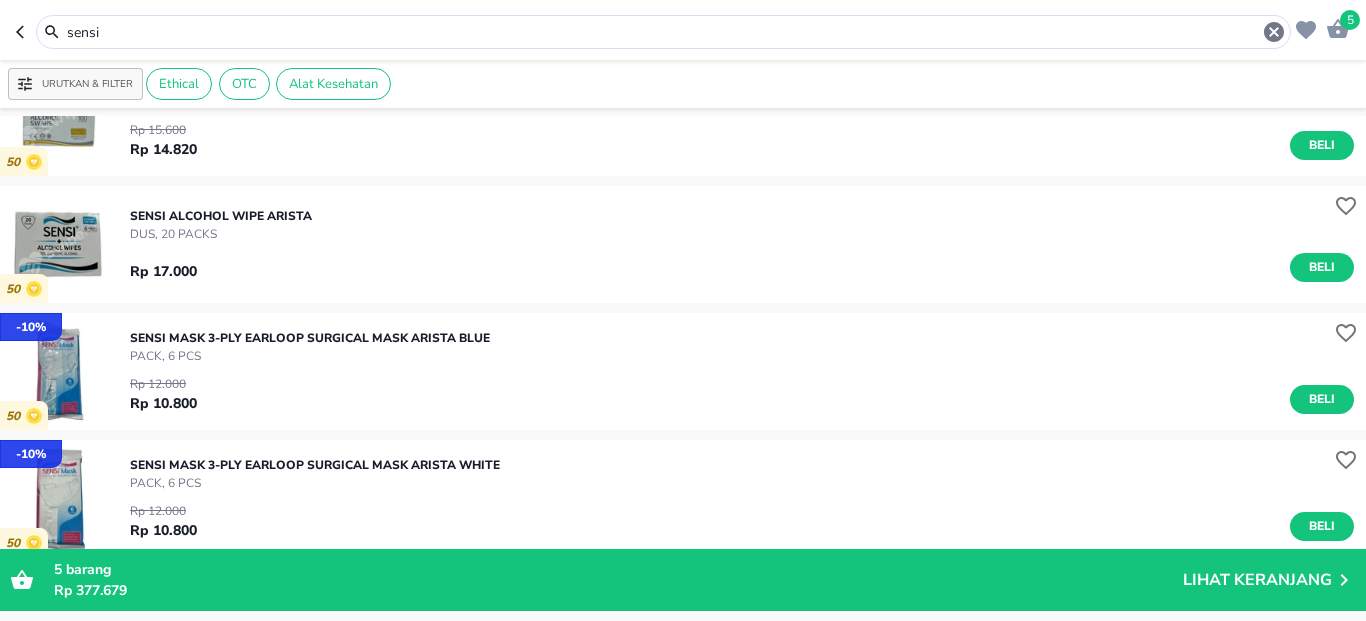 scroll, scrollTop: 0, scrollLeft: 0, axis: both 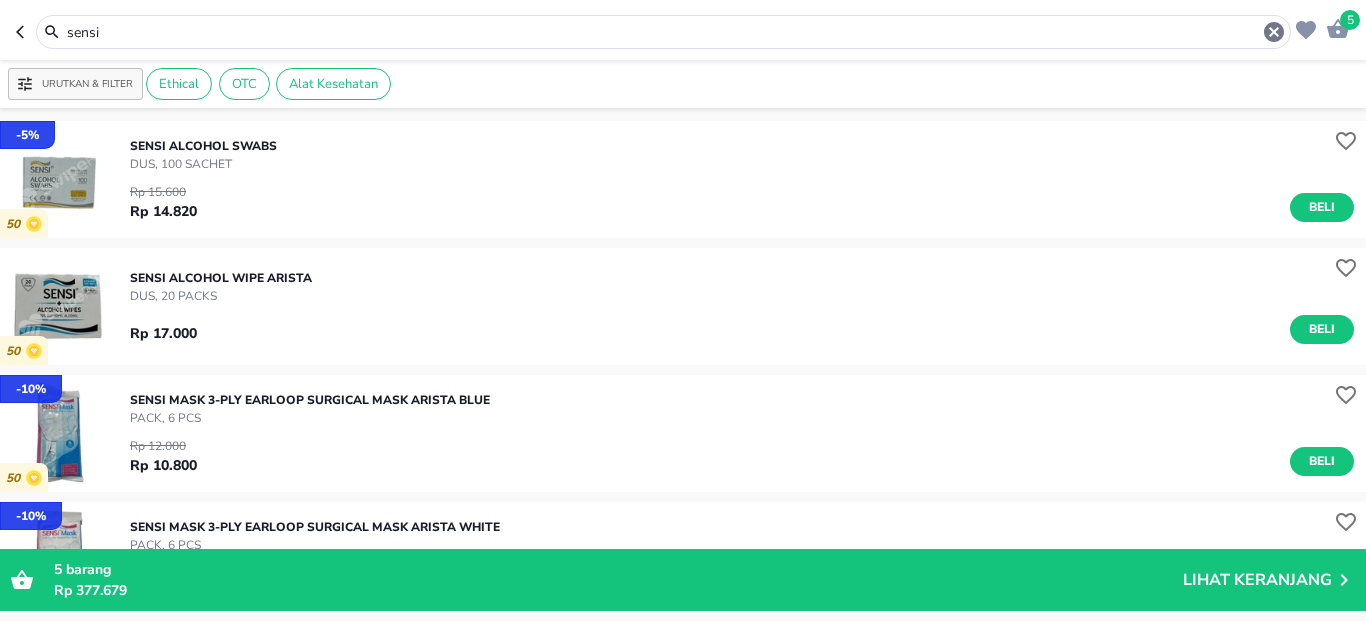 click 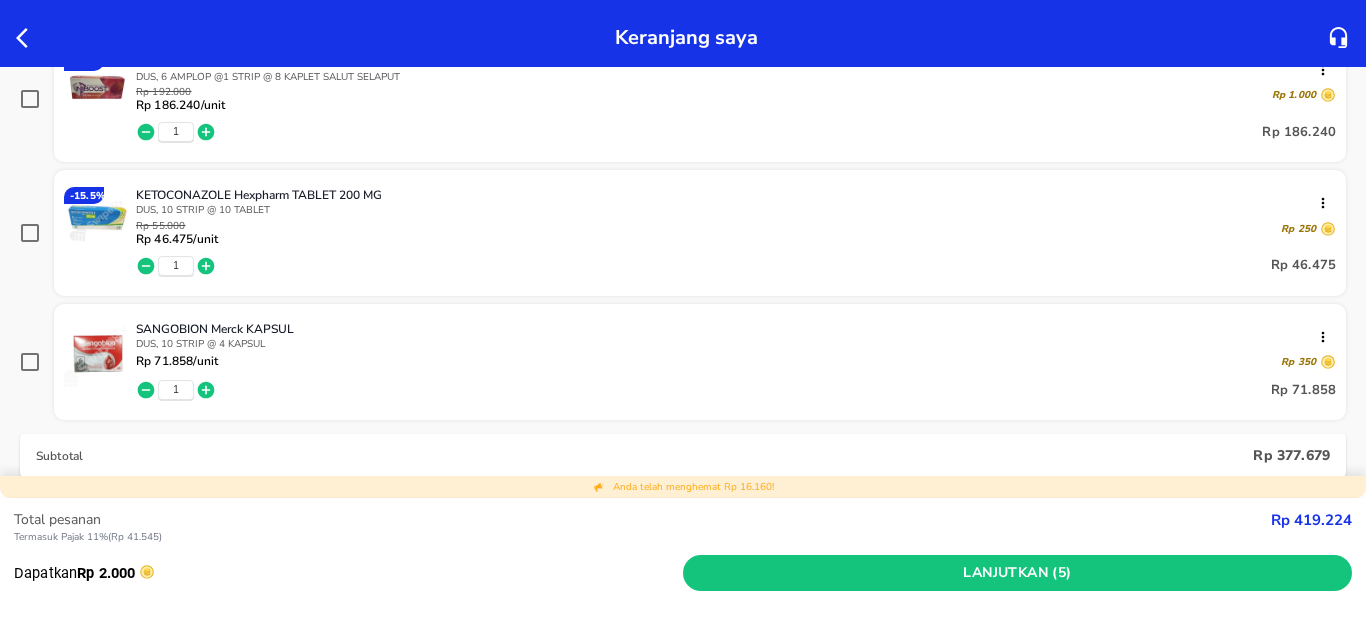 scroll, scrollTop: 600, scrollLeft: 0, axis: vertical 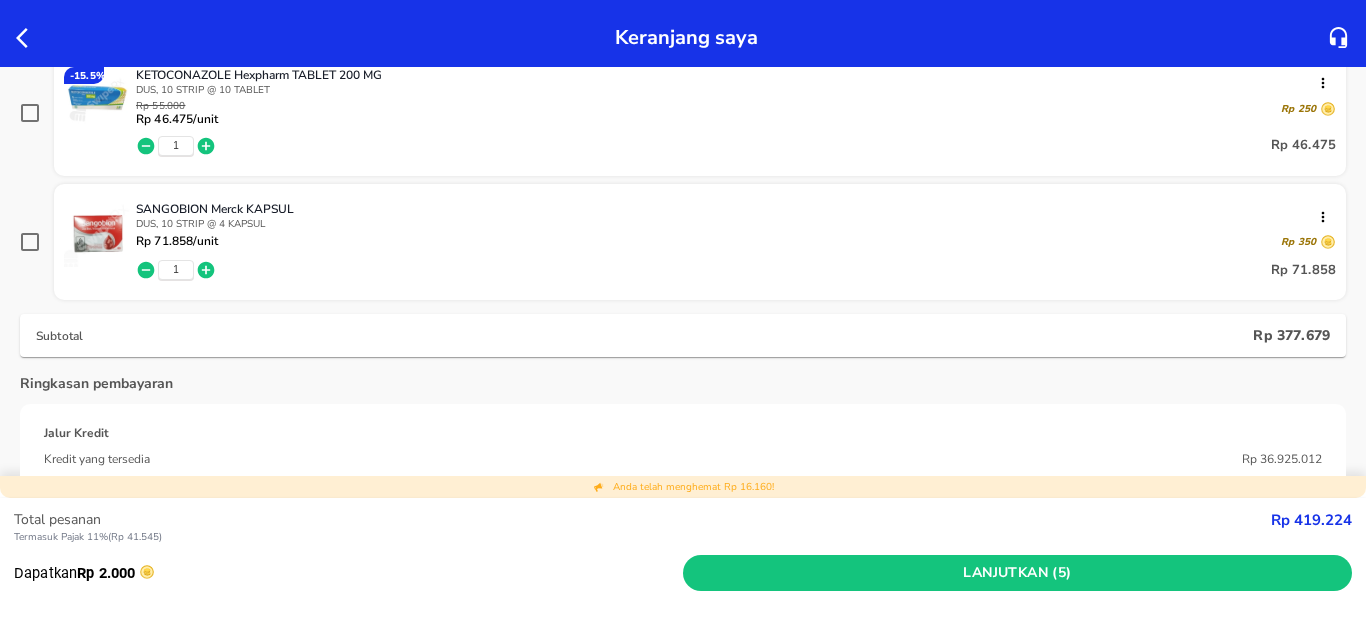 click 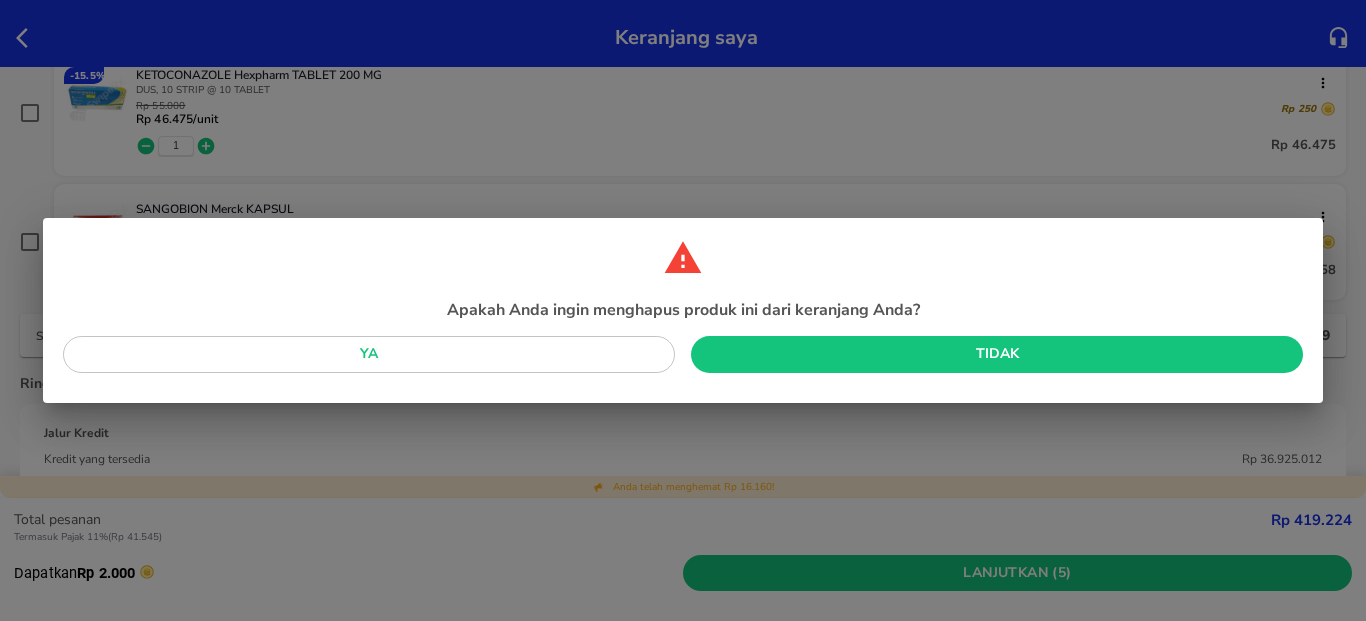 click on "Ya" at bounding box center (369, 354) 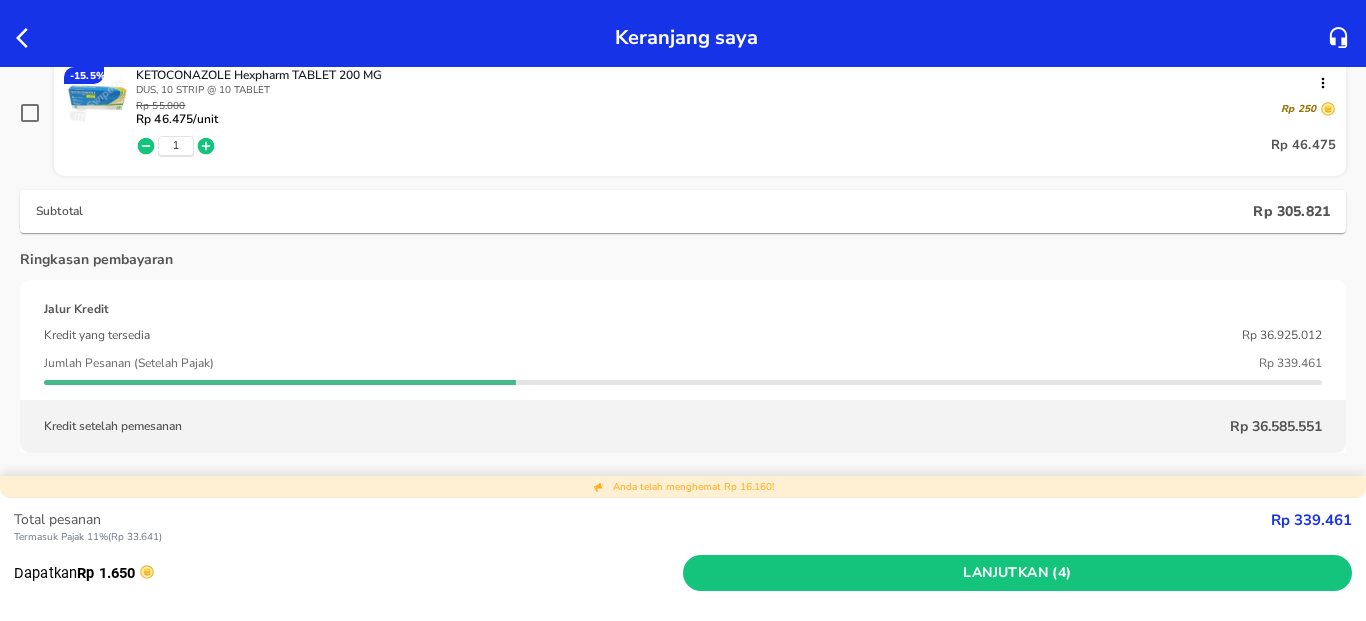click 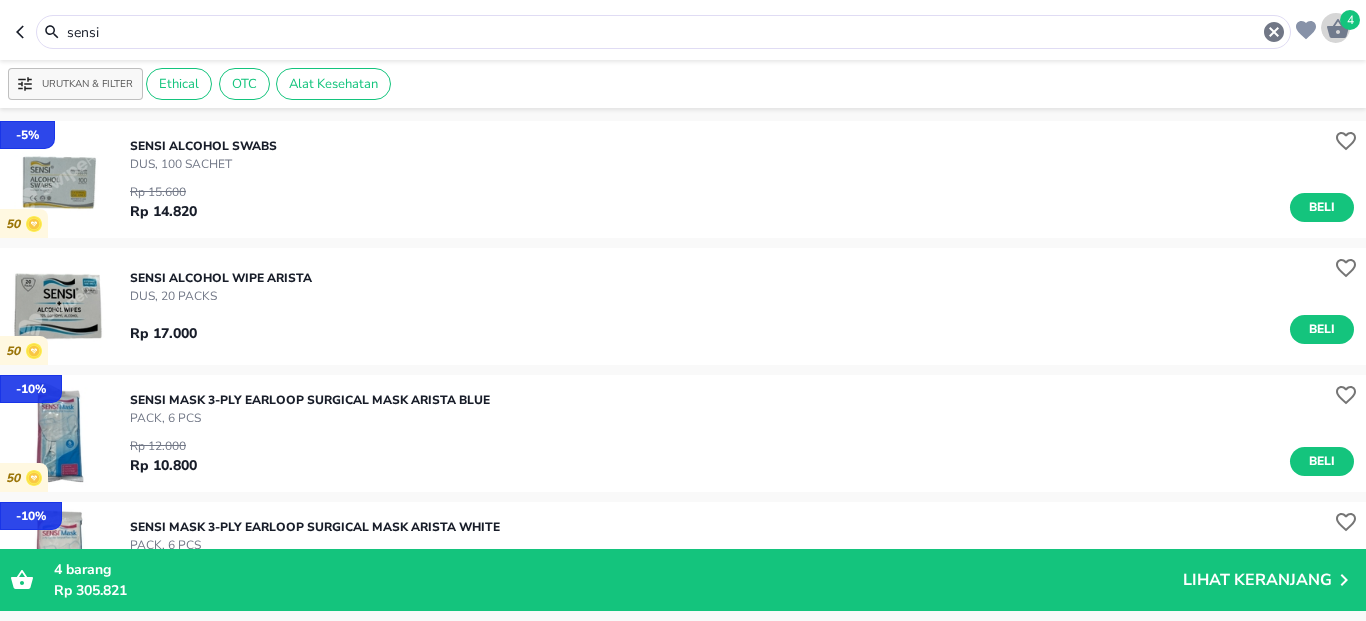 click 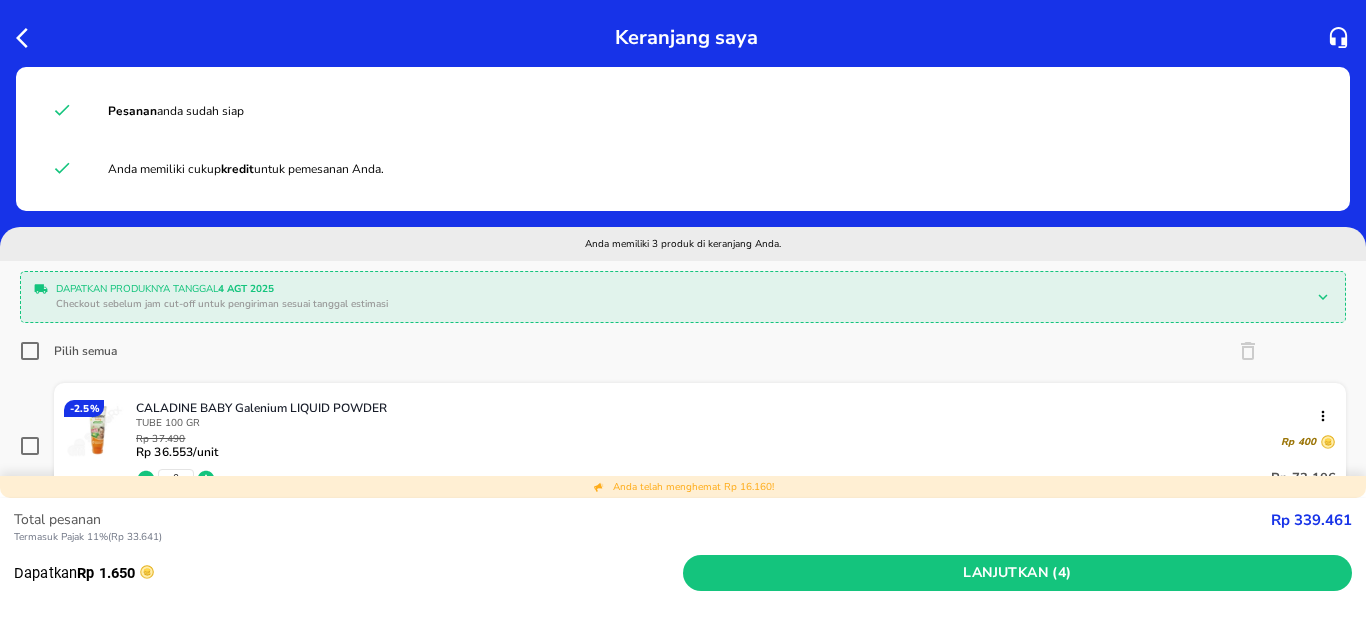 scroll, scrollTop: 360, scrollLeft: 0, axis: vertical 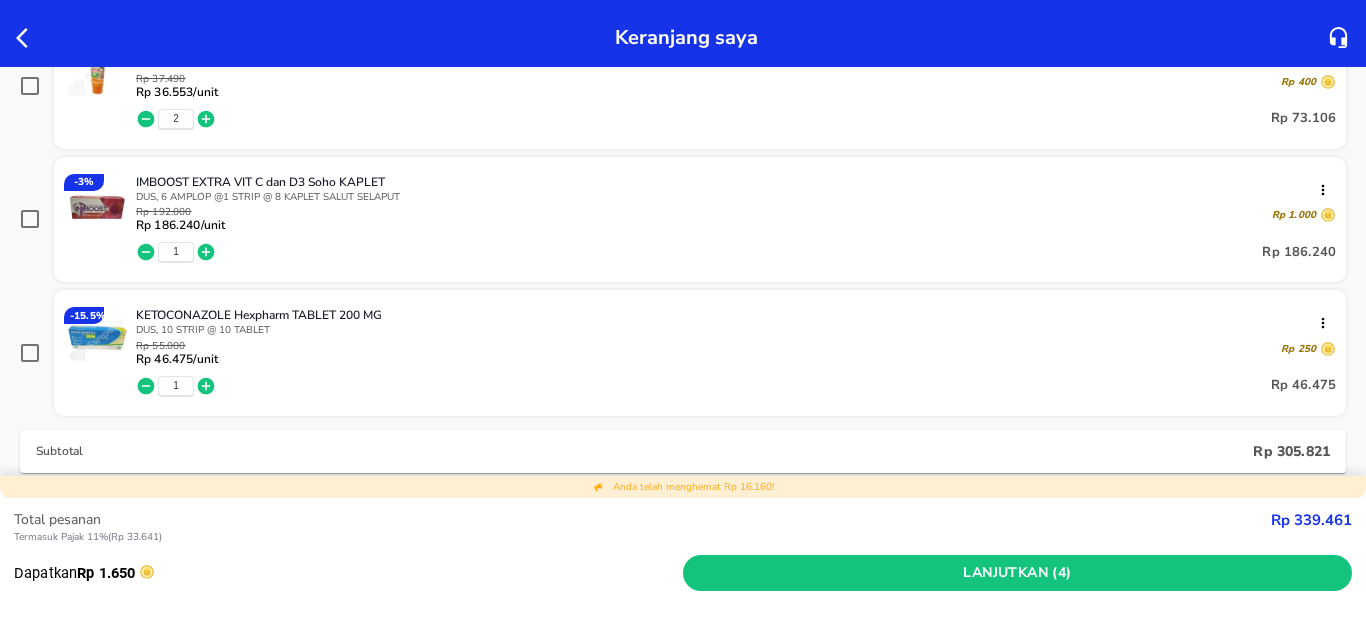 click 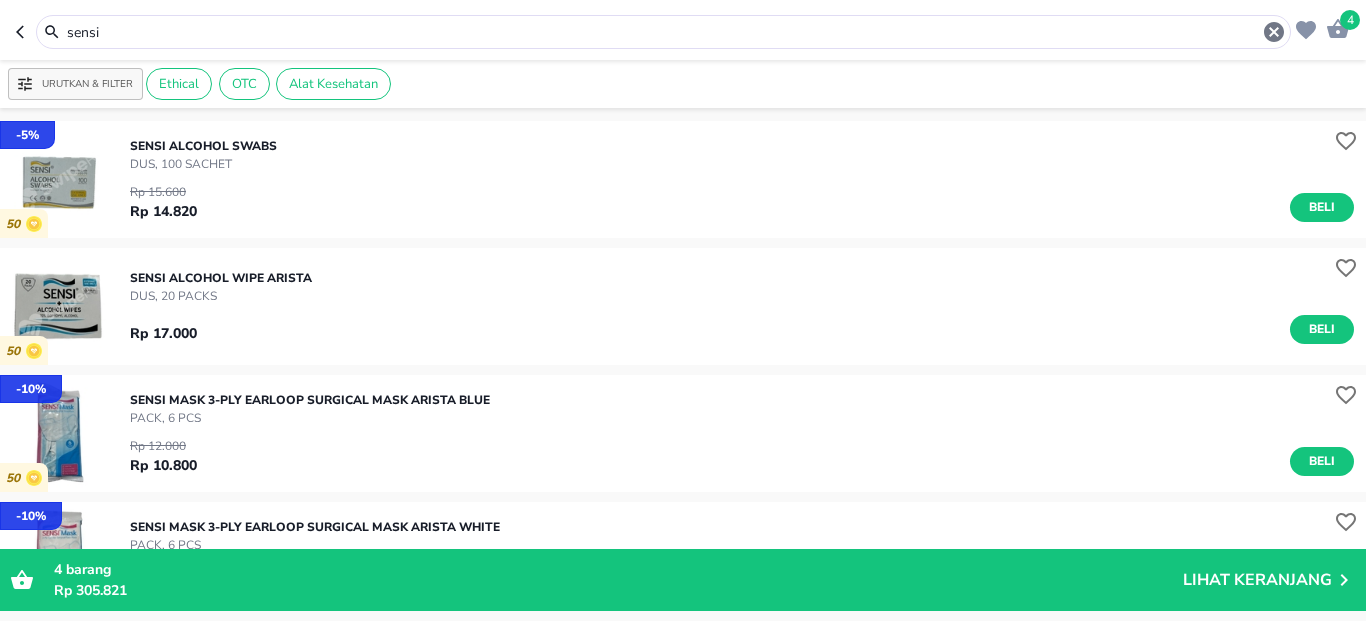 click on "sensi" at bounding box center [663, 32] 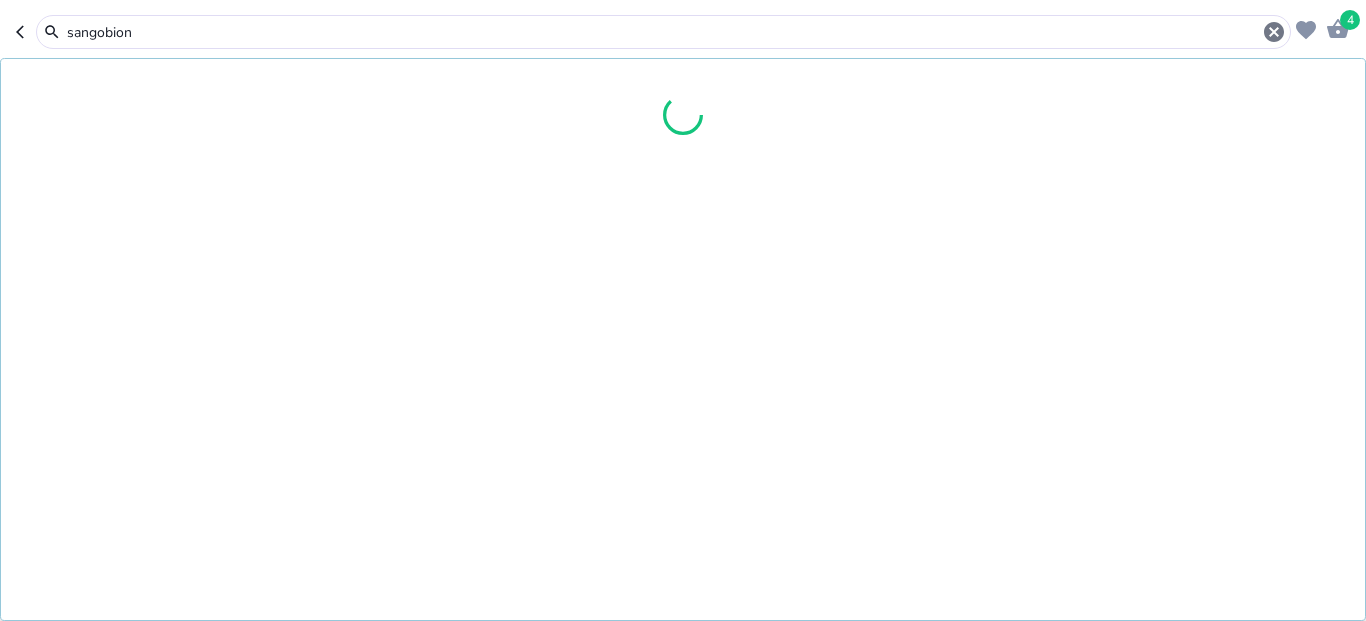 type on "sangobion" 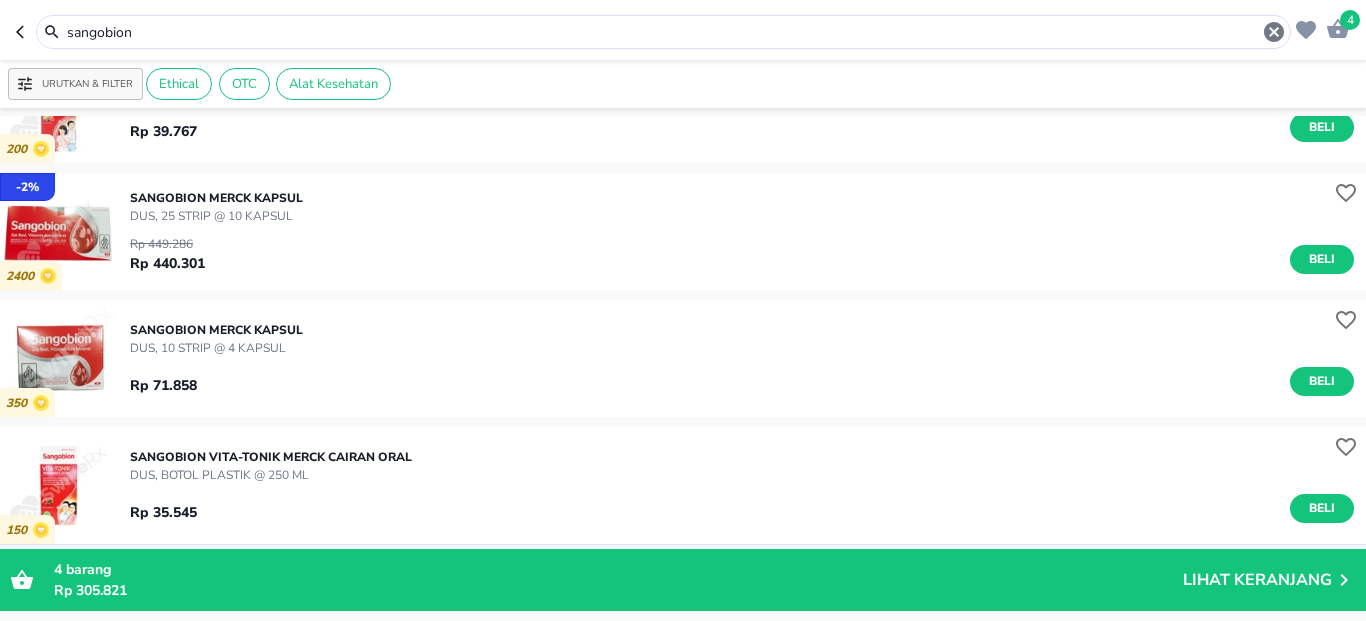 scroll, scrollTop: 240, scrollLeft: 0, axis: vertical 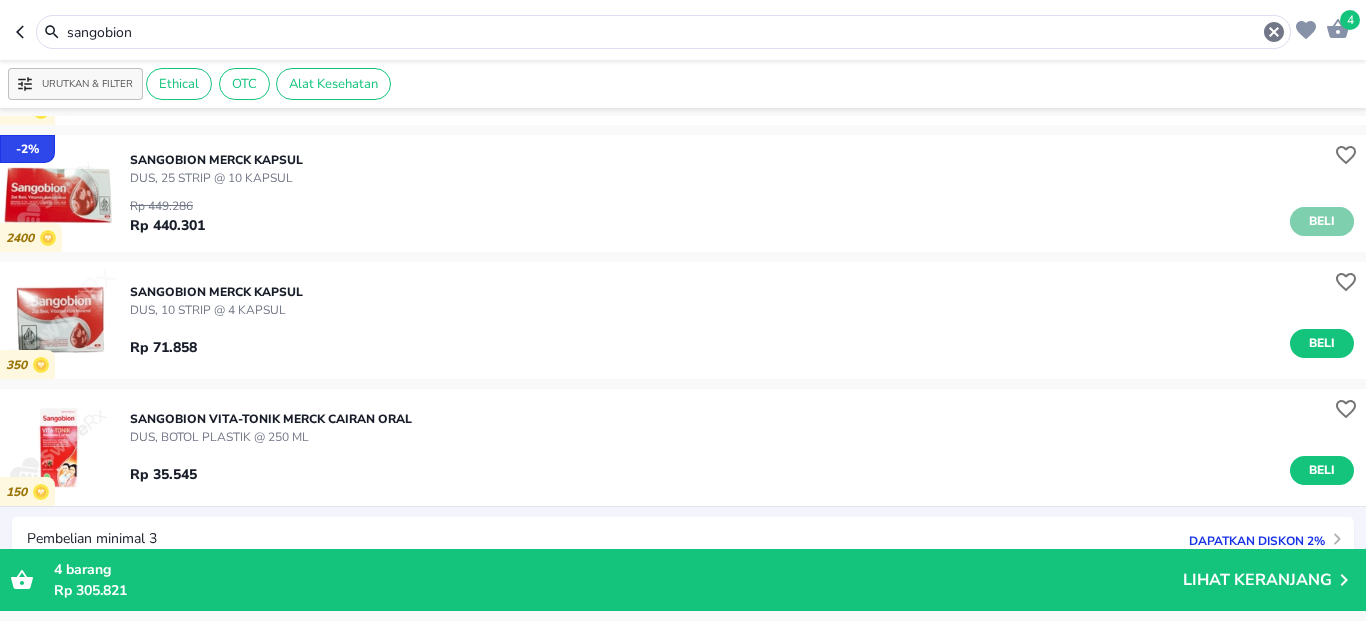 click on "Beli" at bounding box center [1322, 221] 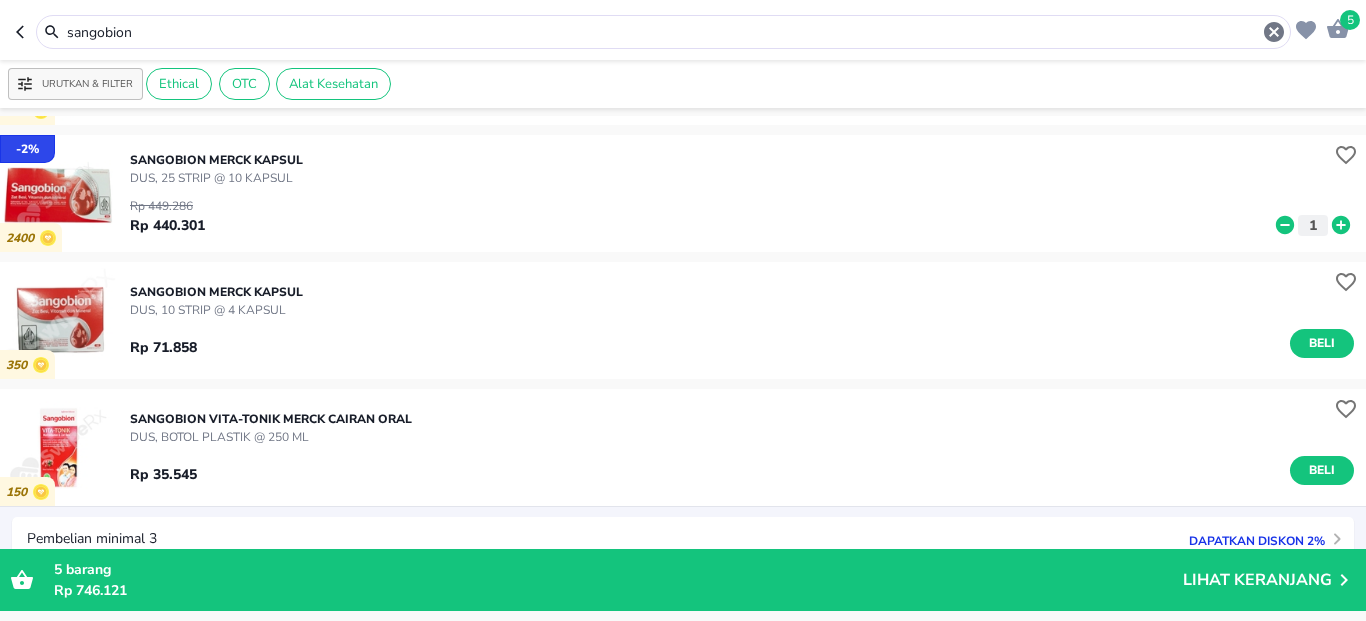 click on "sangobion" at bounding box center (663, 32) 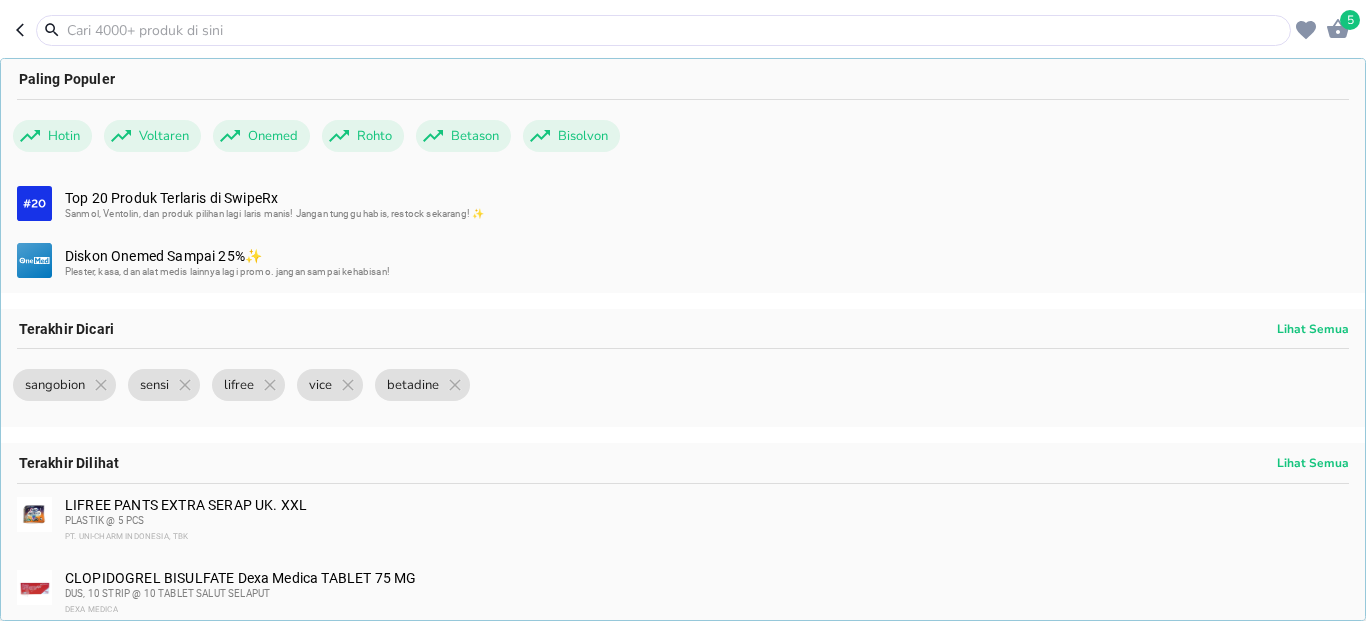 paste on "3M NEXCARE MICROPORE 1/2IN X 9.1M + ALAT POTONG" 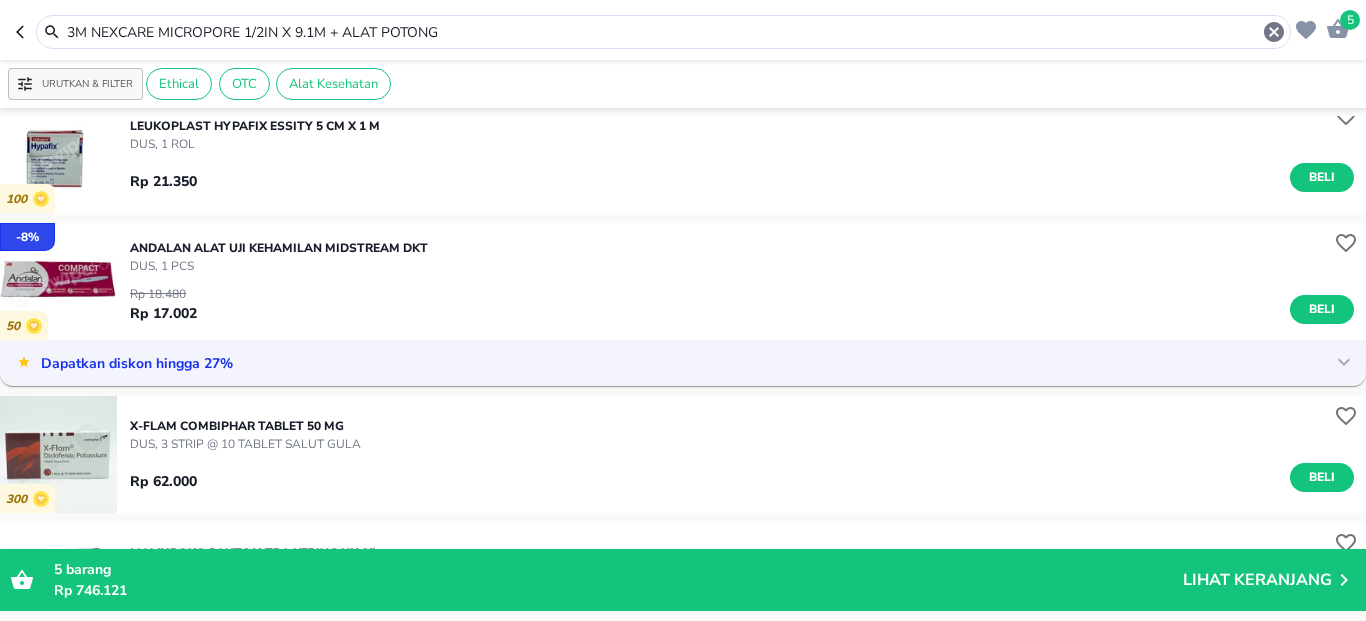 scroll, scrollTop: 0, scrollLeft: 0, axis: both 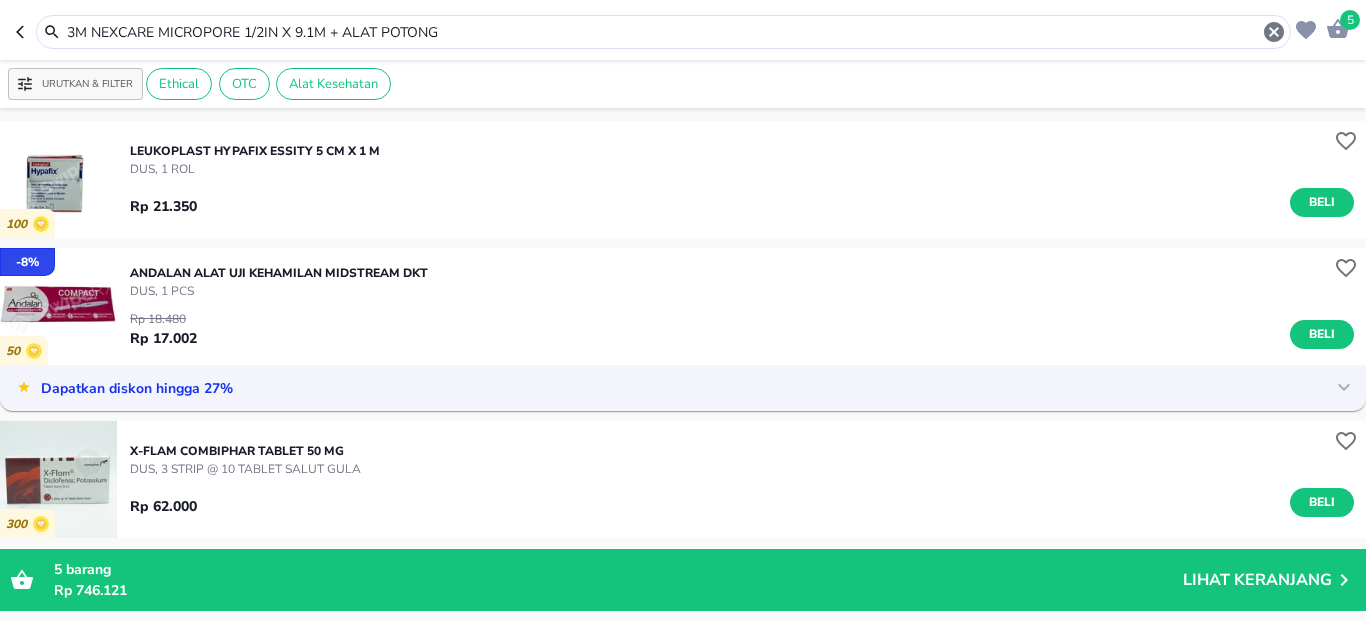 drag, startPoint x: 160, startPoint y: 34, endPoint x: 35, endPoint y: 24, distance: 125.39936 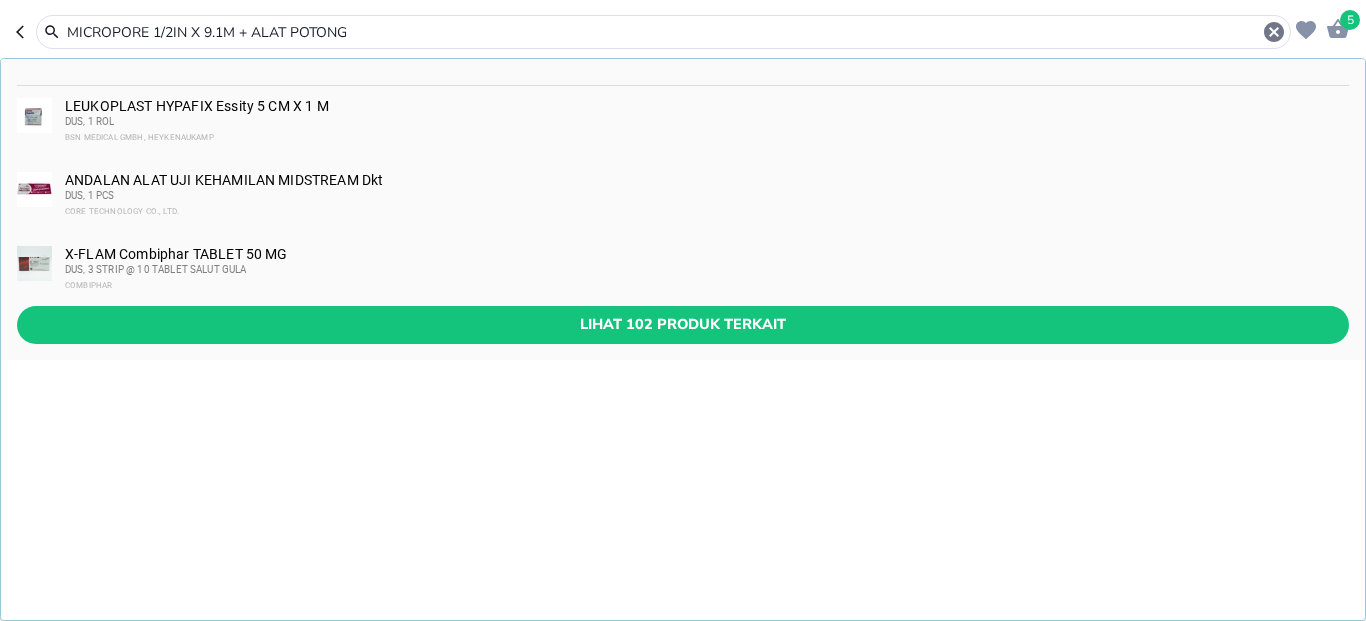 click on "MICROPORE 1/2IN X 9.1M + ALAT POTONG" at bounding box center [663, 32] 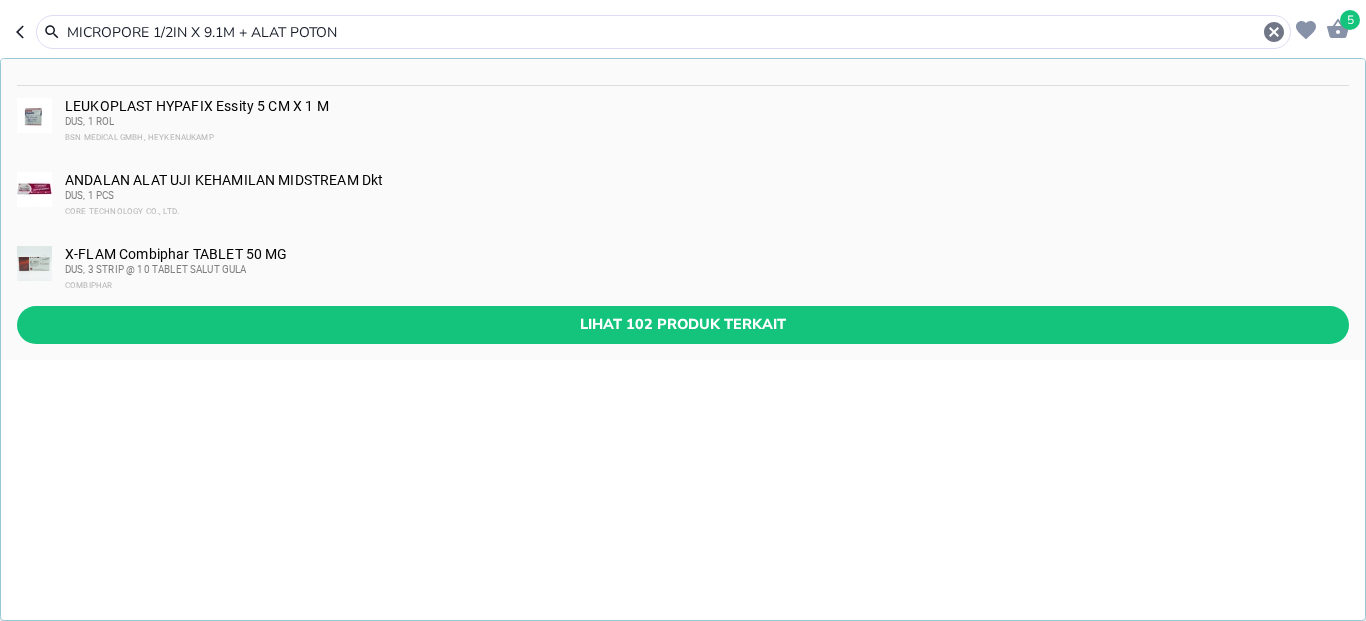 drag, startPoint x: 150, startPoint y: 37, endPoint x: 334, endPoint y: 44, distance: 184.1331 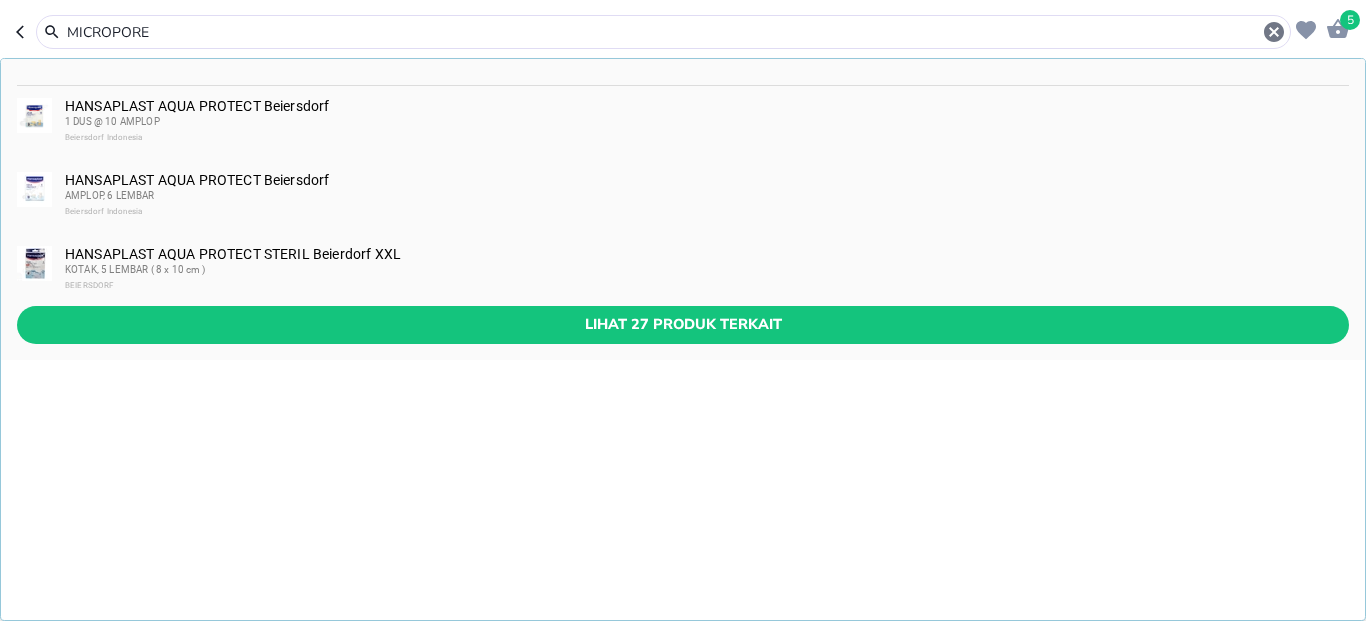 type on "MICROPORE" 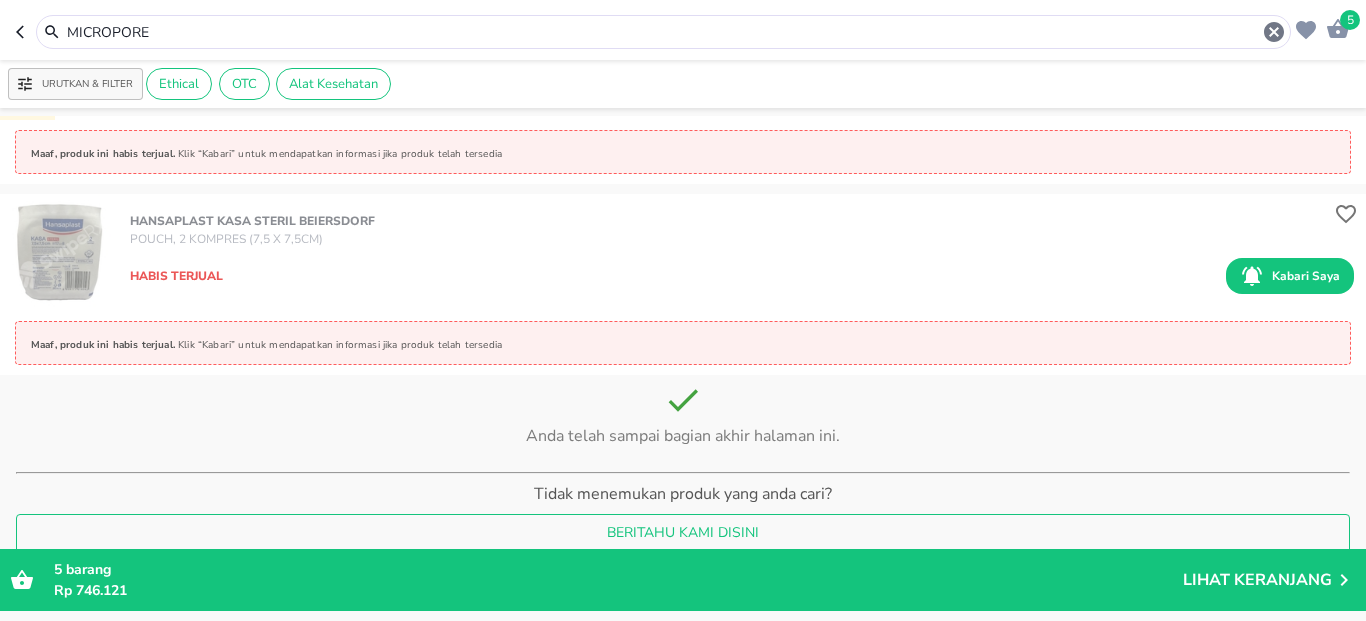 scroll, scrollTop: 2733, scrollLeft: 0, axis: vertical 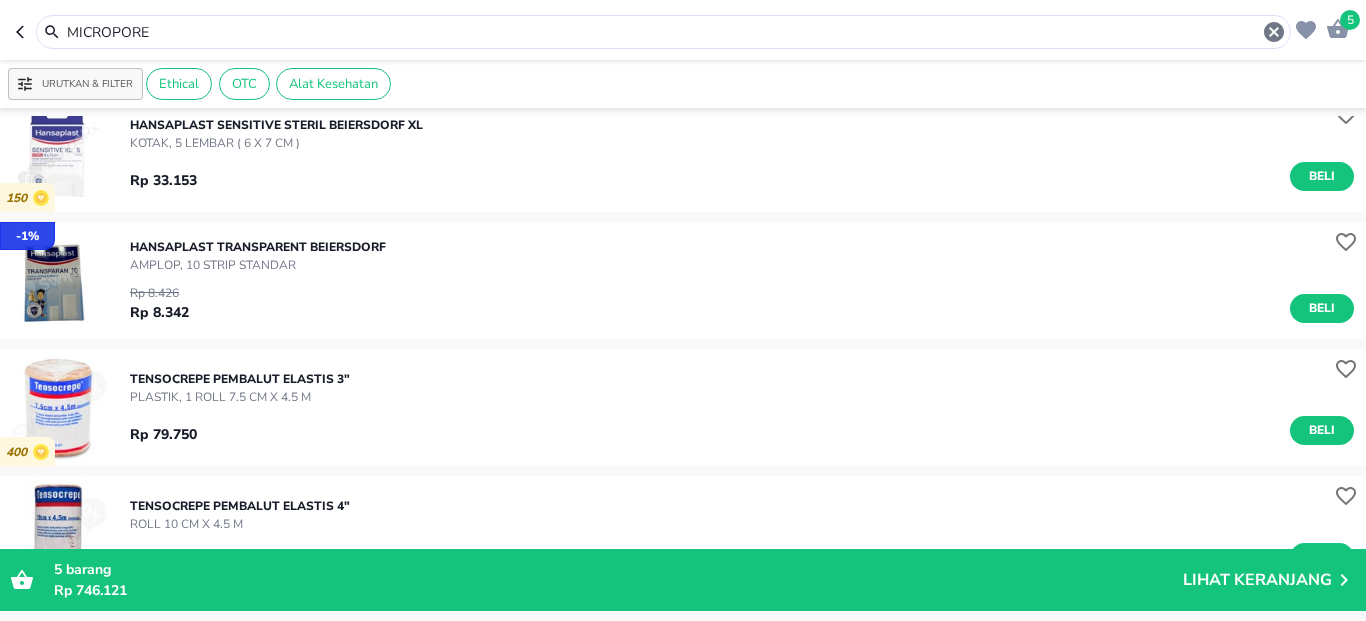 click on "MICROPORE" at bounding box center [663, 32] 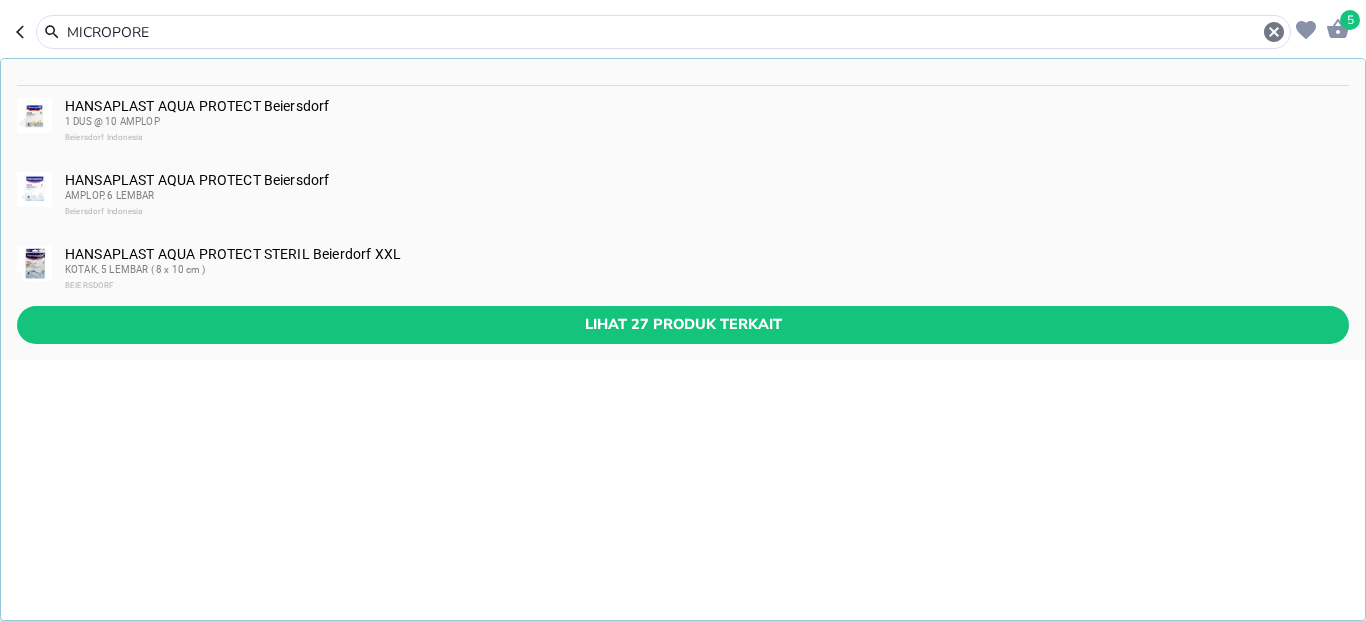 click on "MICROPORE" at bounding box center (663, 32) 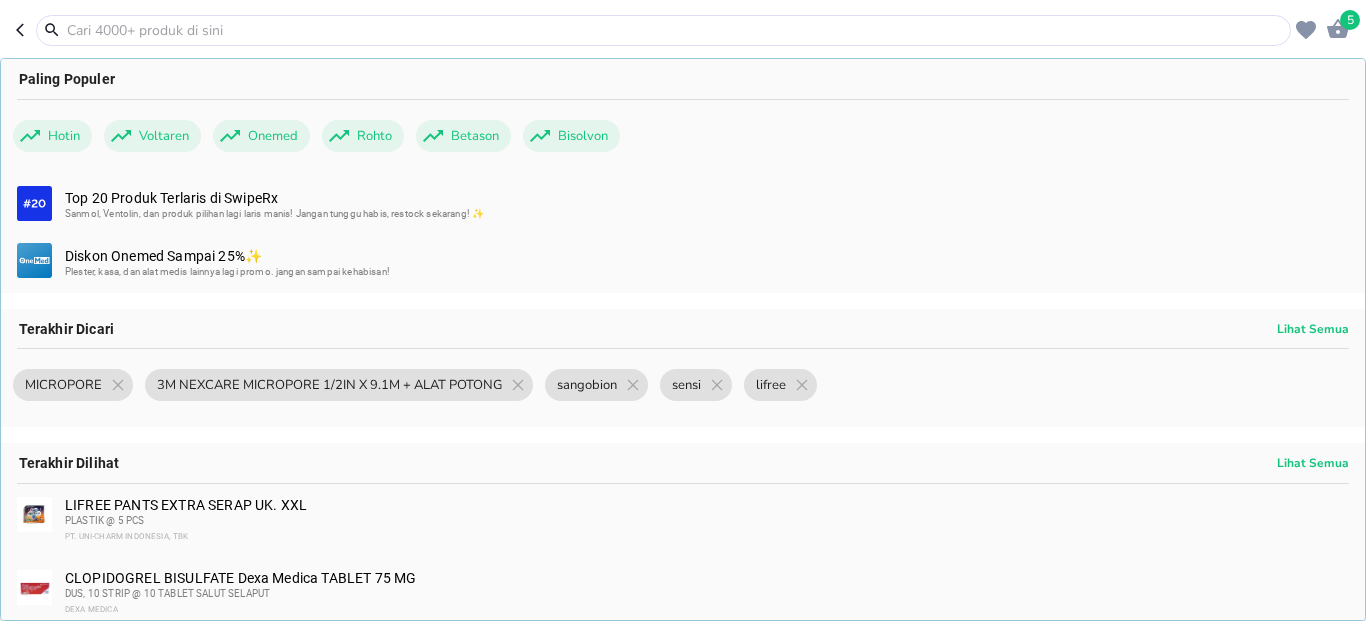 paste on "THERMO ONE TERMOMETER DIGITAL ALPHA 2" 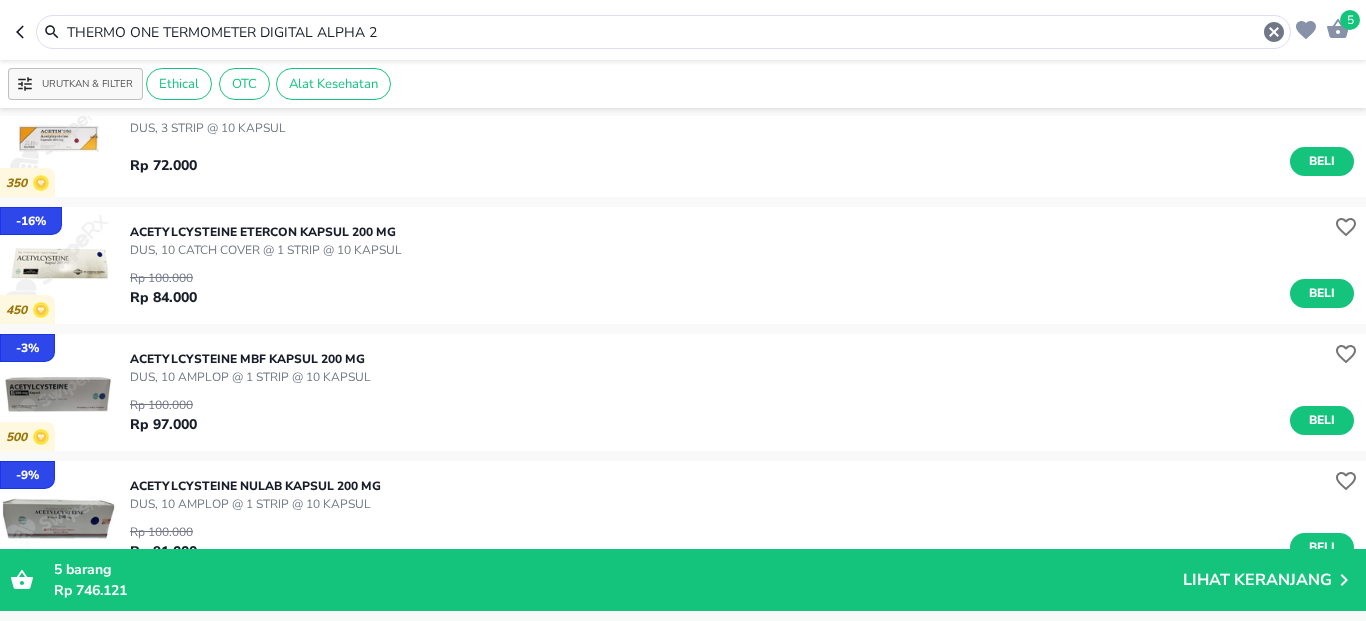 scroll, scrollTop: 840, scrollLeft: 0, axis: vertical 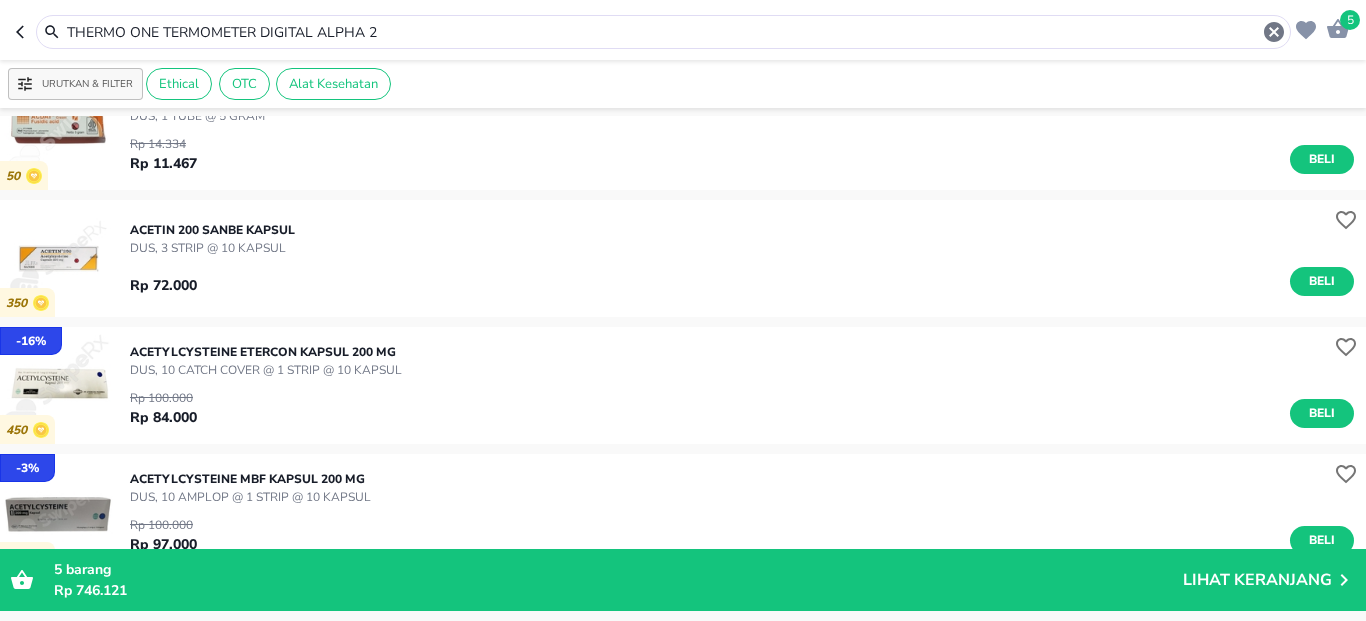 drag, startPoint x: 163, startPoint y: 31, endPoint x: 561, endPoint y: 9, distance: 398.60757 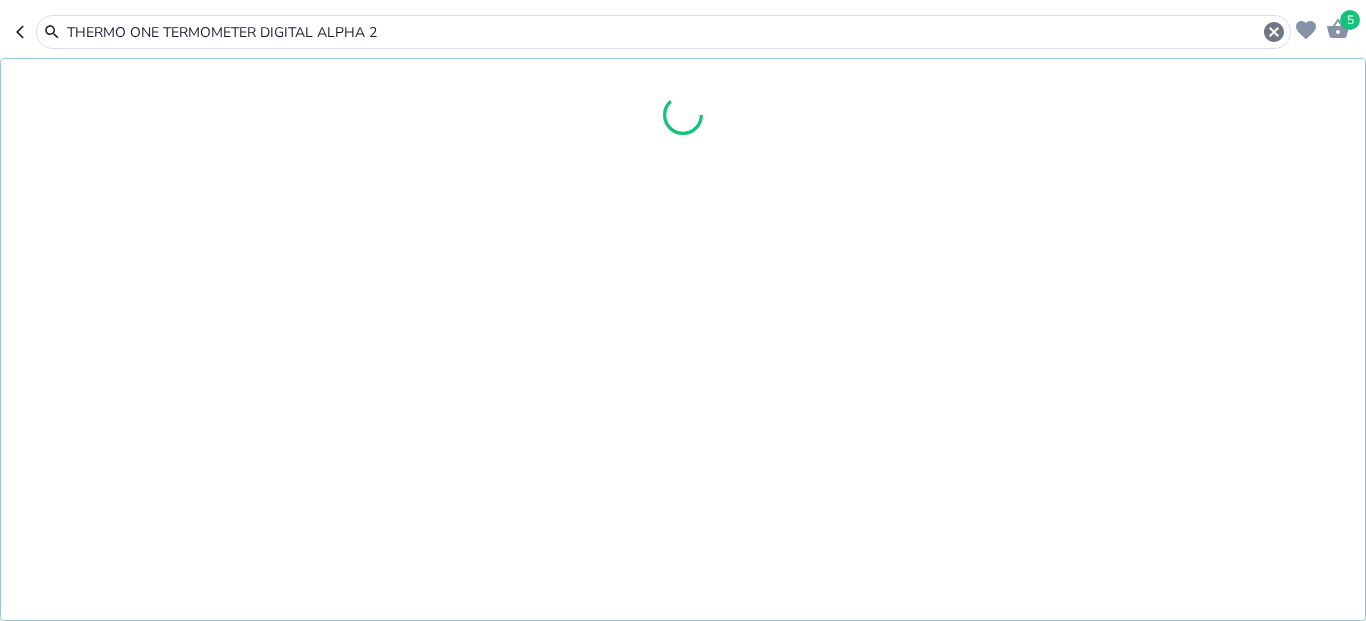 drag, startPoint x: 164, startPoint y: 29, endPoint x: 564, endPoint y: 29, distance: 400 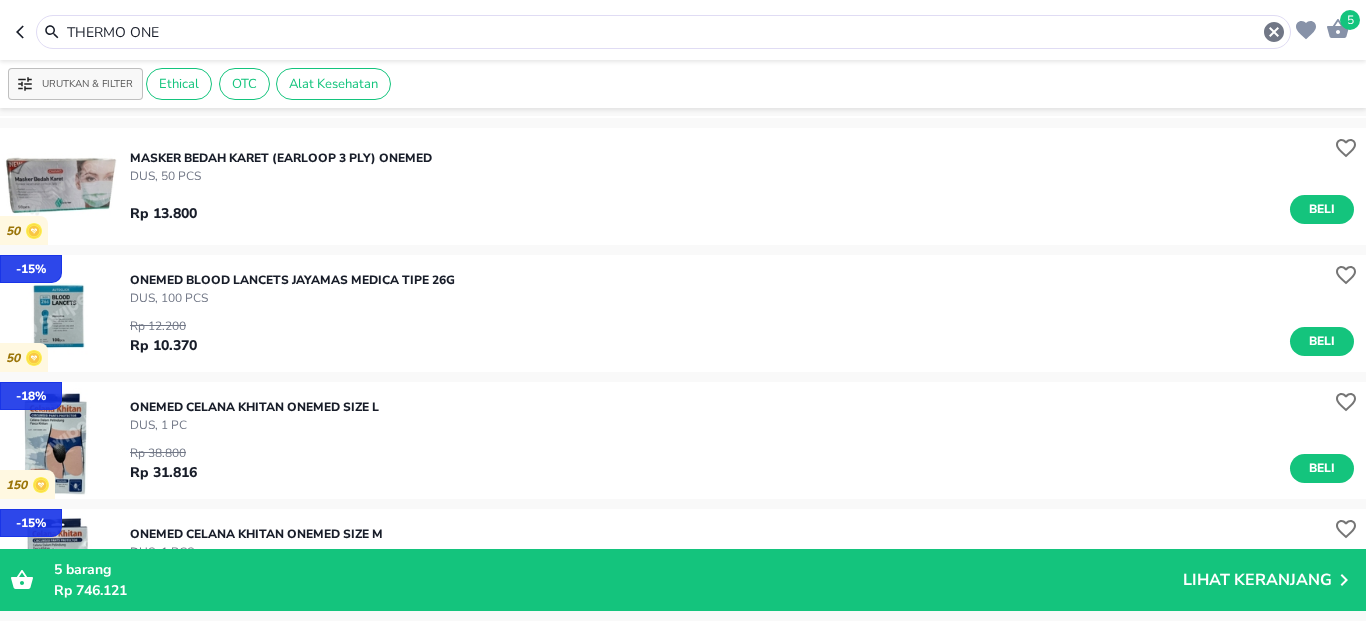 scroll, scrollTop: 360, scrollLeft: 0, axis: vertical 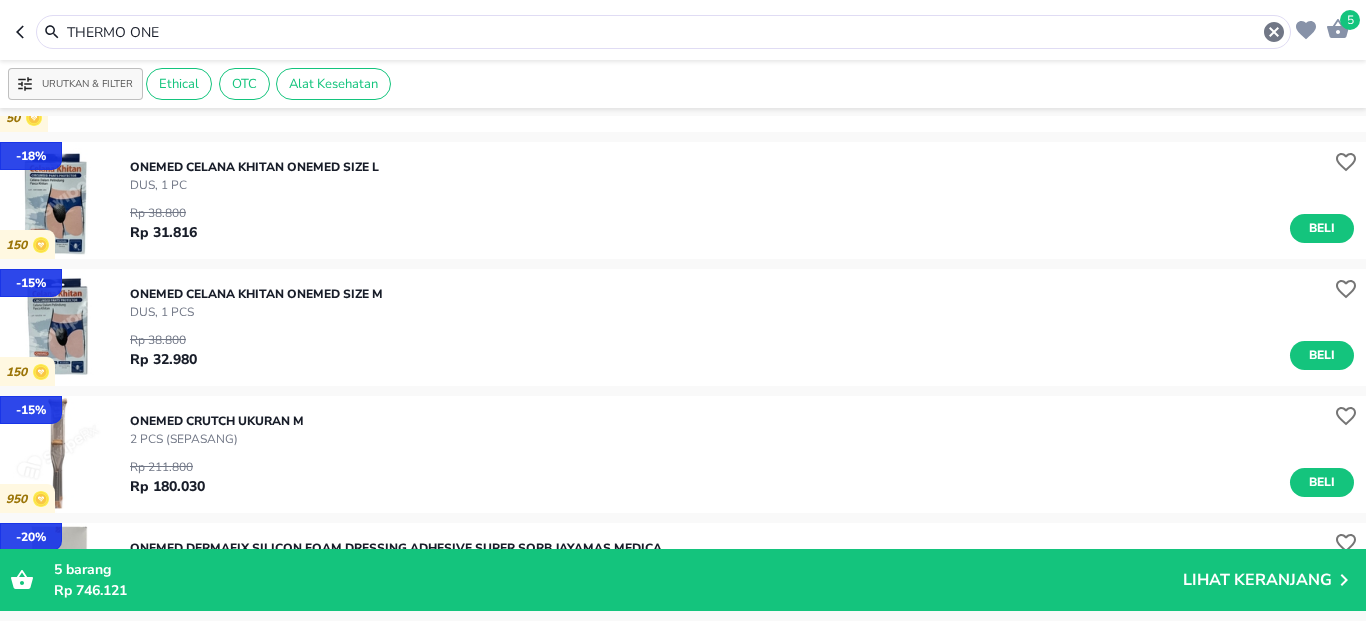 click at bounding box center (58, 327) 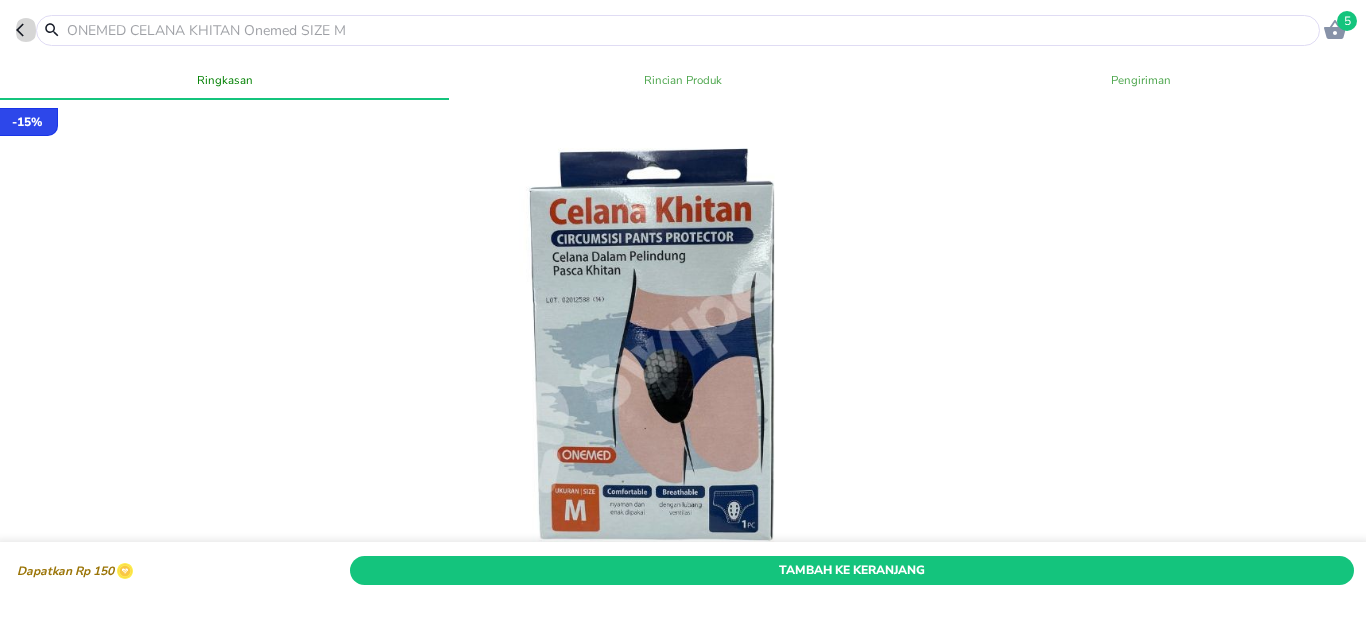 click 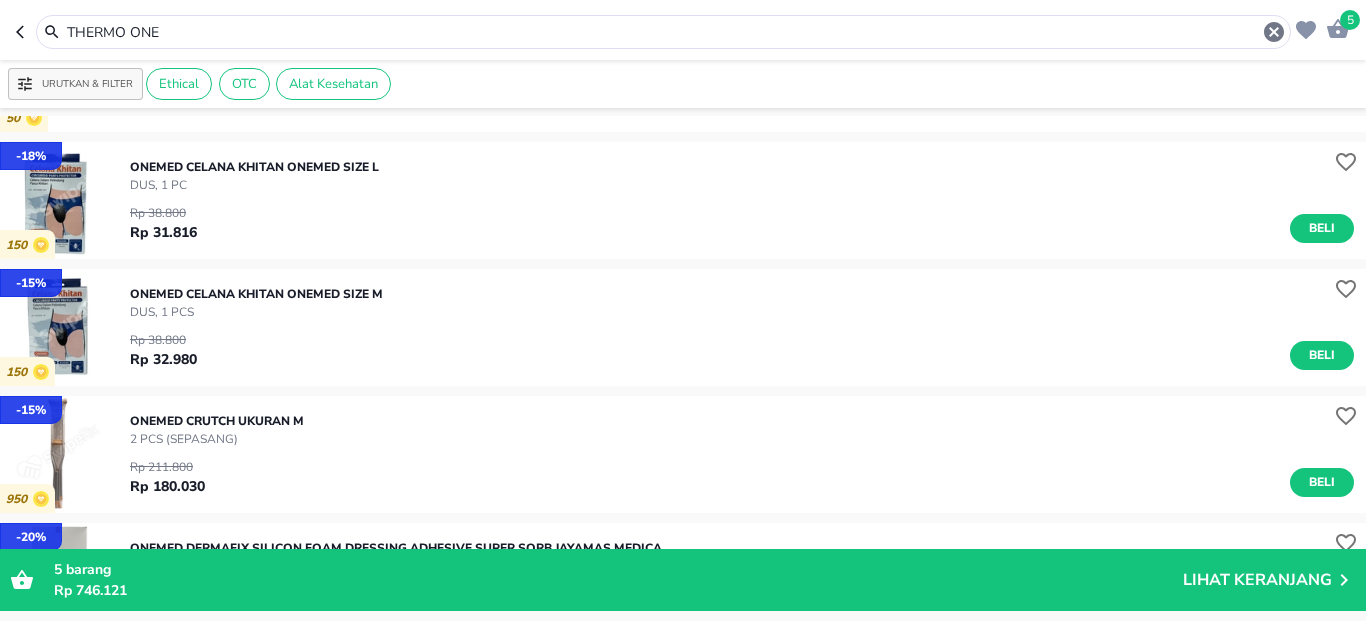 click on "THERMO ONE" at bounding box center (663, 32) 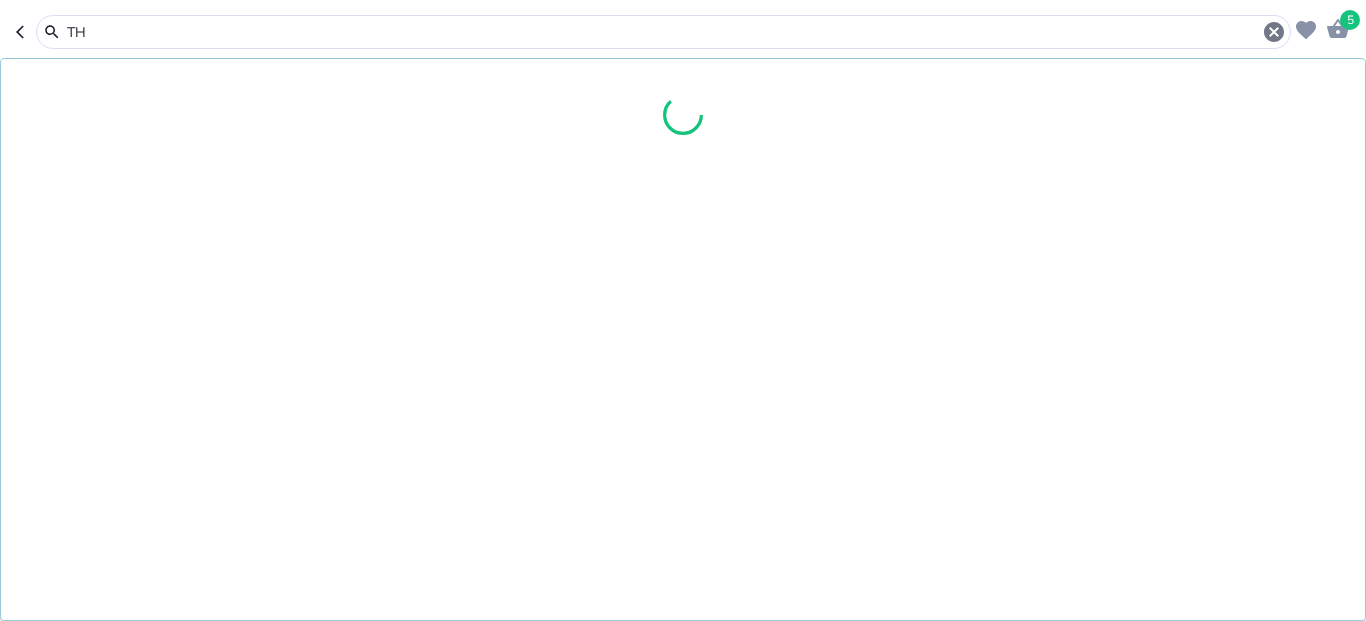 type on "T" 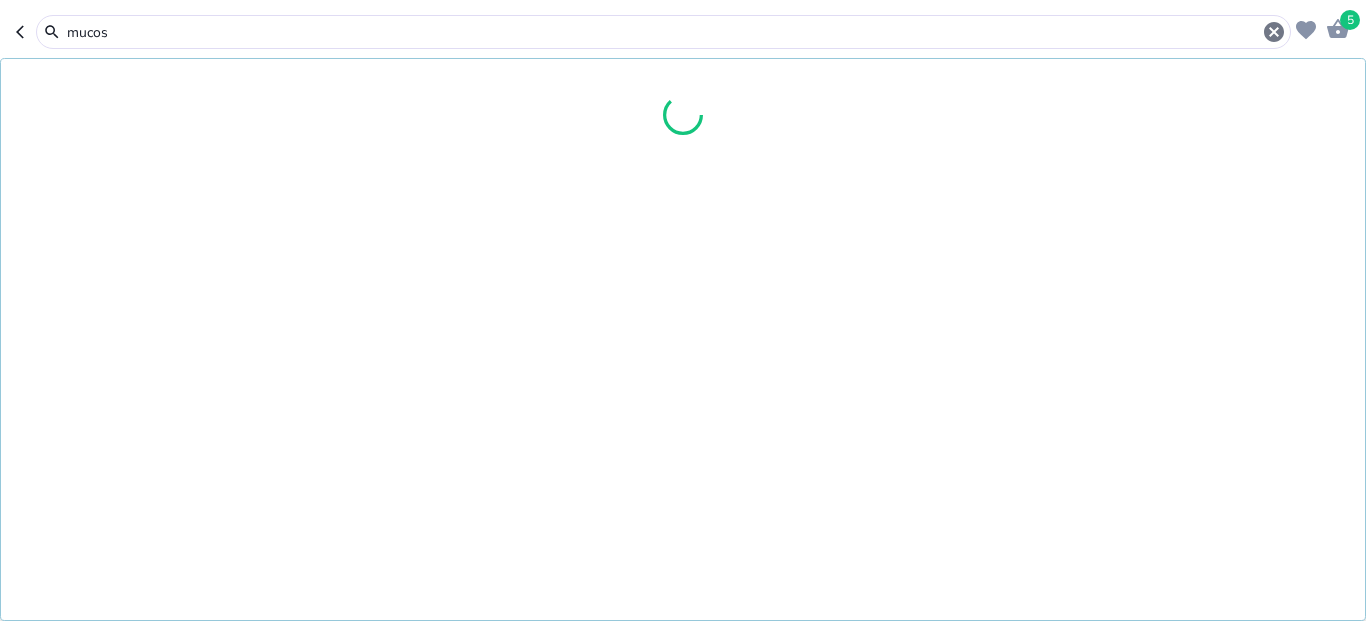 type on "mucos" 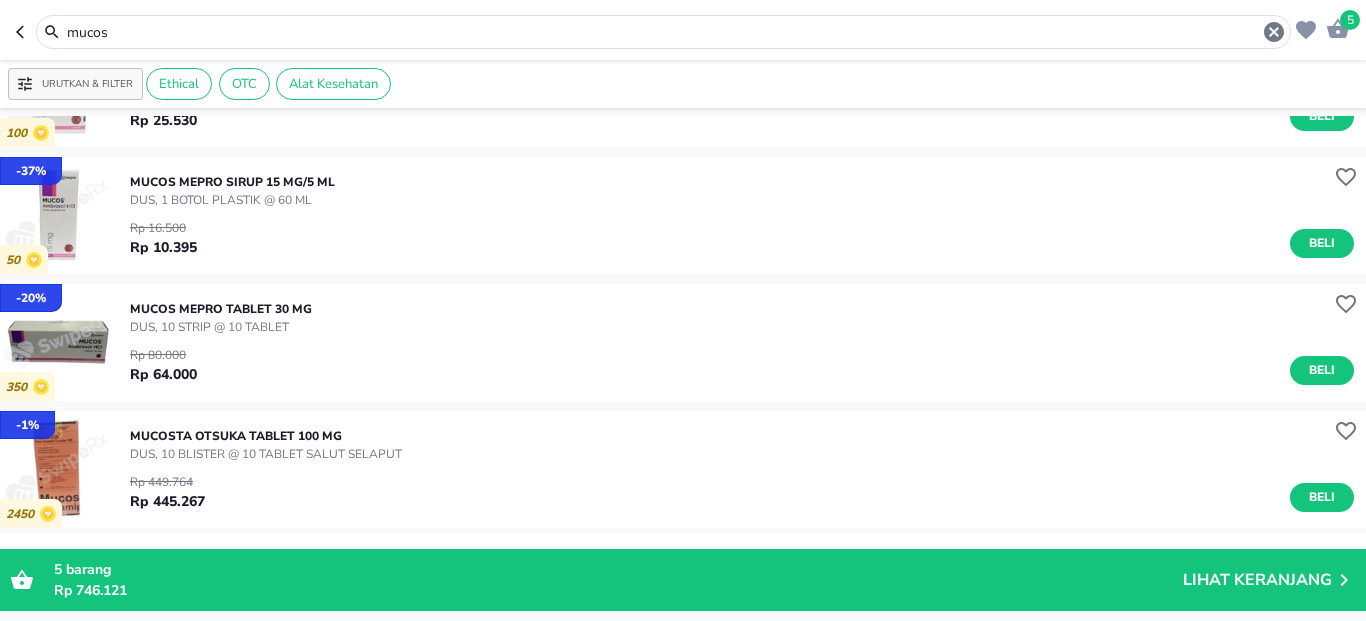 scroll, scrollTop: 0, scrollLeft: 0, axis: both 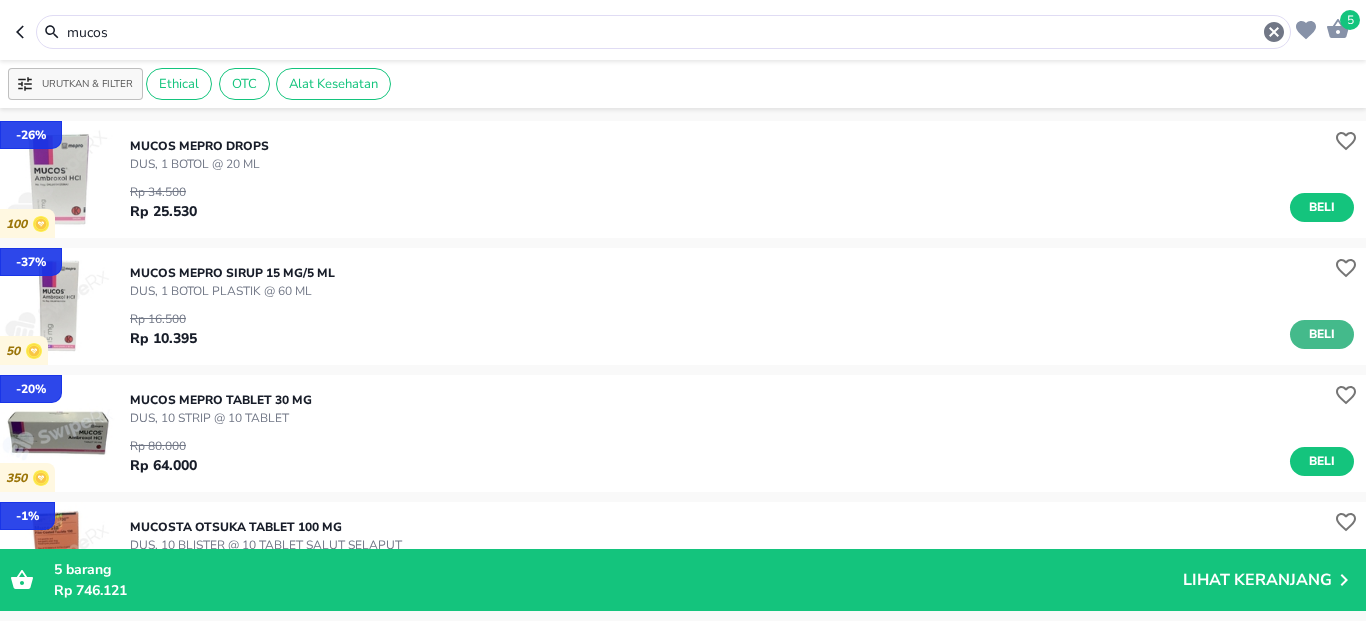 click on "Beli" at bounding box center [1322, 334] 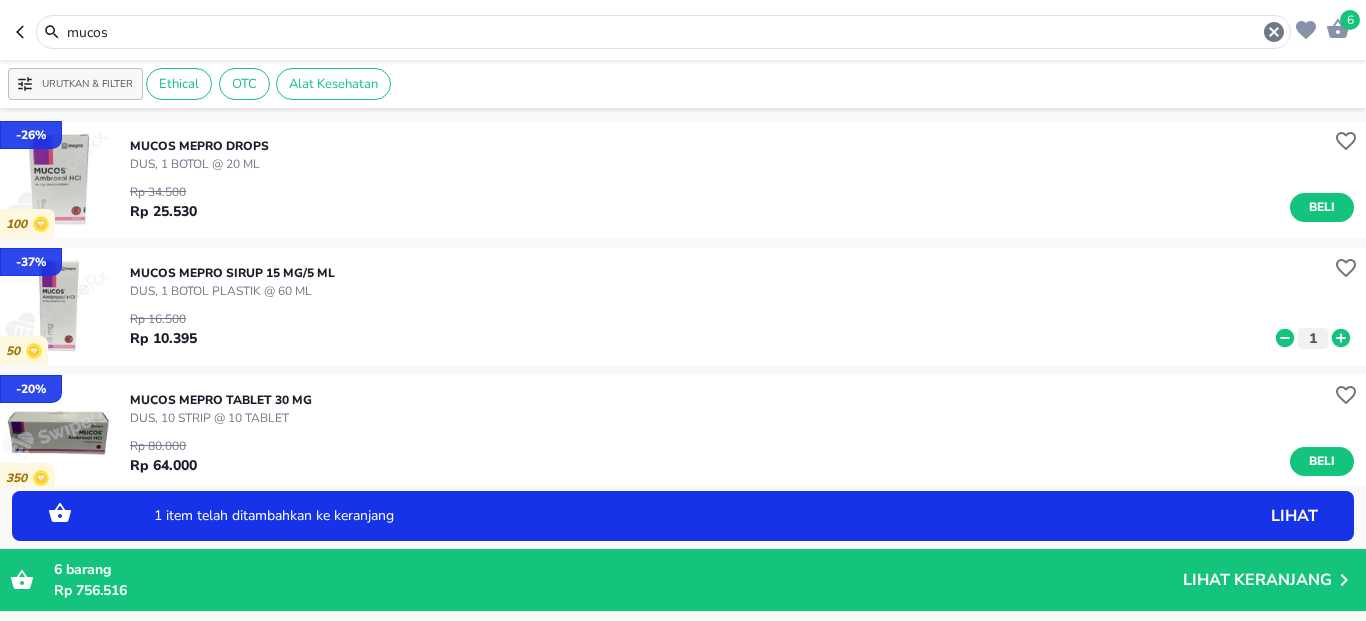 click 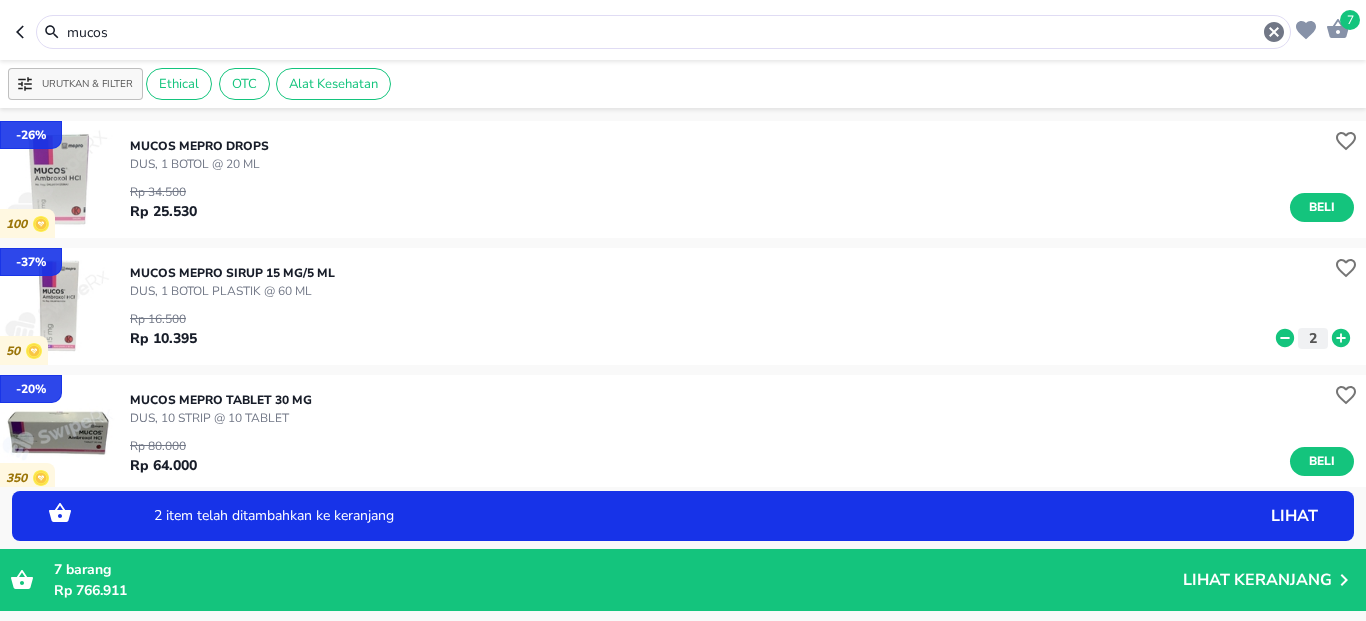 click on "mucos" at bounding box center [663, 32] 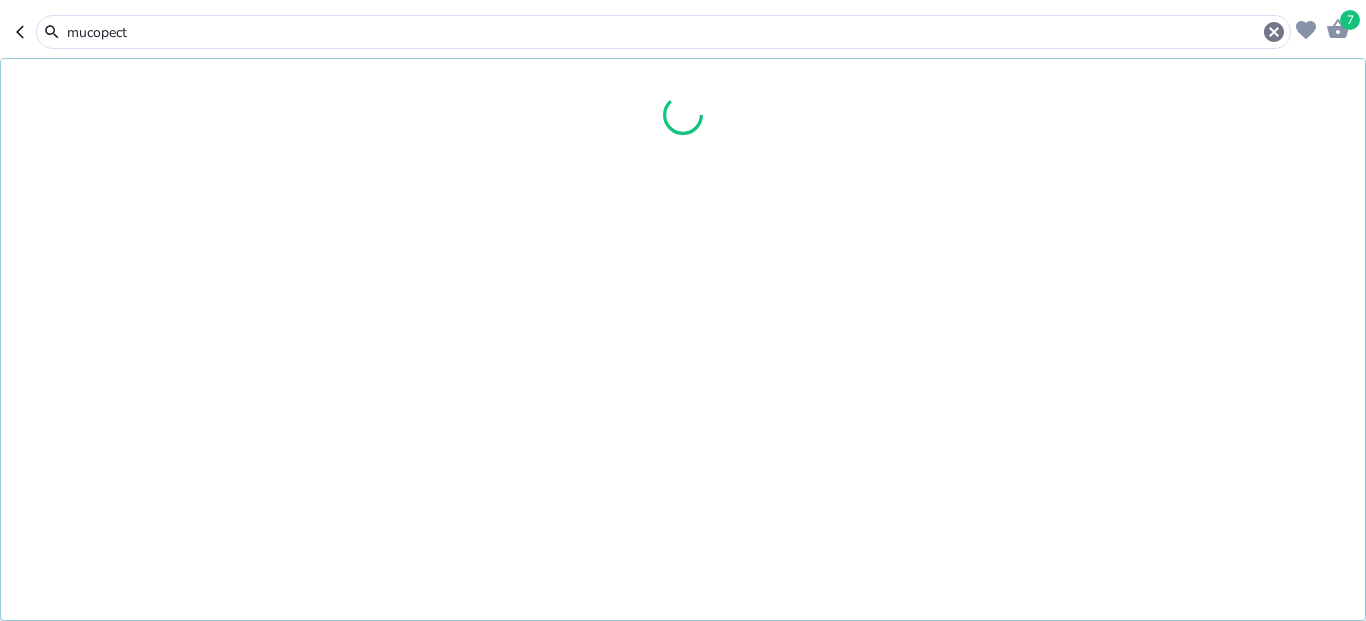 type on "mucopect" 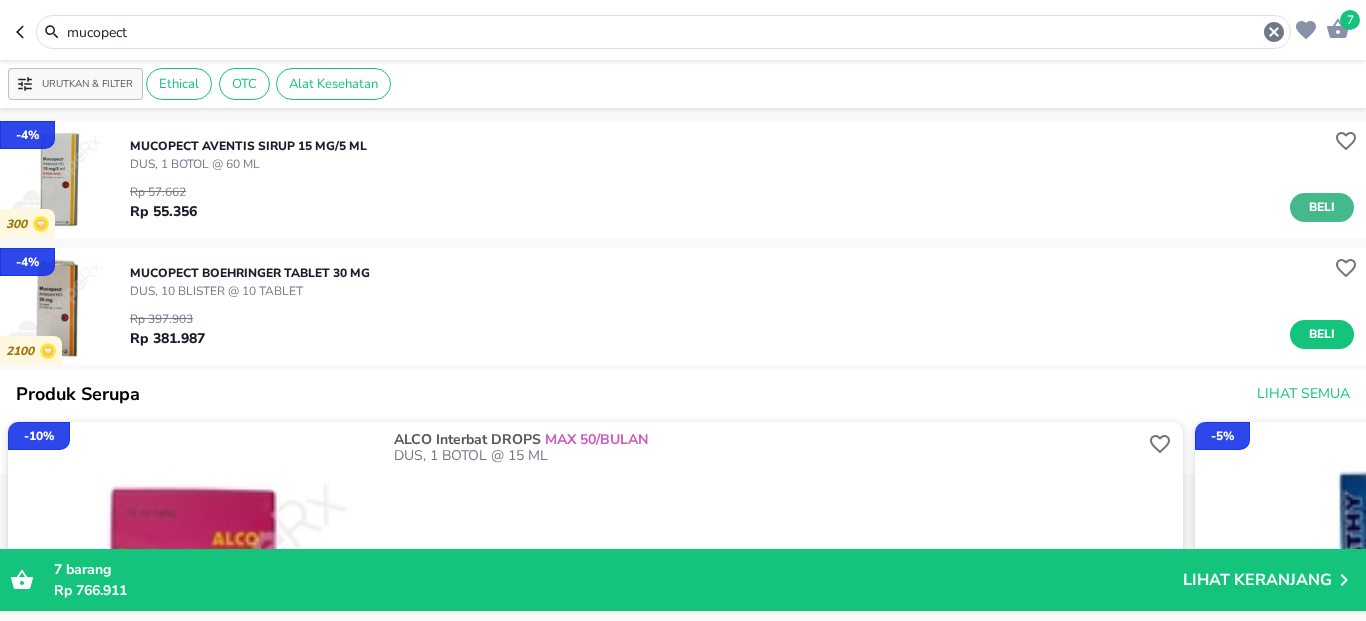 click on "Beli" at bounding box center (1322, 207) 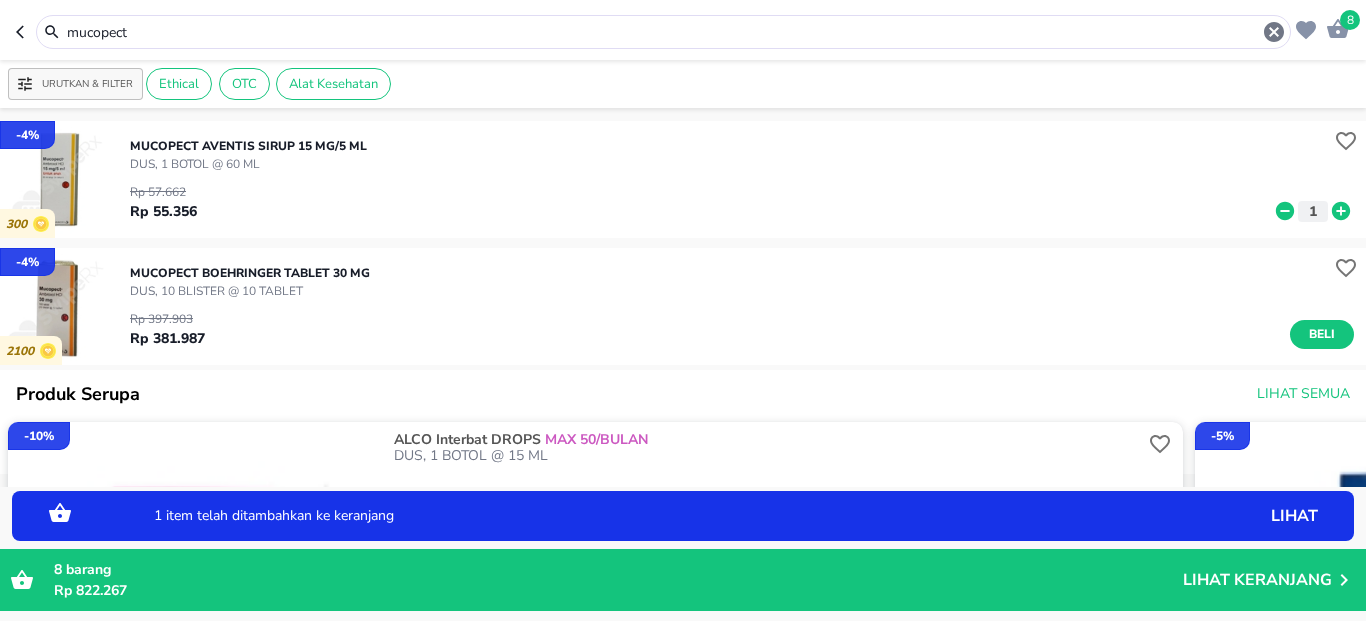 click 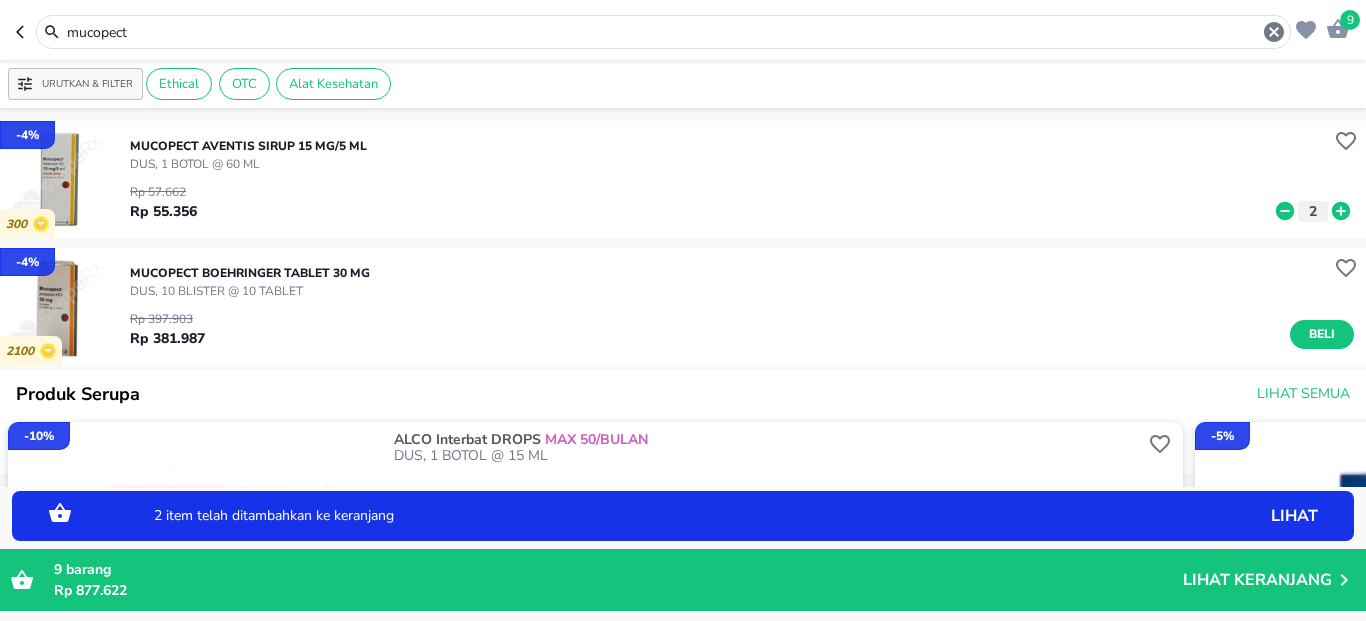 click on "mucopect" at bounding box center (663, 32) 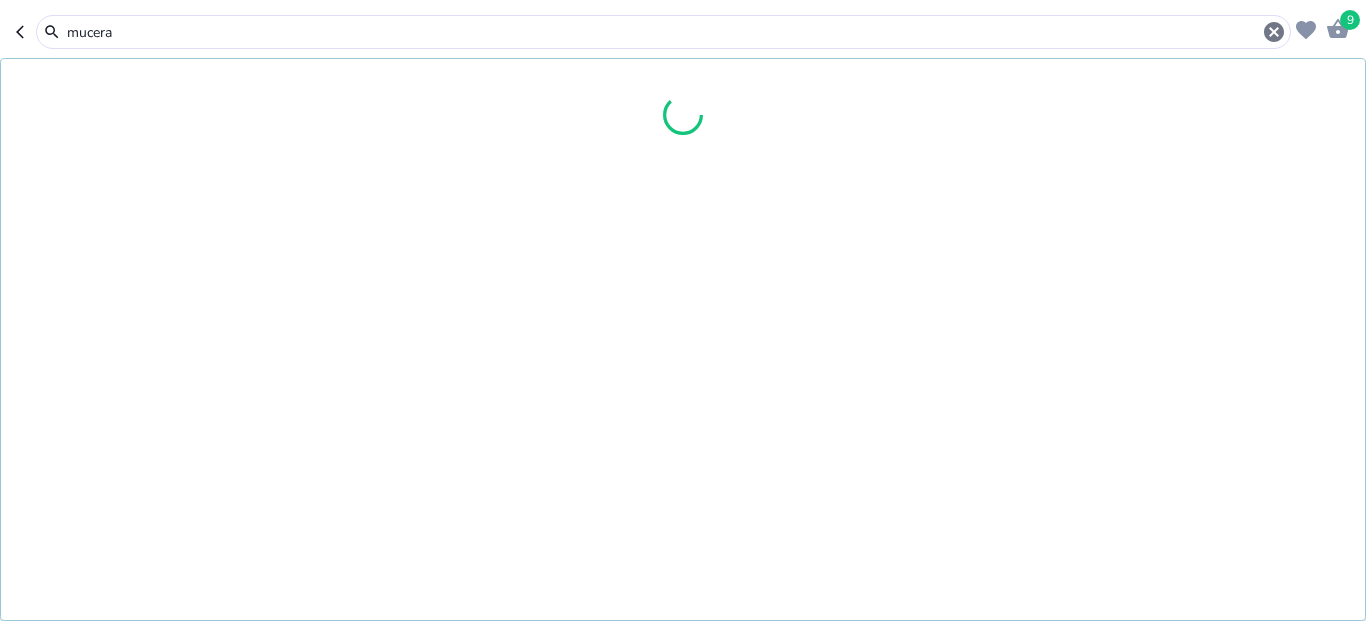 type on "mucera" 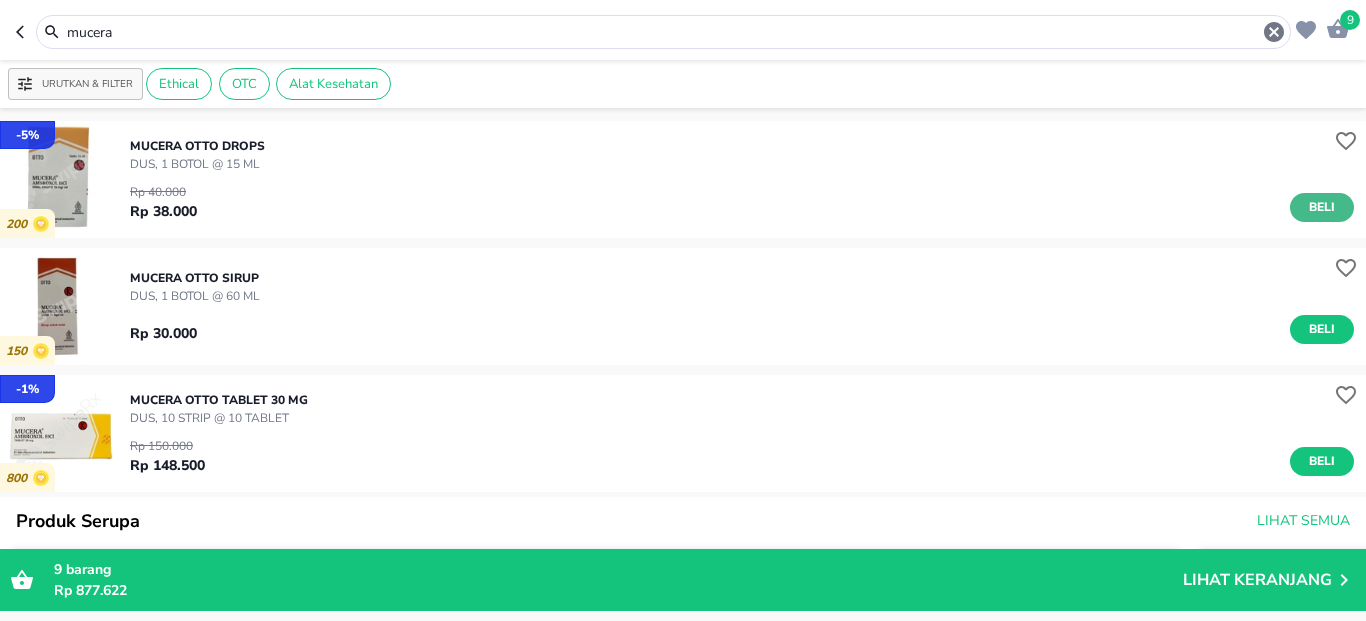 click on "Beli" at bounding box center [1322, 207] 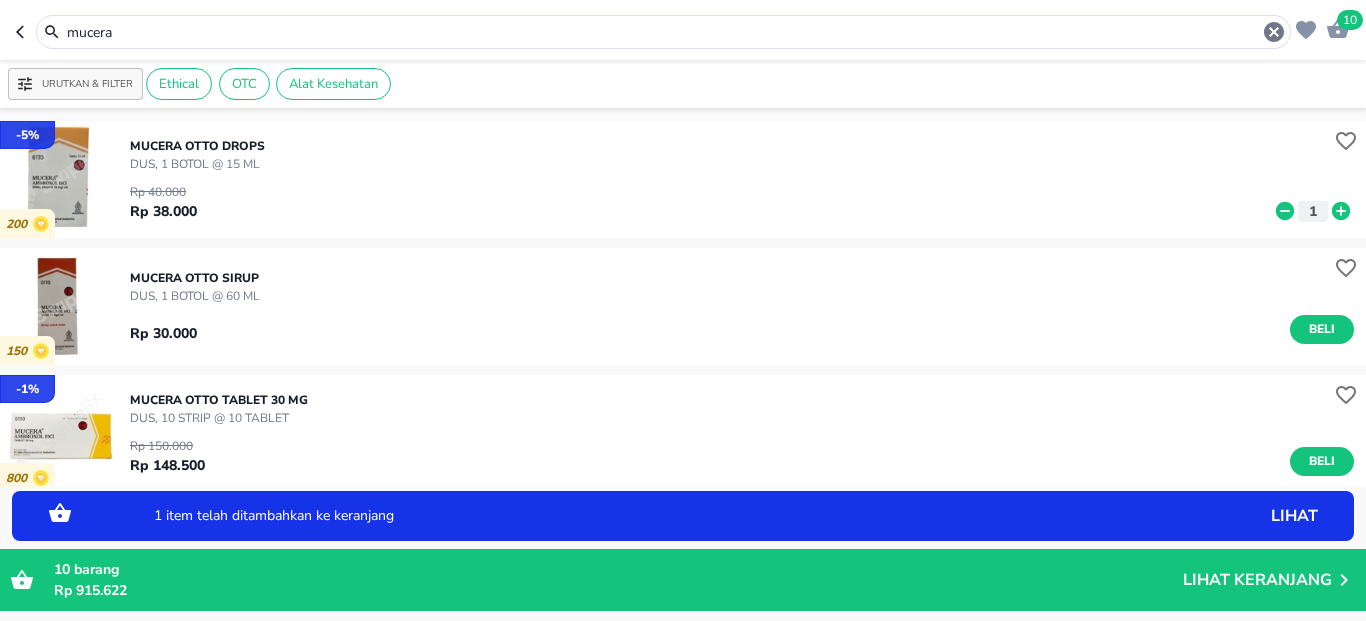 click 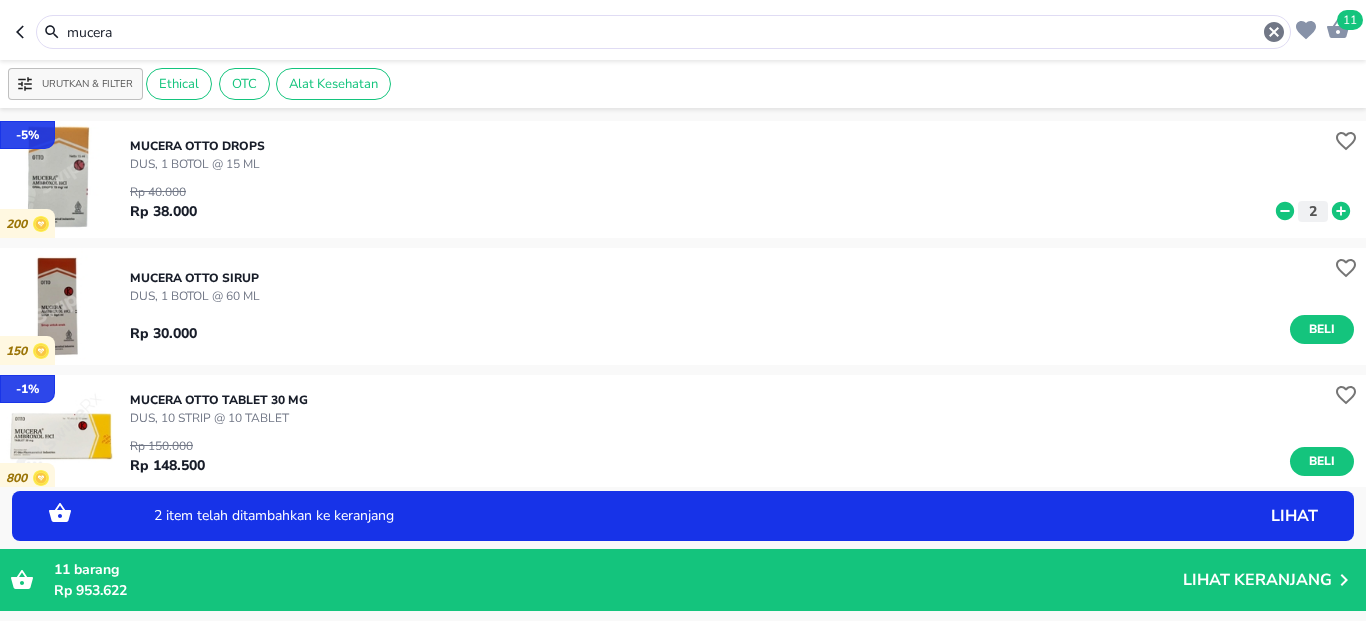 click on "11" at bounding box center (1350, 20) 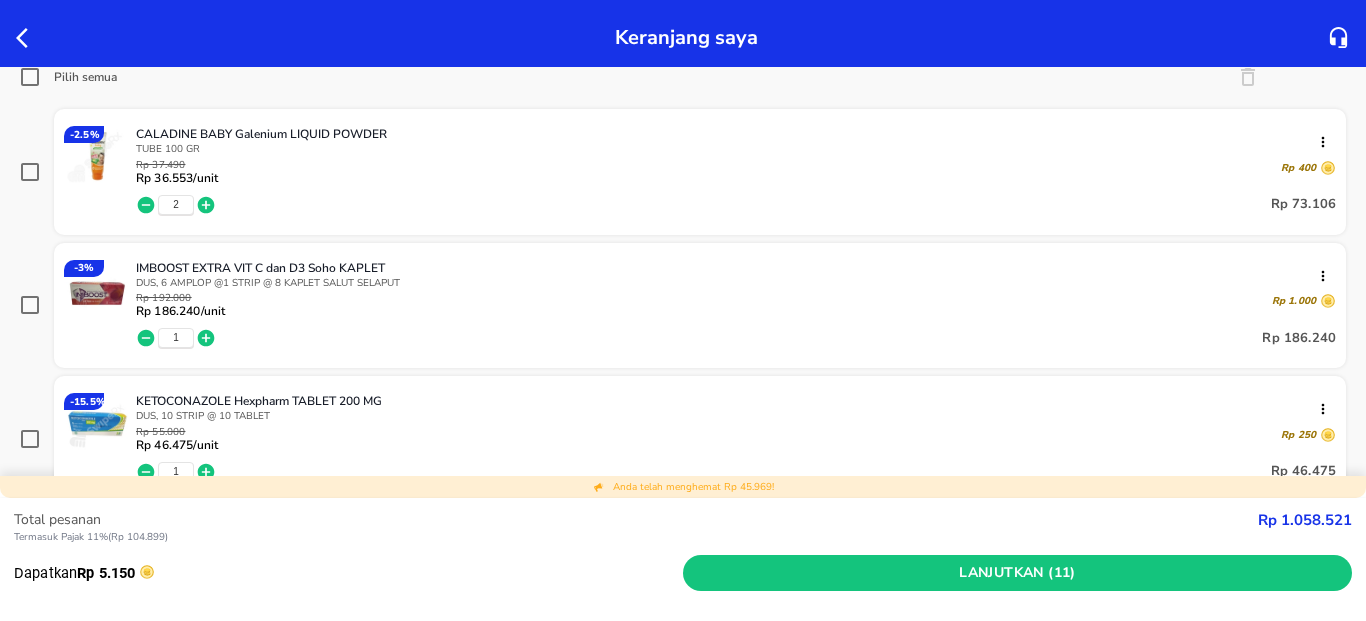 scroll, scrollTop: 240, scrollLeft: 0, axis: vertical 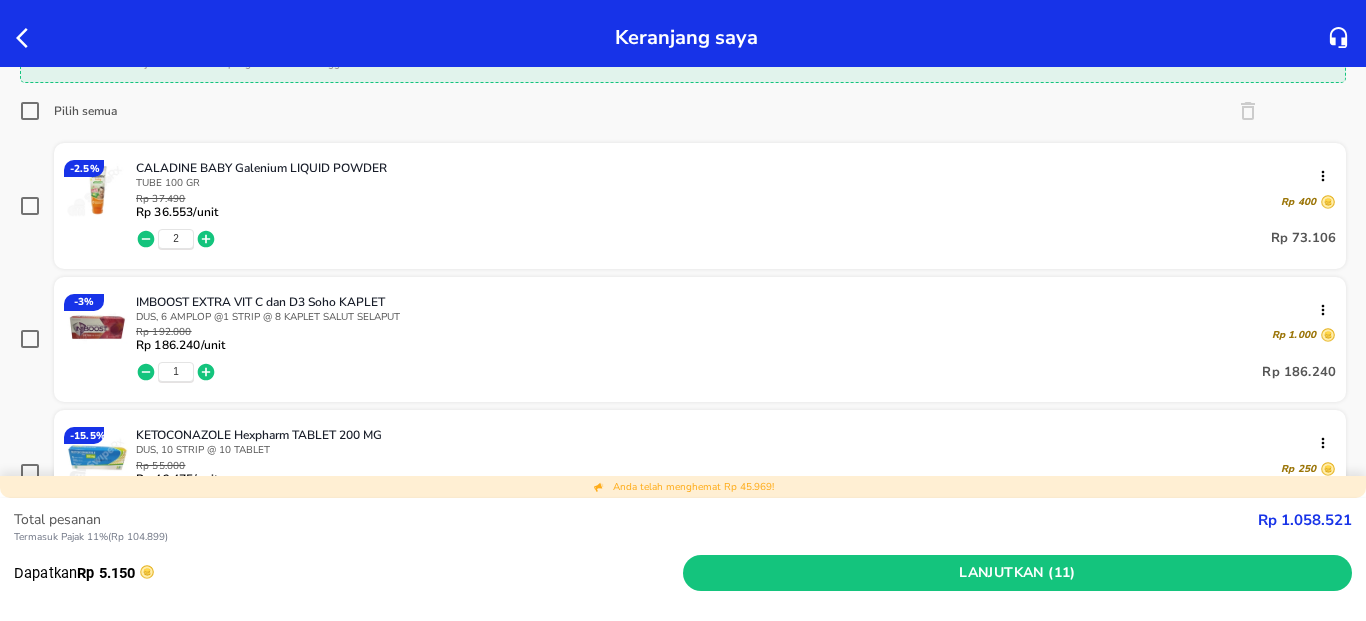 click 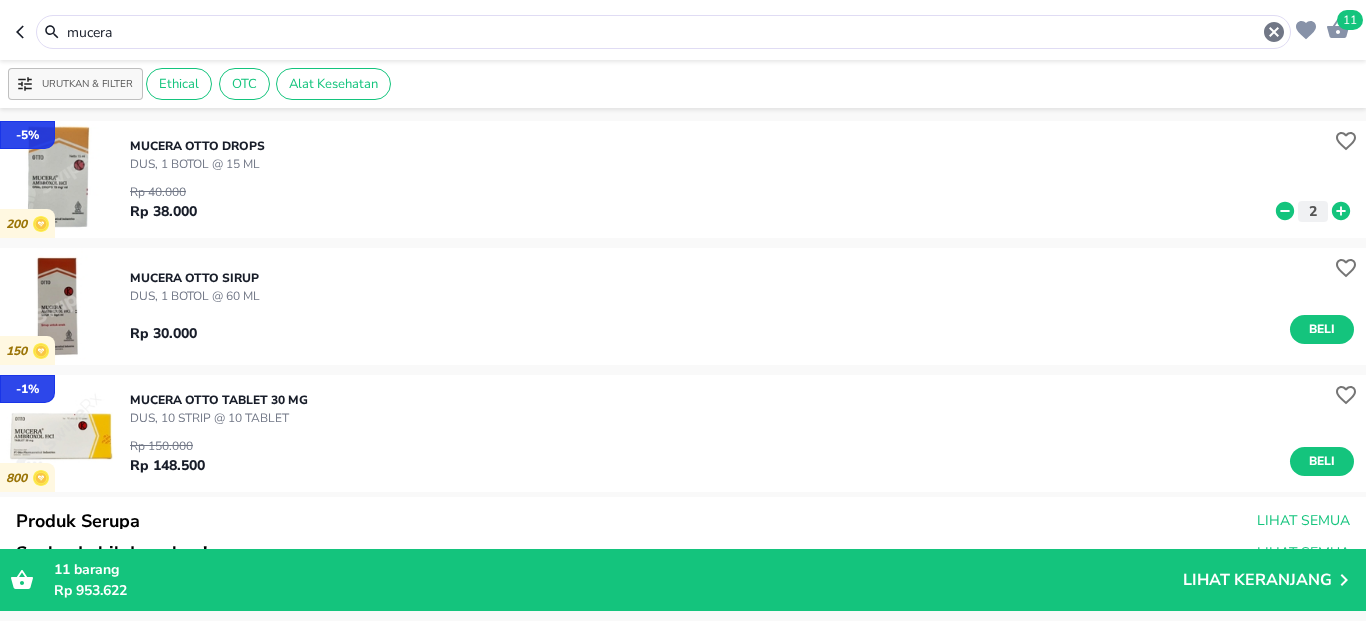 click on "mucera" at bounding box center [675, 32] 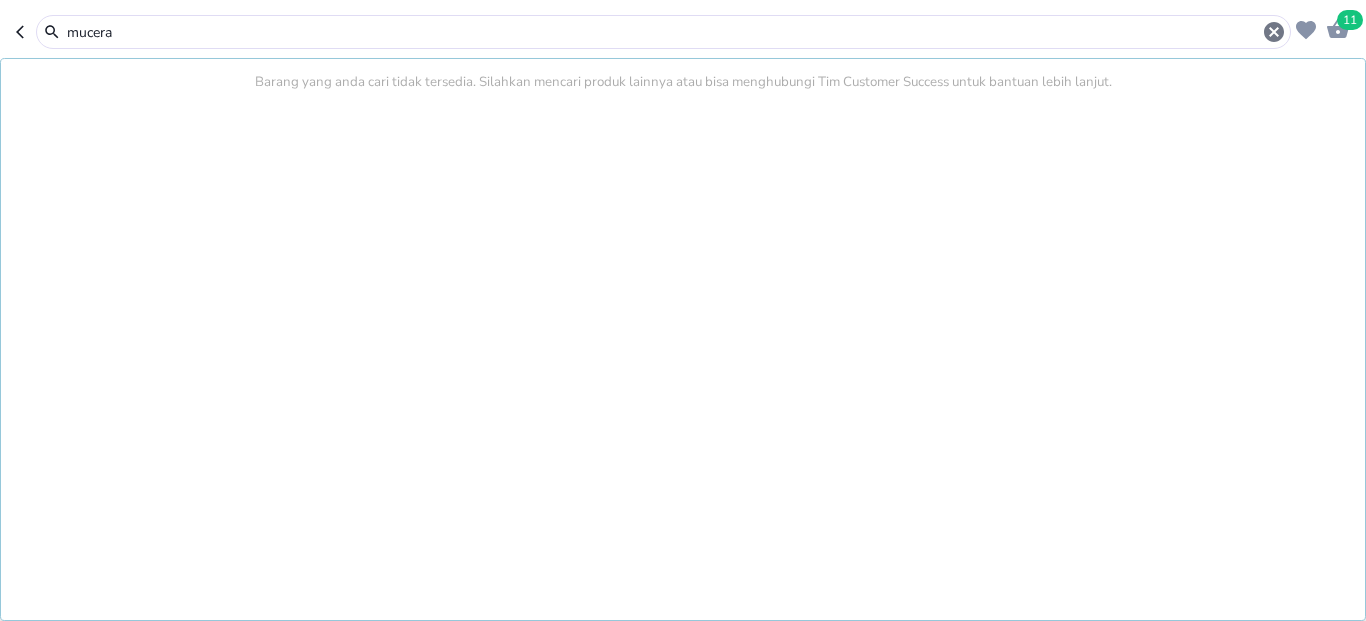 click on "mucera" at bounding box center [675, 32] 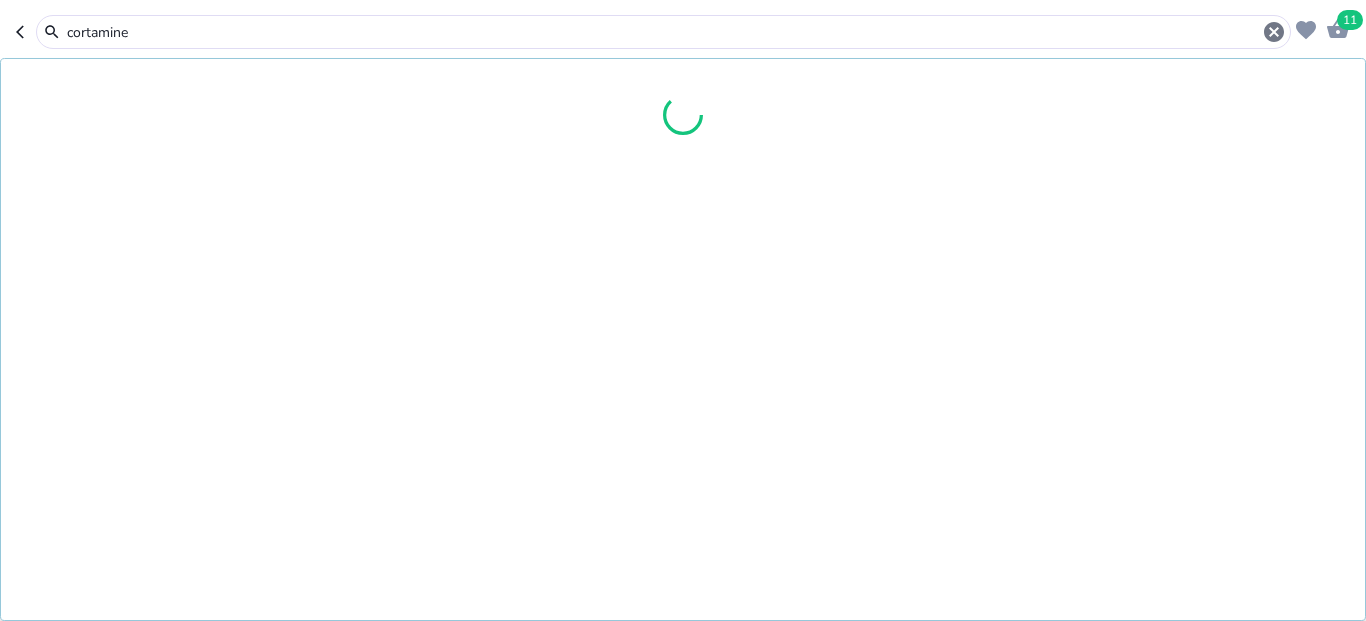 type on "cortamine" 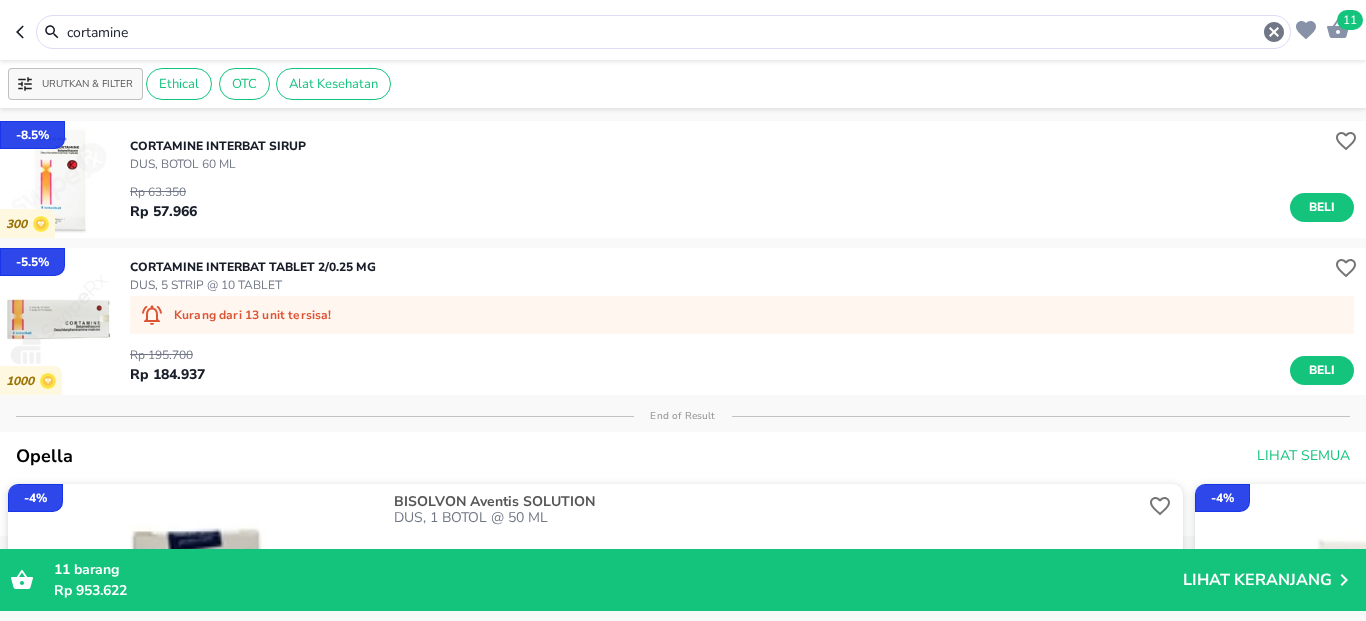 click at bounding box center (58, 179) 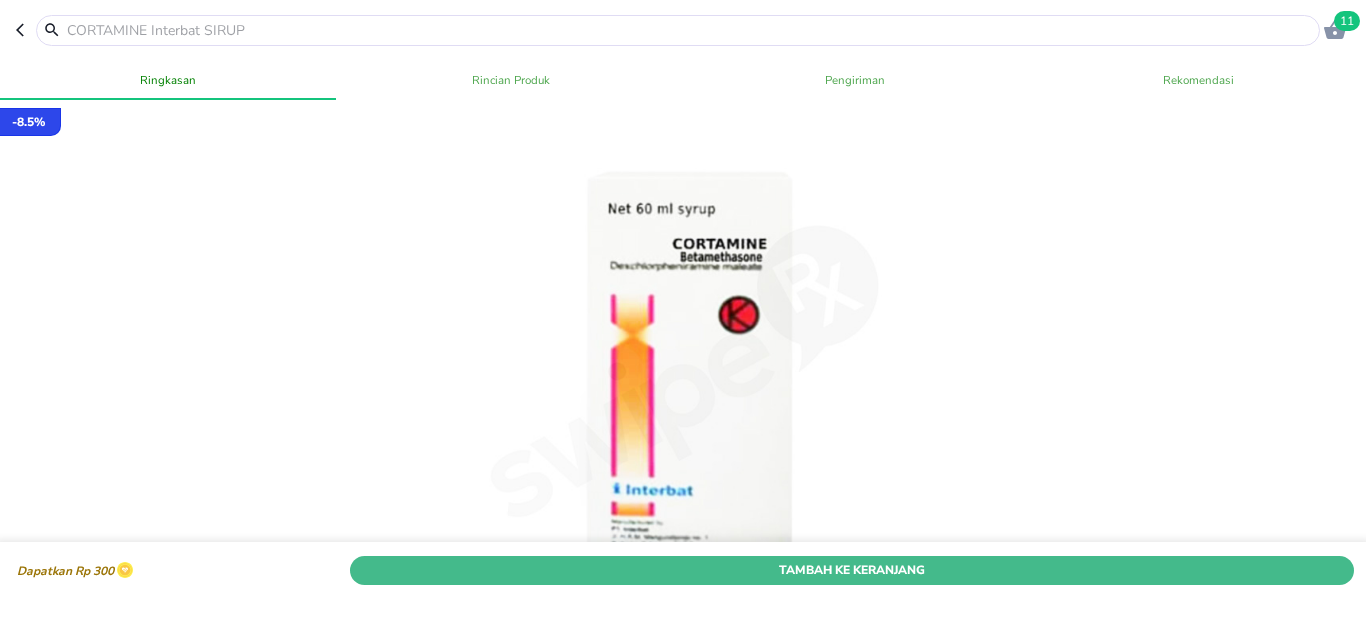 click on "Tambah Ke Keranjang" at bounding box center (852, 570) 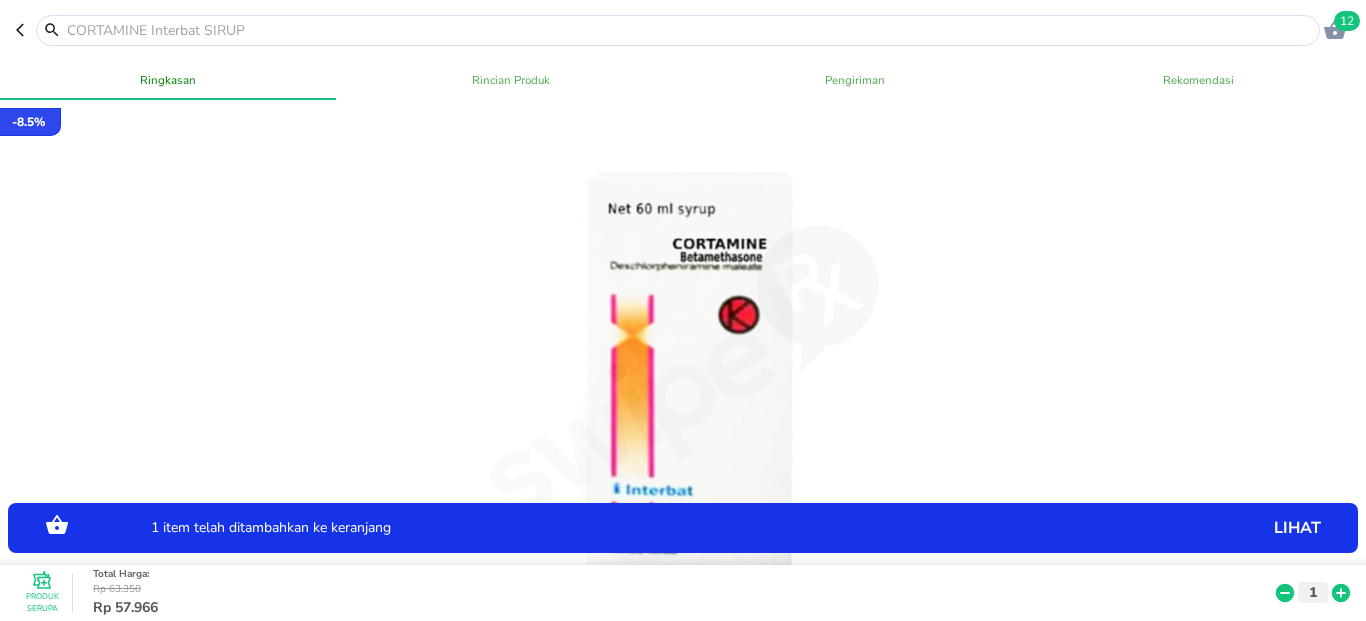 click 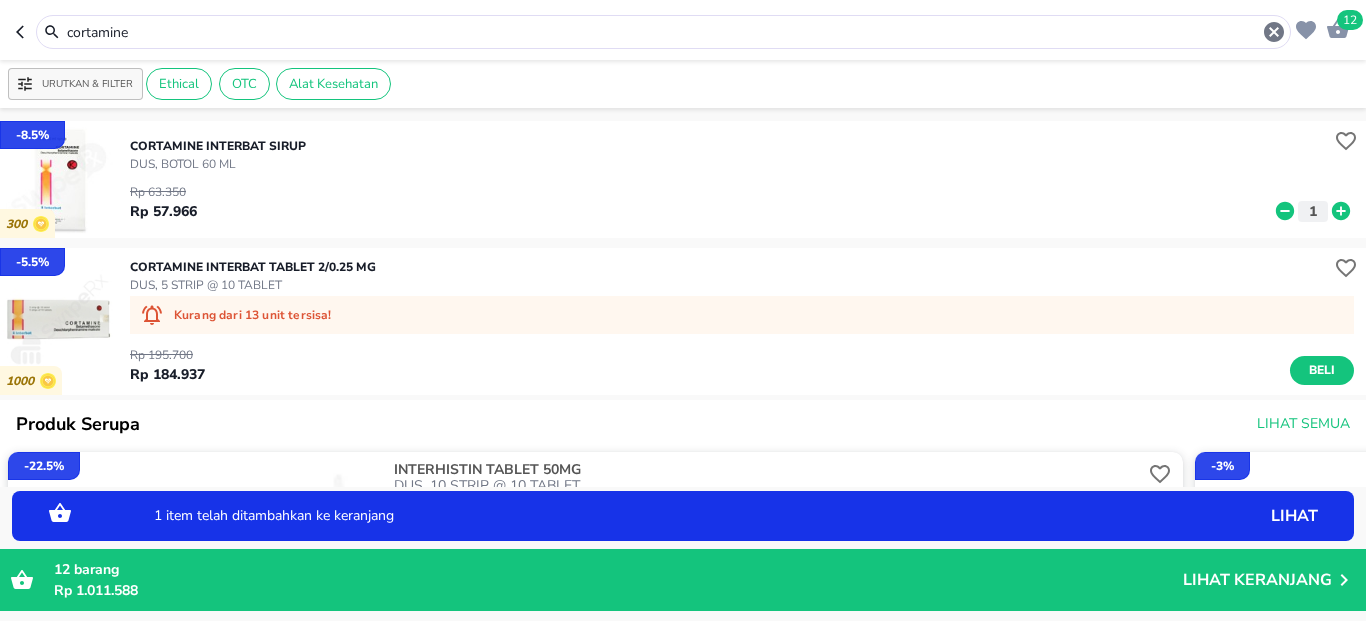 click on "cortamine" at bounding box center (663, 32) 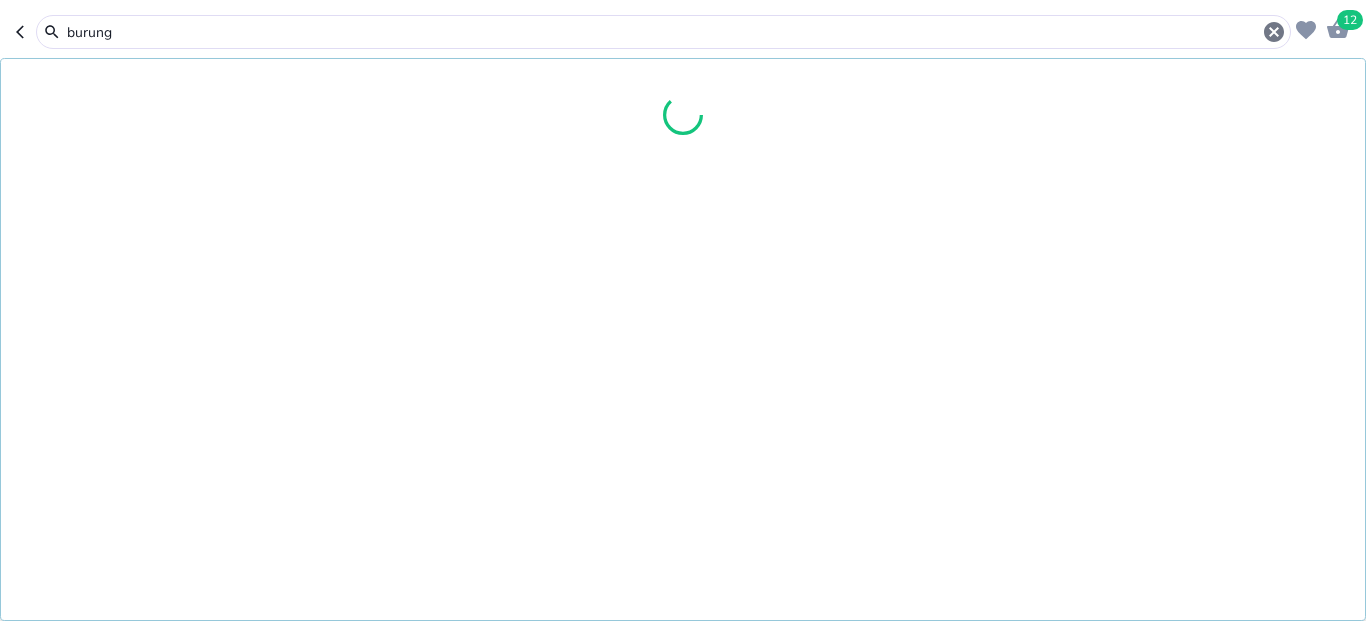 type on "burung" 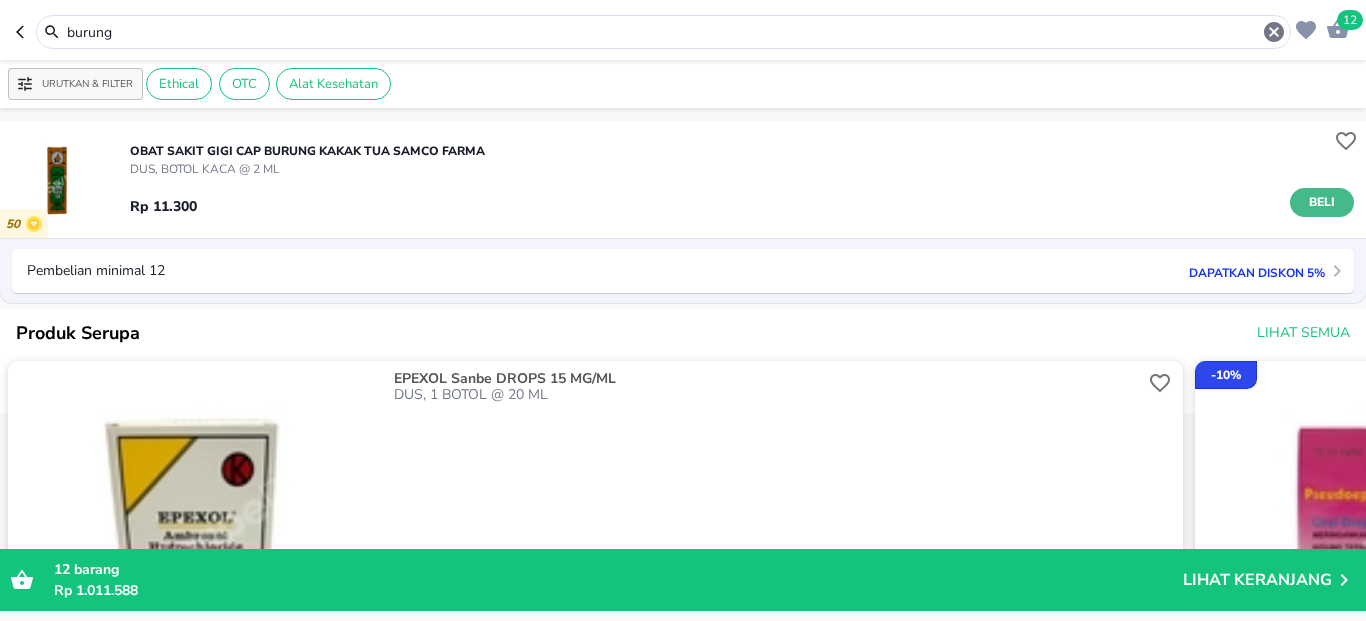 drag, startPoint x: 1318, startPoint y: 182, endPoint x: 1319, endPoint y: 213, distance: 31.016125 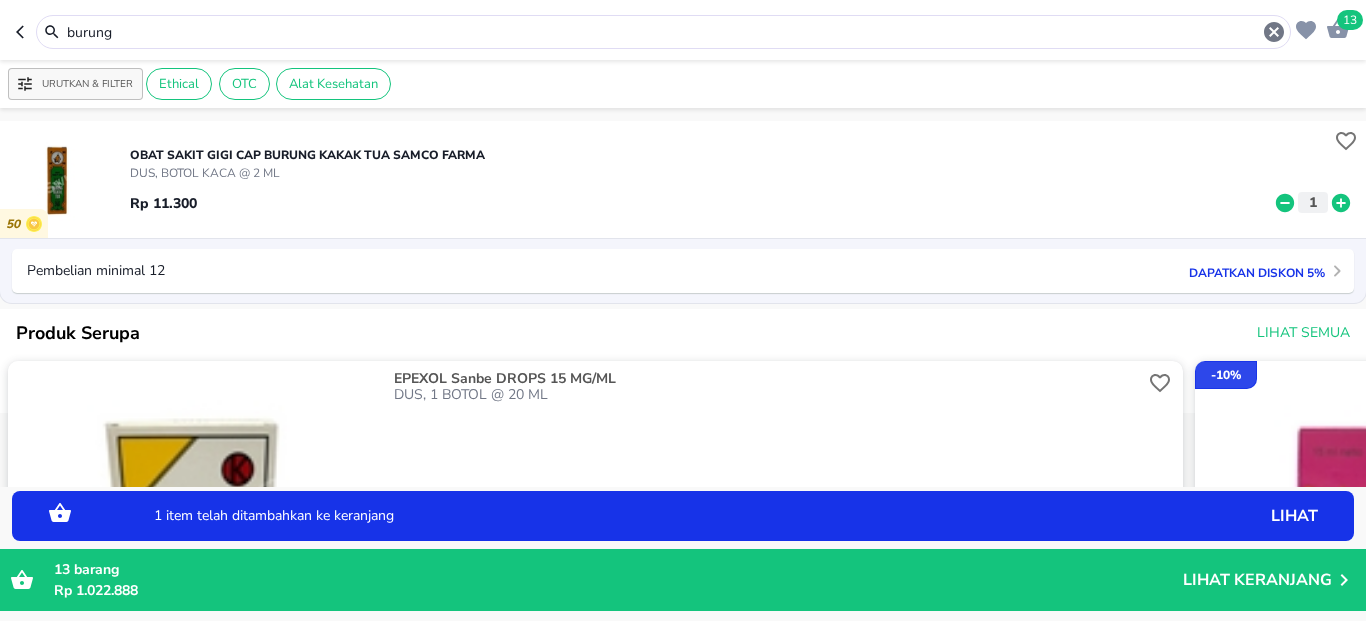 click 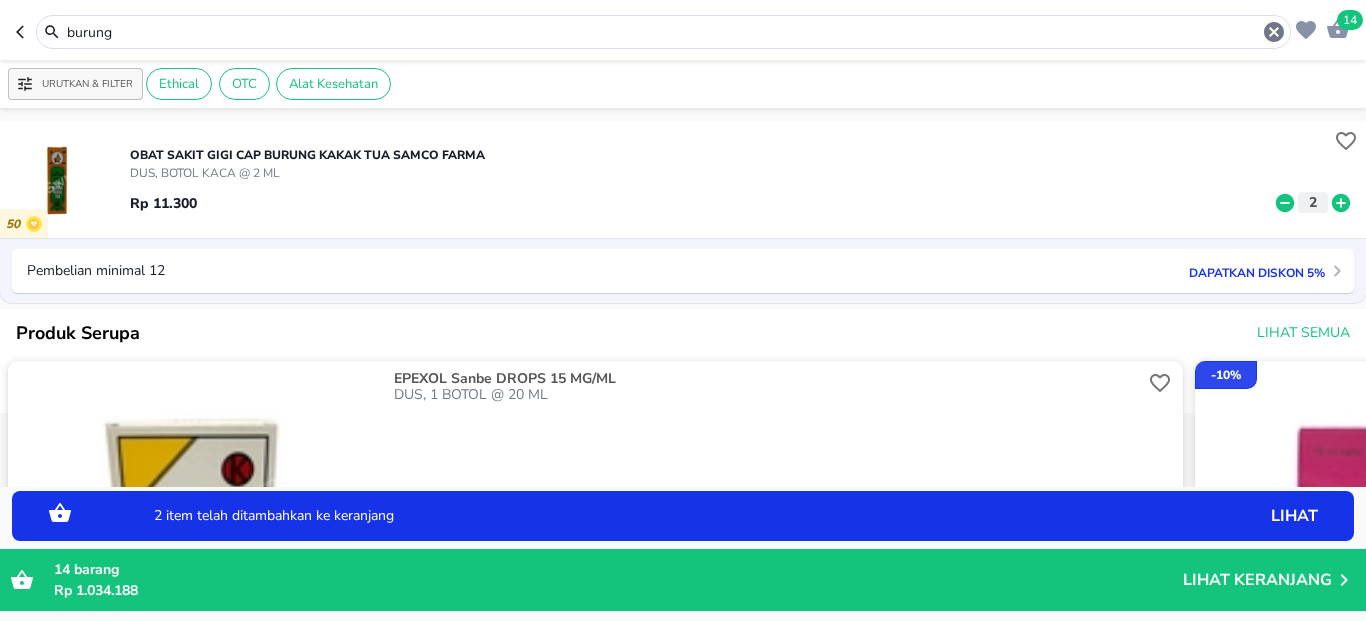 click 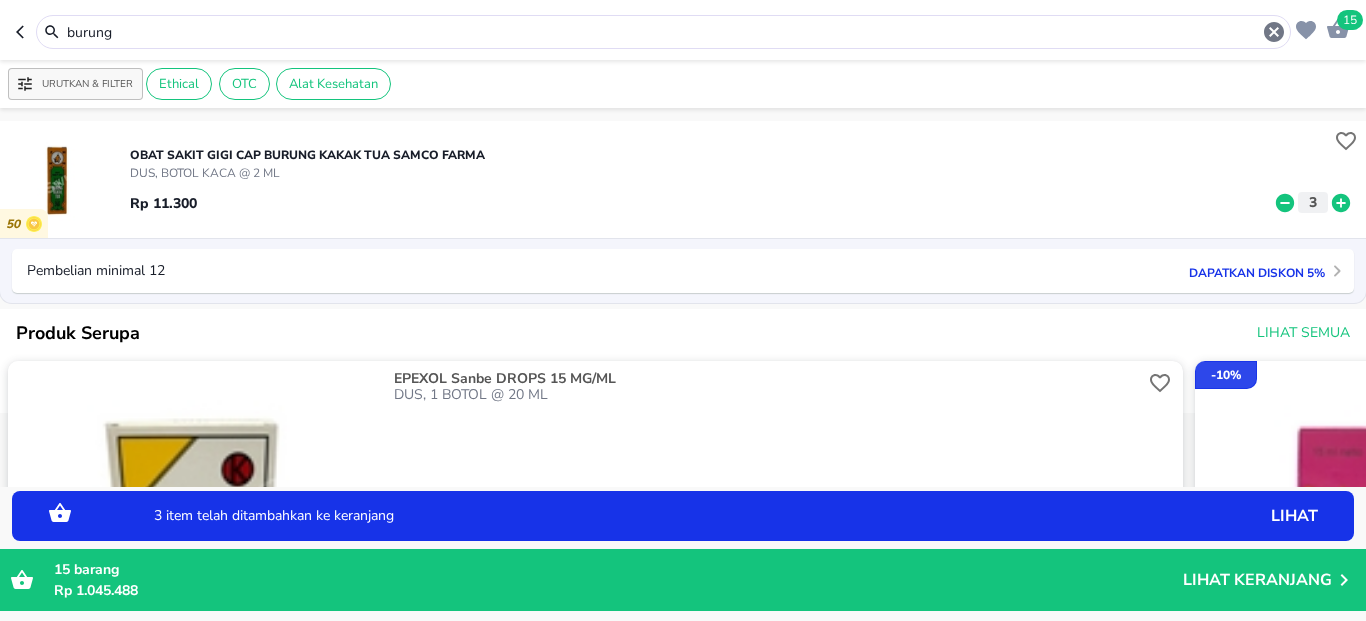 click 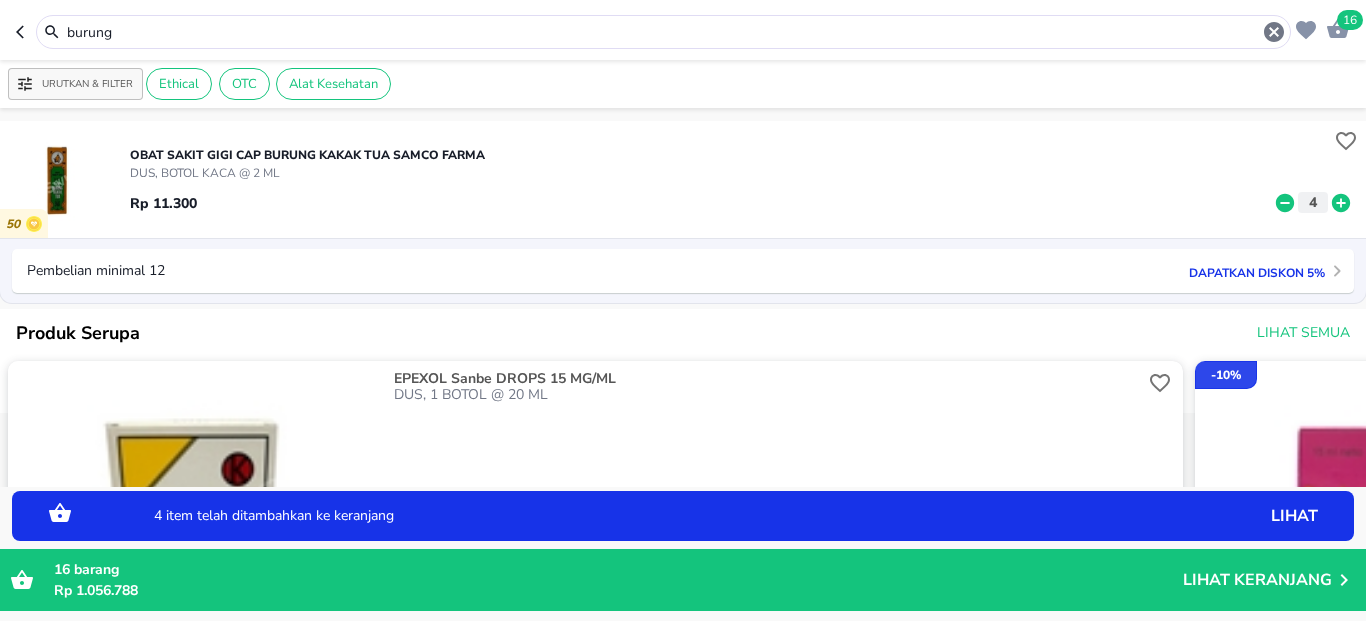 click 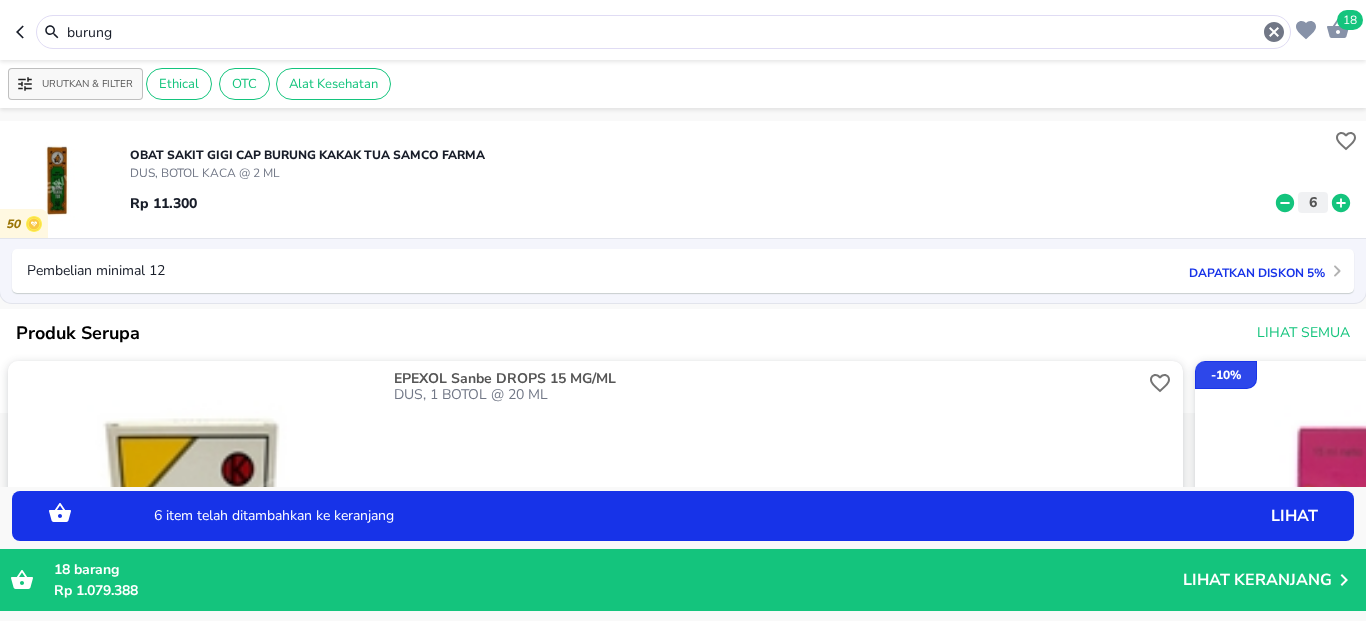 click 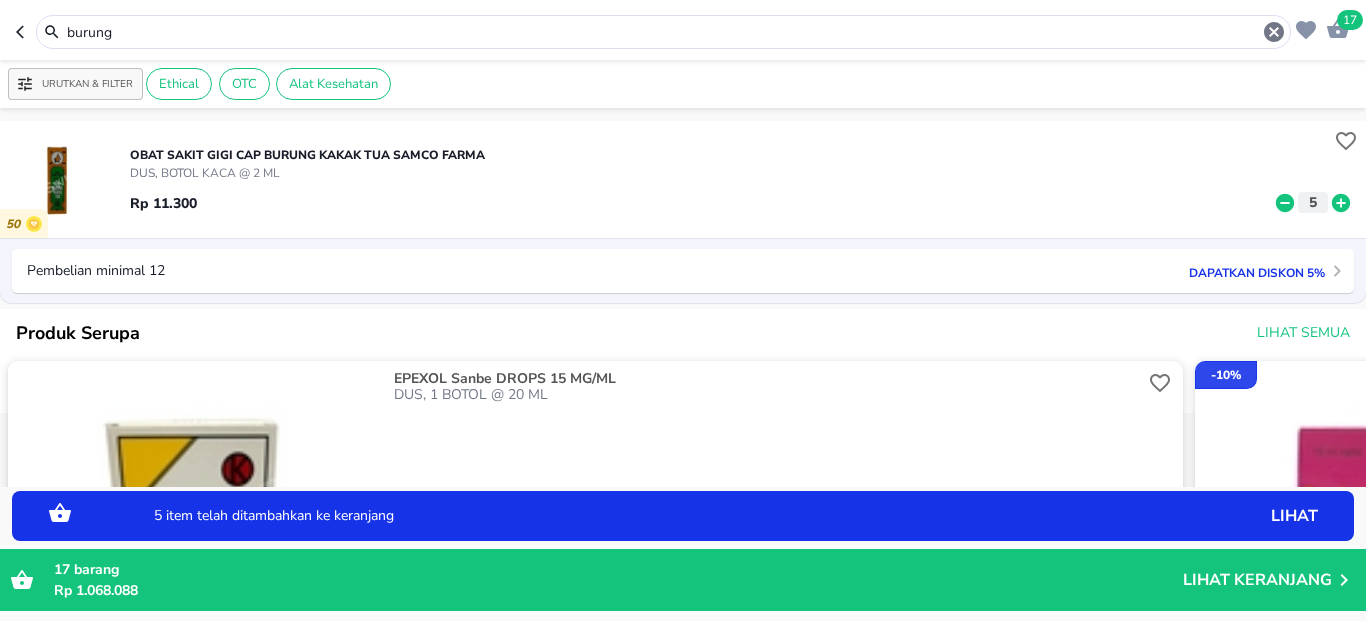 click 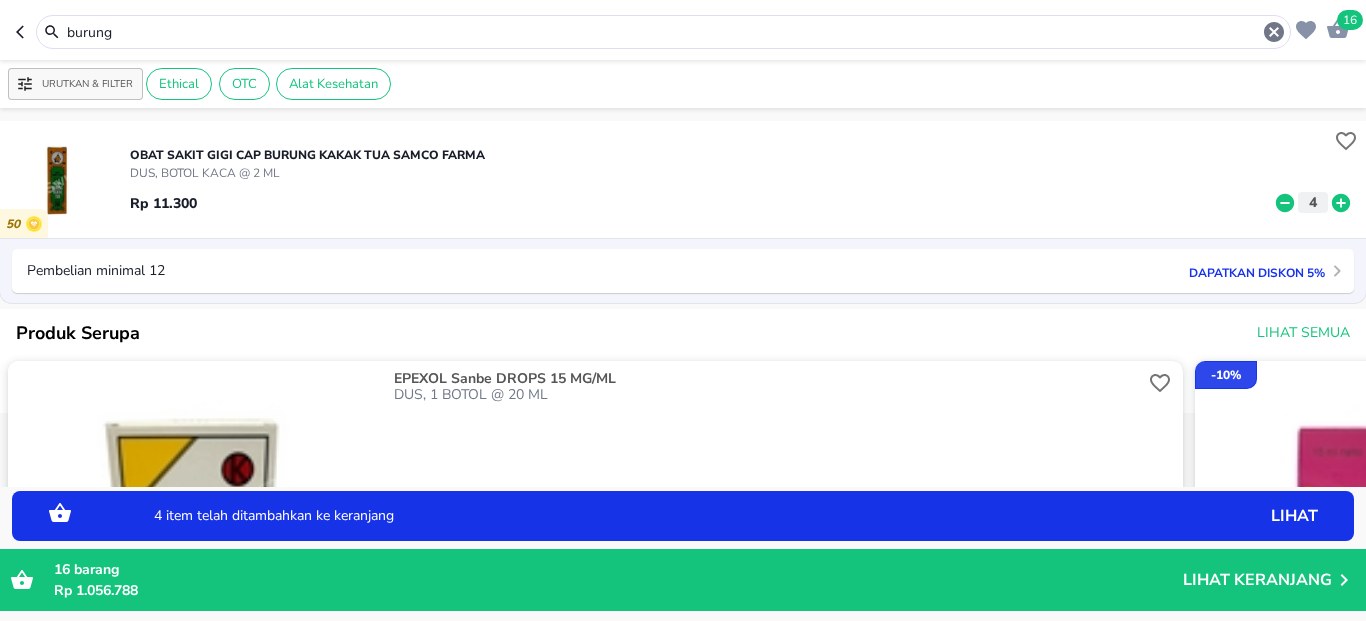 click 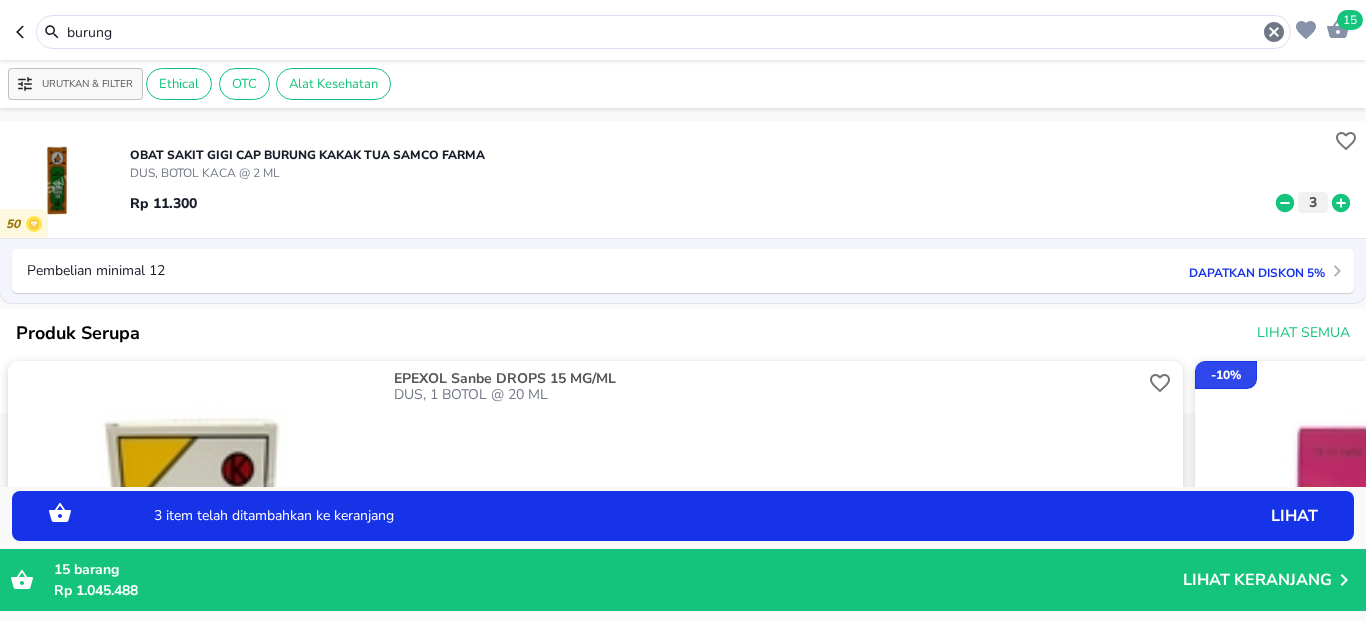 click on "burung" at bounding box center [663, 32] 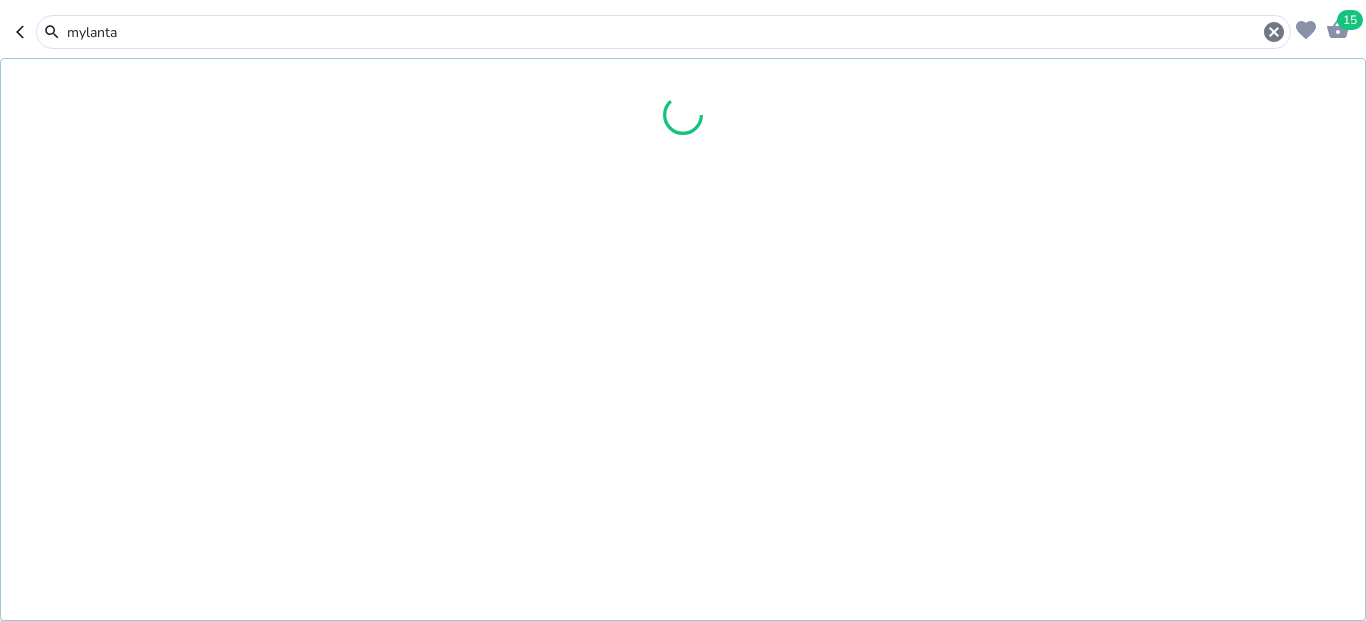 type on "mylanta" 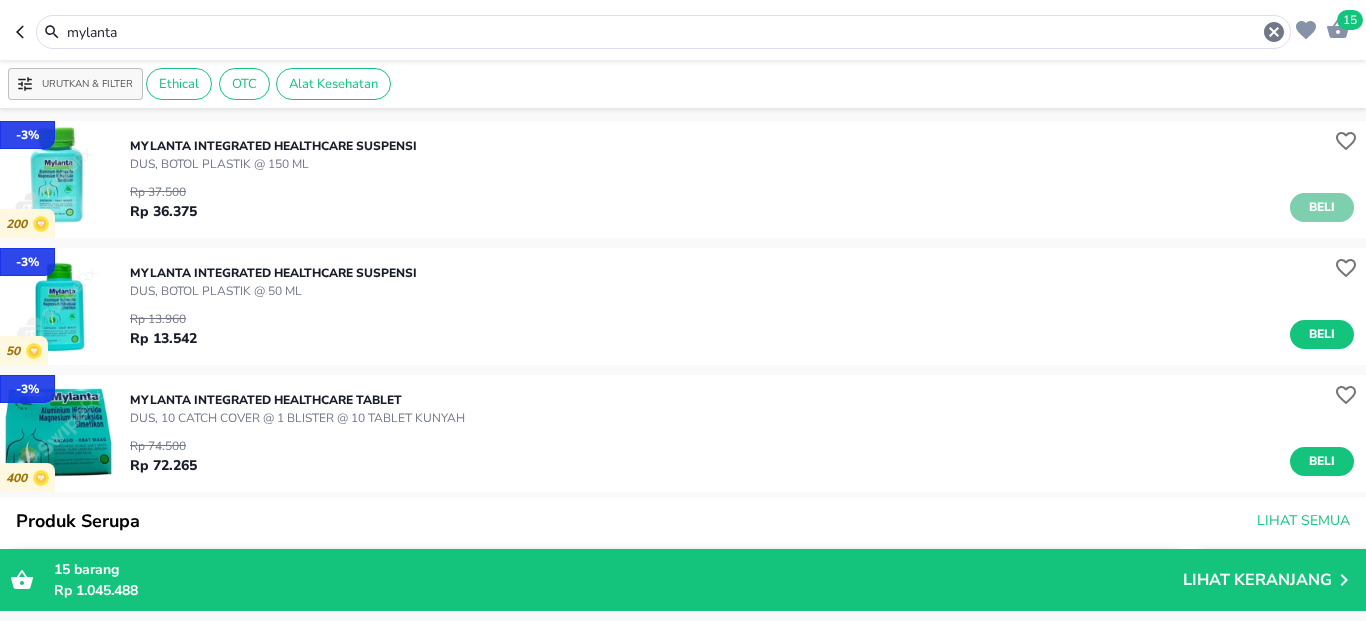 click on "Beli" at bounding box center [1322, 207] 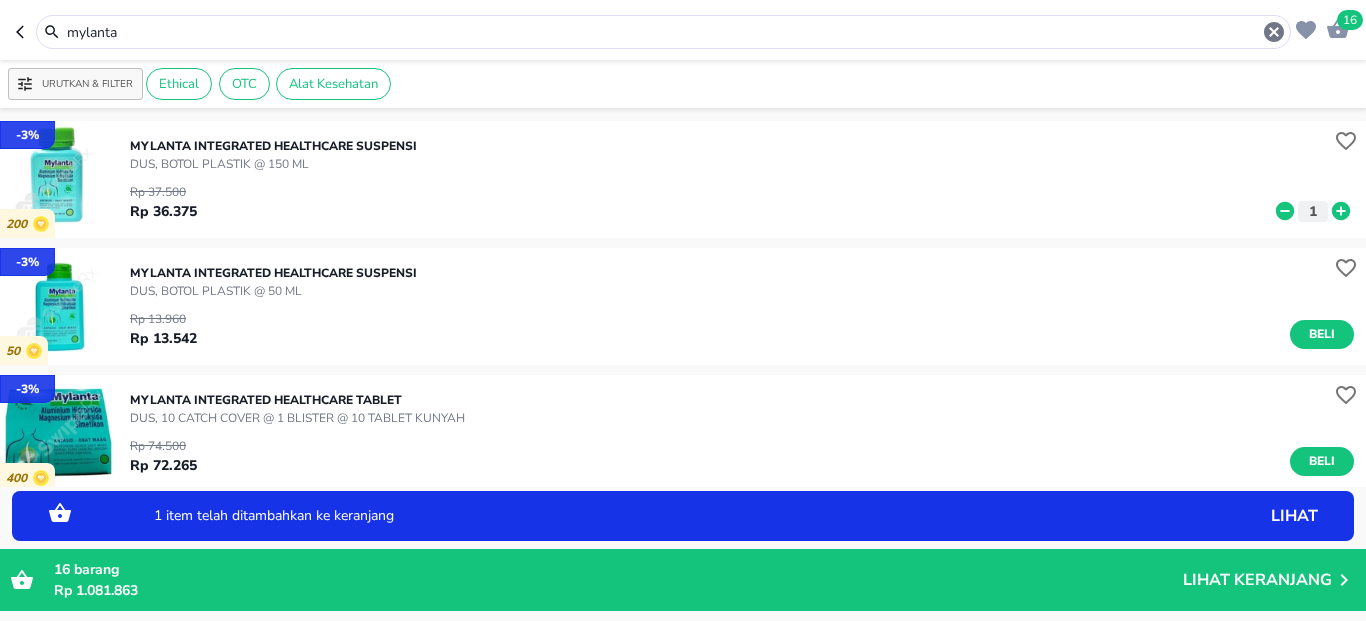 click 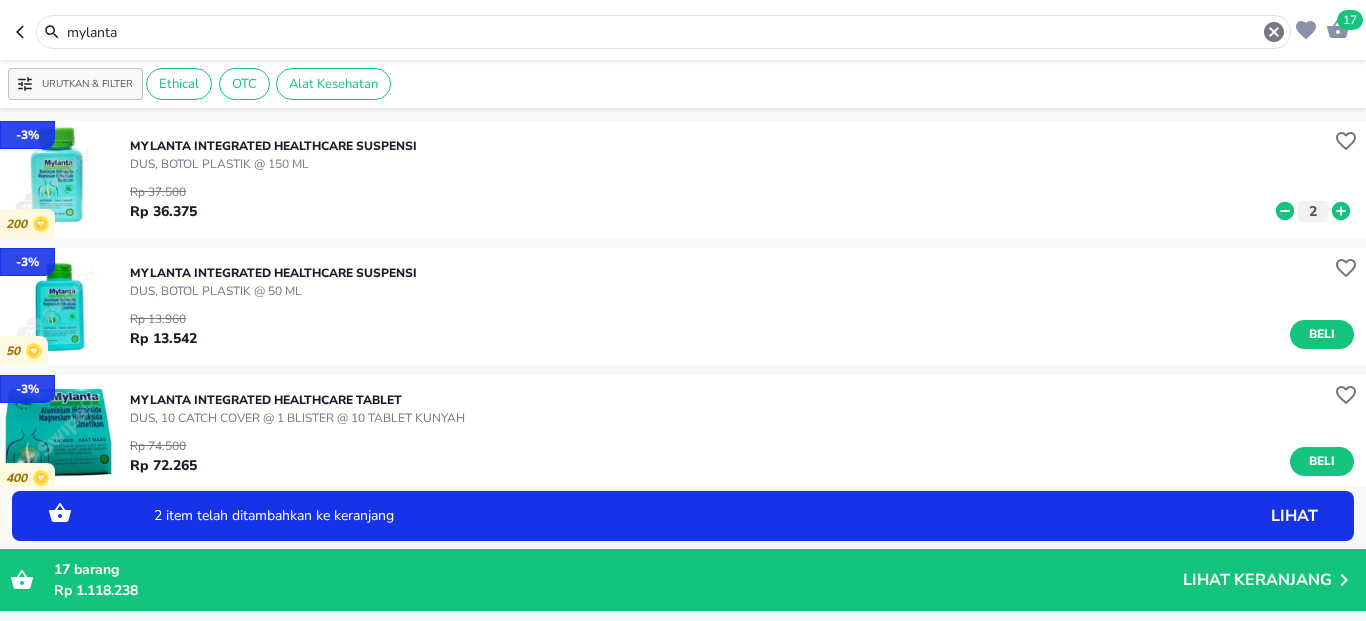 click on "mylanta" at bounding box center (663, 32) 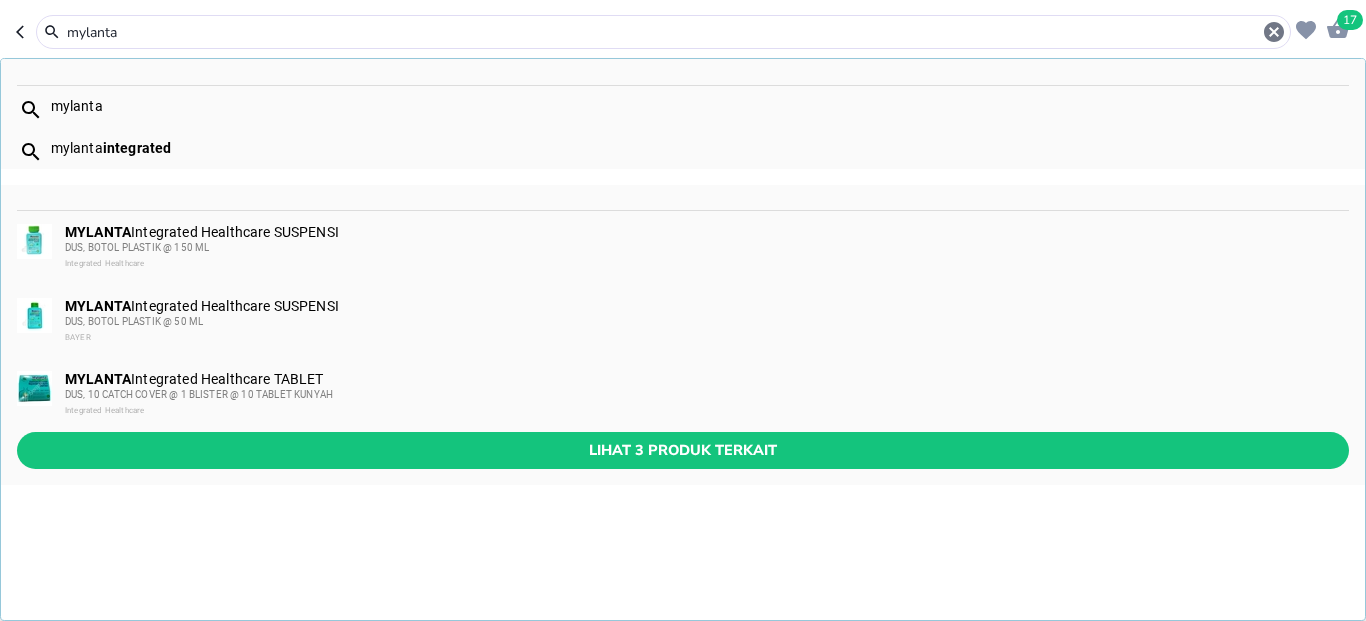 click on "mylanta" at bounding box center [663, 32] 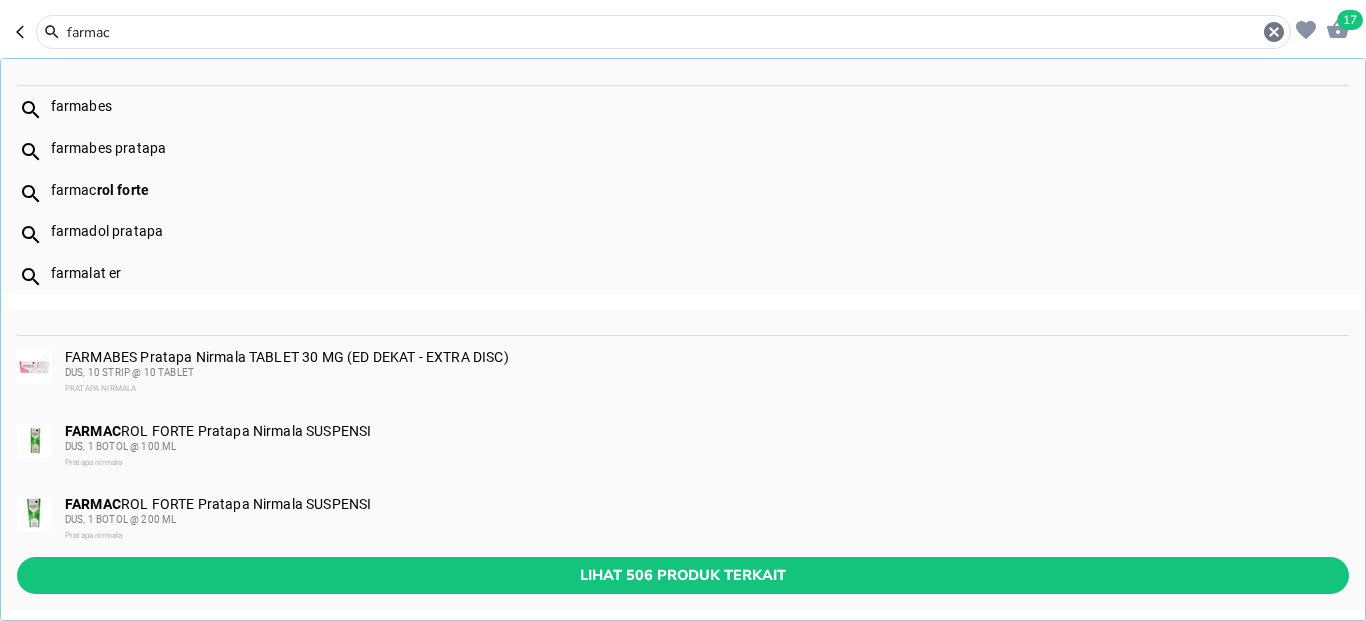 type on "farmac" 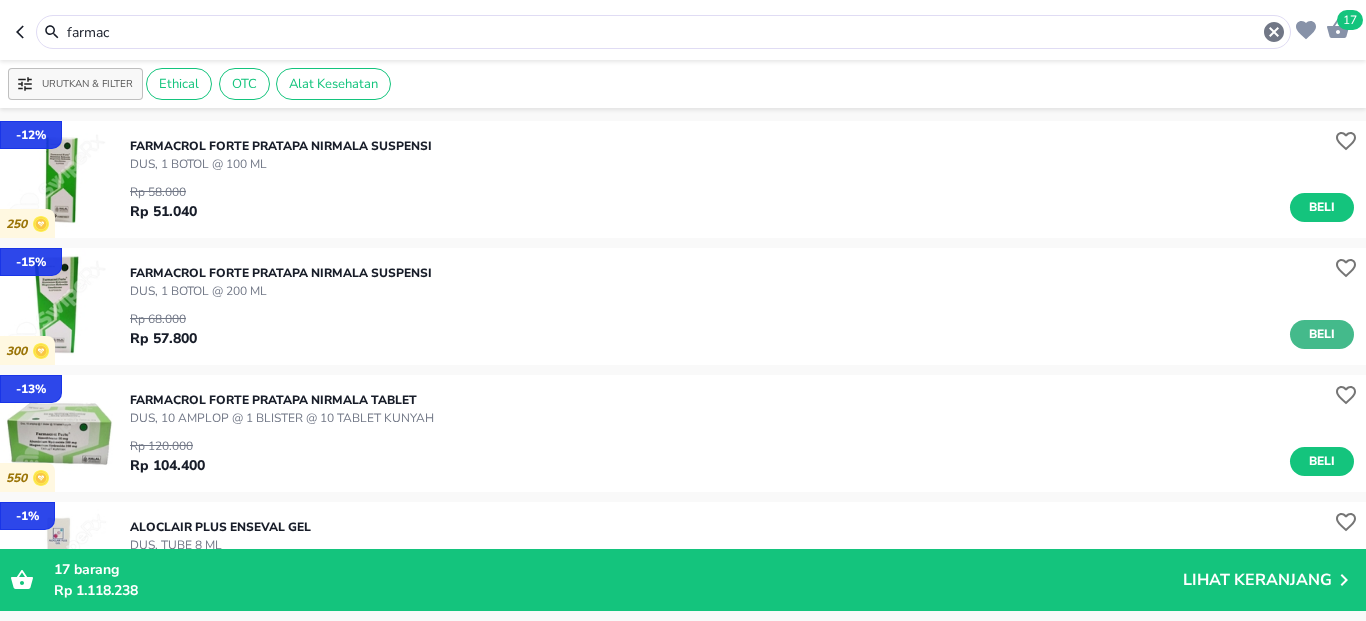 click on "Beli" at bounding box center (1322, 334) 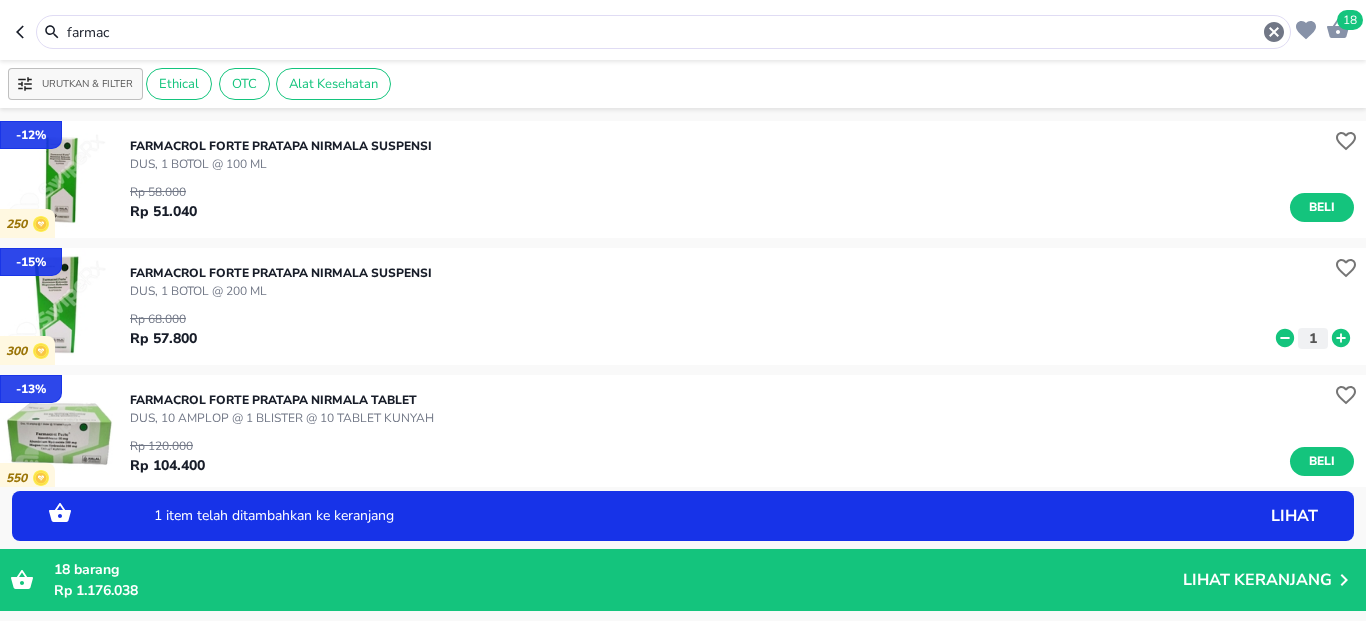click on "farmac" at bounding box center [663, 32] 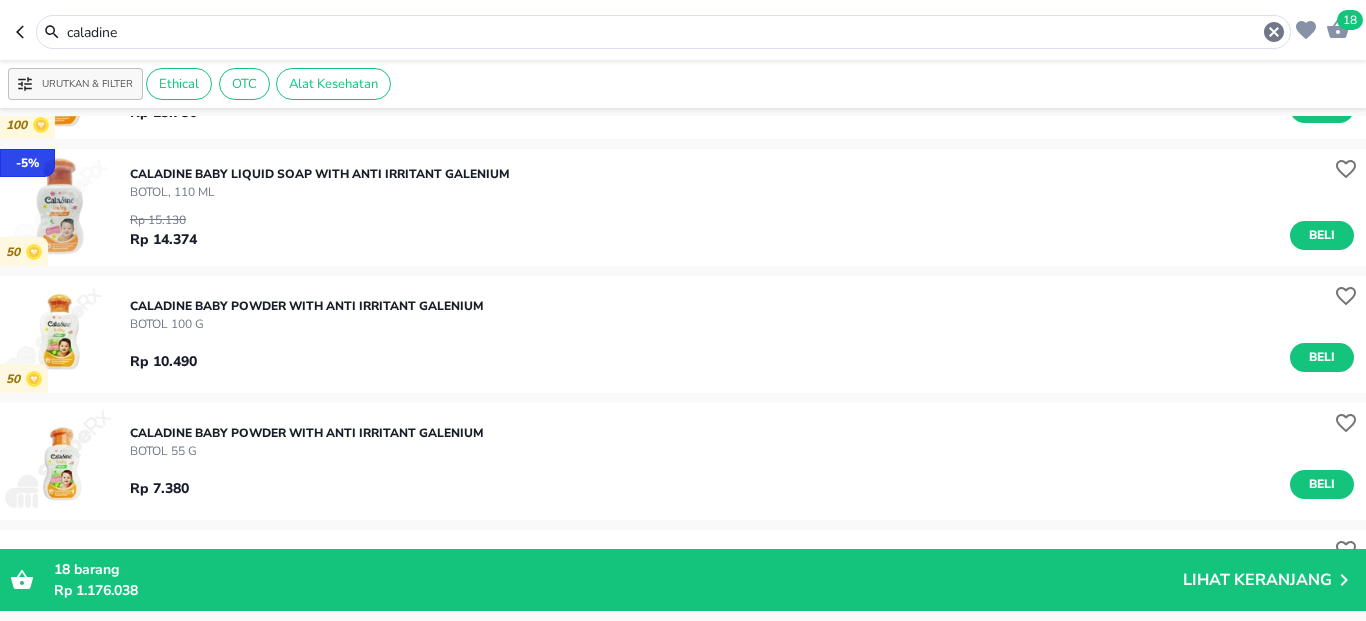 scroll, scrollTop: 600, scrollLeft: 0, axis: vertical 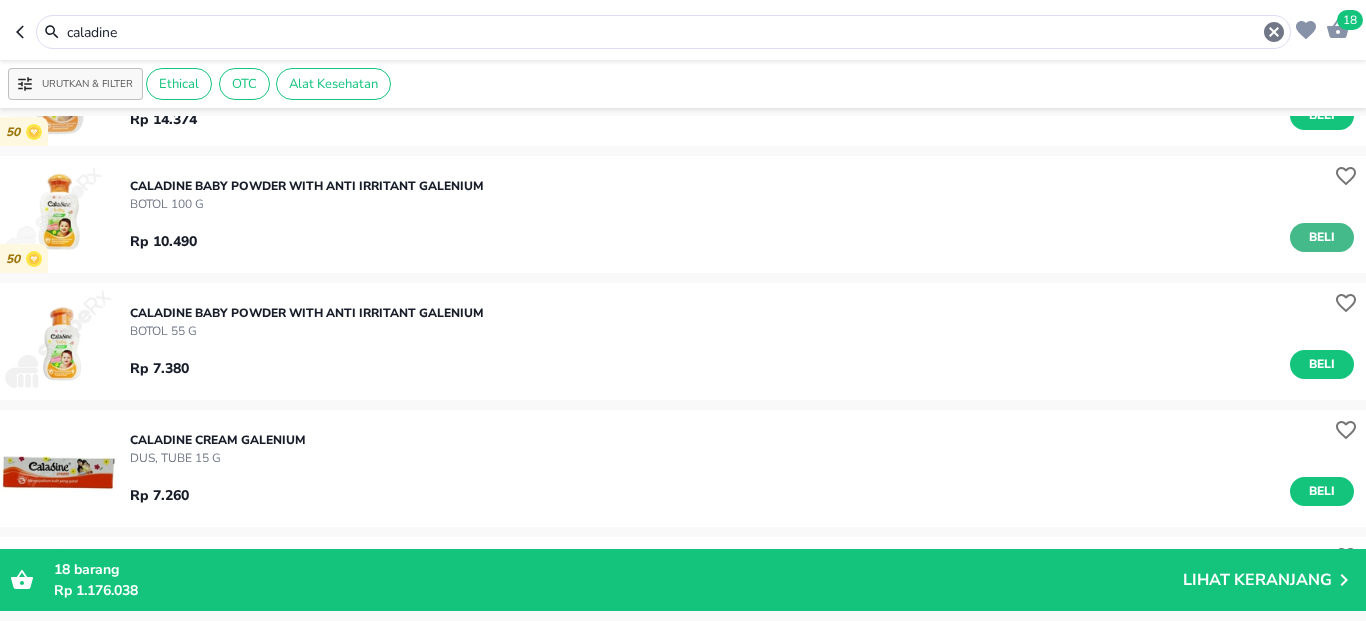 click on "Beli" at bounding box center (1322, 237) 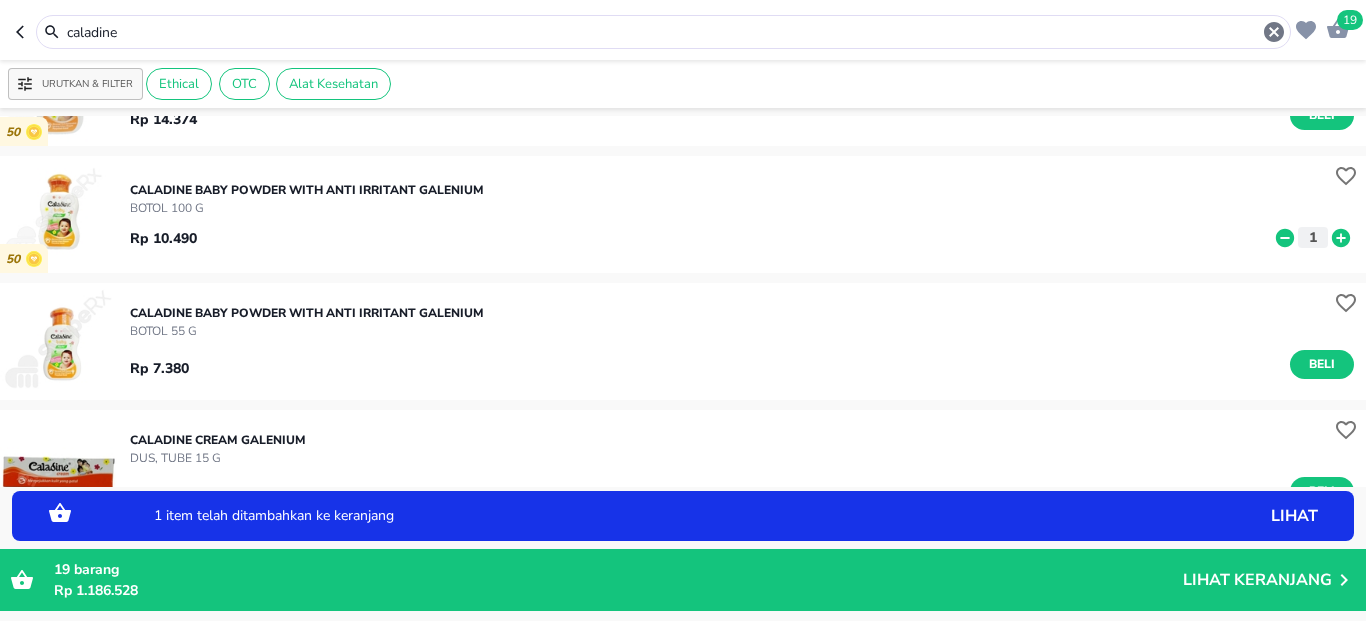 click 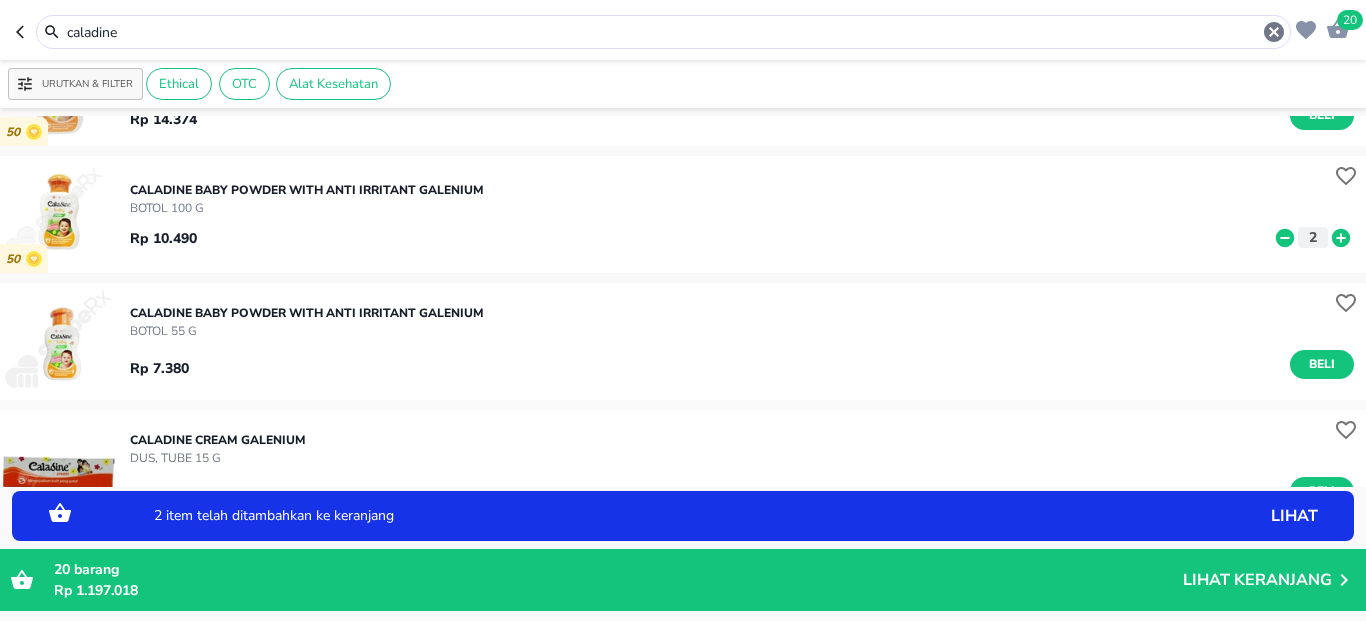 click on "CALADINE BABY POWDER WITH ANTI IRRITANT Galenium BOTOL 55 g Rp 7.380 Beli" at bounding box center (748, 341) 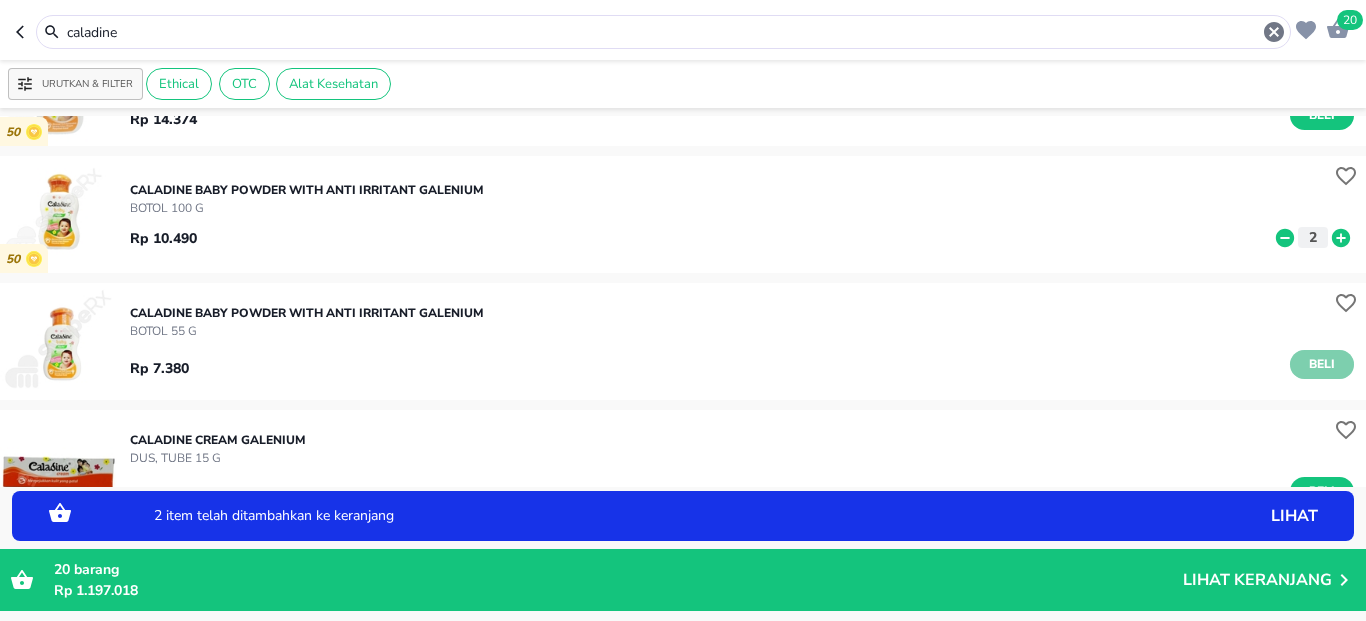 click on "Beli" at bounding box center (1322, 364) 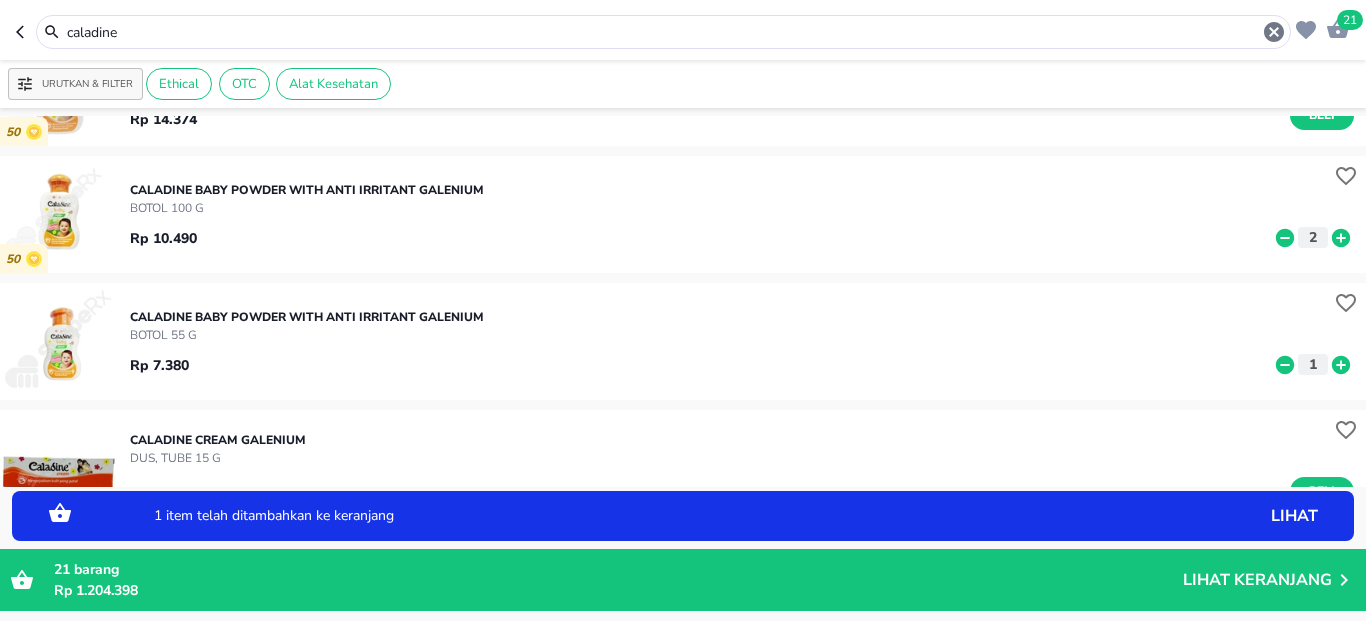 click 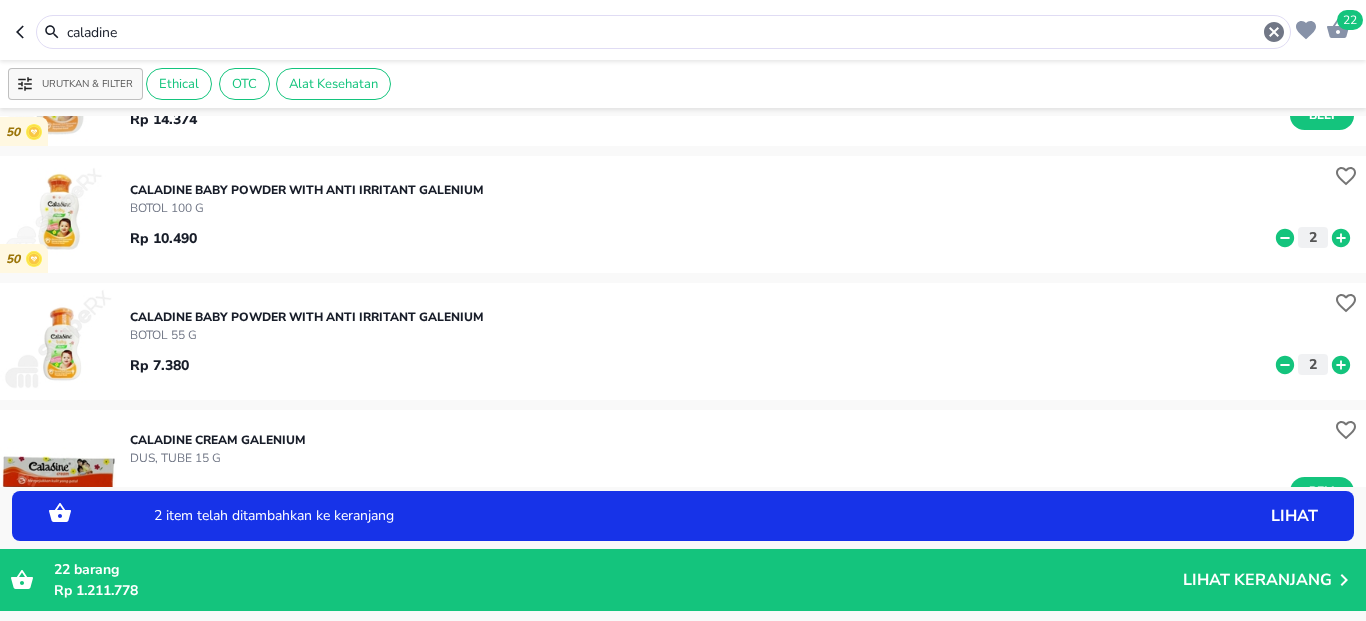 click 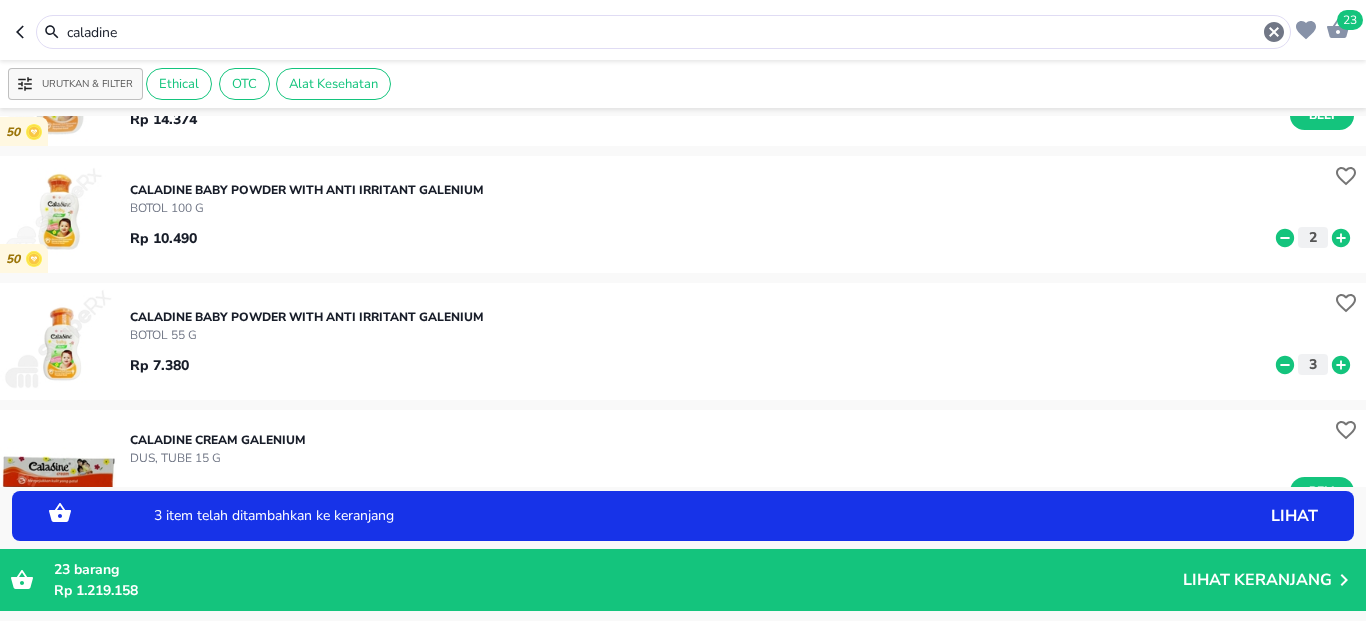 click on "caladine" at bounding box center [663, 32] 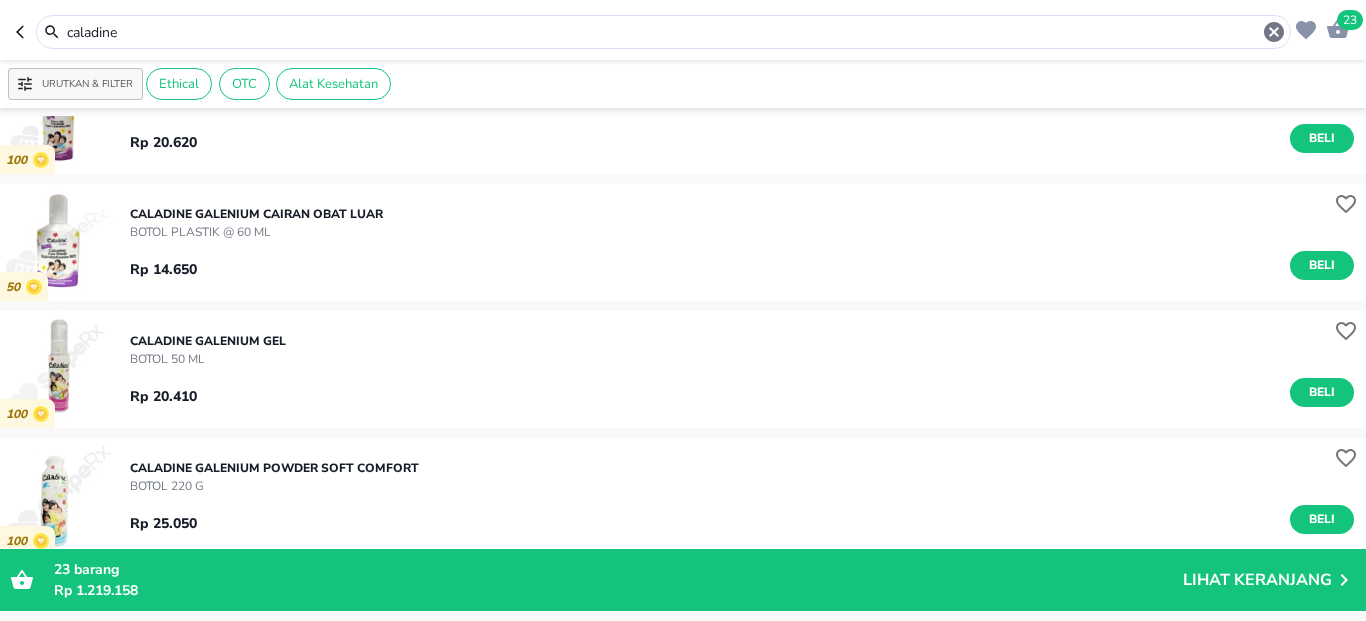 scroll, scrollTop: 1440, scrollLeft: 0, axis: vertical 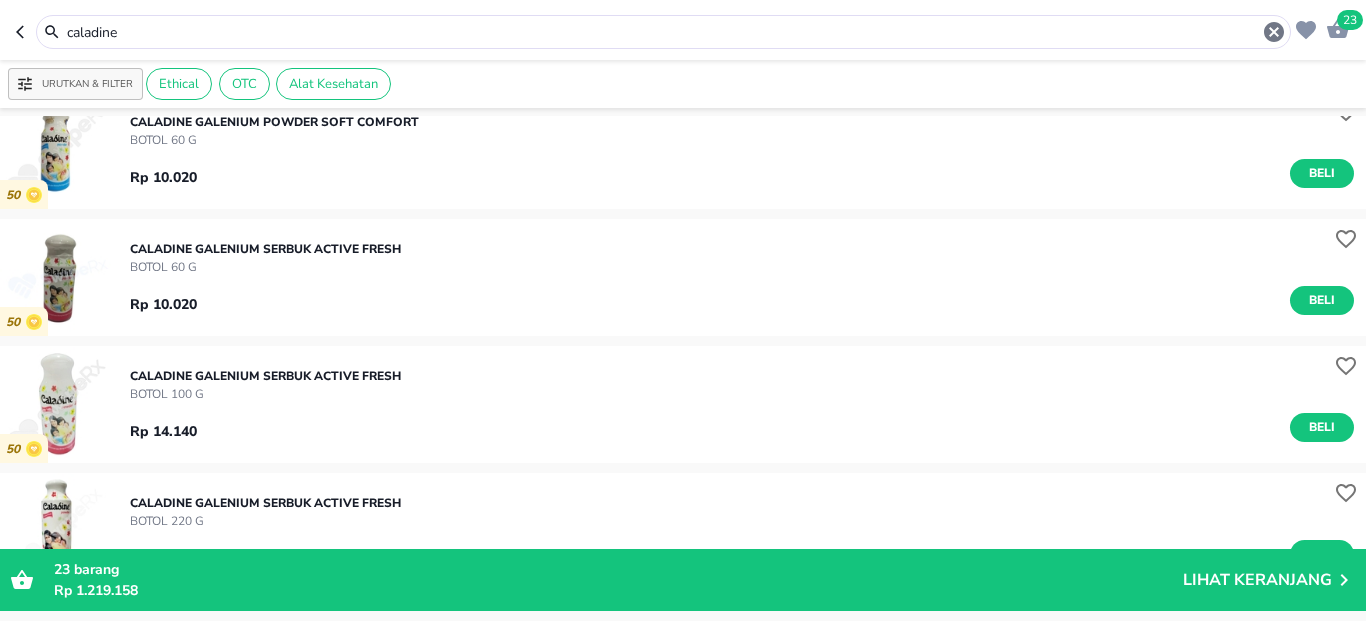 click on "caladine" at bounding box center [663, 32] 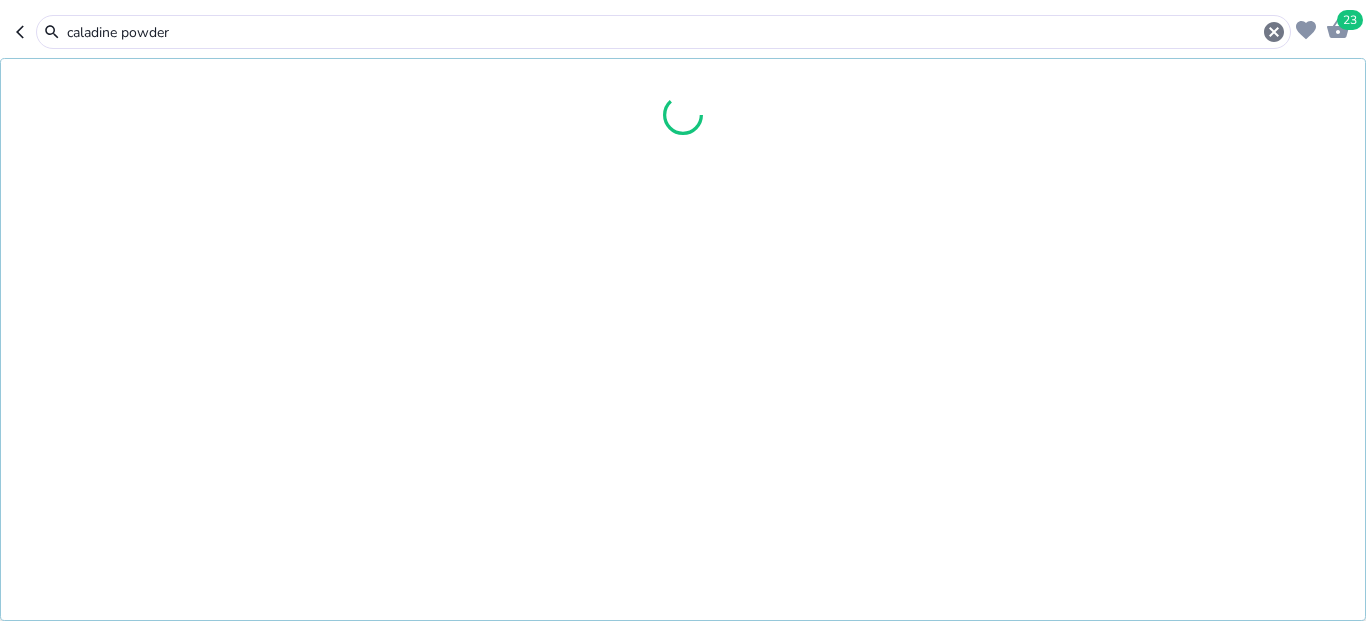 type on "caladine powder" 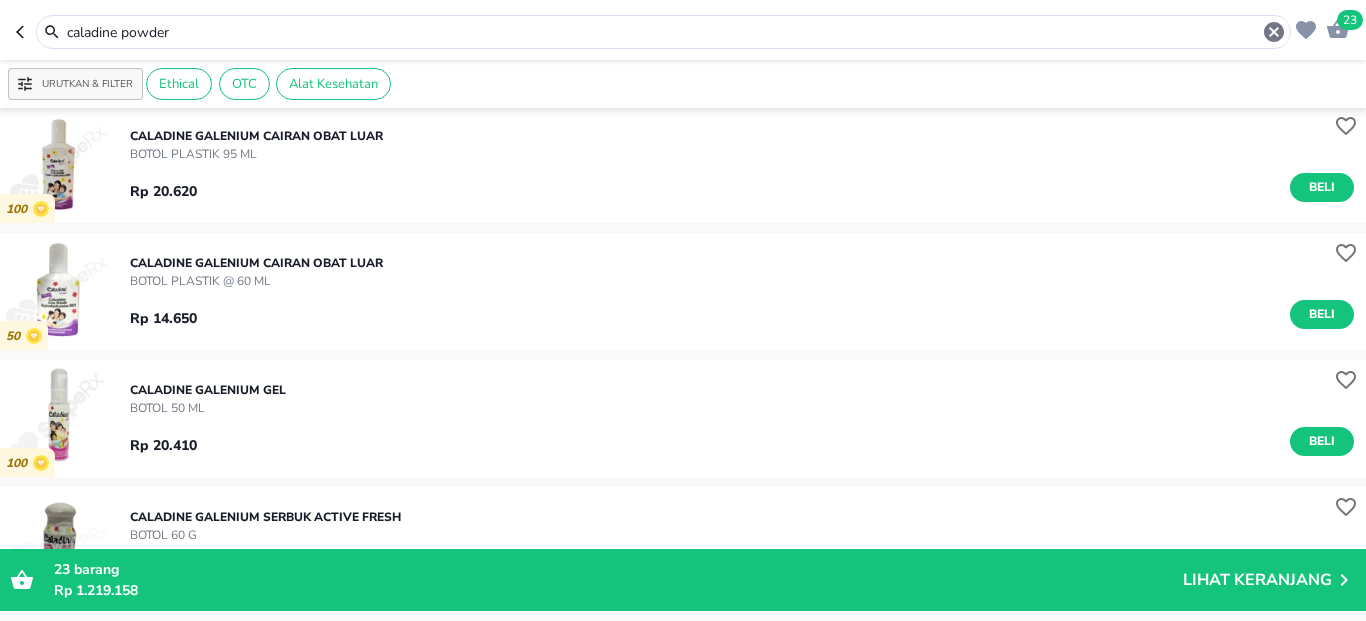 scroll, scrollTop: 2280, scrollLeft: 0, axis: vertical 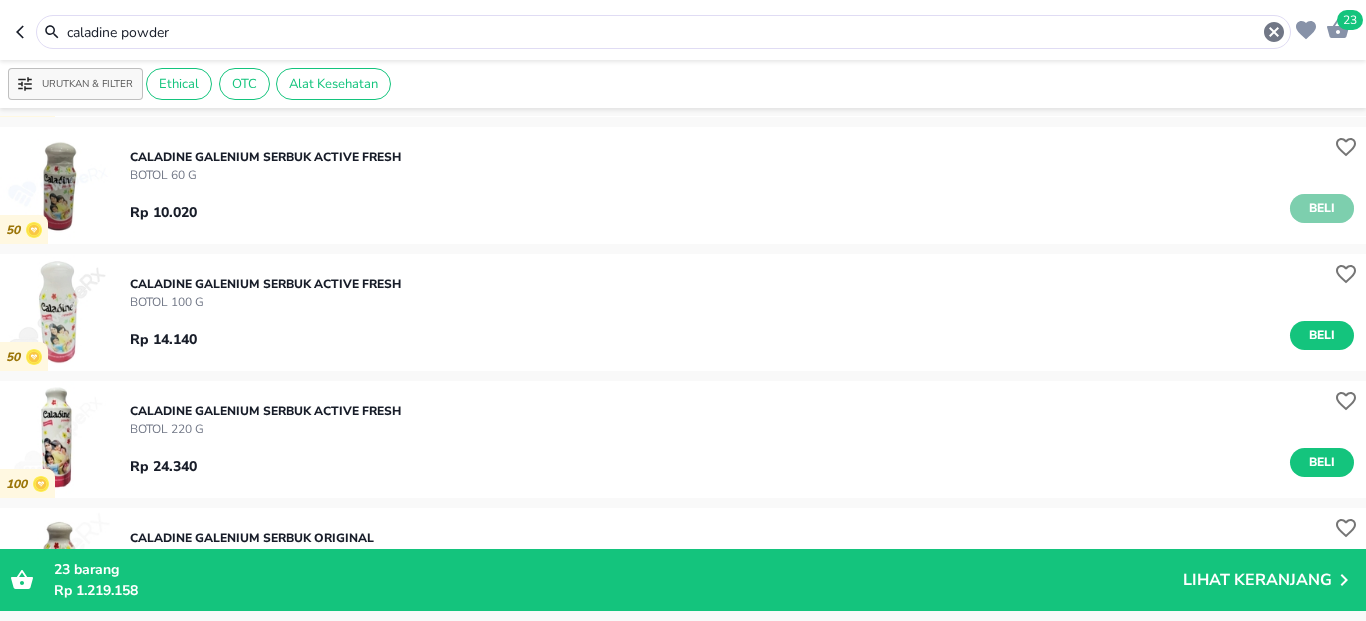 click on "Beli" at bounding box center (1322, 208) 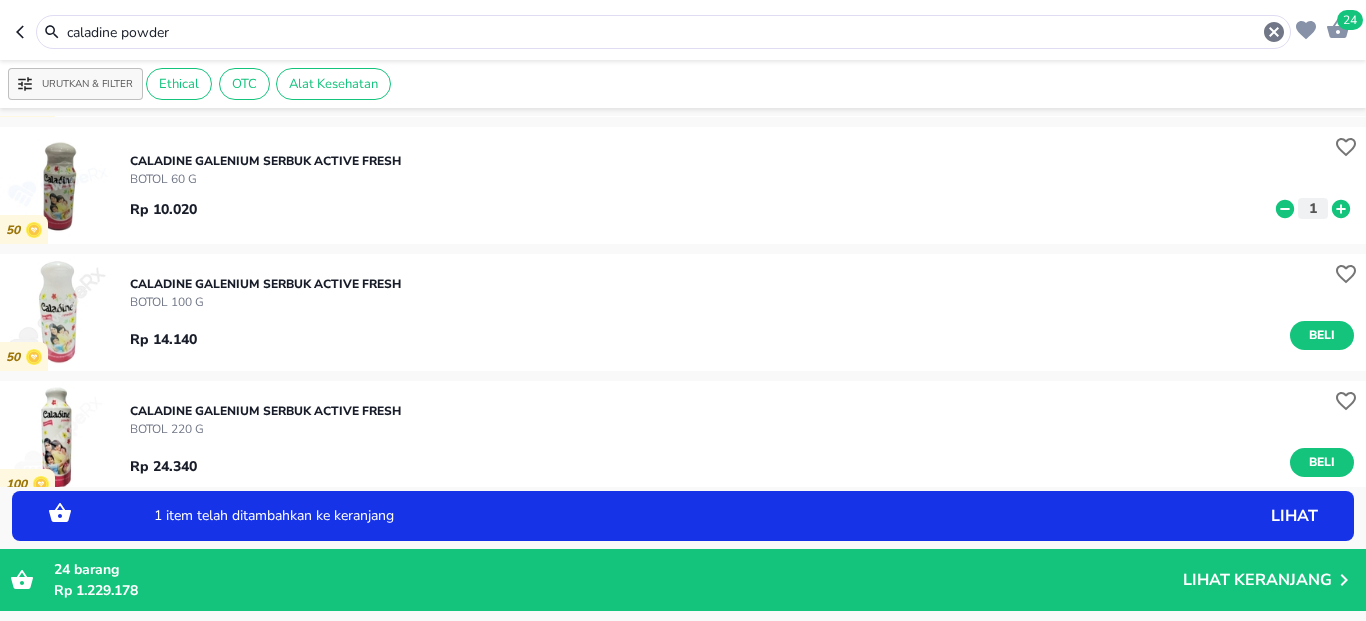 click 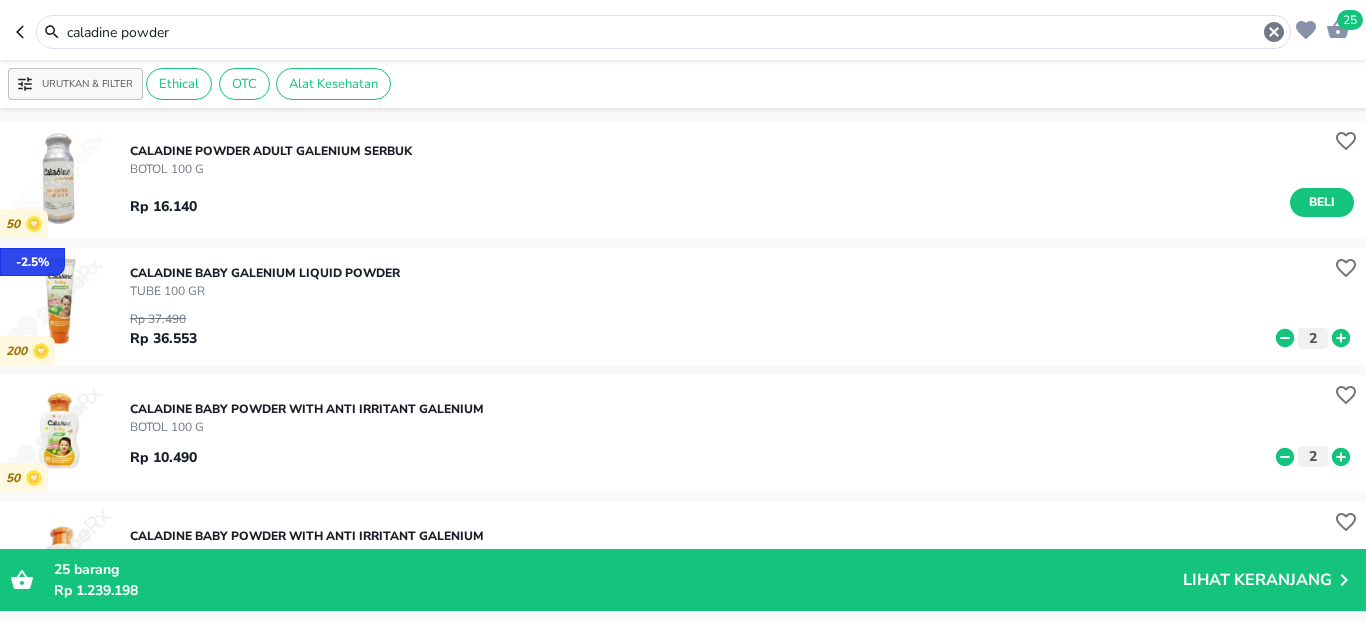 scroll, scrollTop: 120, scrollLeft: 0, axis: vertical 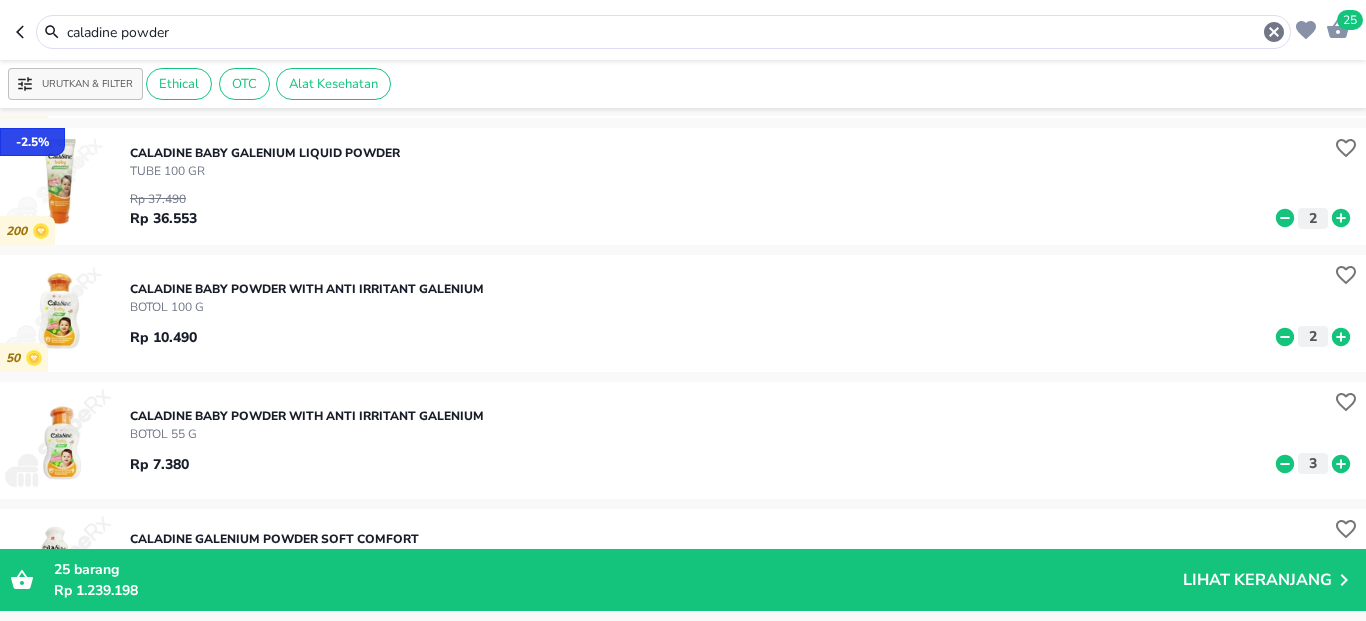 click at bounding box center [58, 440] 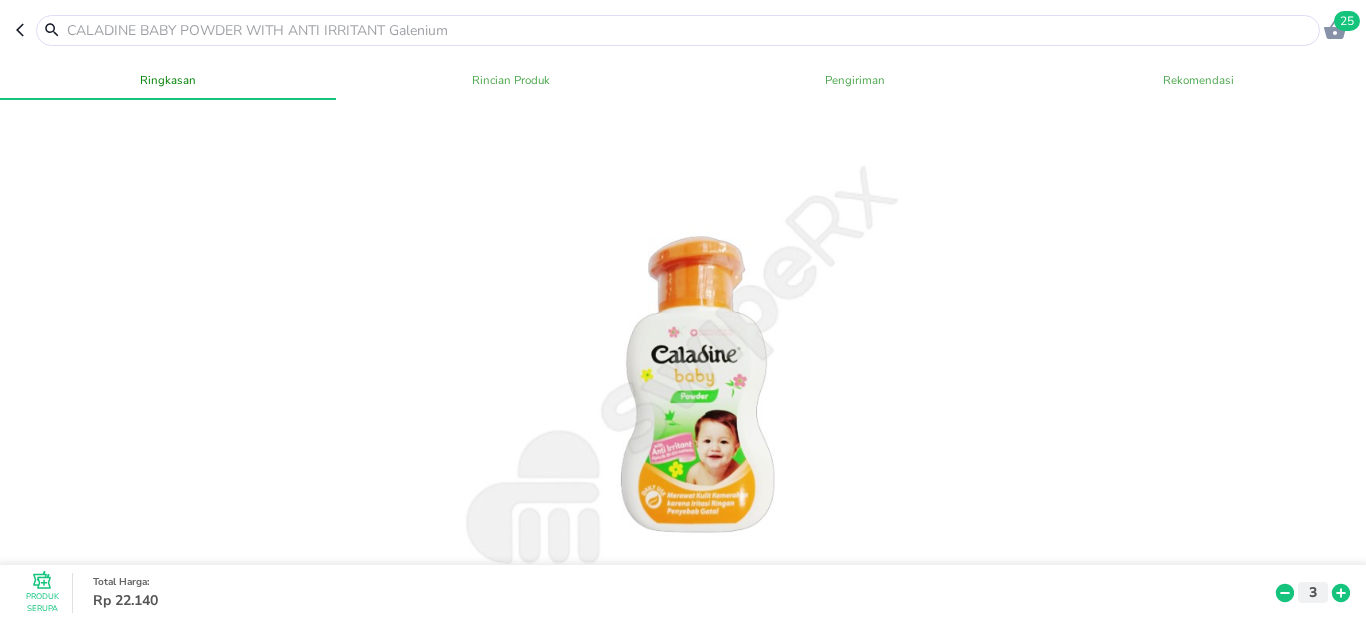 click 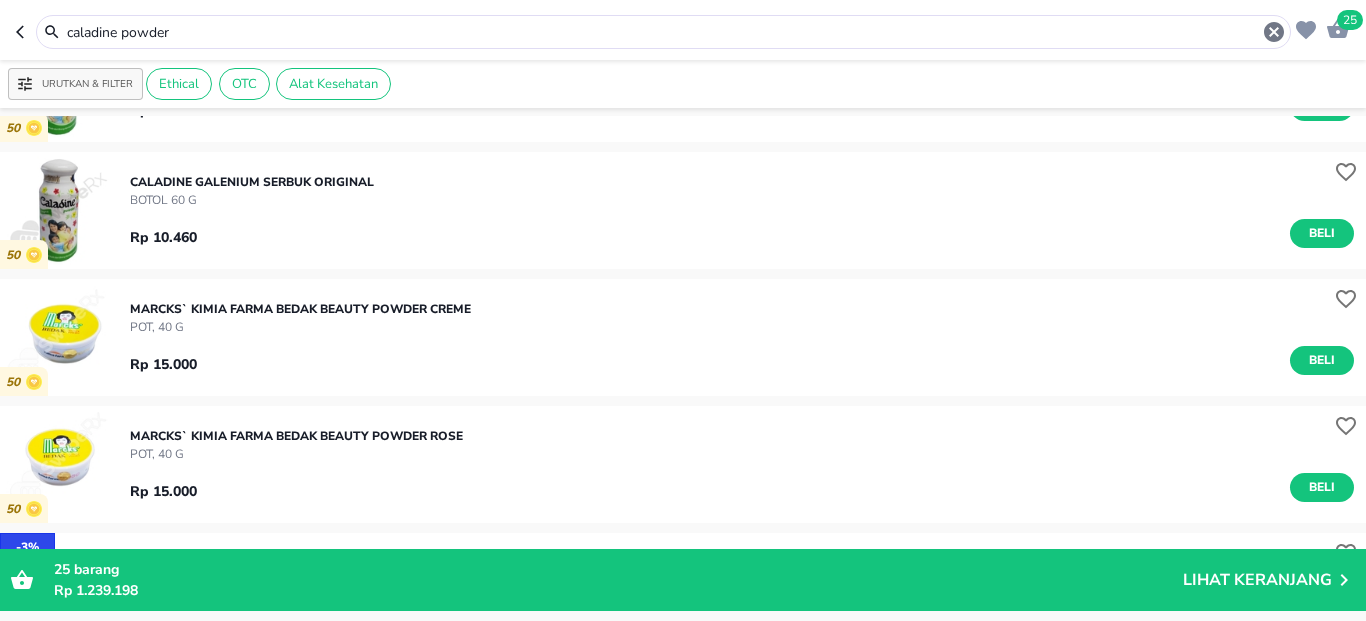 scroll, scrollTop: 2760, scrollLeft: 0, axis: vertical 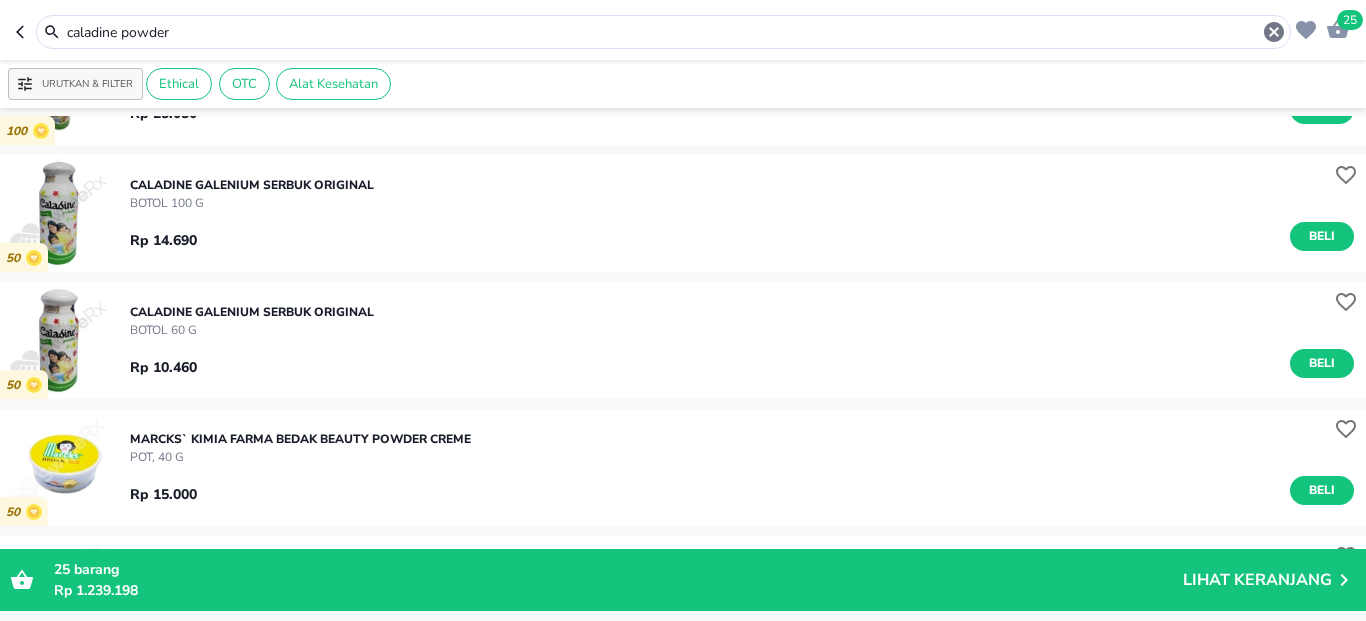 click at bounding box center [58, 340] 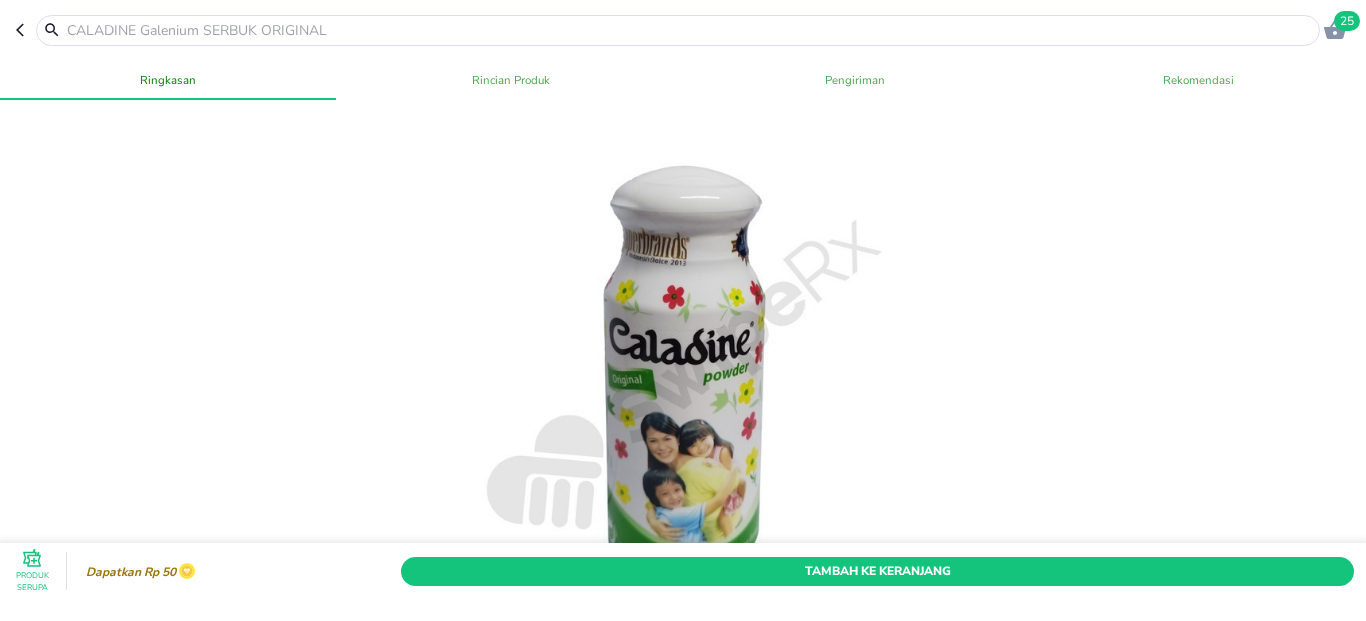 click on "Produk Serupa Dapatkan   Rp 50 Tambah Ke Keranjang" at bounding box center (683, 571) 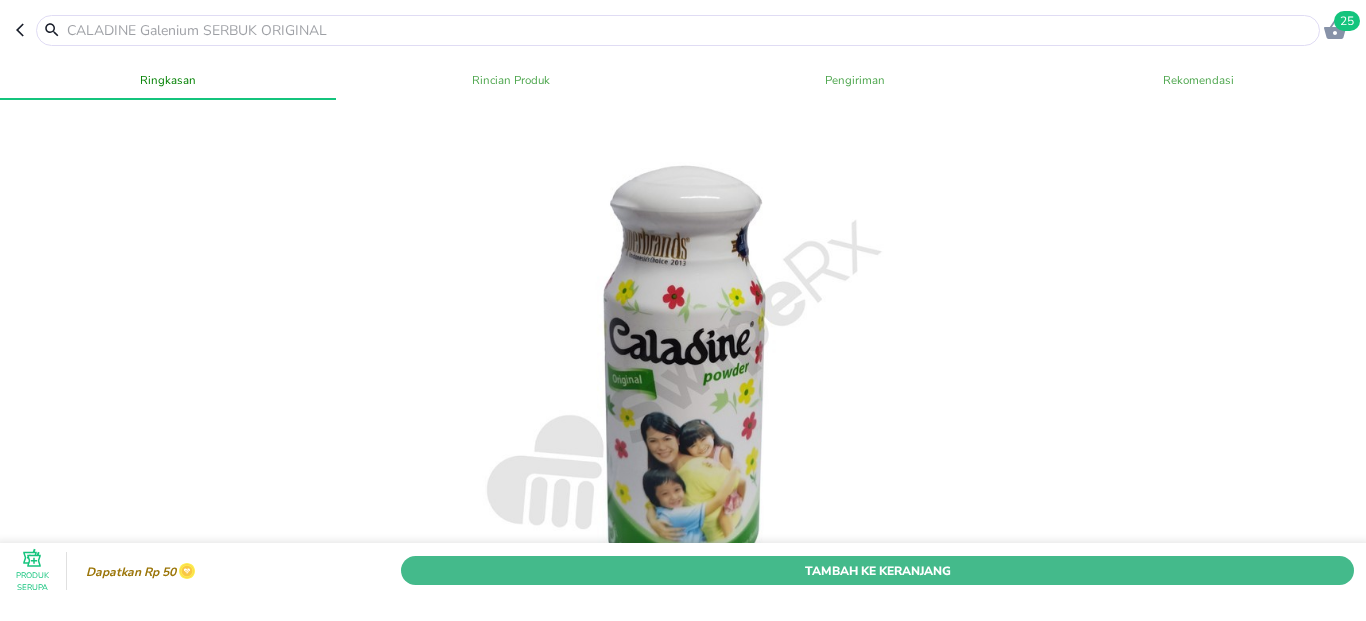 click on "Tambah Ke Keranjang" at bounding box center [877, 570] 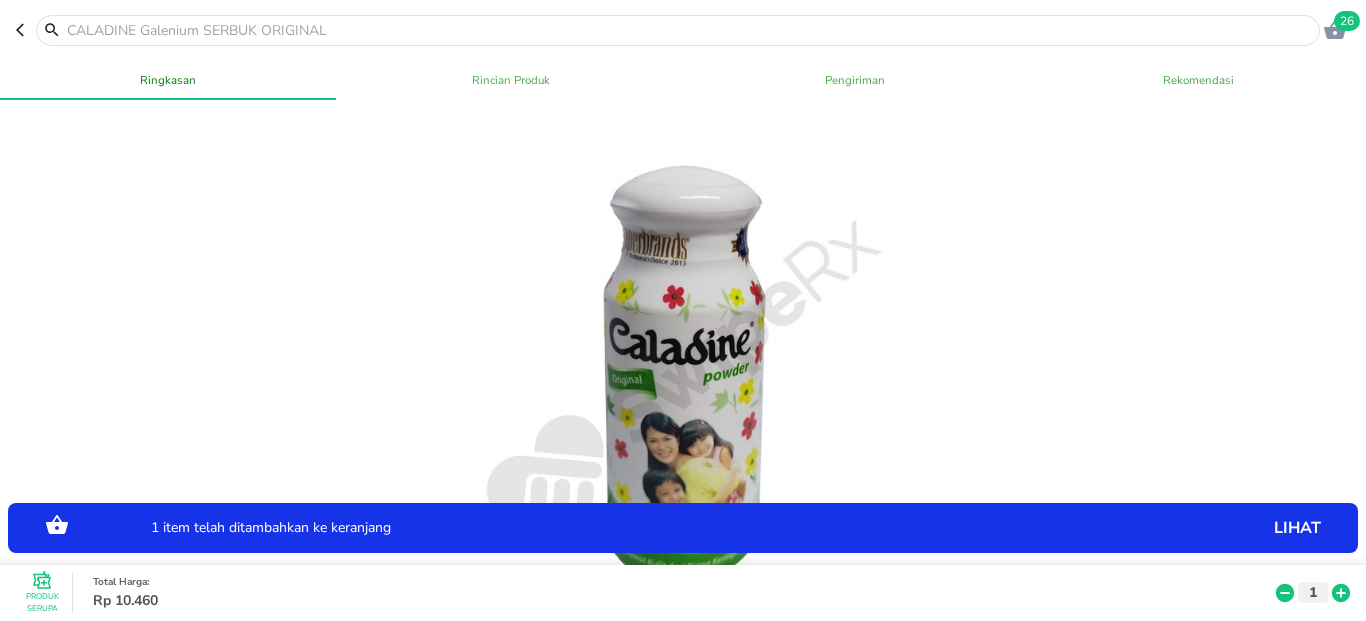 click 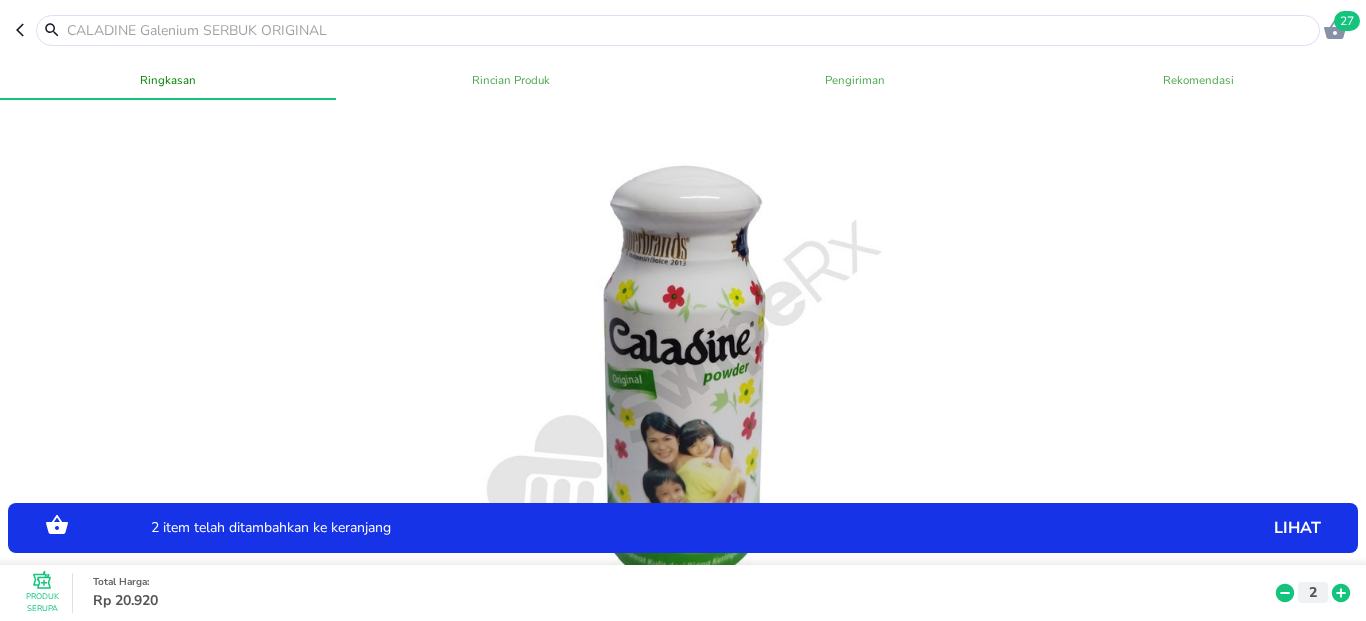 click 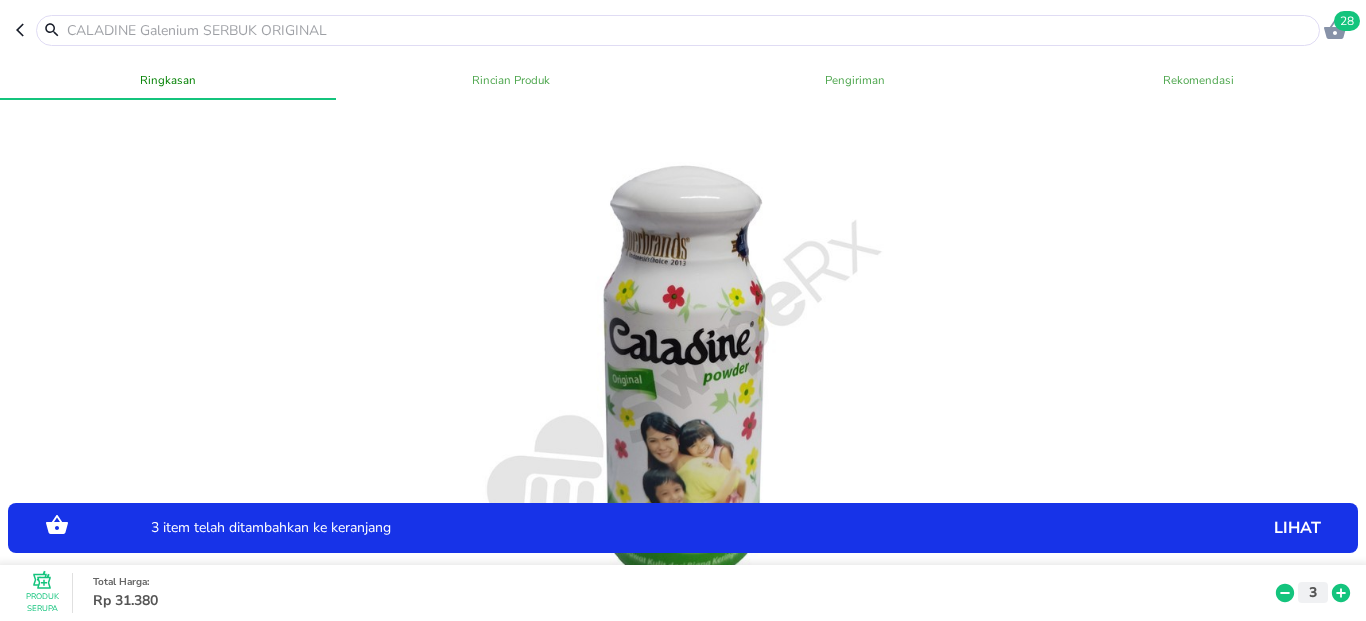 click 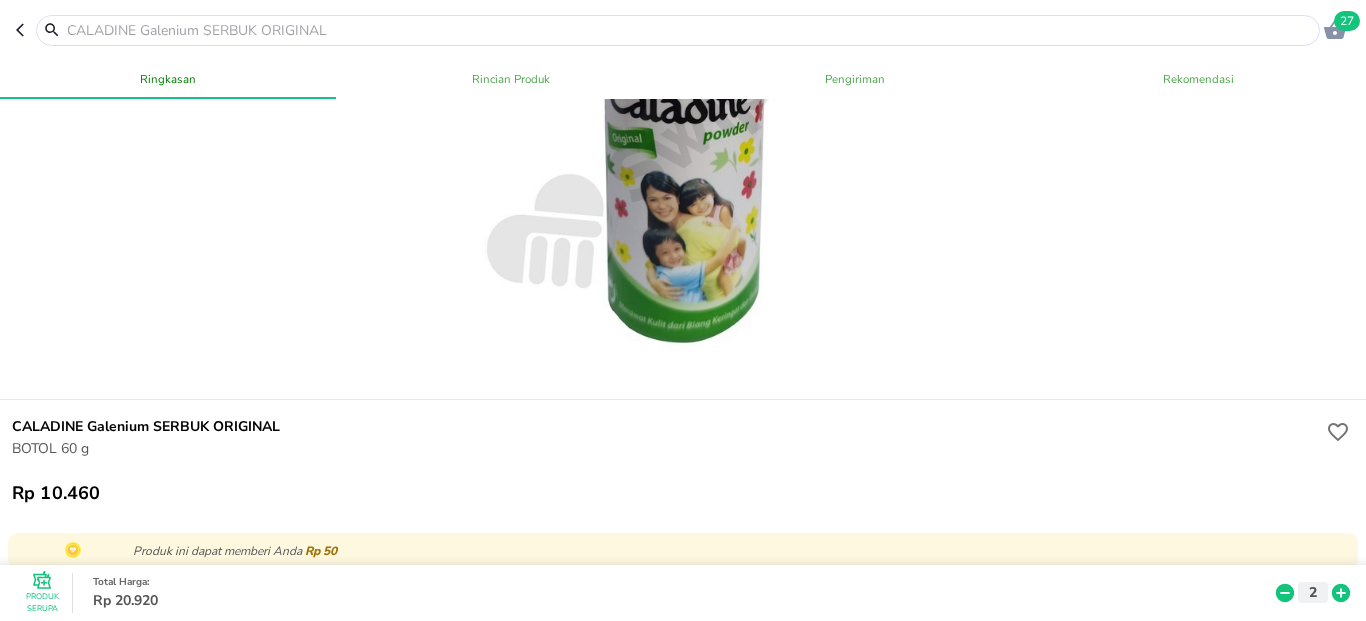 scroll, scrollTop: 0, scrollLeft: 0, axis: both 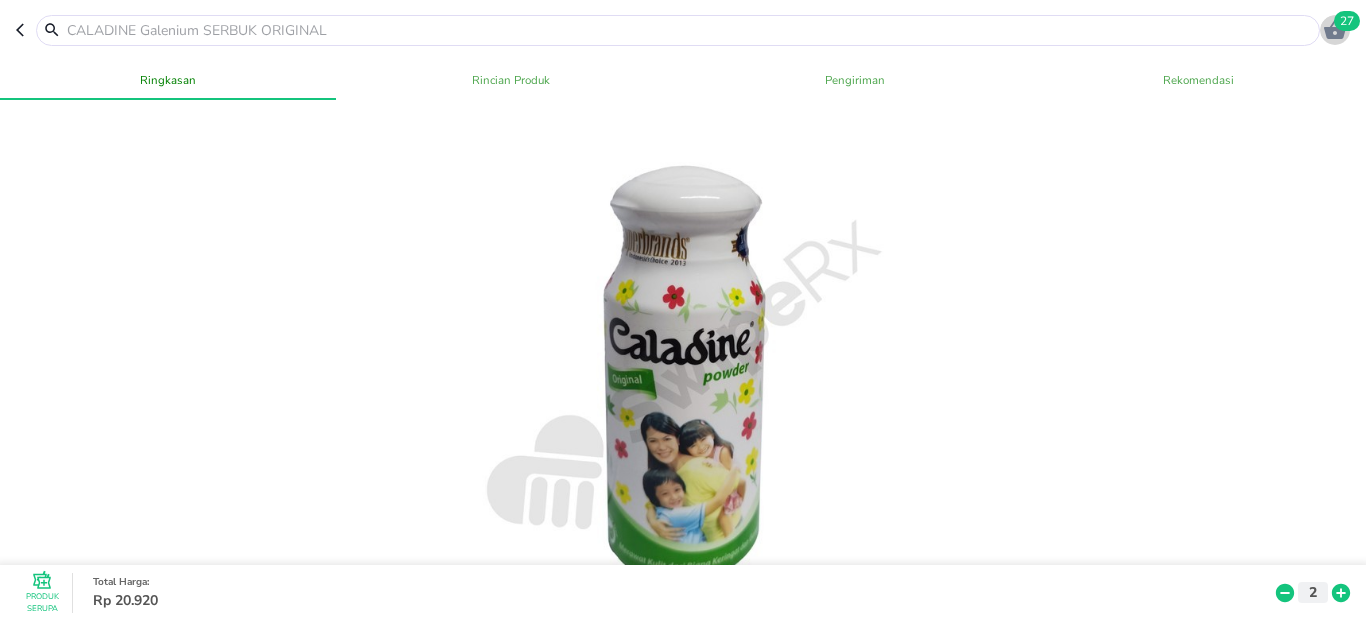 click on "27" at bounding box center (1347, 21) 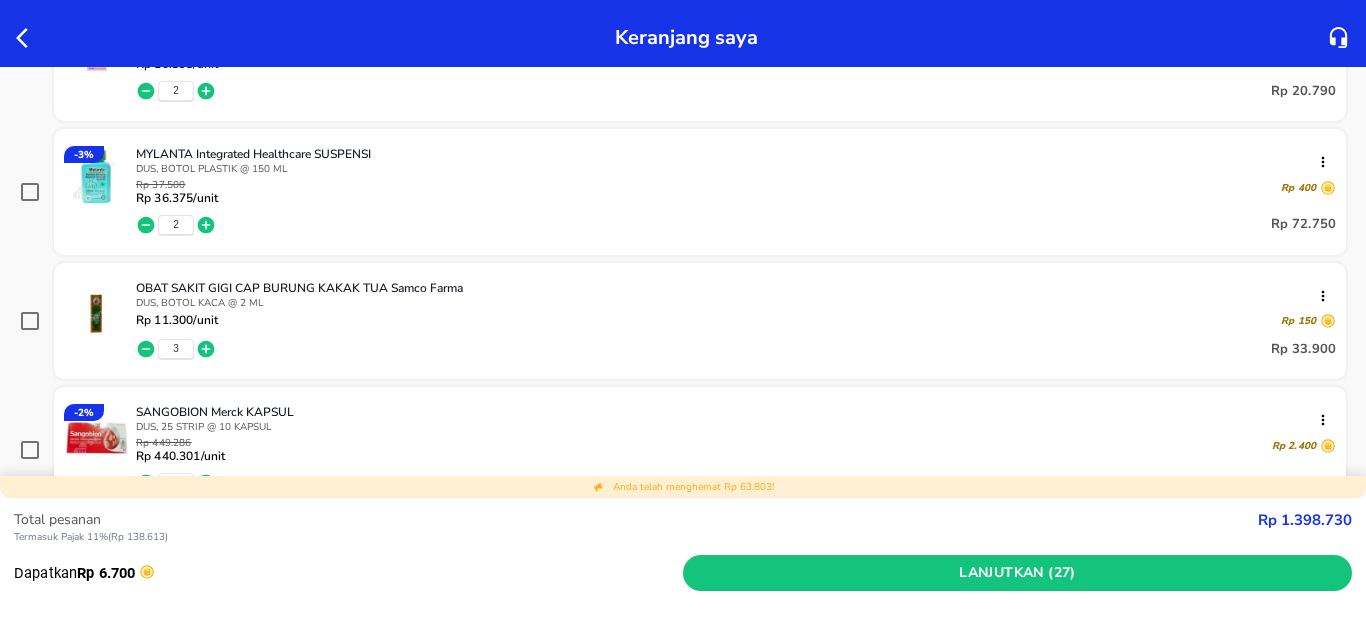 scroll, scrollTop: 1560, scrollLeft: 0, axis: vertical 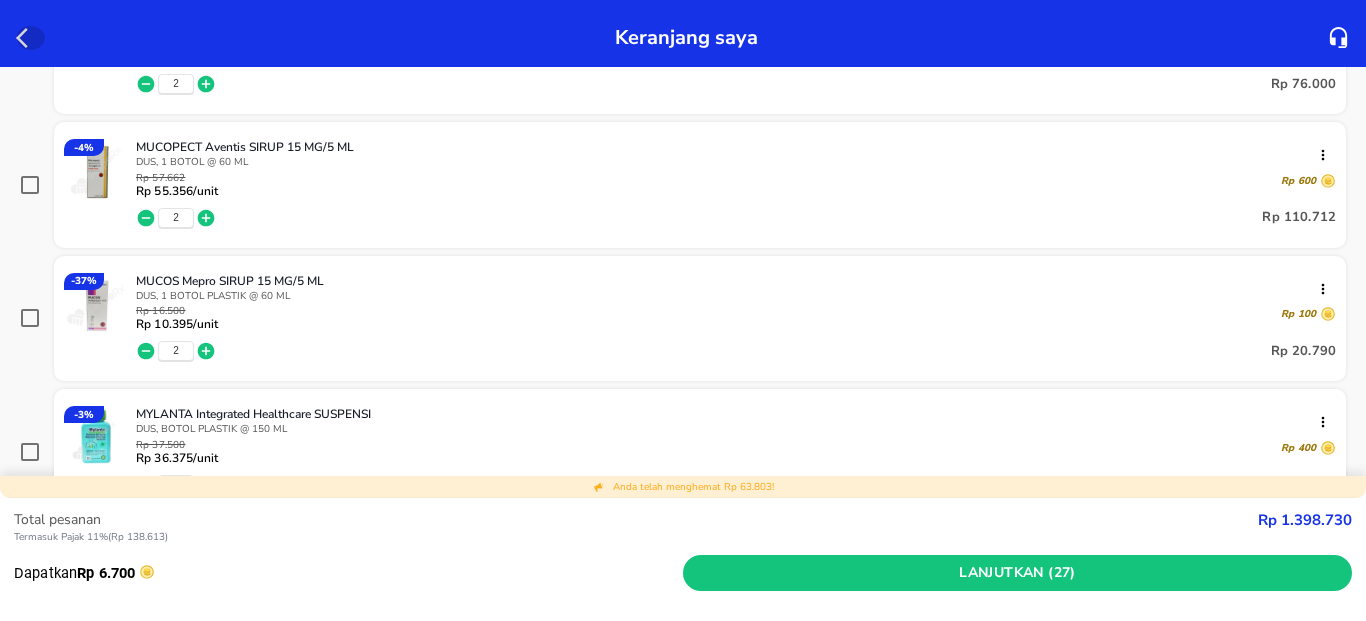 click 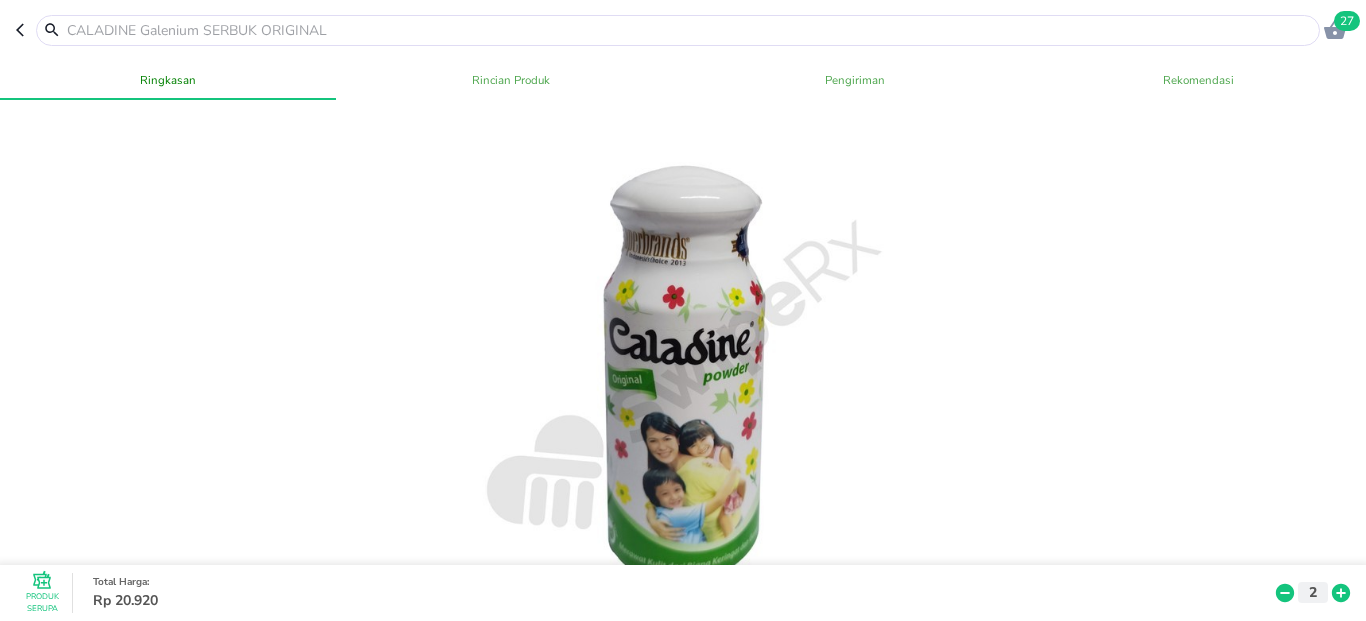 click at bounding box center (690, 30) 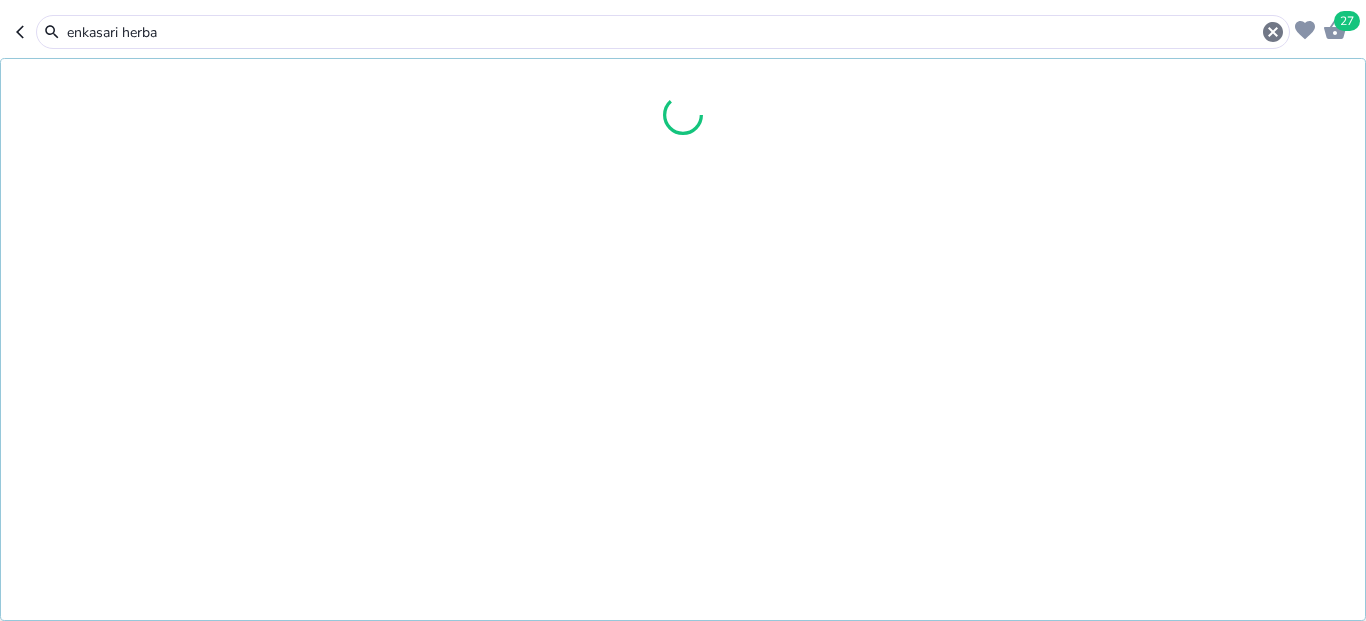 type on "enkasari herbal" 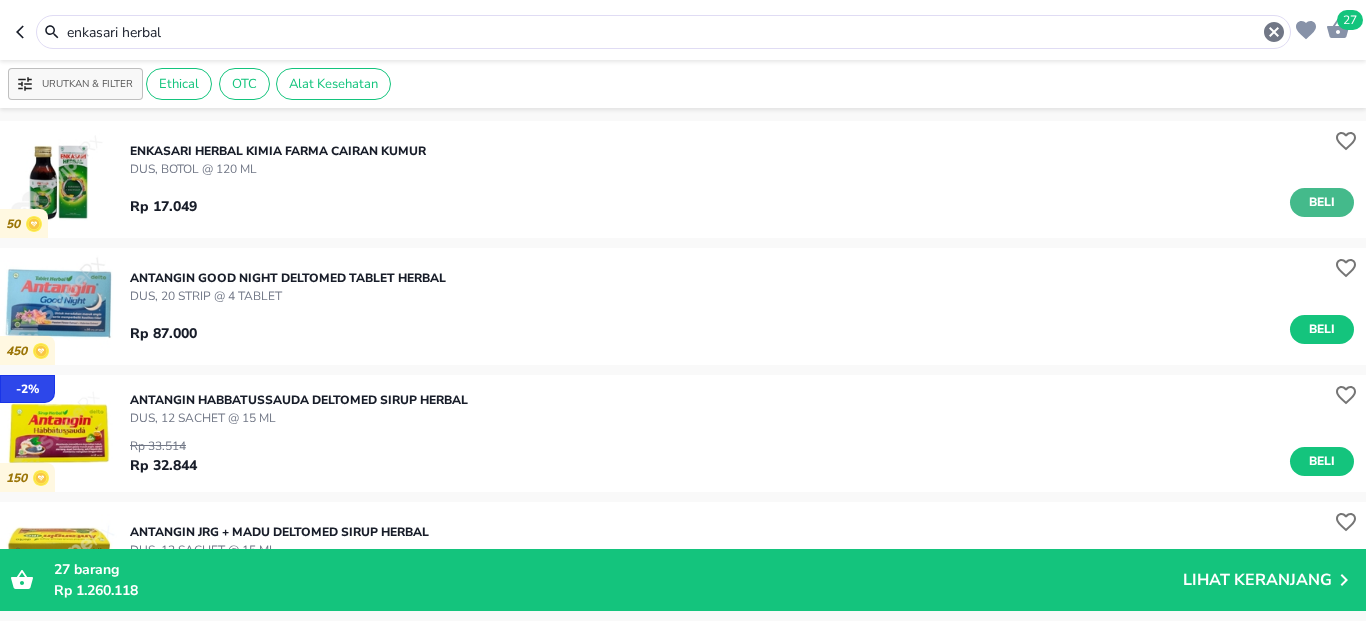 click on "Beli" at bounding box center (1322, 202) 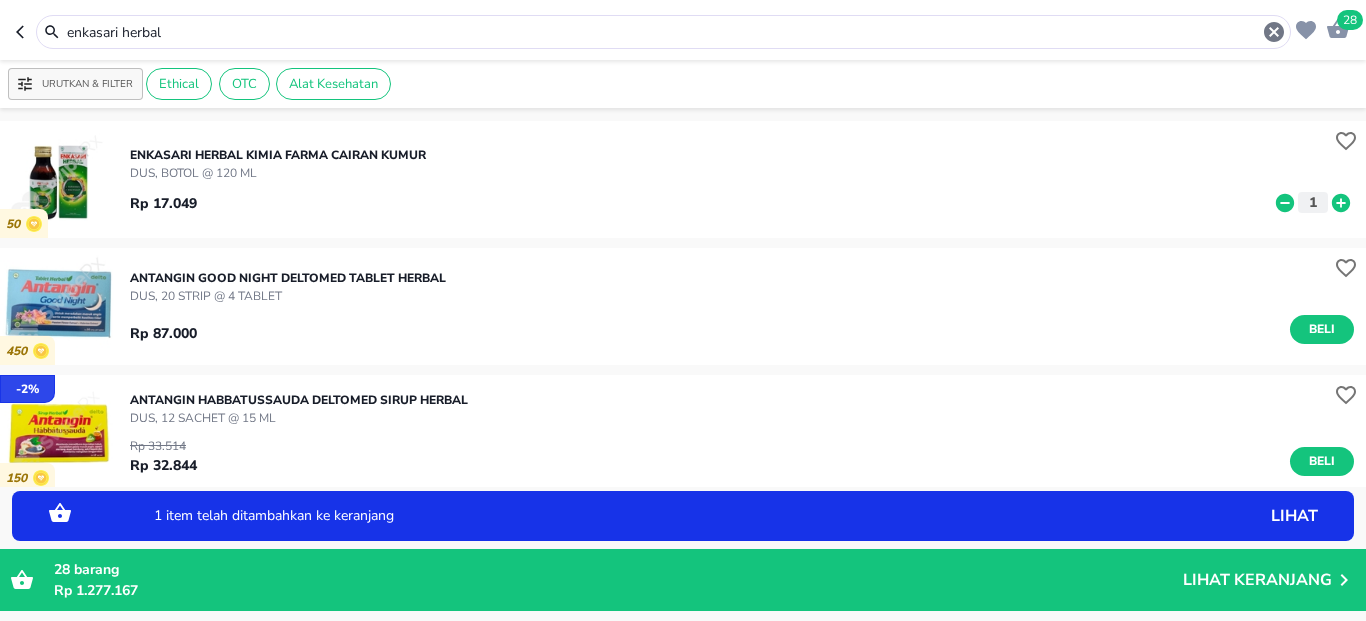 click 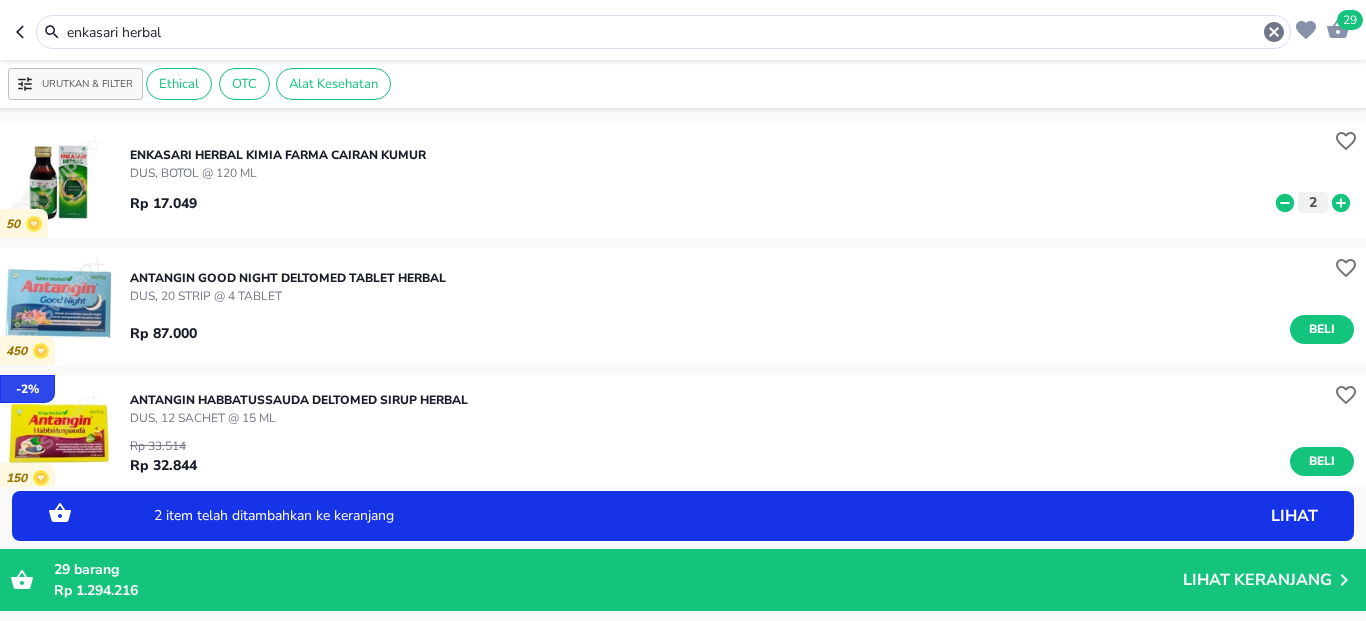 click on "enkasari herbal" at bounding box center (663, 32) 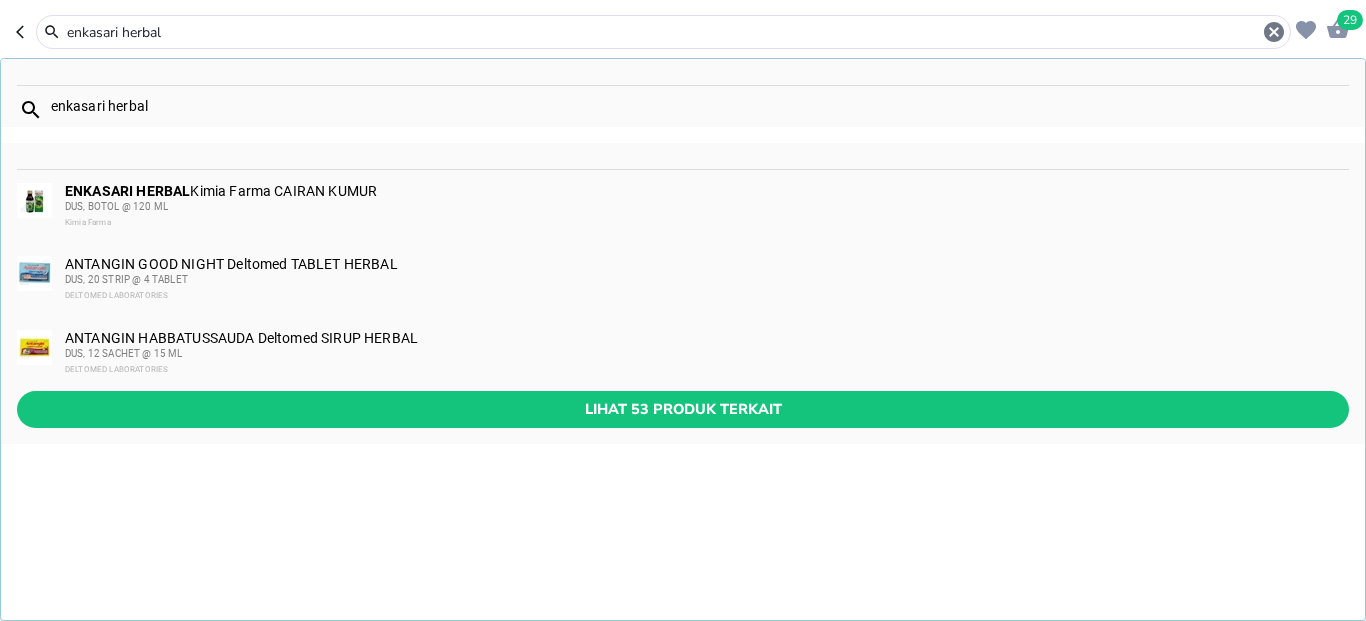 click on "enkasari herbal" at bounding box center (663, 32) 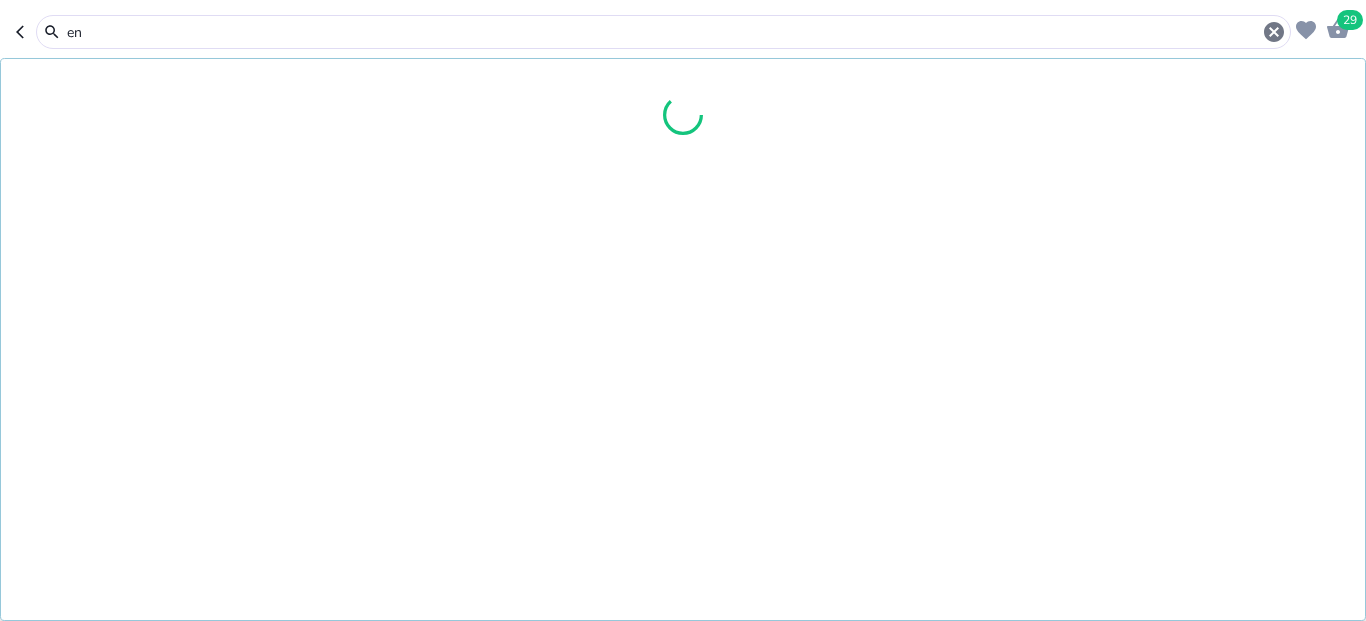 type on "e" 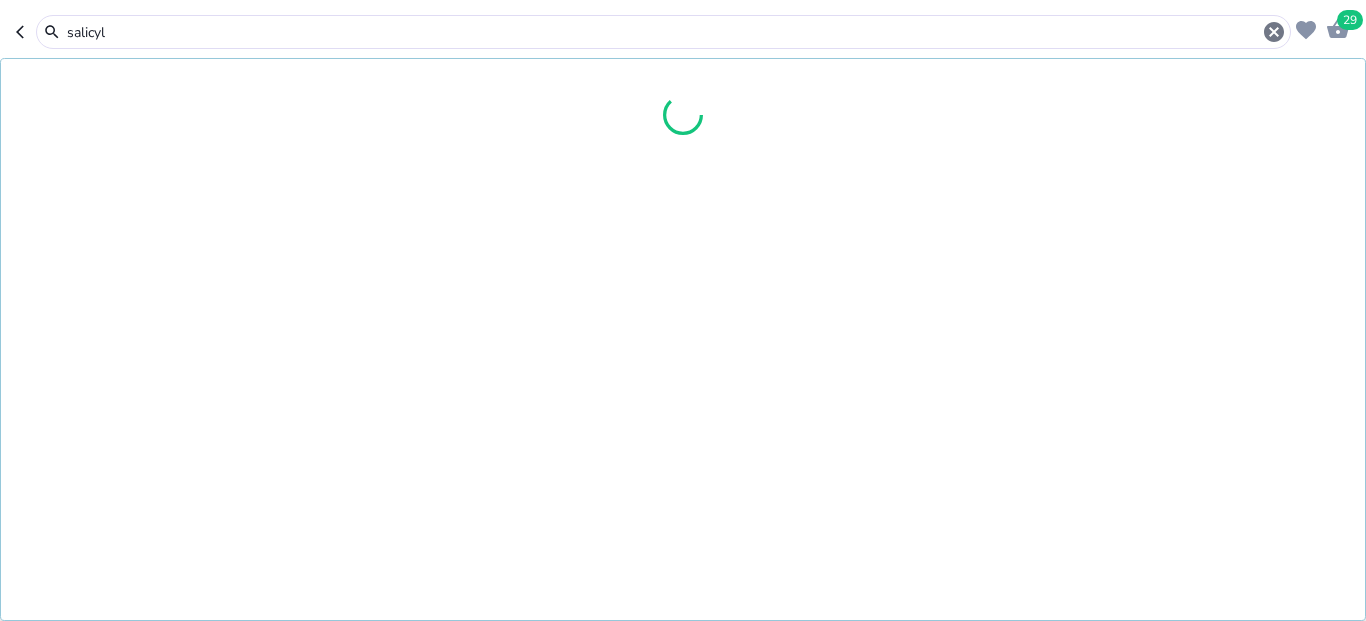 type on "salicyl" 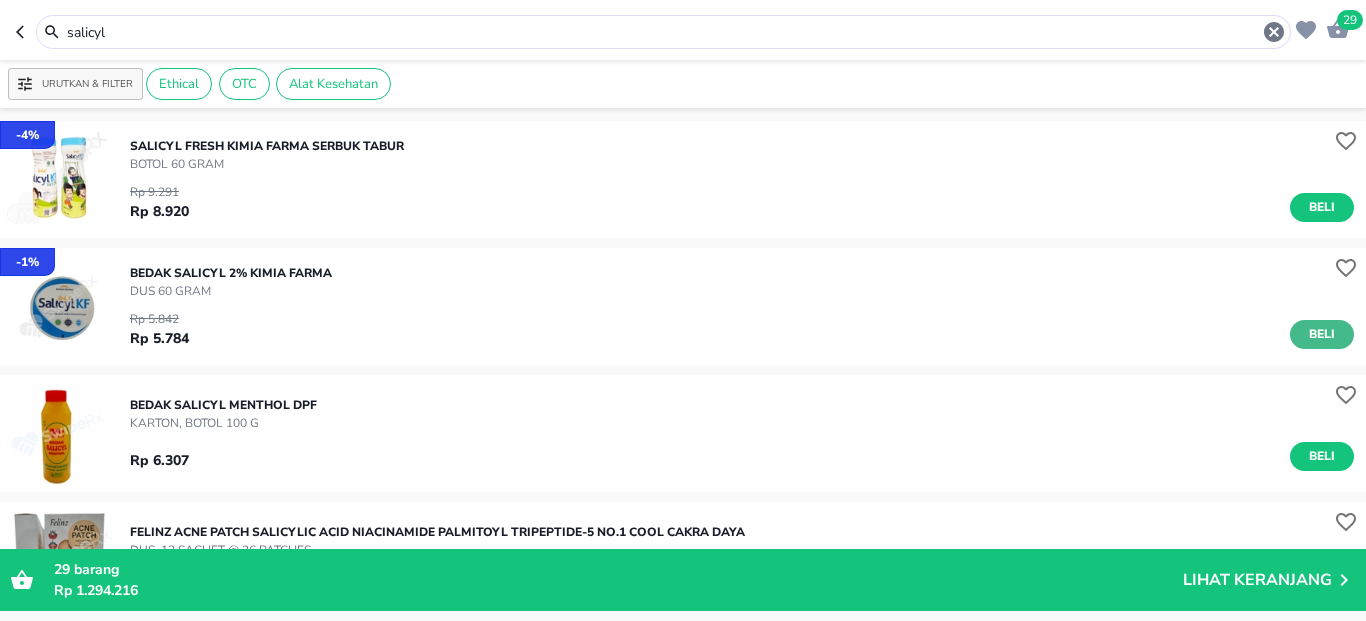 click on "Beli" at bounding box center (1322, 334) 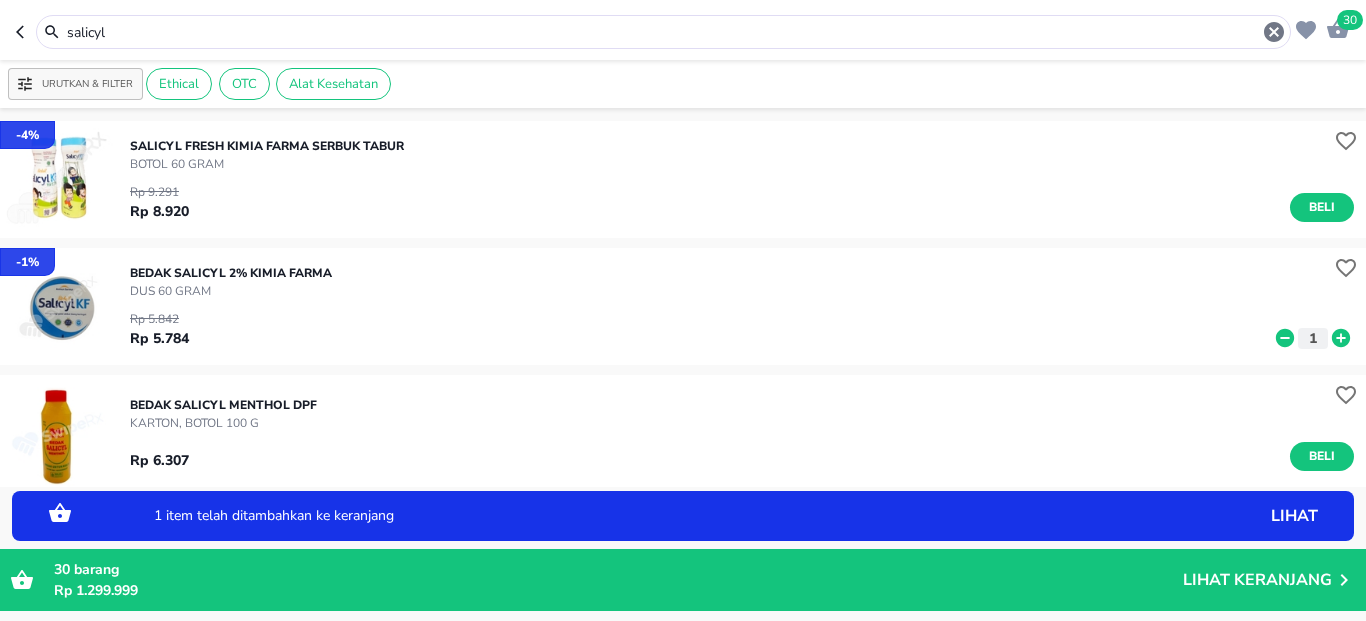 click 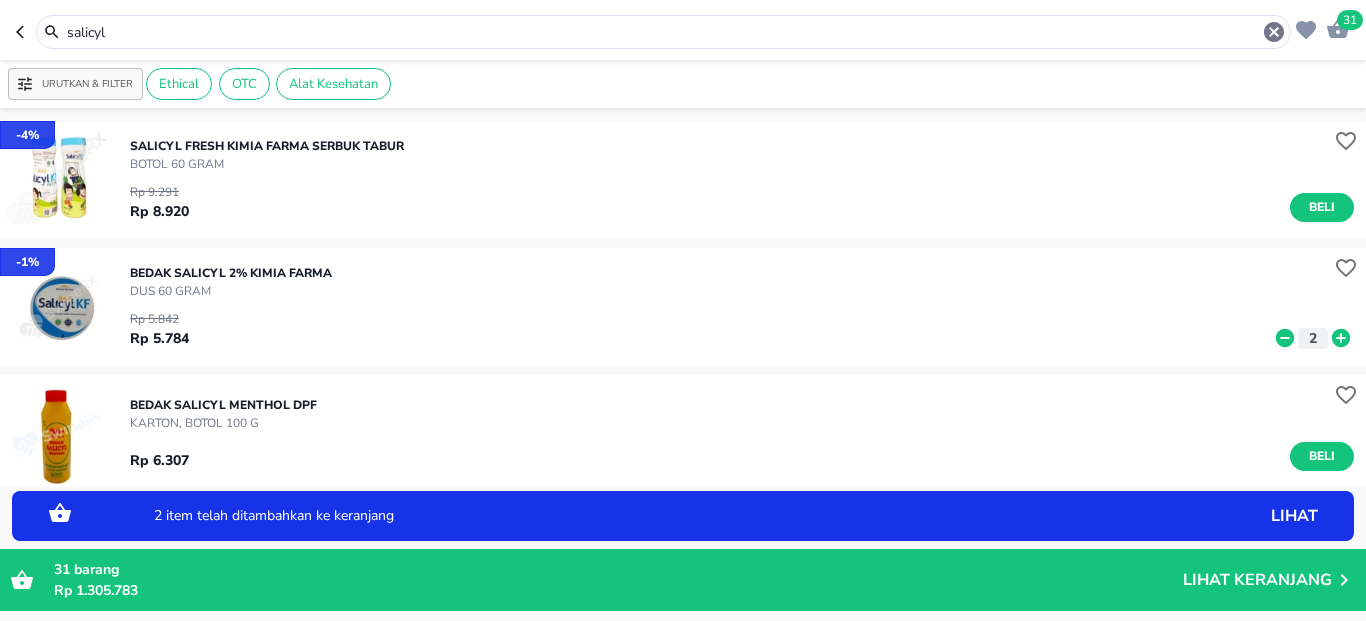 click on "salicyl" at bounding box center (663, 32) 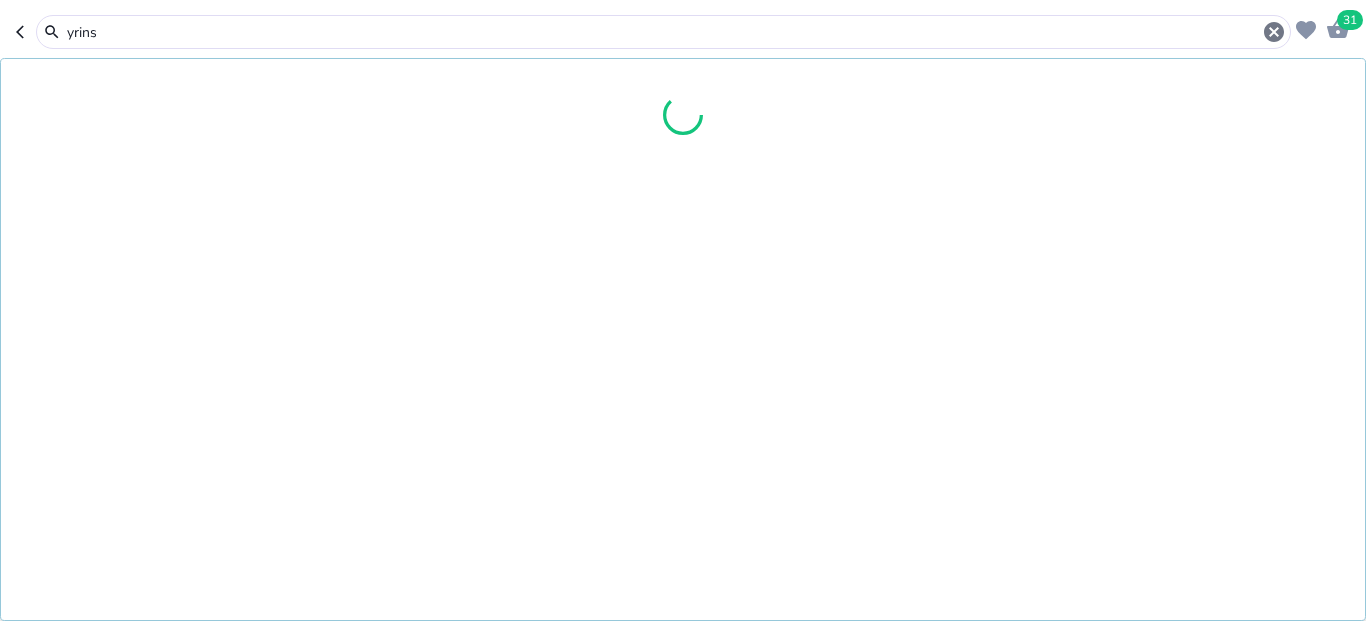 type on "yrins" 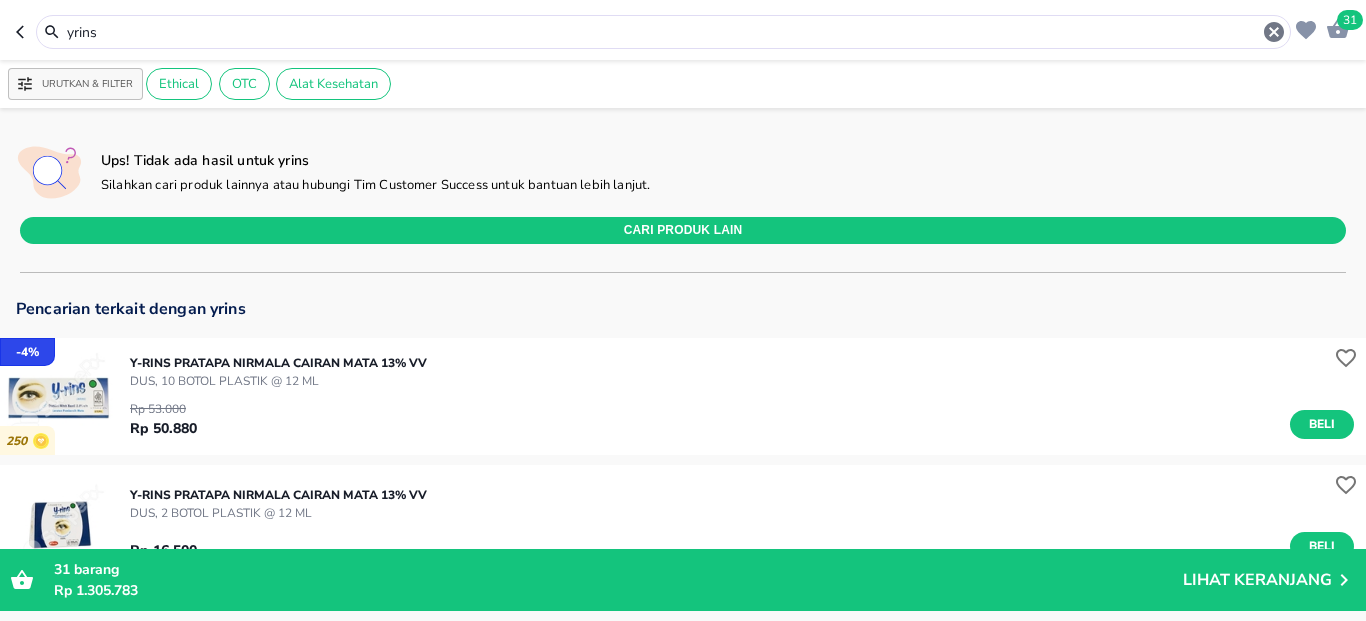 click on "yrins" at bounding box center [663, 32] 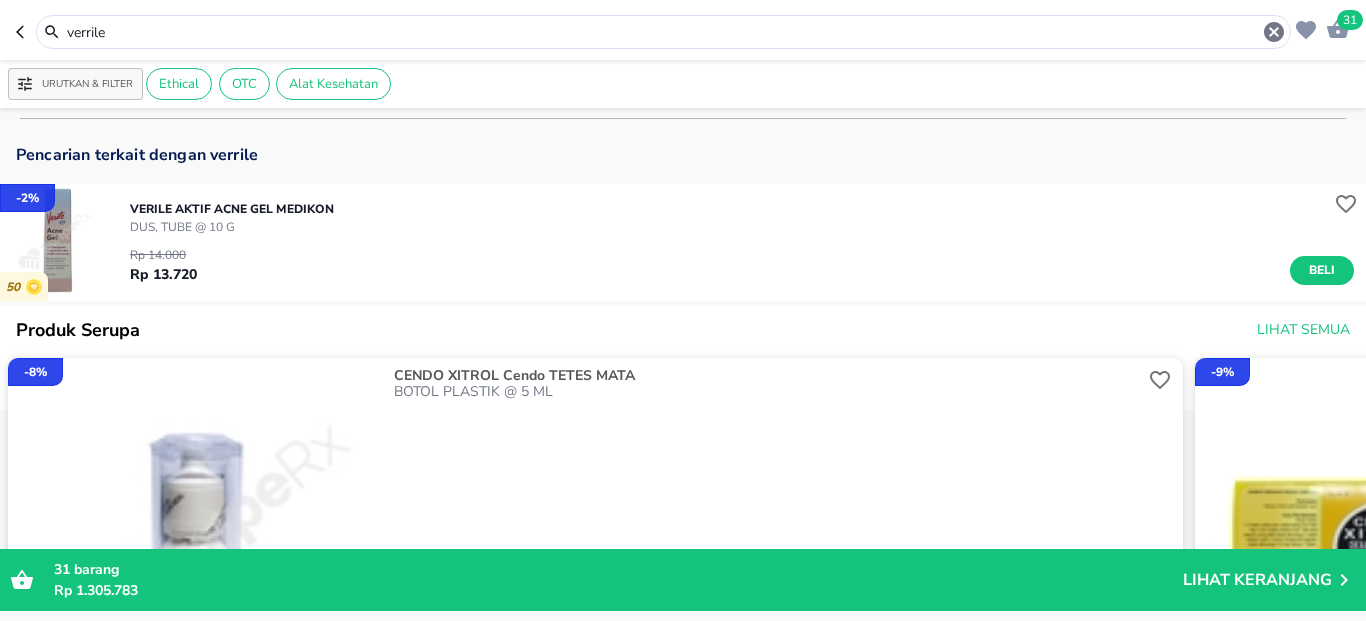 scroll, scrollTop: 0, scrollLeft: 0, axis: both 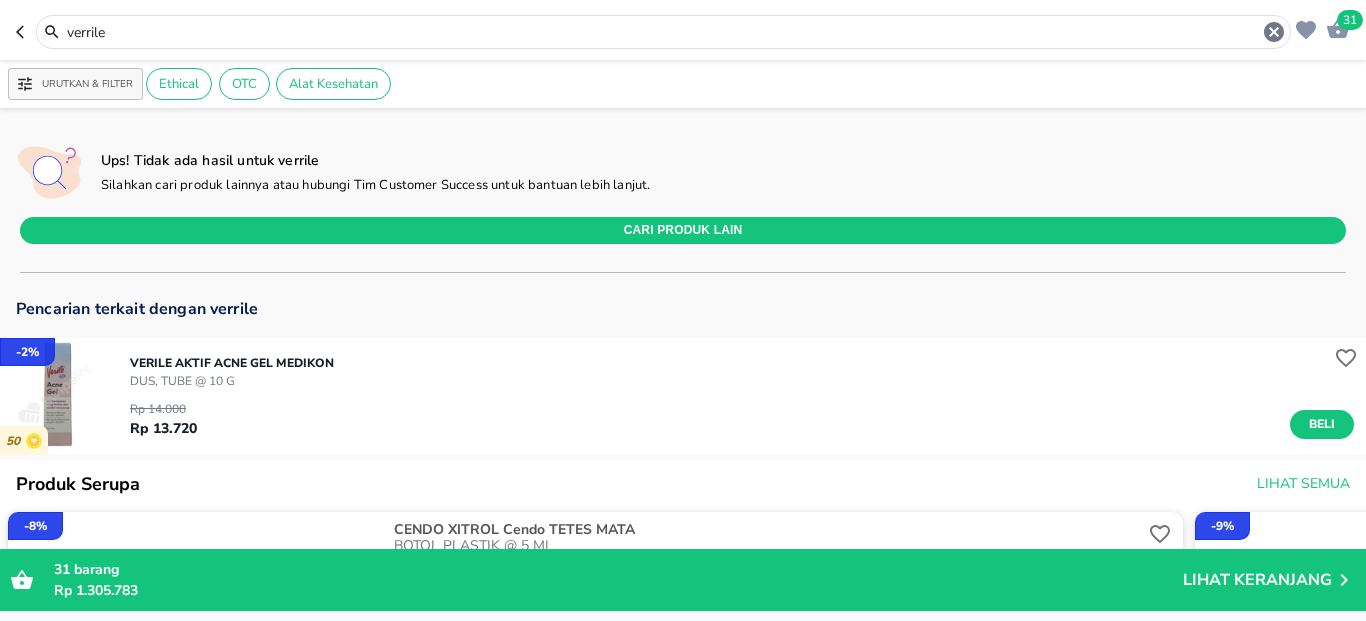 click on "verrile" at bounding box center (663, 32) 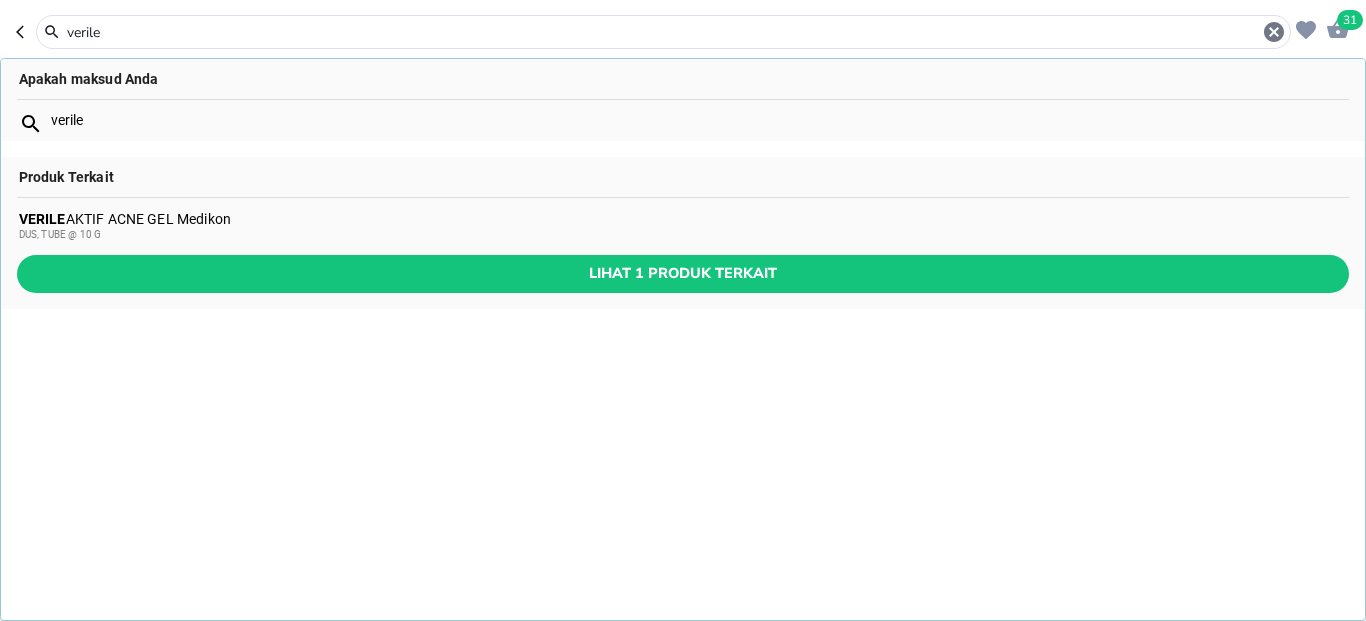 type on "verile" 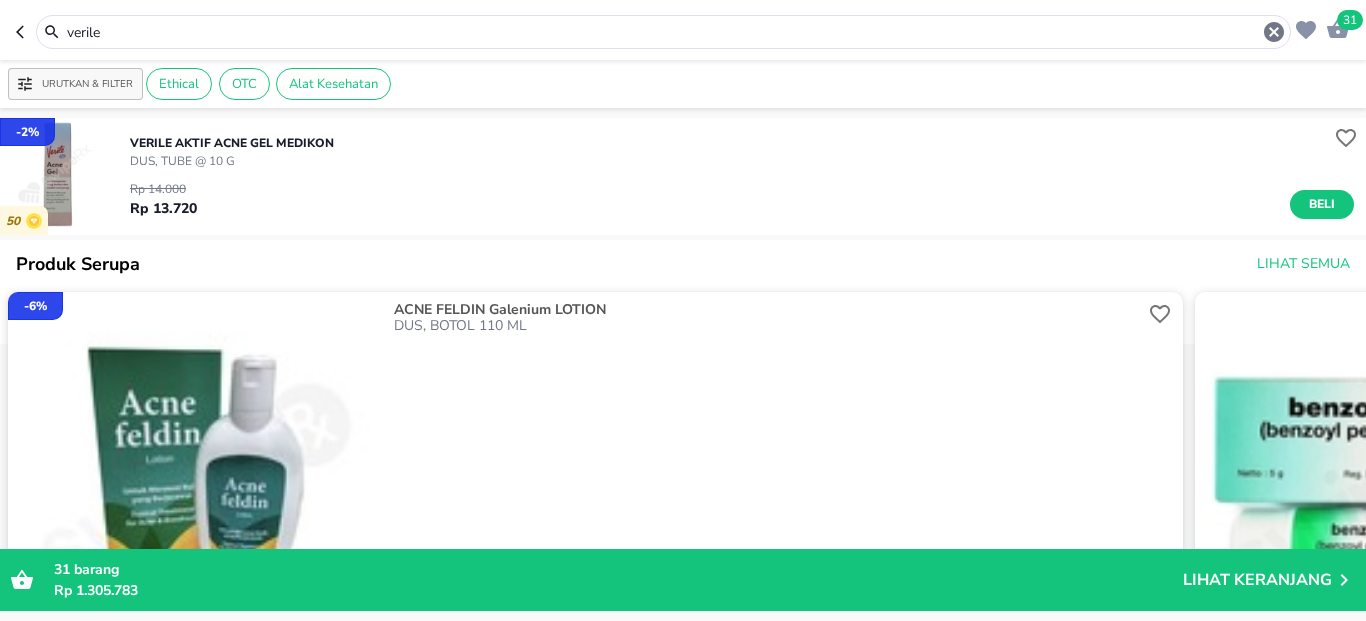 scroll, scrollTop: 0, scrollLeft: 0, axis: both 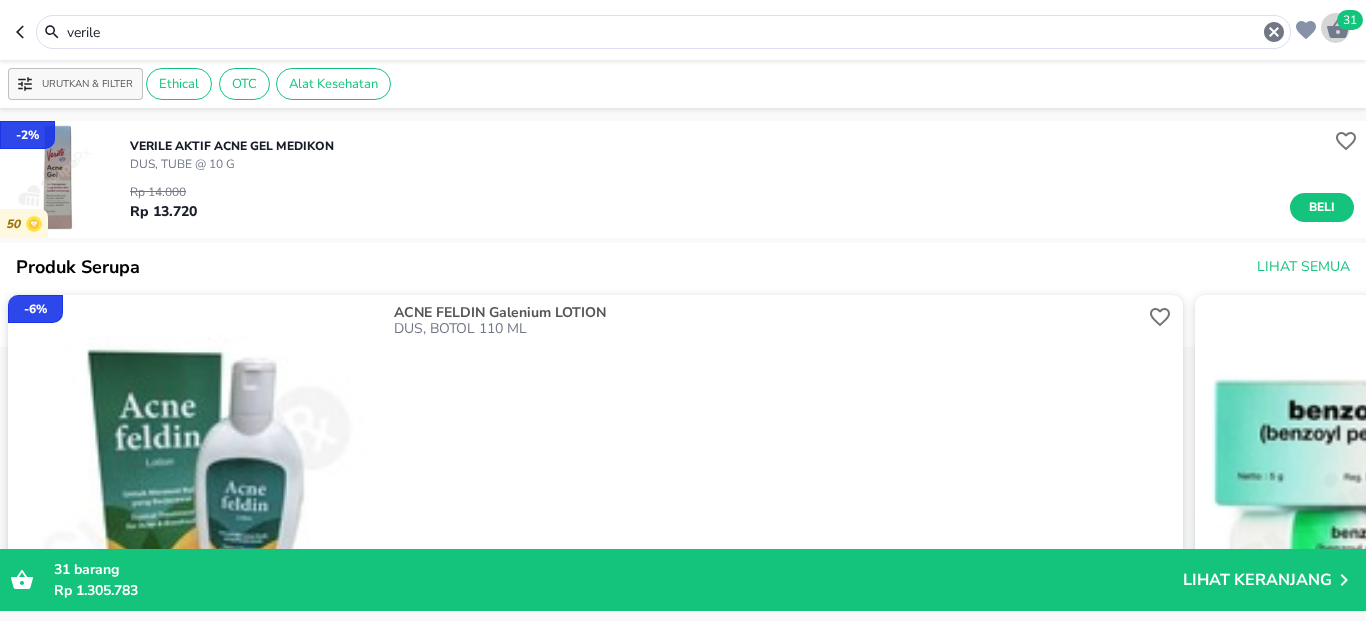 click 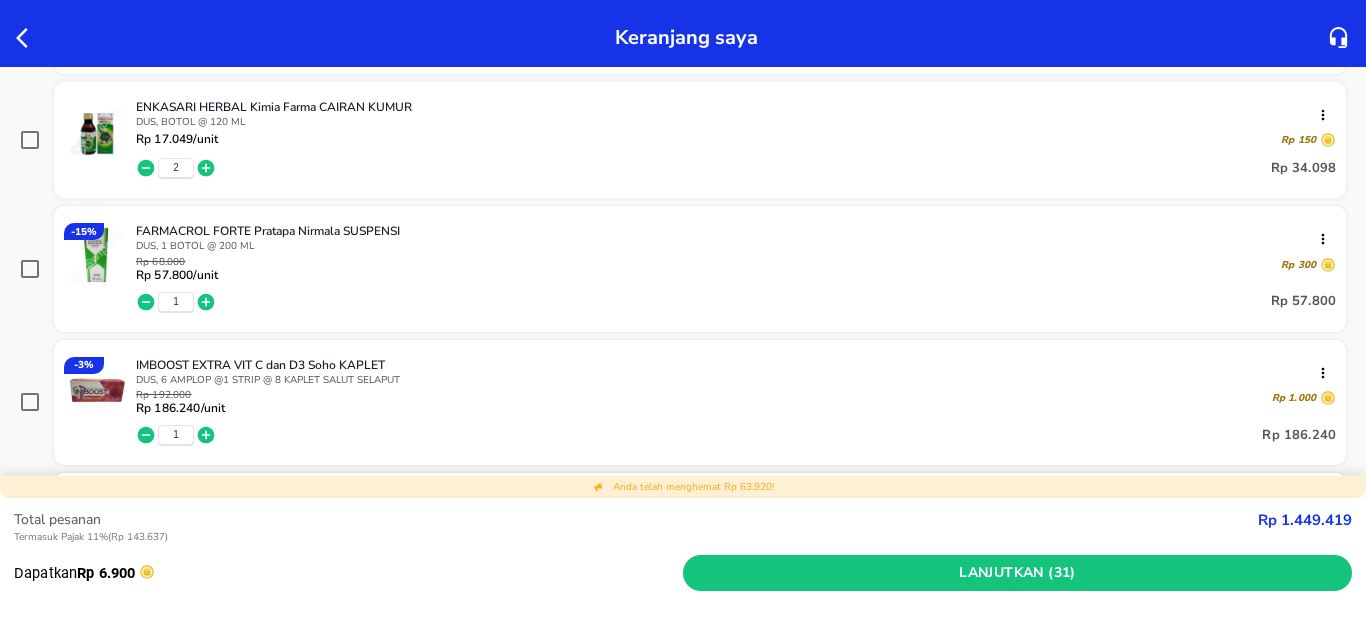 scroll, scrollTop: 1320, scrollLeft: 0, axis: vertical 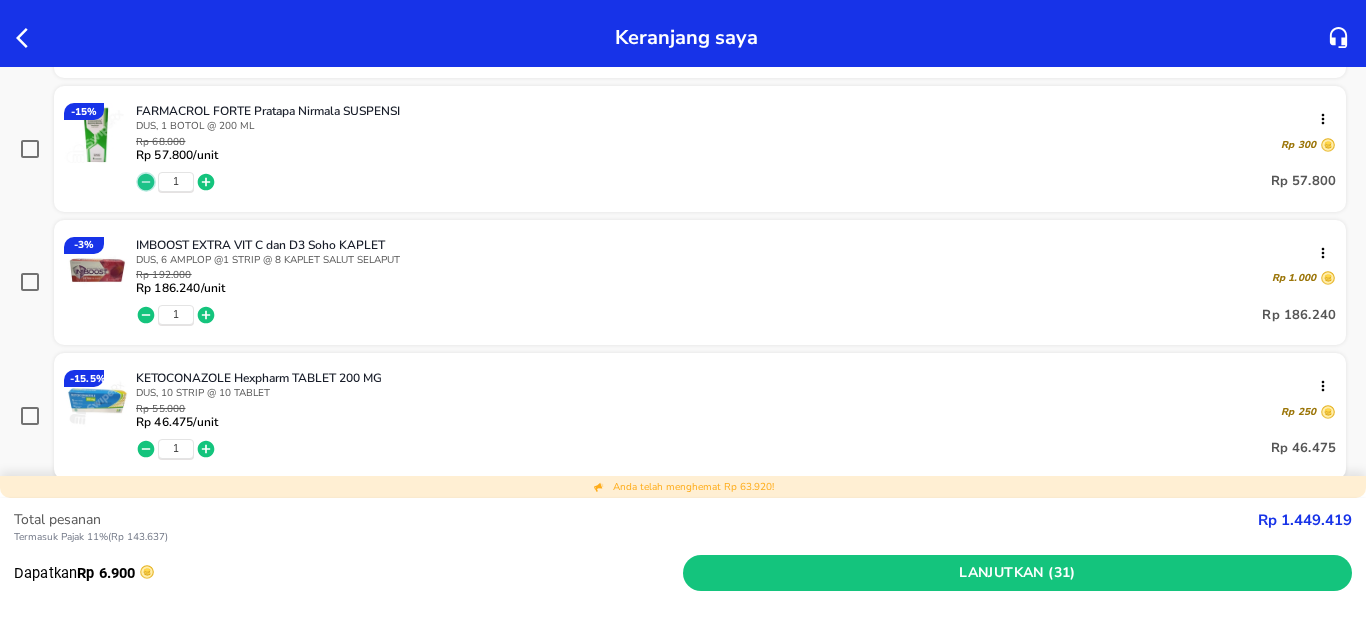 click 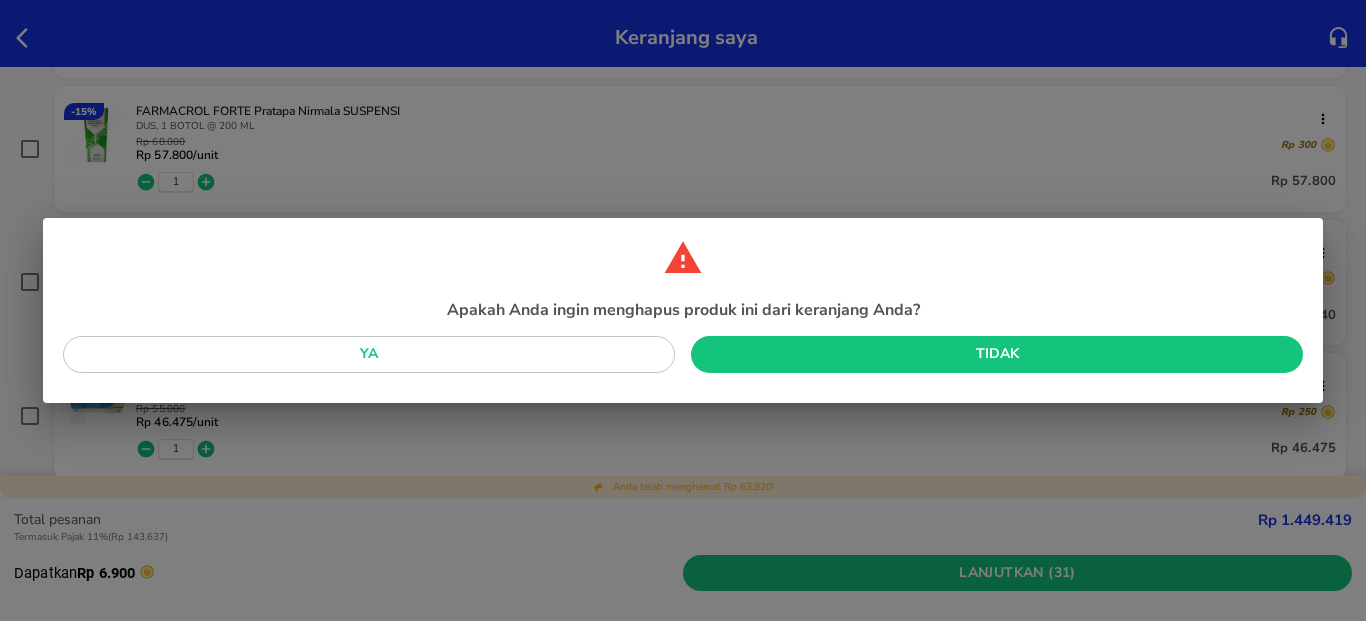 click on "Ya" at bounding box center [369, 354] 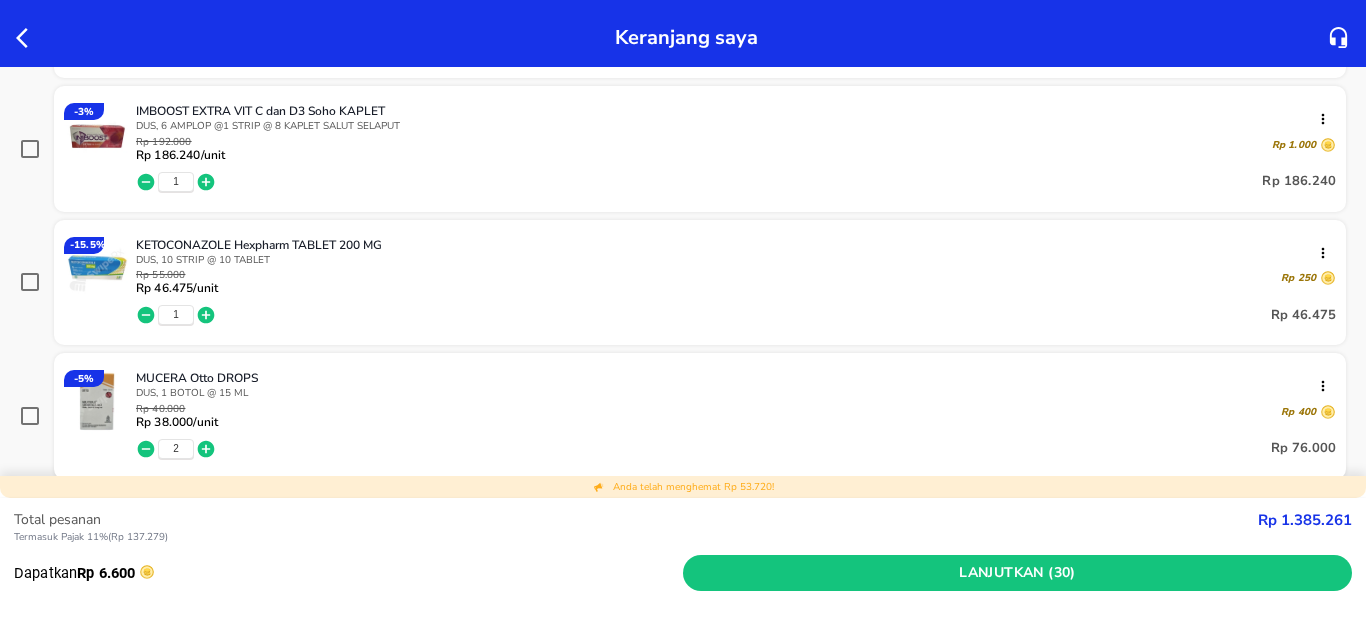 click at bounding box center (30, 37) 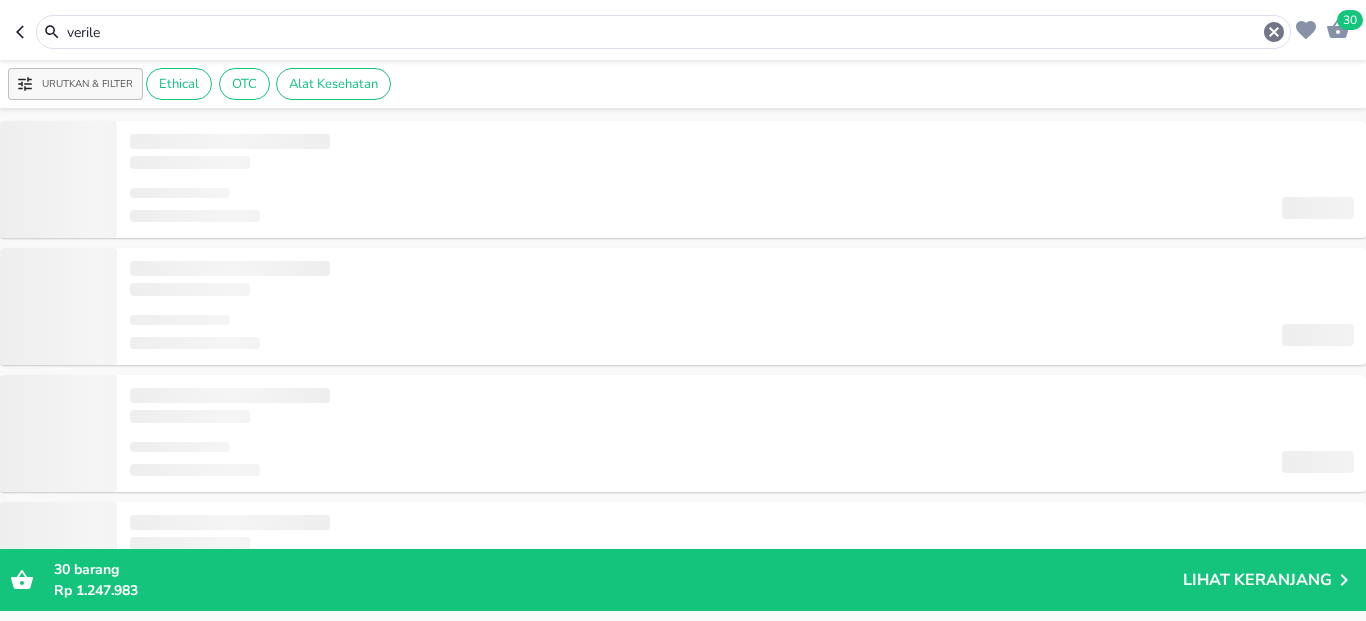 click on "verile" at bounding box center (663, 32) 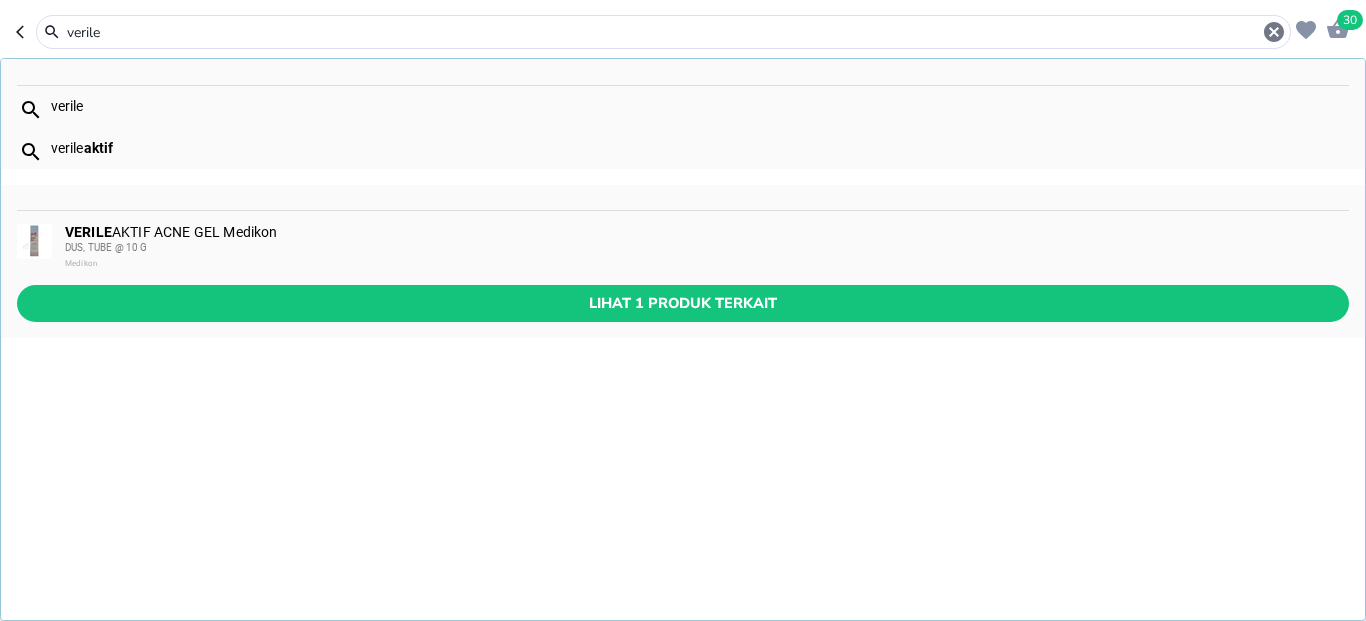 click on "verile" at bounding box center (663, 32) 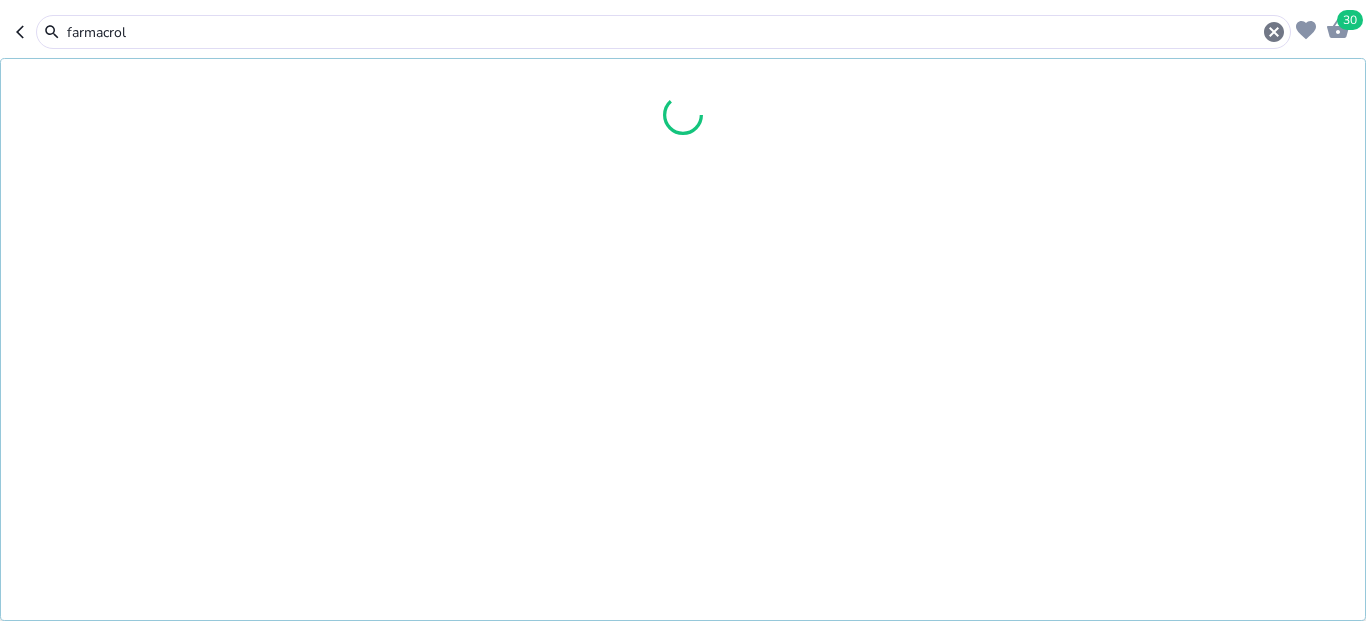 type on "farmacrol" 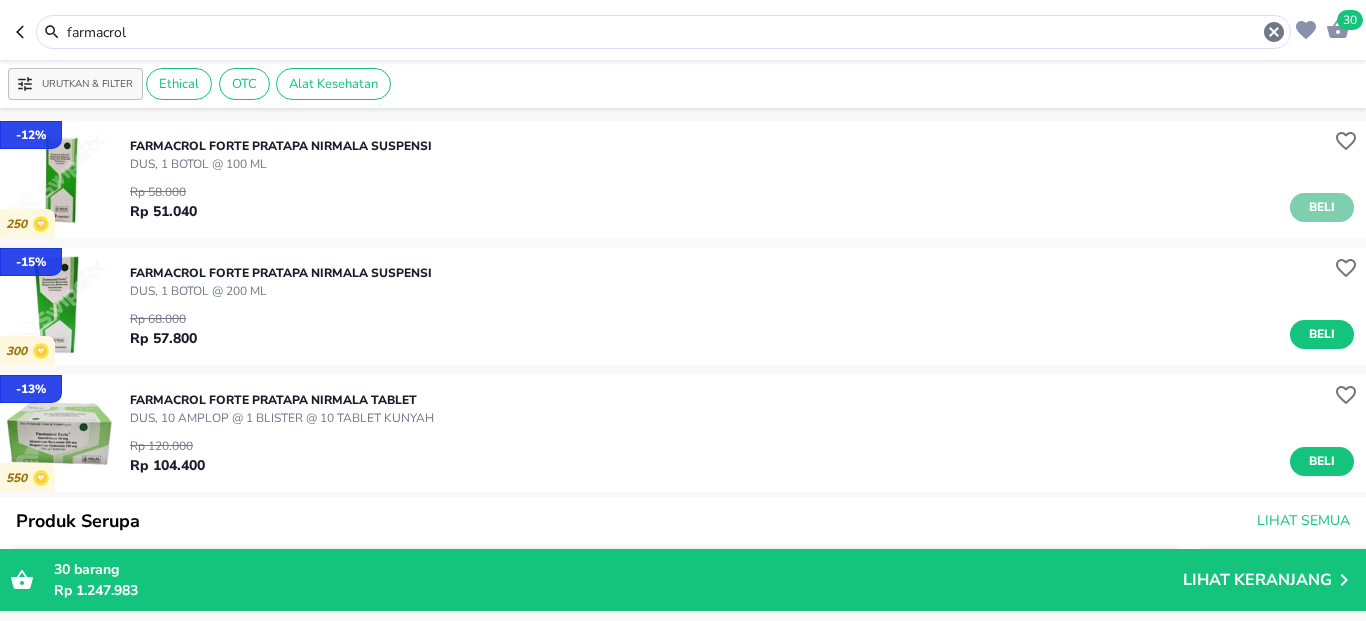 click on "Beli" at bounding box center [1322, 207] 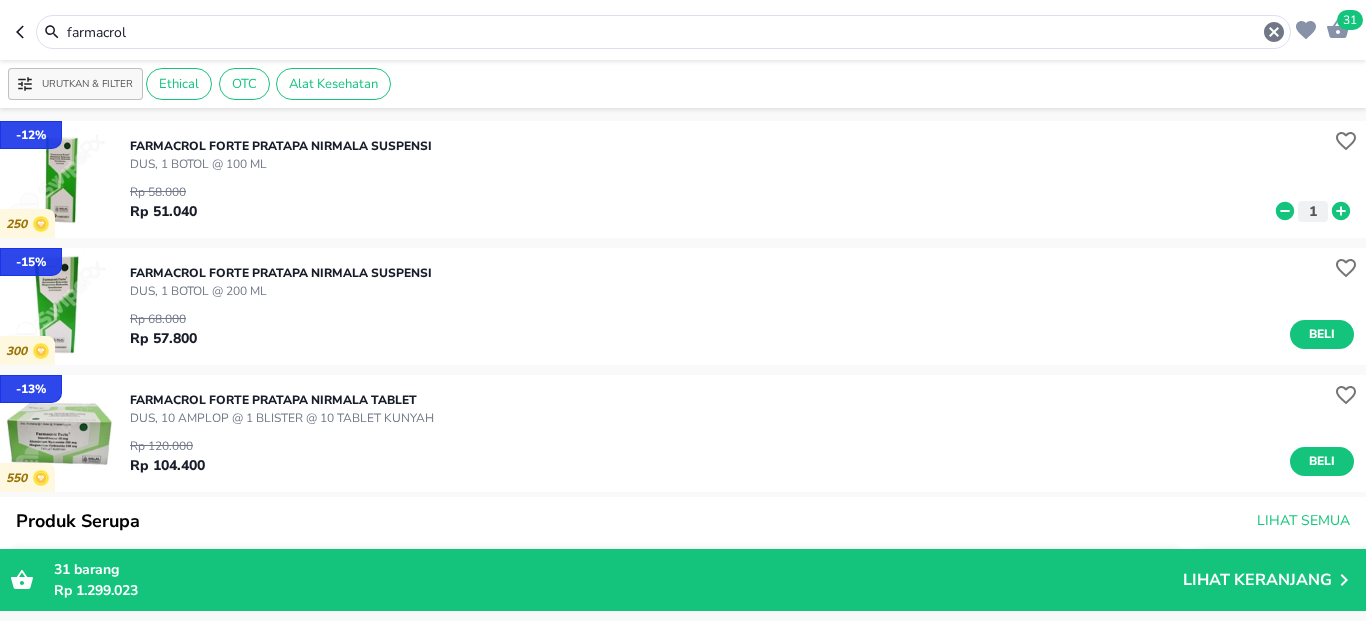 click on "farmacrol" at bounding box center (663, 32) 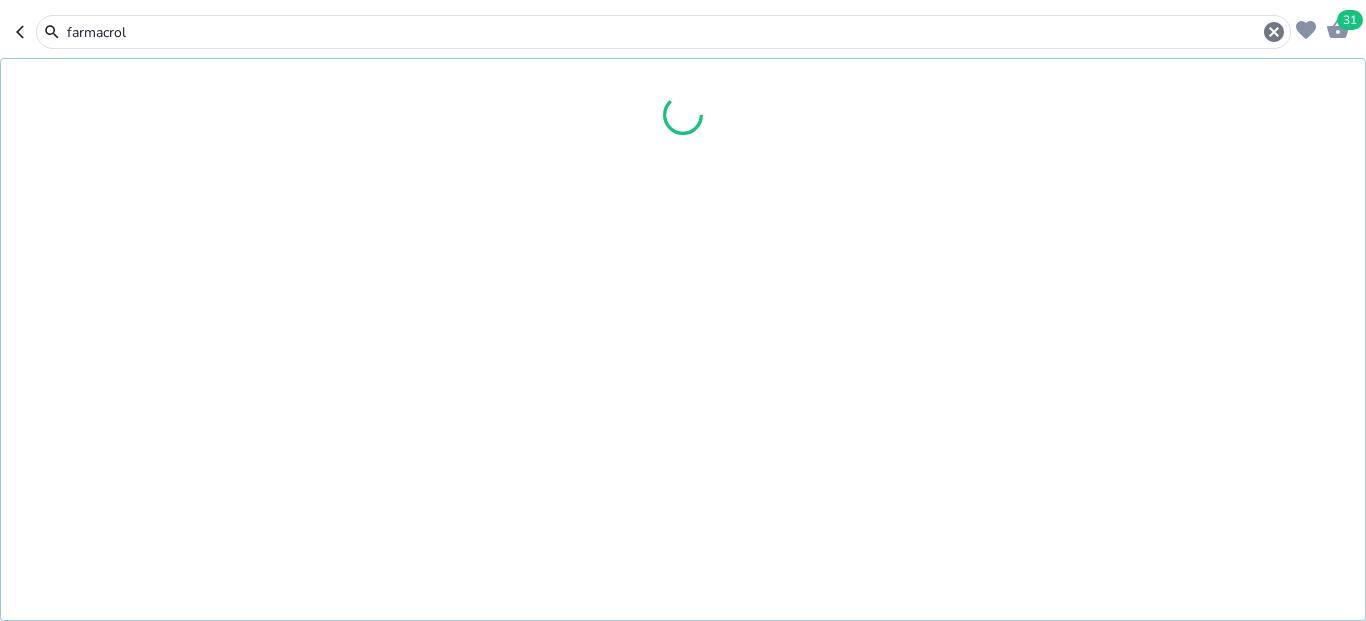 click on "farmacrol" at bounding box center (663, 32) 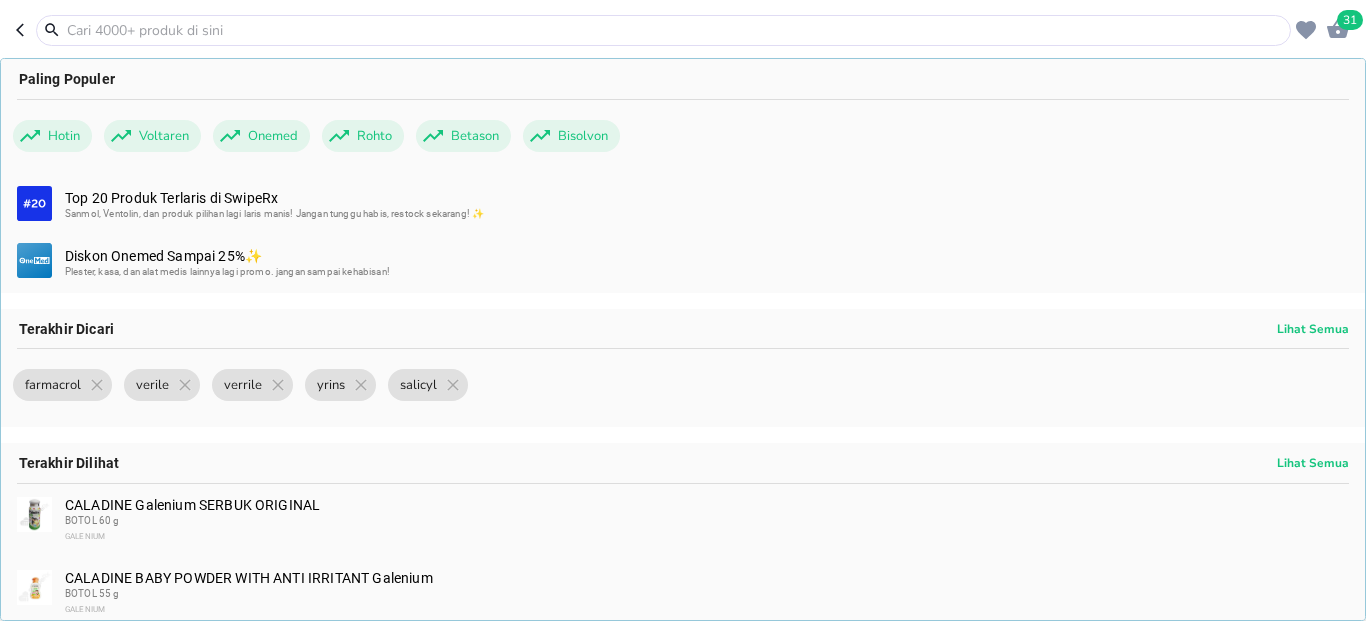paste on "IPI VITAMIN B COMP TAB 80S BTL" 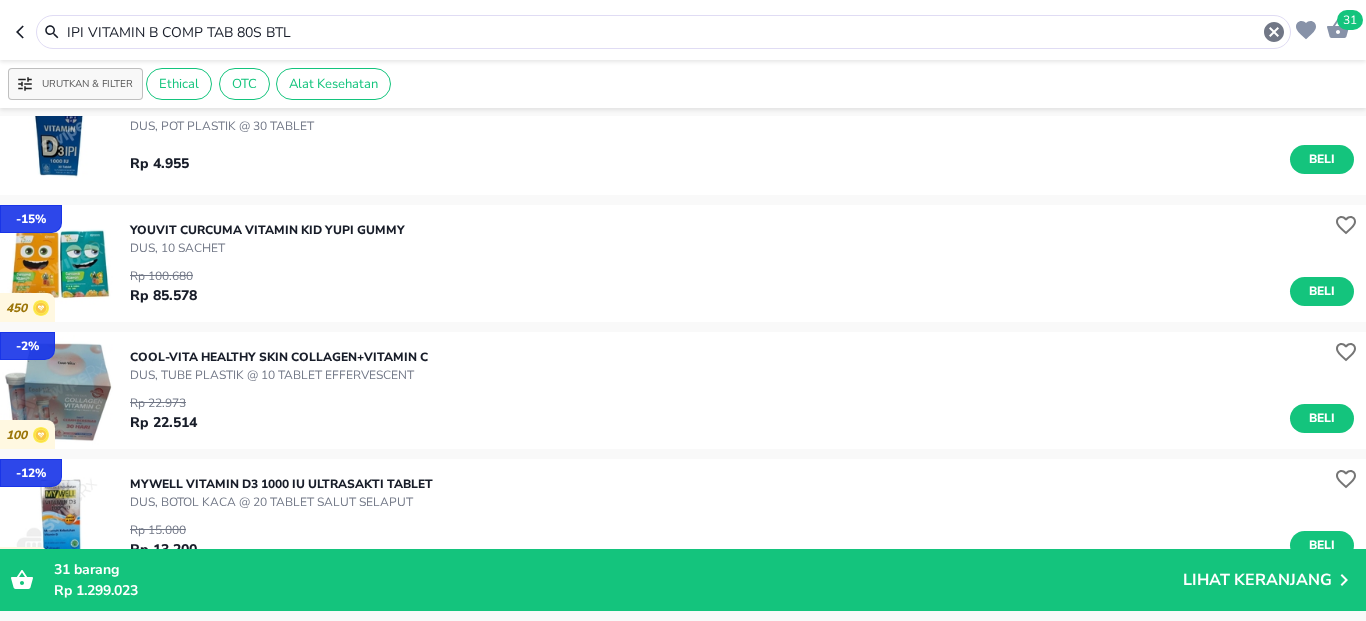 scroll, scrollTop: 2596, scrollLeft: 0, axis: vertical 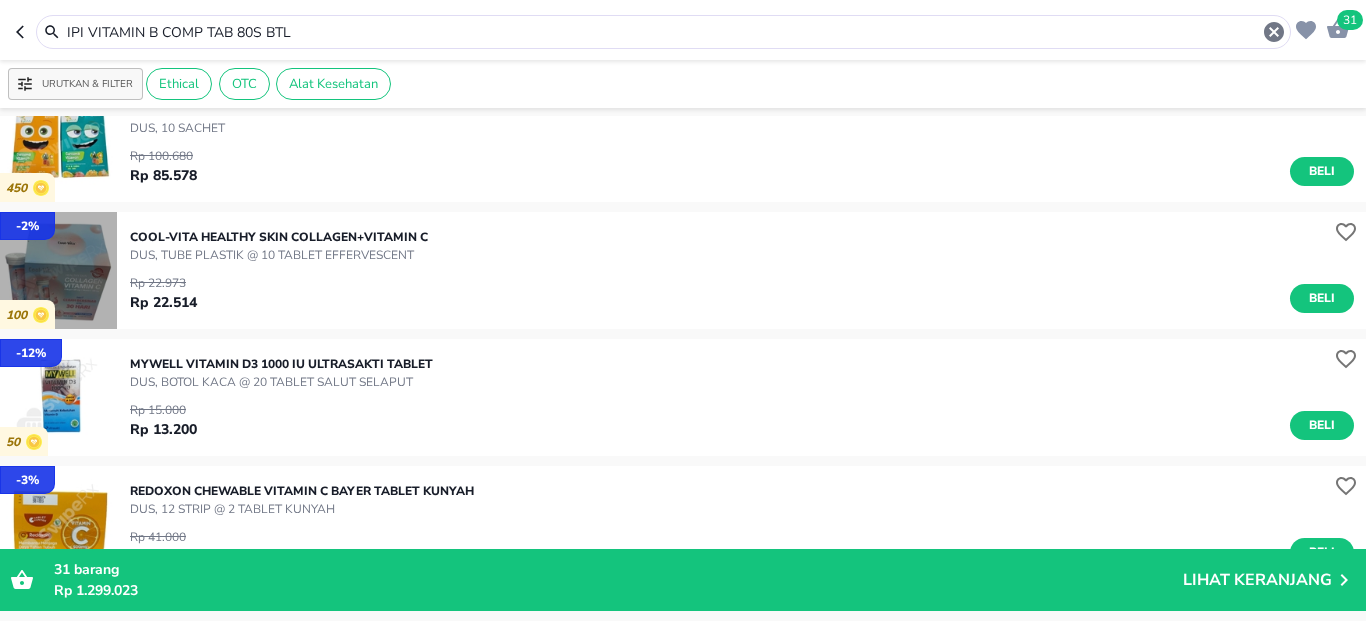 click at bounding box center (58, 270) 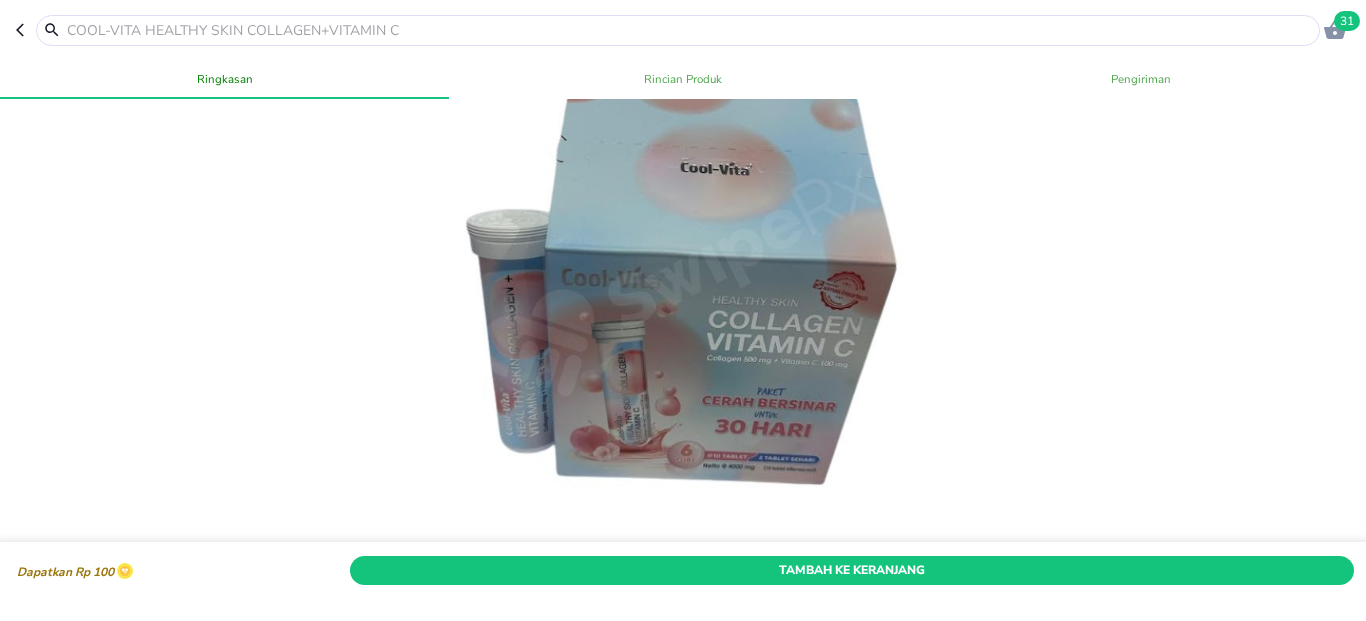 scroll, scrollTop: 240, scrollLeft: 0, axis: vertical 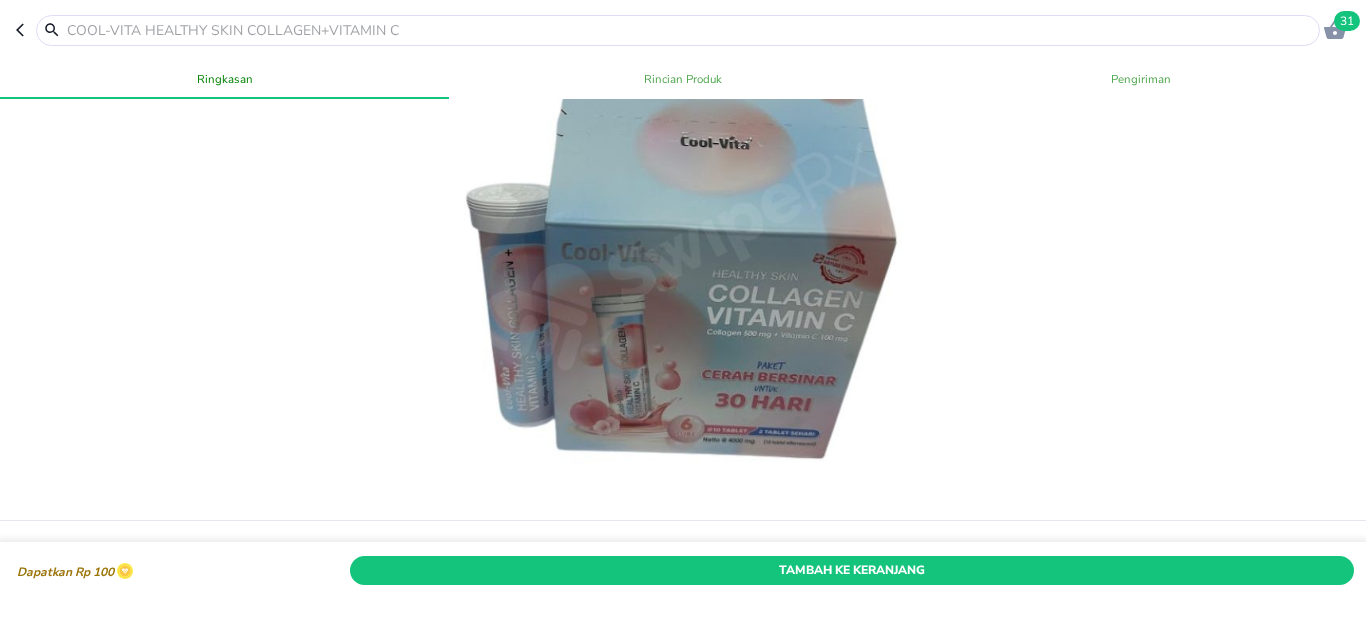 click 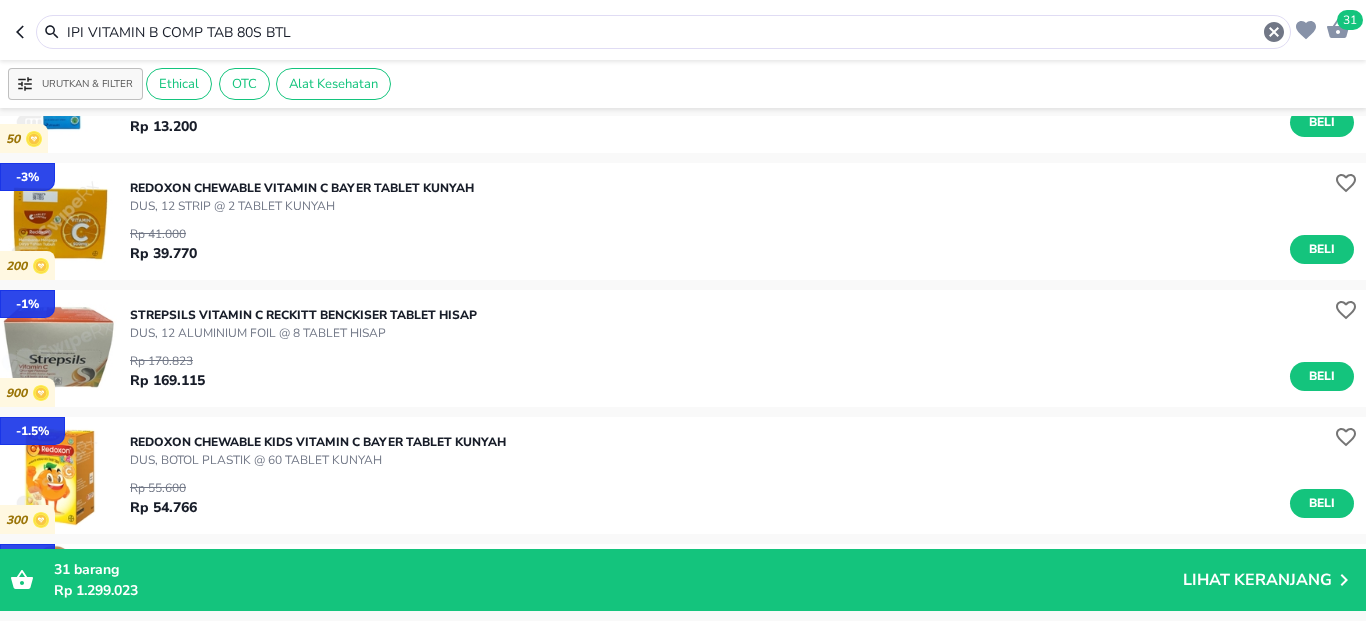 scroll, scrollTop: 2476, scrollLeft: 0, axis: vertical 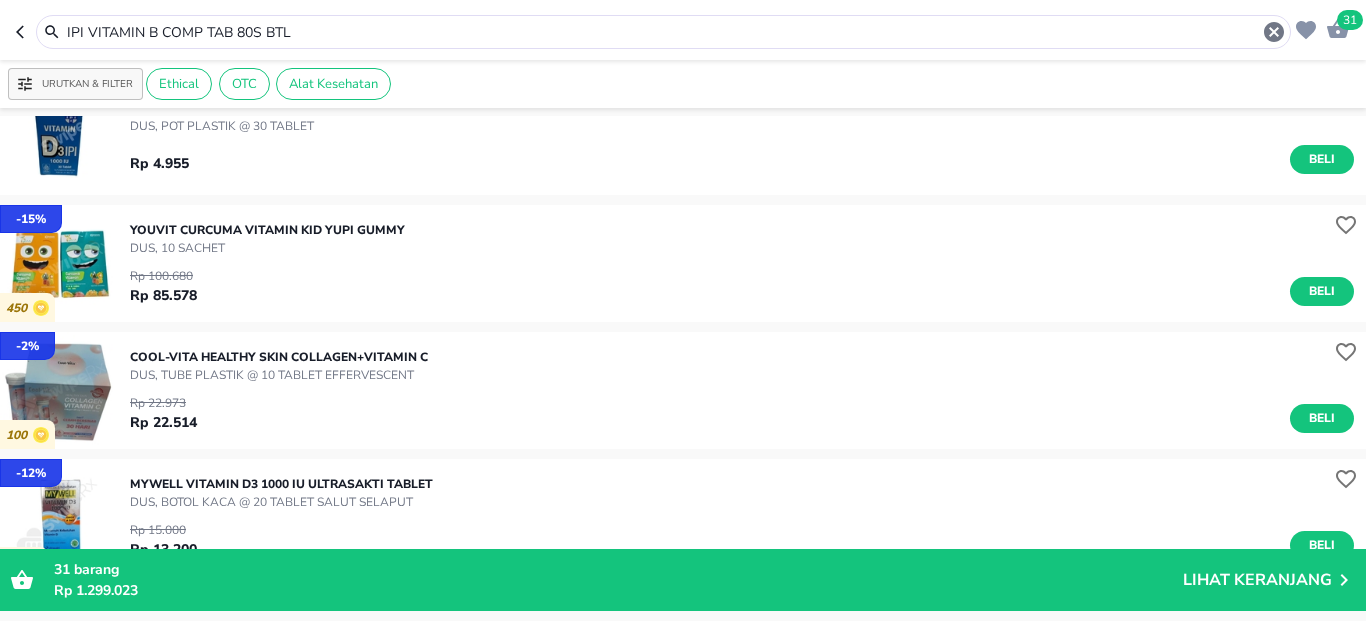 click on "IPI VITAMIN B COMP TAB 80S BTL" at bounding box center (663, 32) 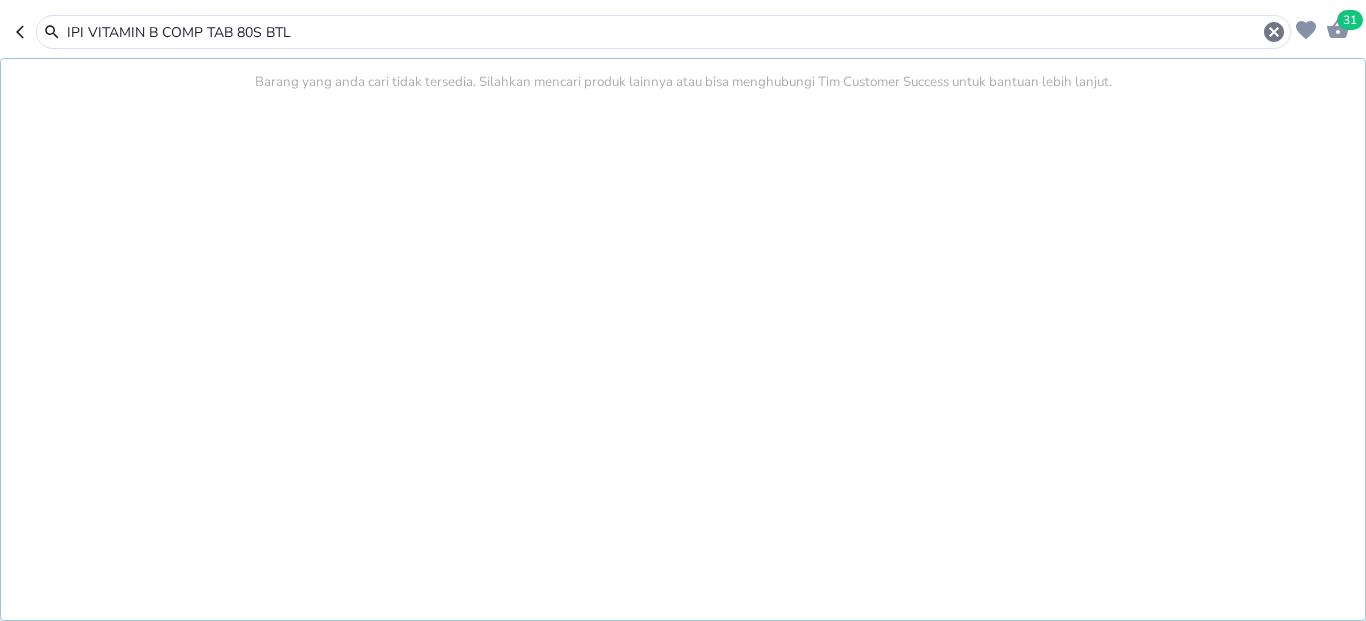 click on "IPI VITAMIN B COMP TAB 80S BTL" at bounding box center (663, 32) 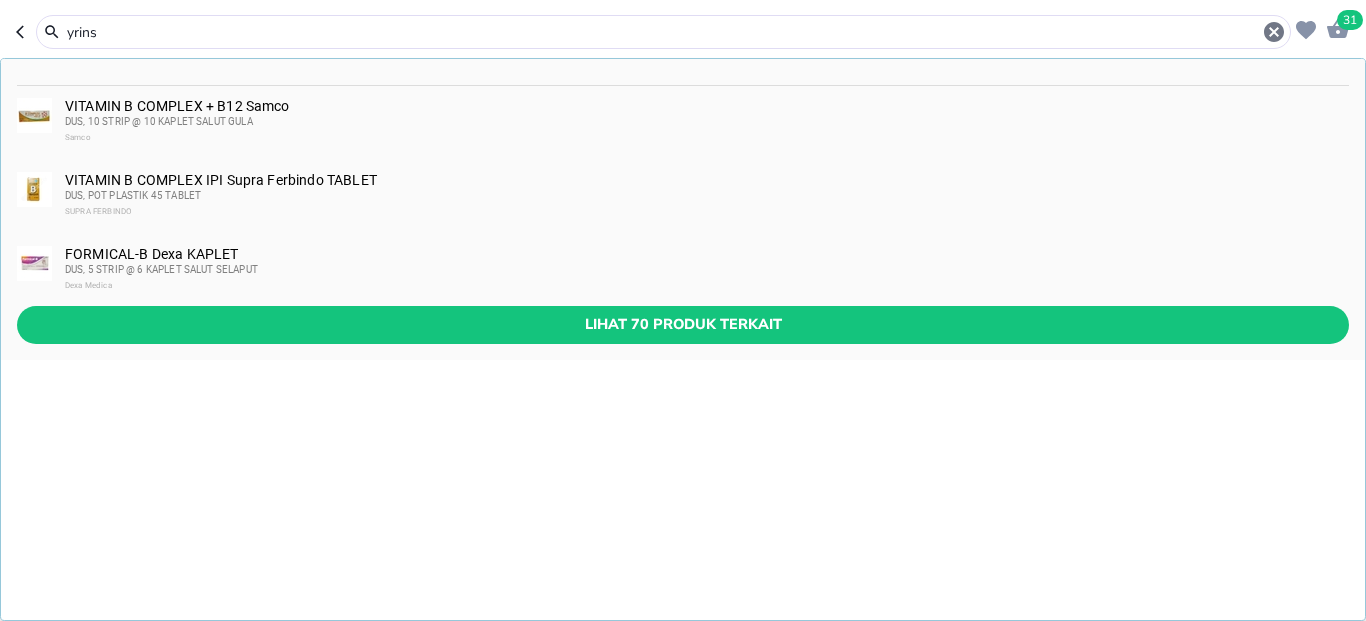 type on "yrins" 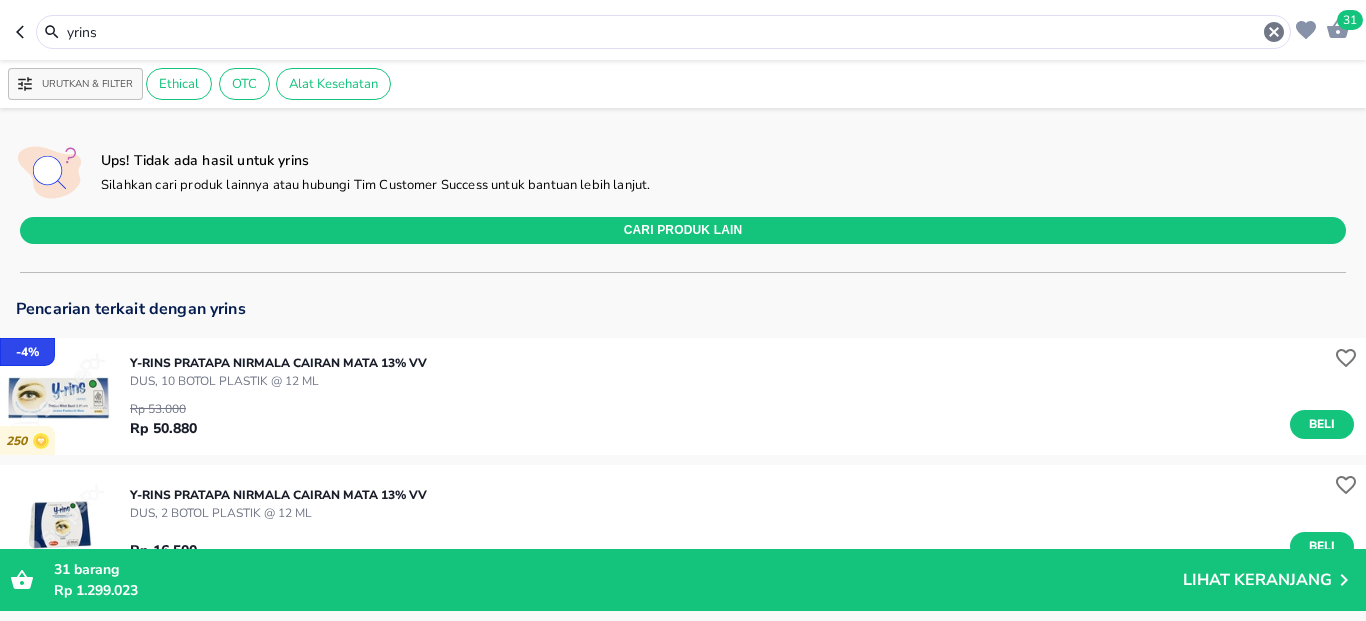 scroll, scrollTop: 120, scrollLeft: 0, axis: vertical 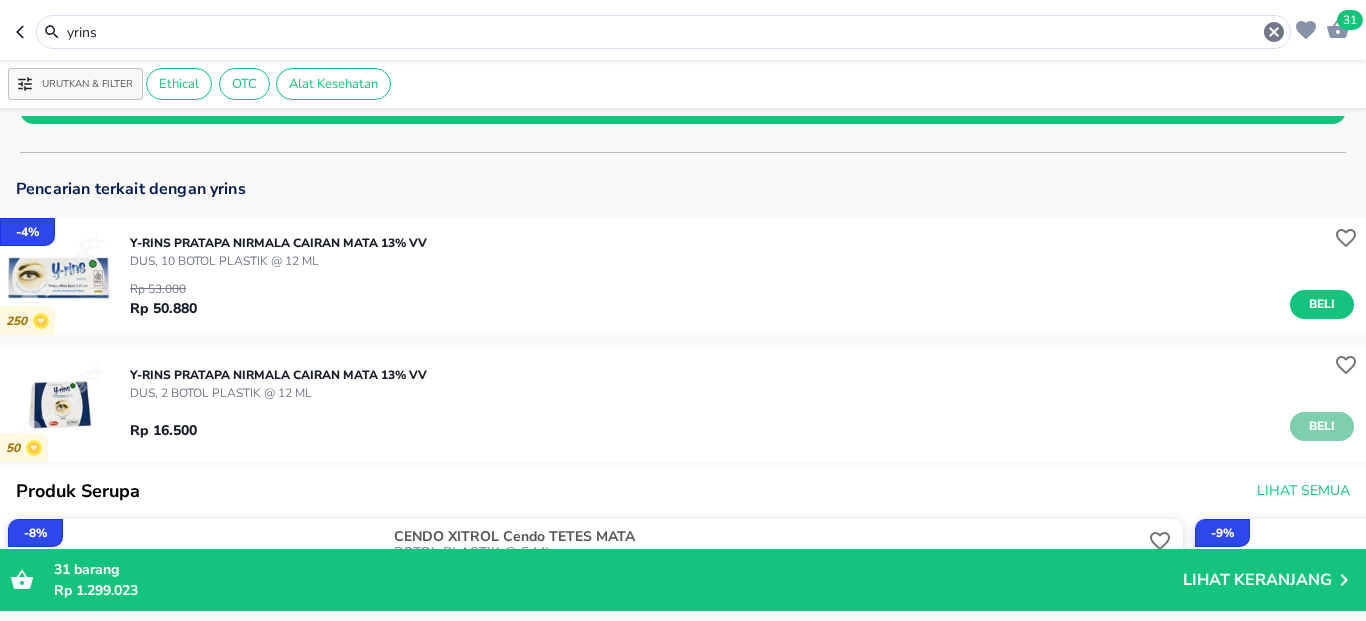 click on "Beli" at bounding box center (1322, 426) 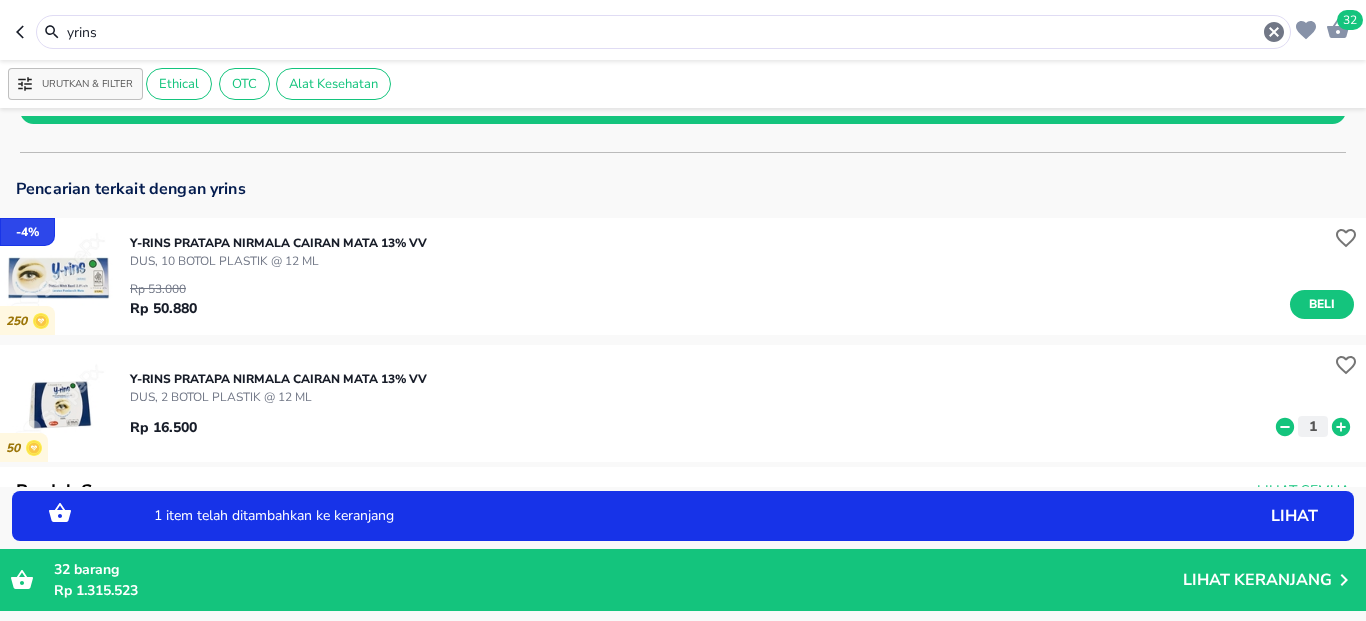 click 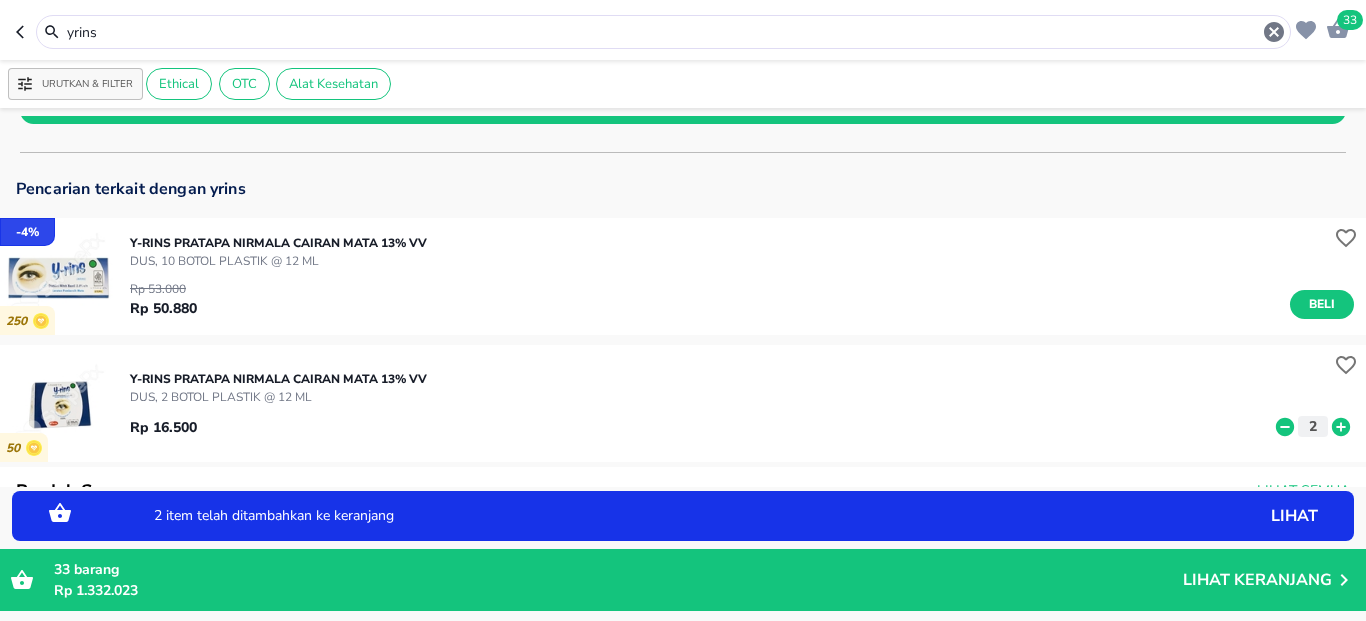 click on "yrins" at bounding box center [663, 32] 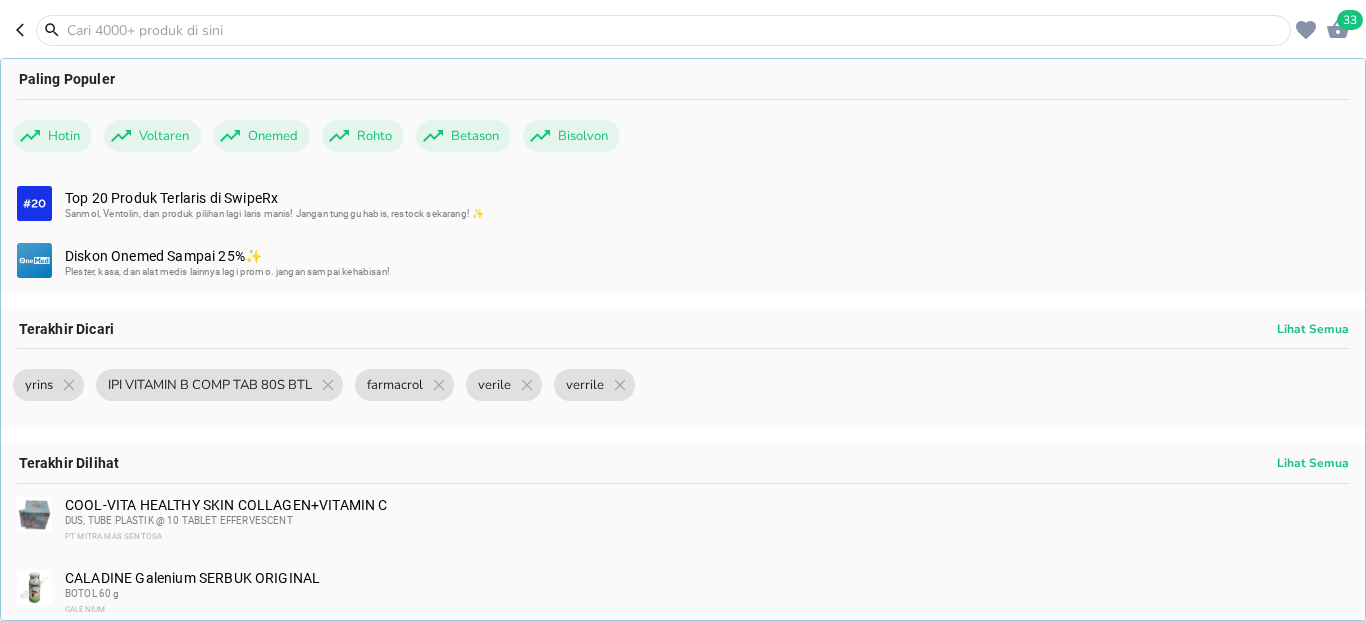 click at bounding box center [675, 30] 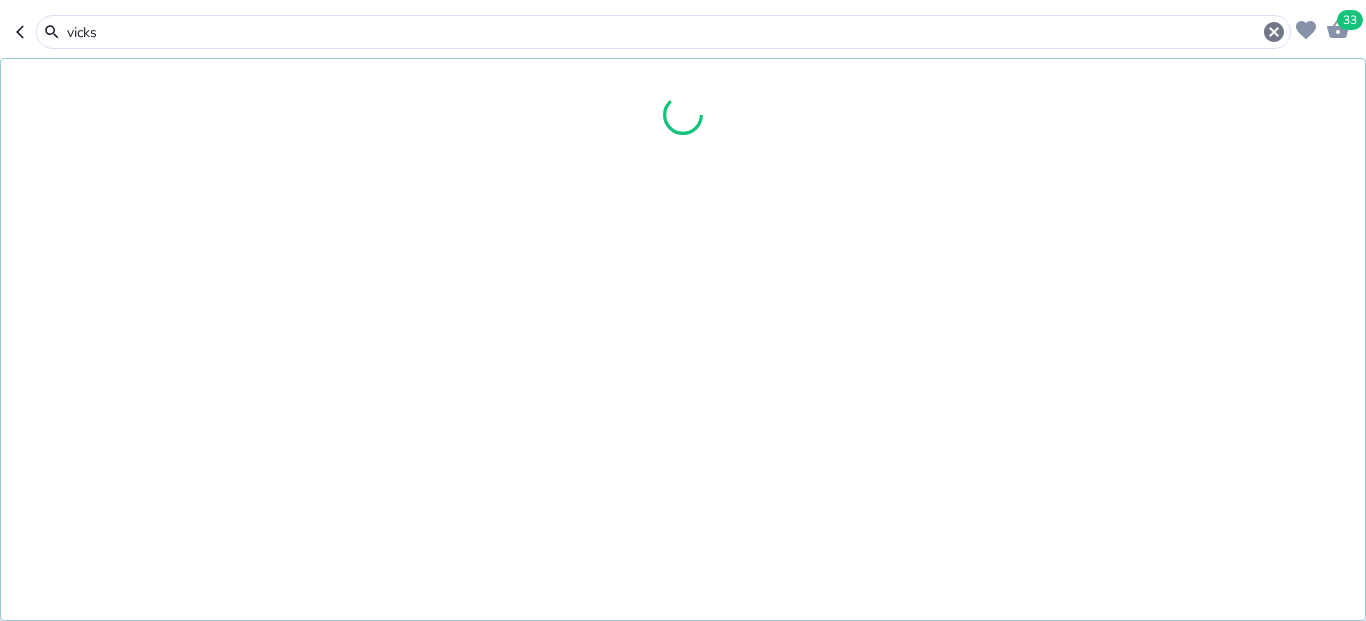 type on "vicks" 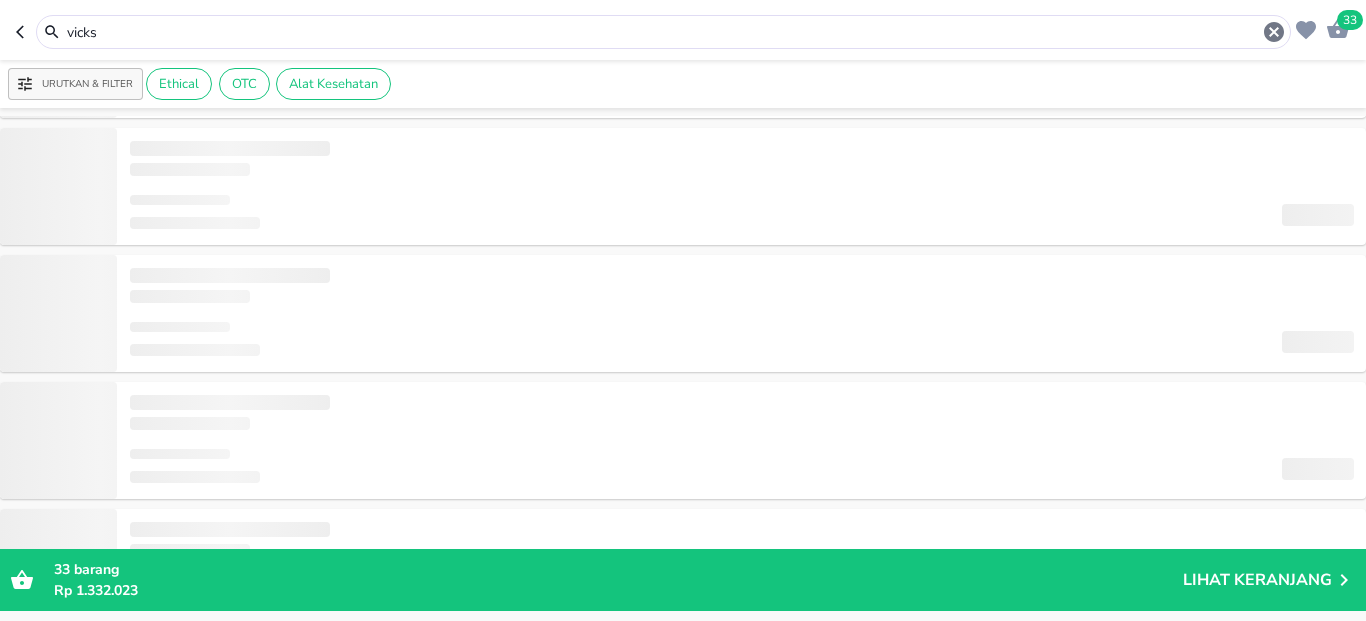 scroll, scrollTop: 0, scrollLeft: 0, axis: both 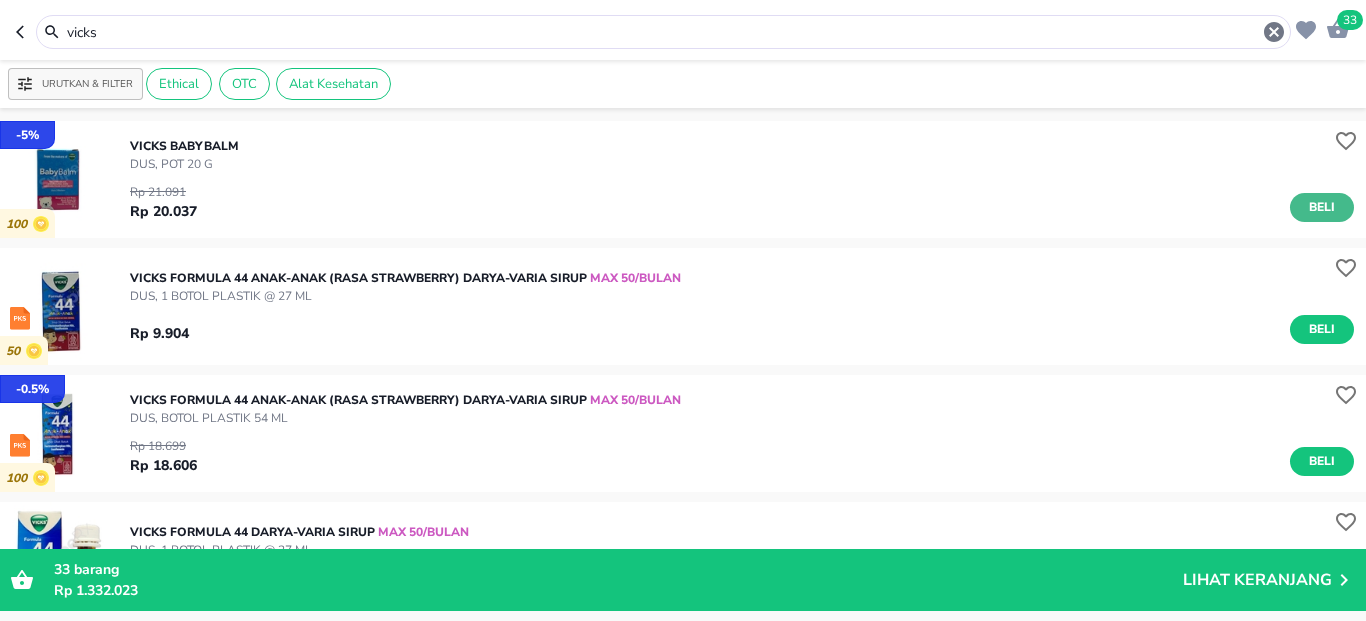 click on "Beli" at bounding box center (1322, 207) 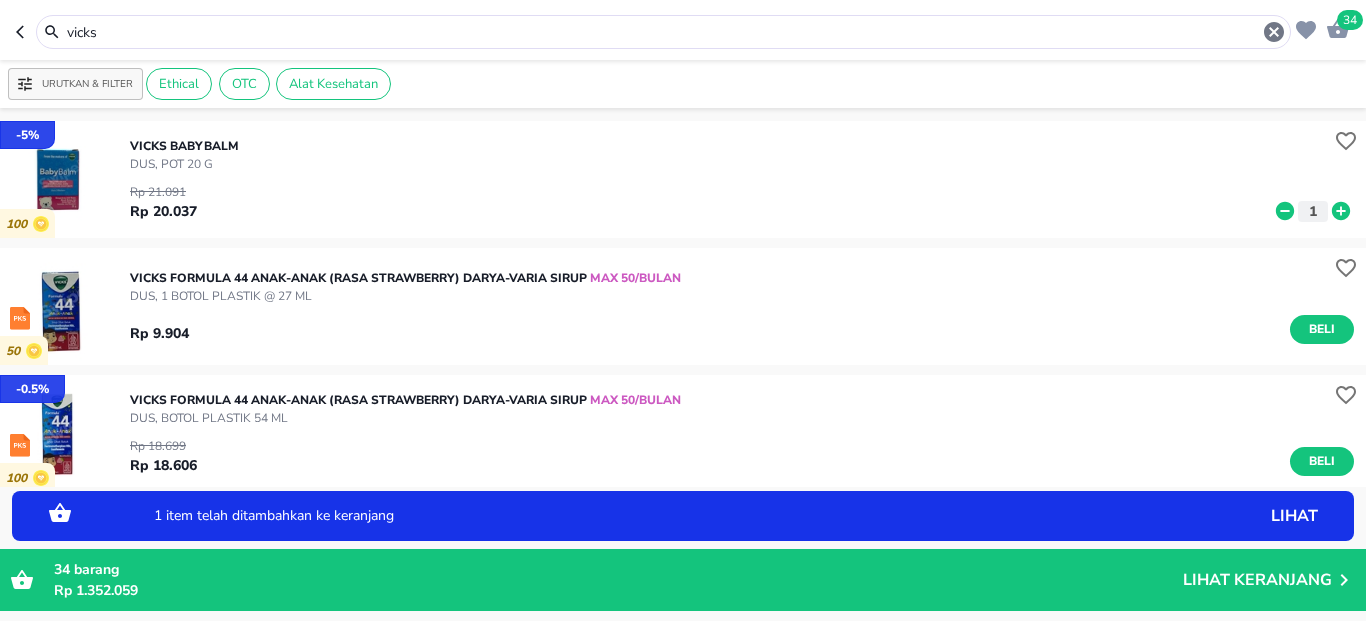click on "vicks" at bounding box center [663, 32] 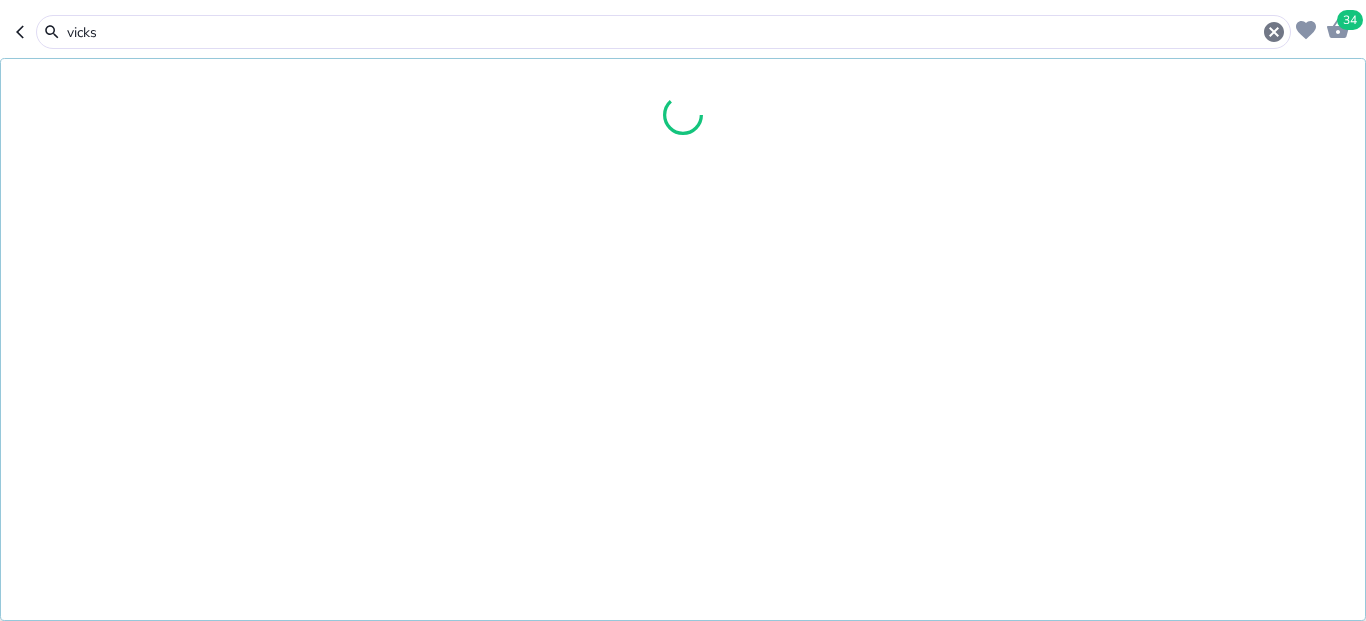 click on "vicks" at bounding box center [663, 32] 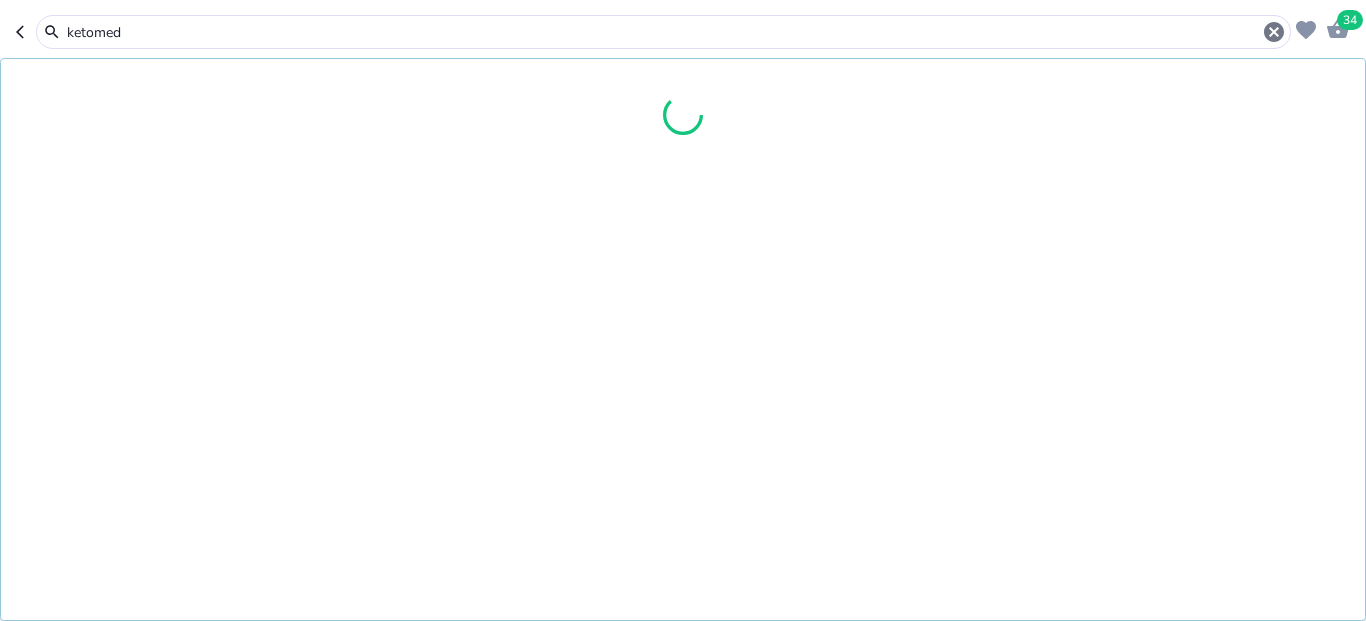 type on "ketomed" 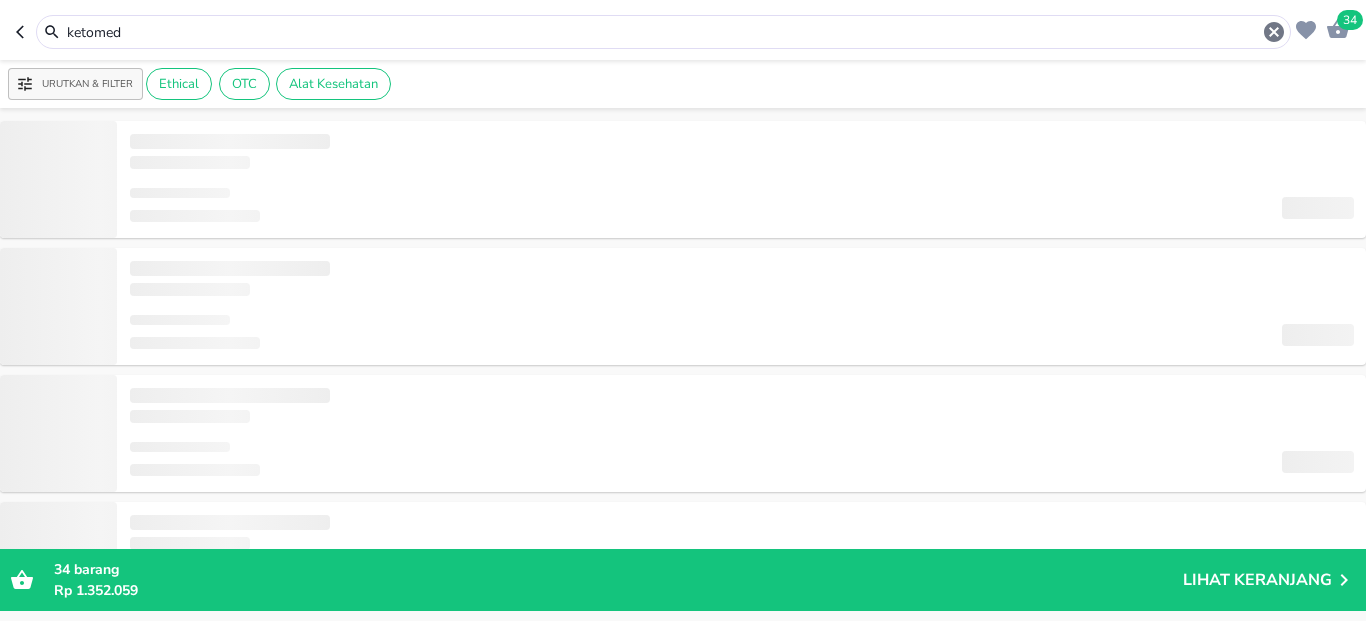 click on "ketomed" at bounding box center [663, 32] 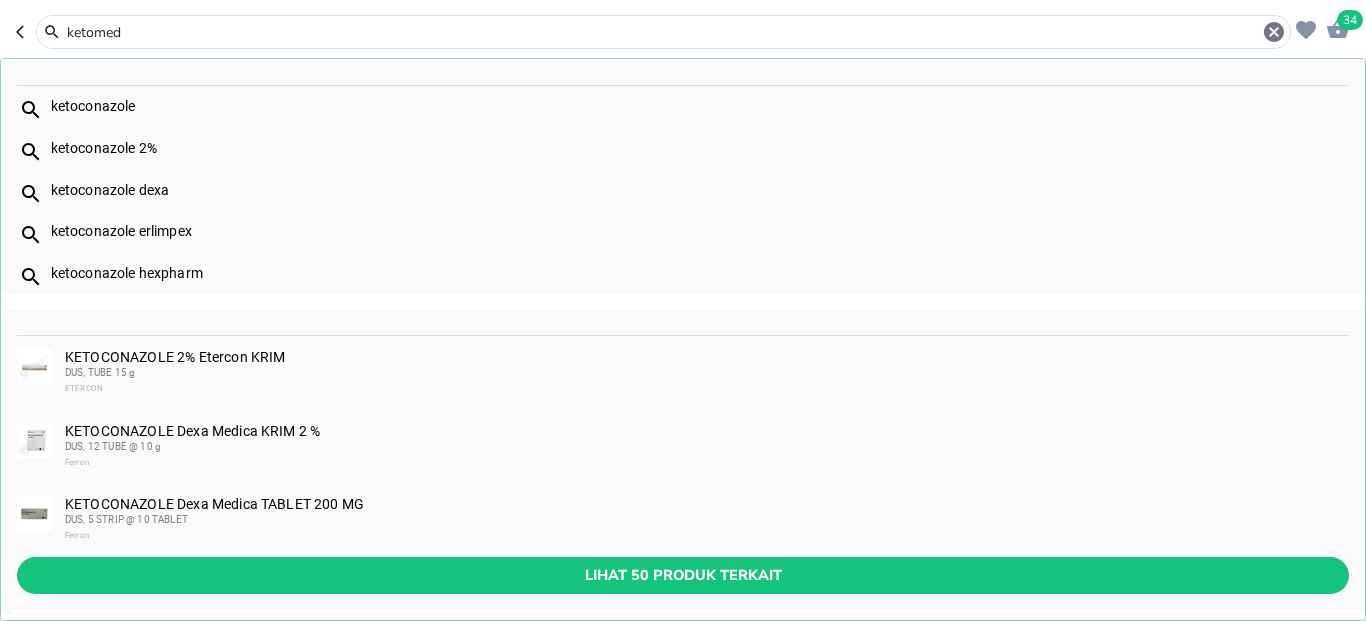 click on "ketomed" at bounding box center (663, 32) 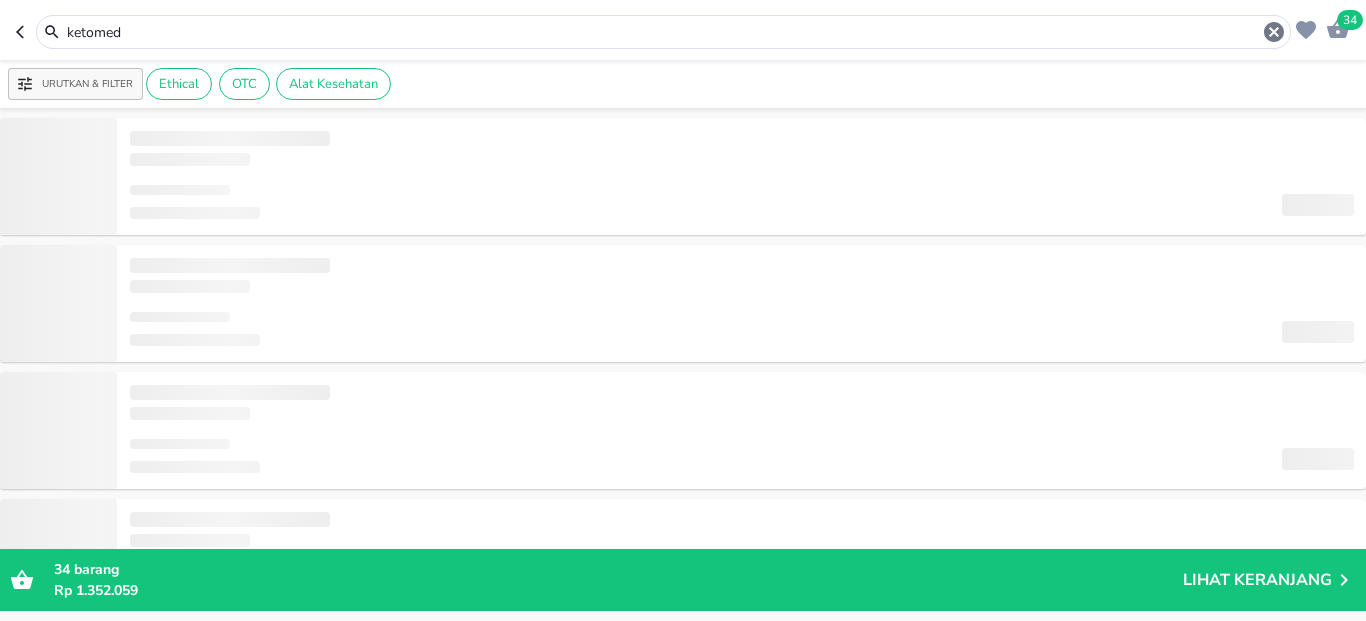 scroll, scrollTop: 0, scrollLeft: 0, axis: both 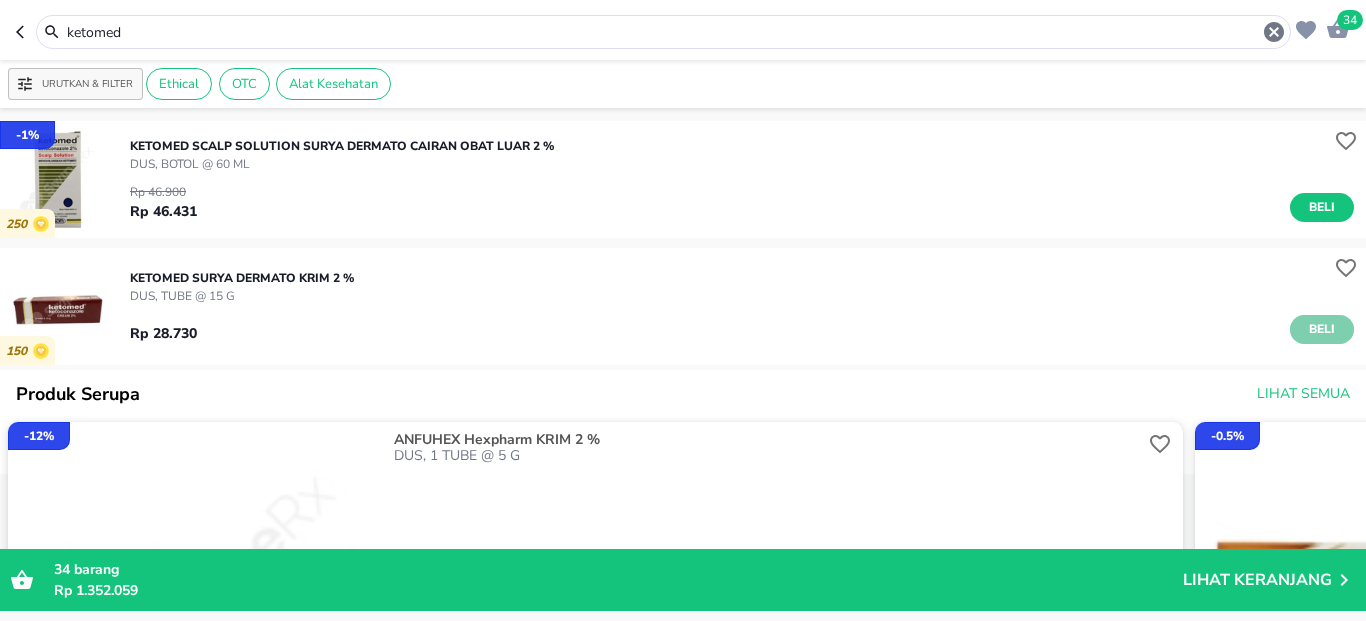 click on "Beli" at bounding box center (1322, 329) 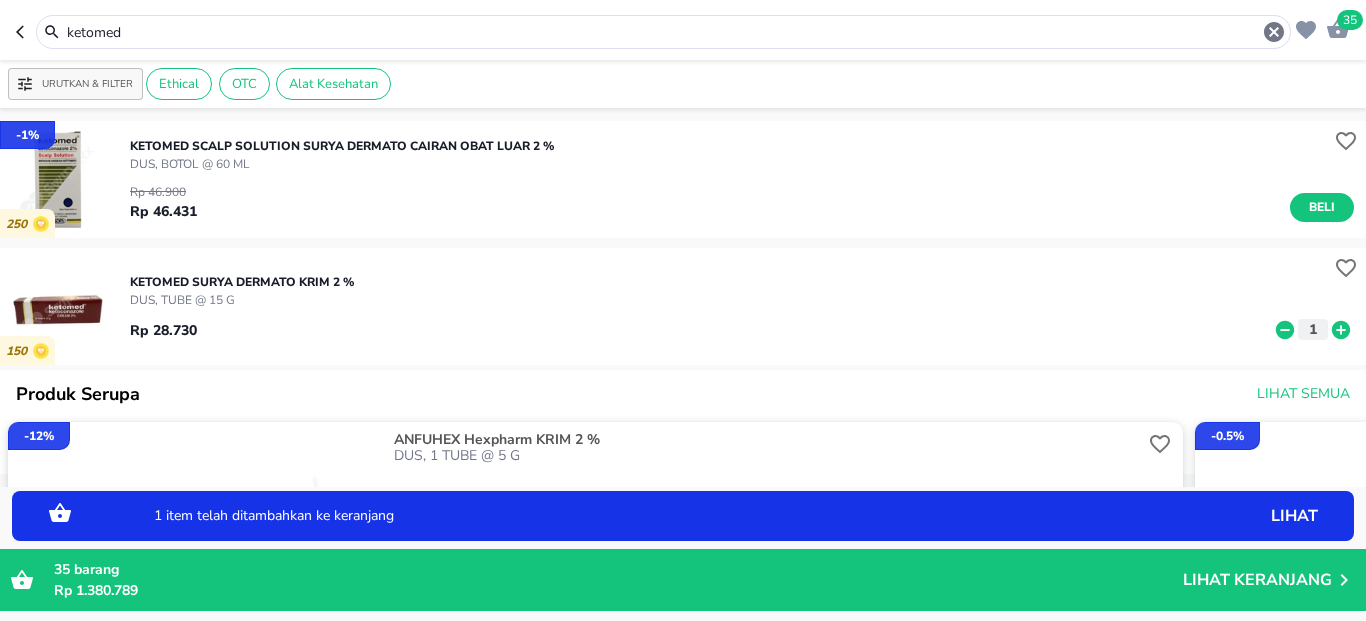 click on "ketomed" at bounding box center [663, 32] 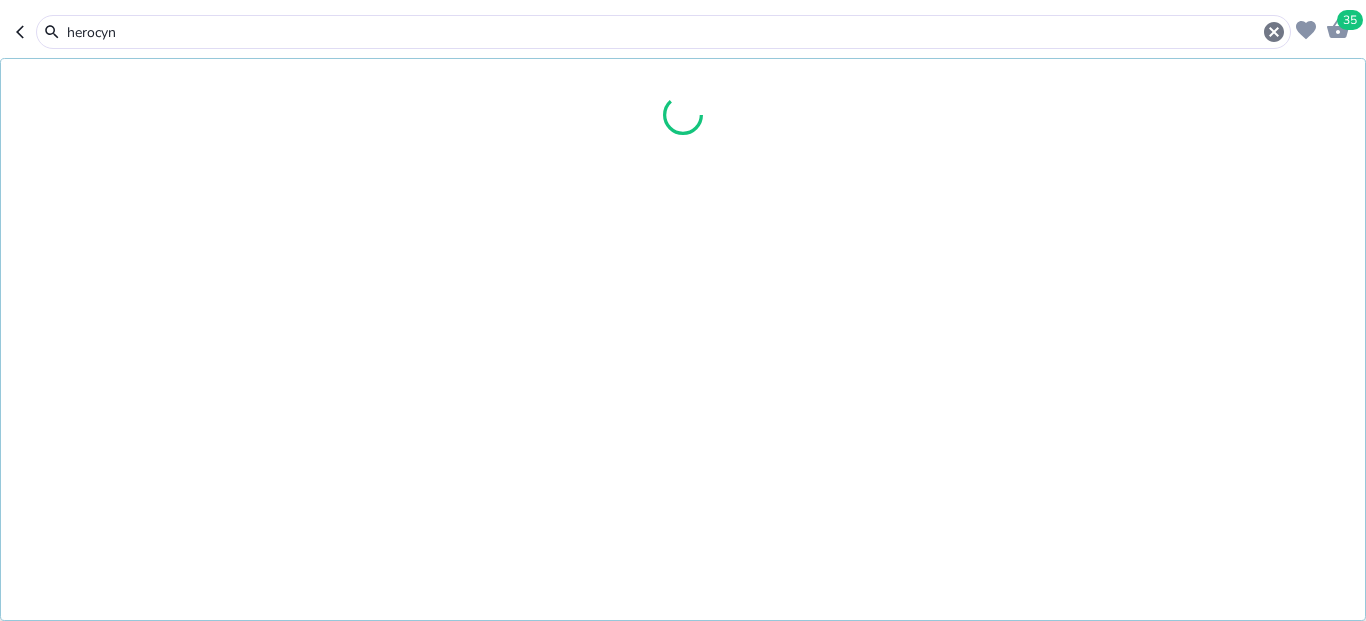type on "herocyn" 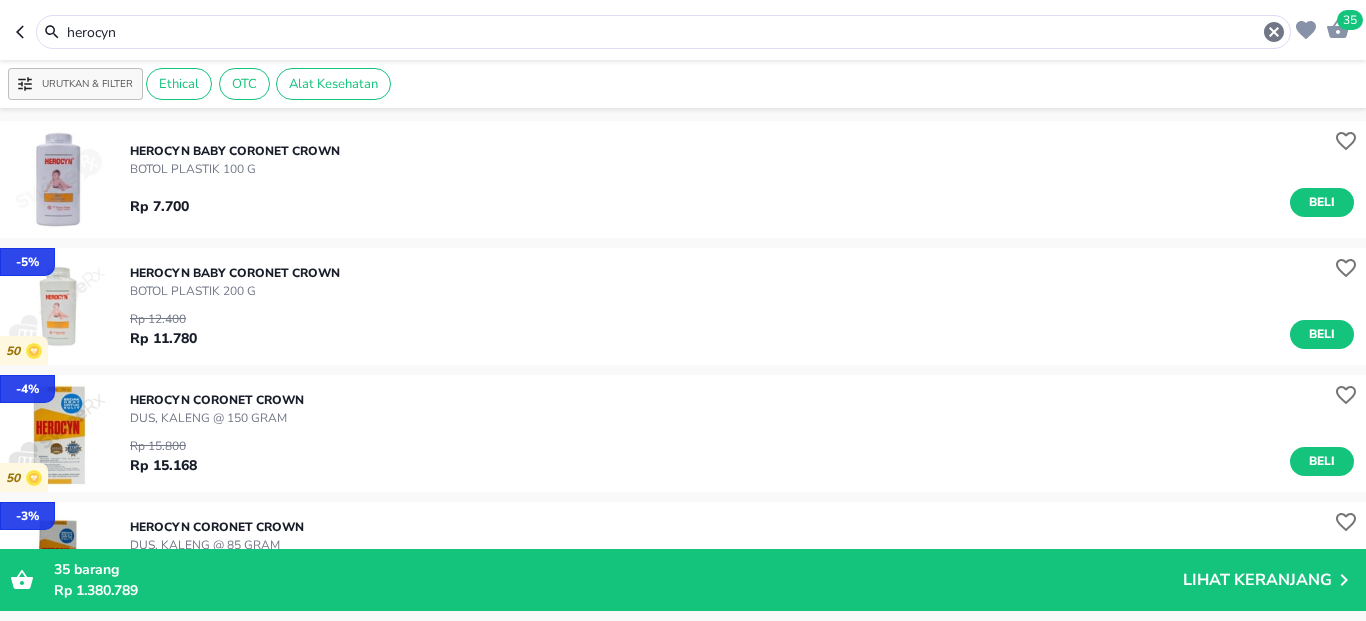 click on "herocyn" at bounding box center (663, 32) 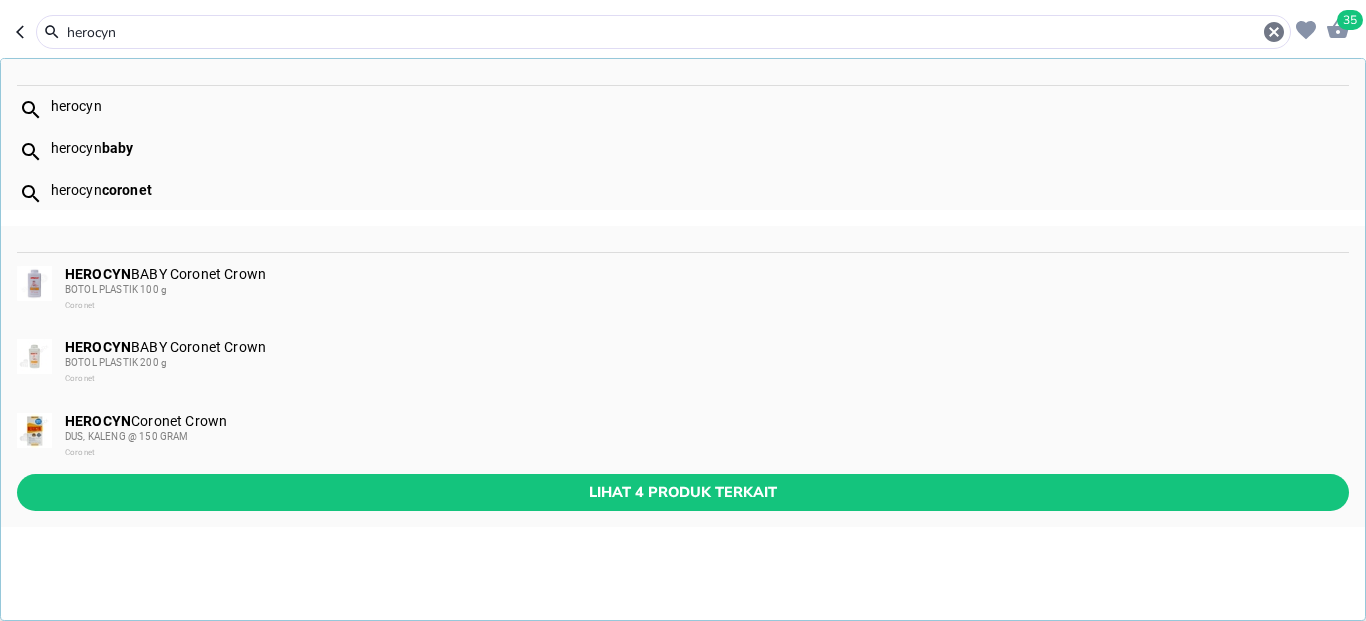 click on "herocyn" at bounding box center (663, 32) 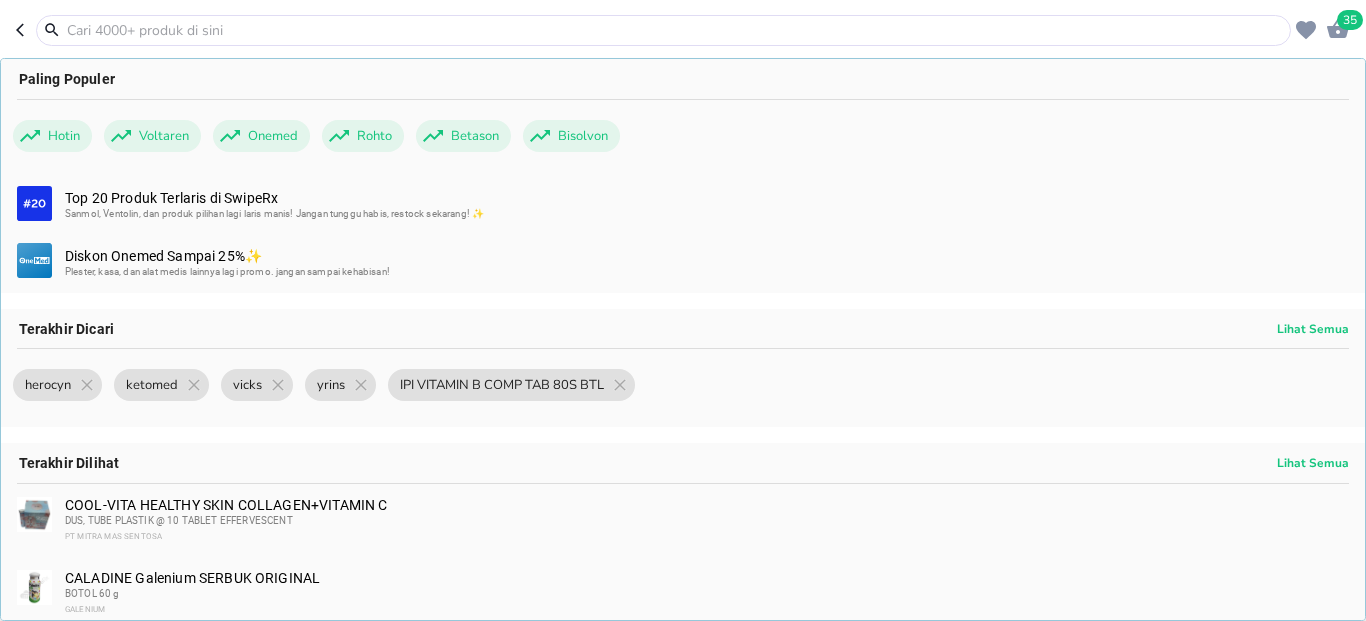 paste on "BEAR BRAND RTD TIN SUSU 189ML" 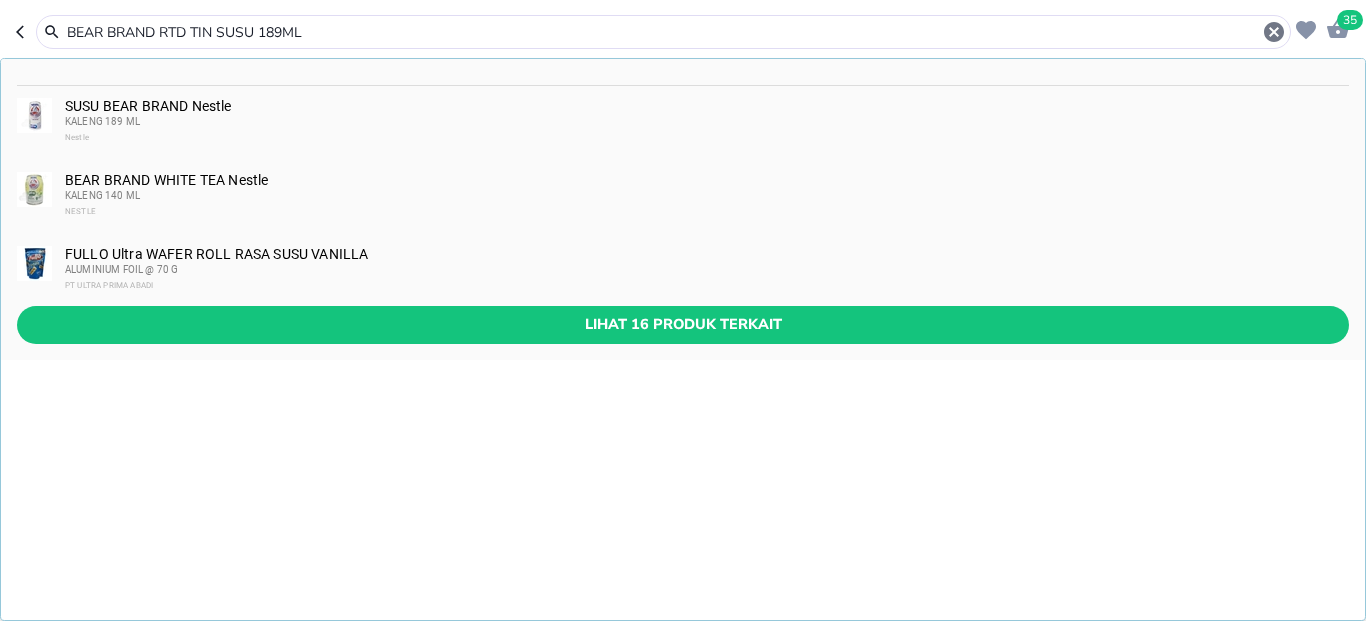 type on "BEAR BRAND RTD TIN SUSU 189ML" 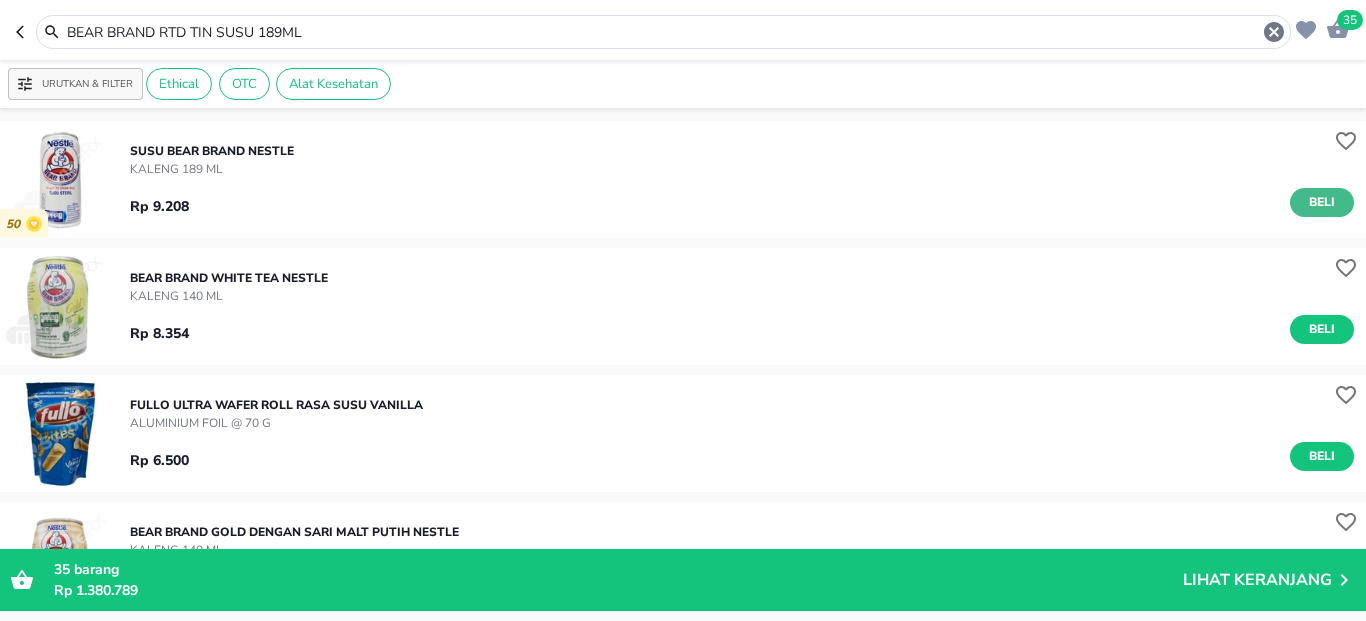 click on "Beli" at bounding box center (1322, 202) 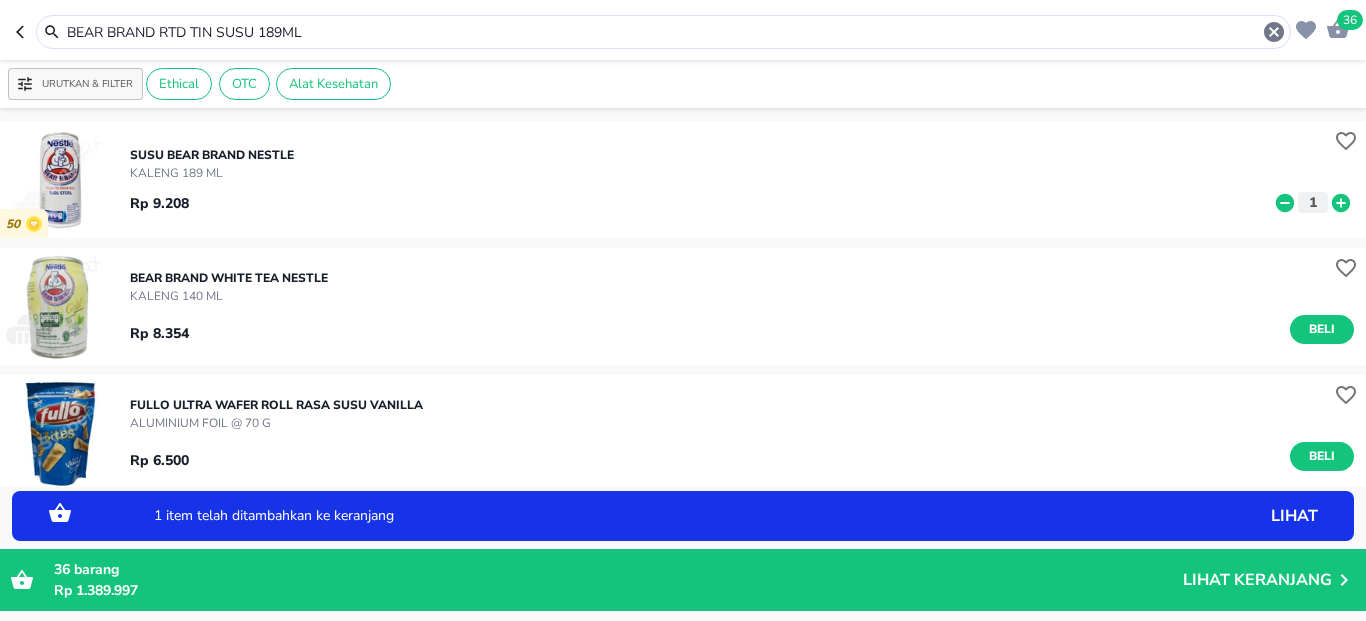 click 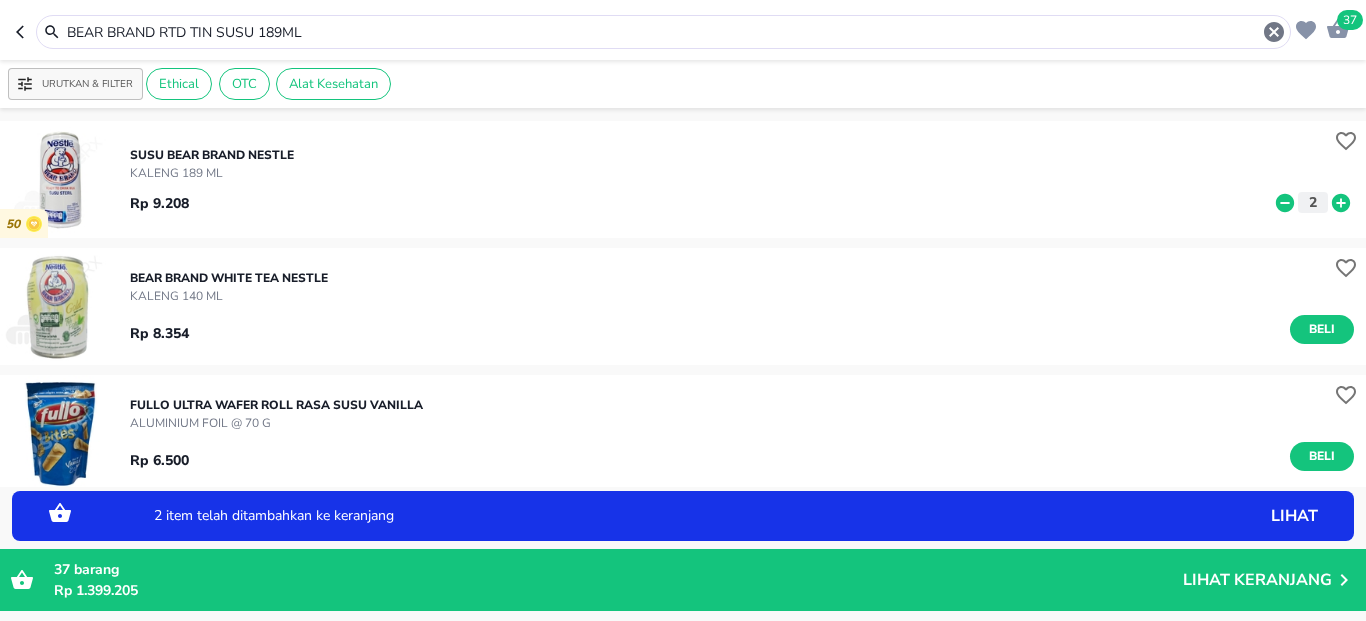 click 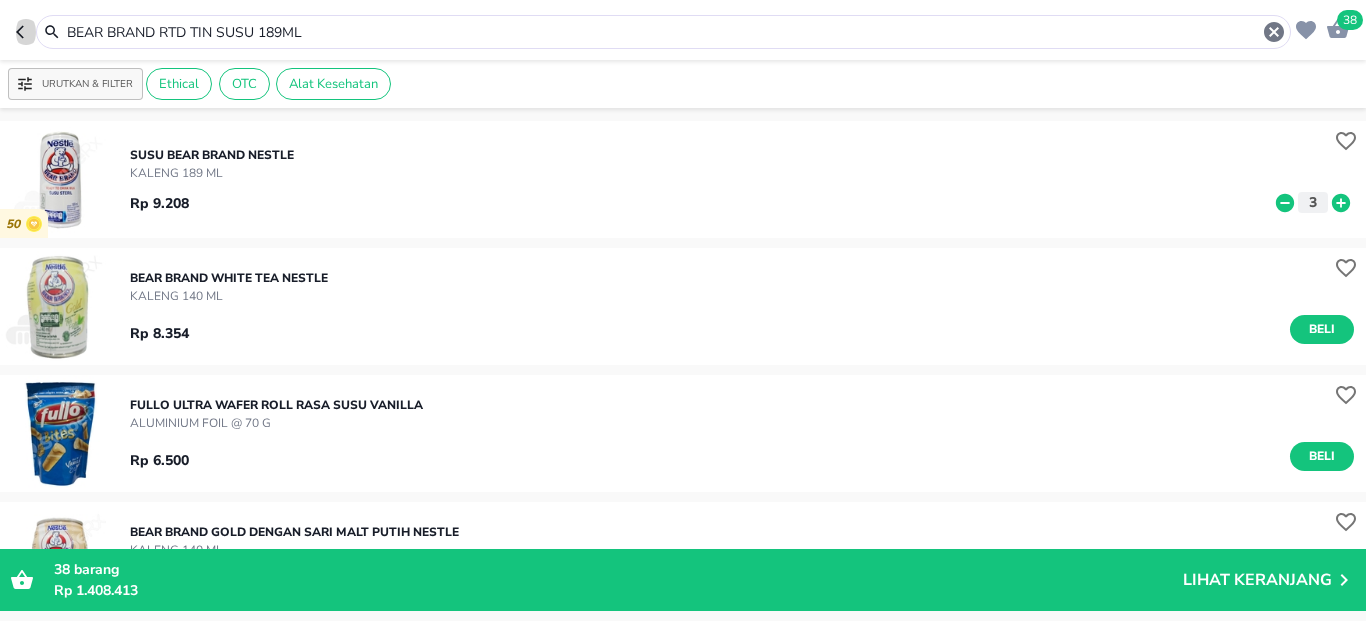 click 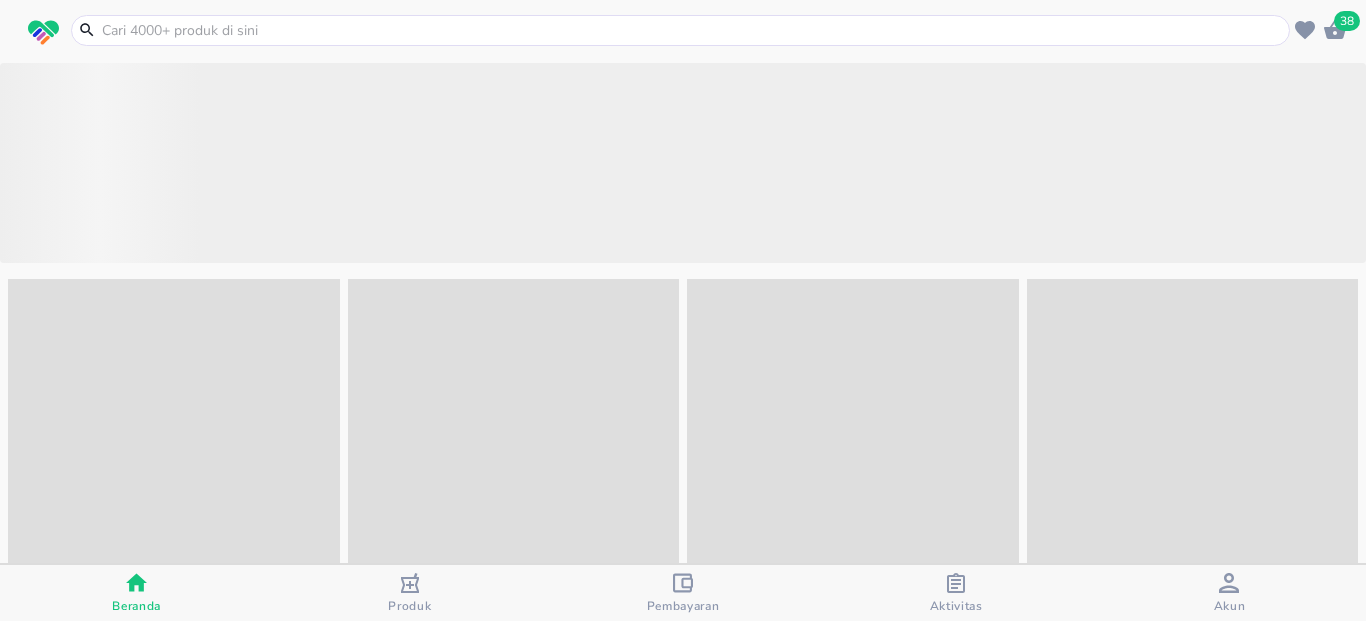 click at bounding box center [43, 33] 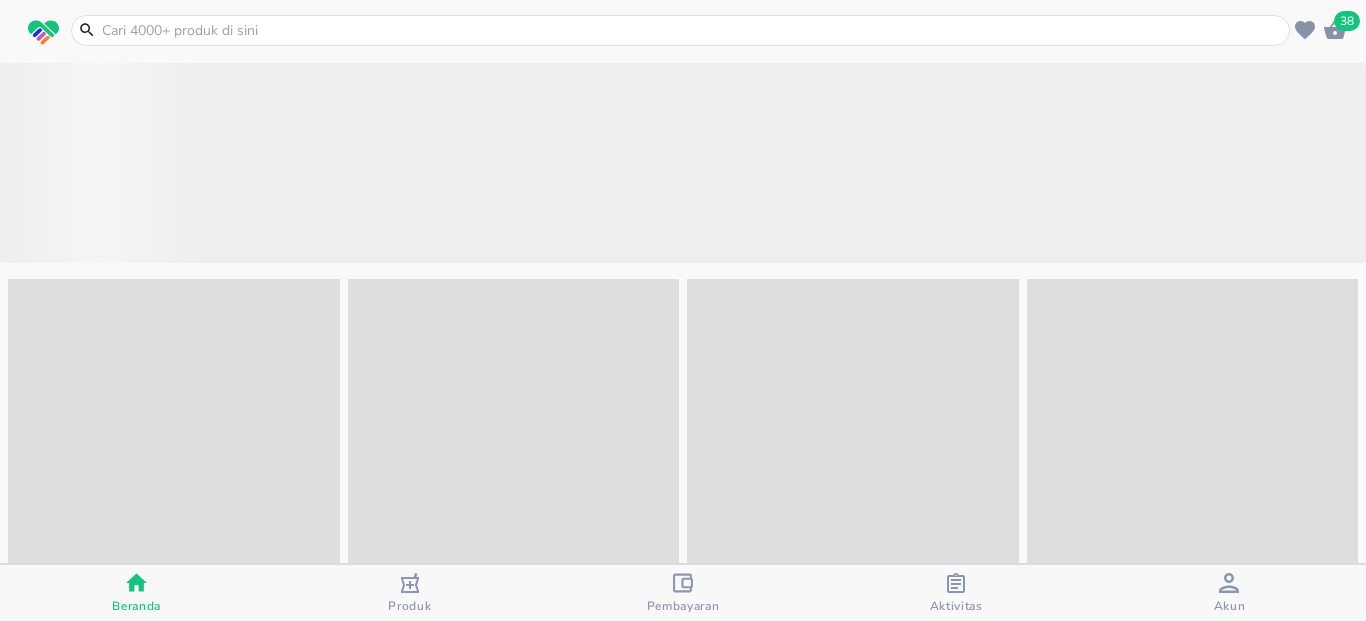 click at bounding box center (43, 33) 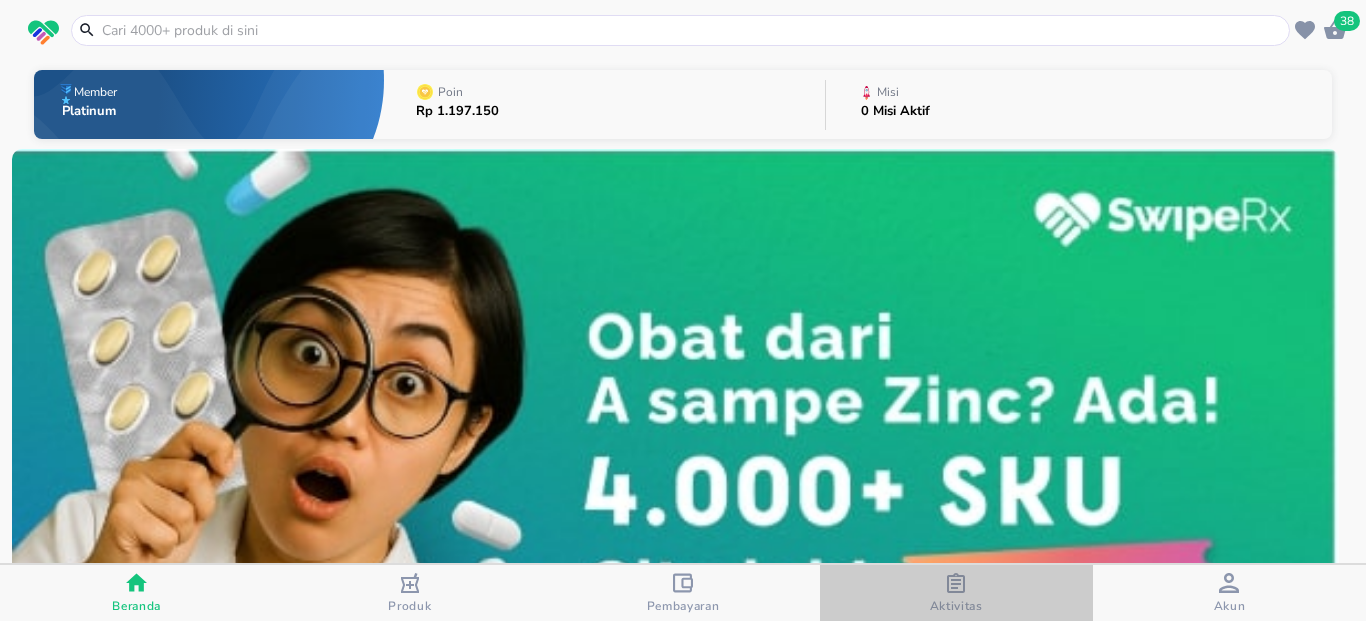 click on "Aktivitas" at bounding box center [956, 593] 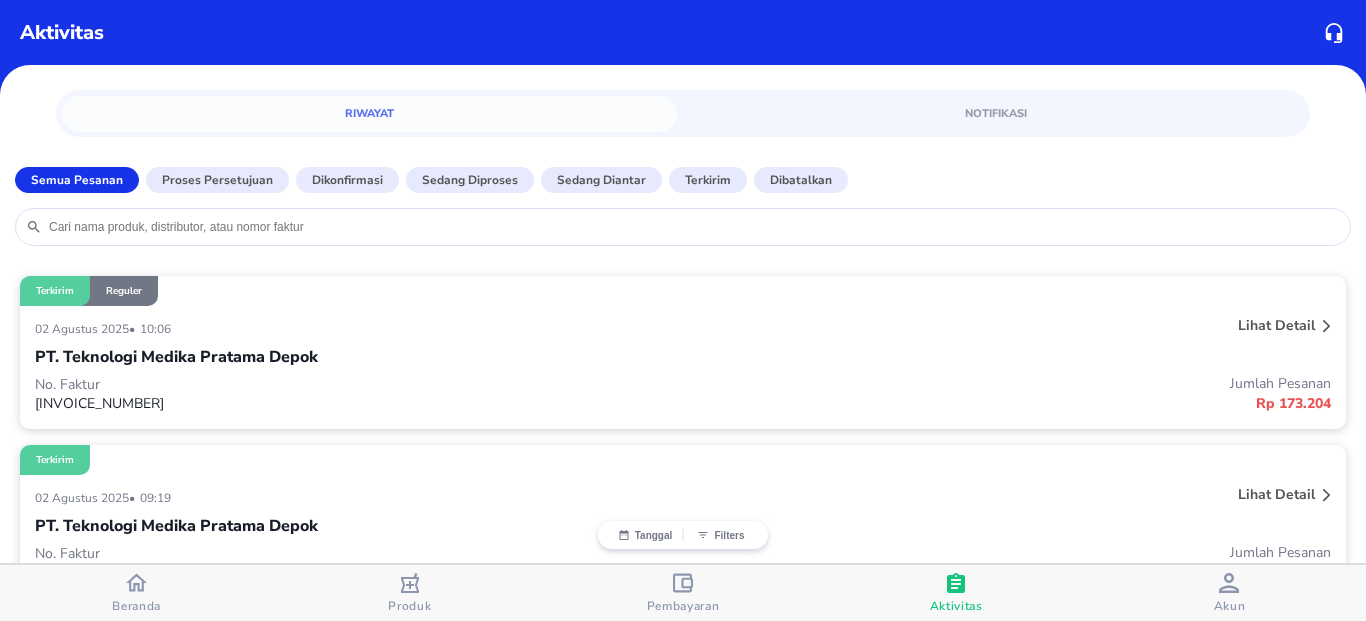 click 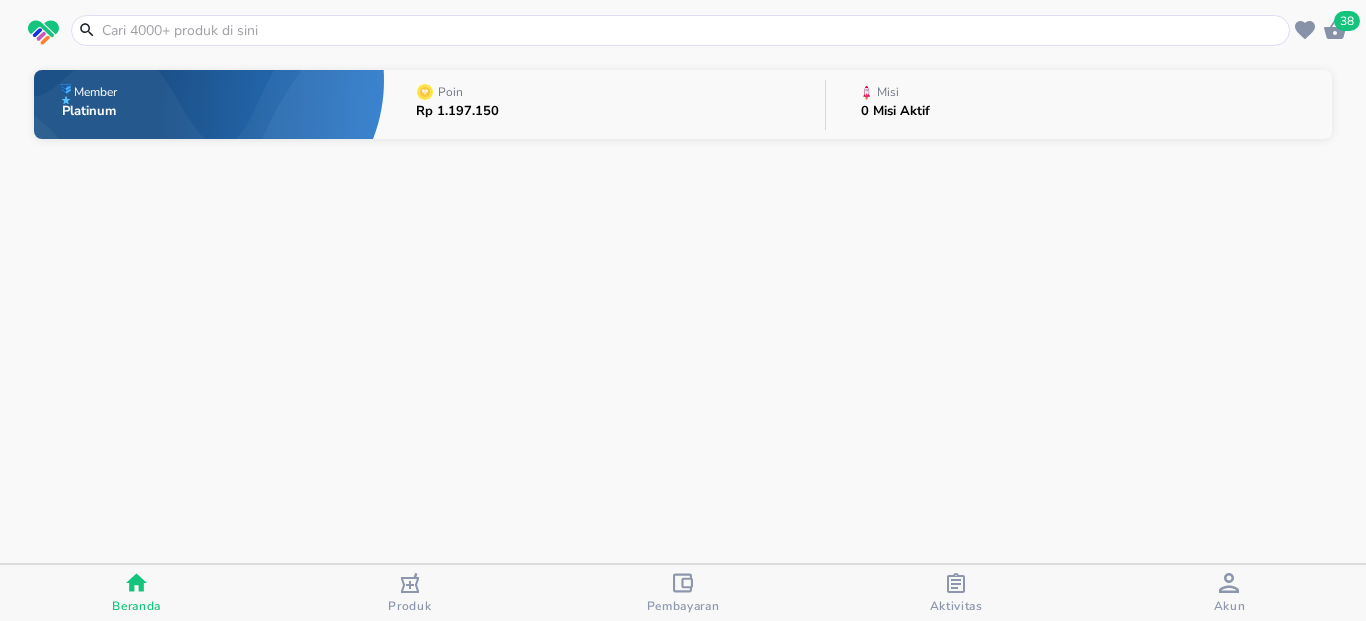 click at bounding box center [692, 30] 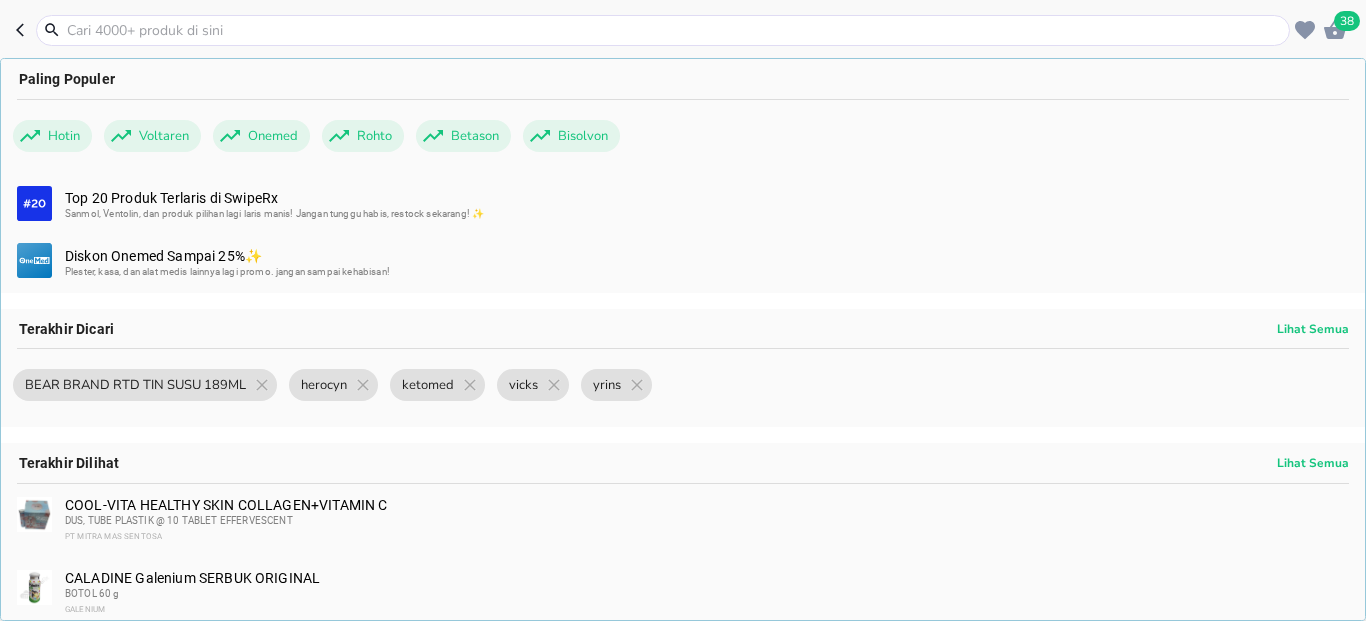 paste on "BEAR BRAND RTD TIN SUSU 189ML" 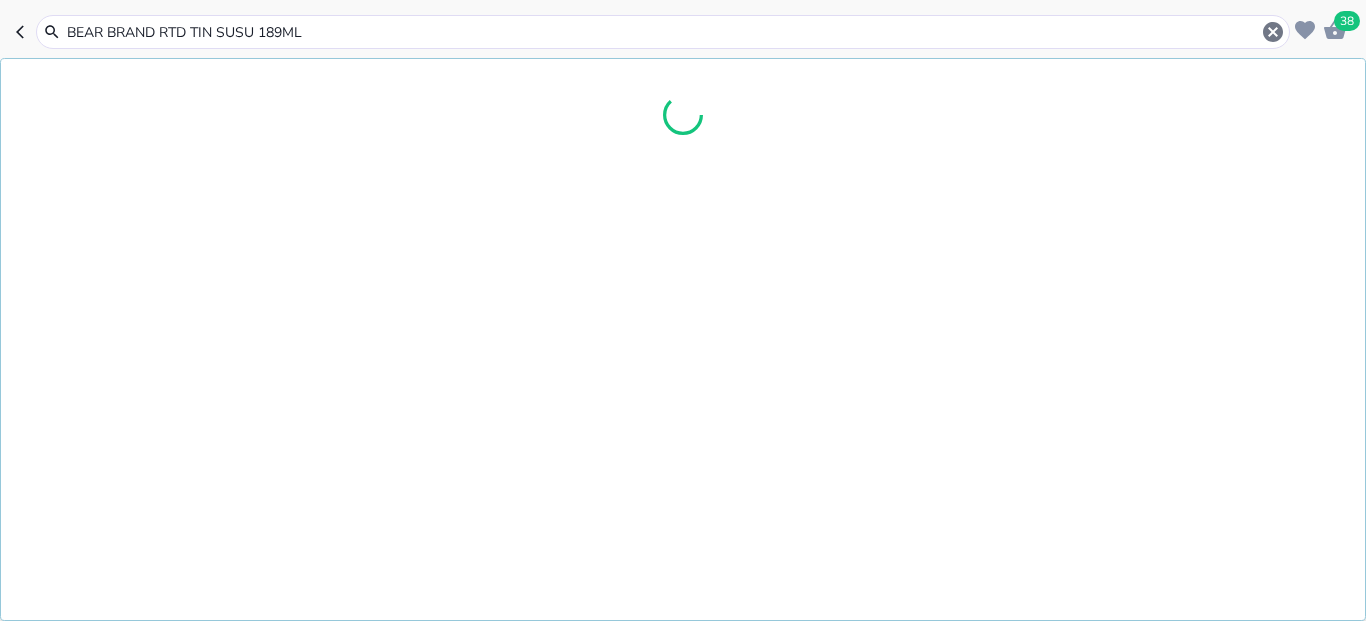 click on "BEAR BRAND RTD TIN SUSU 189ML" at bounding box center [663, 32] 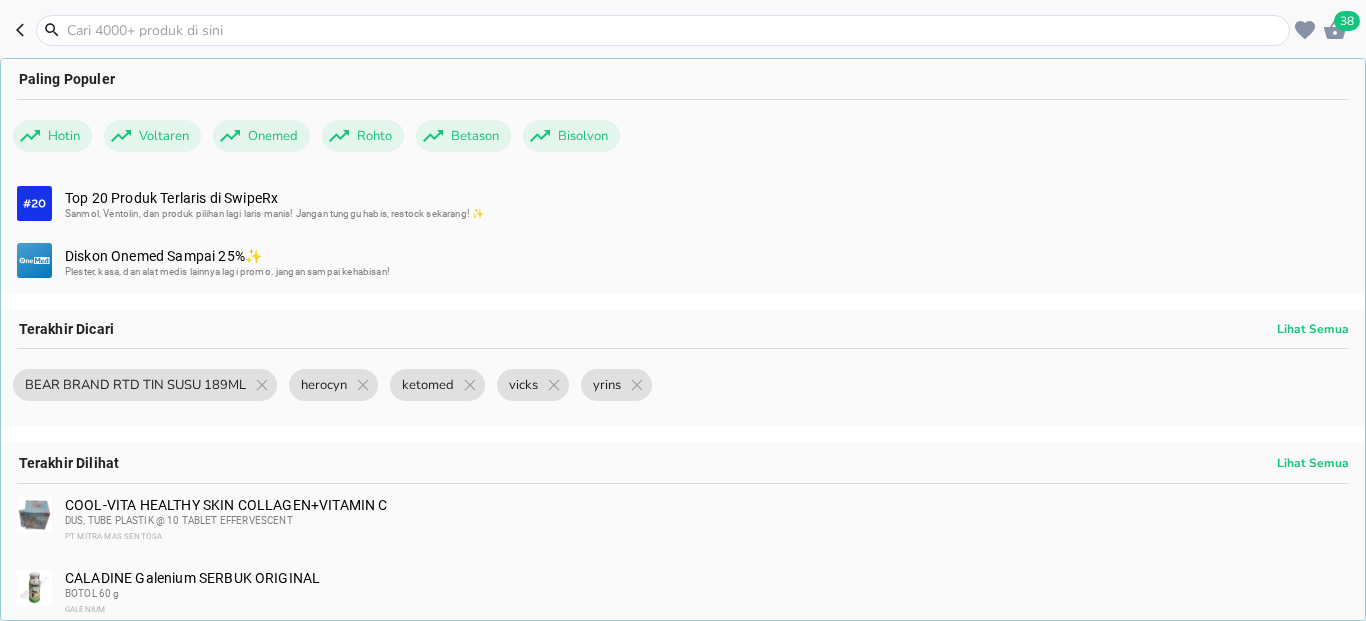 click at bounding box center [675, 30] 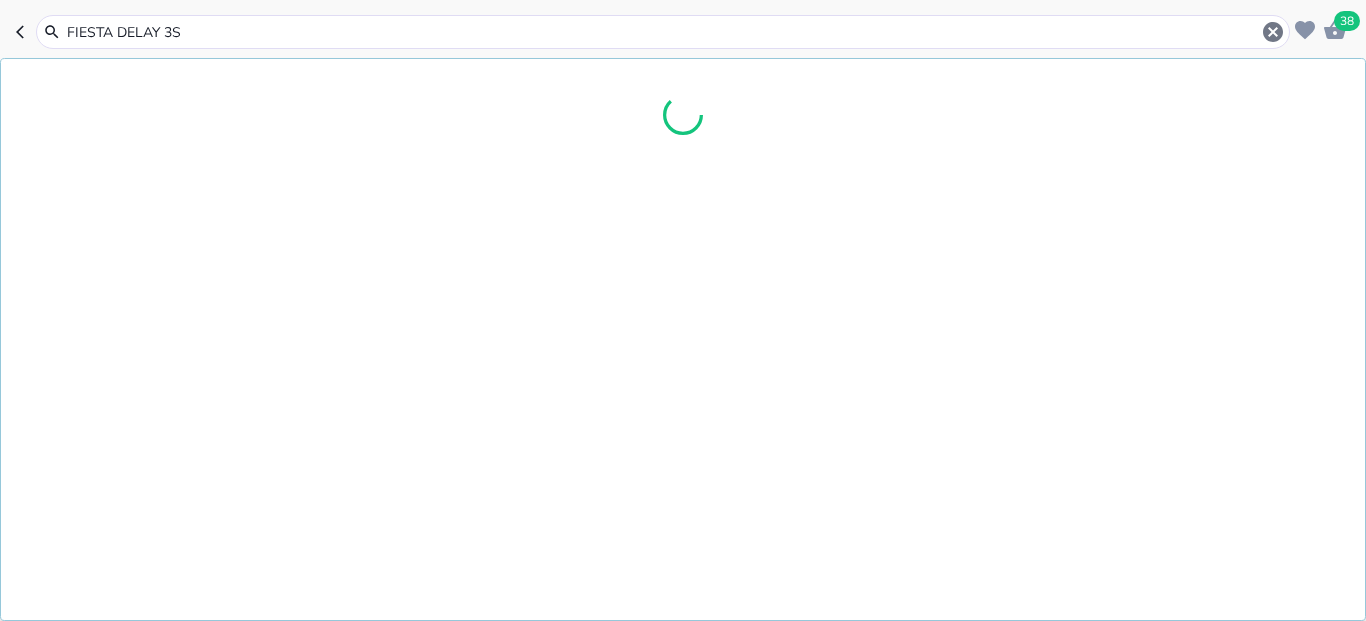 type on "FIESTA DELAY 3S" 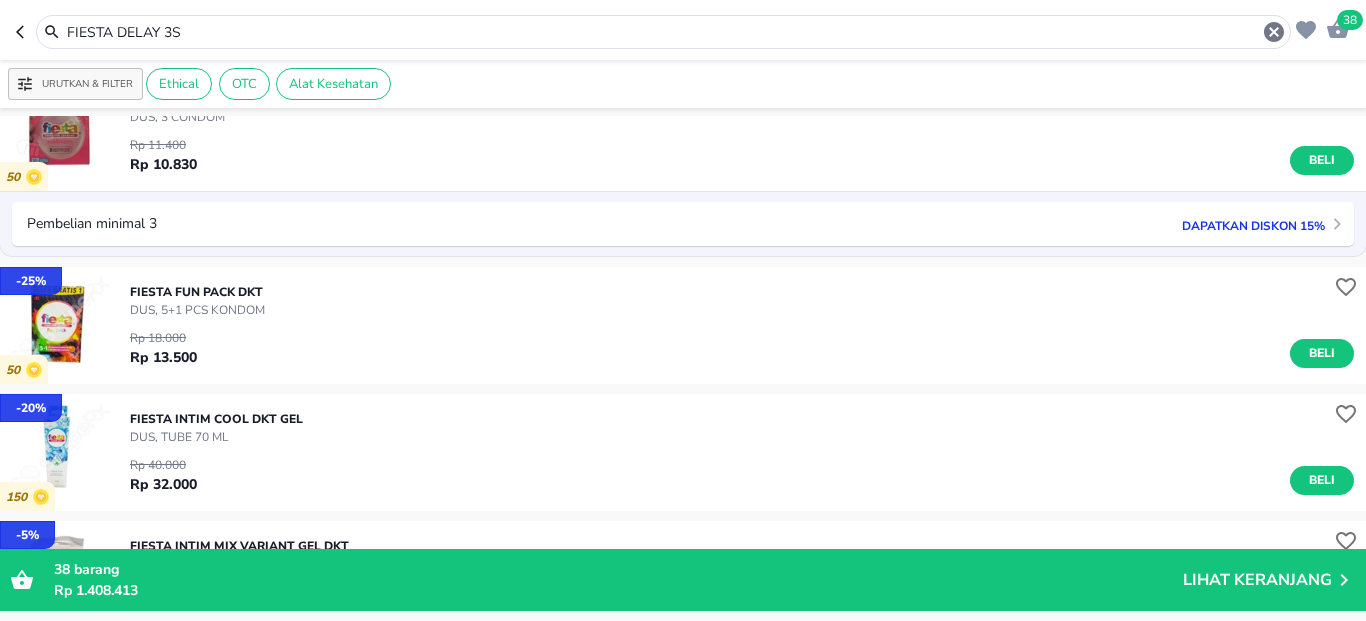 scroll, scrollTop: 360, scrollLeft: 0, axis: vertical 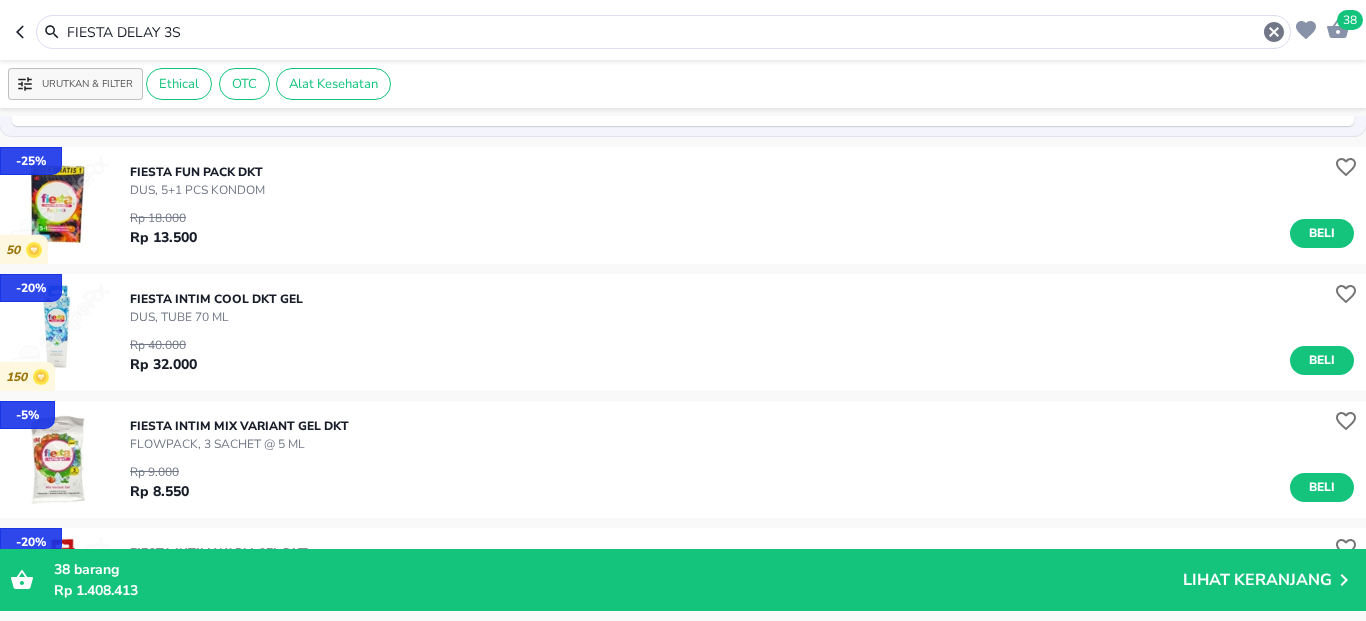 drag, startPoint x: 162, startPoint y: 28, endPoint x: 201, endPoint y: 42, distance: 41.4367 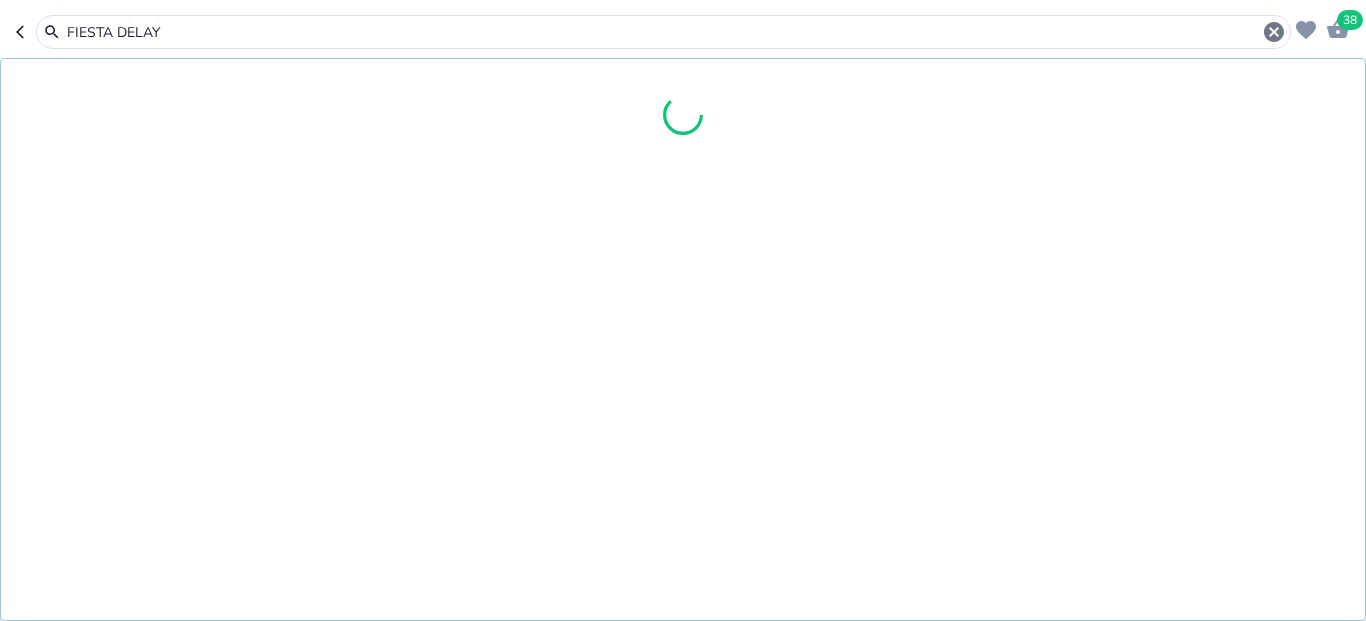 type on "FIESTA DELAY" 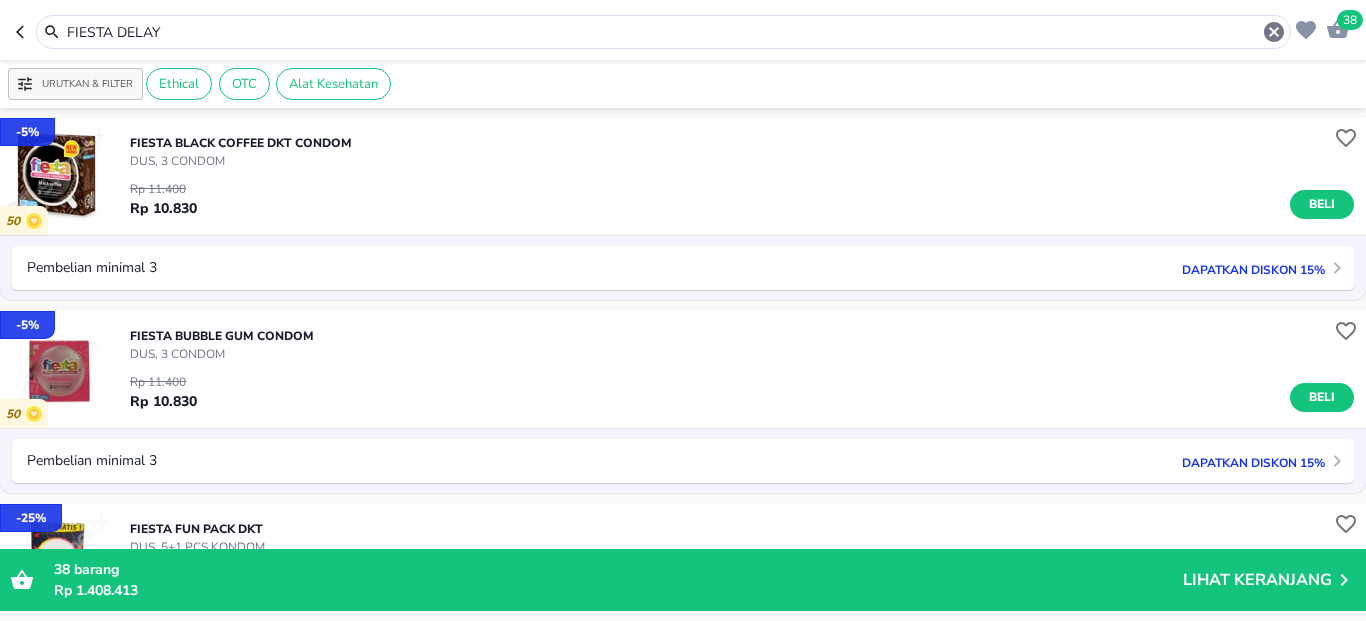 scroll, scrollTop: 0, scrollLeft: 0, axis: both 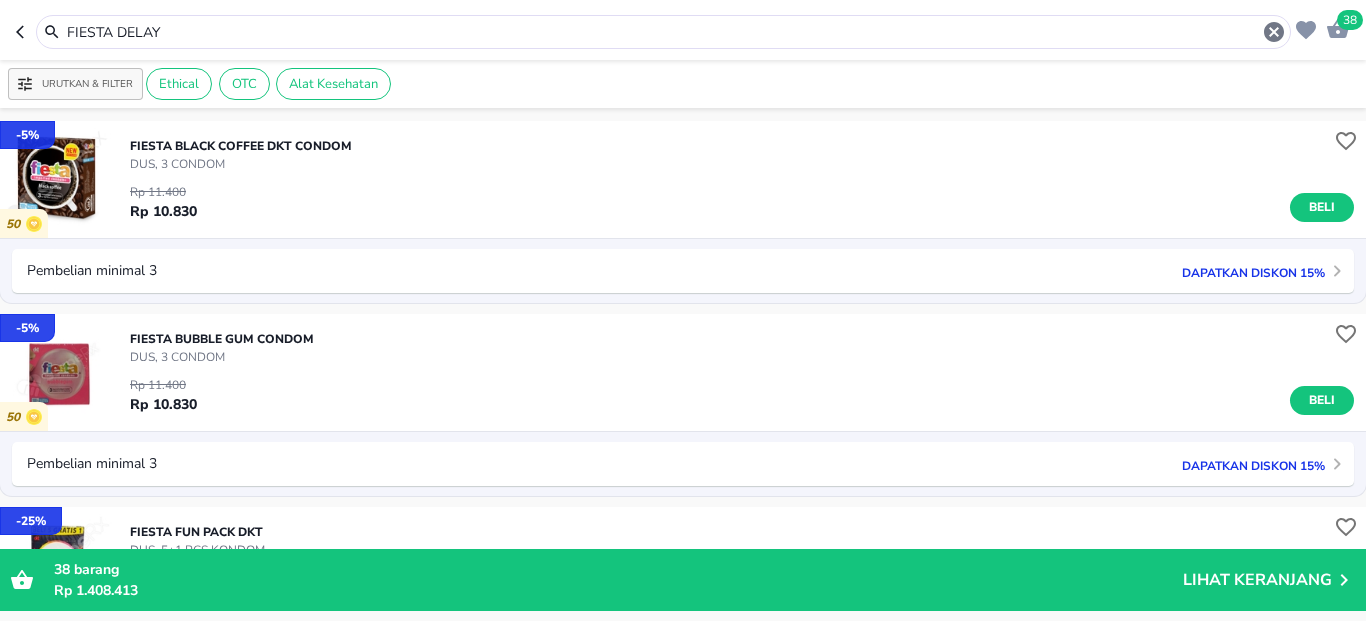click on "38 FIESTA DELAY" at bounding box center (683, 30) 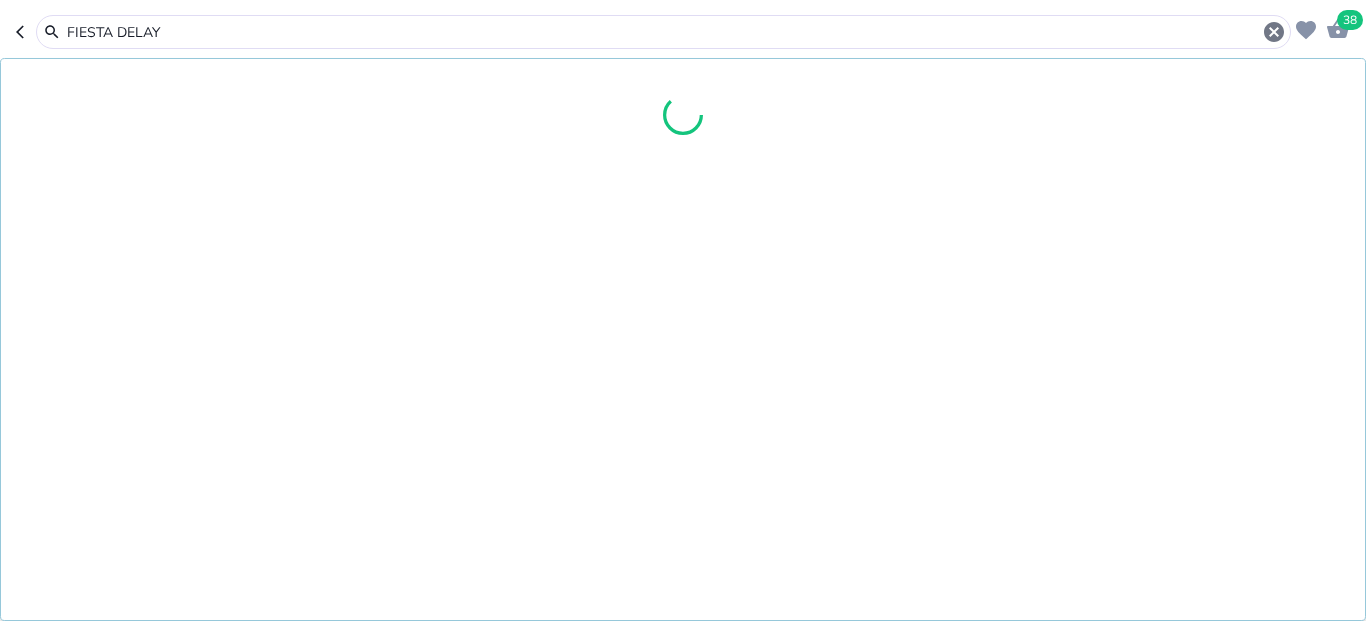 click on "FIESTA DELAY" at bounding box center [663, 32] 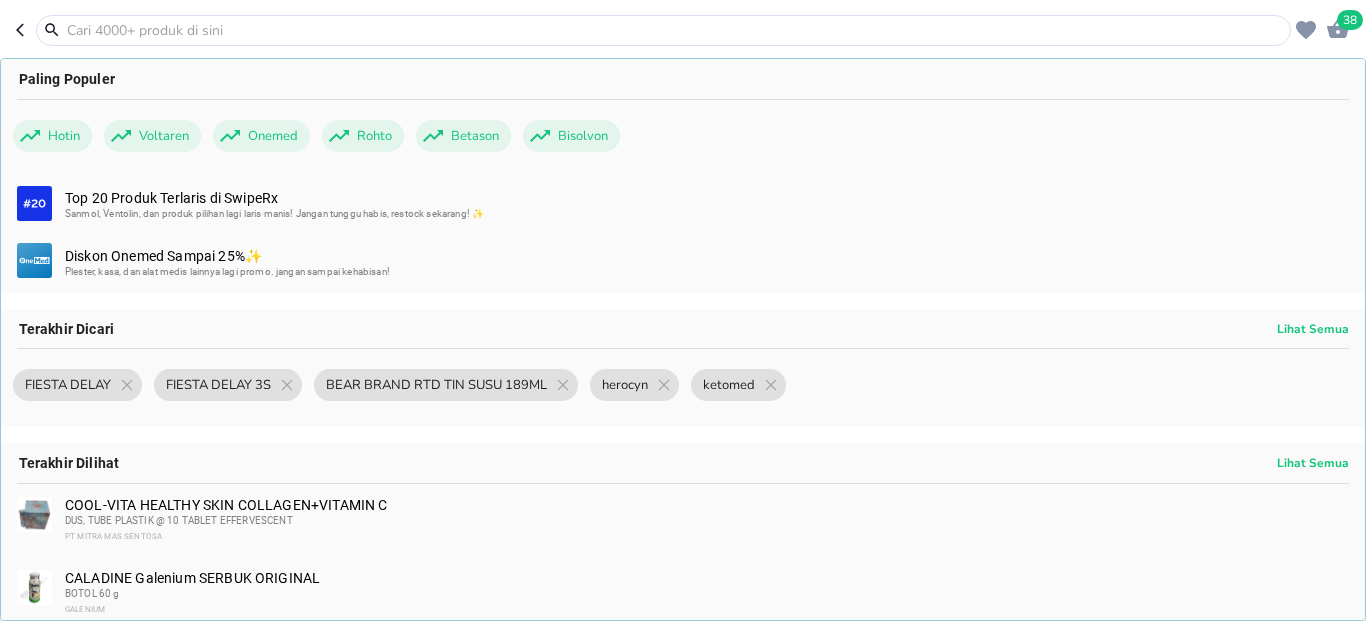 paste on "OCTENILIN GEL 13G" 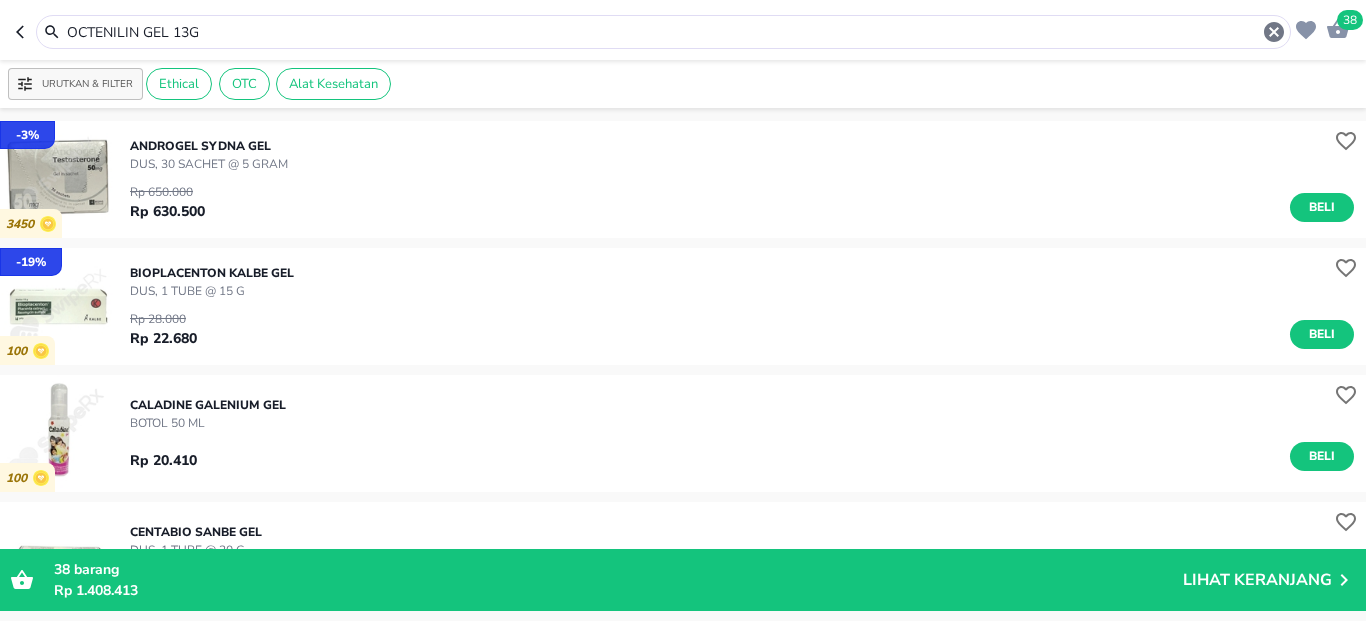 drag, startPoint x: 148, startPoint y: 22, endPoint x: 222, endPoint y: 46, distance: 77.7946 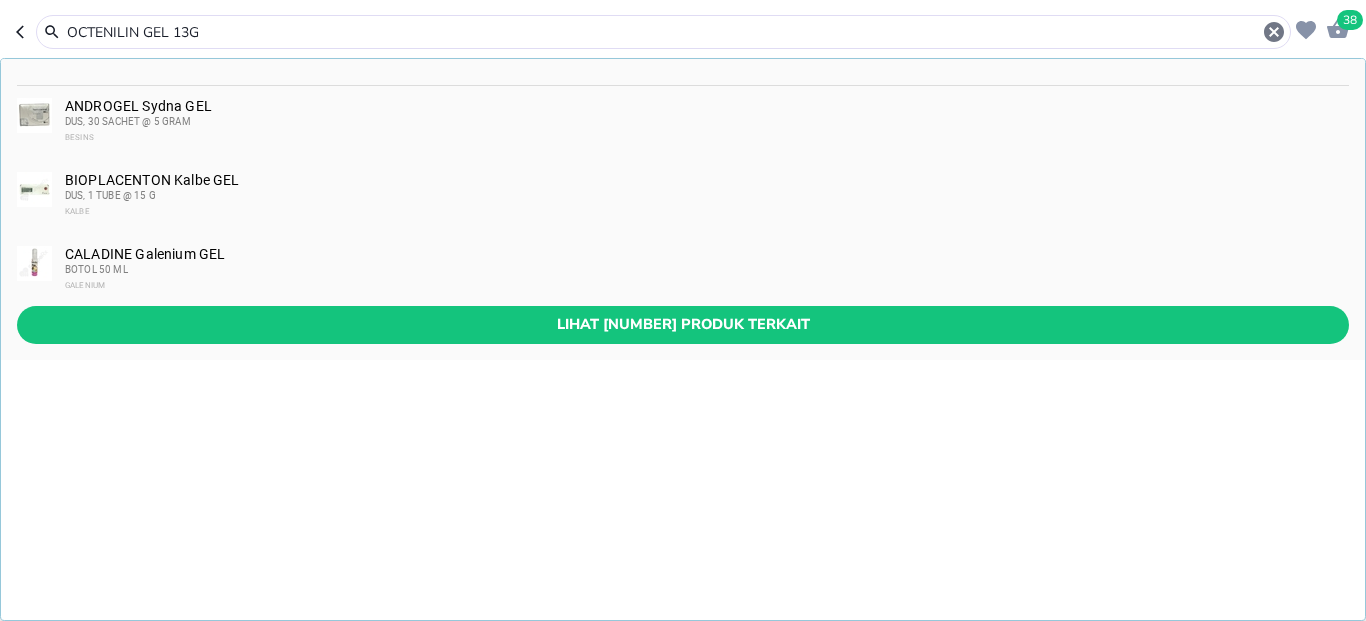 click on "OCTENILIN GEL 13G" at bounding box center [663, 32] 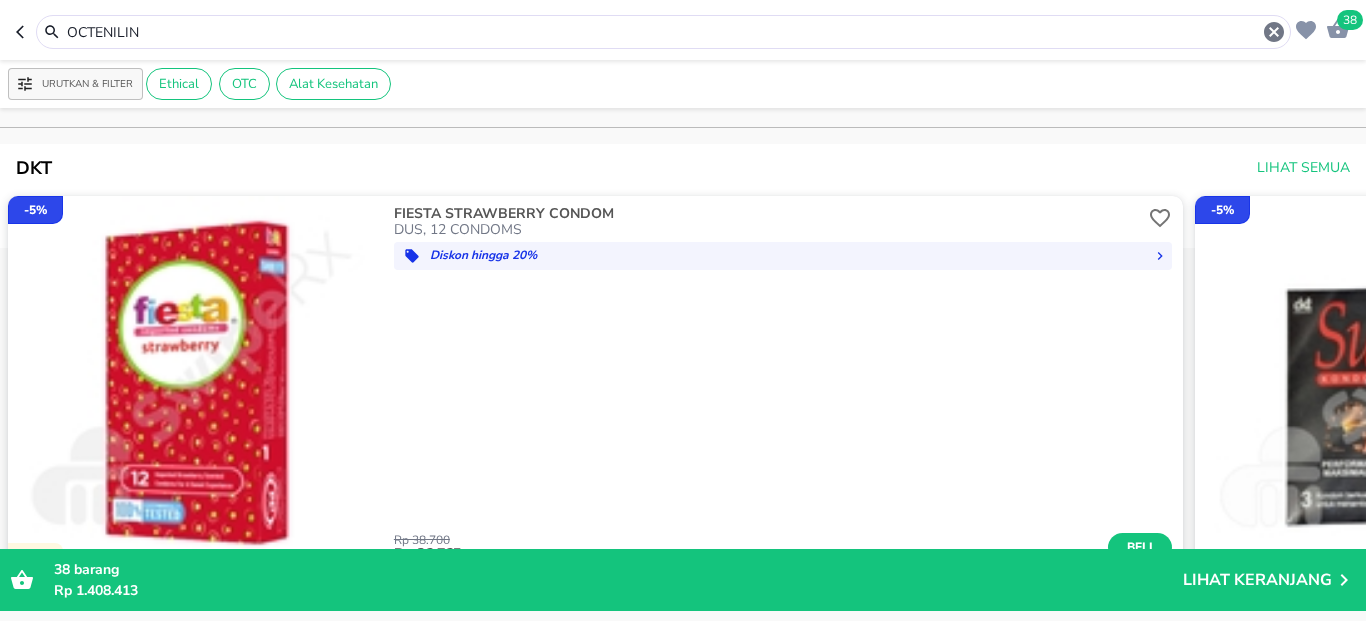 scroll, scrollTop: 480, scrollLeft: 0, axis: vertical 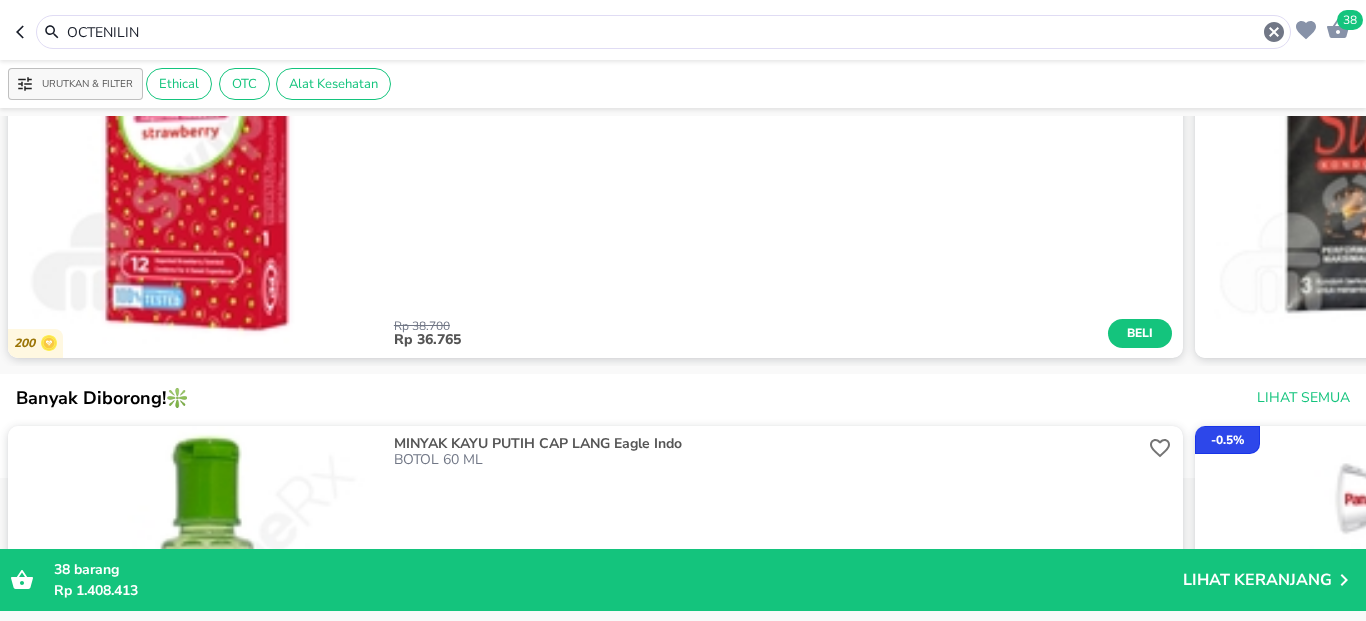 click on "OCTENILIN" at bounding box center [663, 32] 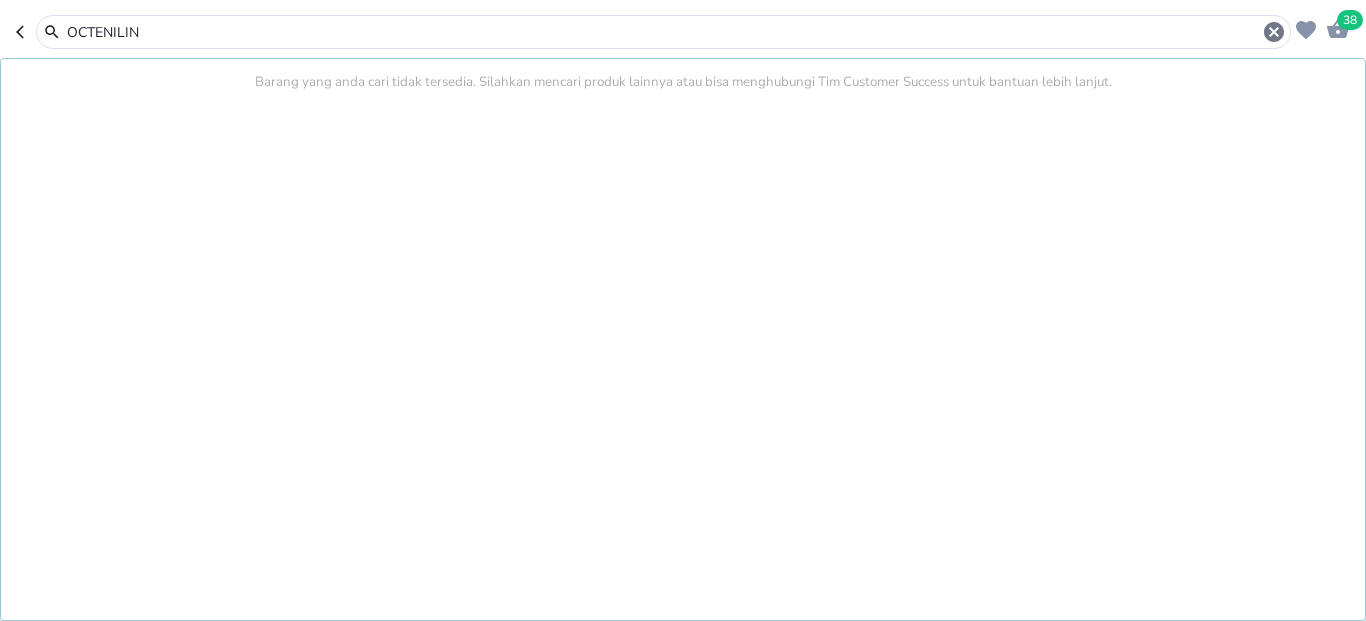 scroll, scrollTop: 480, scrollLeft: 0, axis: vertical 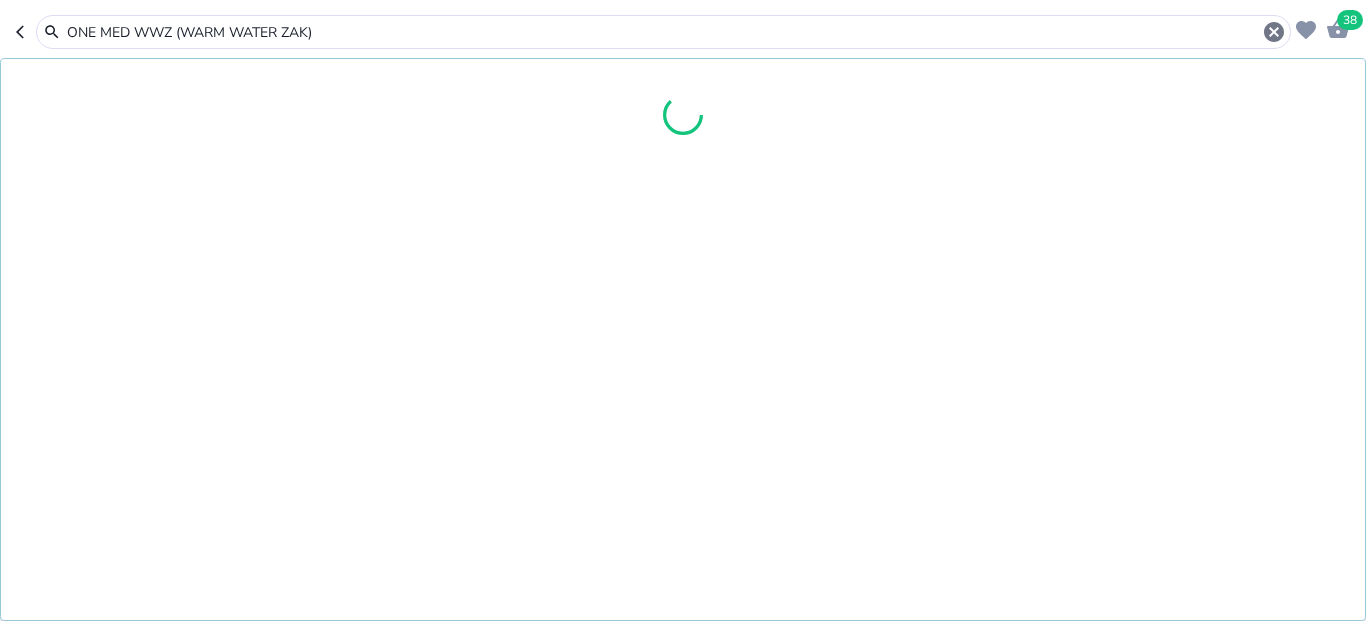type on "ONE MED WWZ (WARM WATER ZAK)" 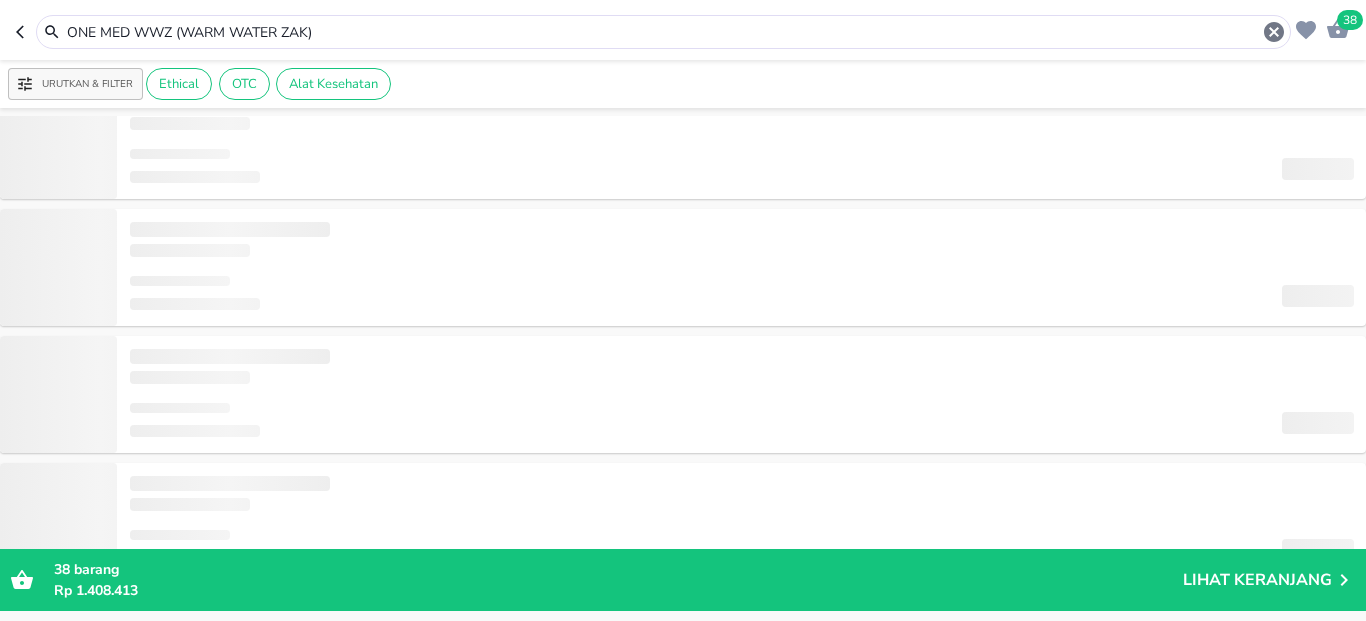 scroll, scrollTop: 0, scrollLeft: 0, axis: both 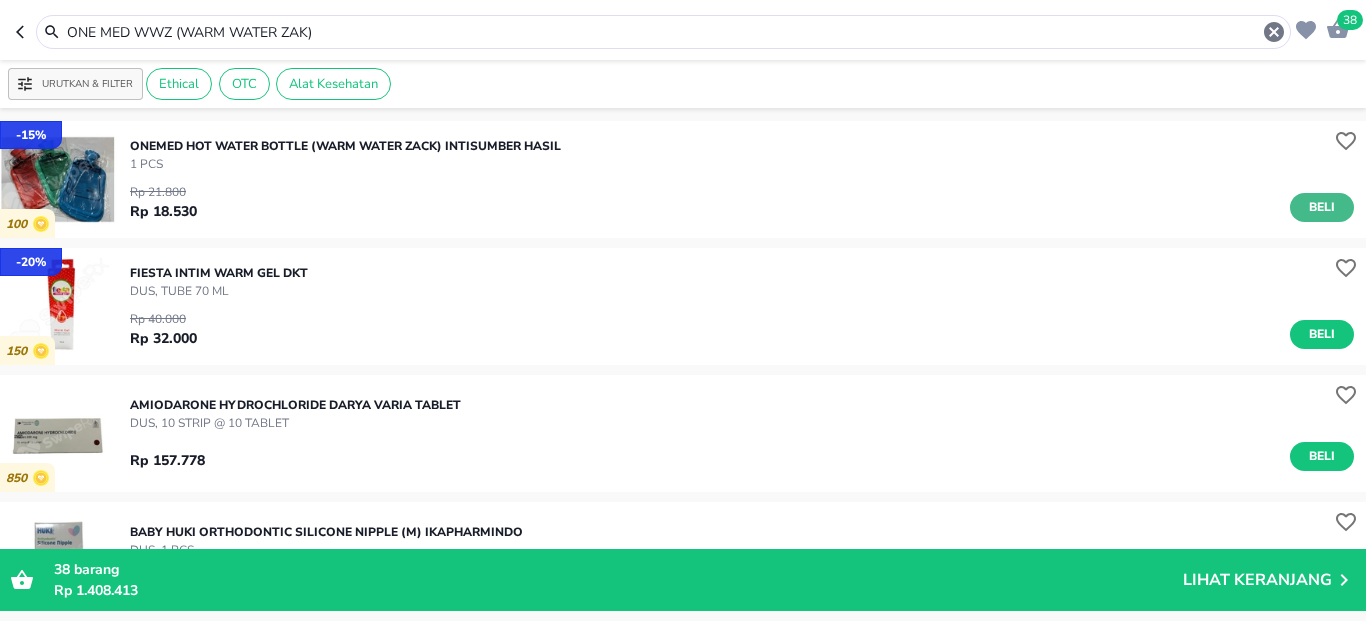 click on "Beli" at bounding box center (1322, 207) 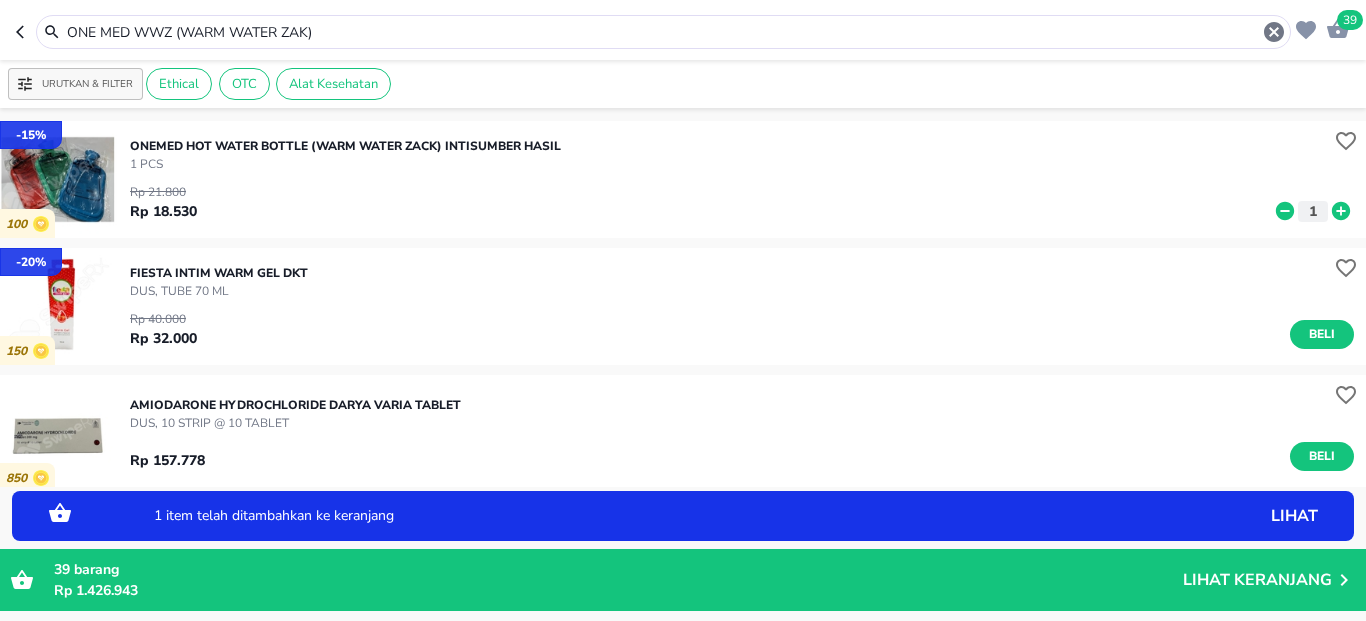 click 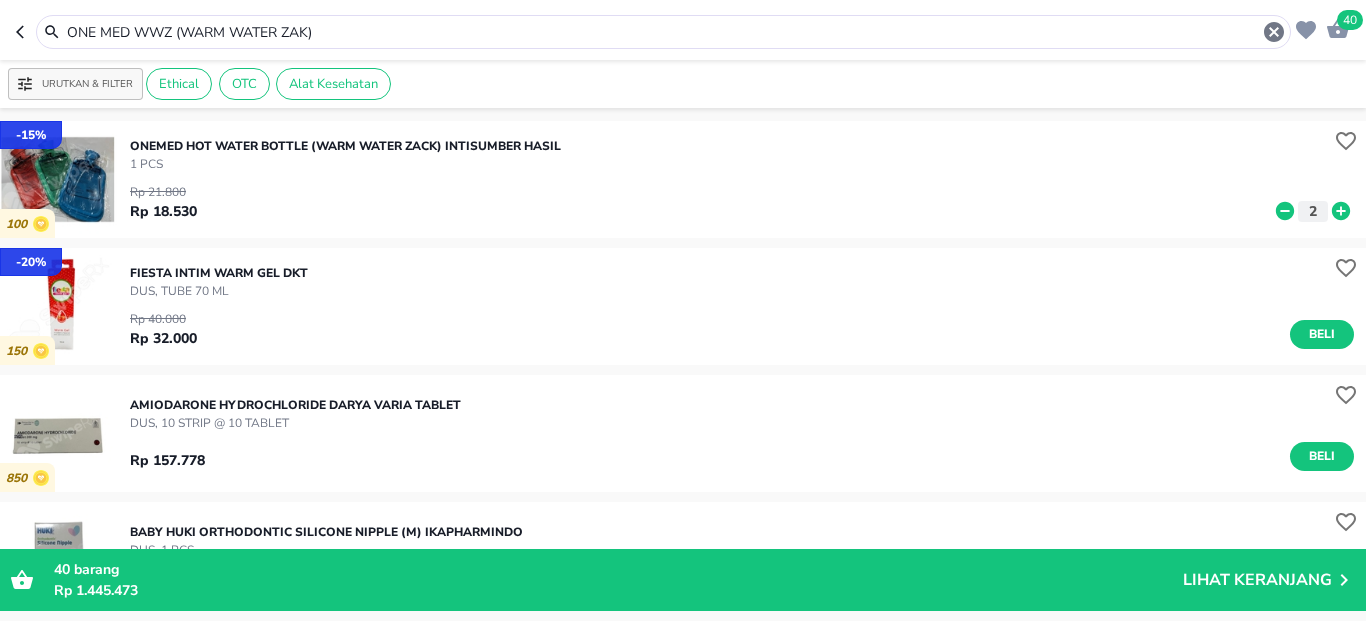 click 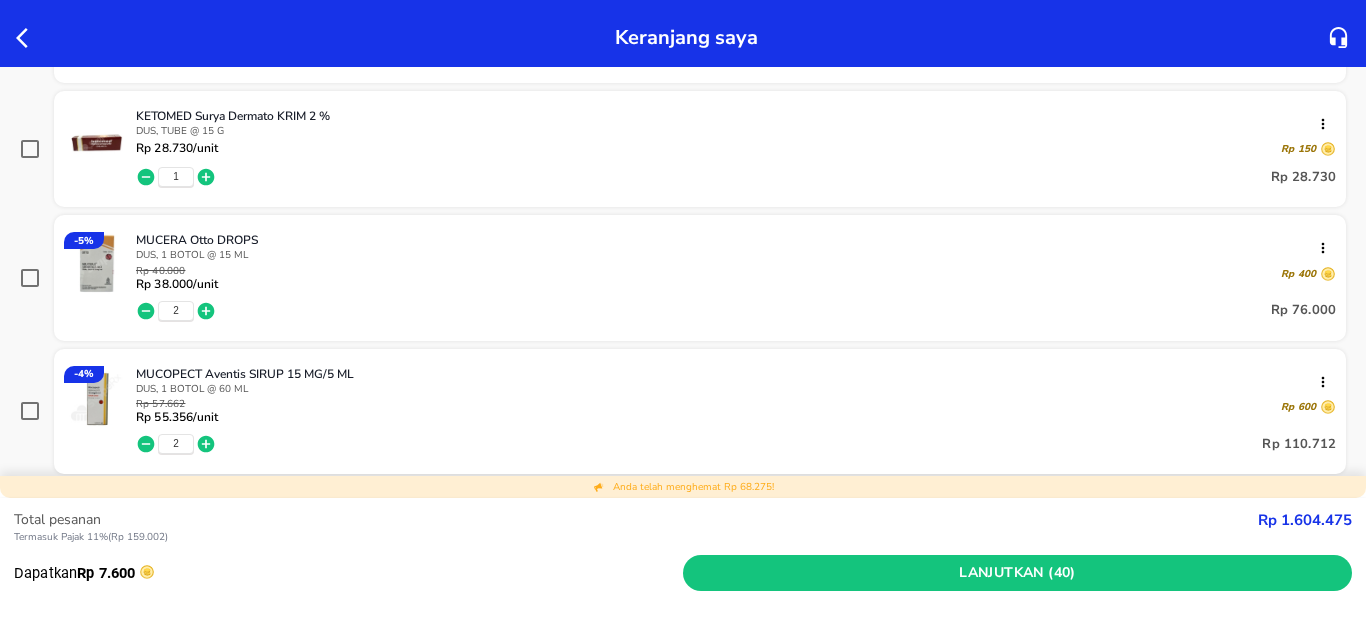 scroll, scrollTop: 1680, scrollLeft: 0, axis: vertical 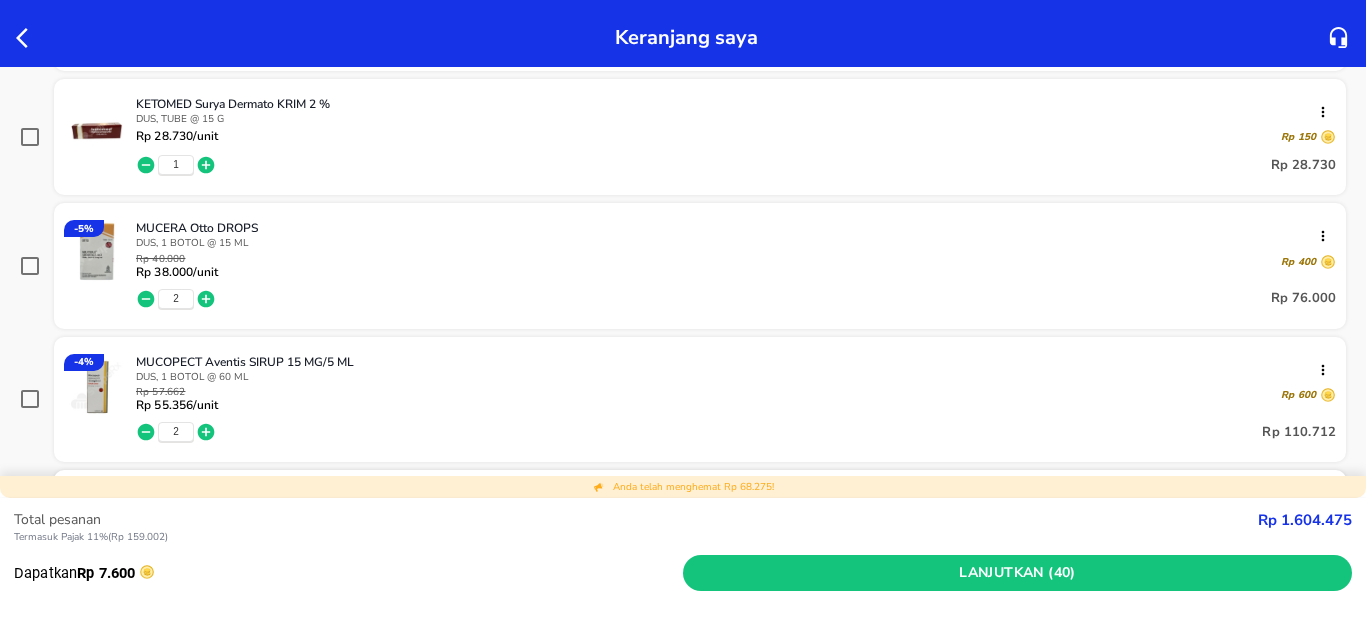 click at bounding box center [30, 37] 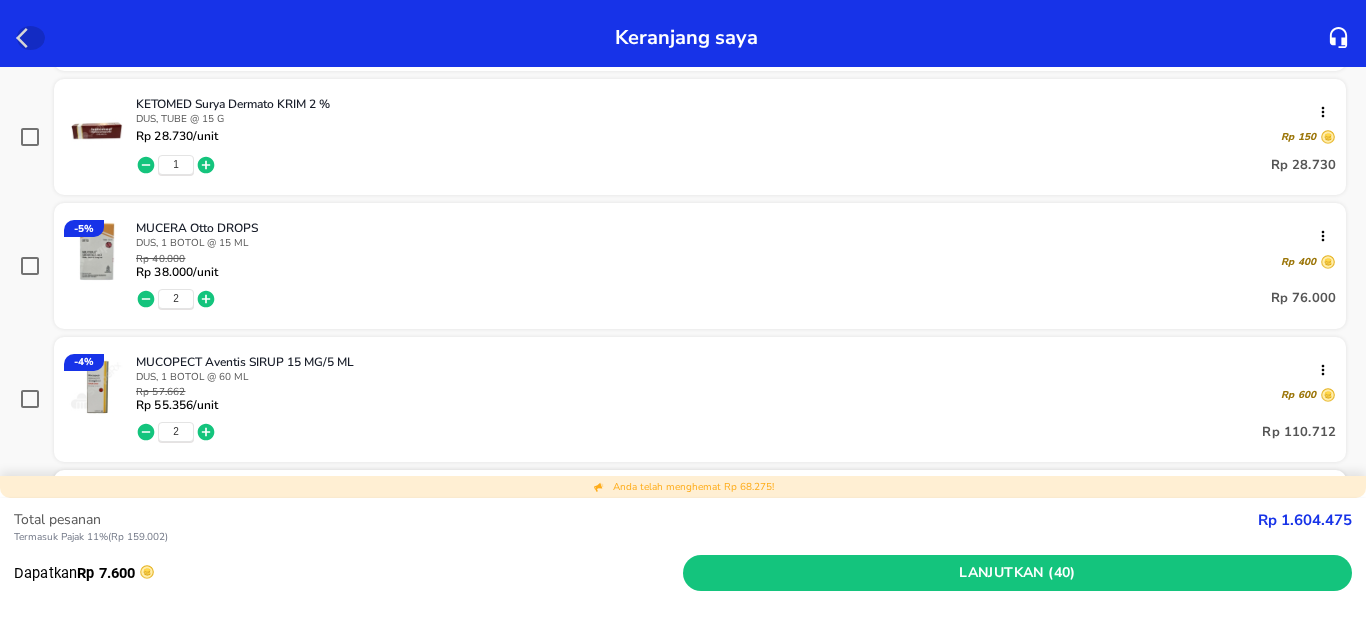 click 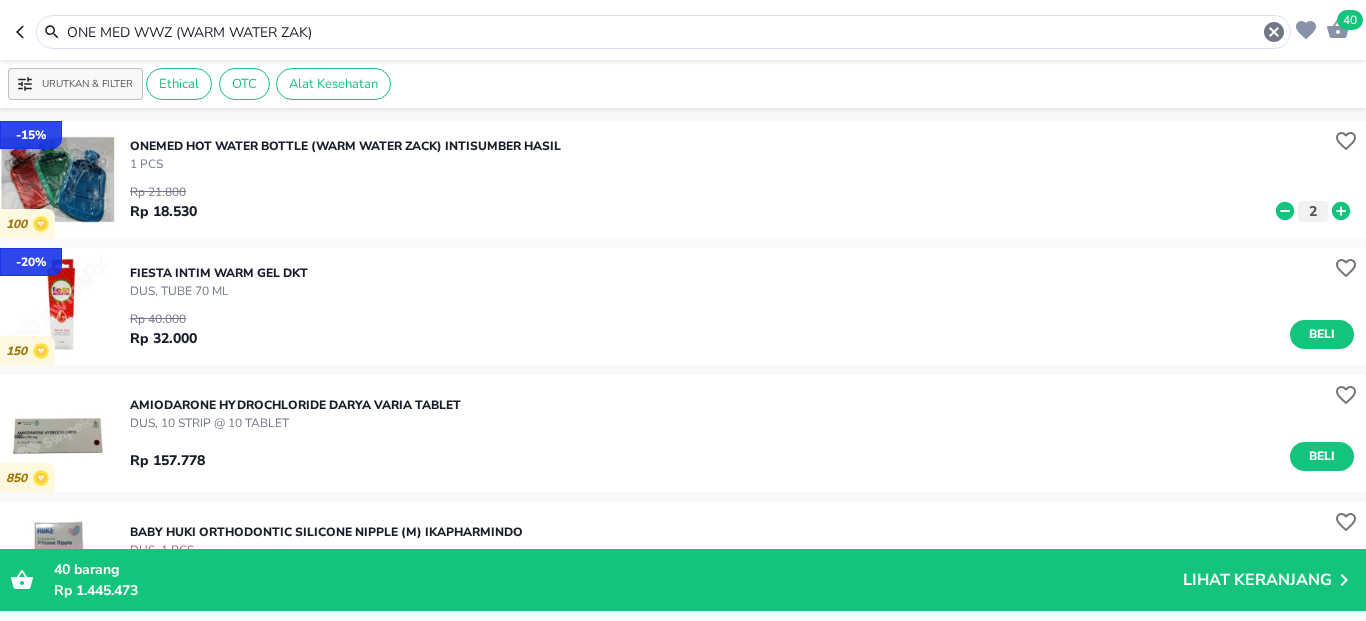 click on "ONE MED WWZ (WARM WATER ZAK)" at bounding box center (663, 32) 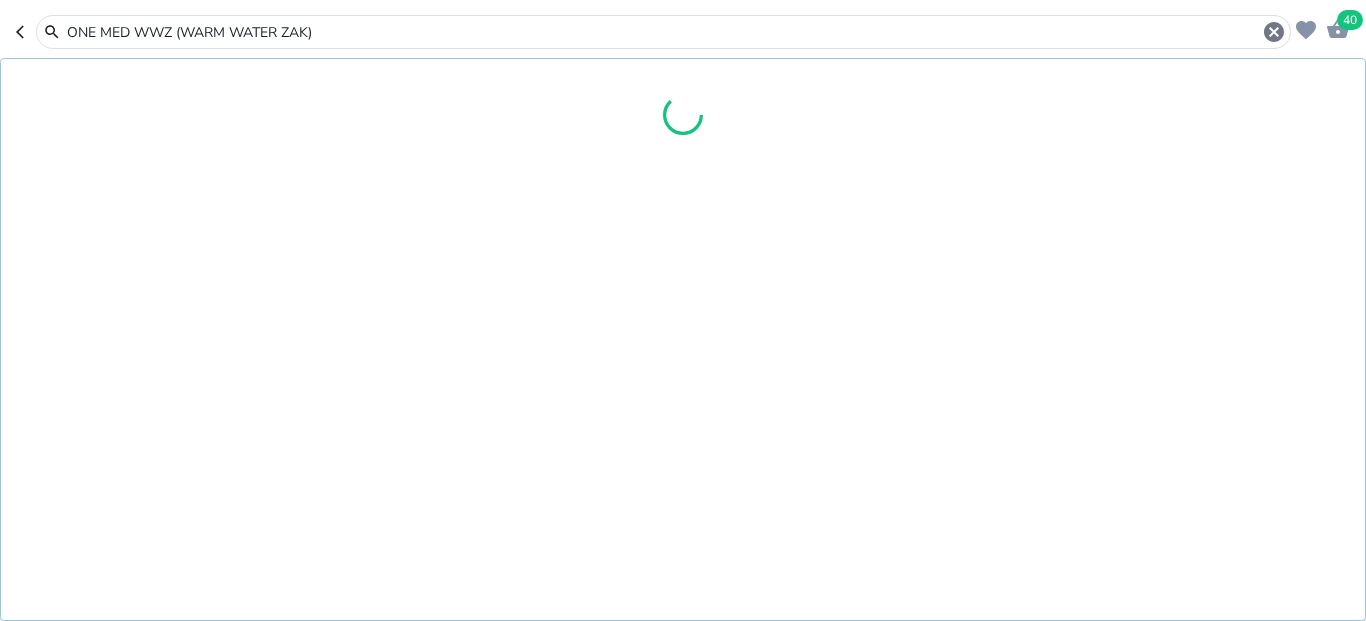 click on "ONE MED WWZ (WARM WATER ZAK)" at bounding box center [663, 32] 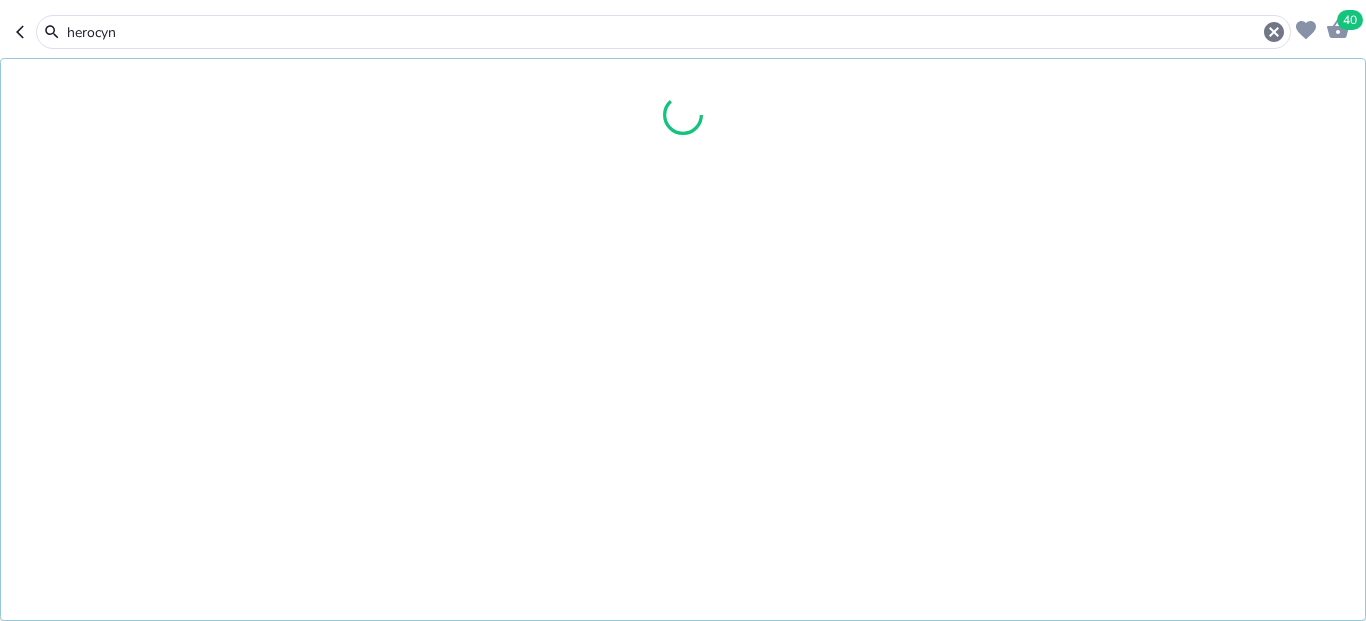 type on "herocyn" 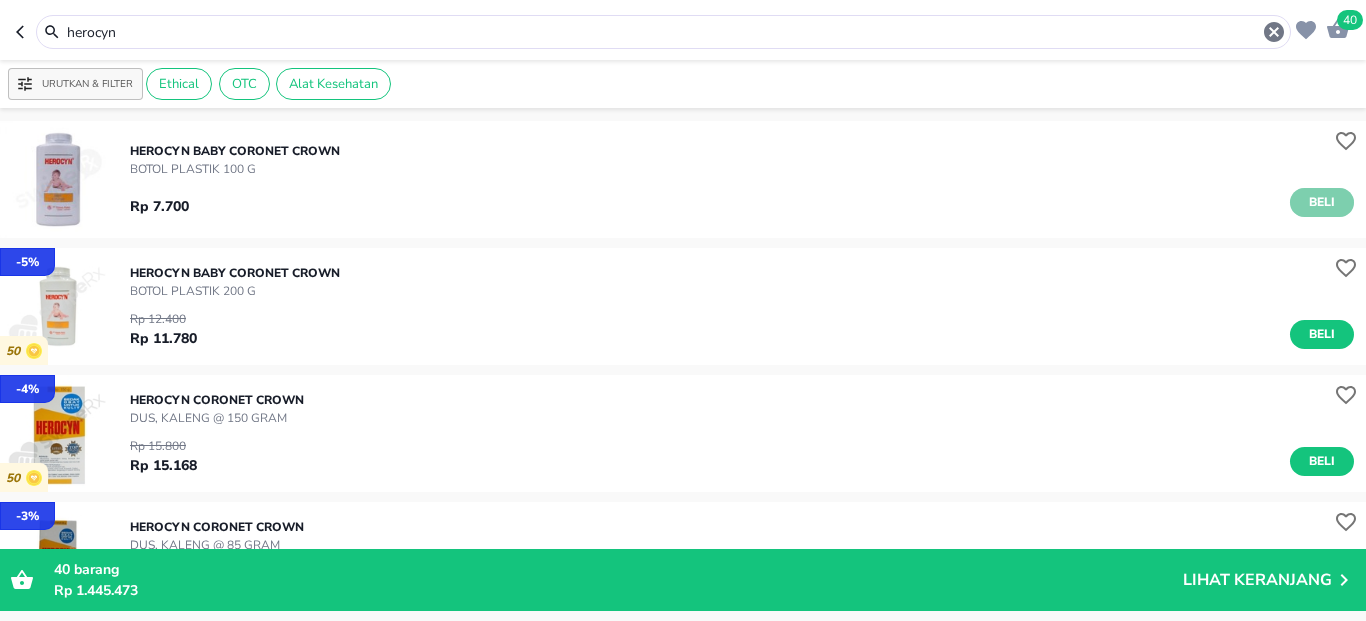 click on "Beli" at bounding box center [1322, 202] 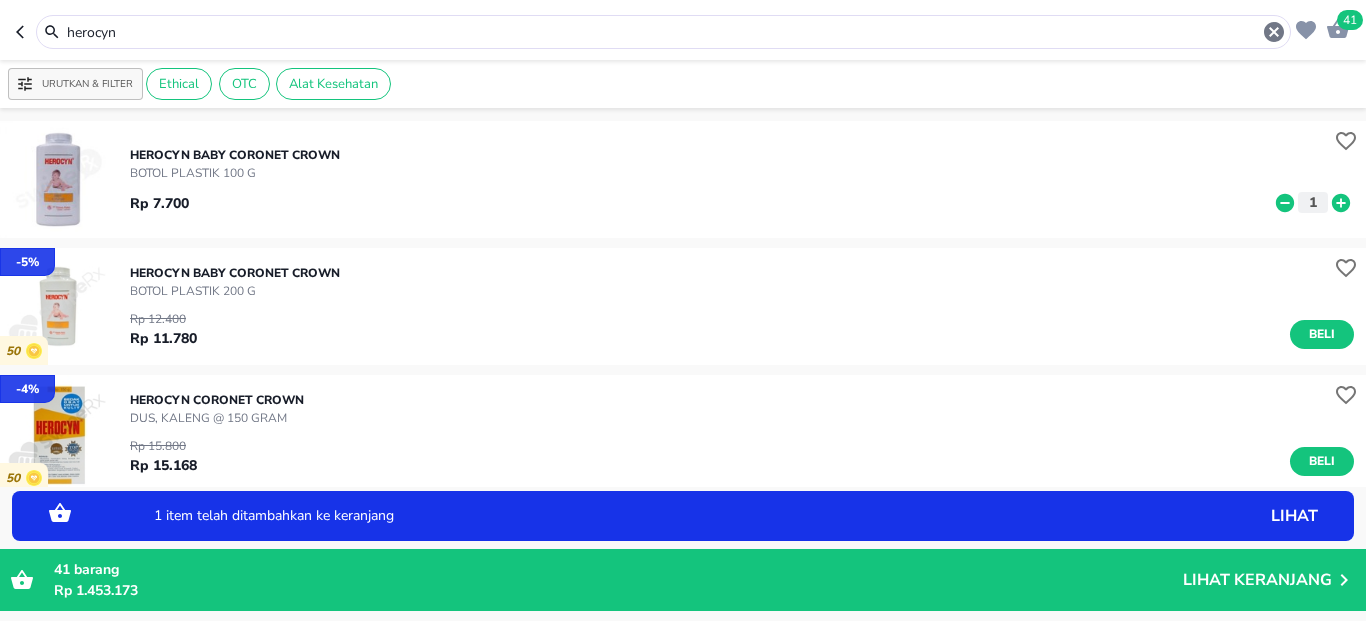 click 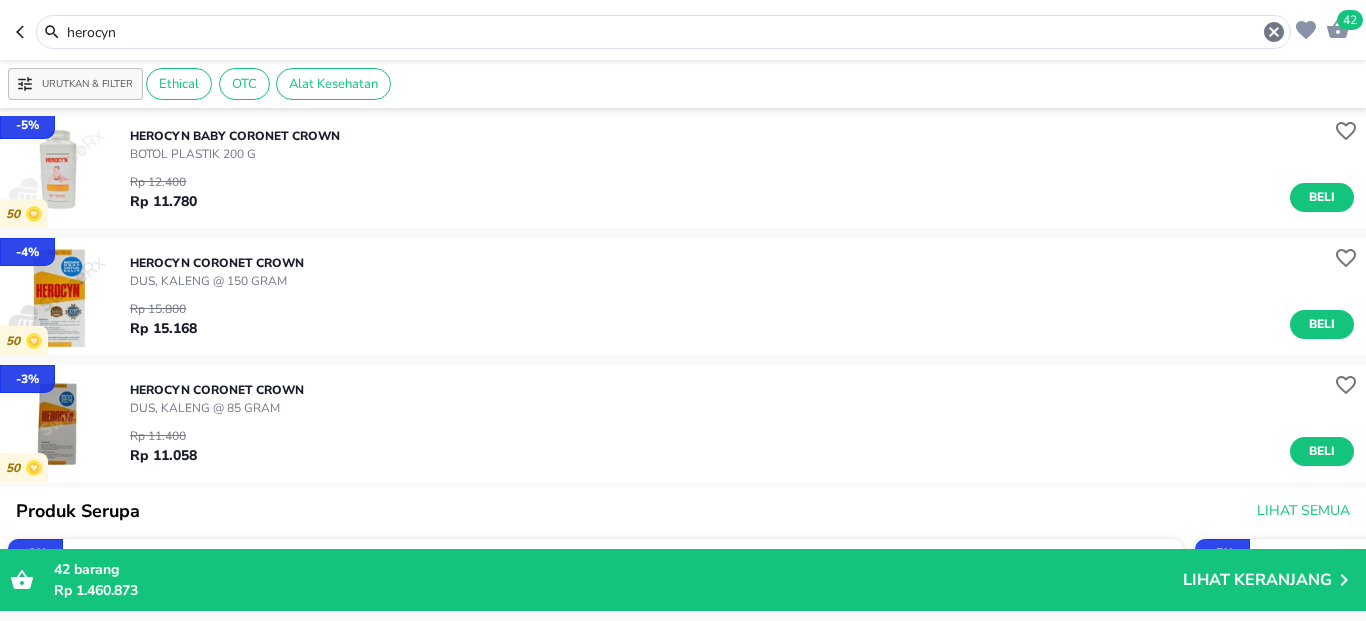 scroll, scrollTop: 240, scrollLeft: 0, axis: vertical 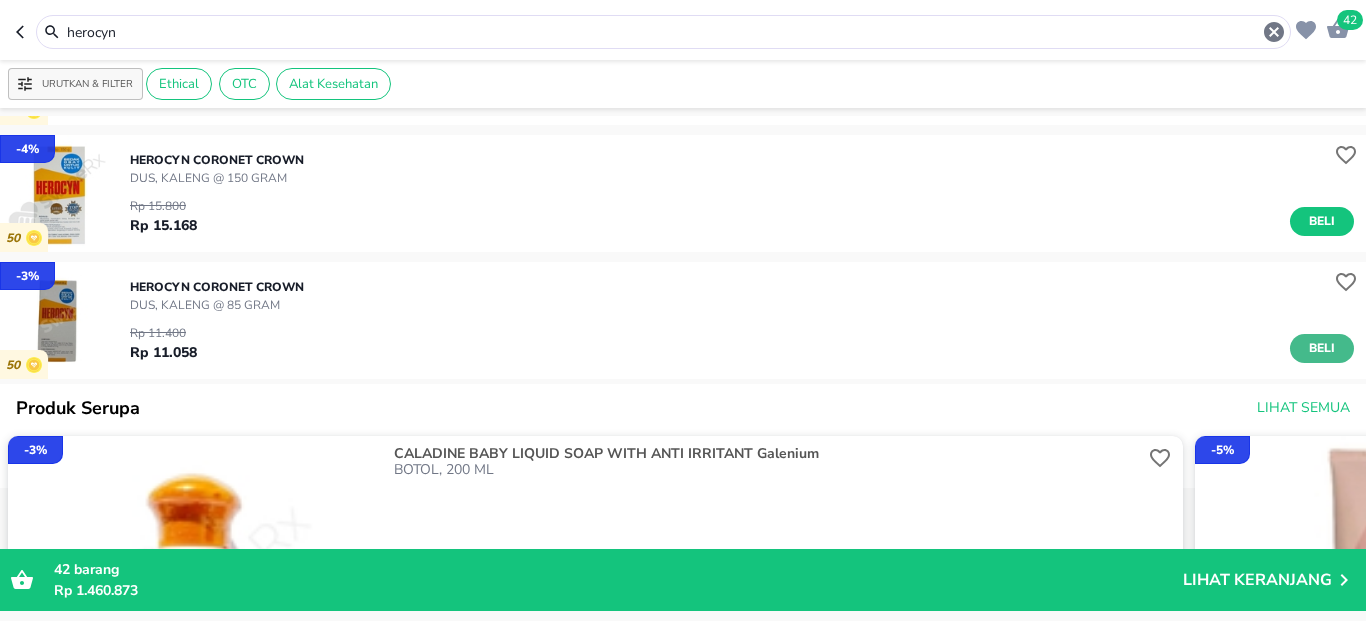 click on "Beli" at bounding box center (1322, 348) 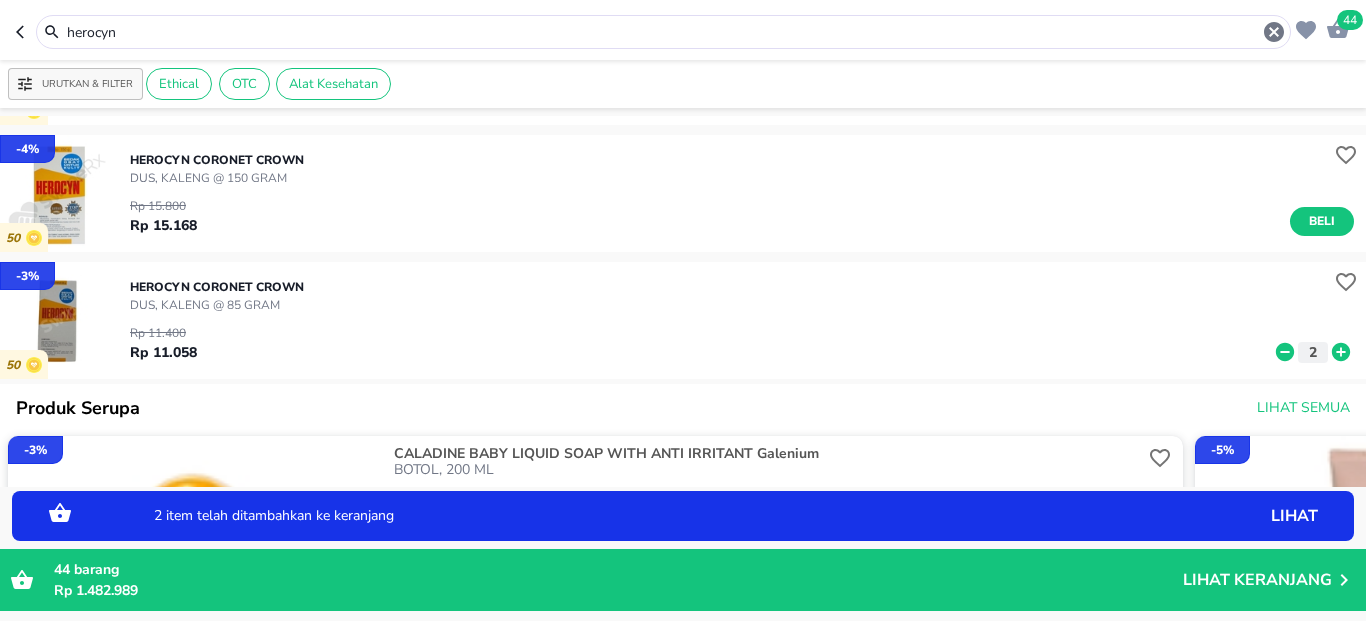 click 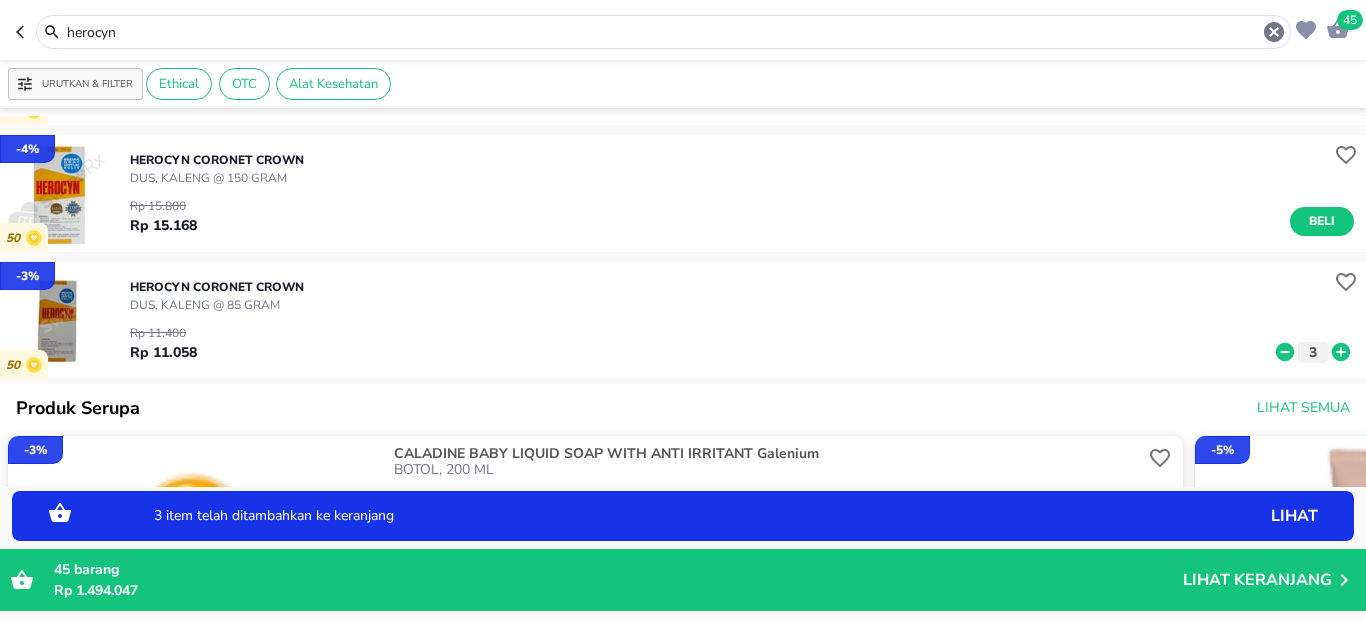 click 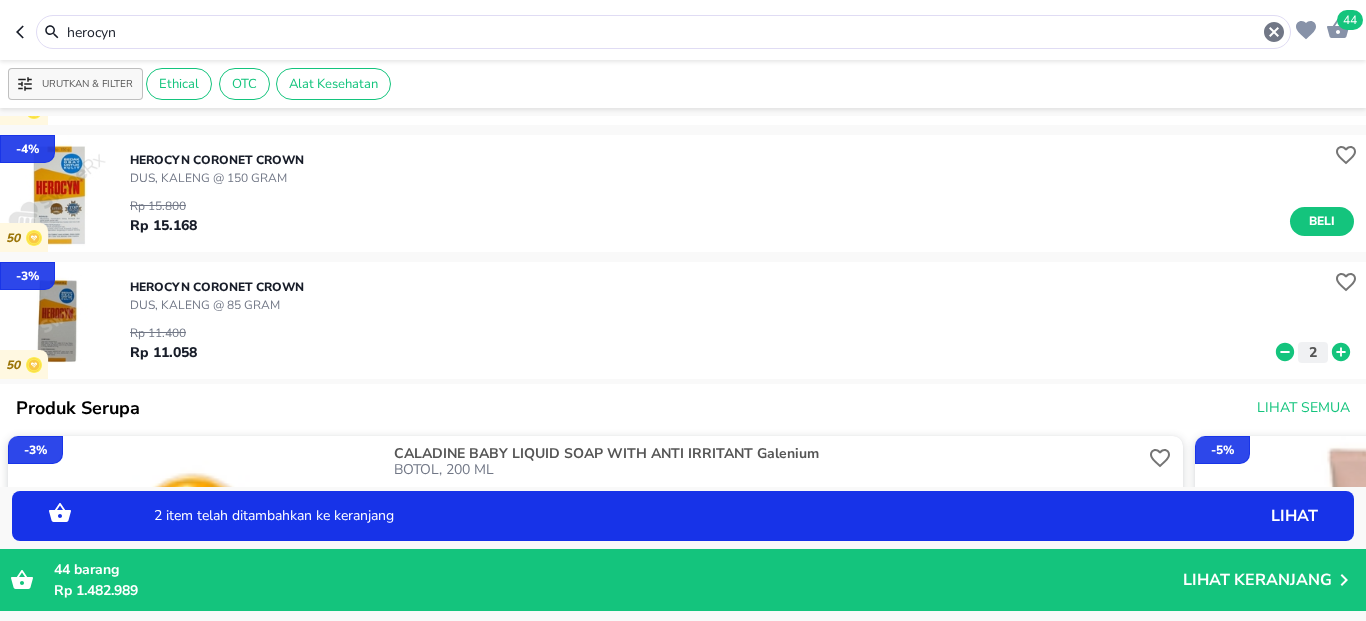 click on "herocyn" at bounding box center (663, 32) 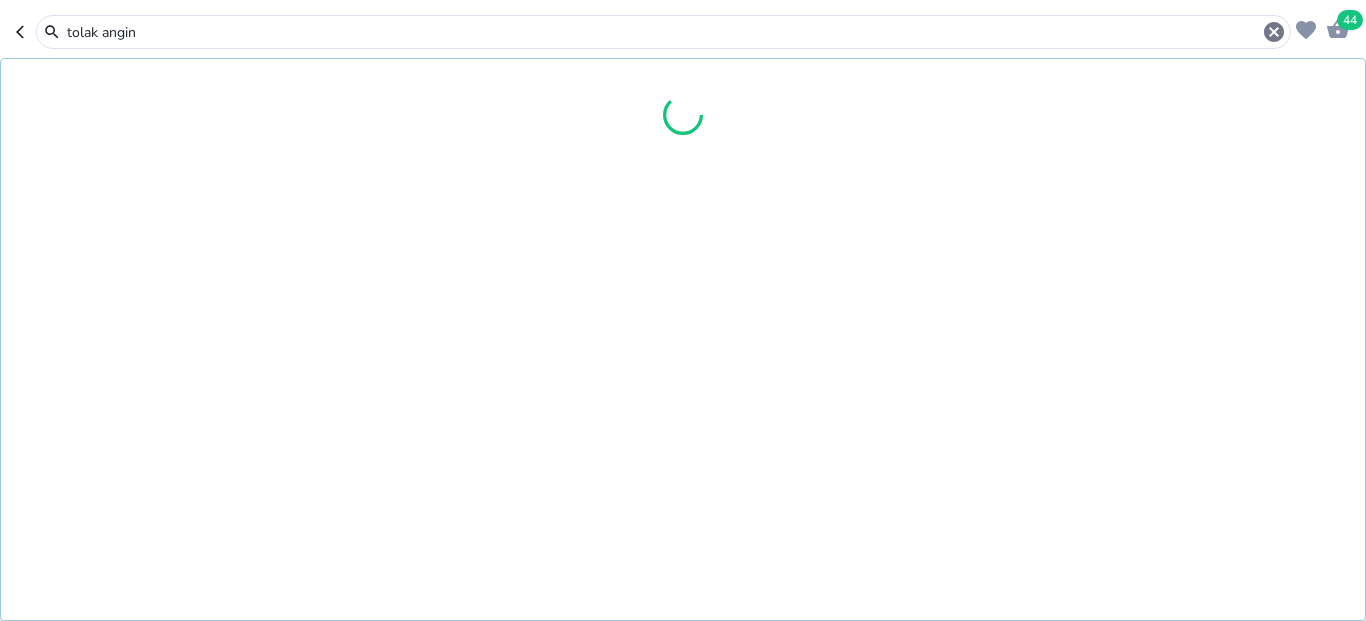 type on "tolak angin" 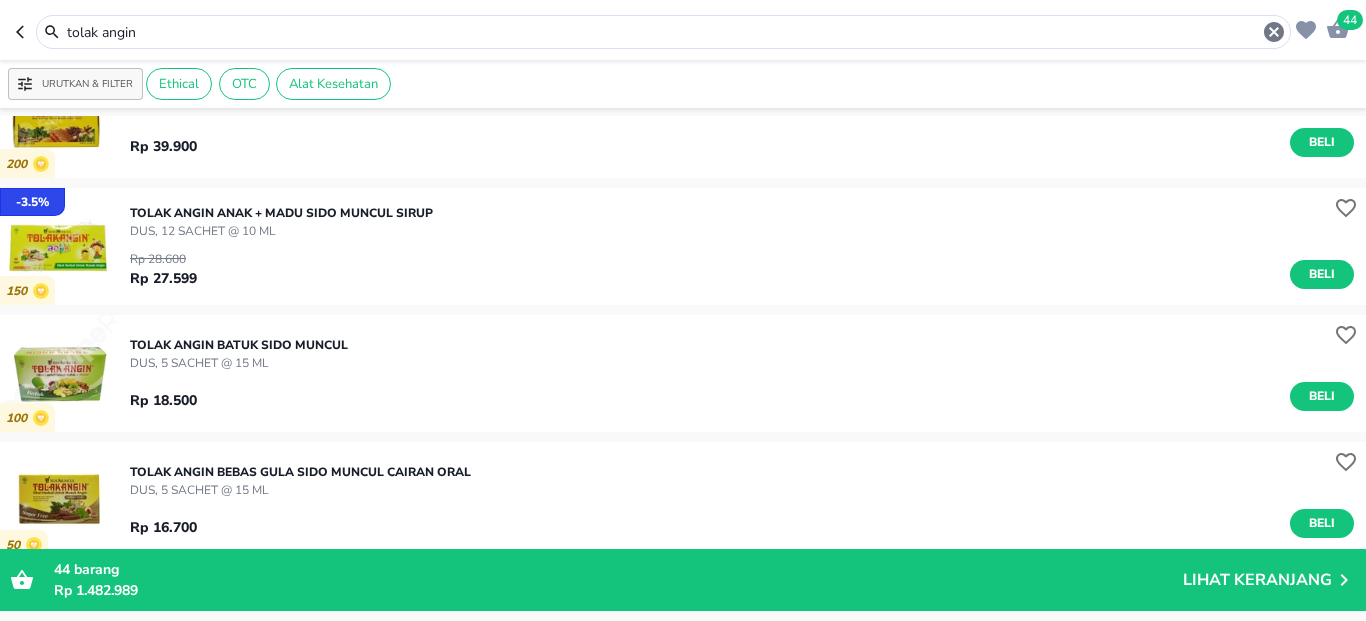 scroll, scrollTop: 0, scrollLeft: 0, axis: both 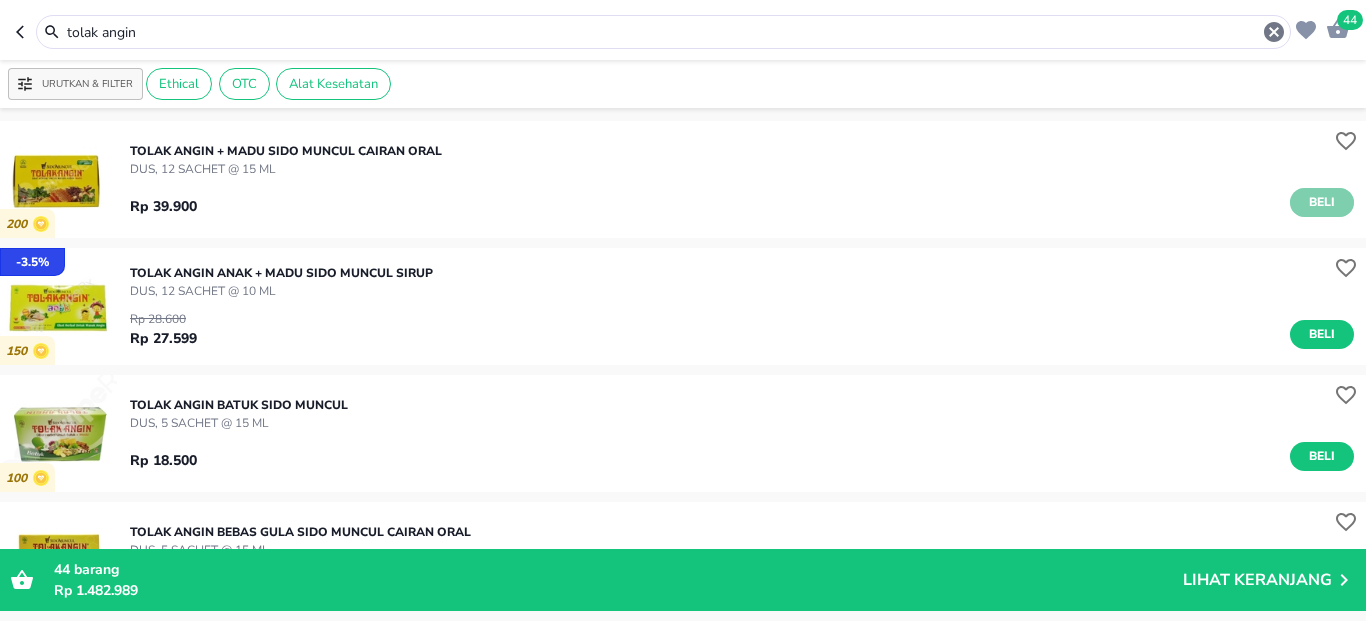 click on "Beli" at bounding box center (1322, 202) 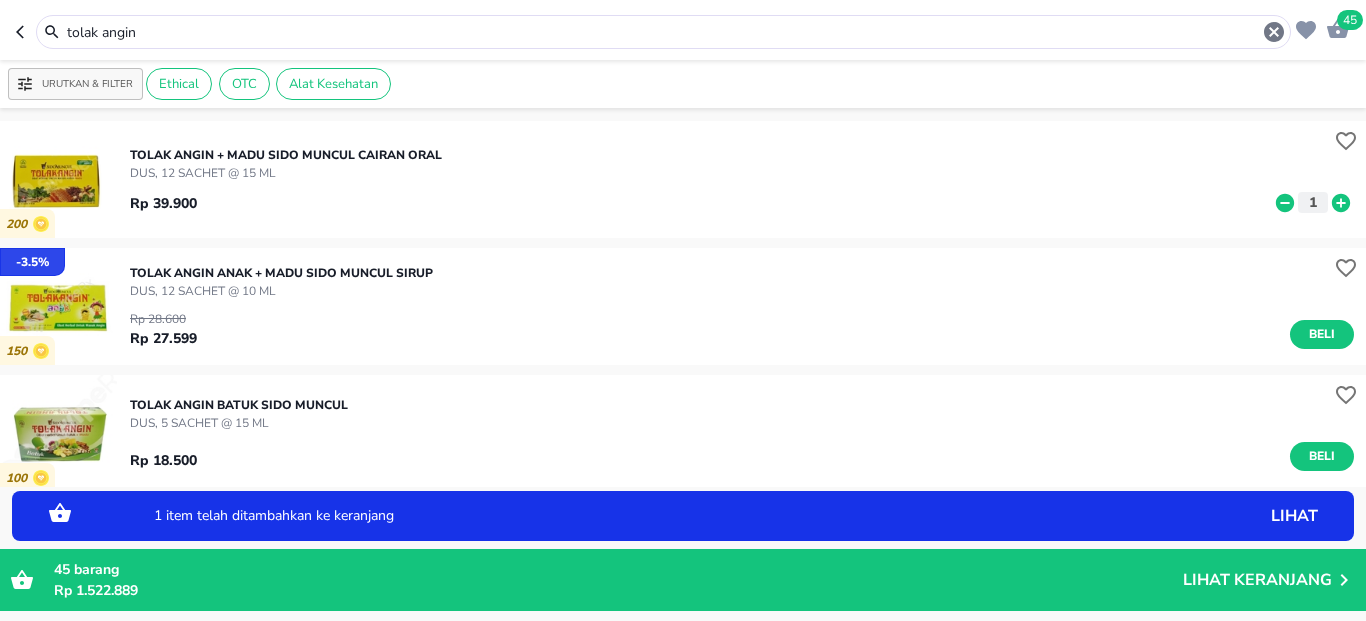 click 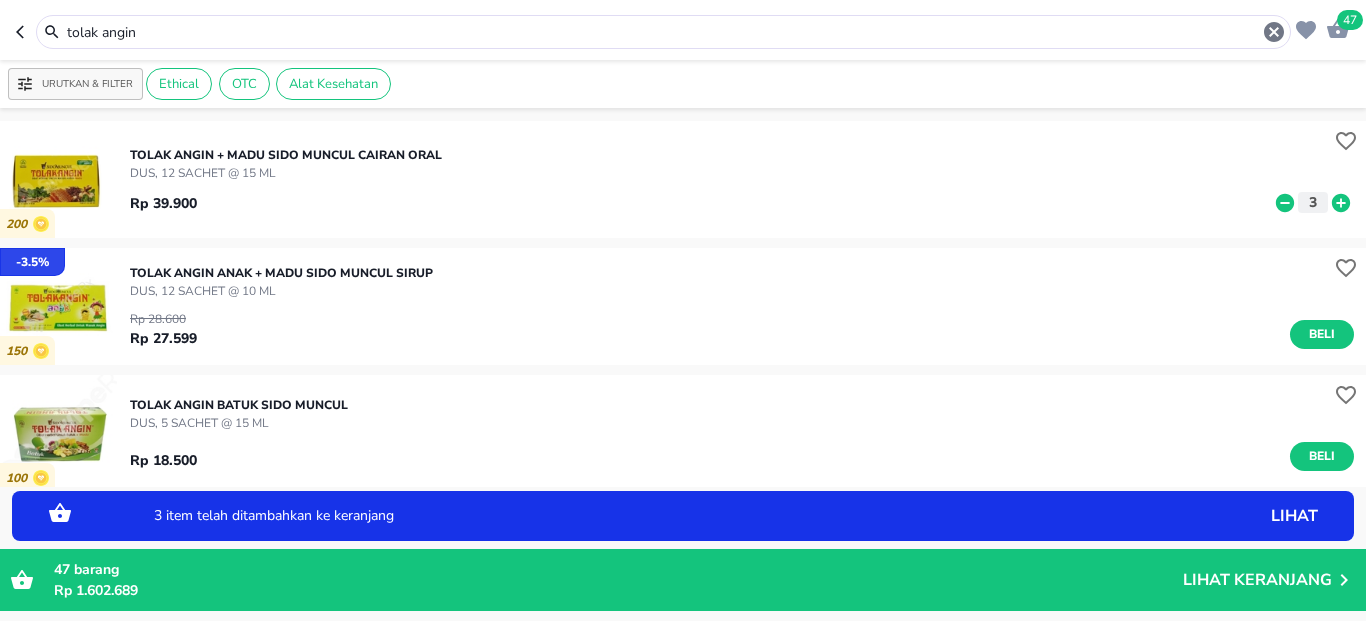 click on "tolak angin" at bounding box center (663, 32) 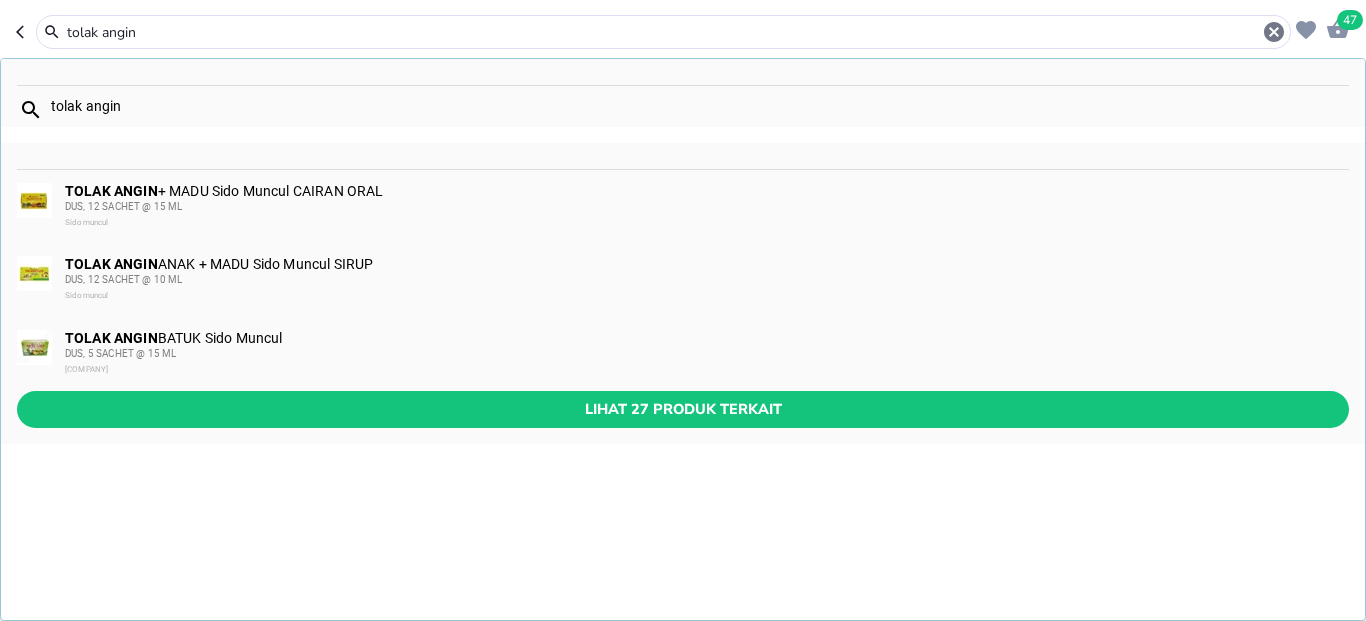 click on "tolak angin" at bounding box center (663, 32) 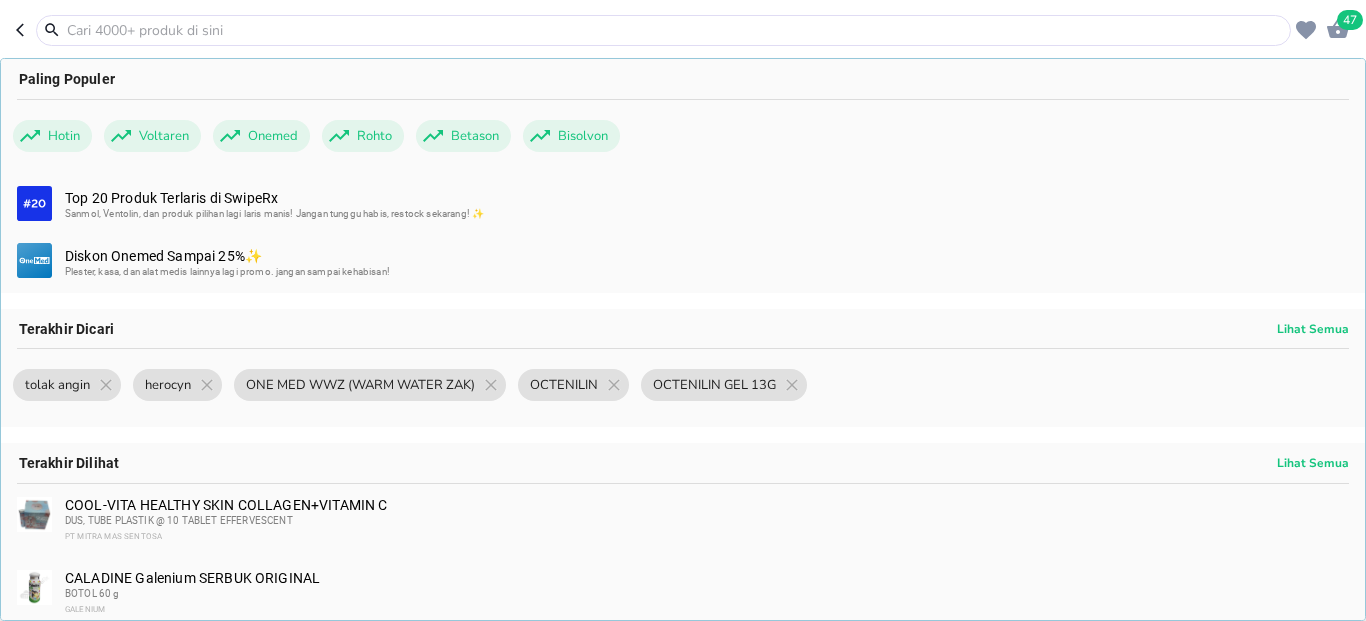 type 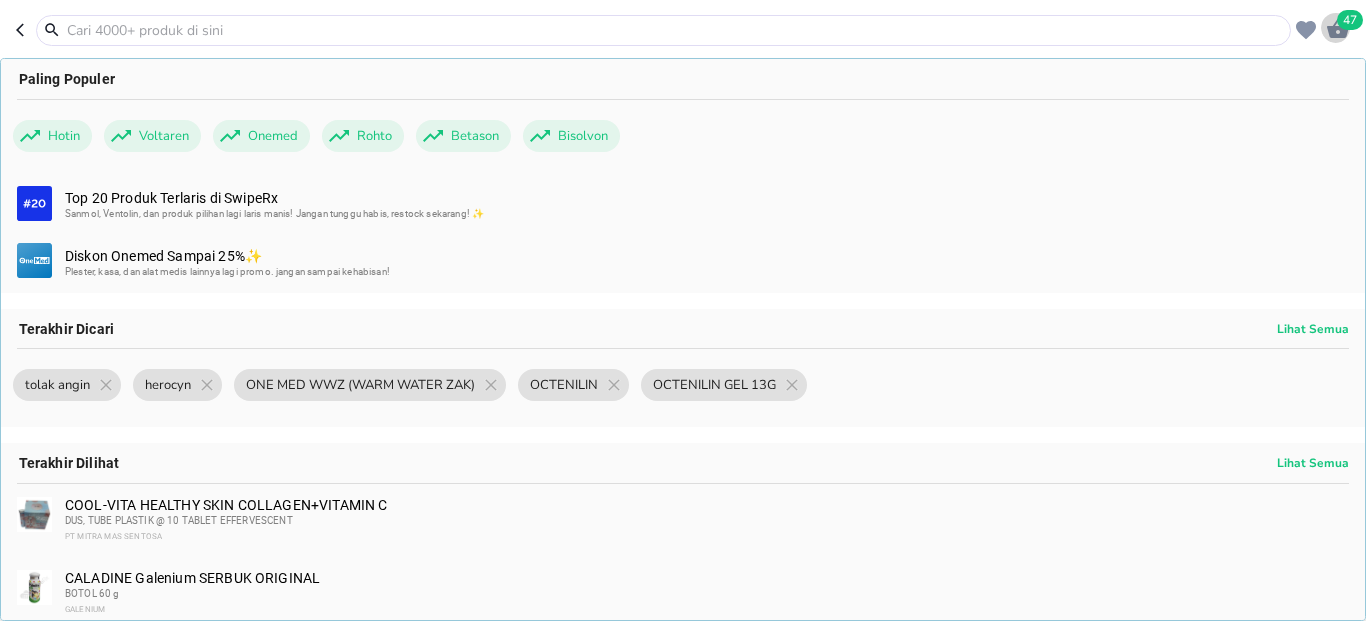 click 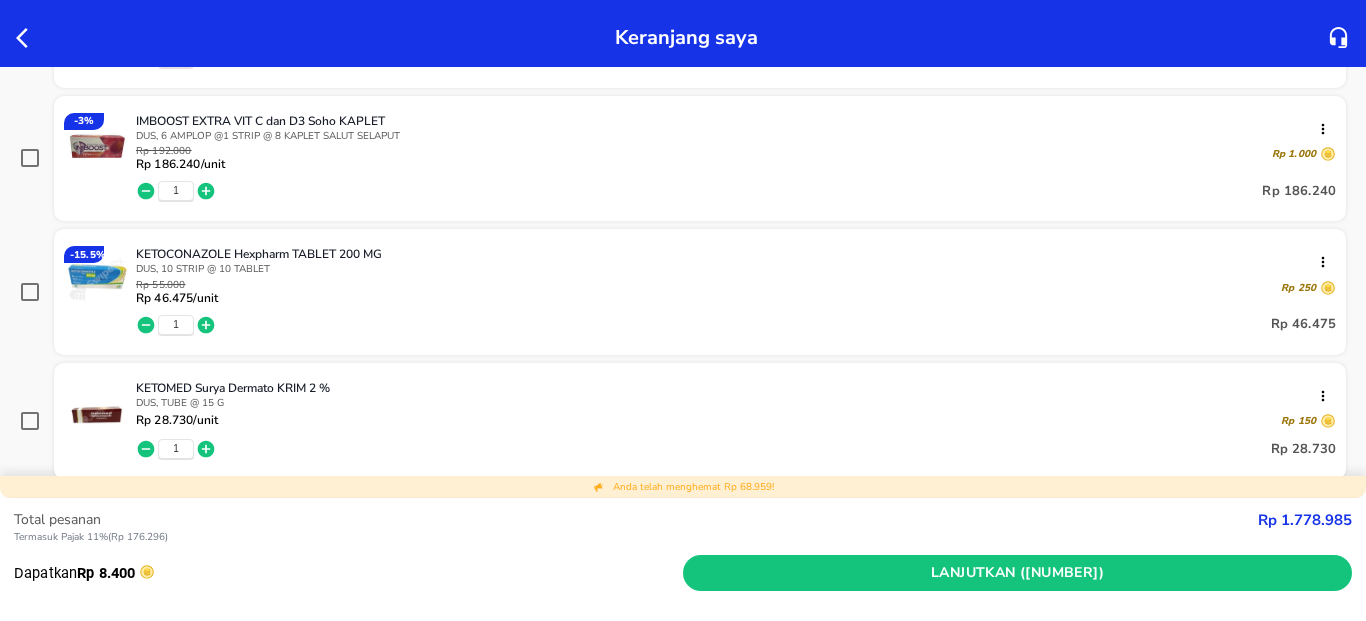 scroll, scrollTop: 1440, scrollLeft: 0, axis: vertical 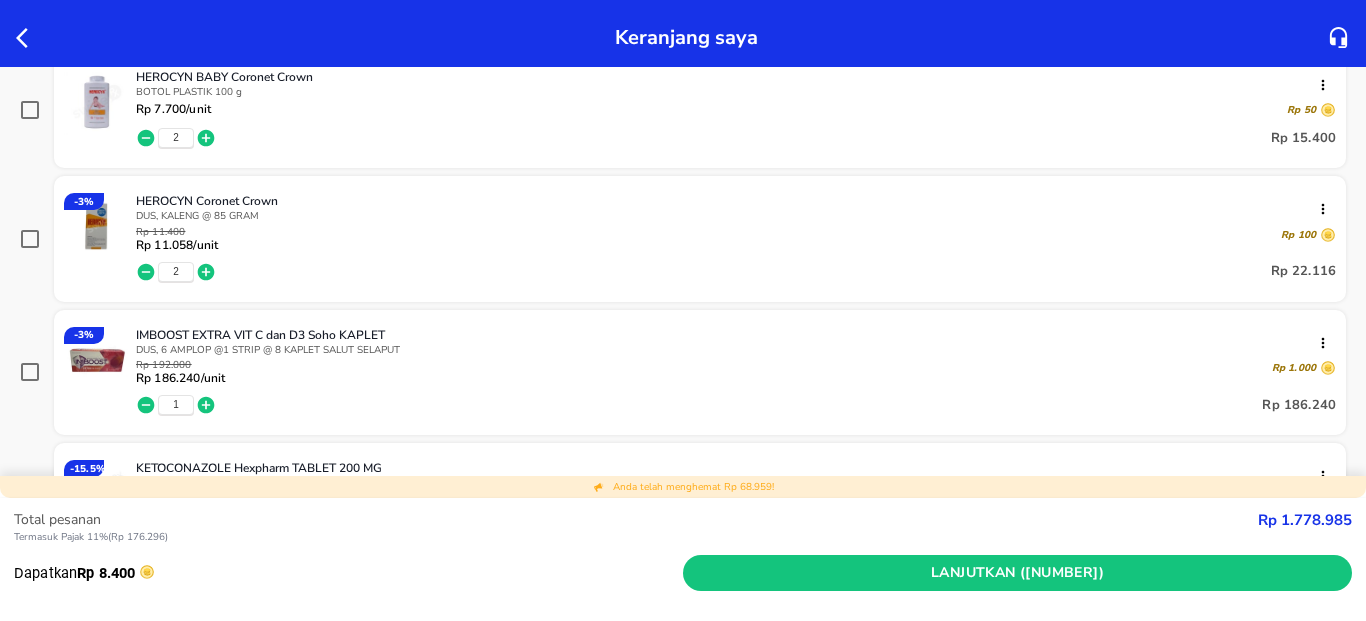 click 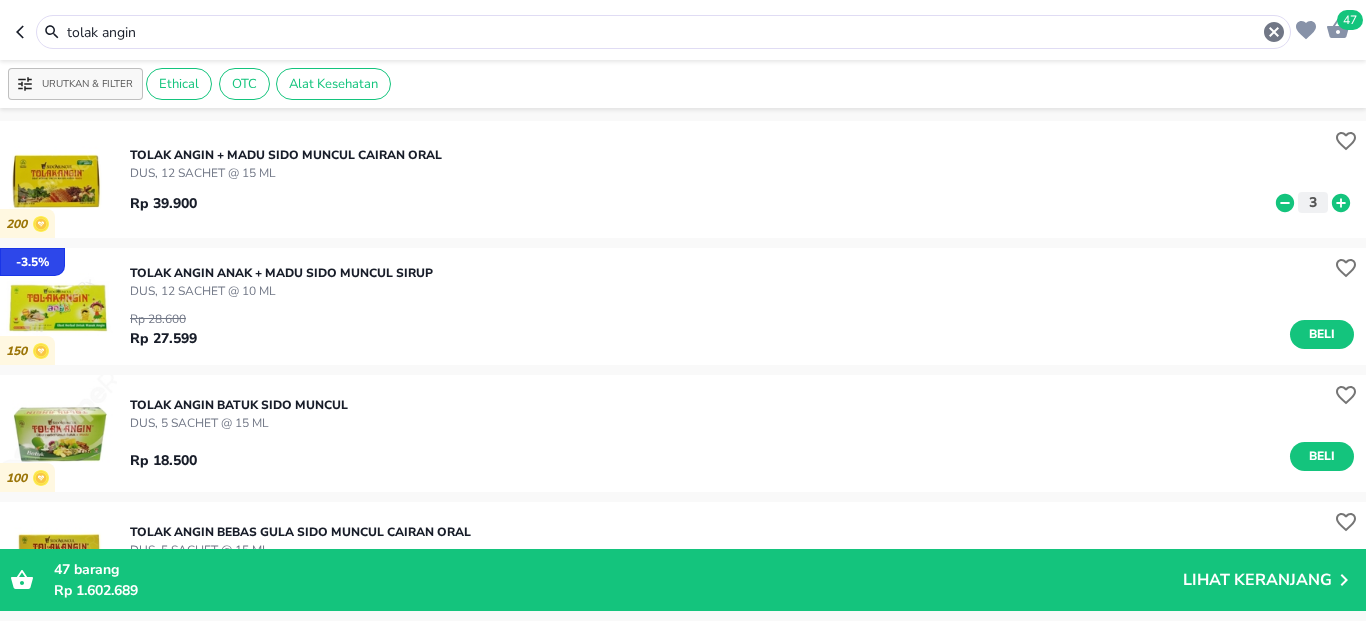click on "tolak angin" at bounding box center [663, 32] 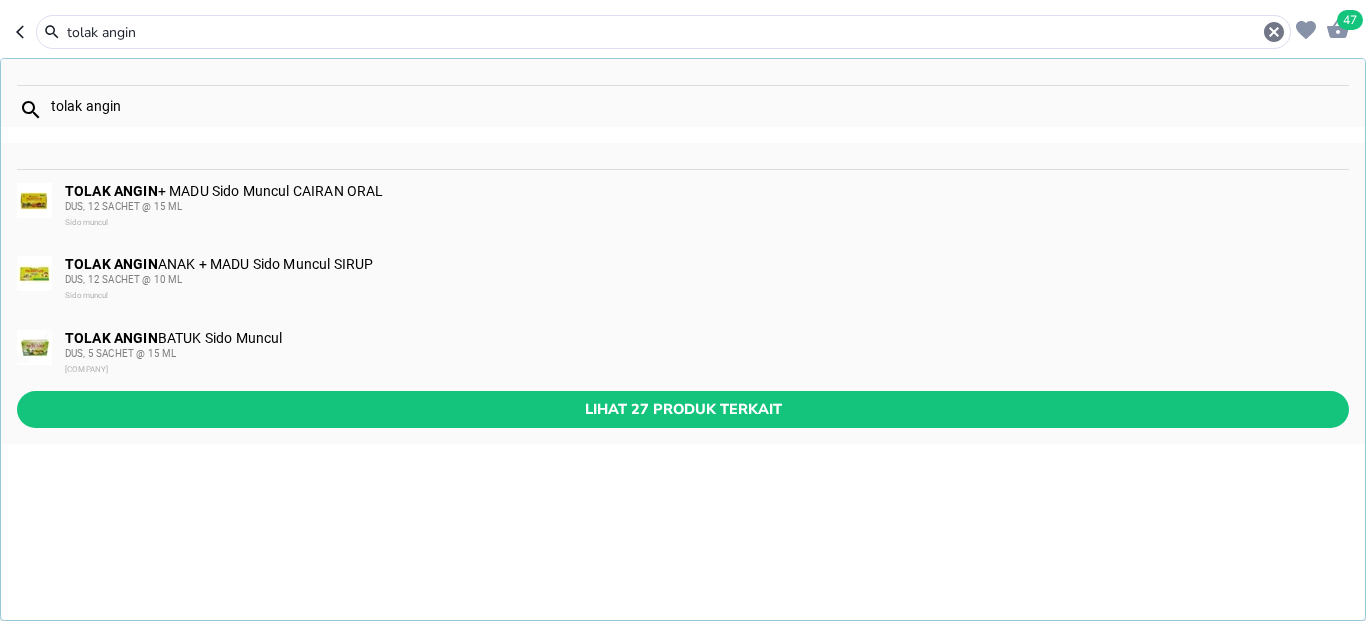 click on "tolak angin" at bounding box center (663, 32) 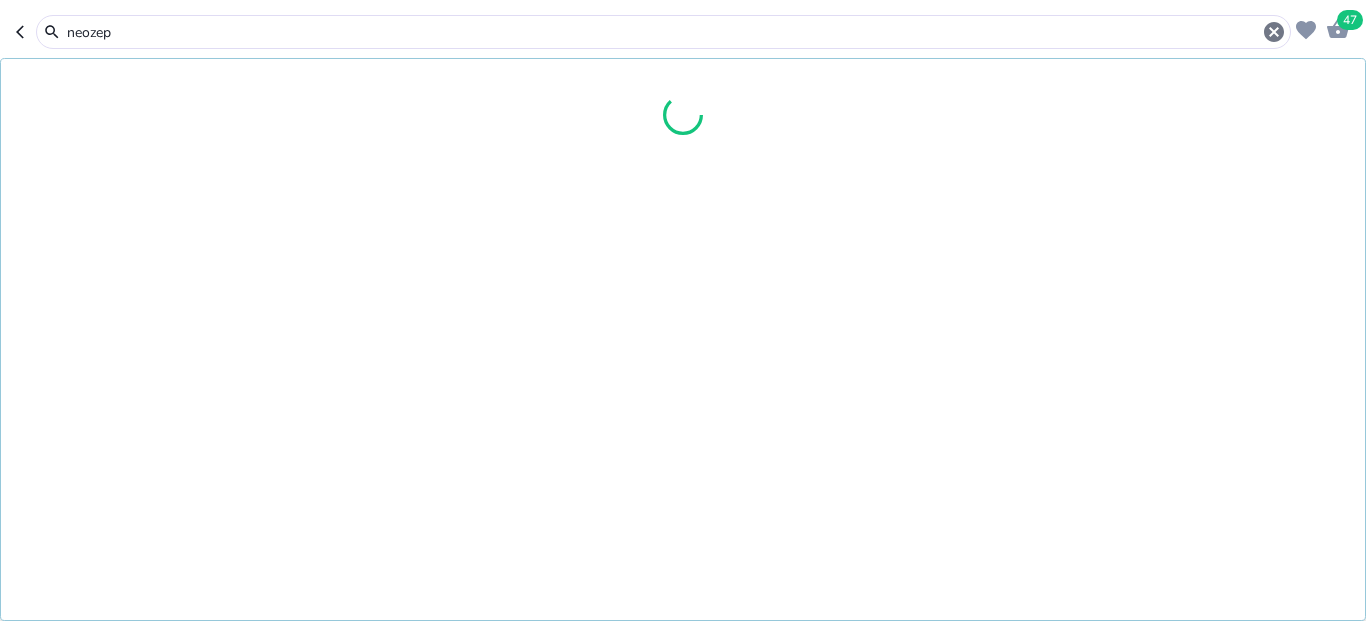 type on "neozep" 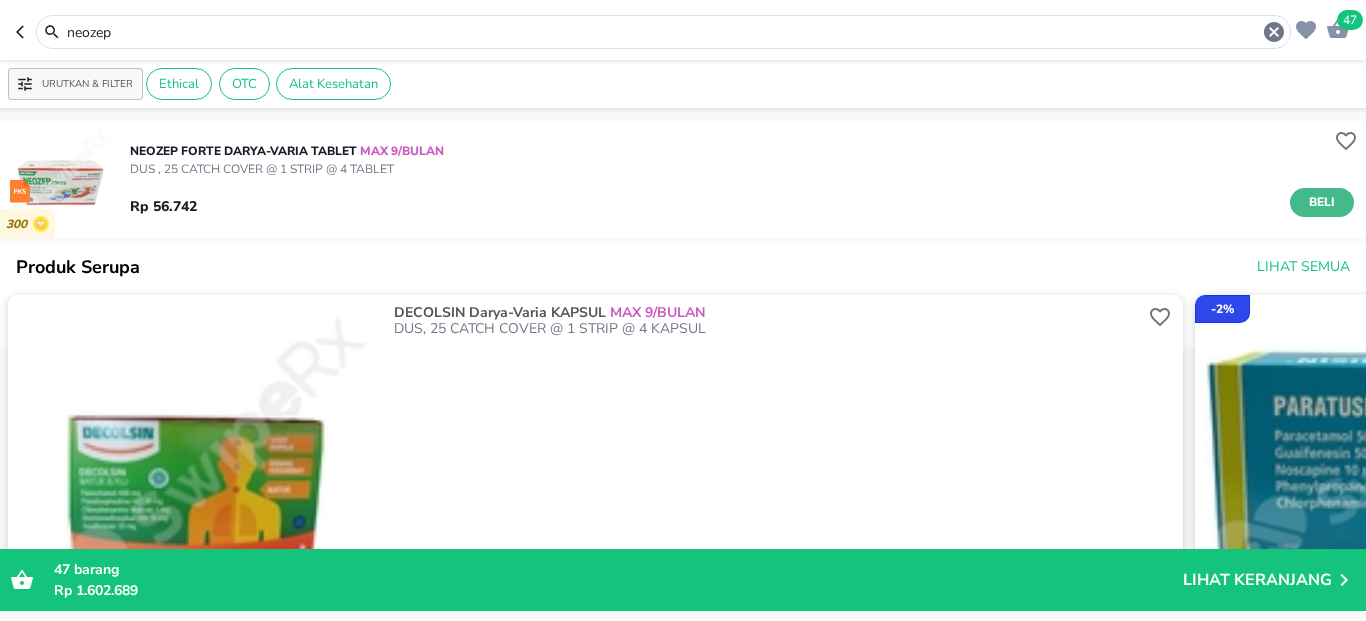 click on "Beli" at bounding box center [1322, 202] 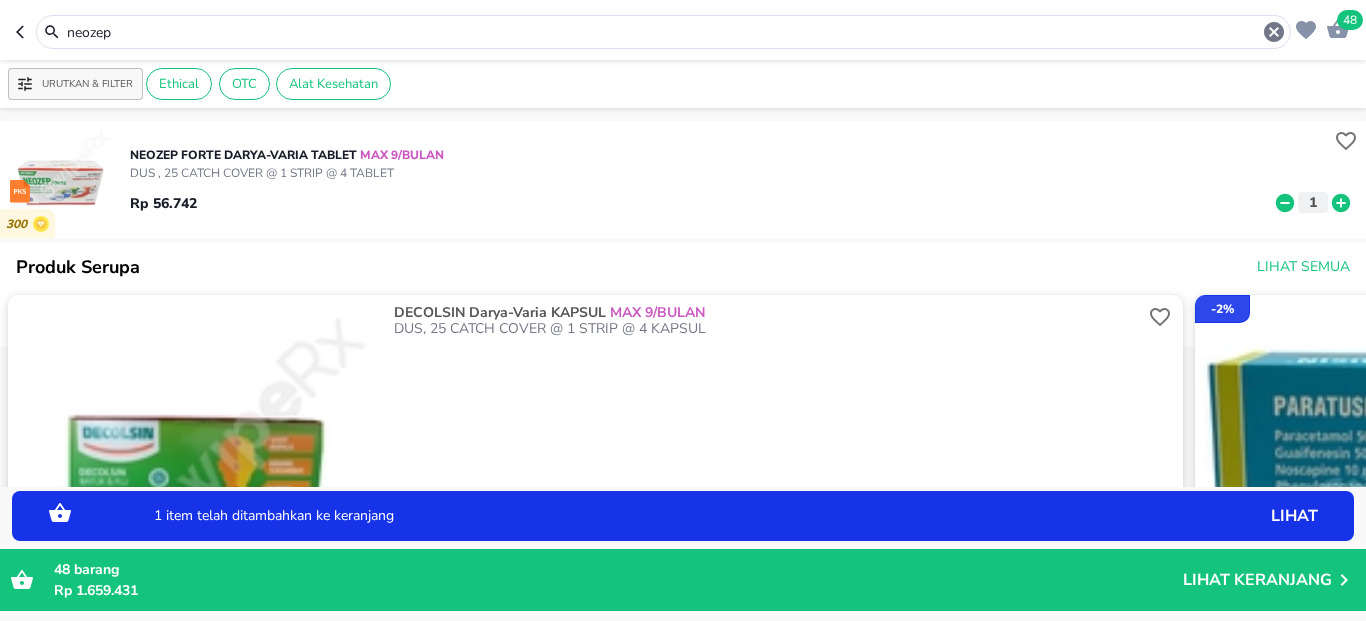 click on "neozep" at bounding box center (663, 32) 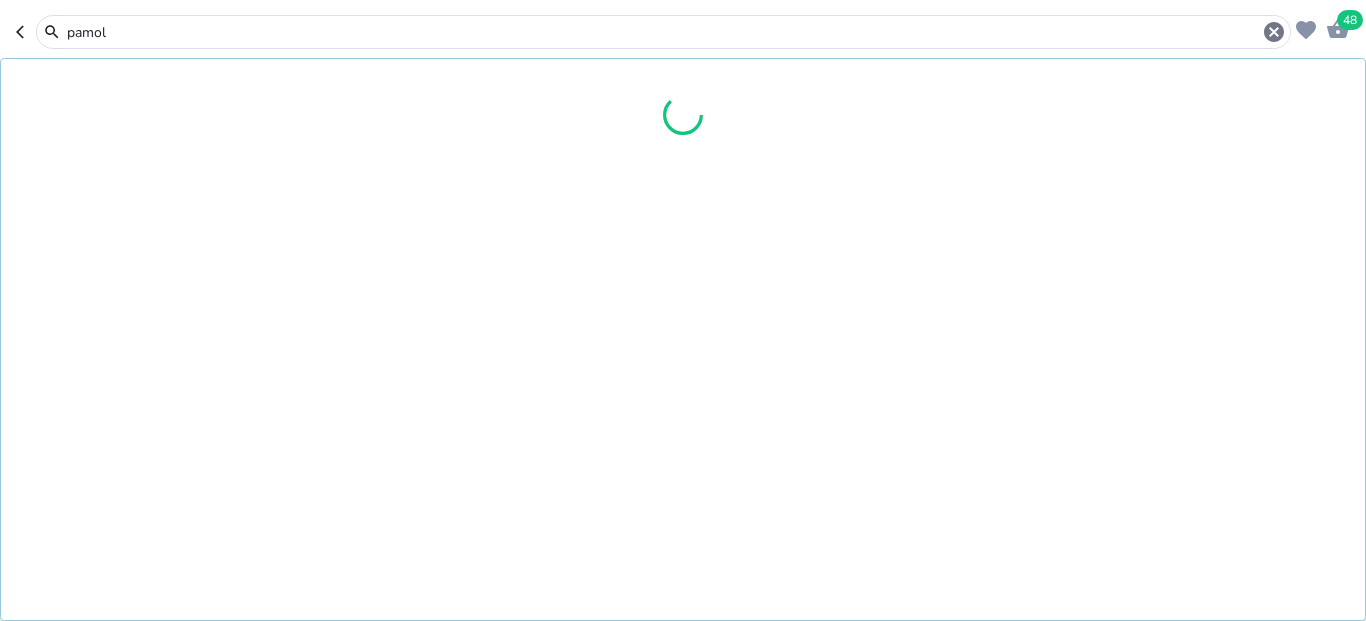 type on "pamol" 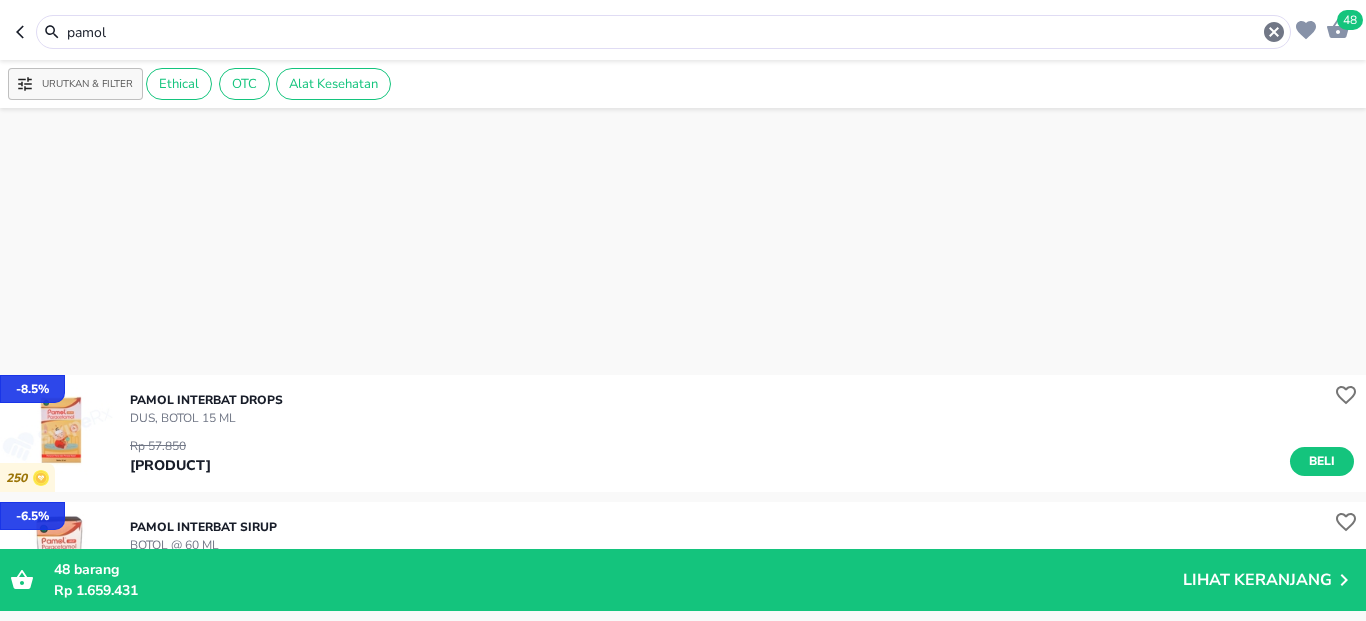 scroll, scrollTop: 480, scrollLeft: 0, axis: vertical 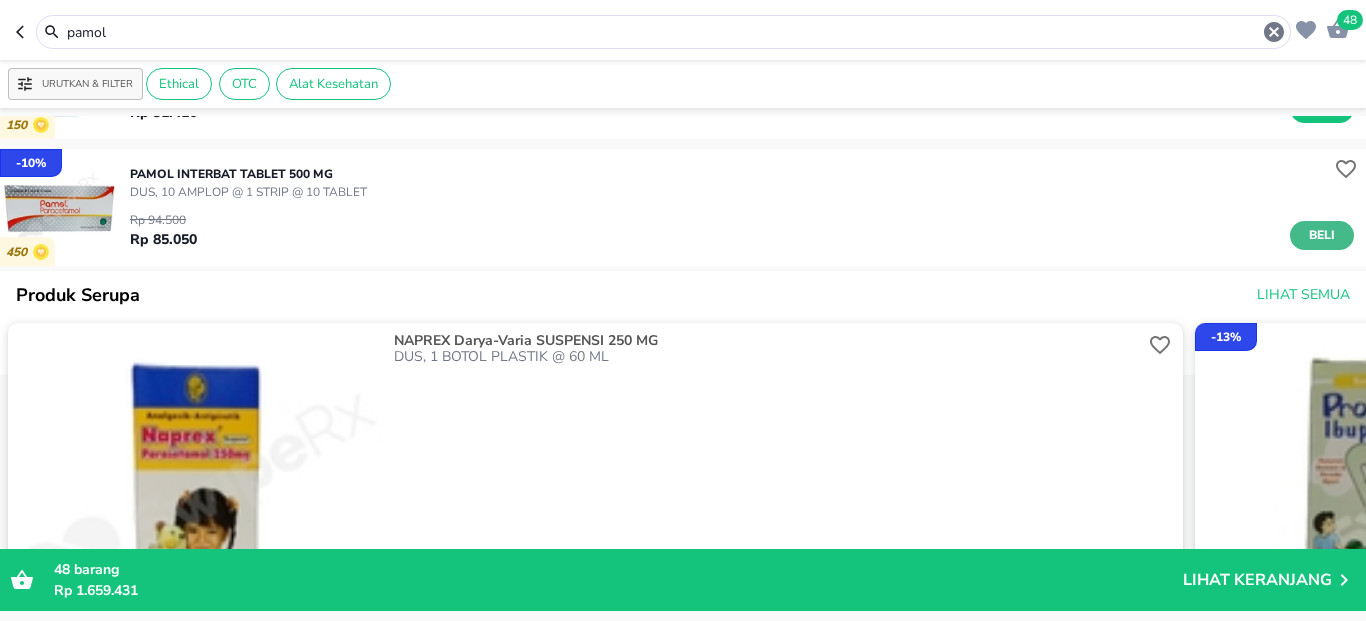 click on "Beli" at bounding box center [1322, 235] 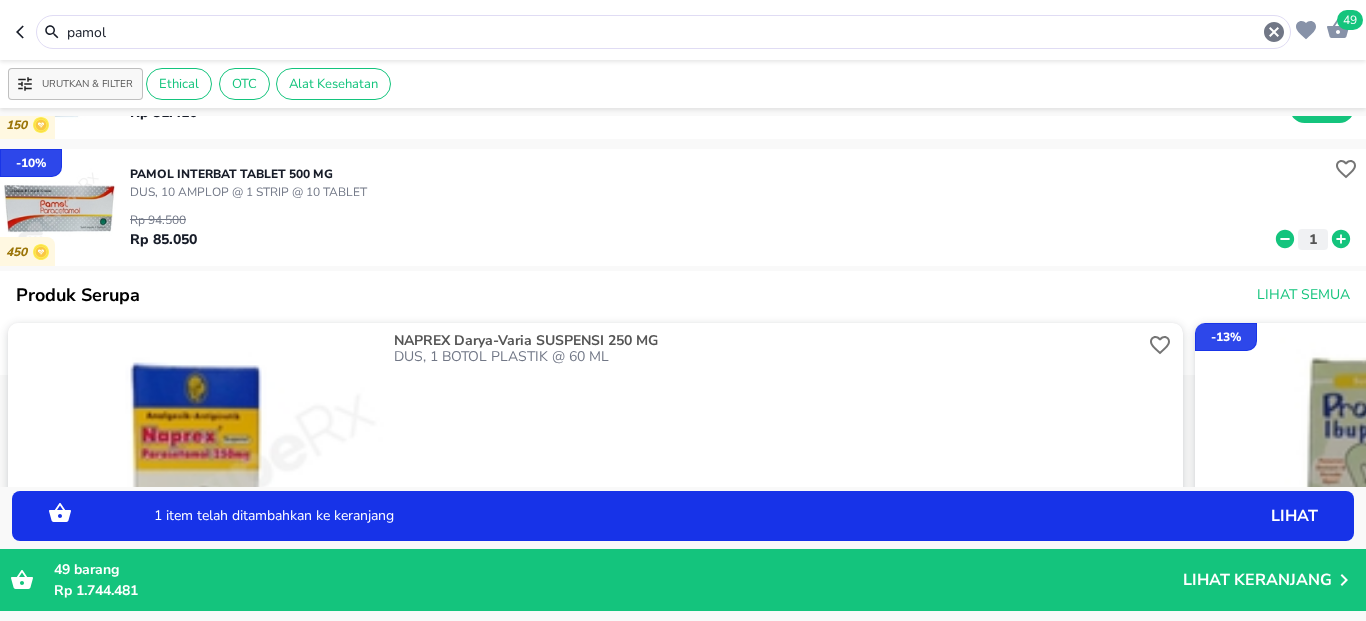click on "pamol" at bounding box center [663, 32] 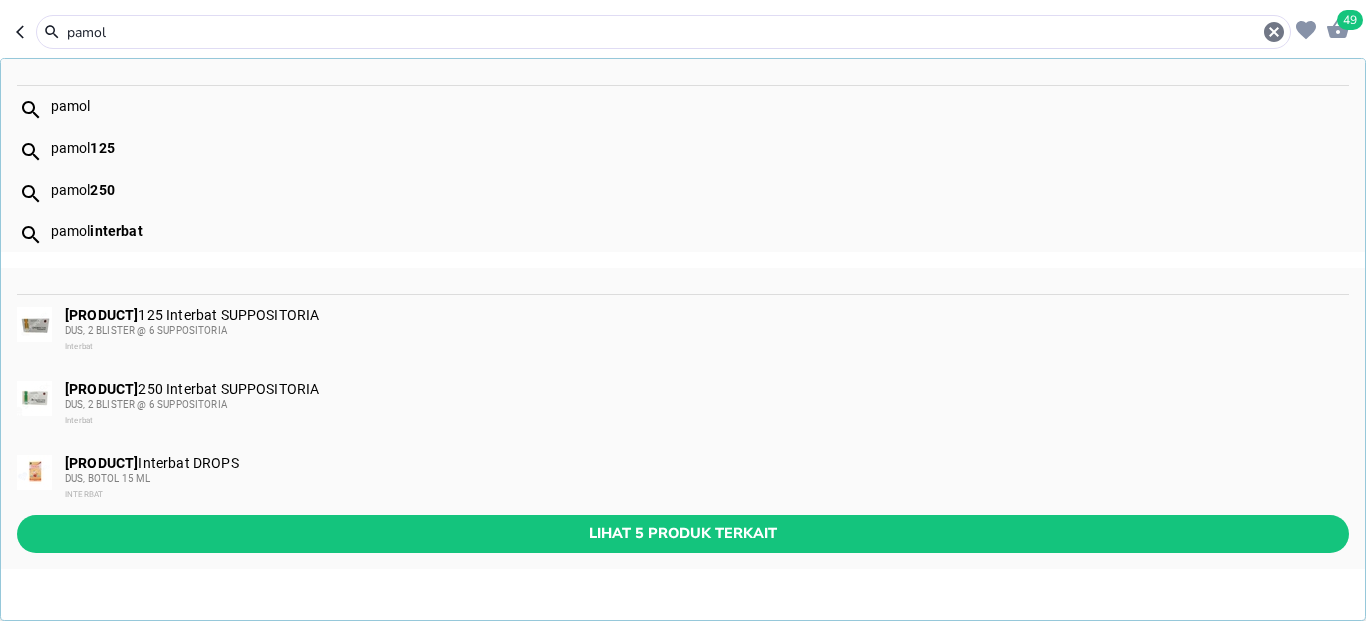 click on "pamol" at bounding box center [663, 32] 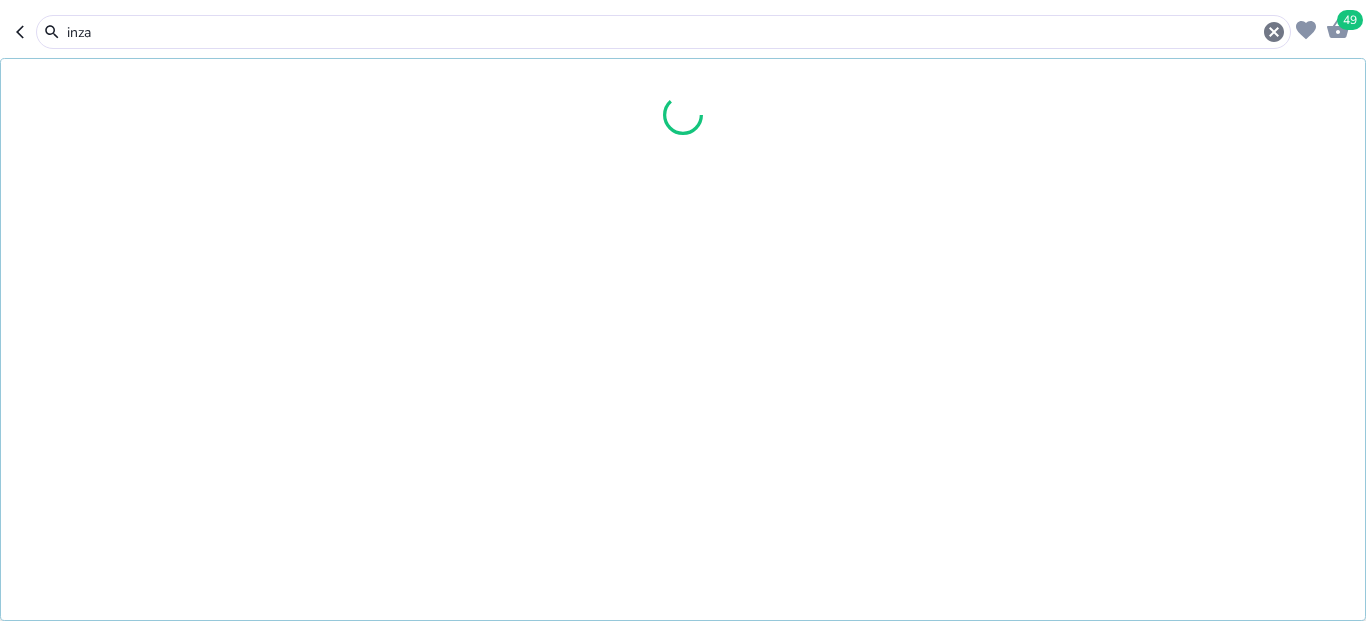 type on "inza" 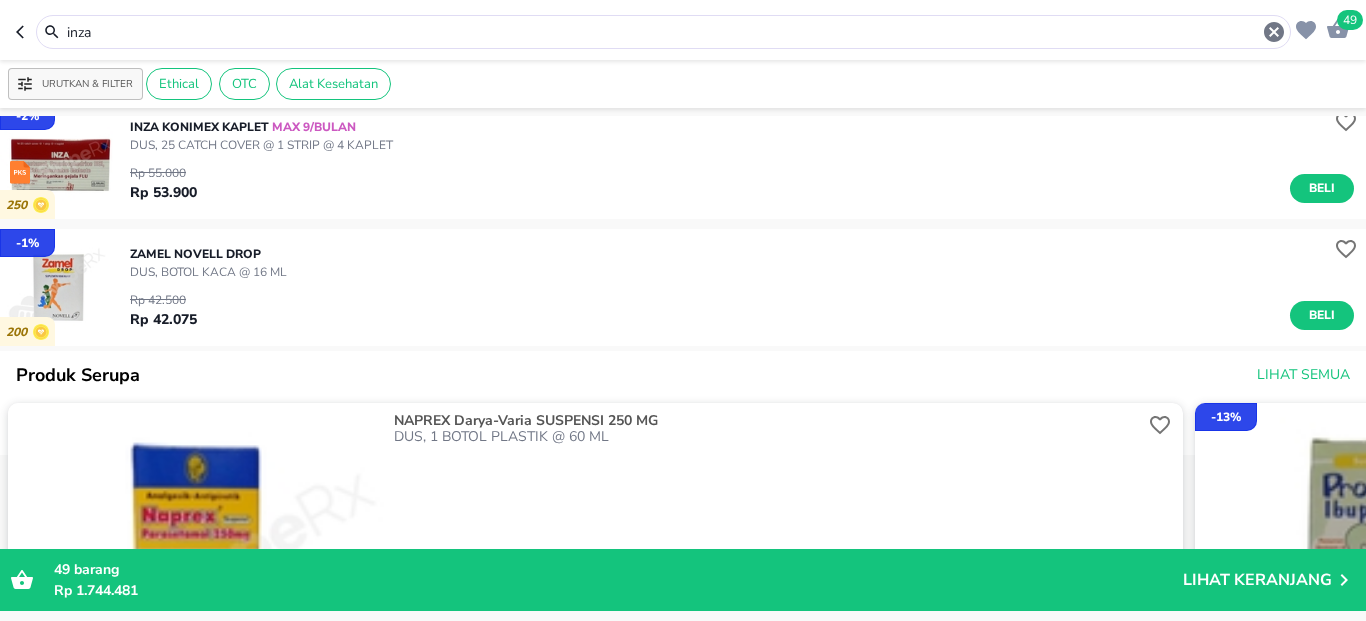 scroll, scrollTop: 0, scrollLeft: 0, axis: both 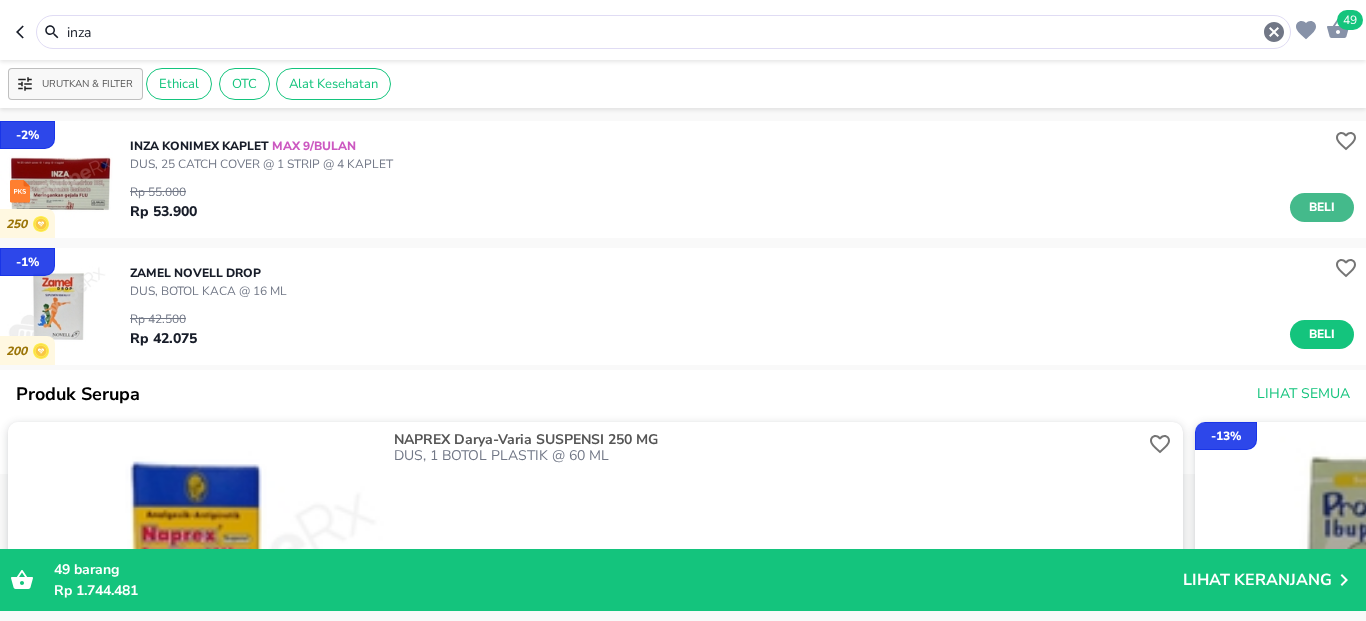 click on "Beli" at bounding box center [1322, 207] 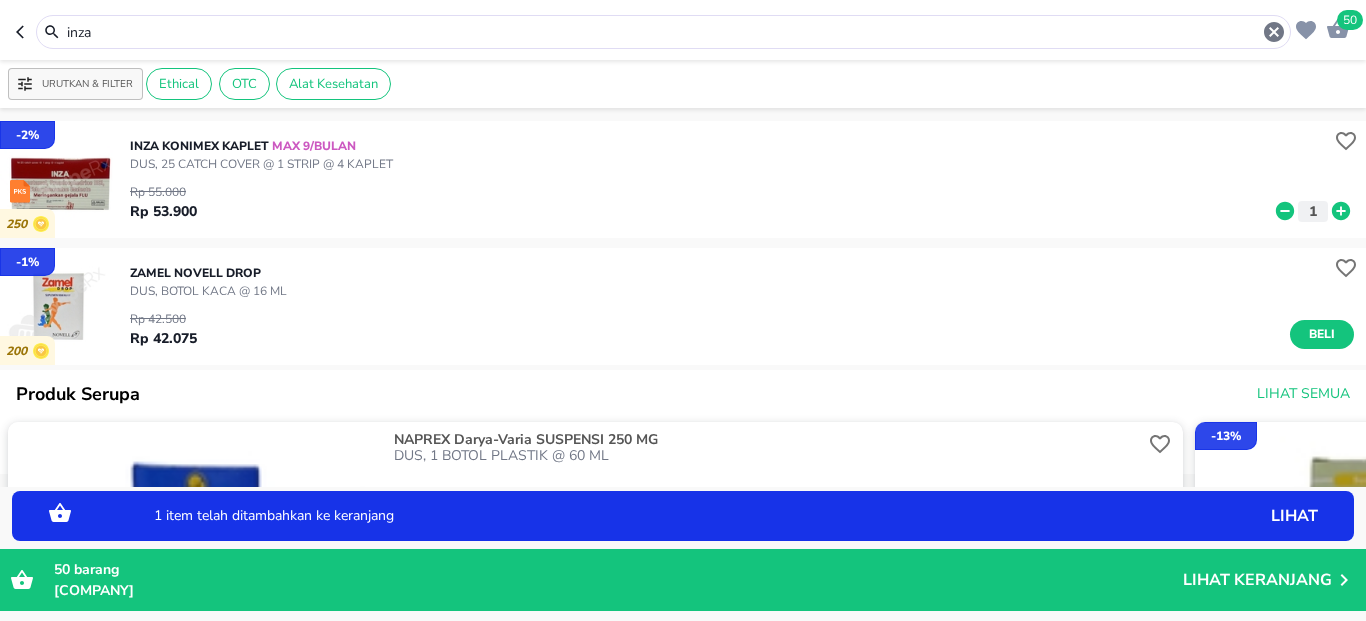click on "inza" at bounding box center [663, 32] 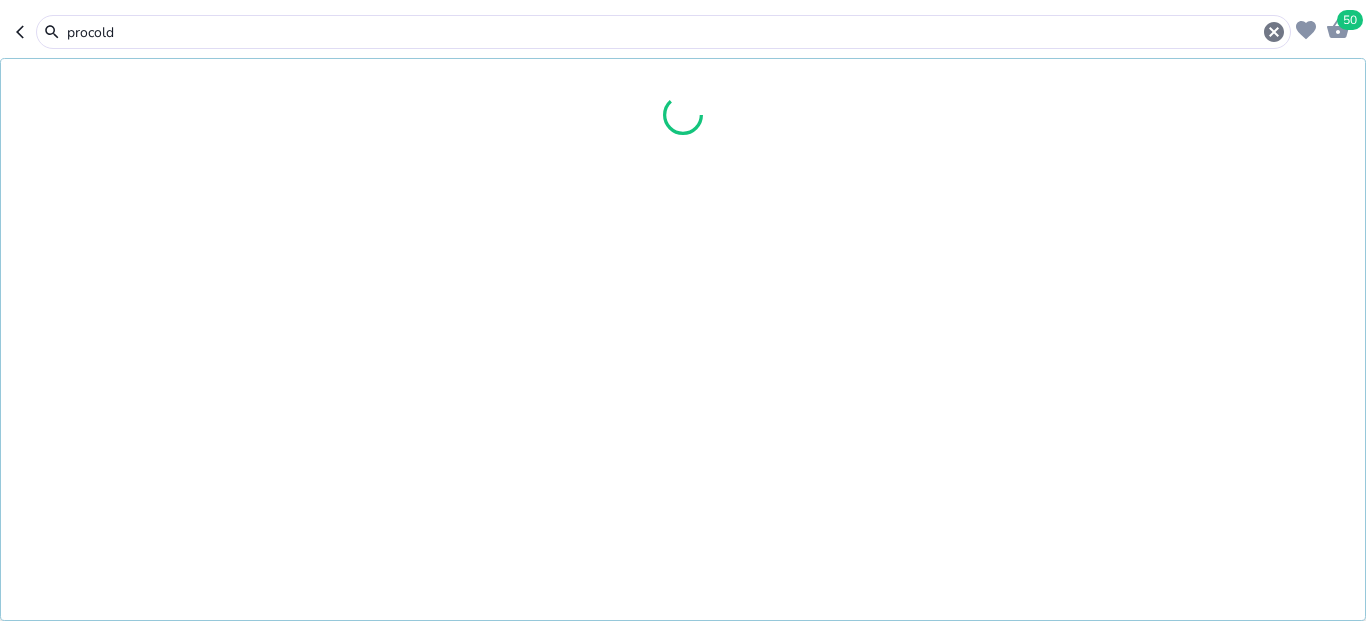 type on "procold" 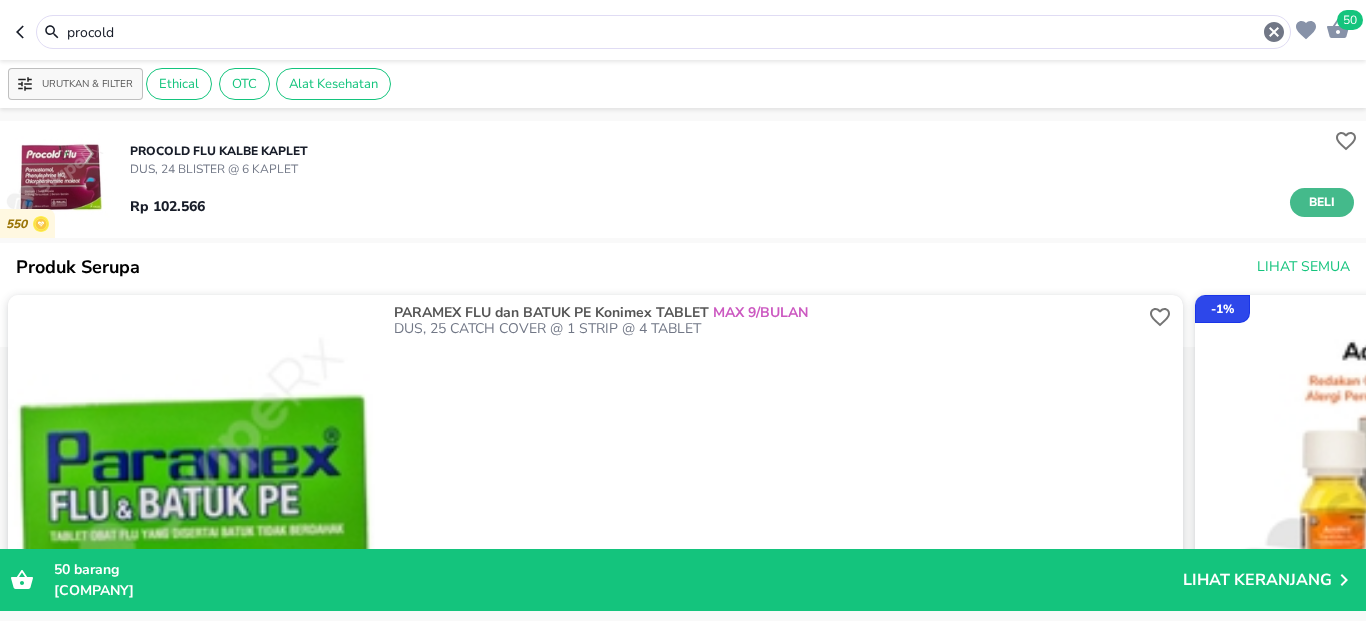 click on "Beli" at bounding box center (1322, 202) 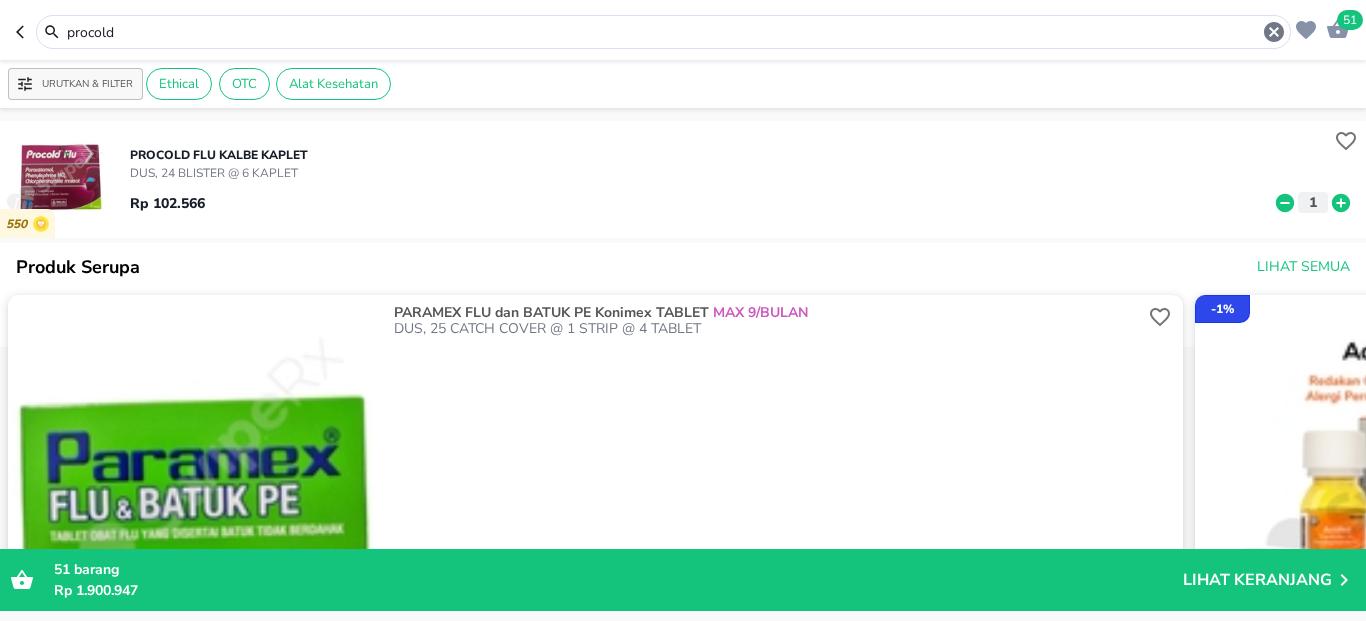 click on "procold" at bounding box center [663, 32] 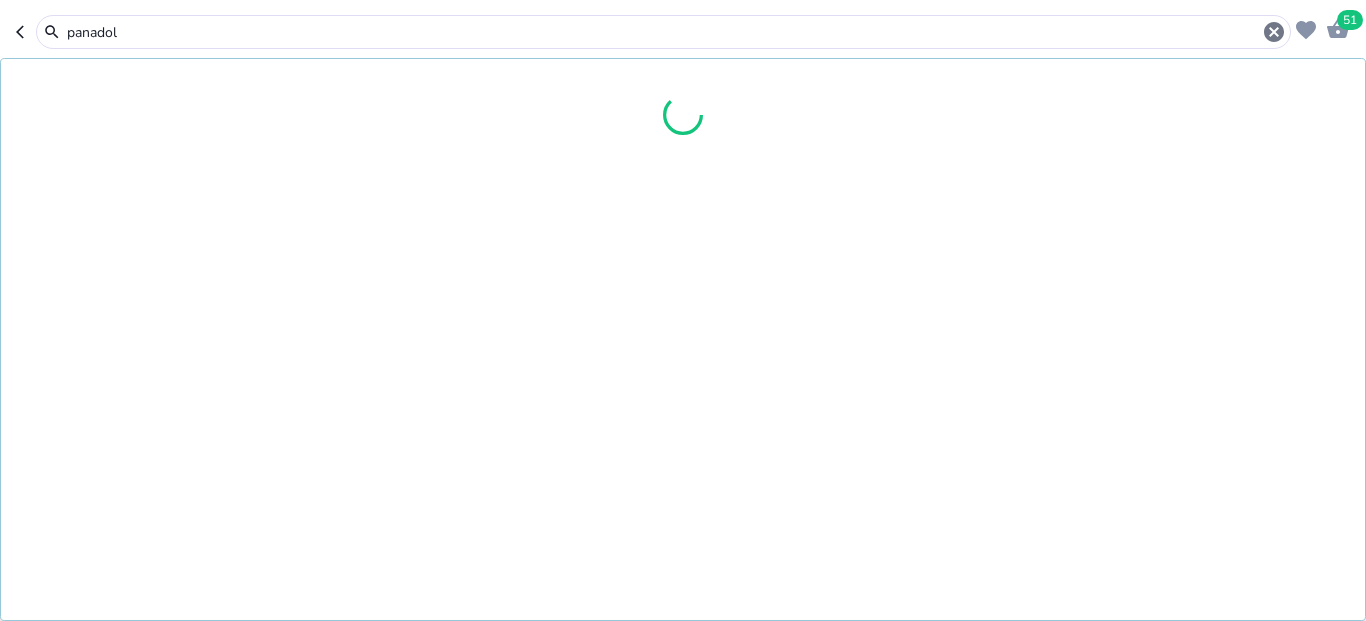 type on "panadol" 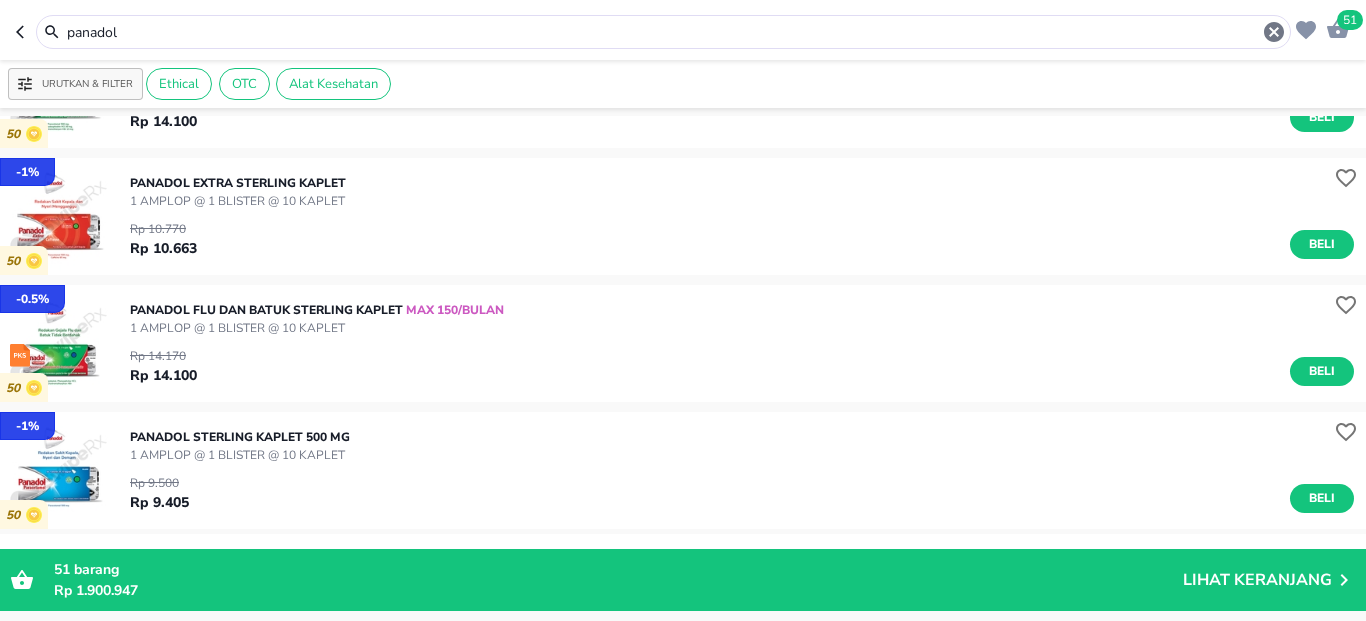 scroll, scrollTop: 360, scrollLeft: 0, axis: vertical 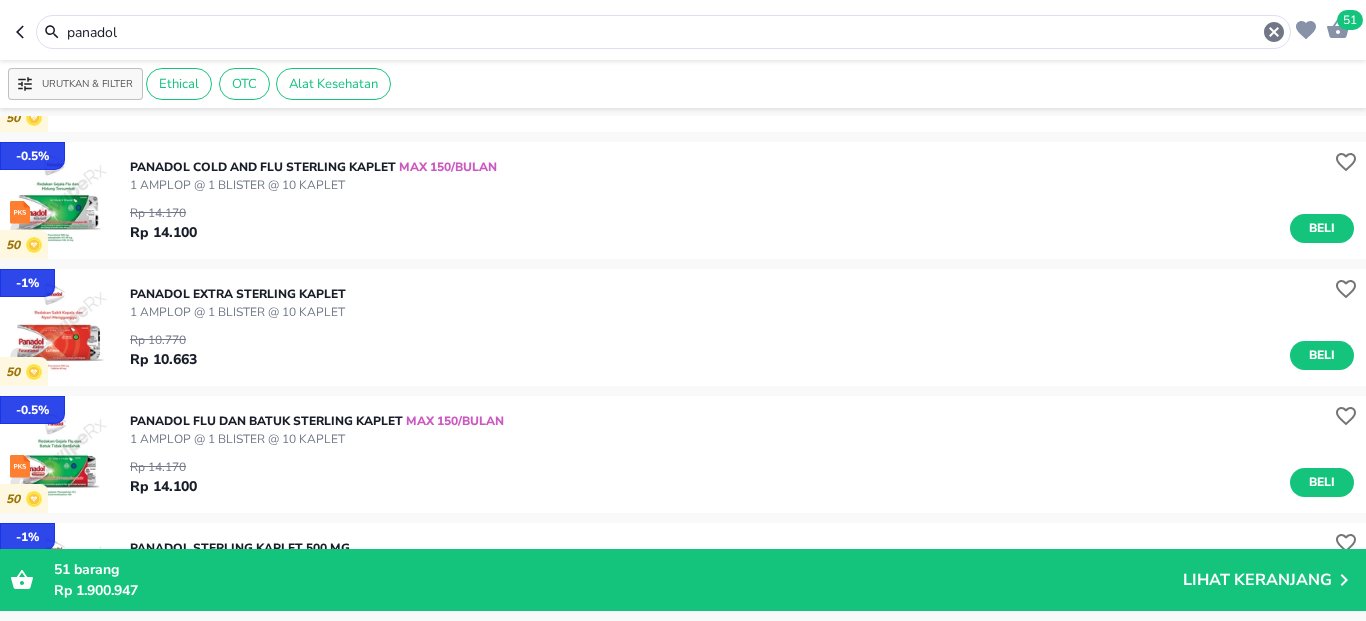 click on "PANADOL EXTRA Sterling KAPLET 1 AMPLOP @ 1 BLISTER @ 10 KAPLET Rp 10.770 Rp 10.663 Beli" at bounding box center [748, 327] 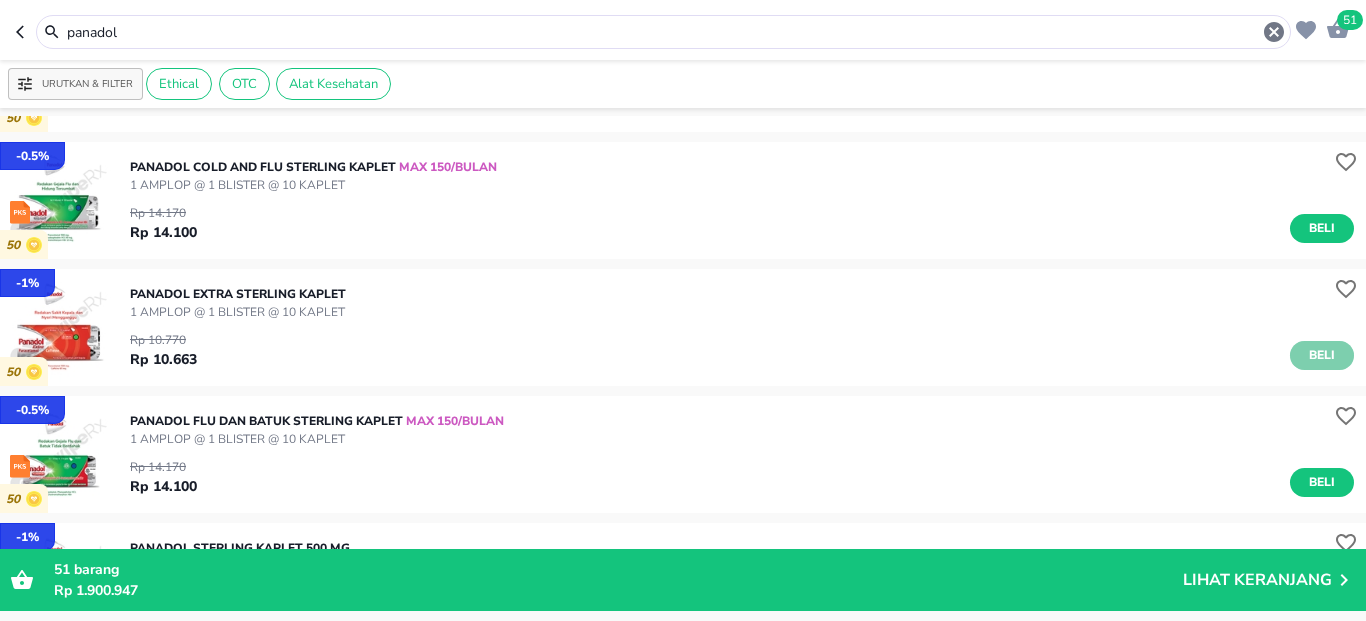click on "Beli" at bounding box center (1322, 355) 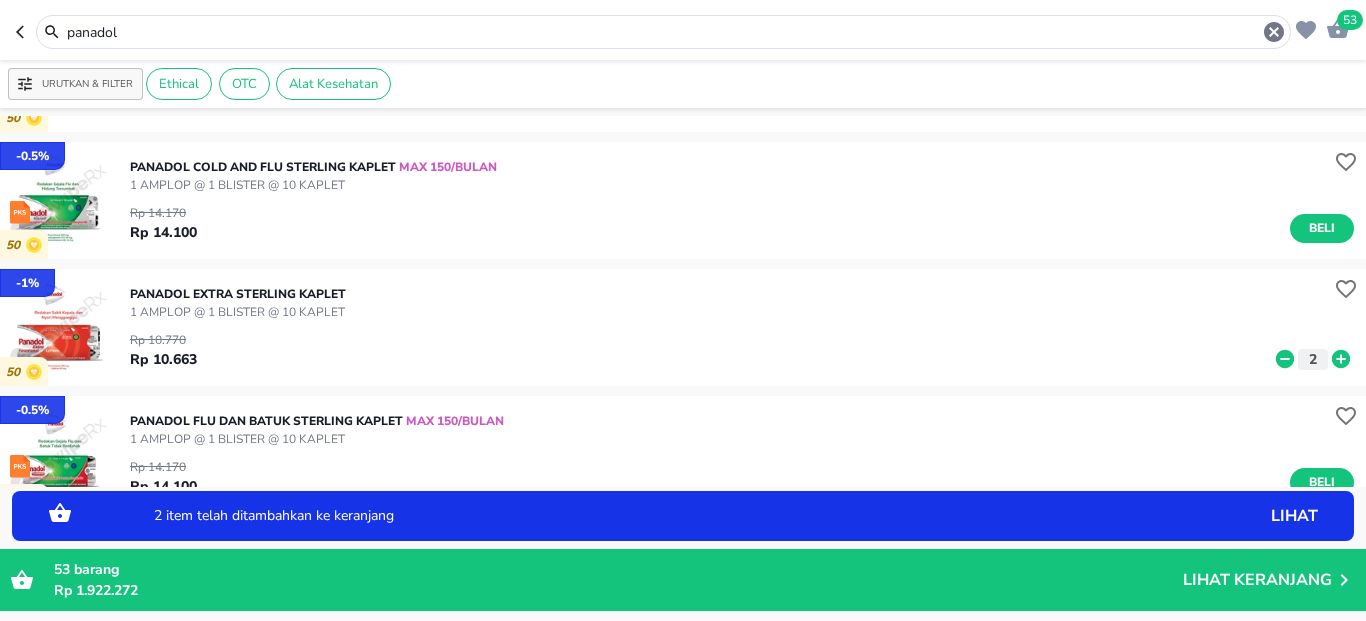 click 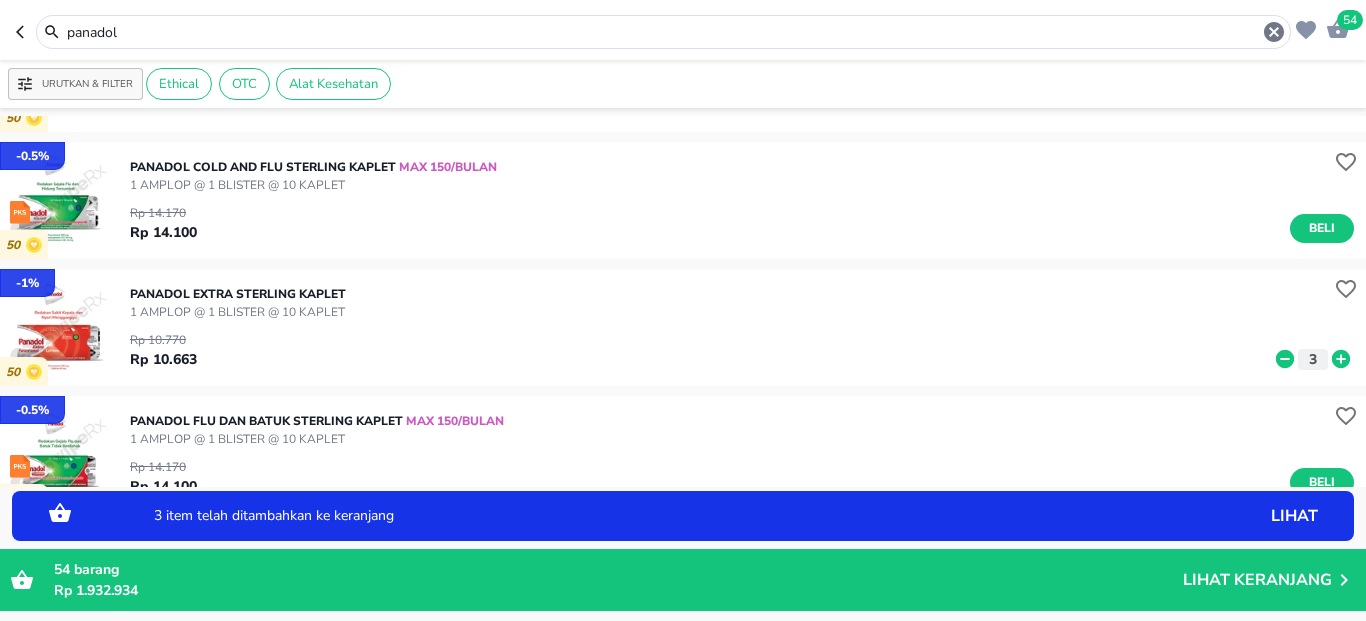 click 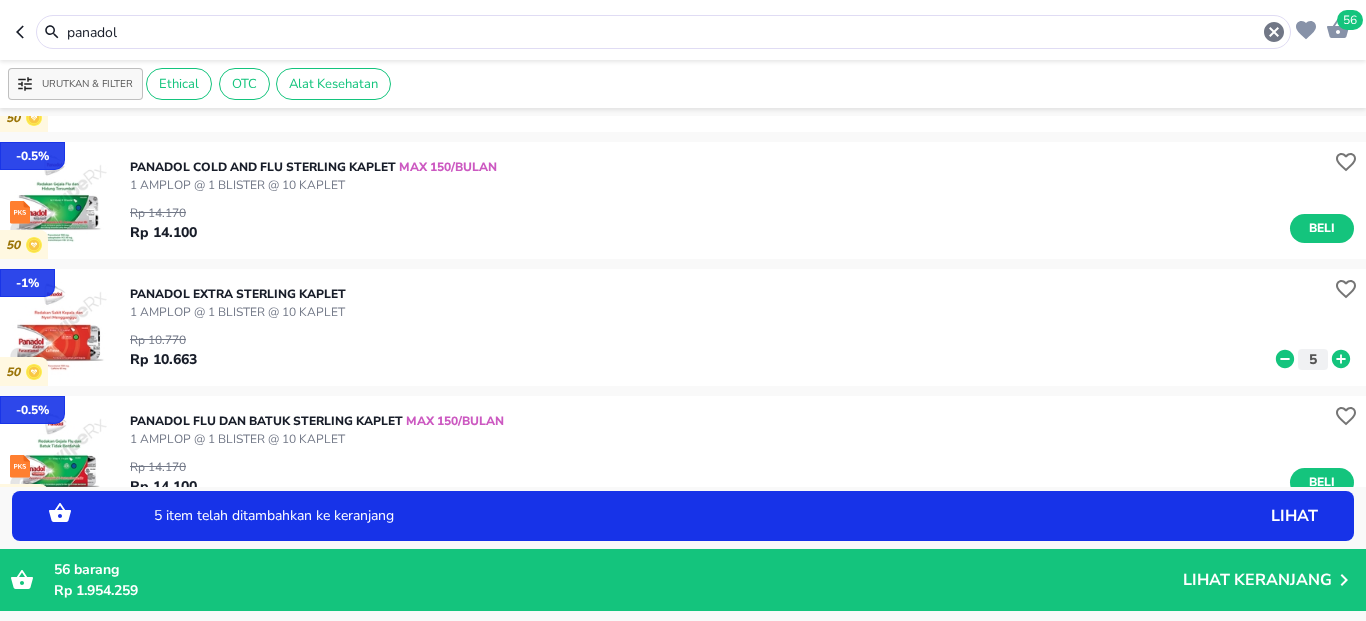 click 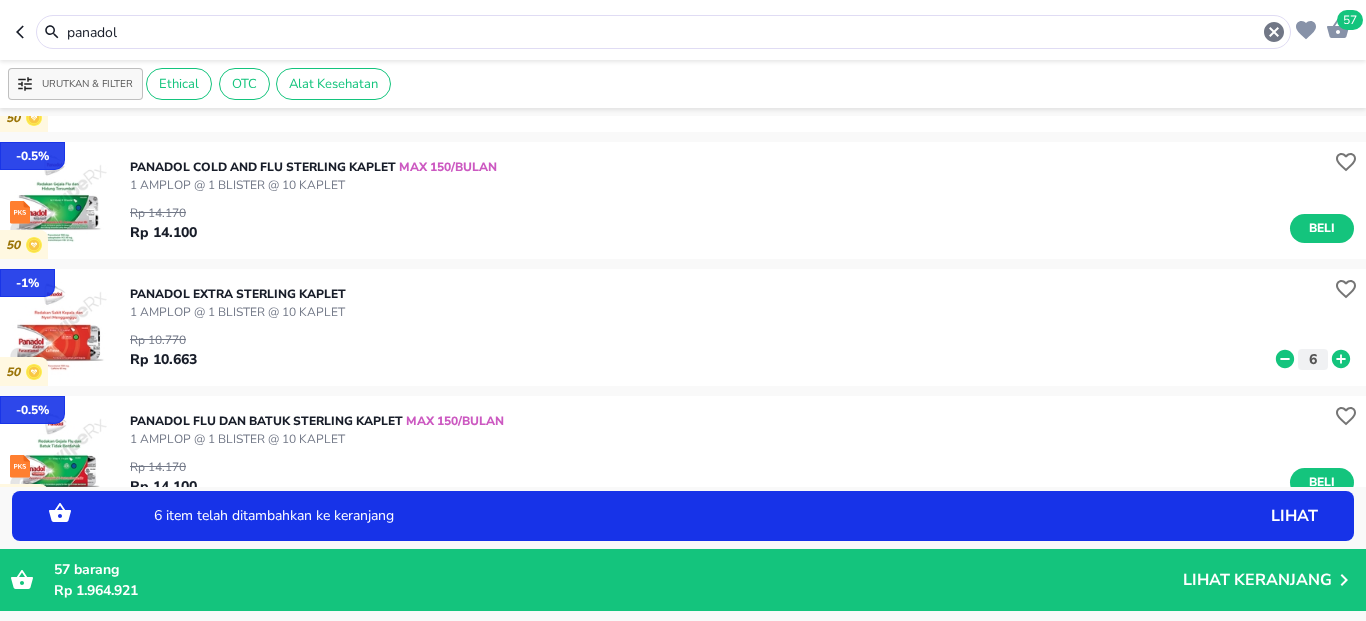 click 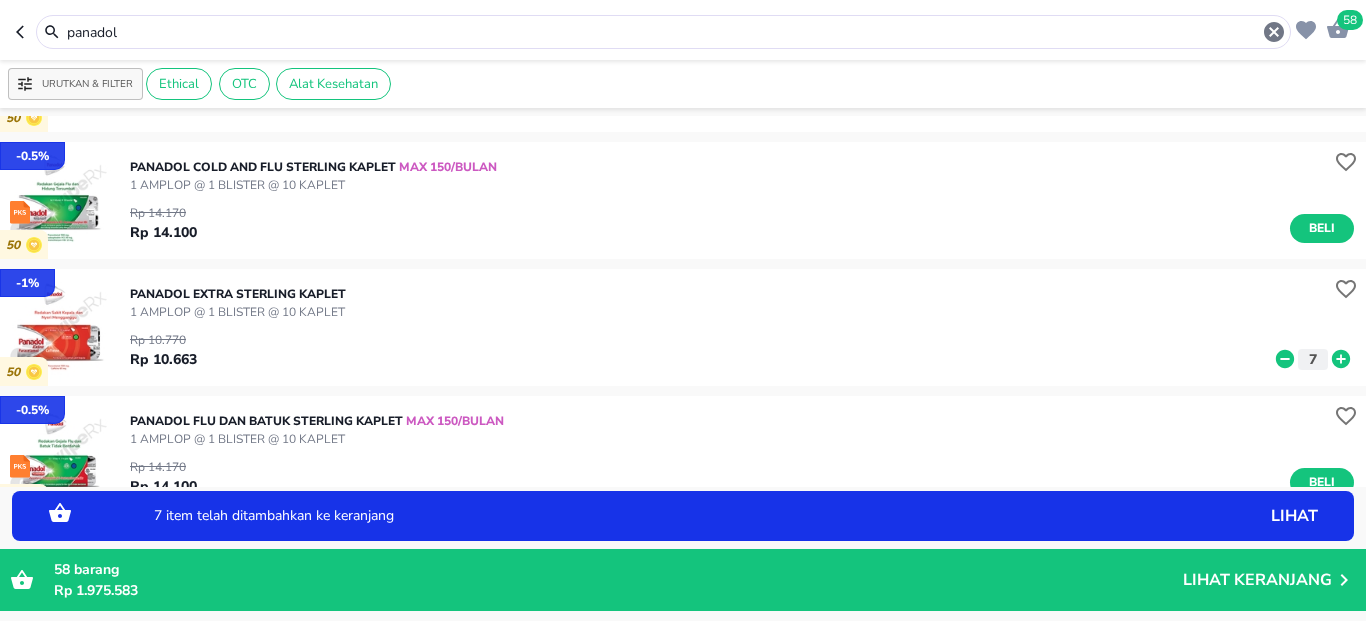 click 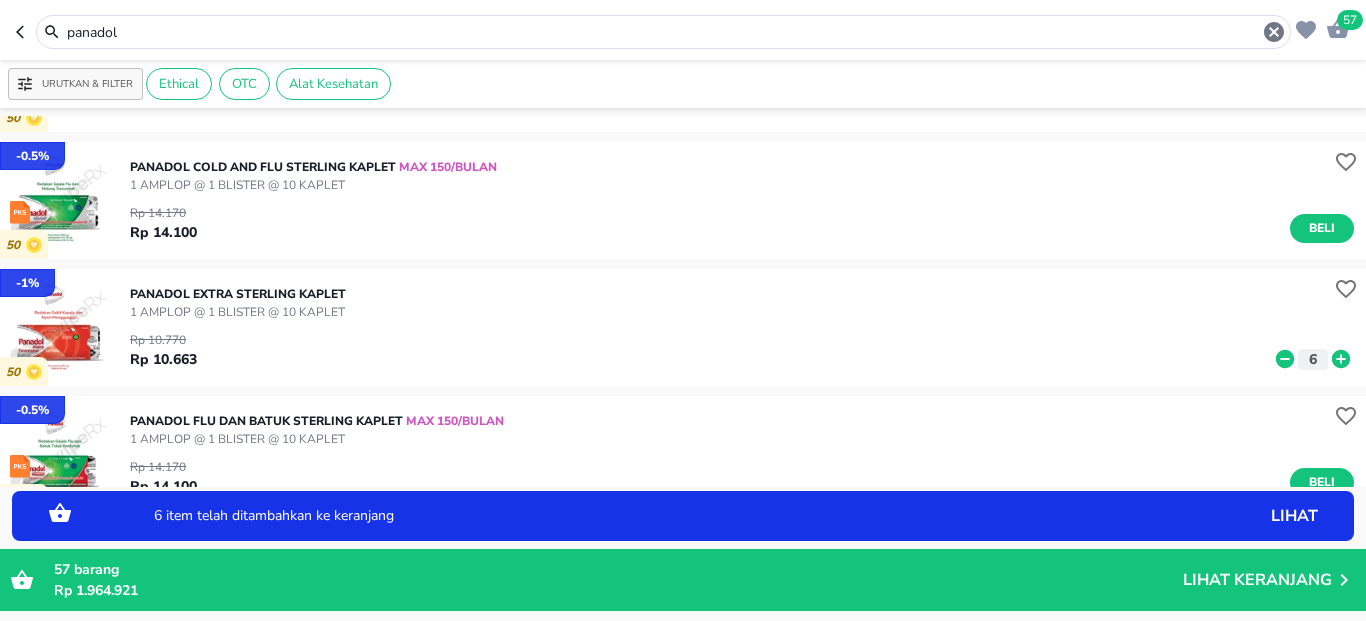 click 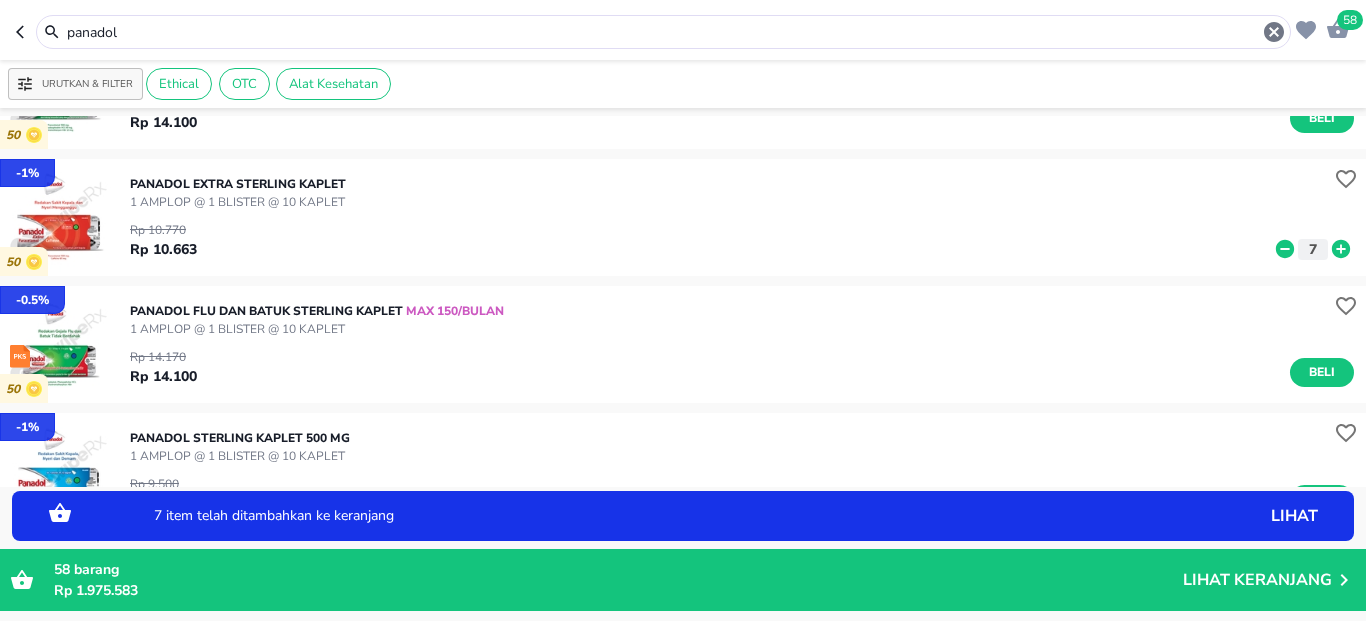 scroll, scrollTop: 600, scrollLeft: 0, axis: vertical 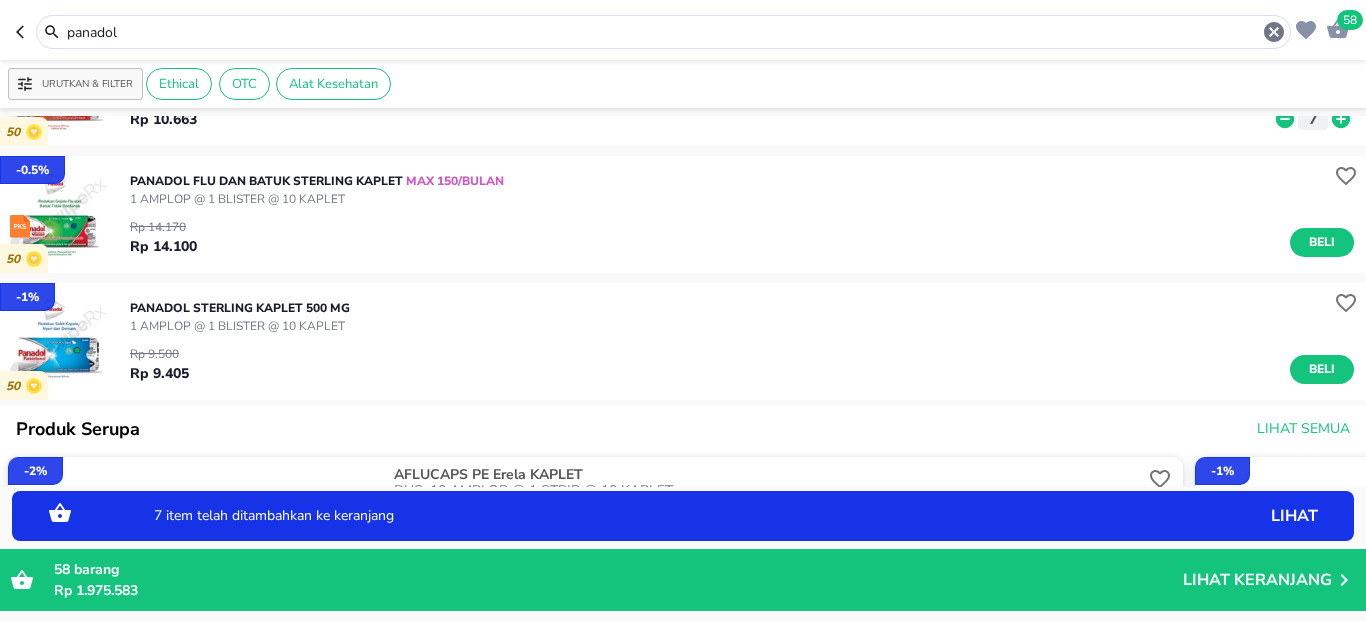 click on "Rp 9.500 Rp 9.405 Beli" at bounding box center (742, 359) 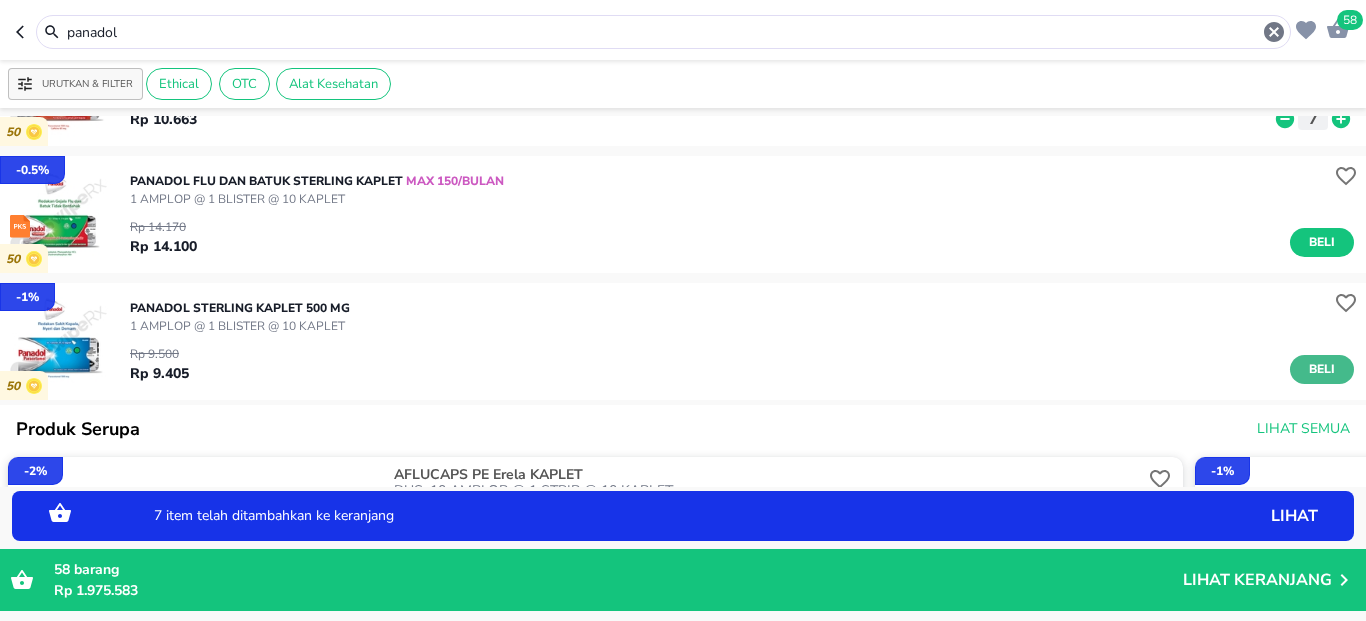 click on "Beli" at bounding box center [1322, 369] 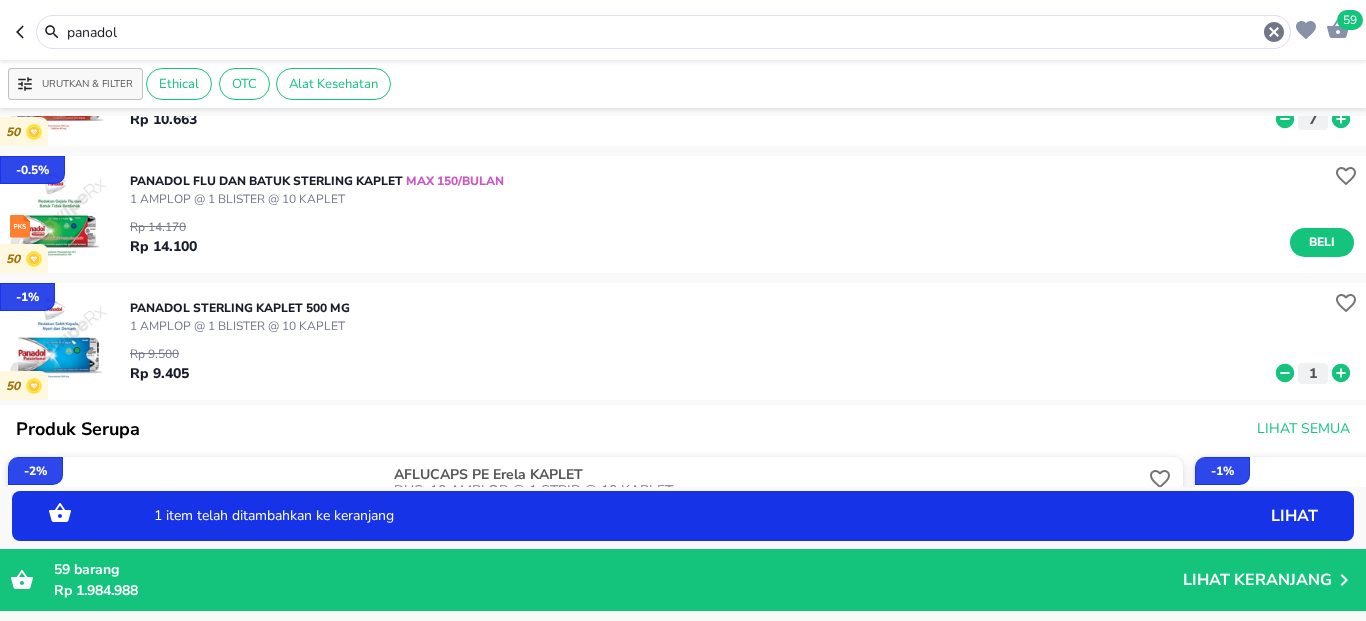 click 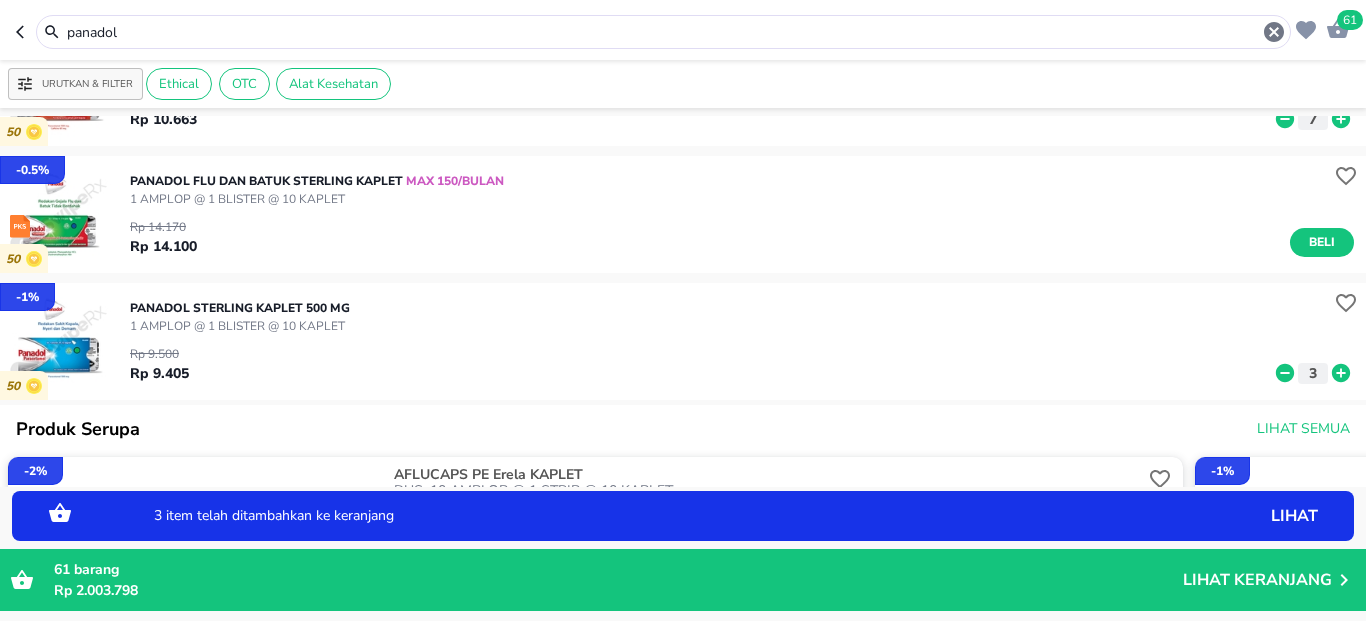 click 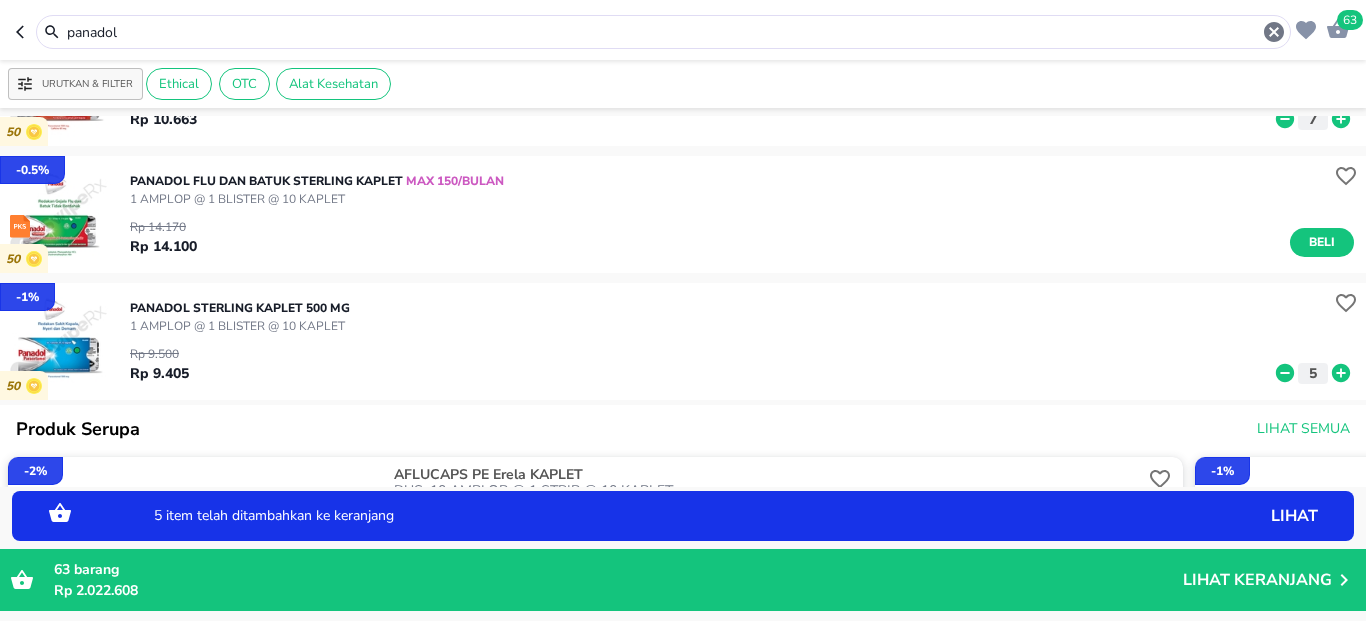 click 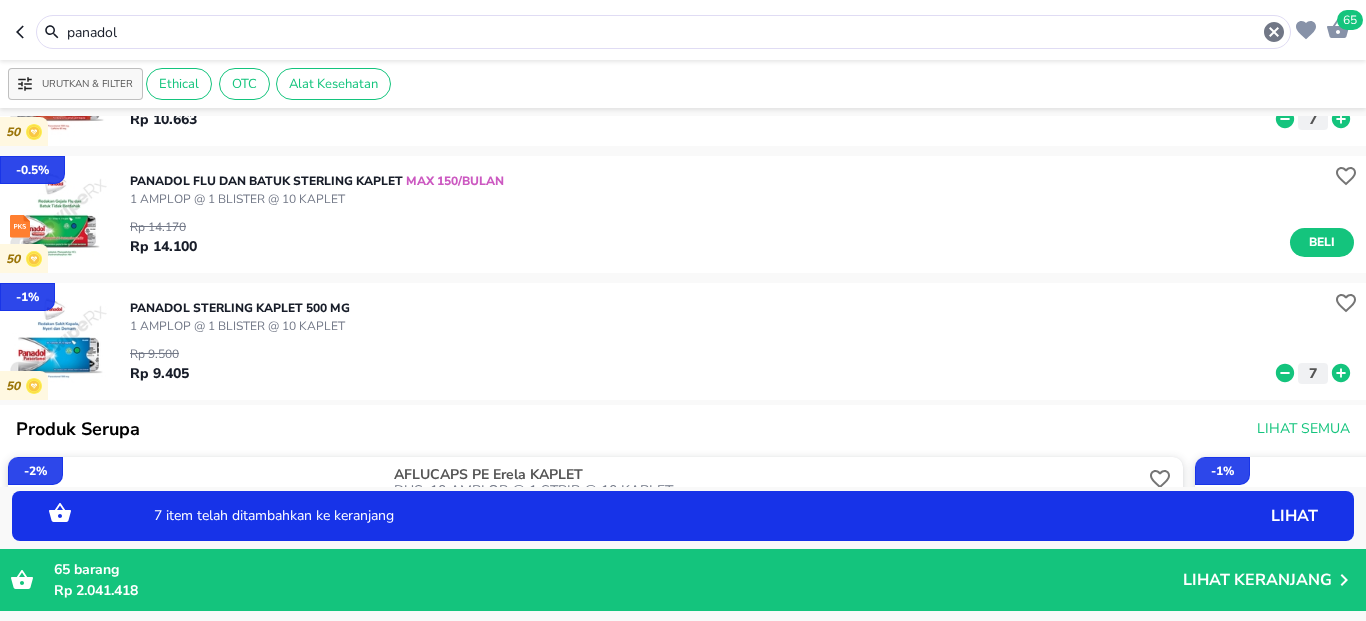 click on "panadol" at bounding box center (663, 32) 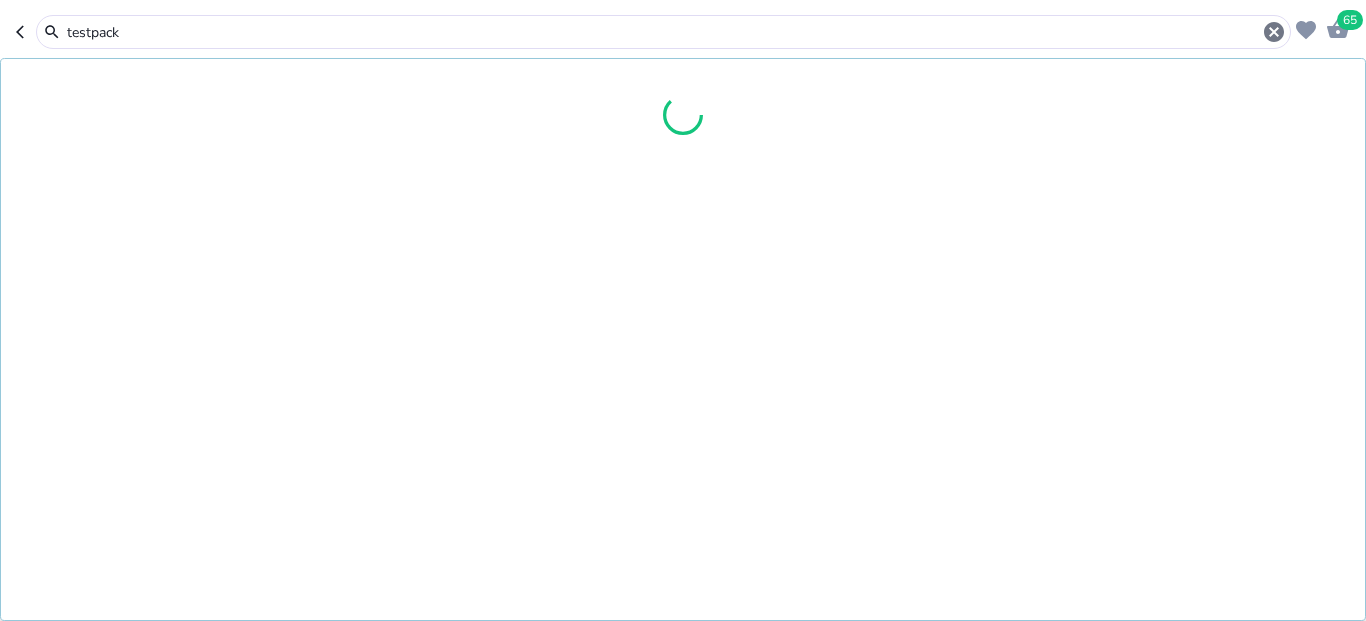 type on "testpack" 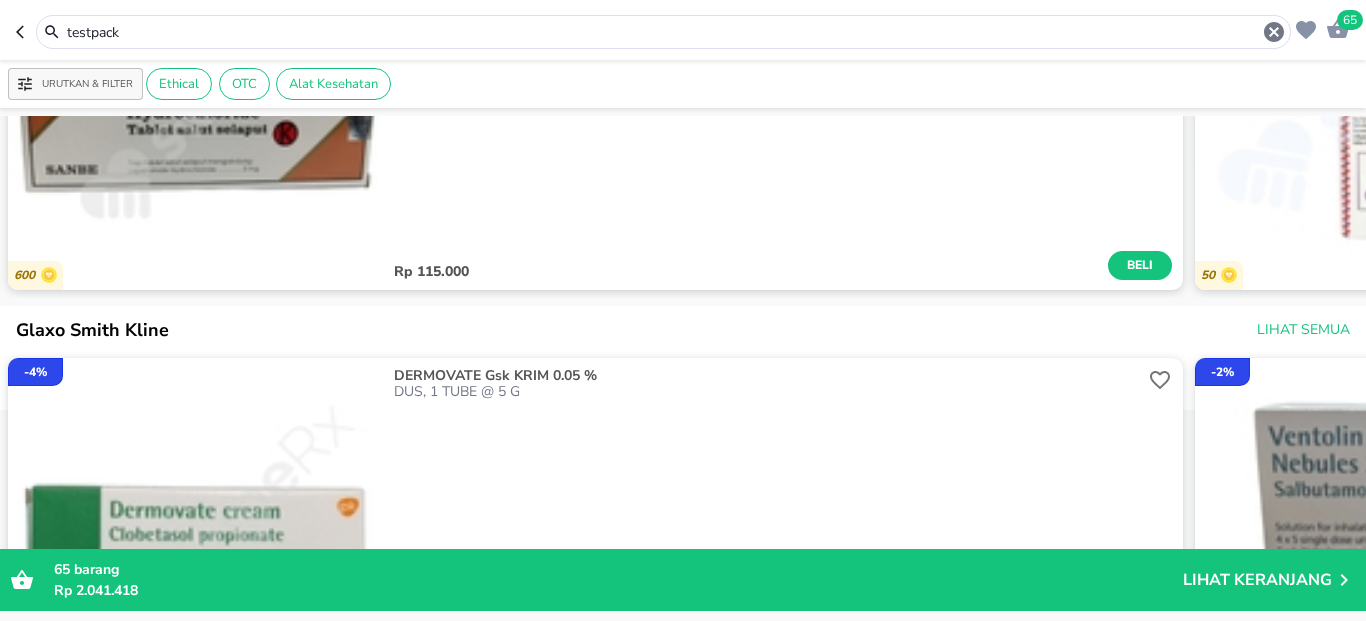 scroll, scrollTop: 1920, scrollLeft: 0, axis: vertical 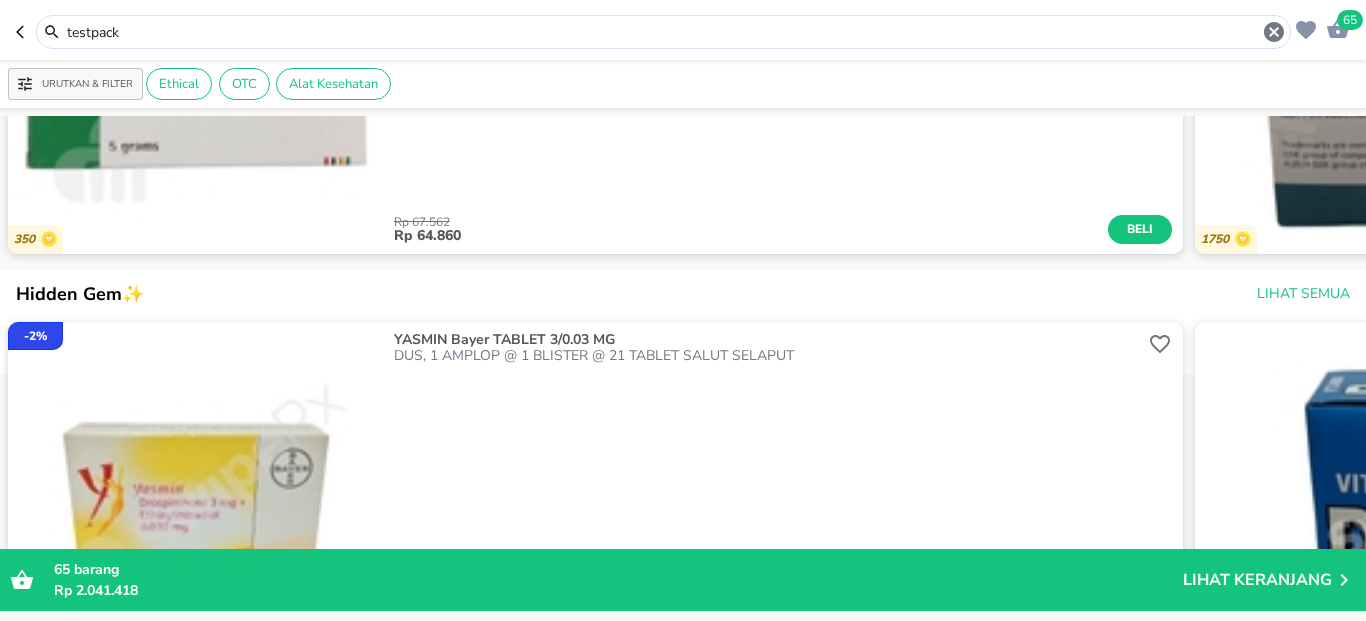 click on "testpack" at bounding box center [663, 32] 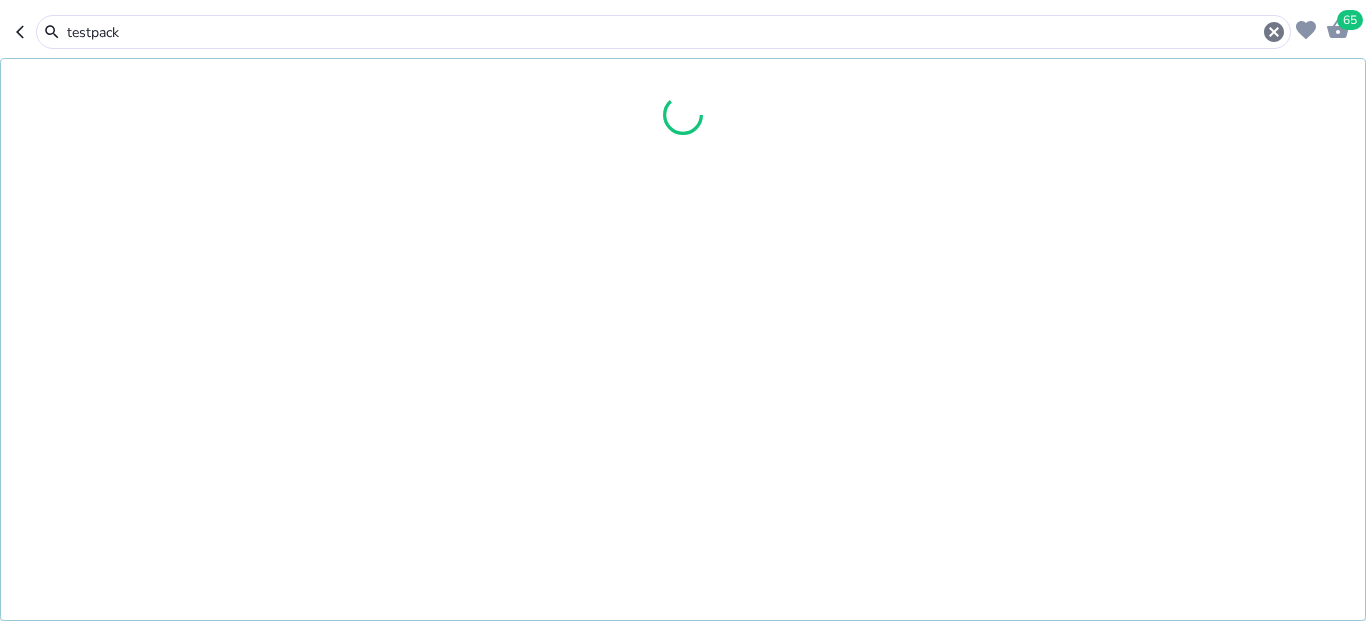 click on "testpack" at bounding box center [663, 32] 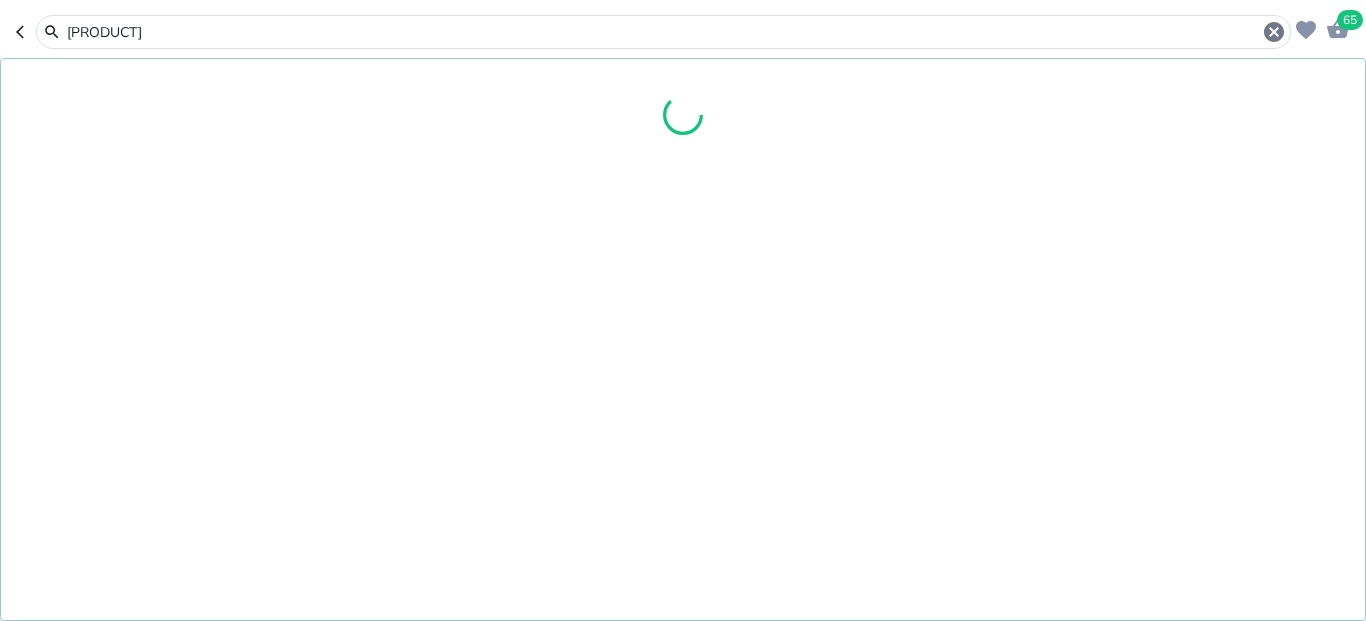 type on "holisticare" 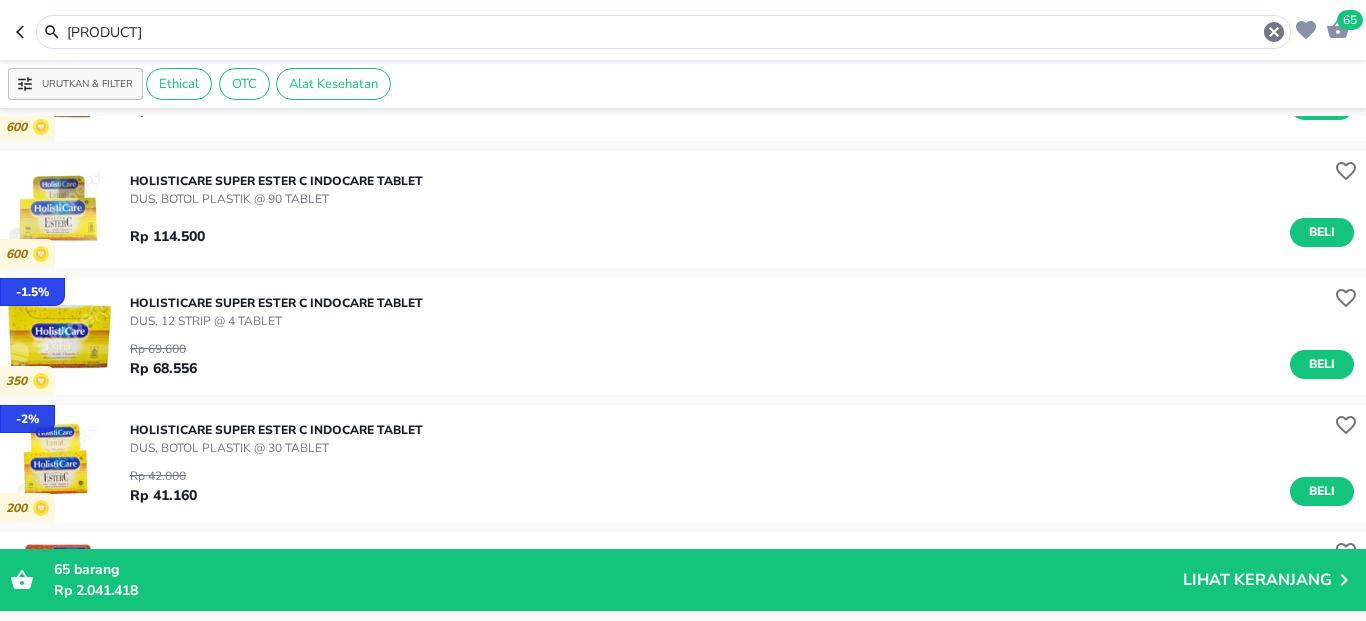 scroll, scrollTop: 240, scrollLeft: 0, axis: vertical 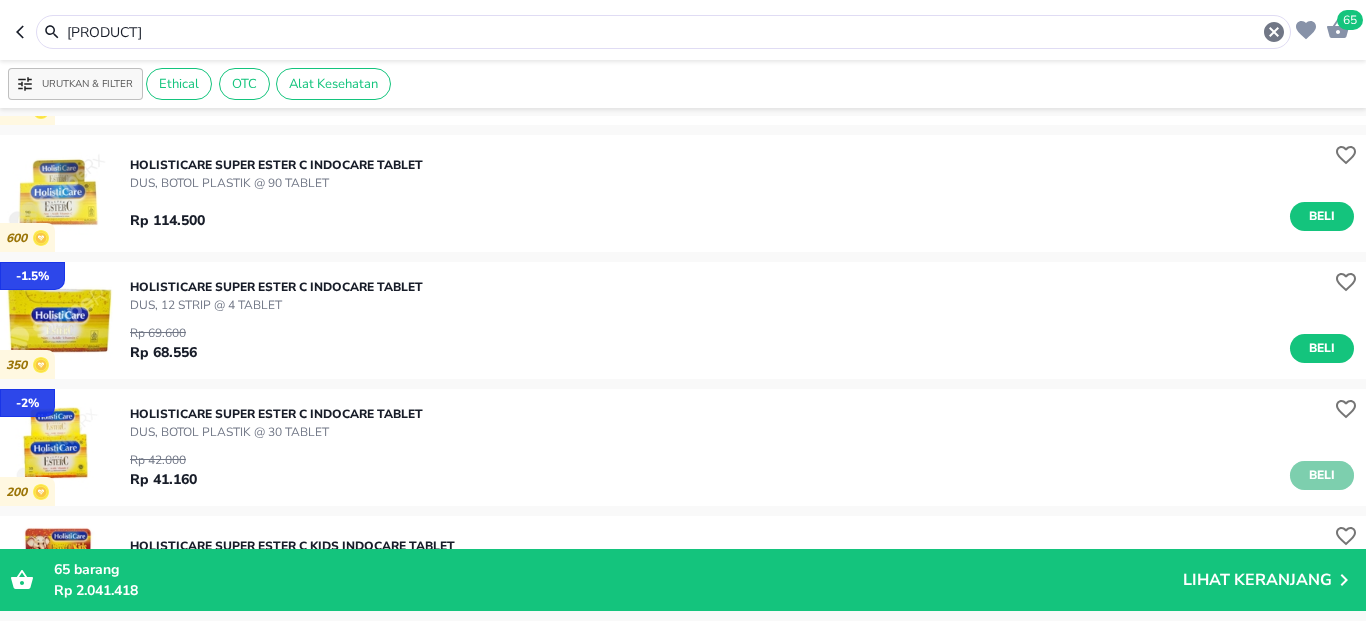 click on "Beli" at bounding box center [1322, 475] 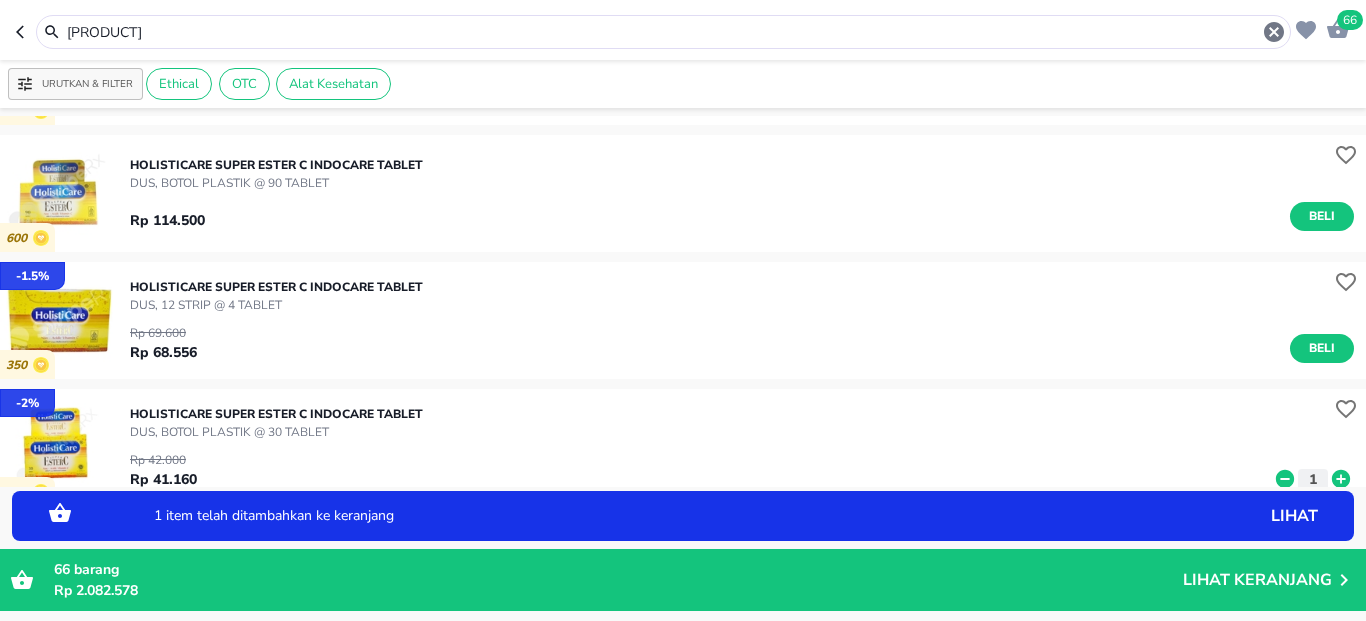 click on "holisticare" at bounding box center (663, 32) 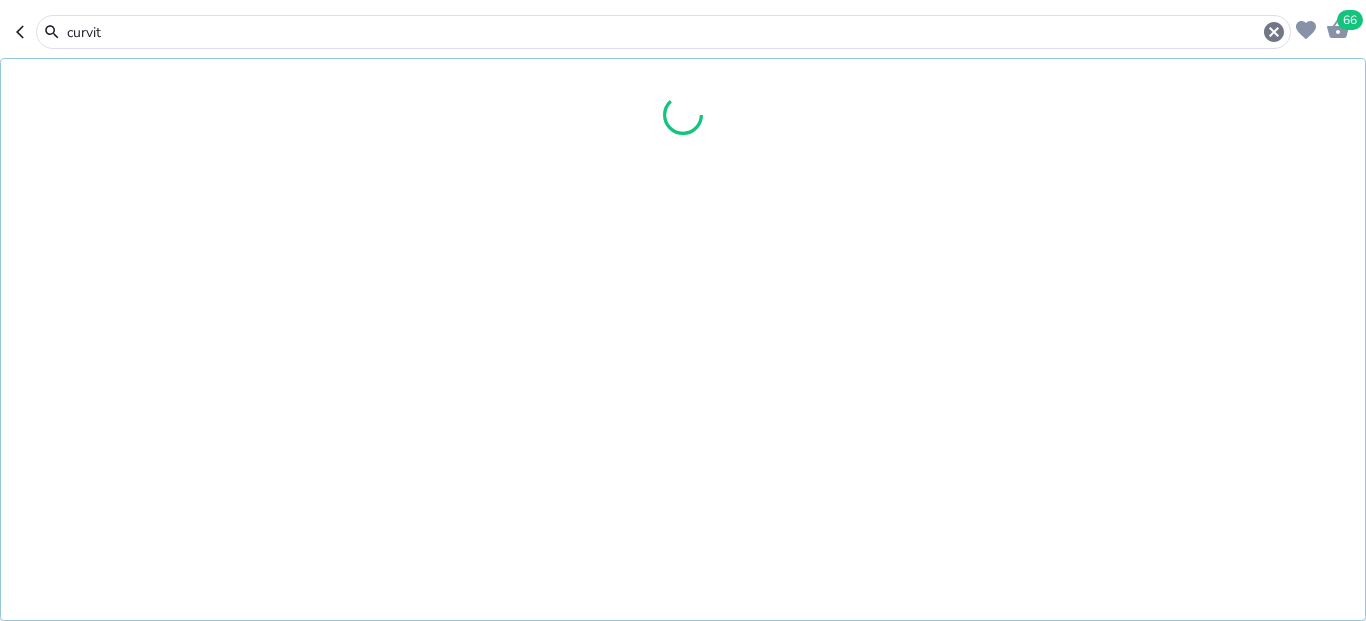 type on "curvit" 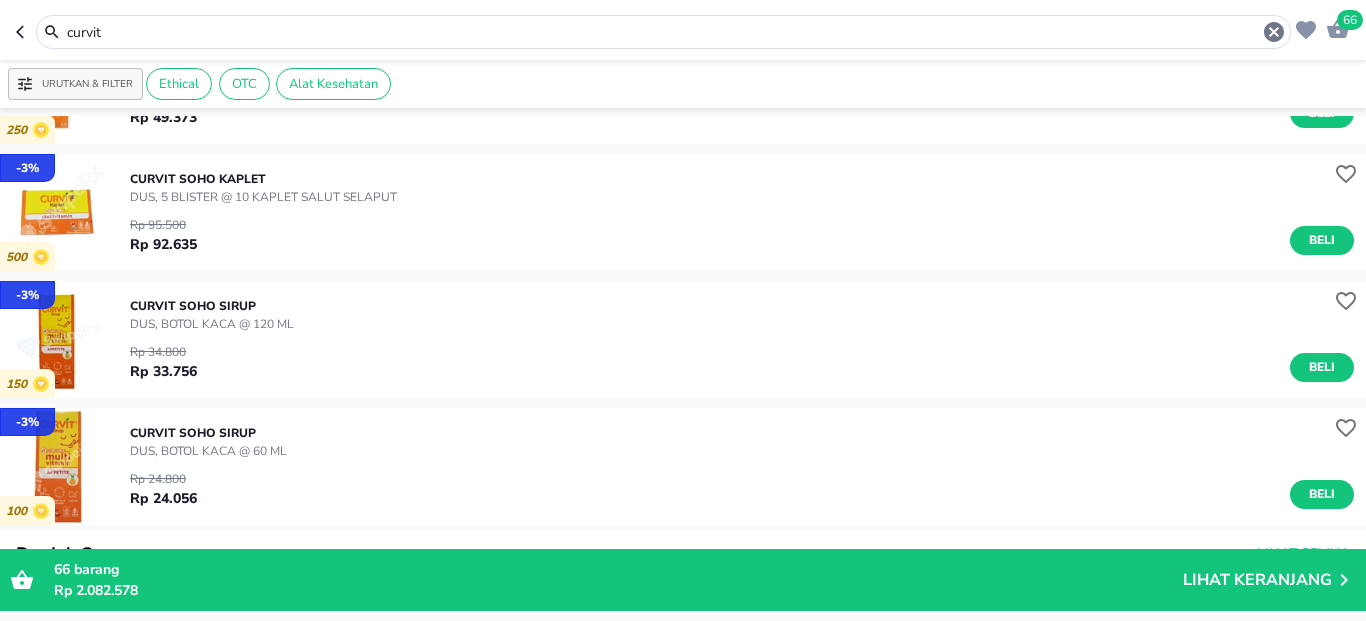 scroll, scrollTop: 120, scrollLeft: 0, axis: vertical 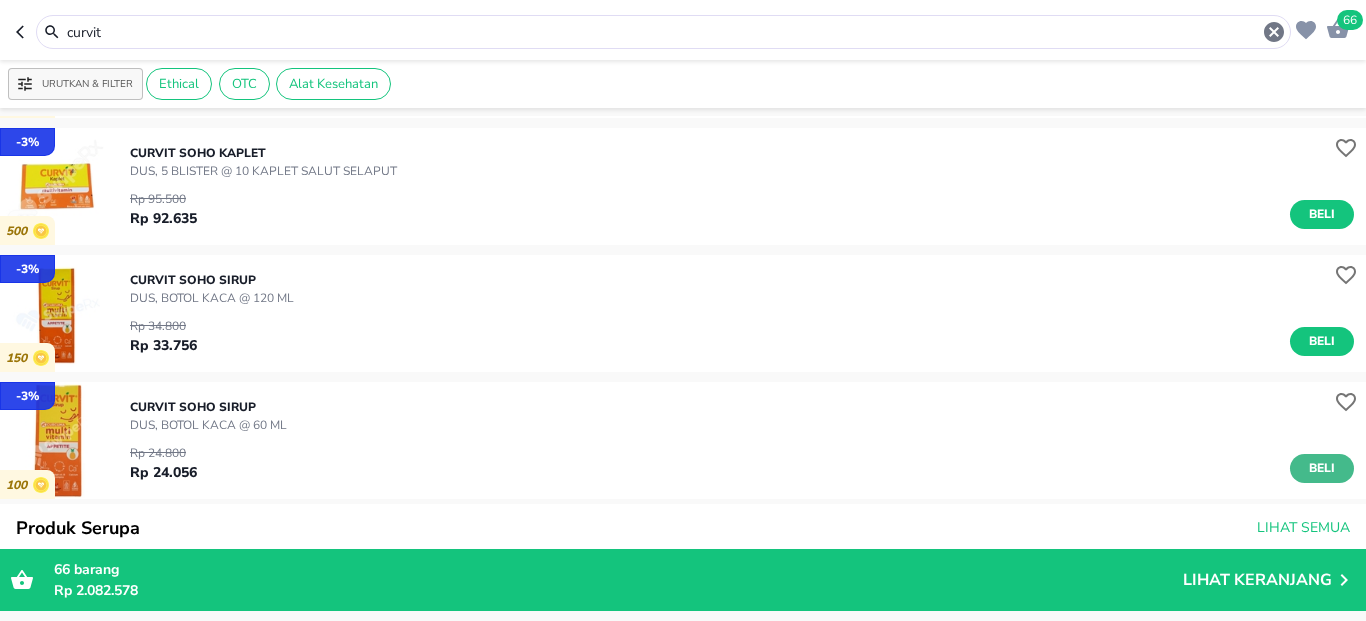 click on "Beli" at bounding box center [1322, 468] 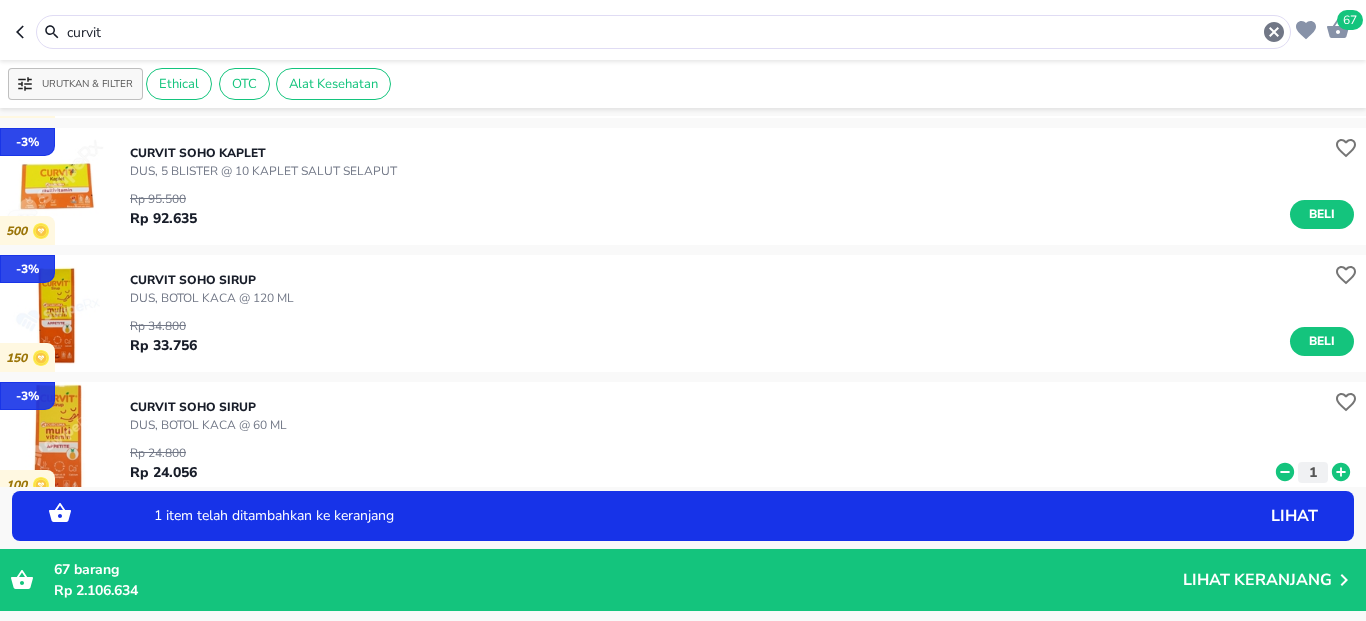 click on "curvit" at bounding box center [663, 32] 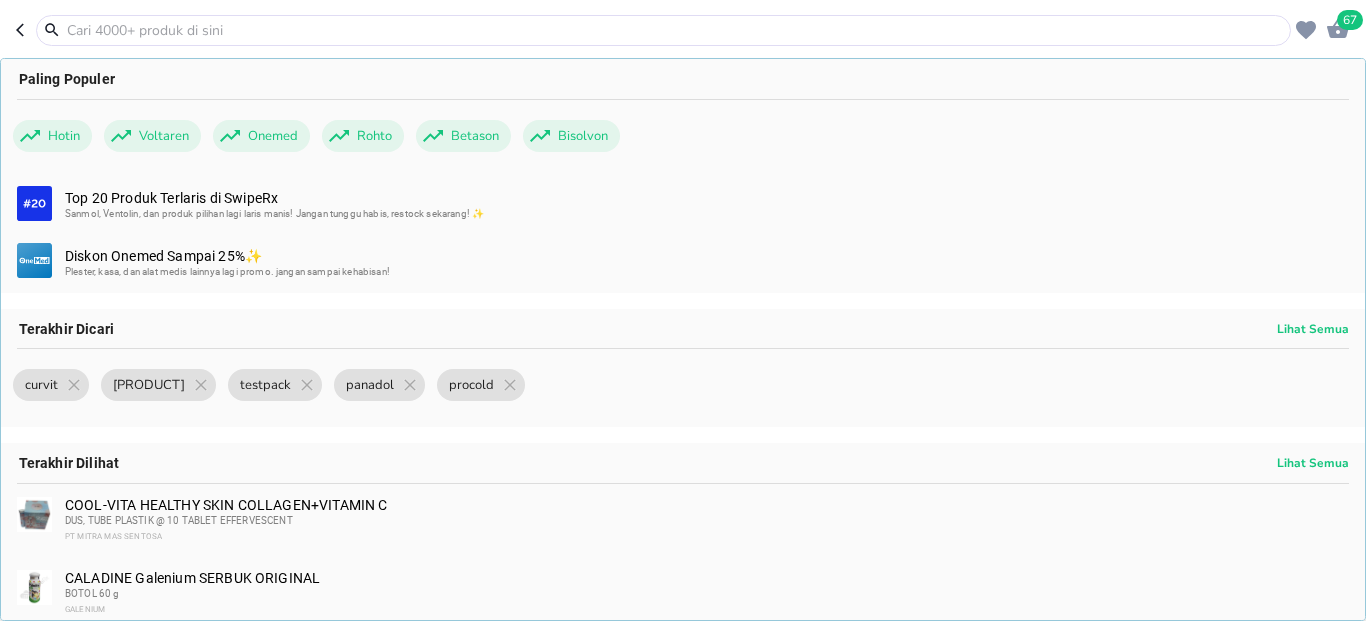 paste on "GEA INFUSION SET ADULT" 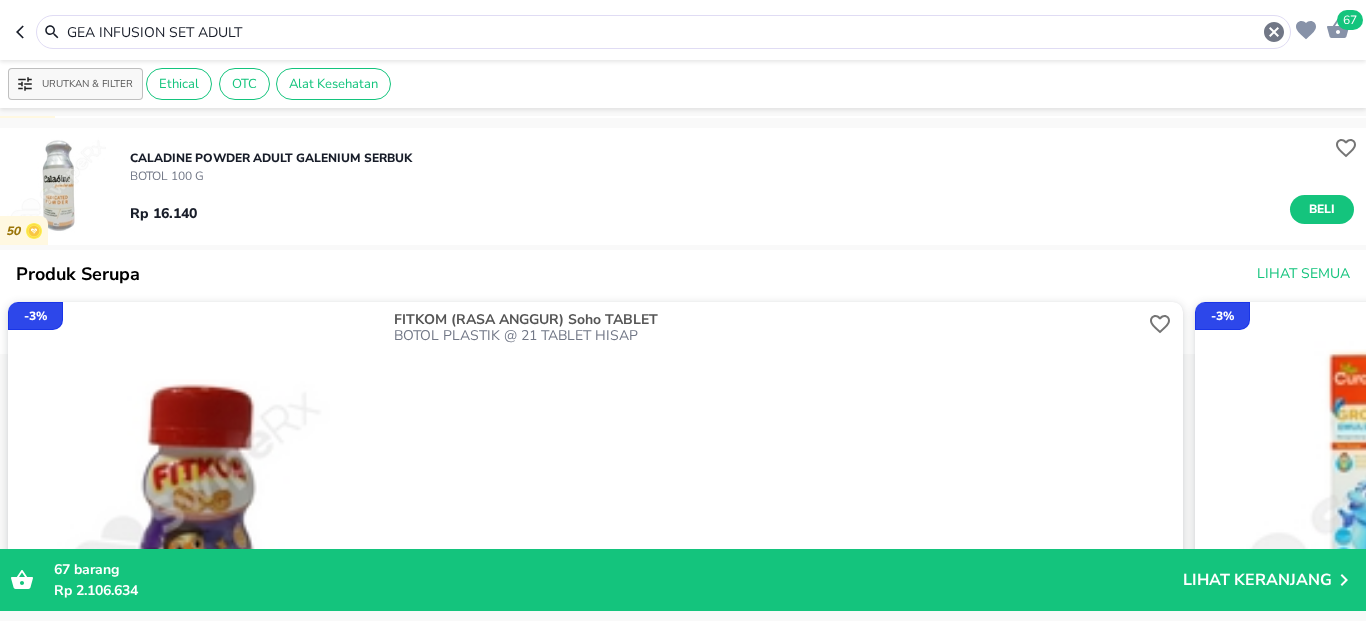 scroll, scrollTop: 0, scrollLeft: 0, axis: both 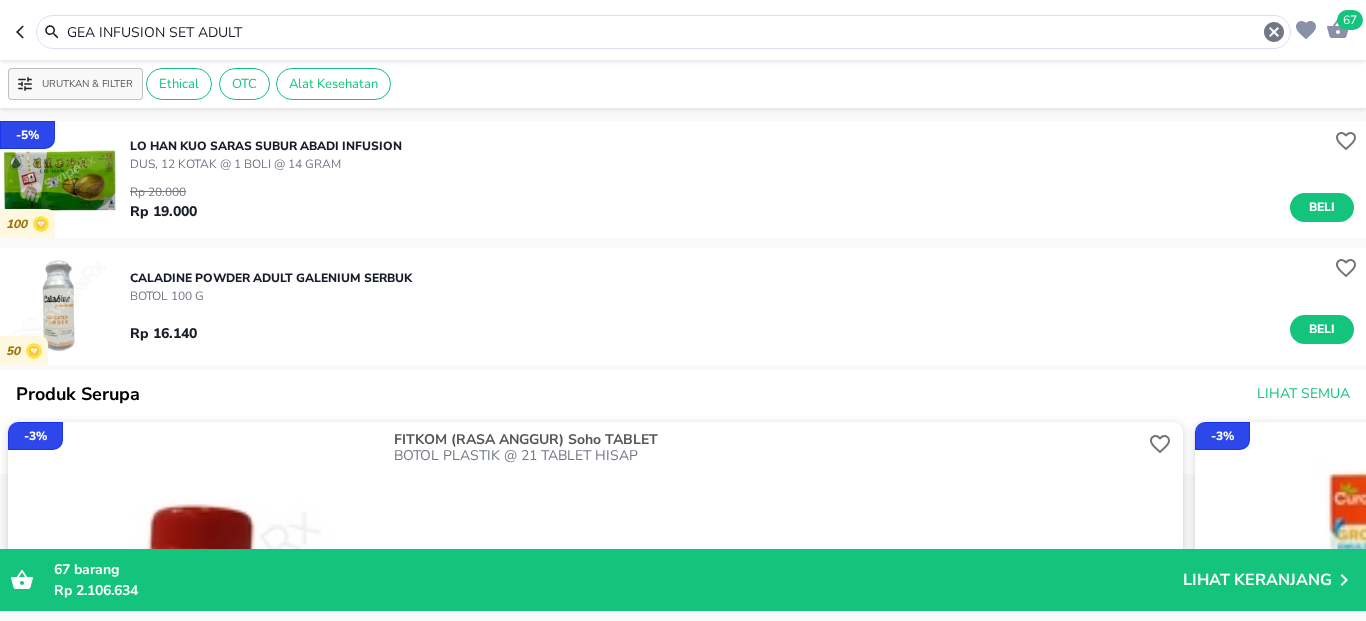 drag, startPoint x: 101, startPoint y: 33, endPoint x: 66, endPoint y: 23, distance: 36.40055 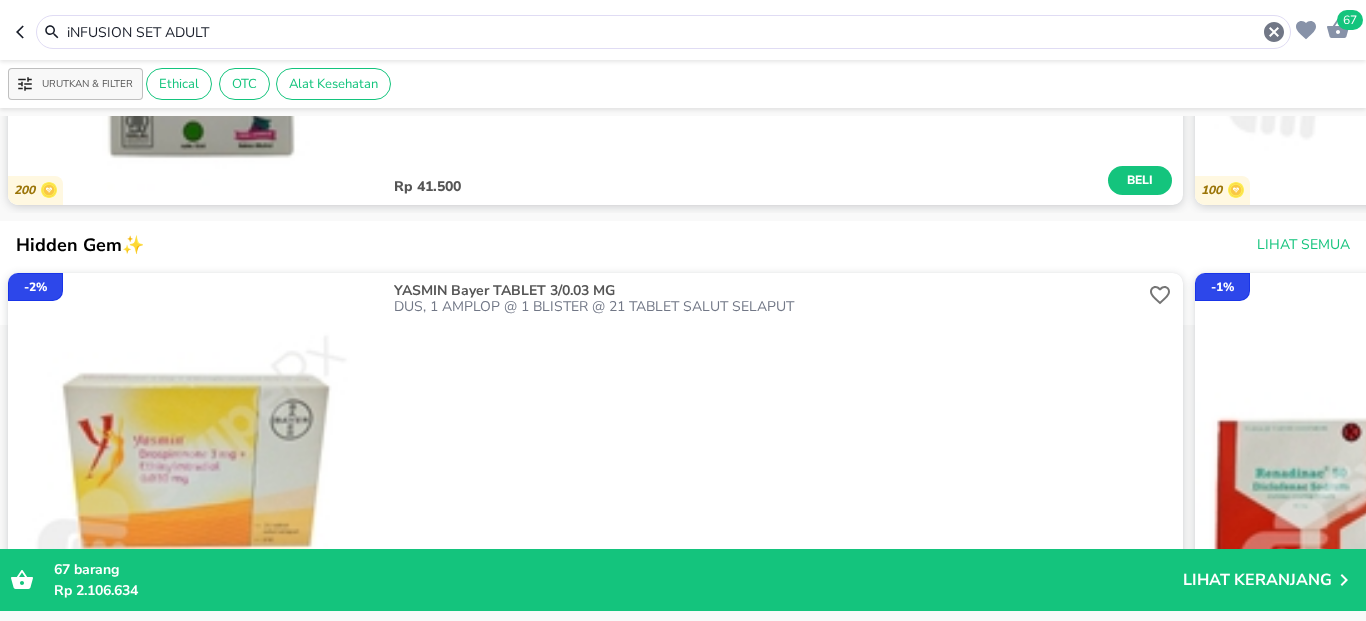 scroll, scrollTop: 1560, scrollLeft: 0, axis: vertical 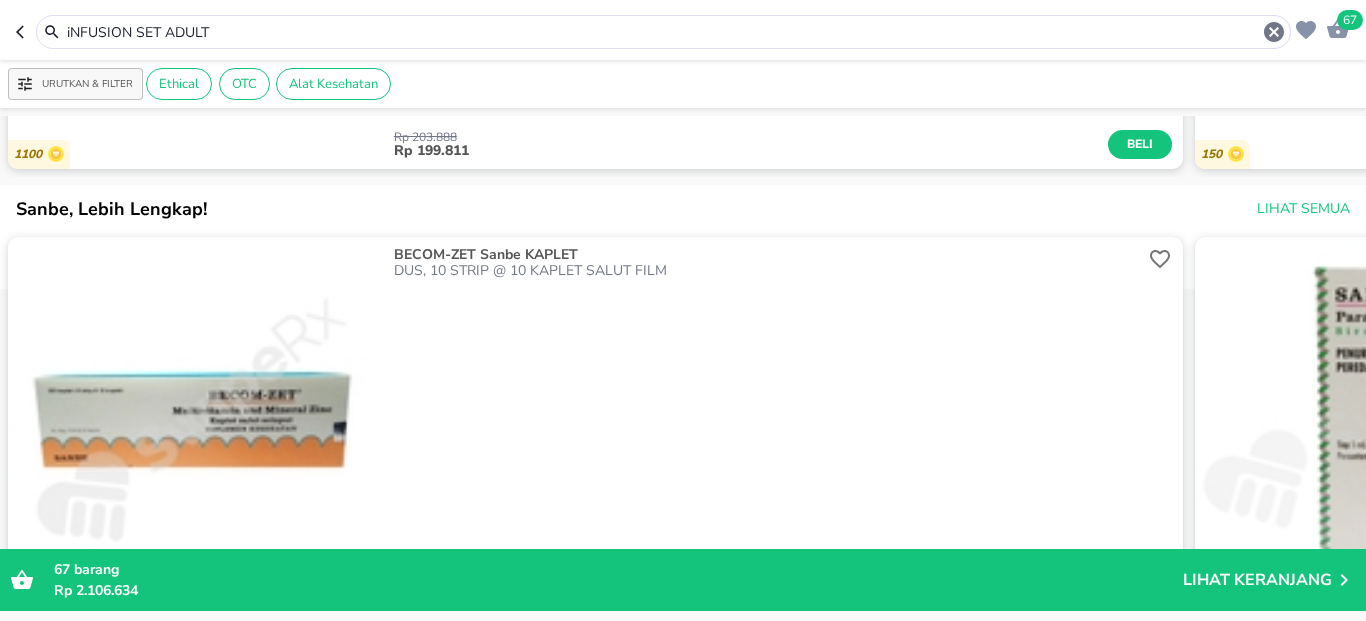 click on "iNFUSION SET ADULT" at bounding box center [663, 32] 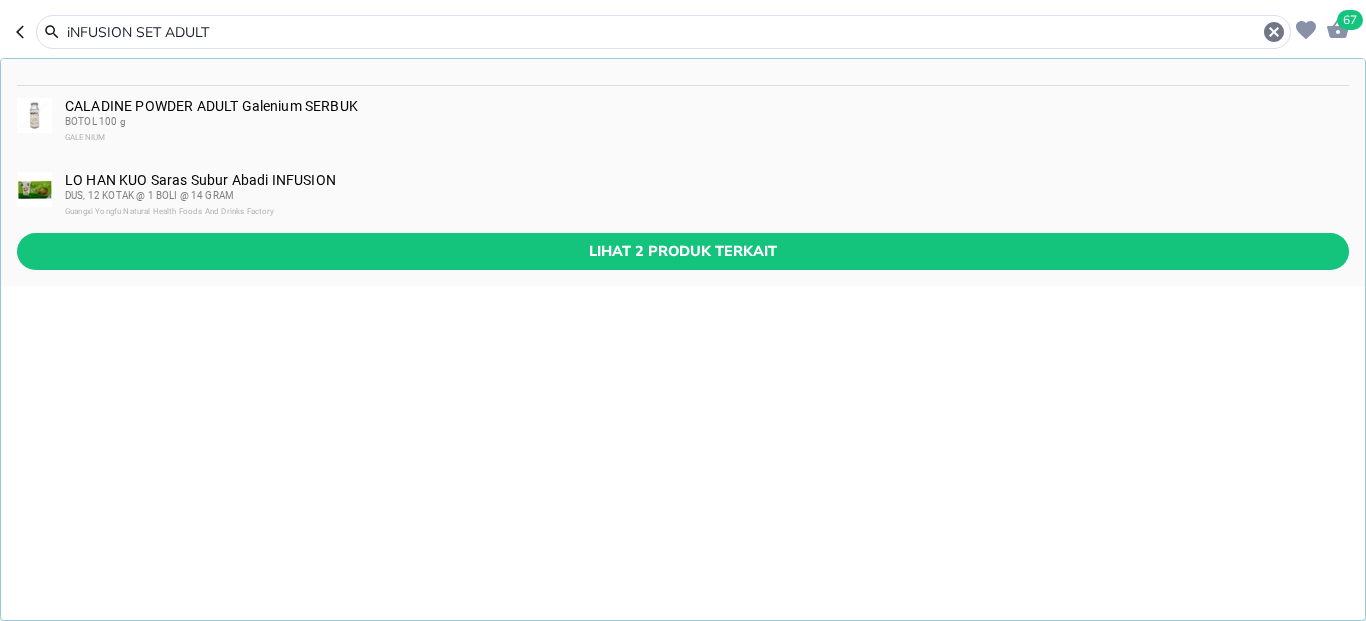 click on "iNFUSION SET ADULT" at bounding box center (663, 32) 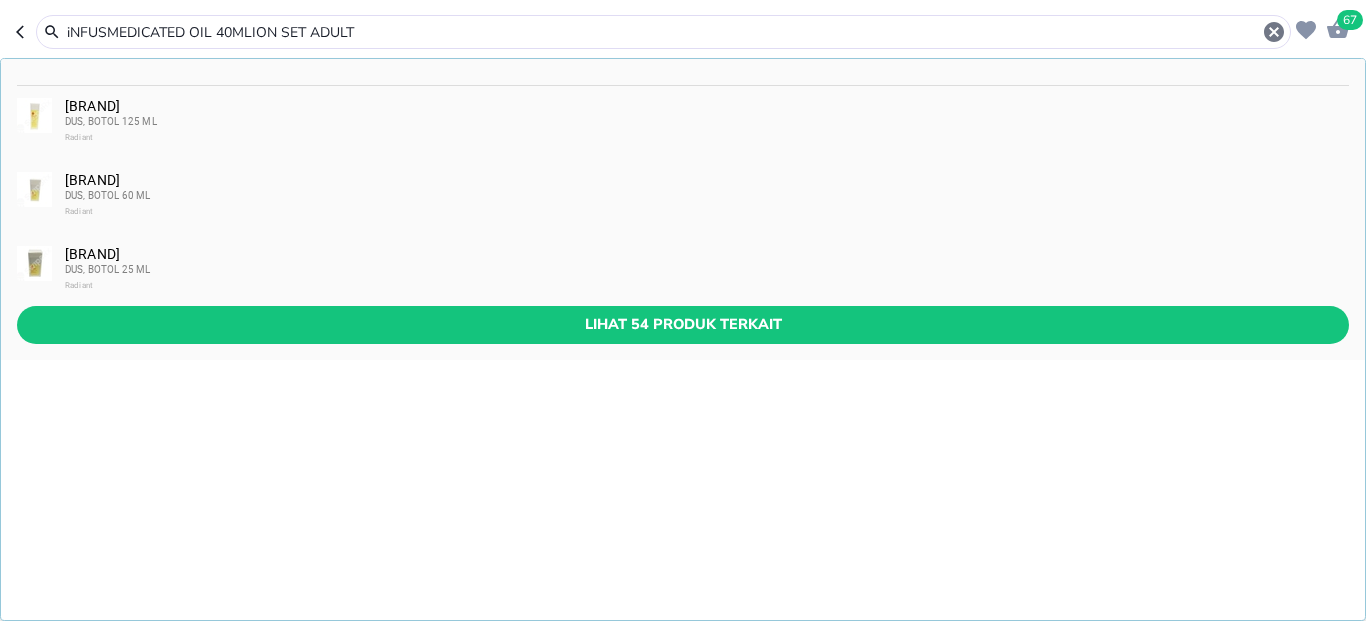 type on "iNFUSMEDICATED OIL 40MLION SET ADULT" 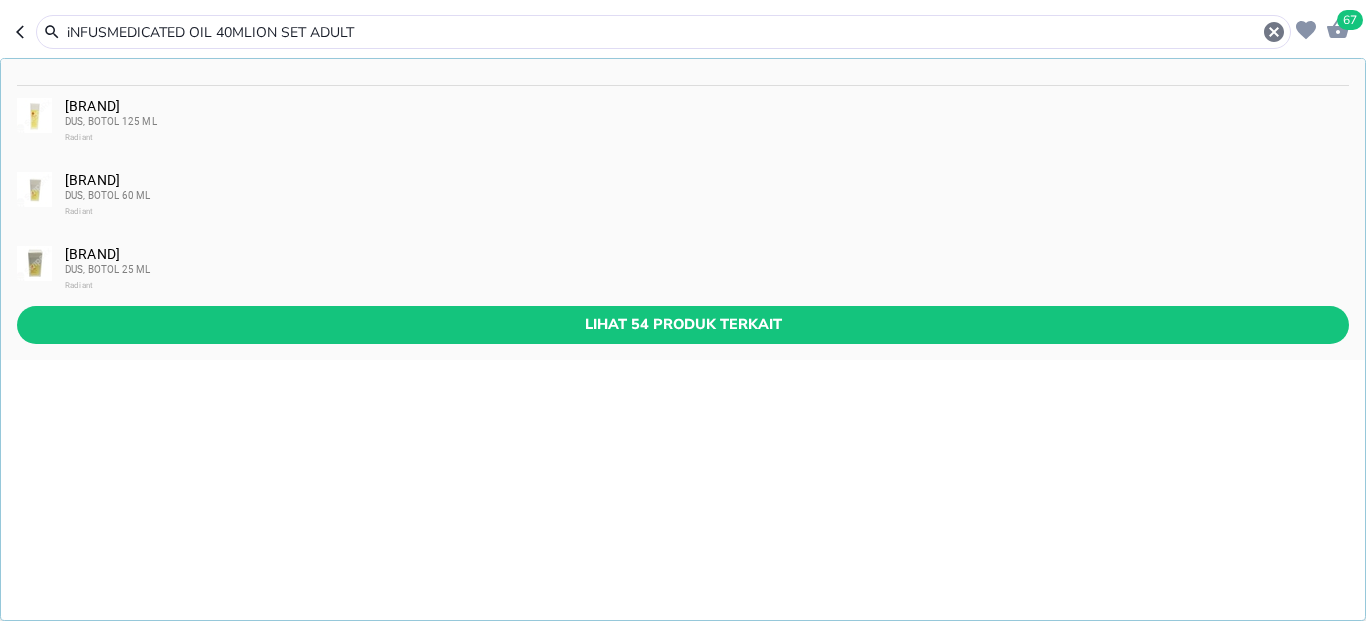 drag, startPoint x: 400, startPoint y: 33, endPoint x: 0, endPoint y: 29, distance: 400.02 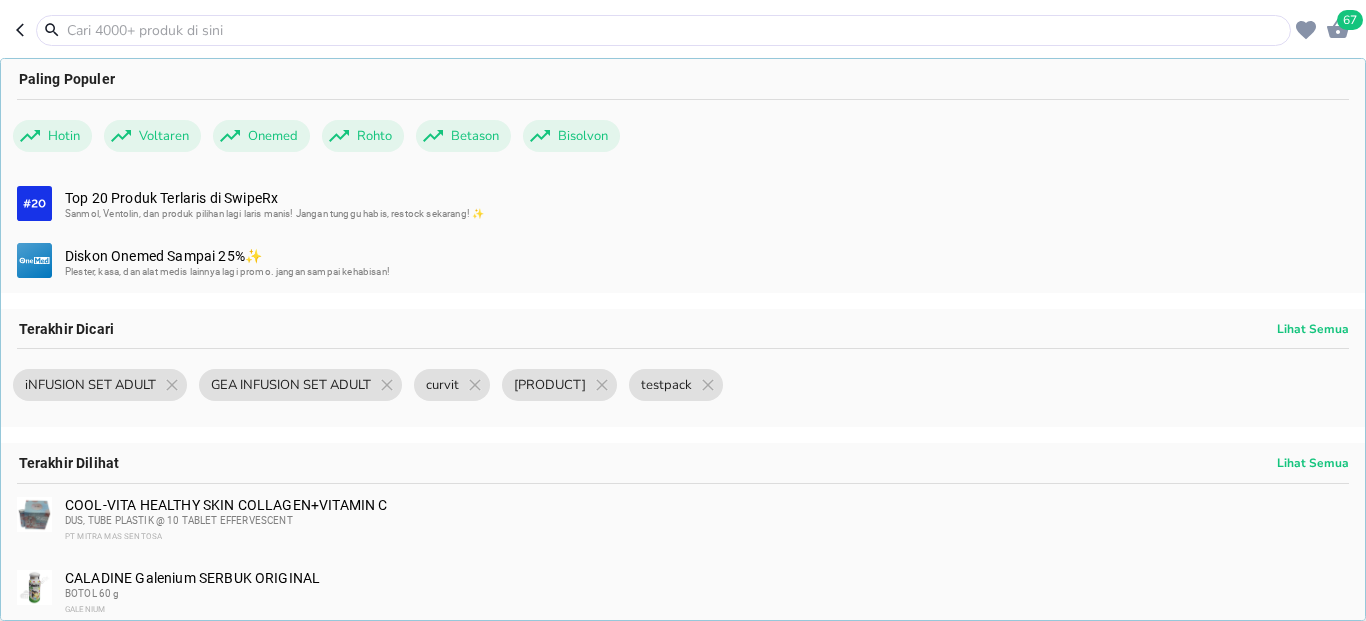 paste on "MEDICATED OIL 40ML" 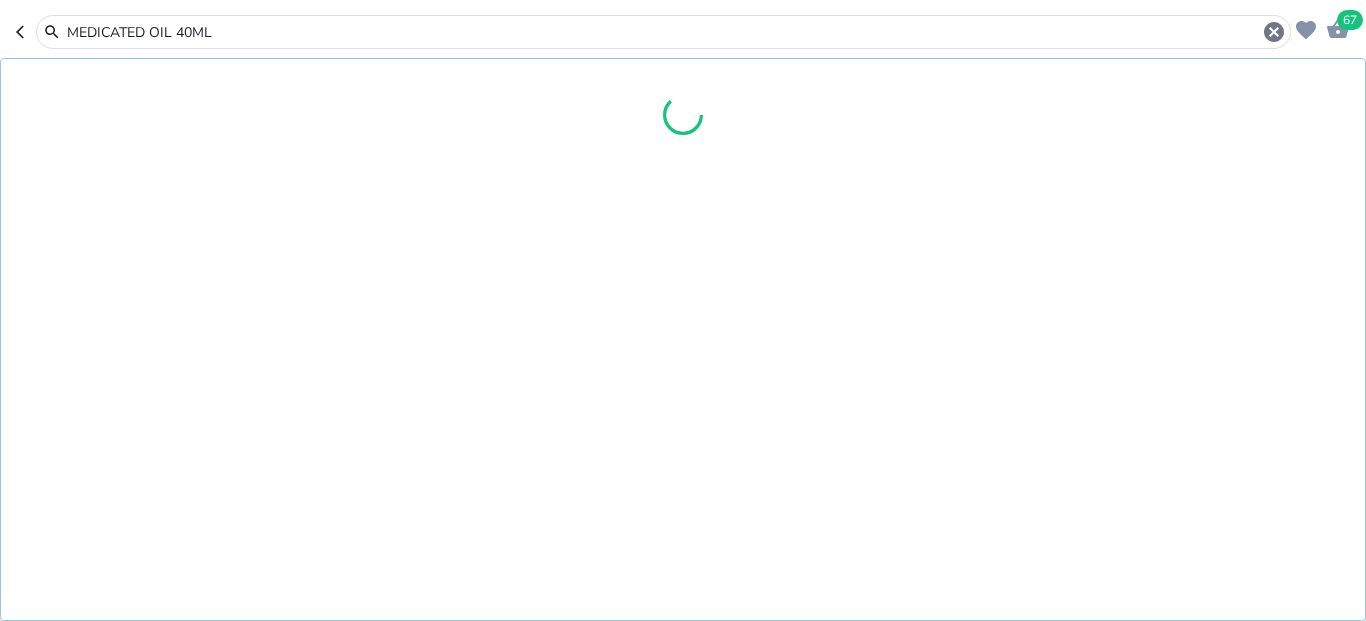 type on "MEDICATED OIL 40ML" 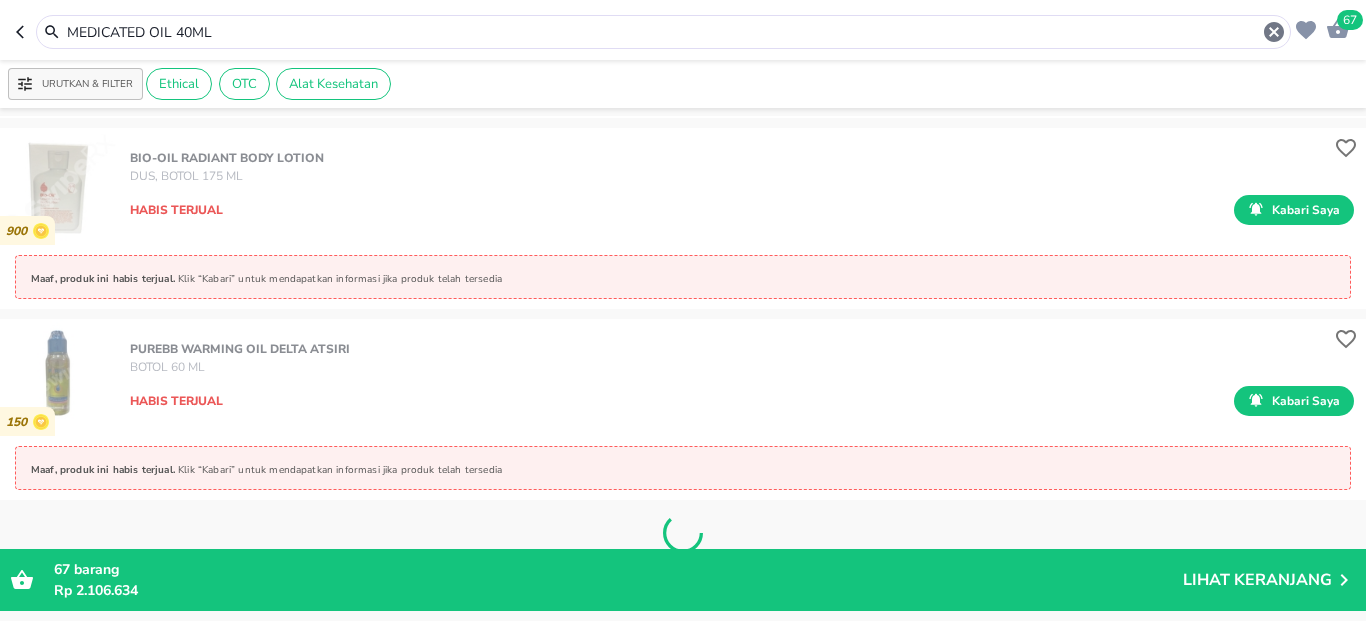 scroll, scrollTop: 6945, scrollLeft: 0, axis: vertical 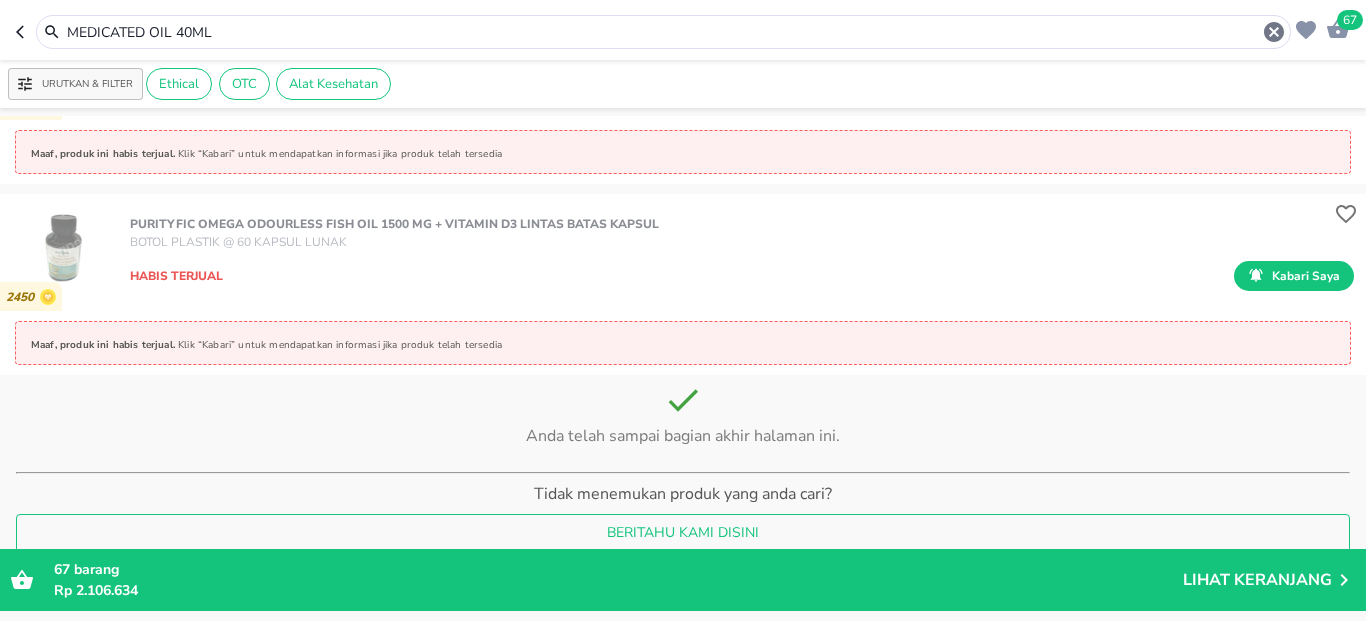 click on "MEDICATED OIL 40ML" at bounding box center (663, 32) 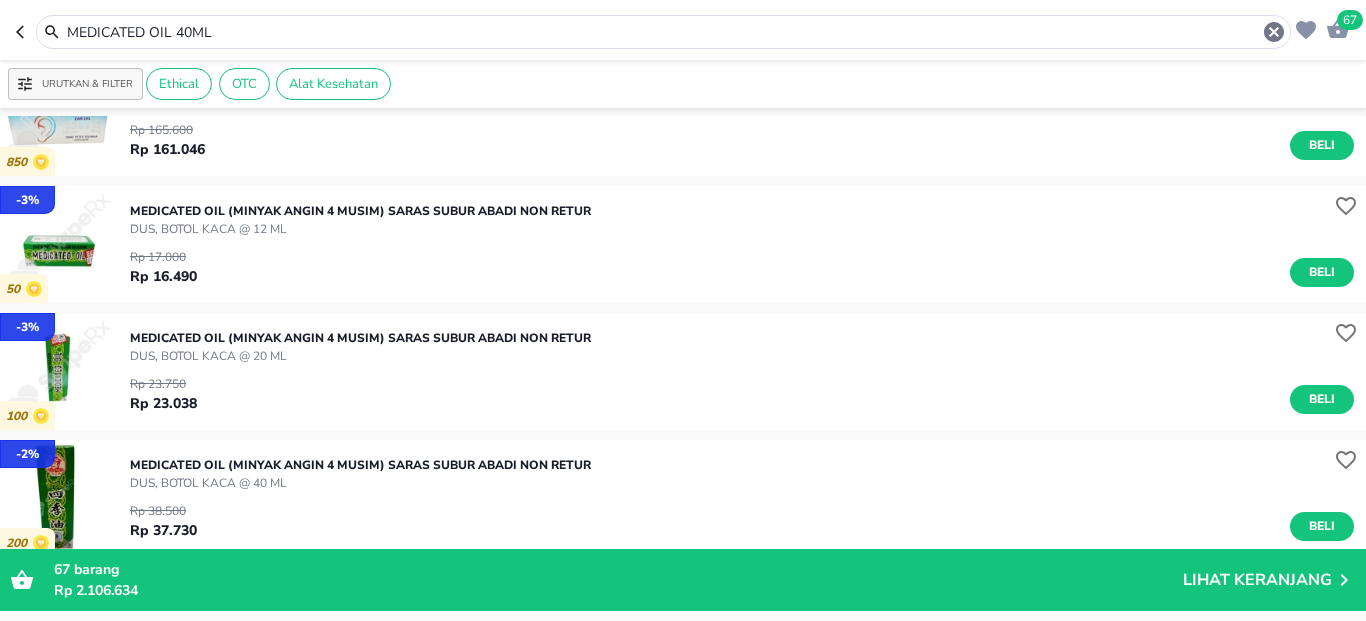 scroll, scrollTop: 2400, scrollLeft: 0, axis: vertical 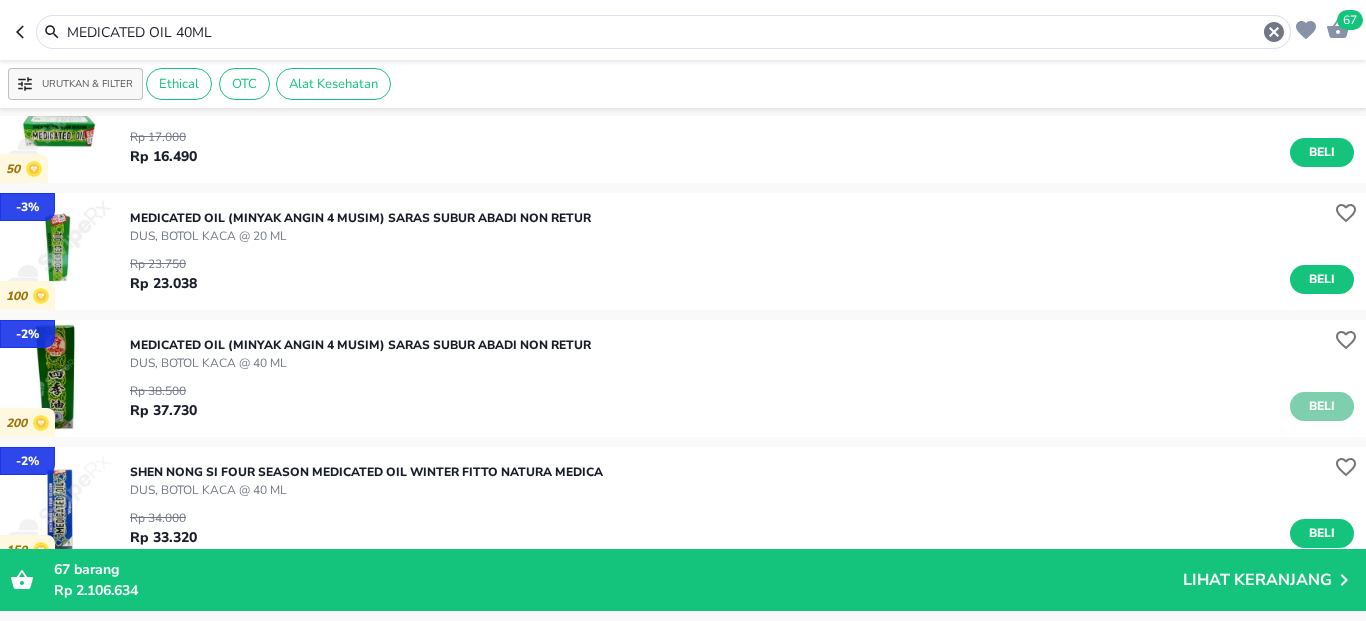 click on "Beli" at bounding box center [1322, 406] 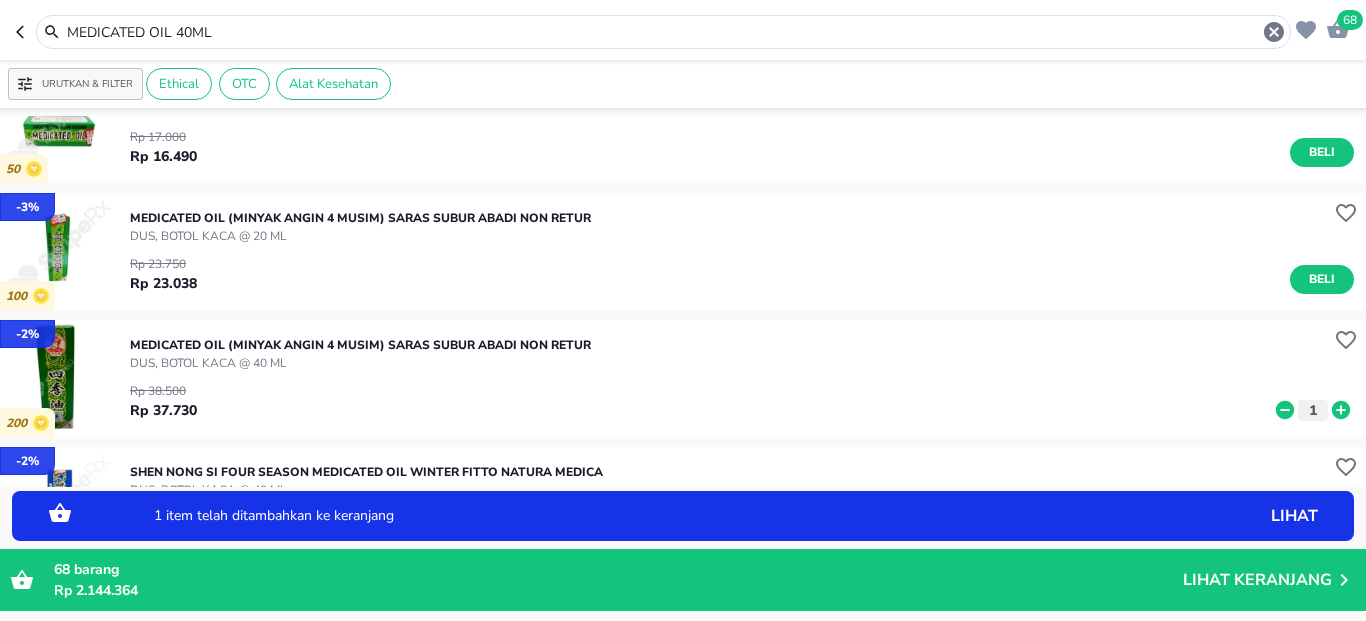 click 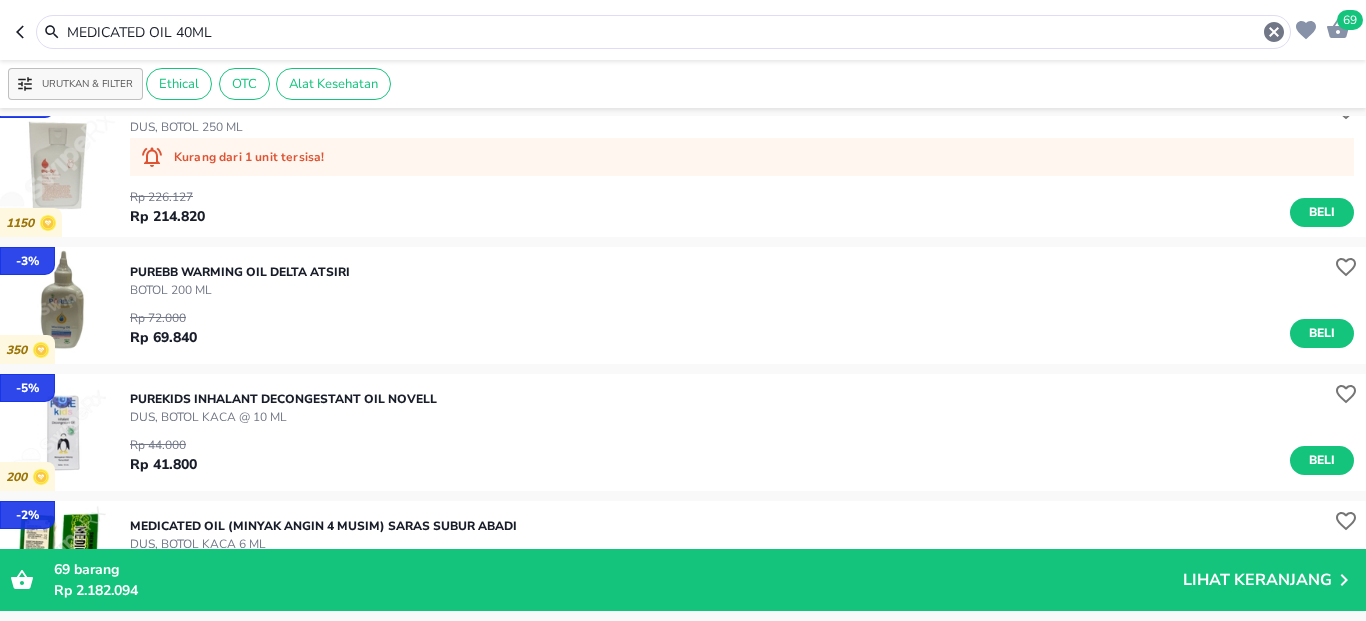 scroll, scrollTop: 1320, scrollLeft: 0, axis: vertical 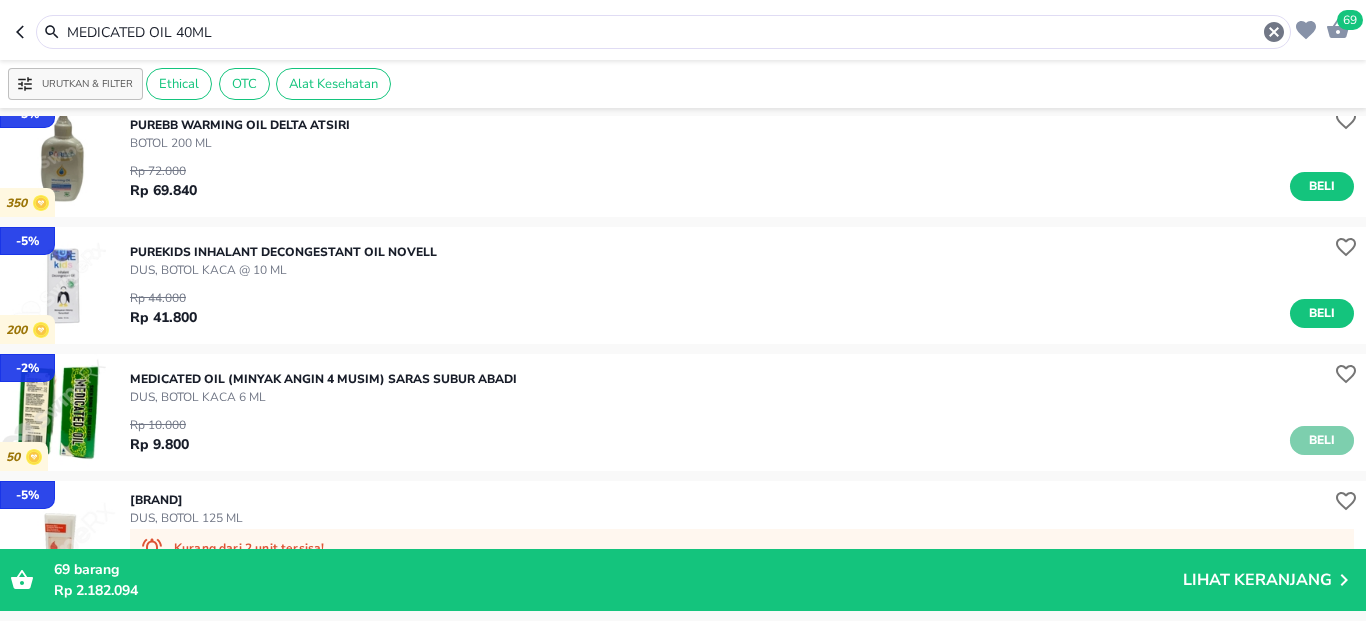 click on "Beli" at bounding box center [1322, 440] 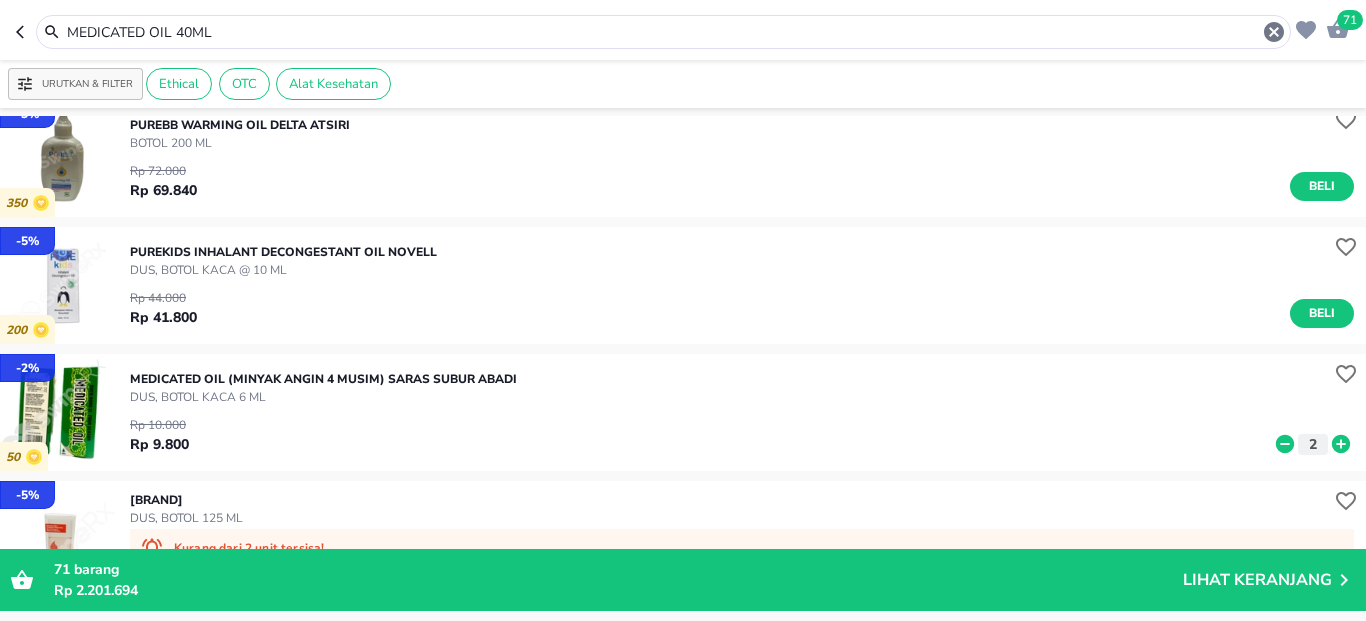 click on "MEDICATED OIL 40ML" at bounding box center (663, 32) 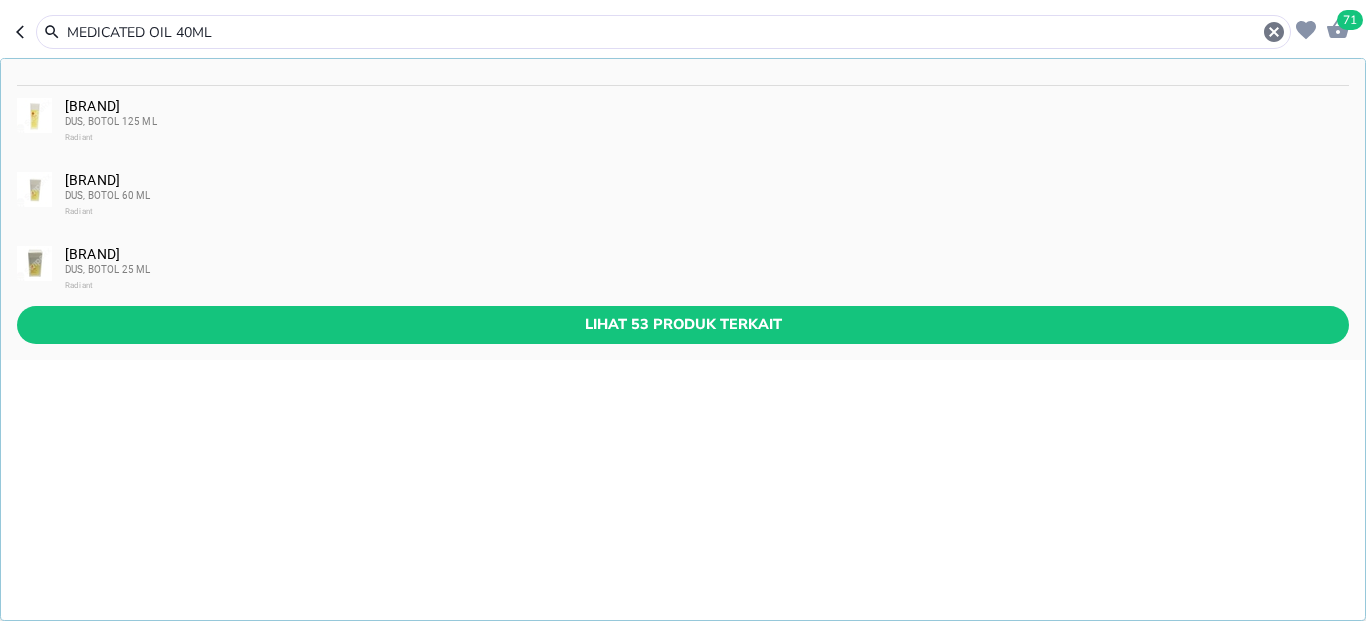click on "MEDICATED OIL 40ML" at bounding box center [663, 32] 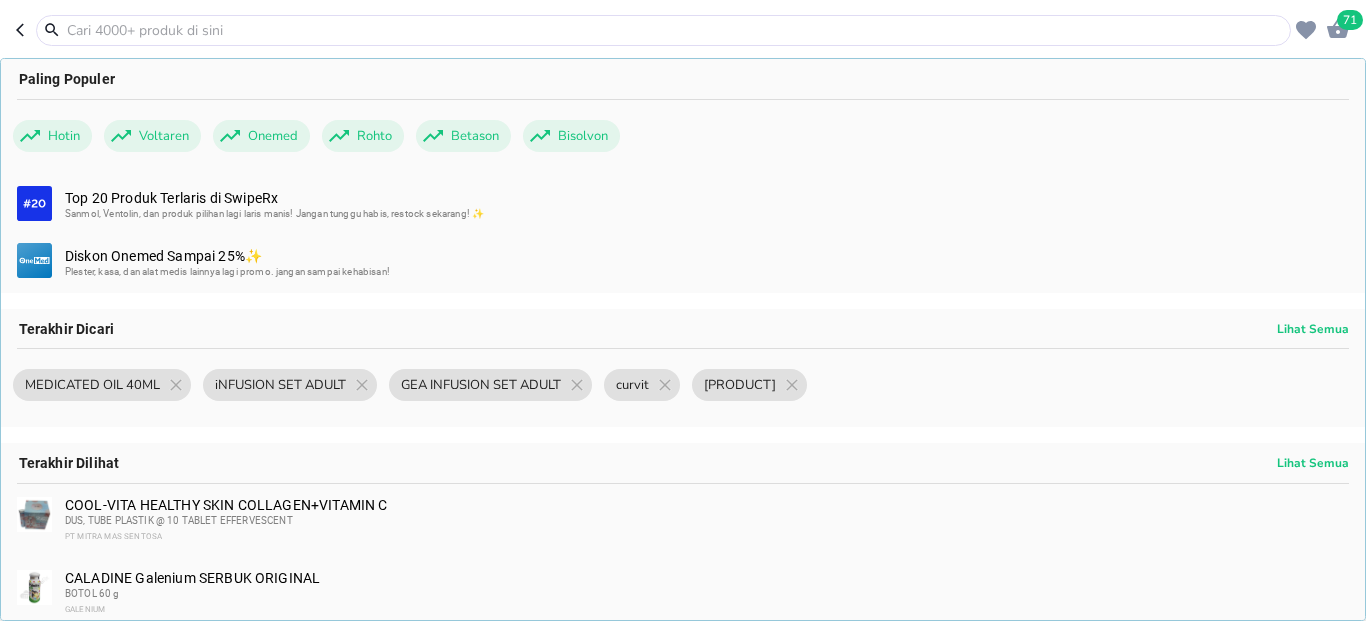 paste on "VITAQUIN 2% CR 15G" 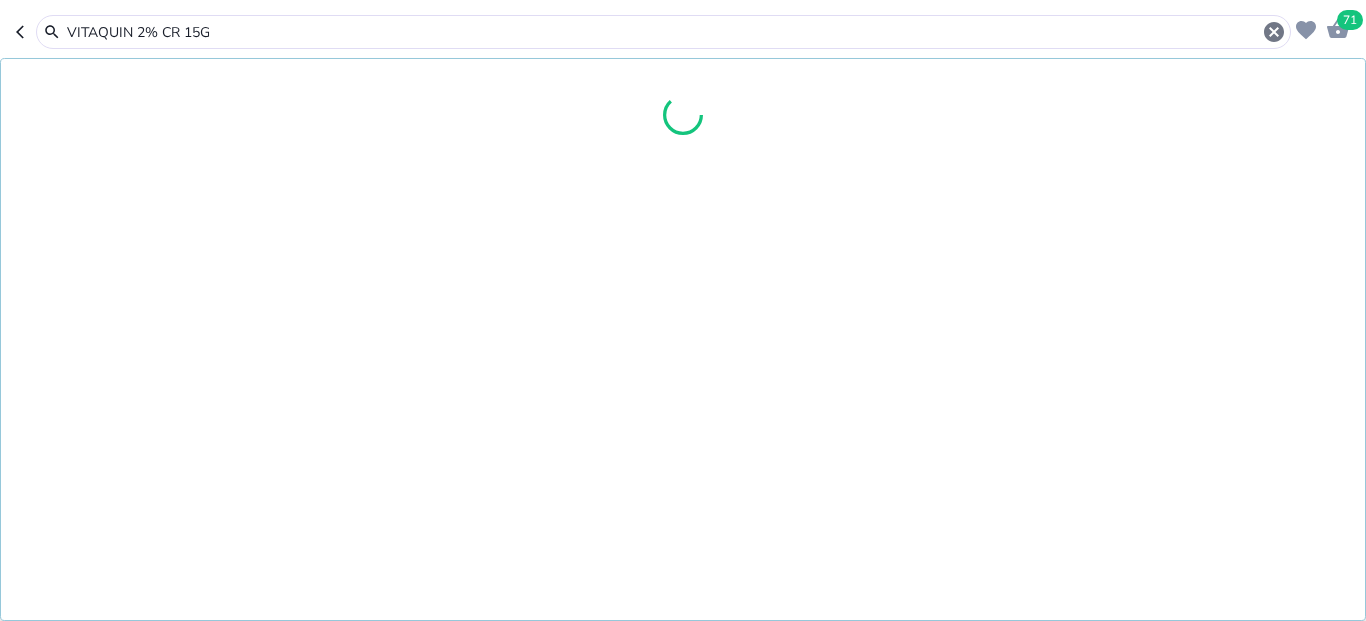 type on "VITAQUIN 2% CR 15G" 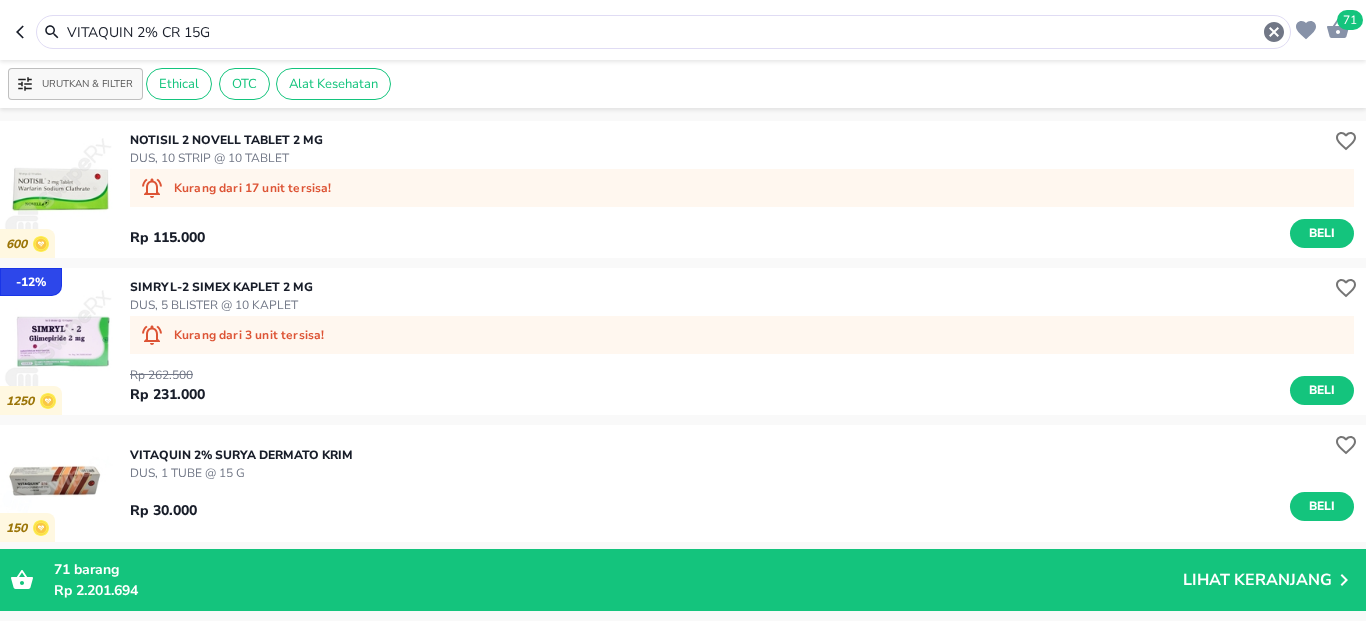 scroll, scrollTop: 120, scrollLeft: 0, axis: vertical 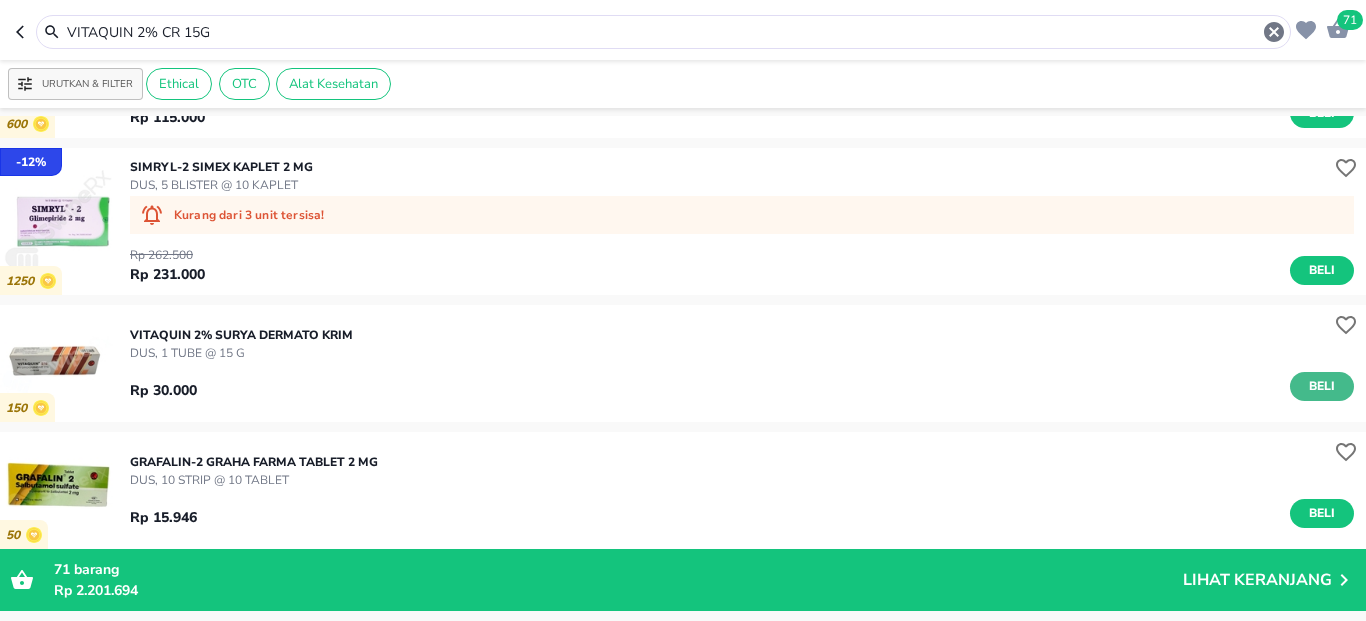 click on "Beli" at bounding box center (1322, 386) 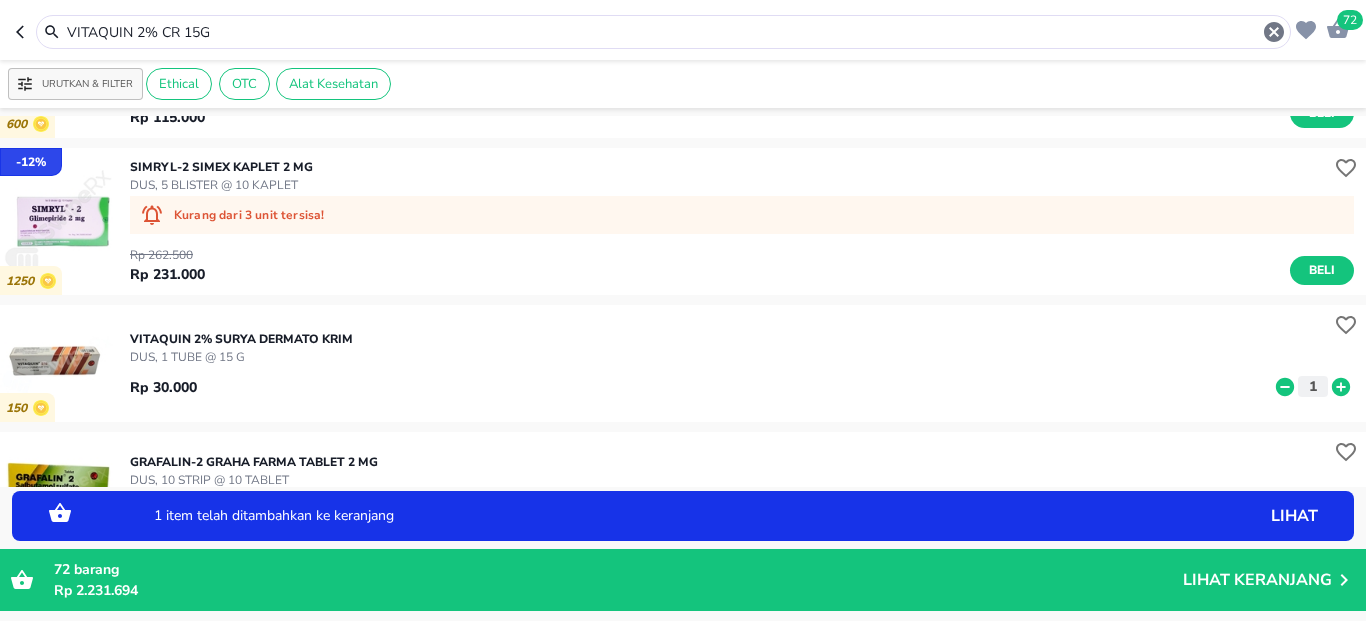 click 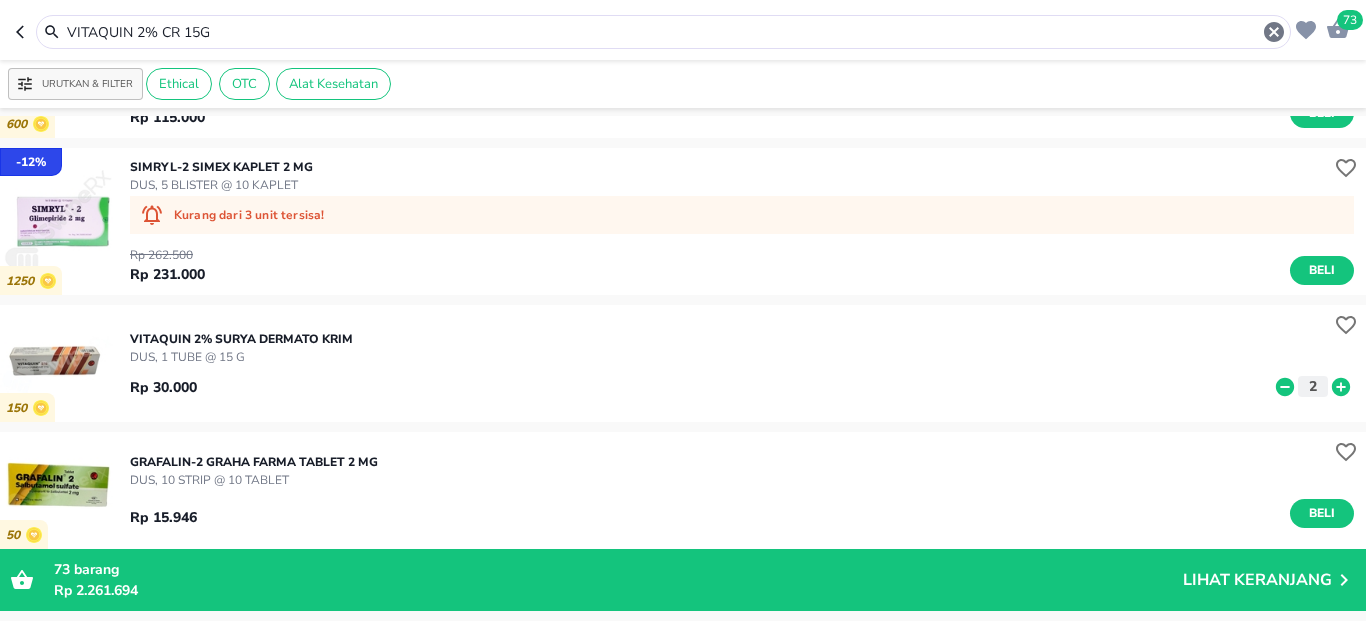 click on "VITAQUIN 2% CR 15G" at bounding box center [663, 32] 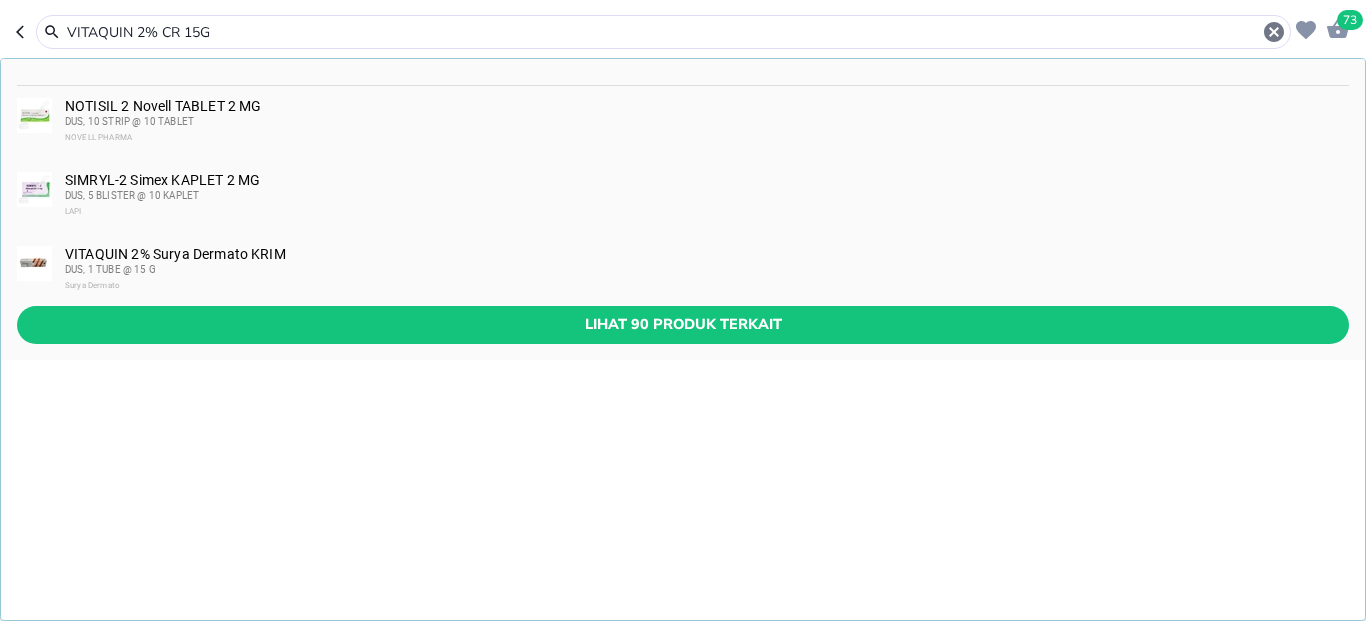 click on "VITAQUIN 2% CR 15G" at bounding box center (663, 32) 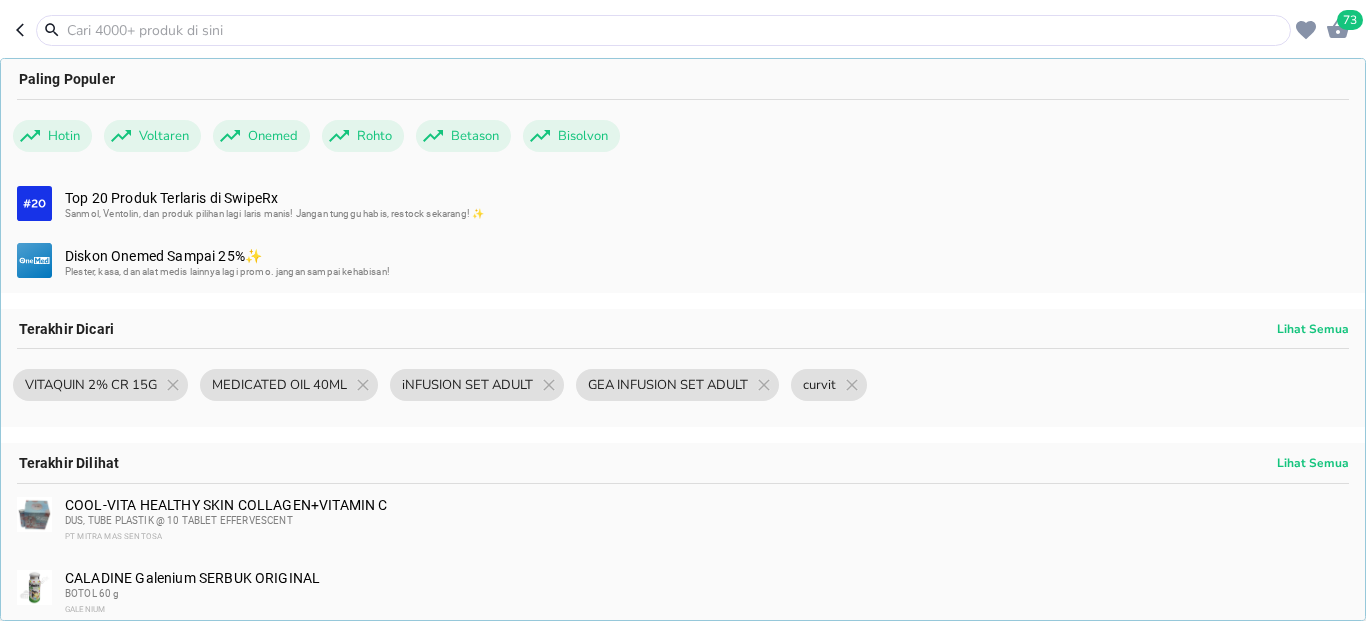paste on "KANNA CR 30G" 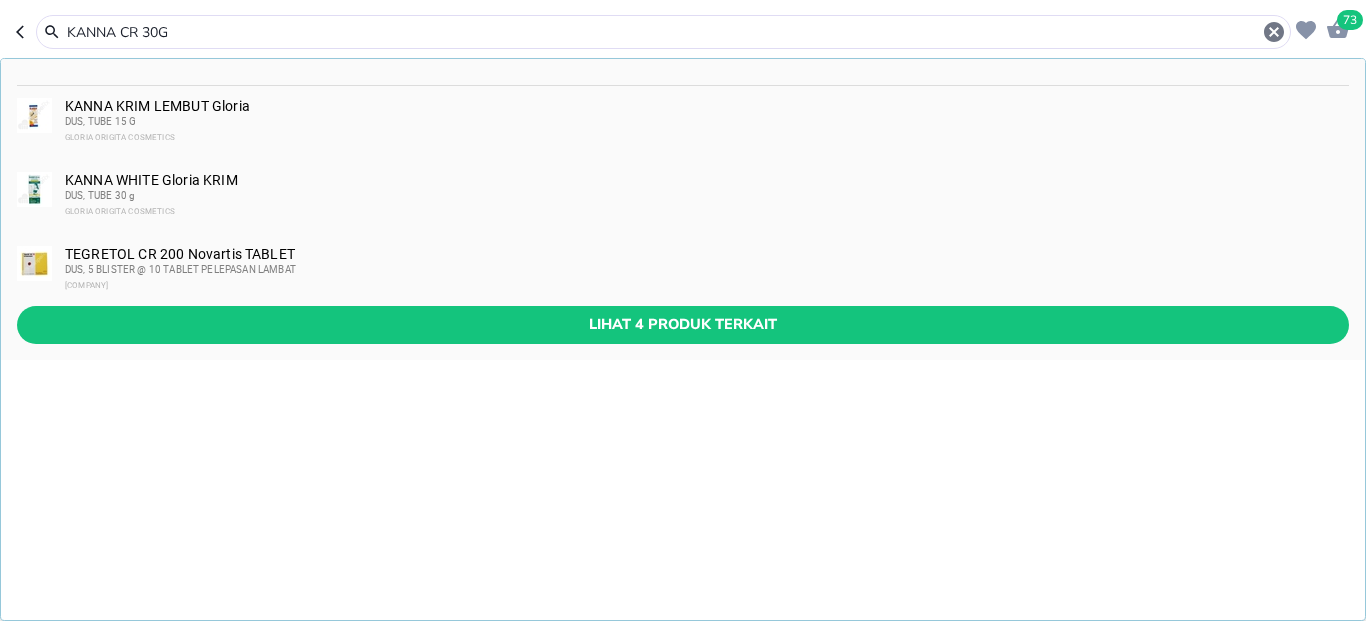 type on "KANNA CR 30G" 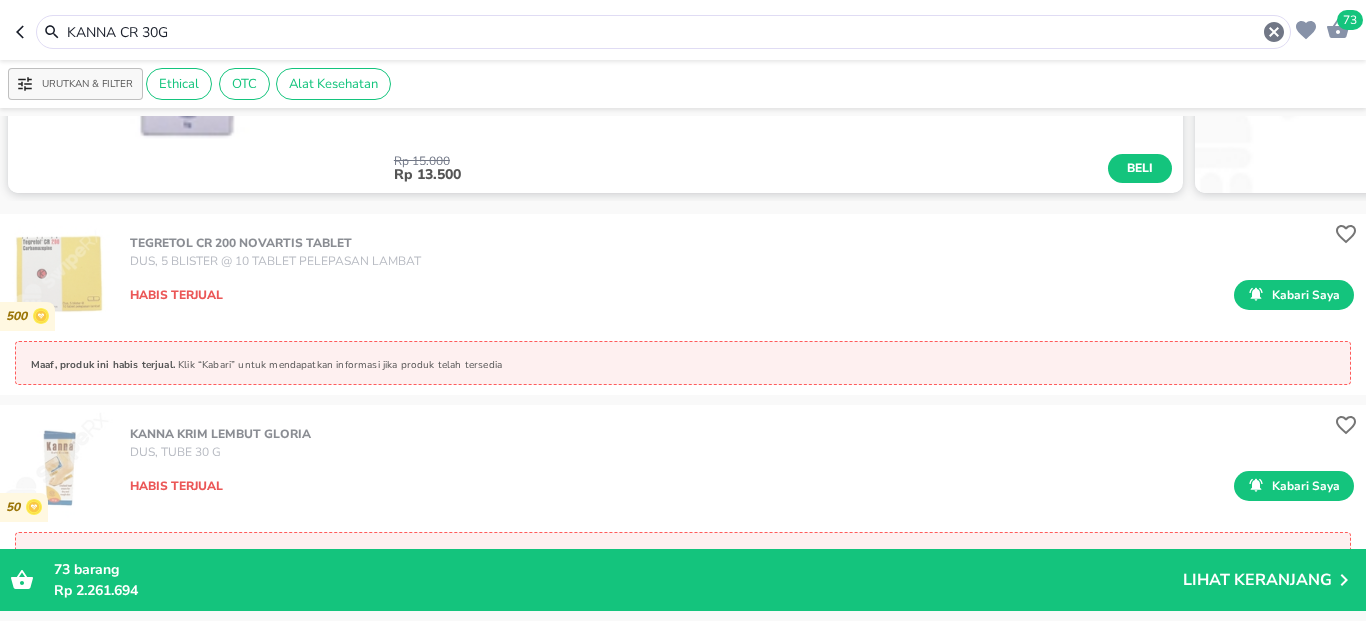 scroll, scrollTop: 840, scrollLeft: 0, axis: vertical 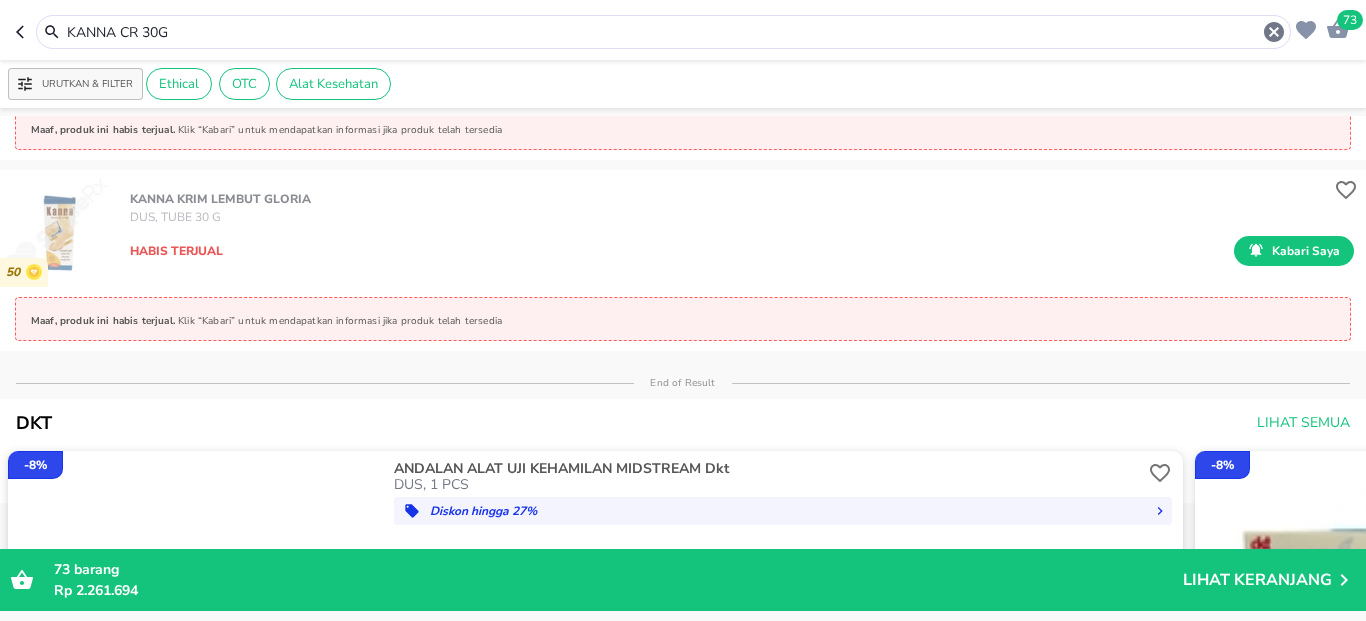 click on "KANNA CR 30G" at bounding box center [663, 32] 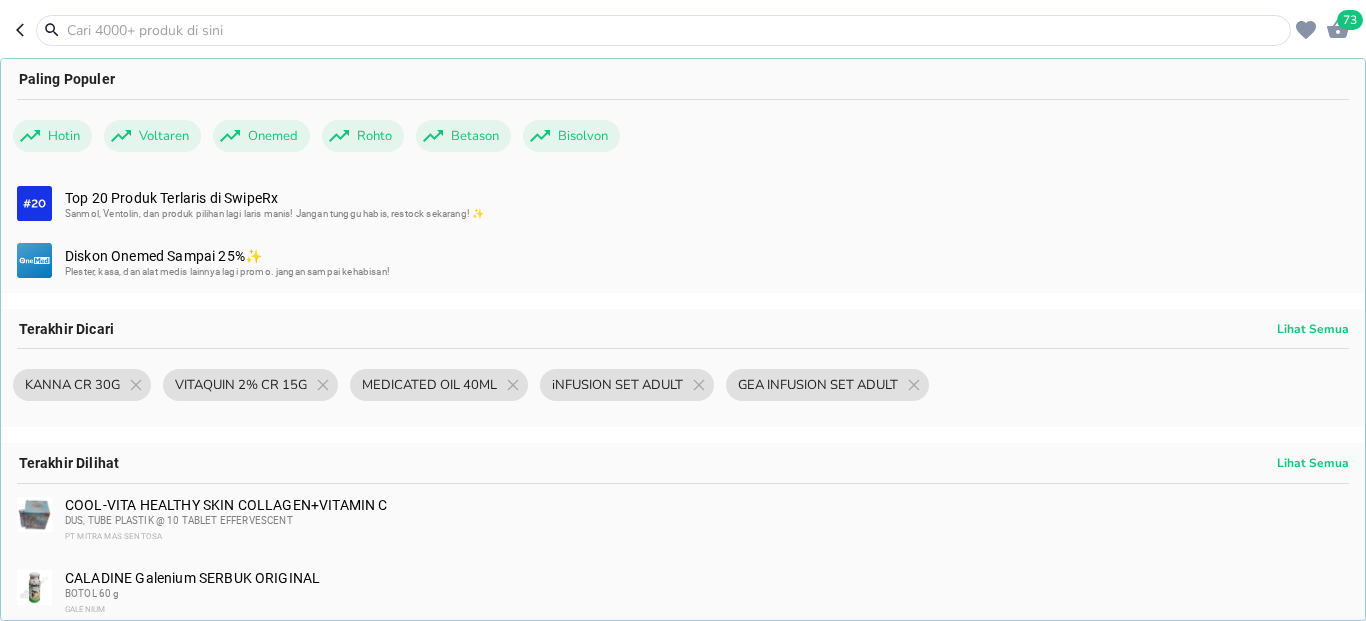 paste on "KLODERMA 0.05% CR 10G" 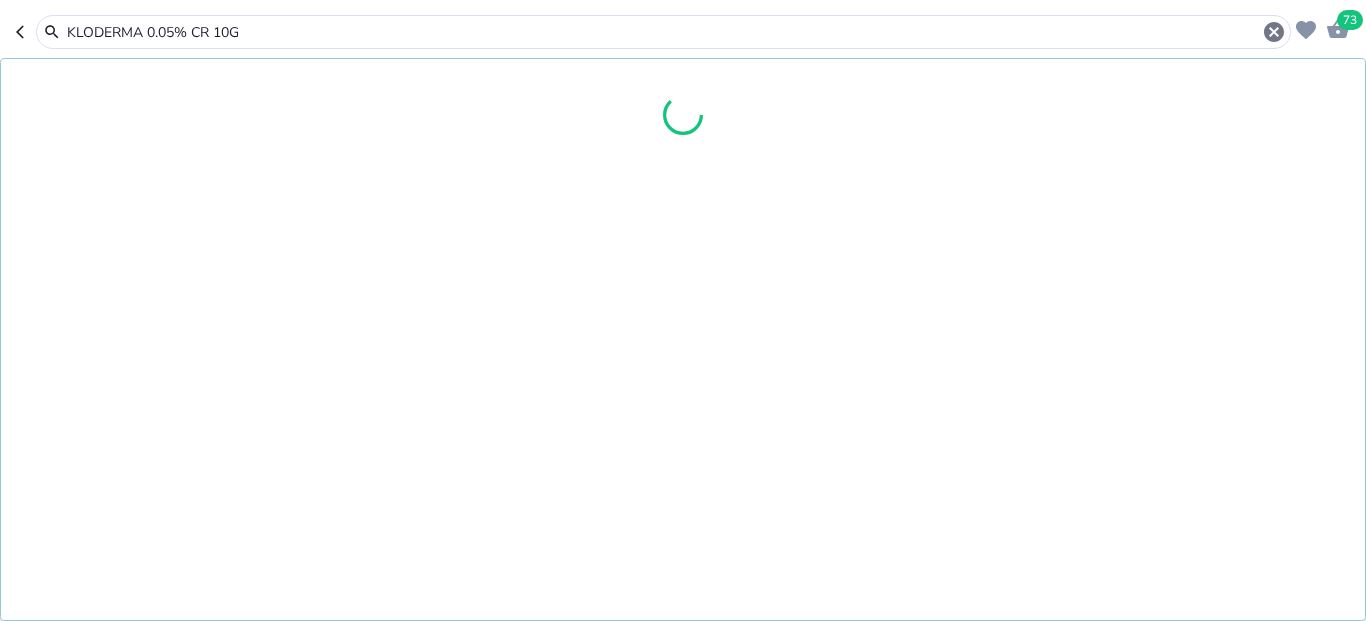 type on "KLODERMA 0.05% CR 10G" 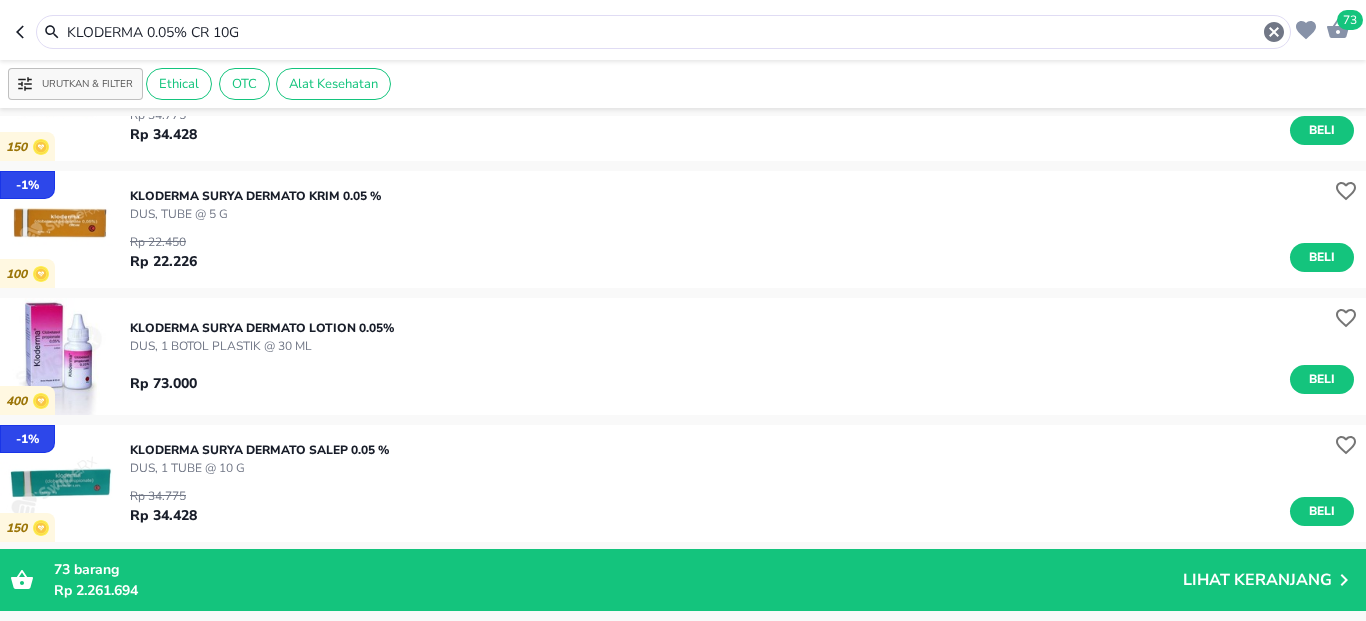 scroll, scrollTop: 0, scrollLeft: 0, axis: both 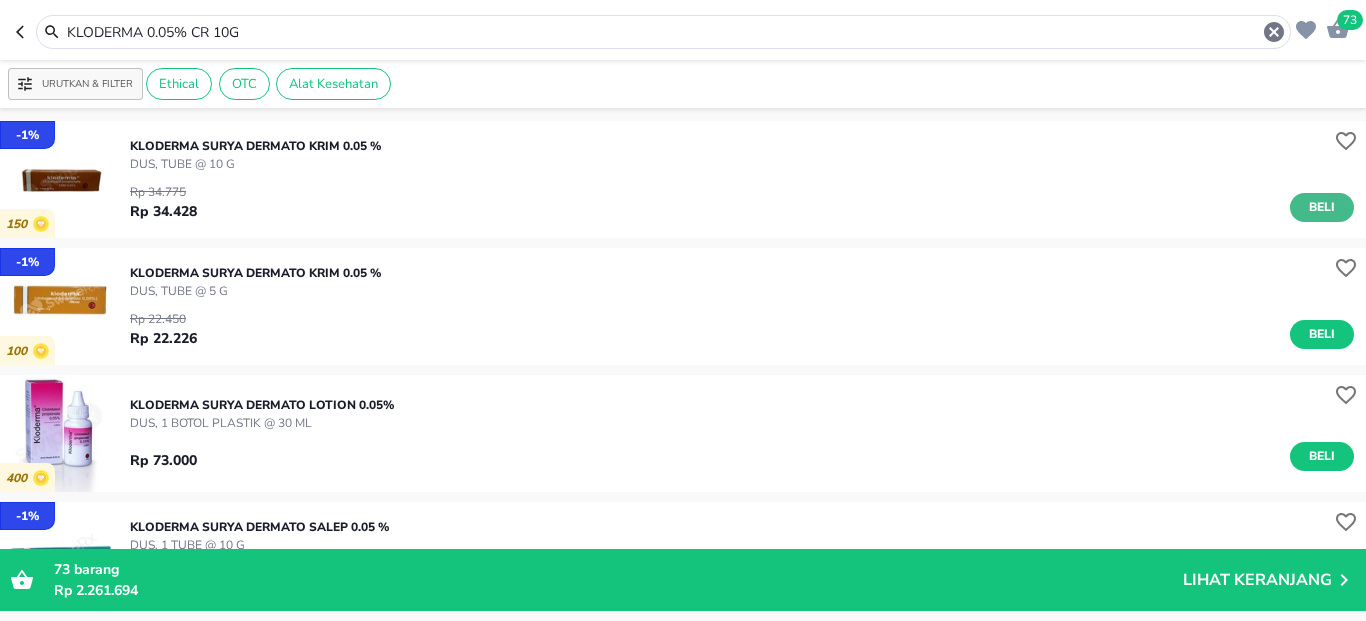 click on "Beli" at bounding box center [1322, 207] 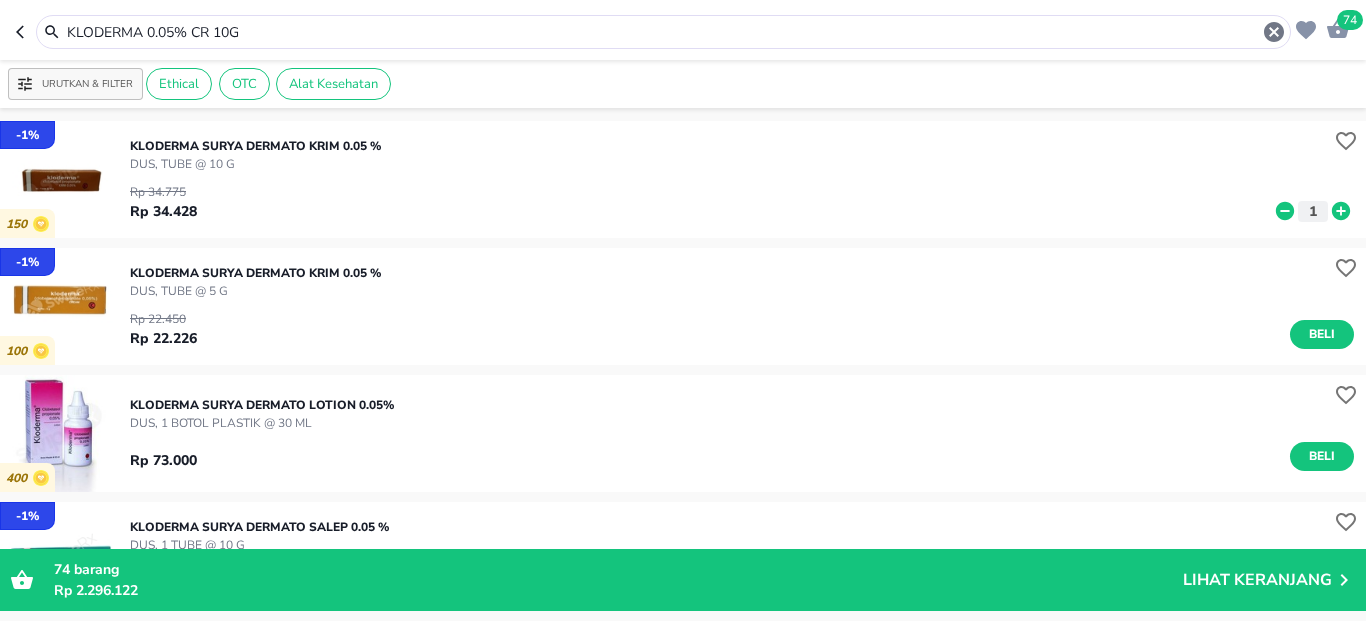 click 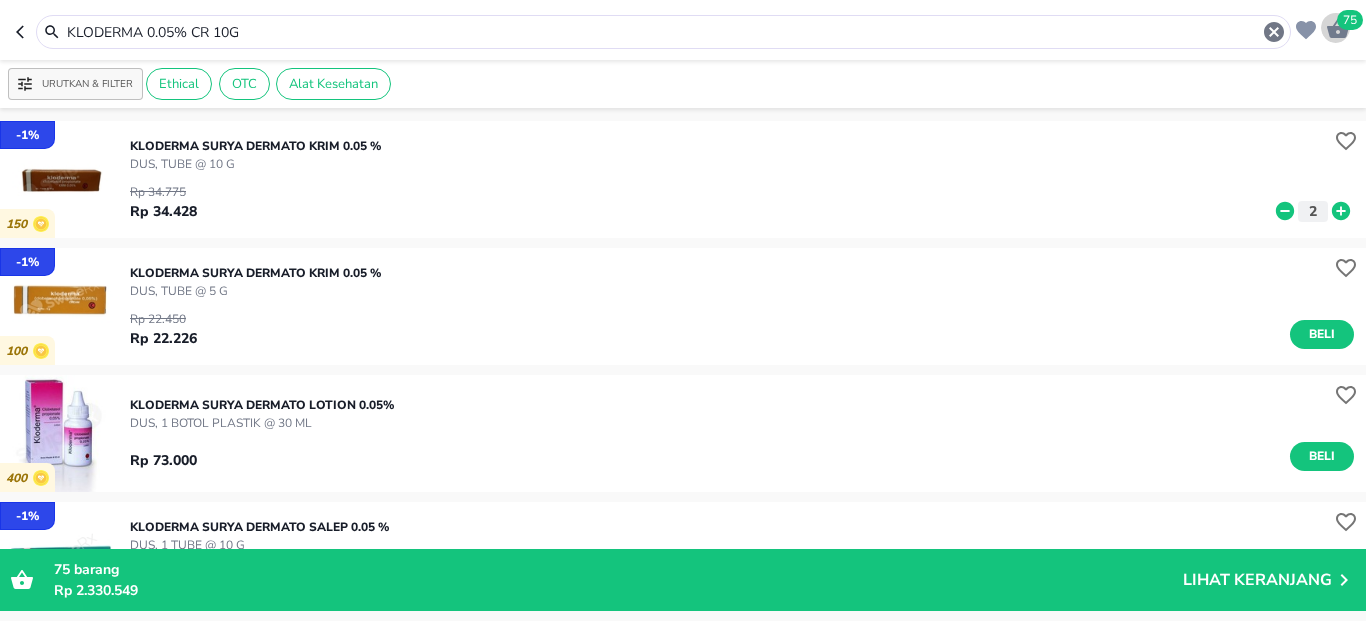 click 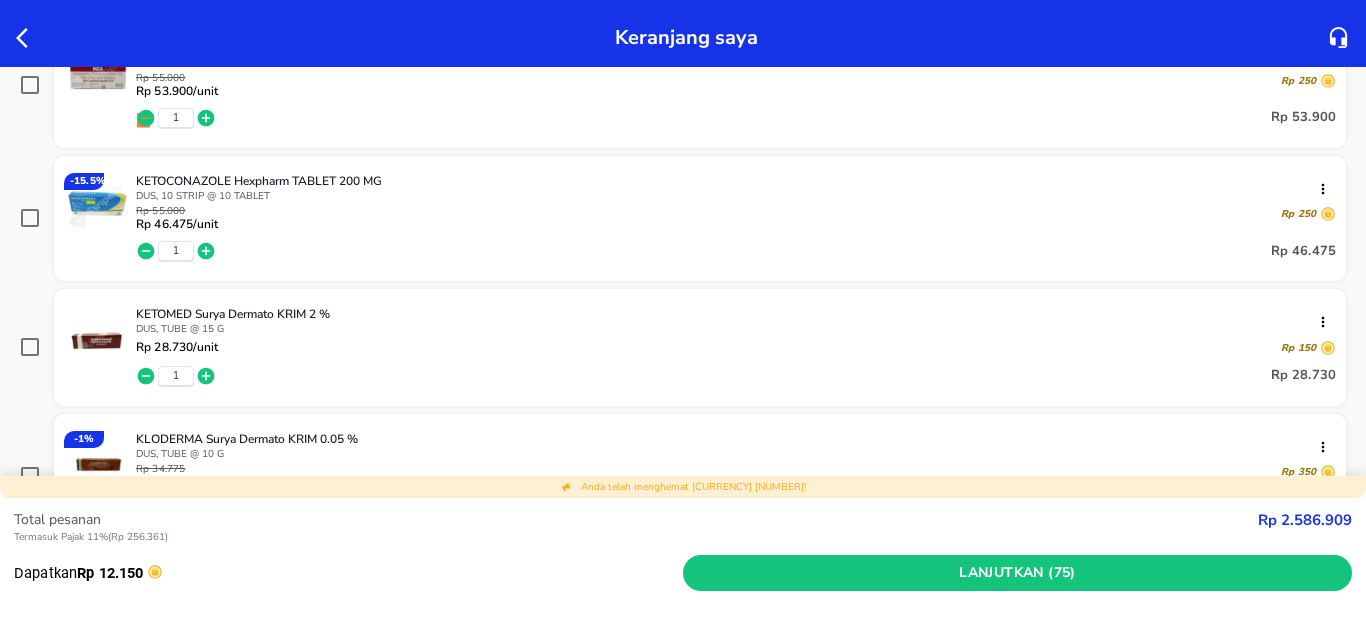 scroll, scrollTop: 2280, scrollLeft: 0, axis: vertical 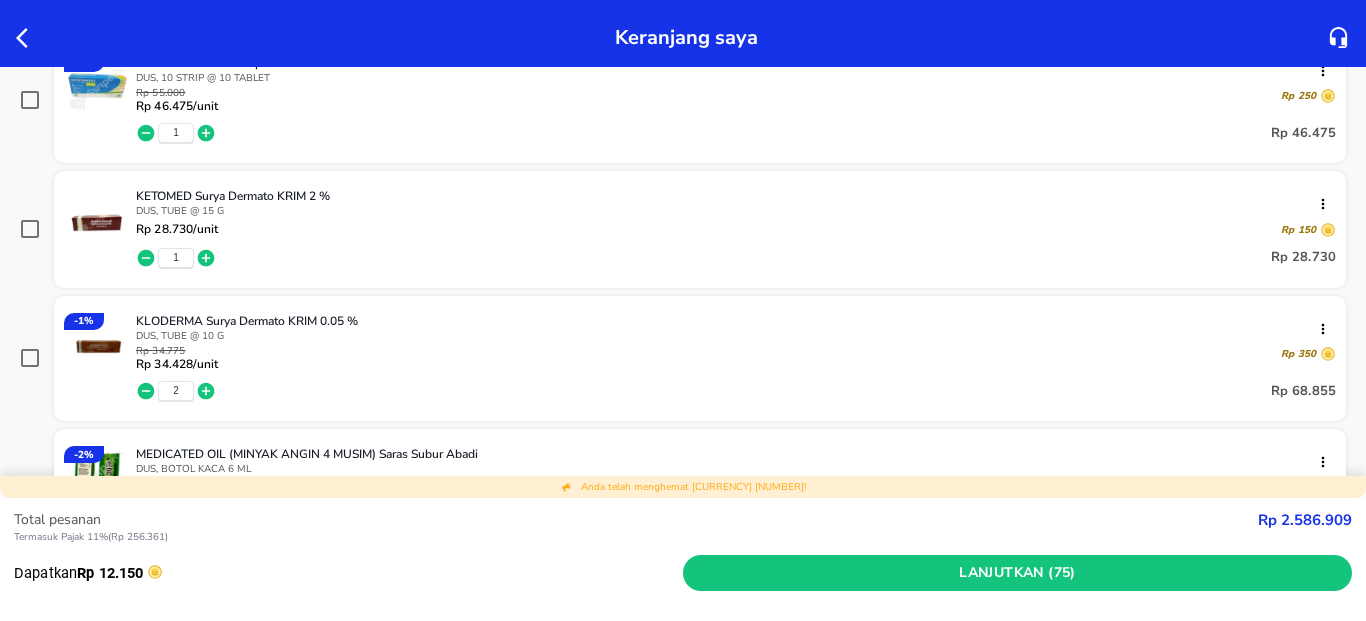 click 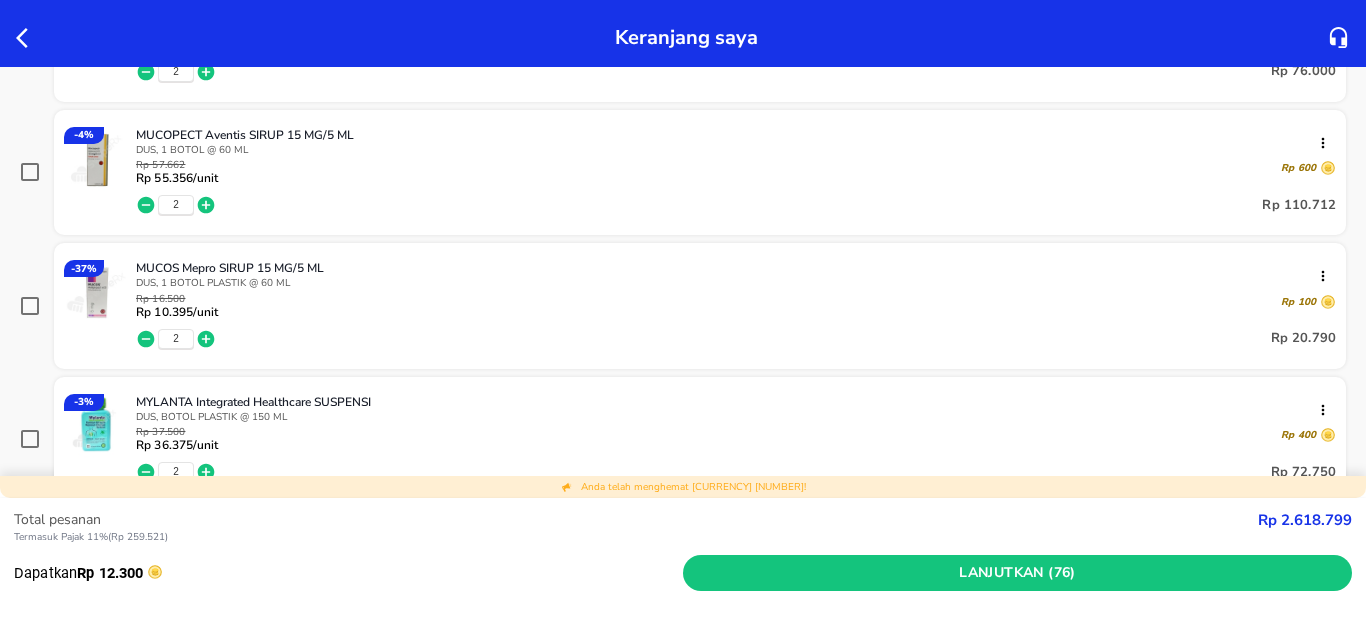 scroll, scrollTop: 3240, scrollLeft: 0, axis: vertical 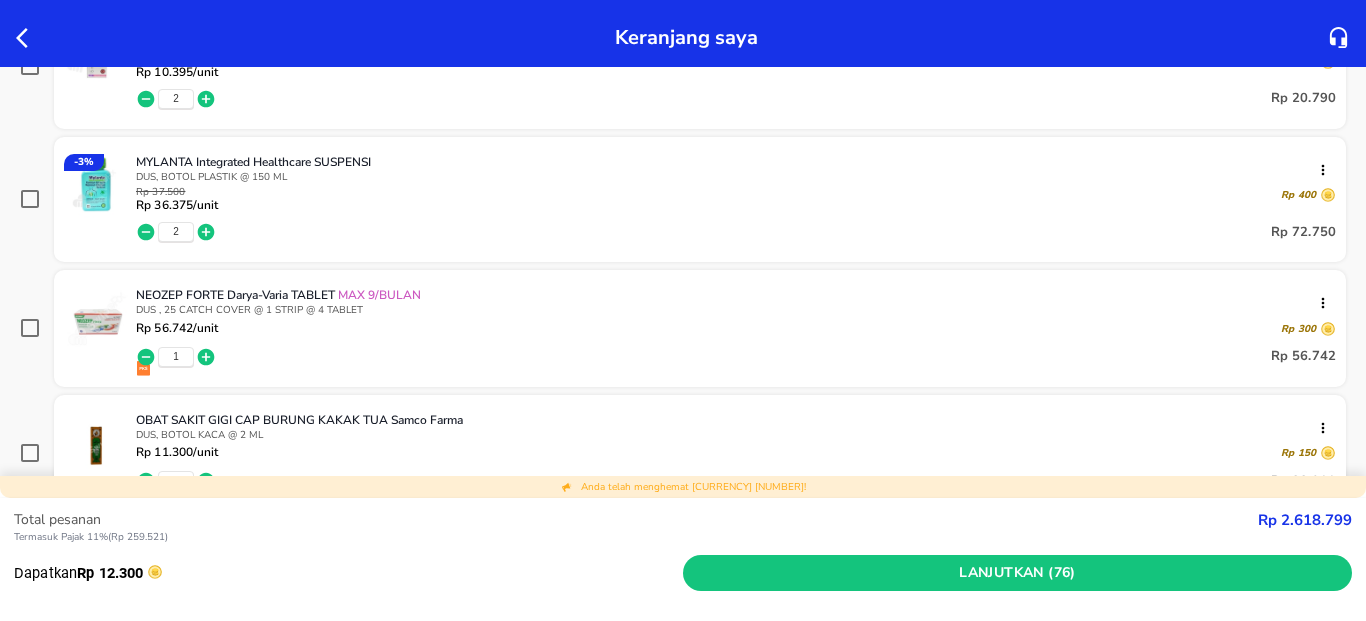 click 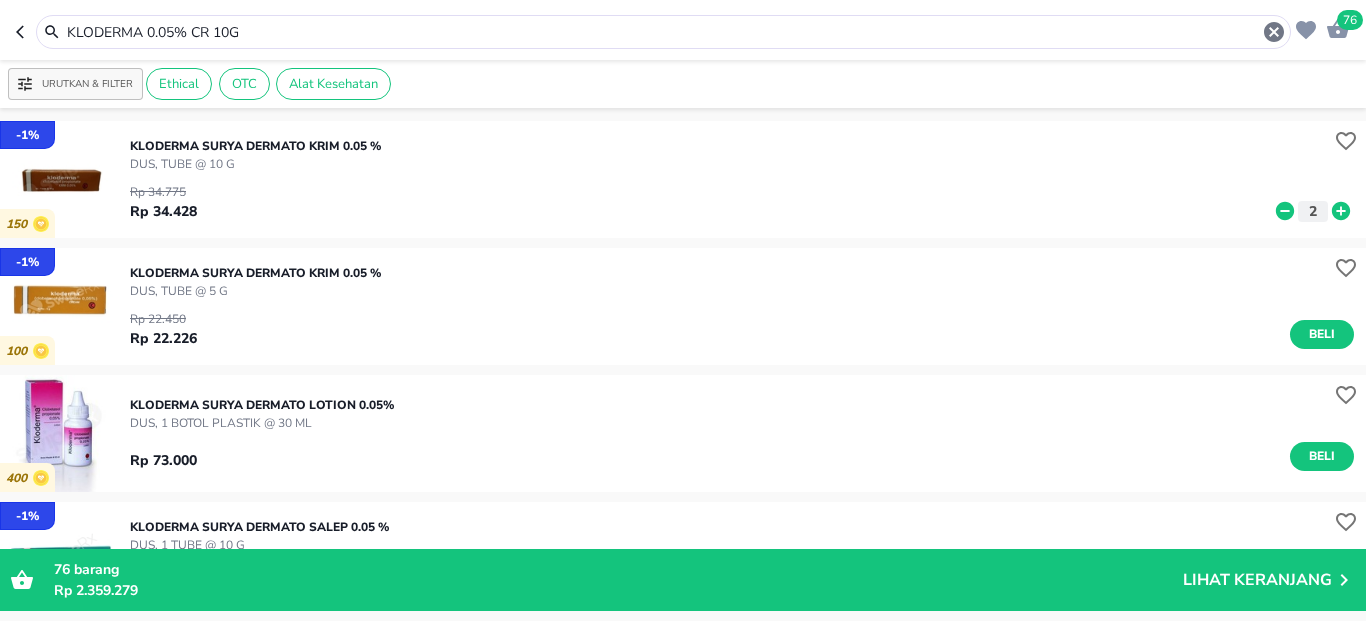 click on "KLODERMA 0.05% CR 10G" at bounding box center (663, 32) 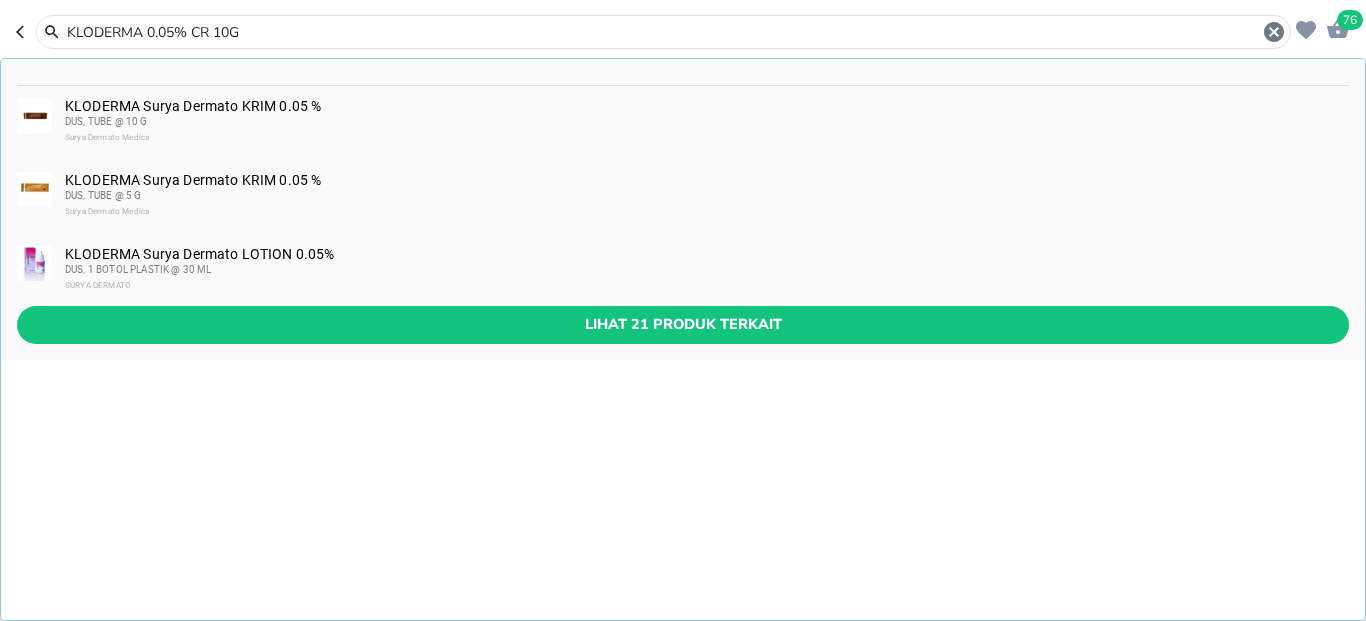 click on "KLODERMA 0.05% CR 10G" at bounding box center [663, 32] 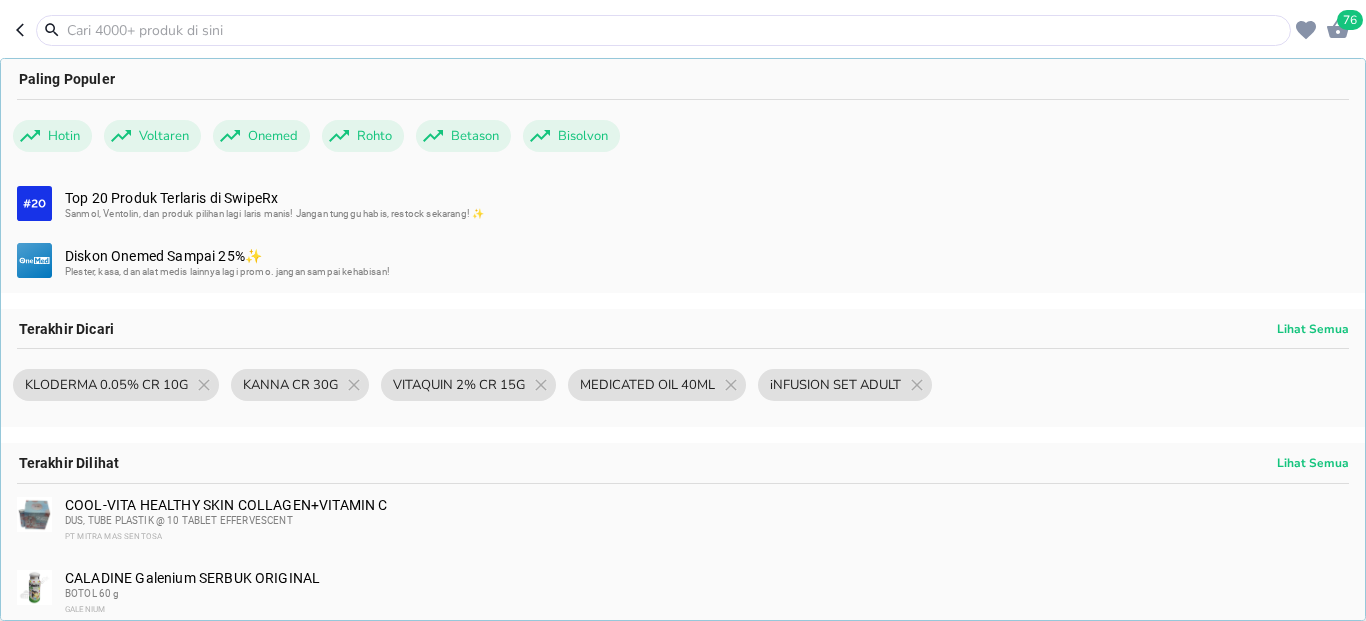 paste on "ALOCLAIR PLUS SPRAY 15ML" 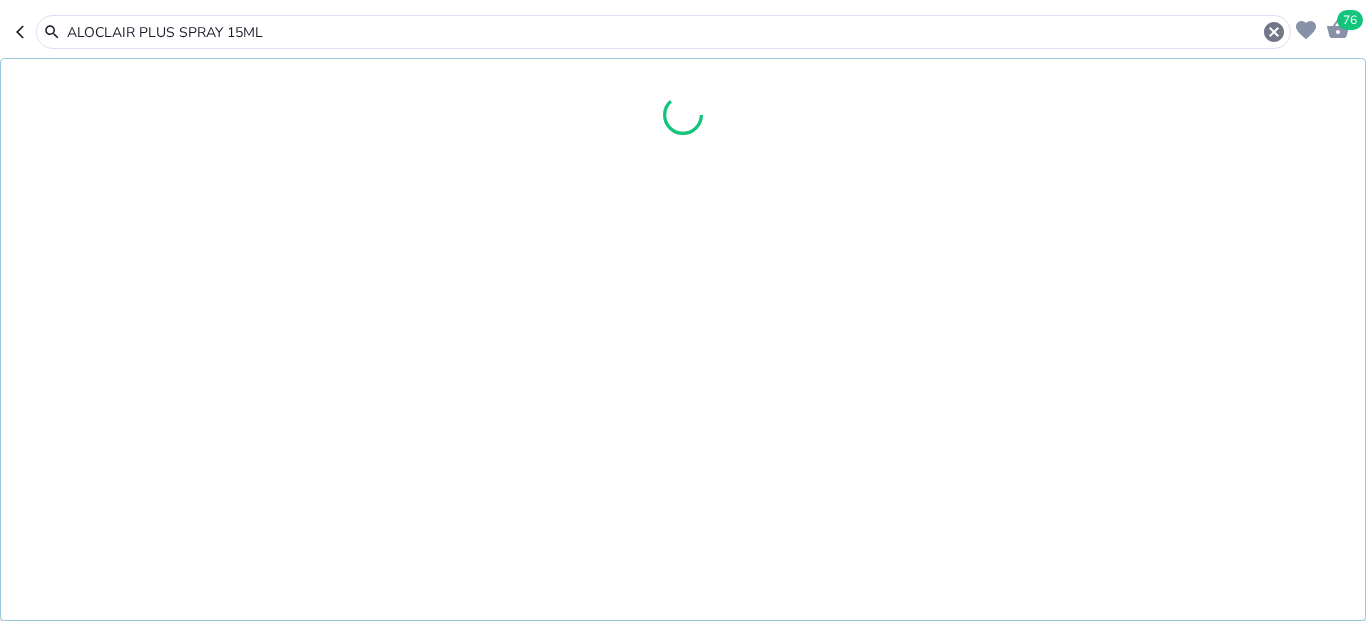 type on "ALOCLAIR PLUS SPRAY 15ML" 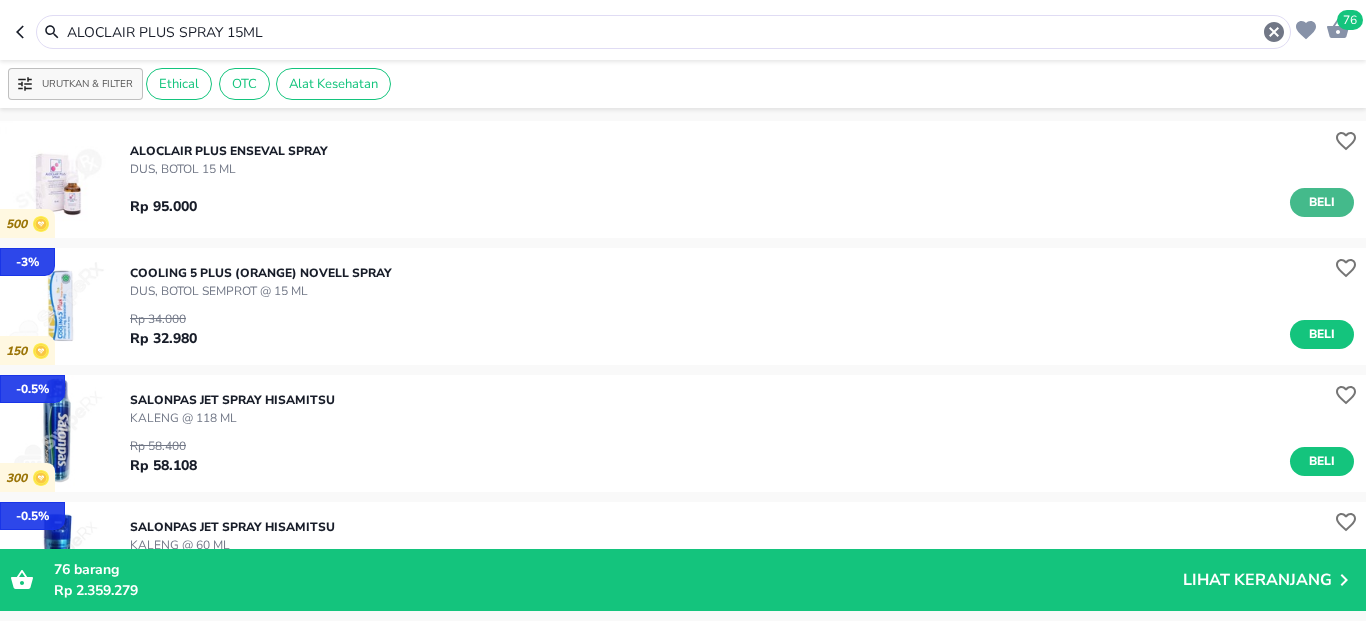 click on "Beli" at bounding box center (1322, 202) 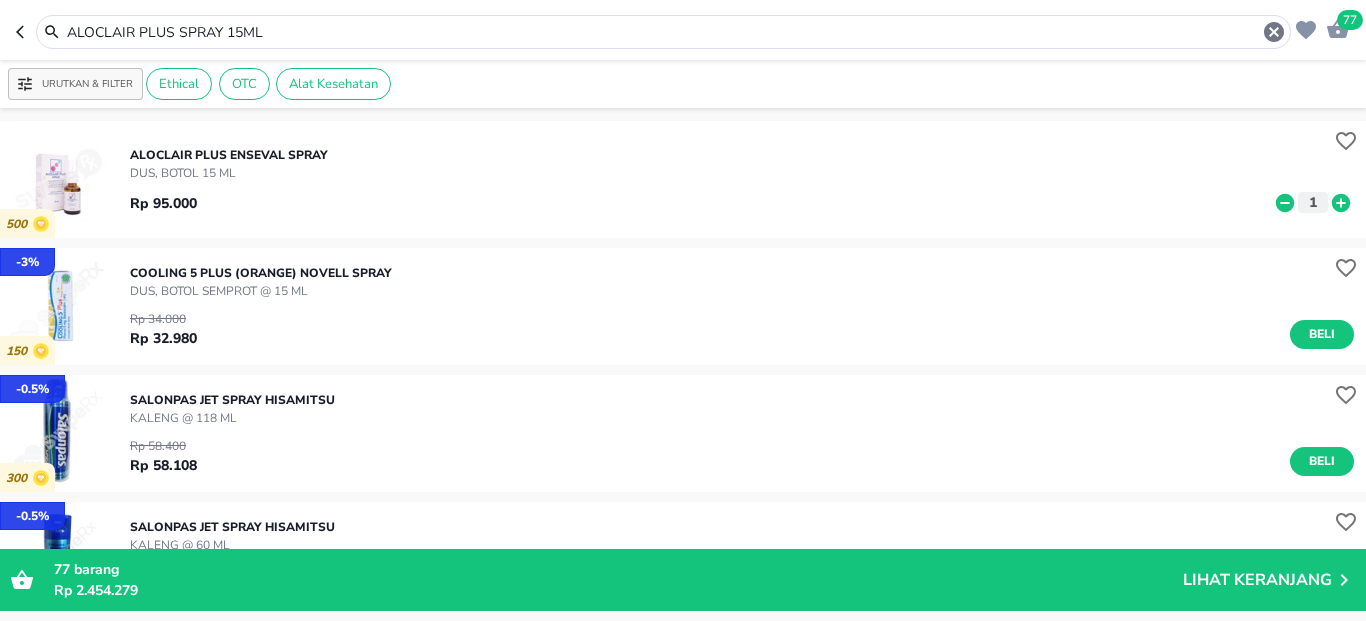 click on "ALOCLAIR PLUS SPRAY 15ML" at bounding box center (663, 32) 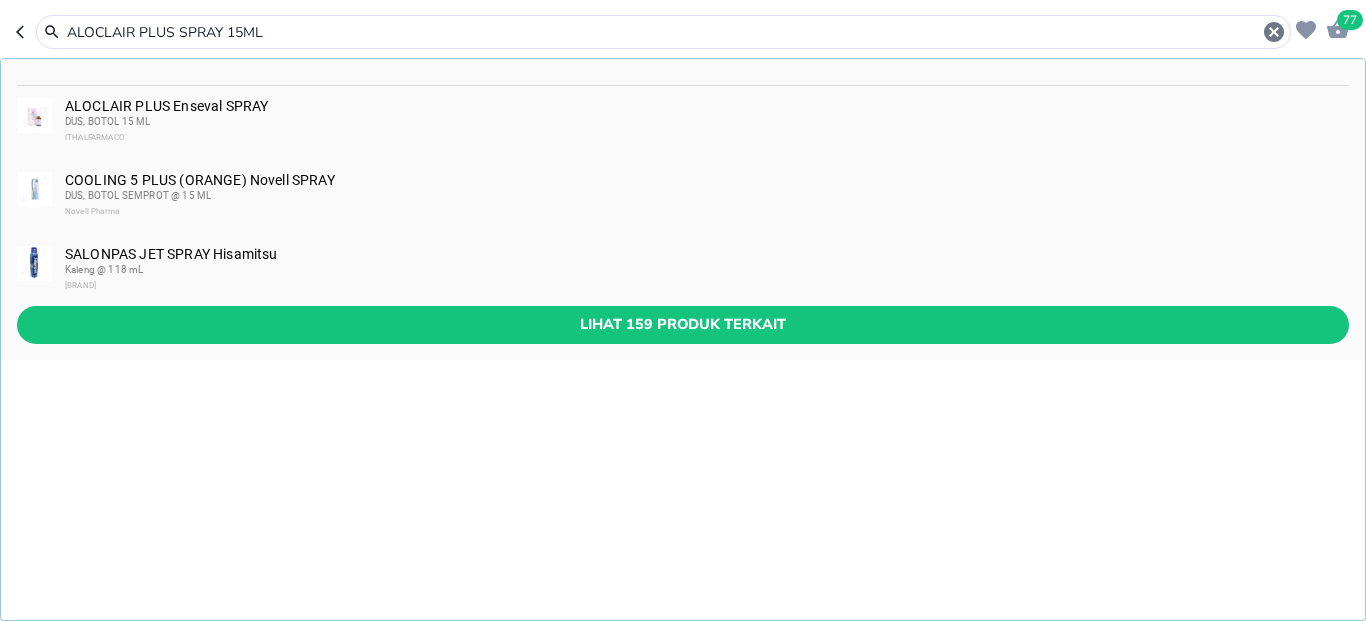 click on "ALOCLAIR PLUS SPRAY 15ML" at bounding box center (663, 32) 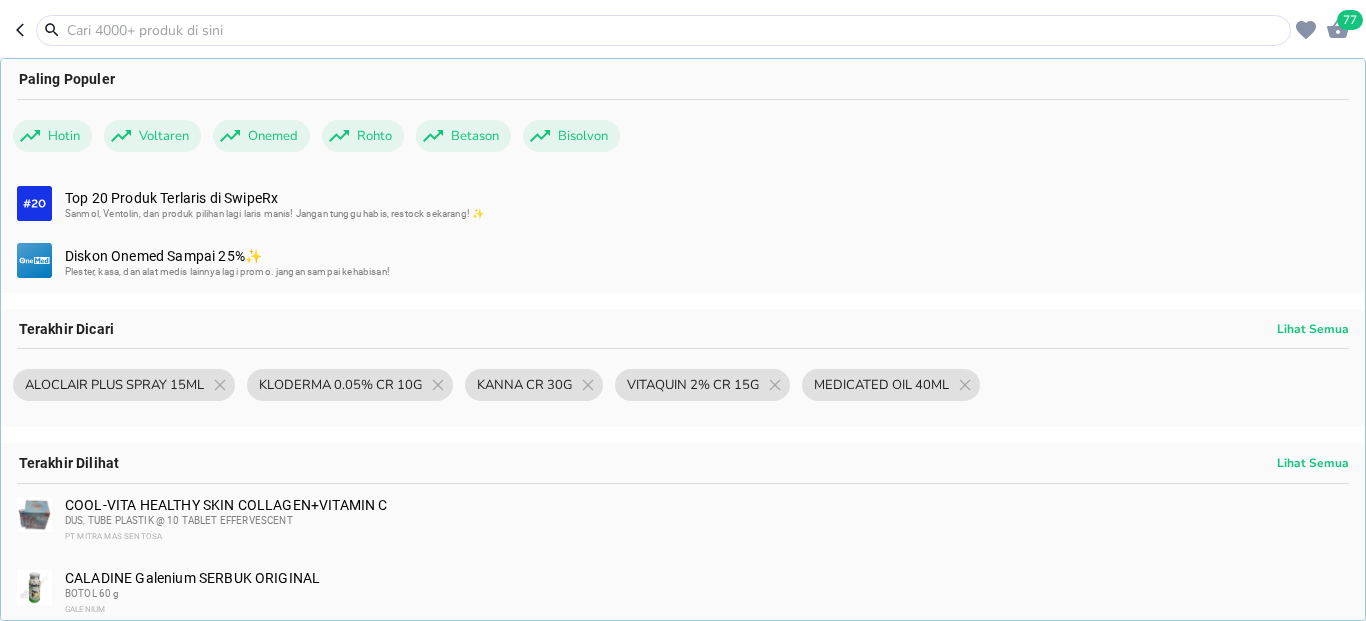 paste on "VEGETA SCRUBBER JERUK SACH 6S" 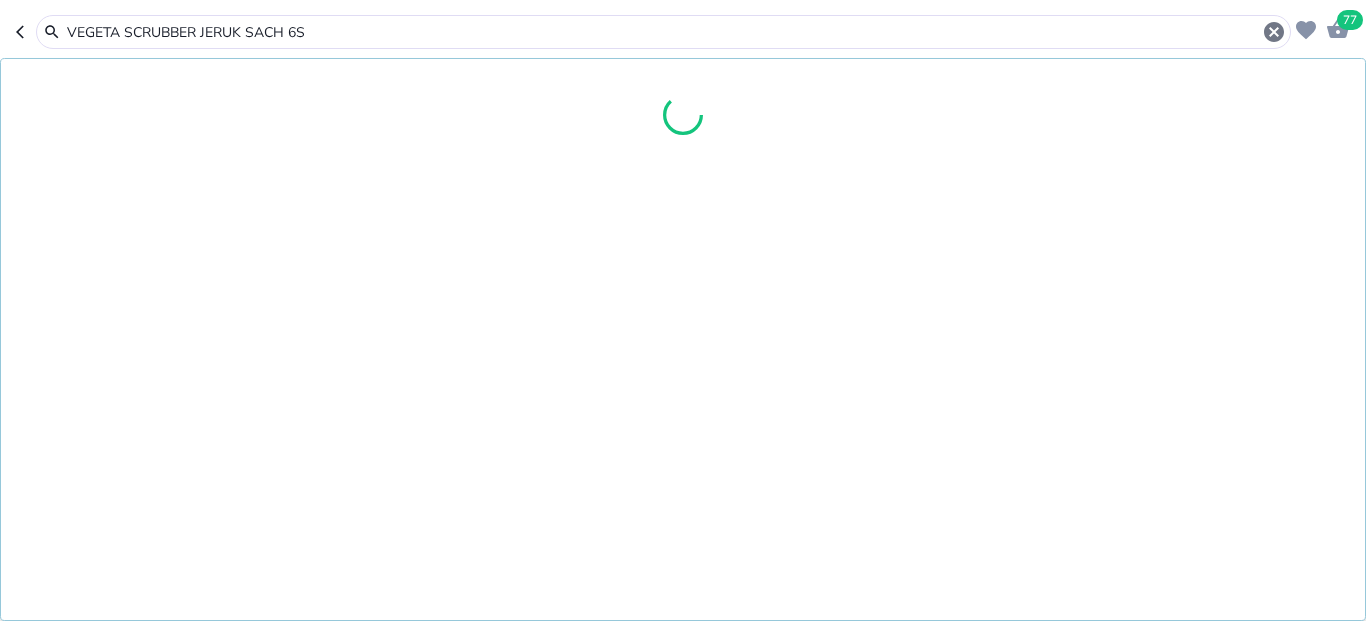 type on "VEGETA SCRUBBER JERUK SACH 6S" 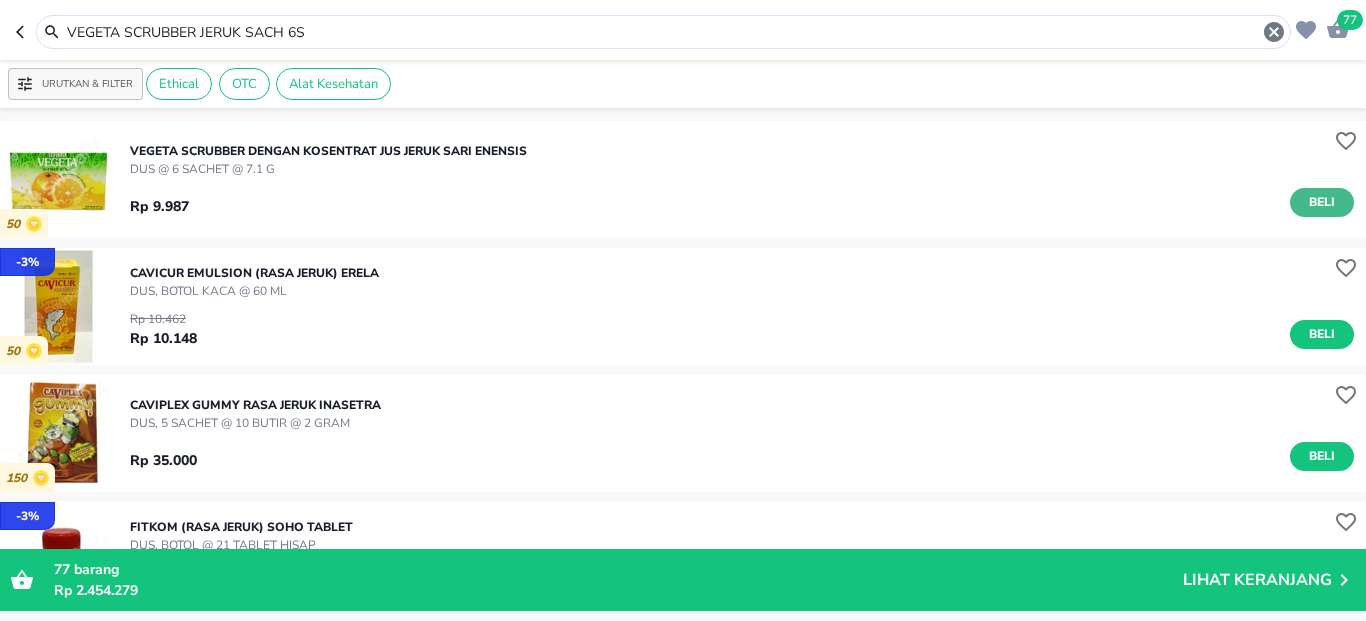 click on "Beli" at bounding box center (1322, 202) 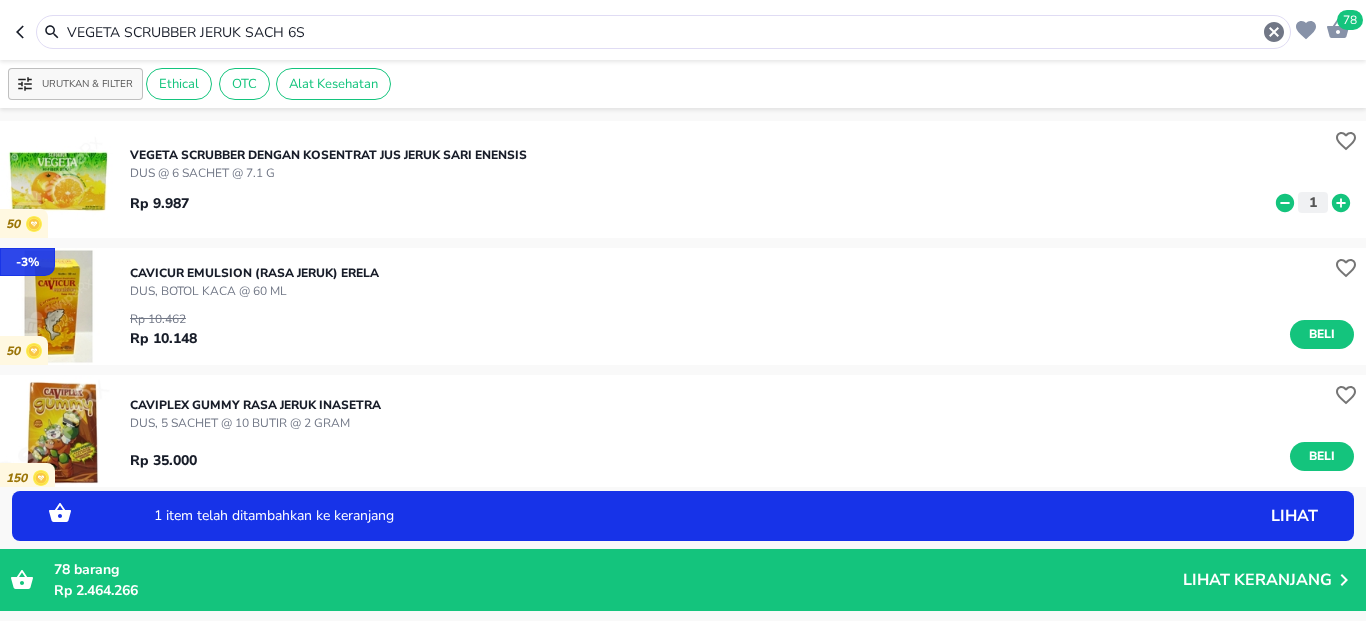 click 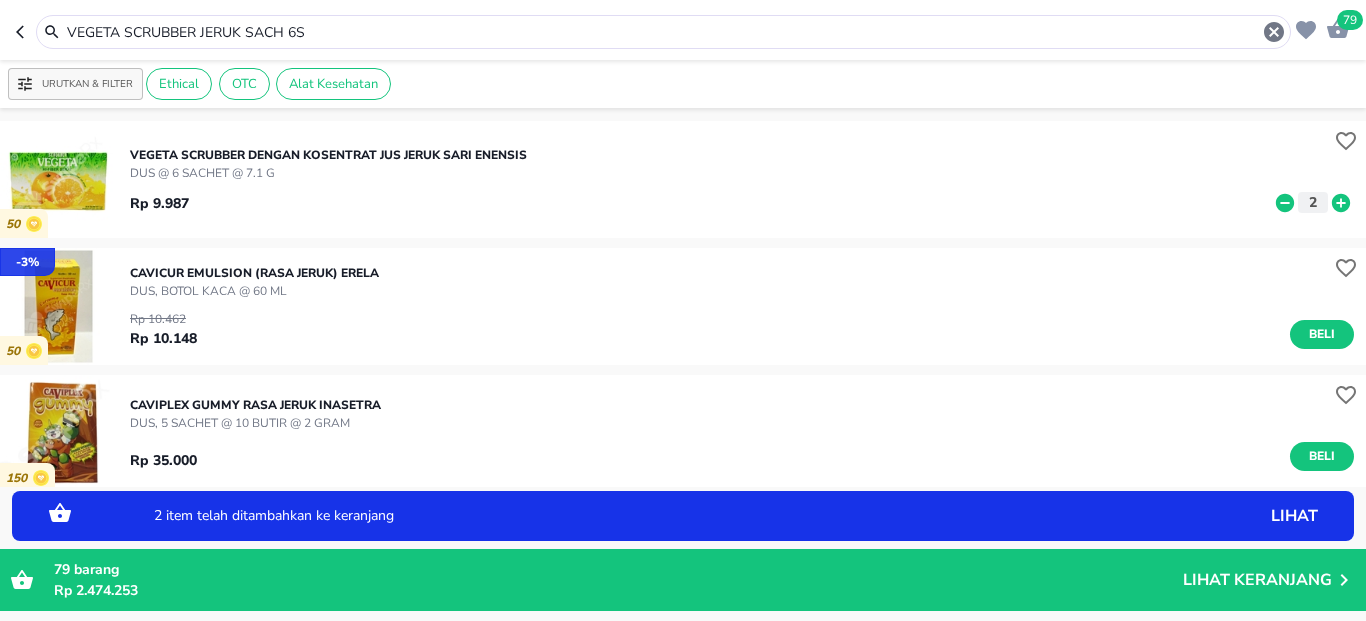 click 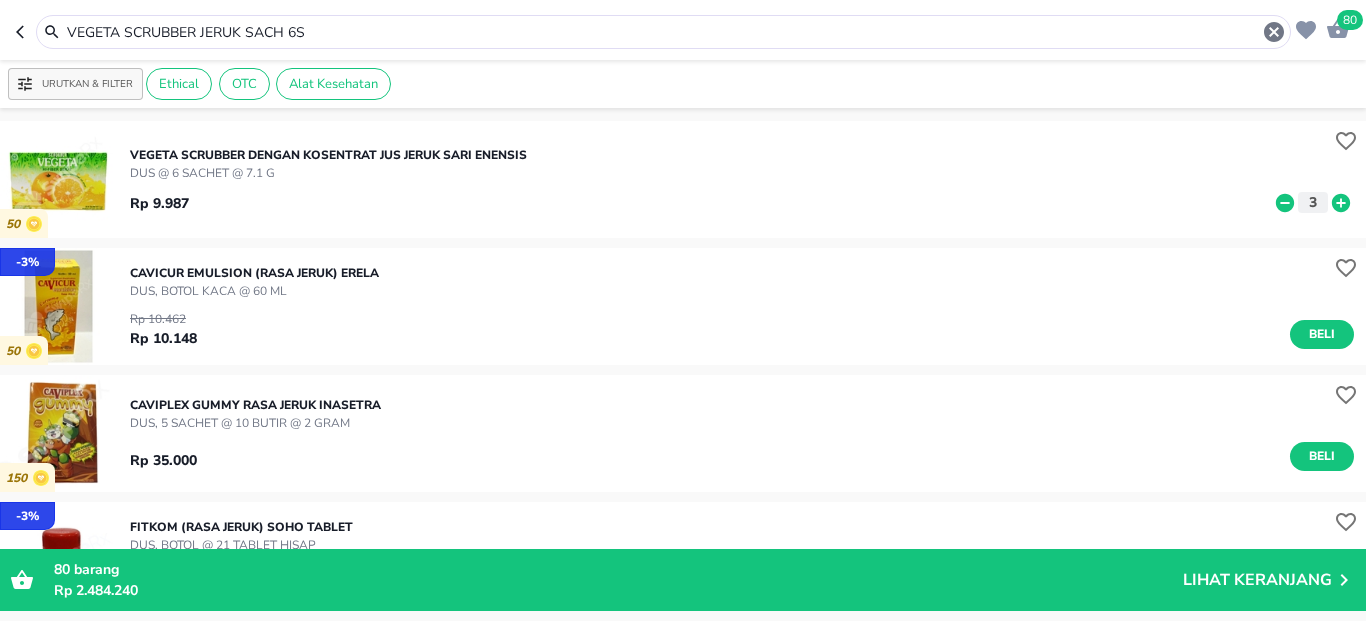 click on "VEGETA SCRUBBER JERUK SACH 6S" at bounding box center (663, 32) 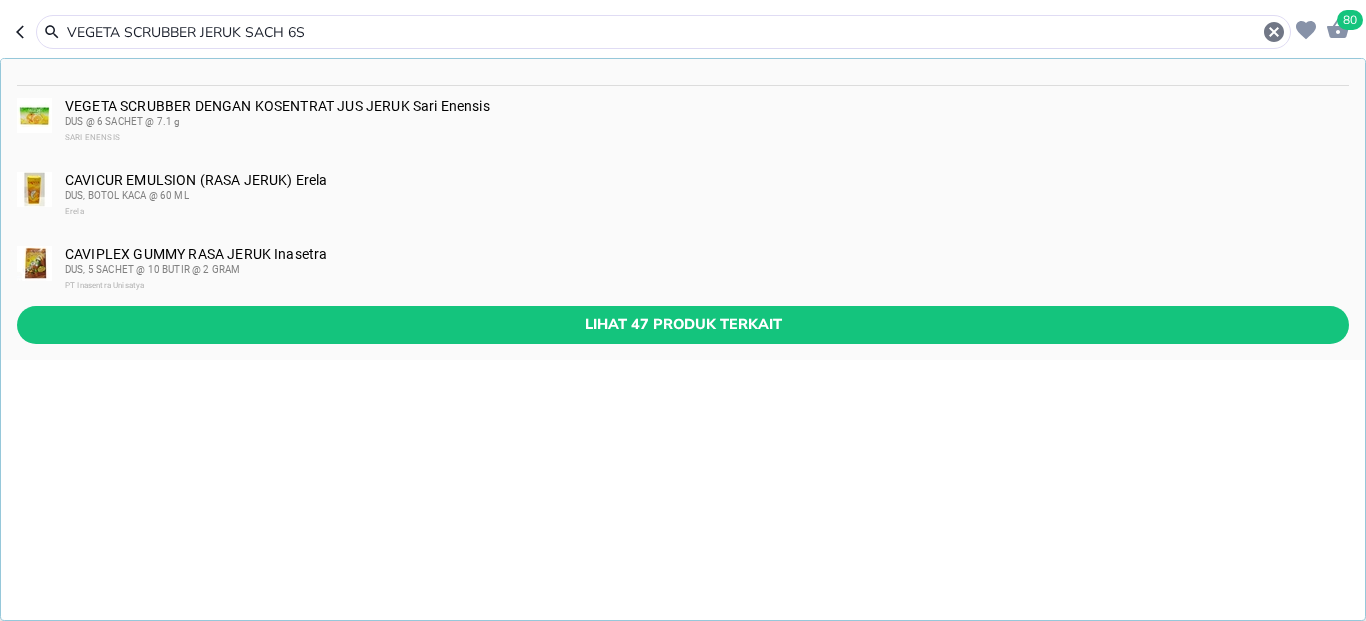 click on "VEGETA SCRUBBER JERUK SACH 6S" at bounding box center (663, 32) 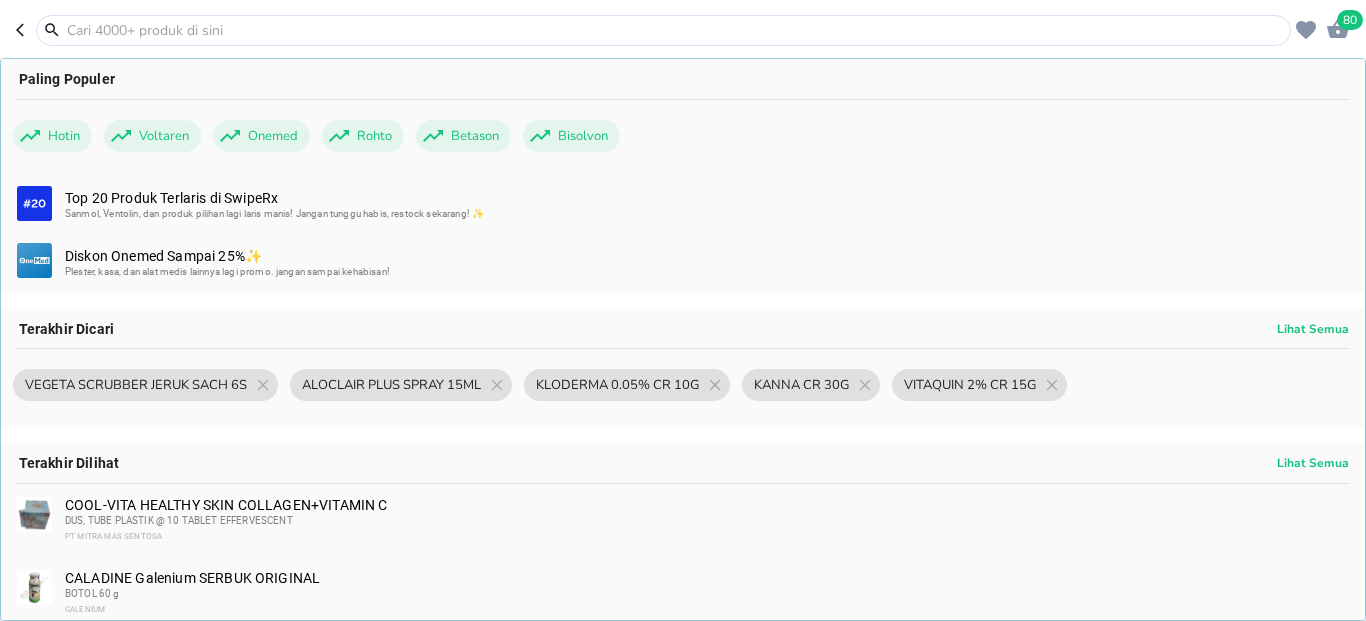 paste on "NUTRIVE BENECOL BLACKCURRANT NO SUGAR 100ML 6S" 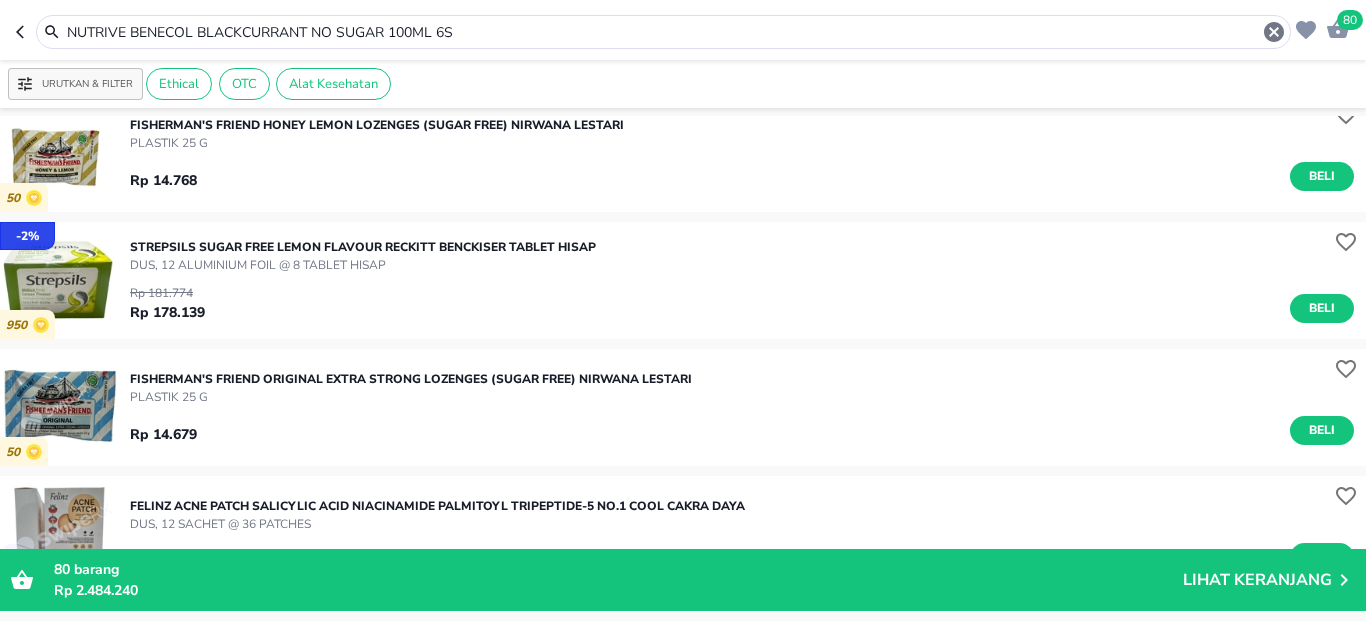 scroll, scrollTop: 501, scrollLeft: 0, axis: vertical 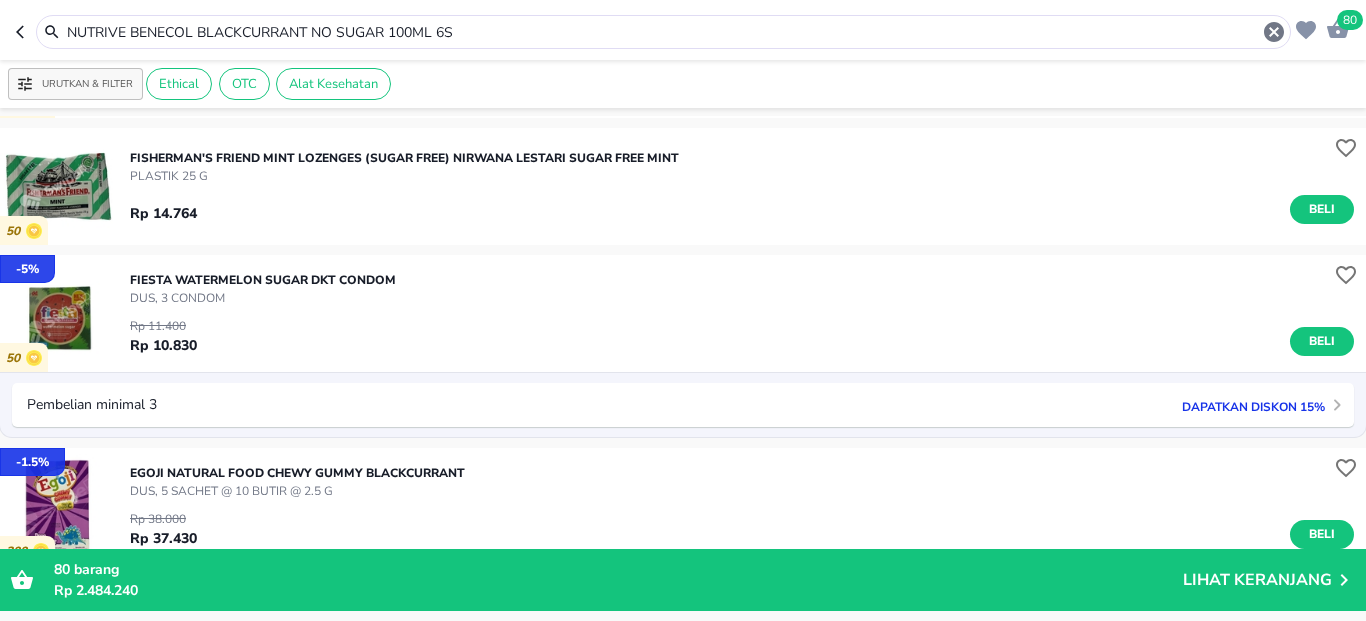 drag, startPoint x: 302, startPoint y: 27, endPoint x: 538, endPoint y: 16, distance: 236.25621 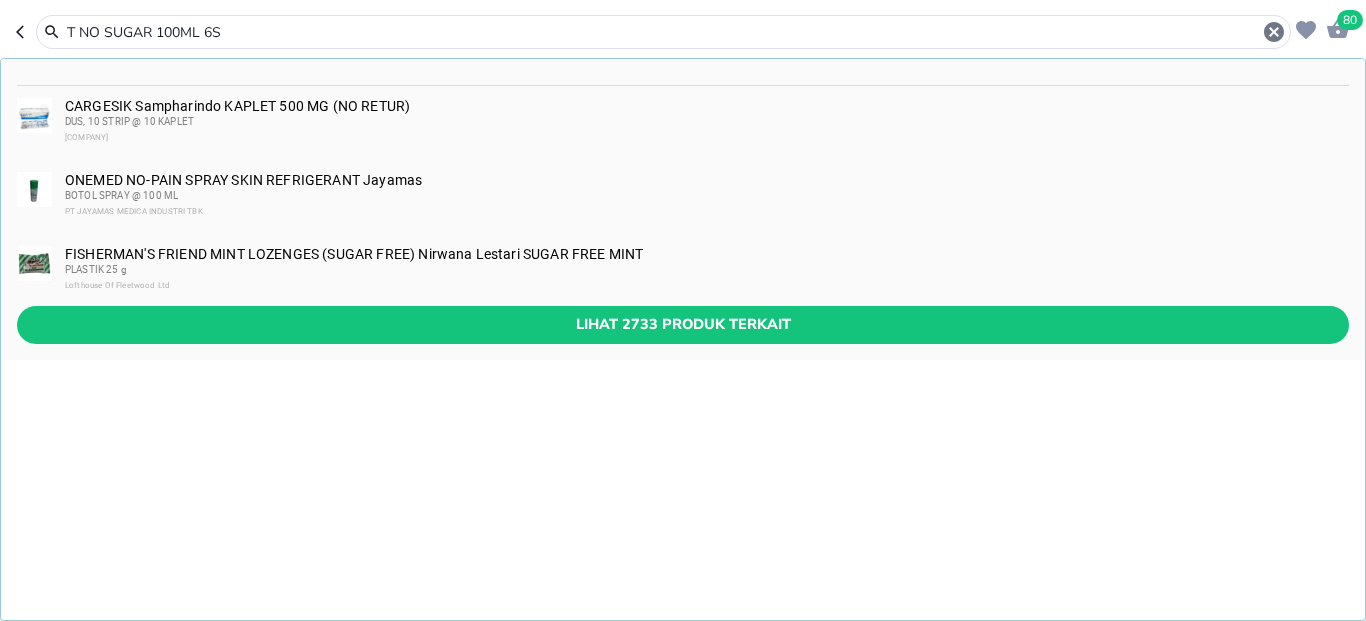 click on "T NO SUGAR 100ML 6S" at bounding box center (663, 32) 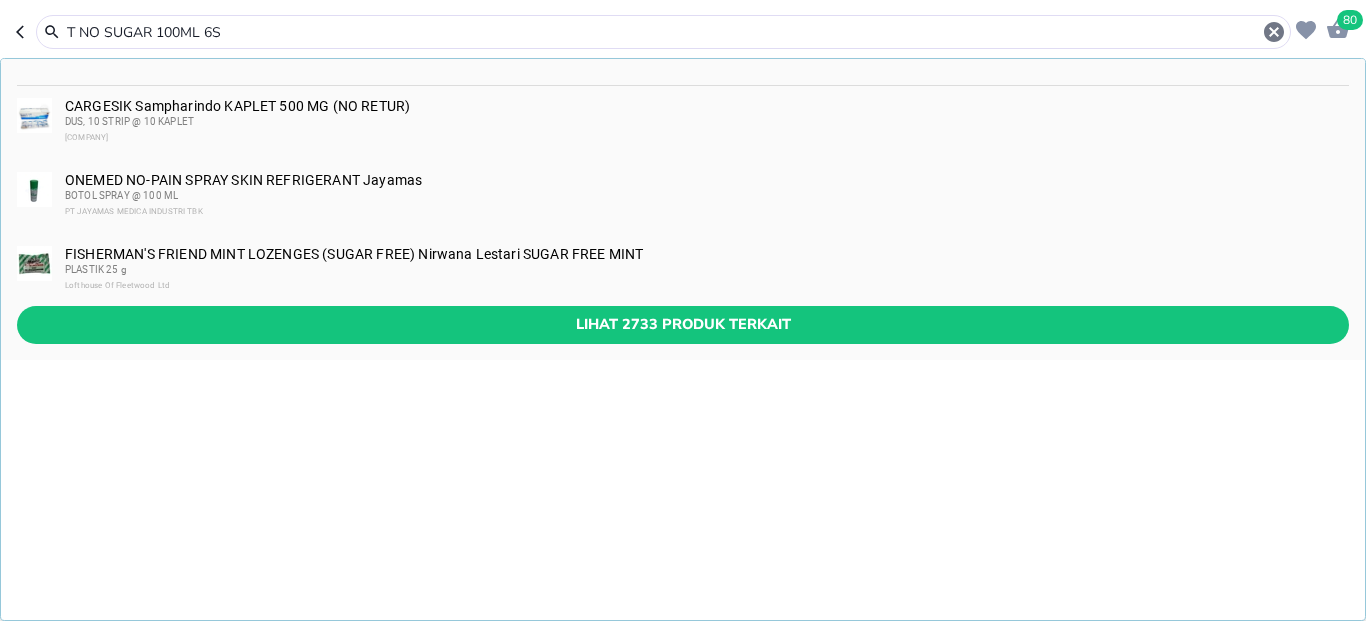 click on "T NO SUGAR 100ML 6S" at bounding box center (663, 32) 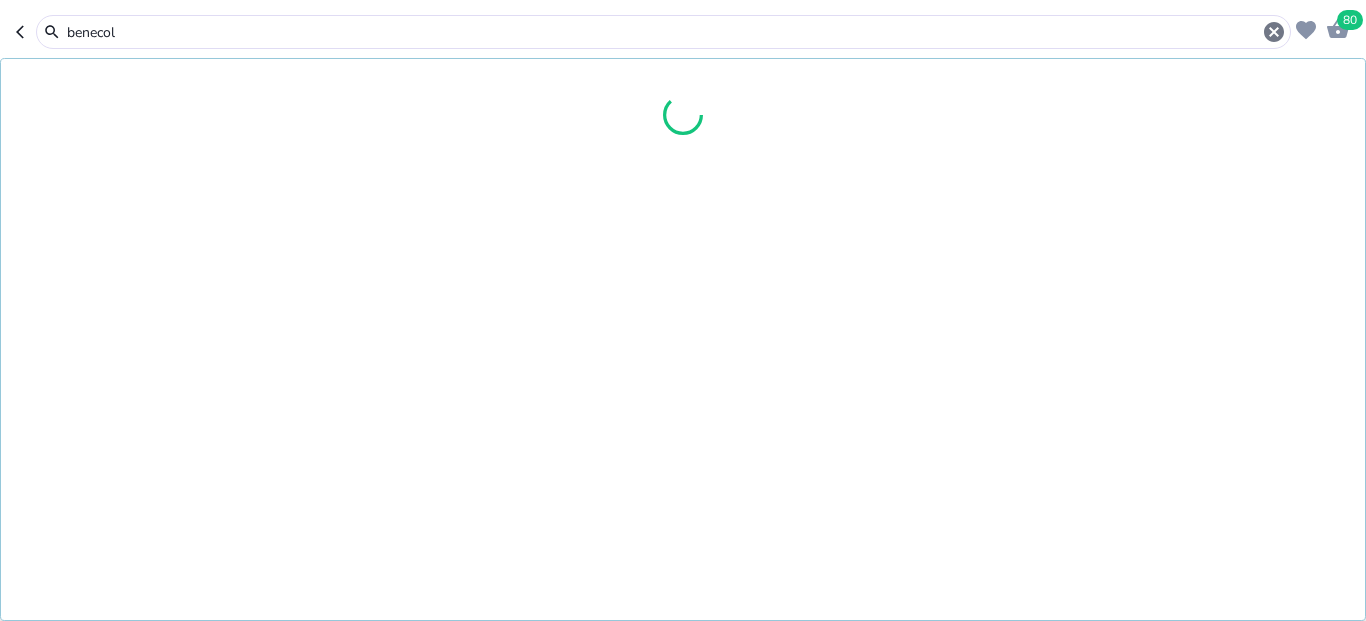 type on "benecol" 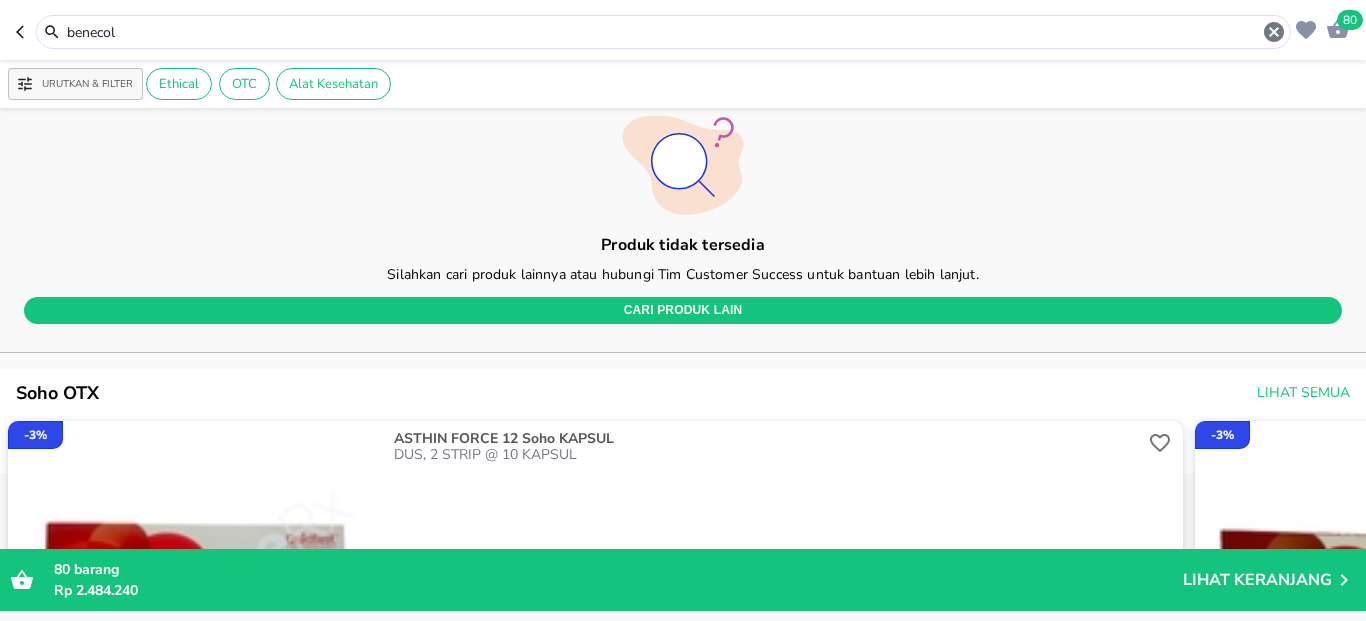 scroll, scrollTop: 0, scrollLeft: 0, axis: both 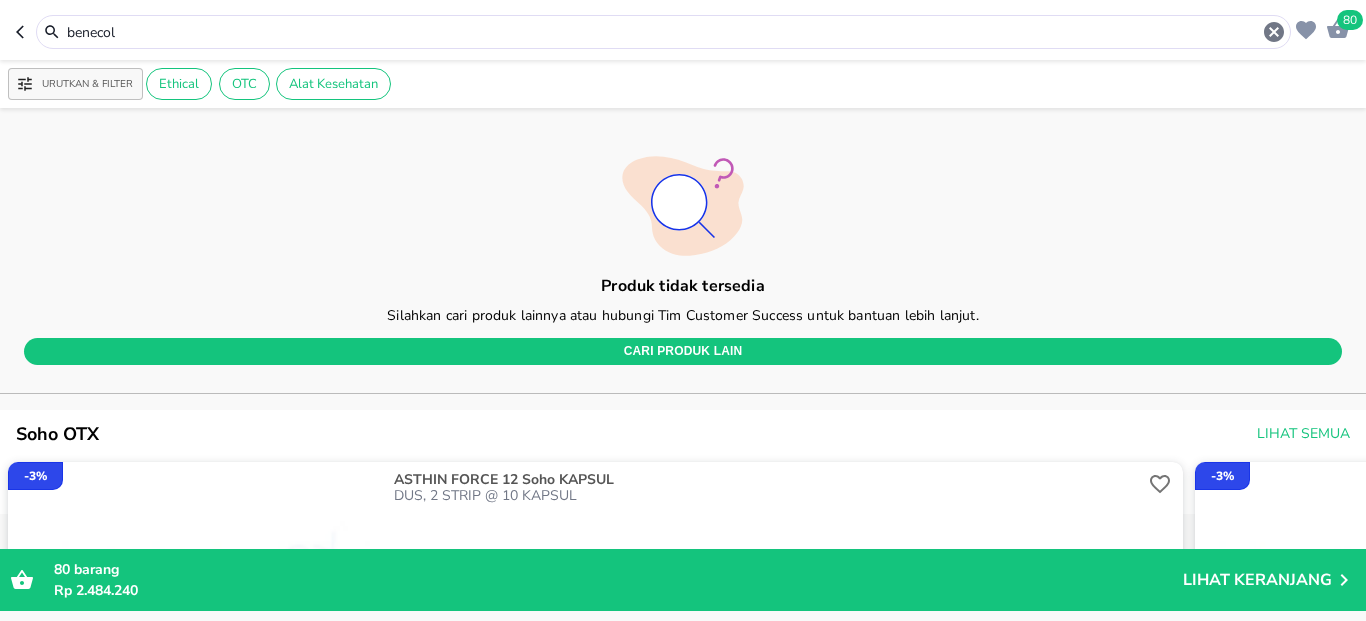 click on "benecol" at bounding box center (663, 32) 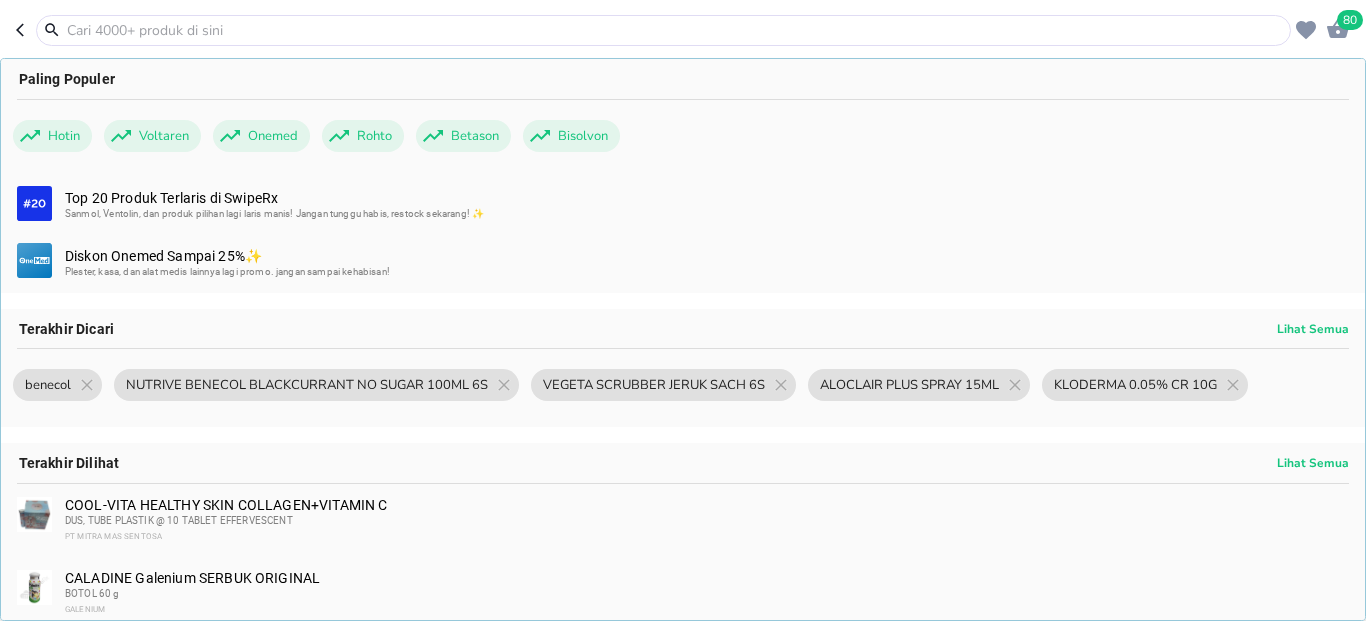 paste on "MADU TJ MURNI 250G" 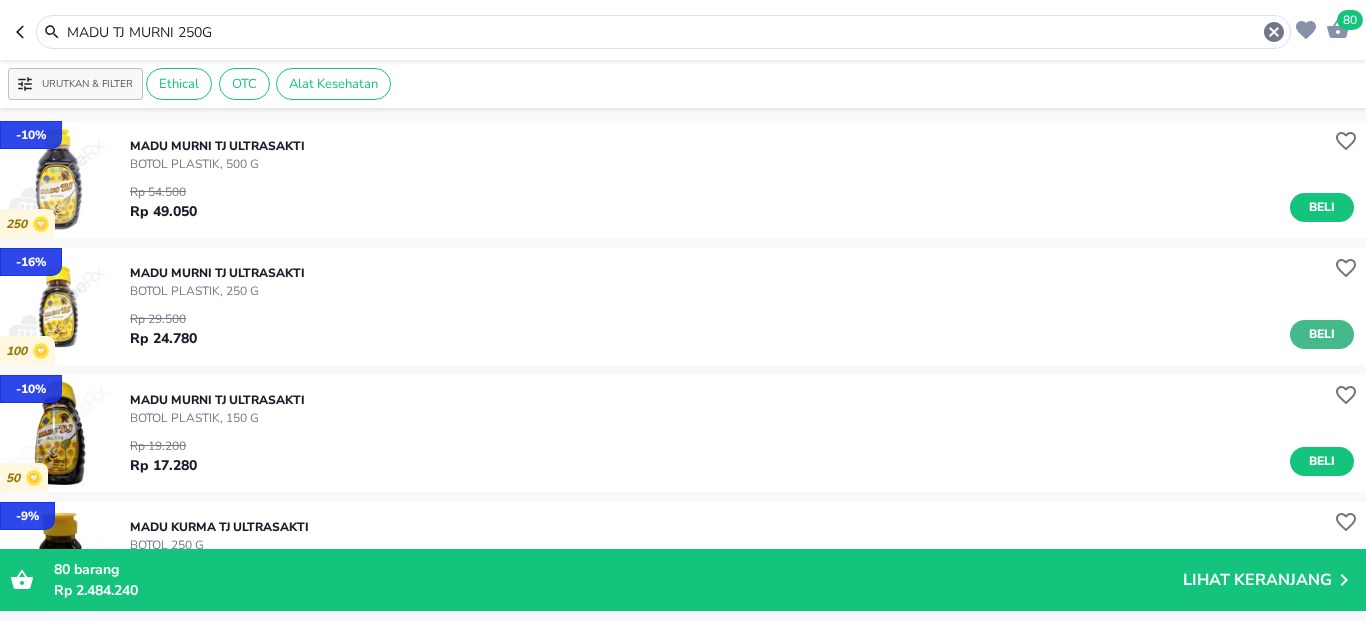 click on "Beli" at bounding box center [1322, 334] 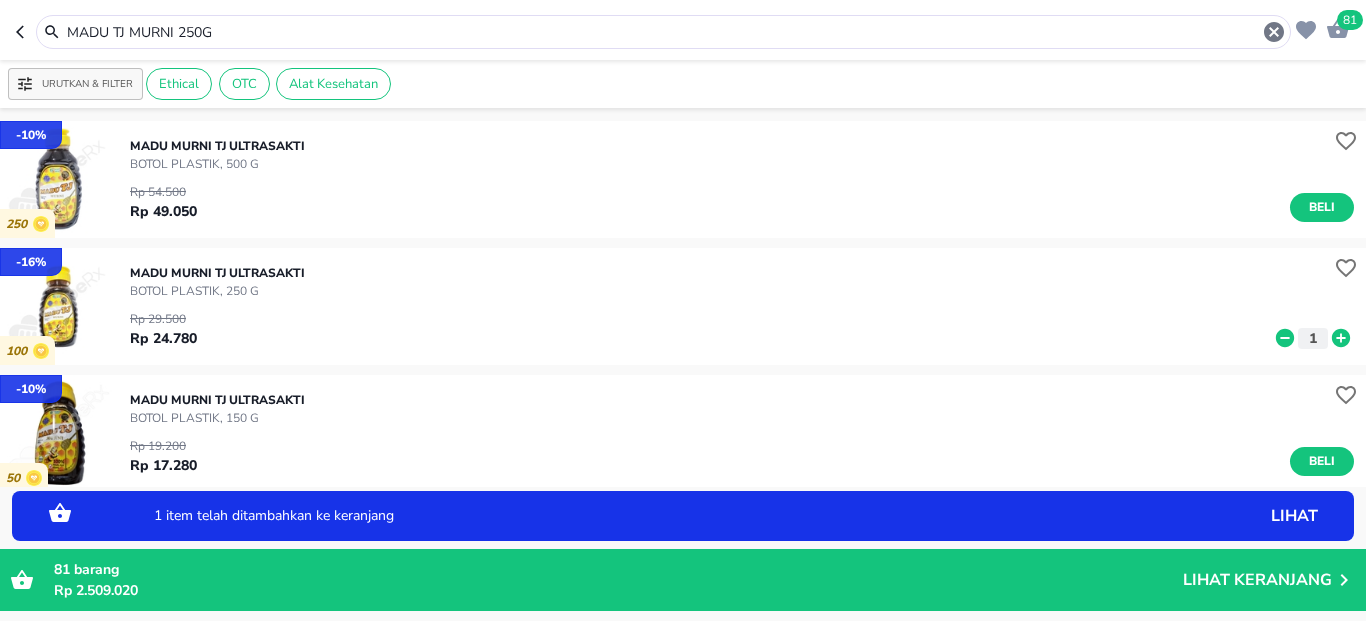 click 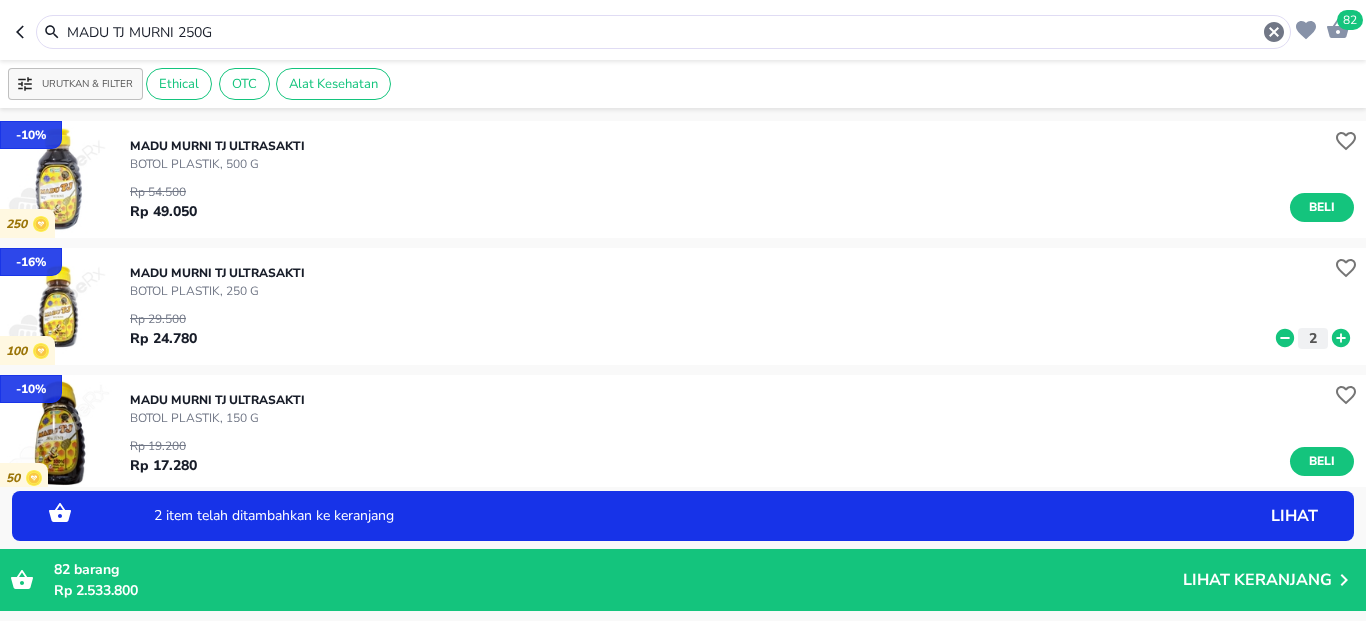 click 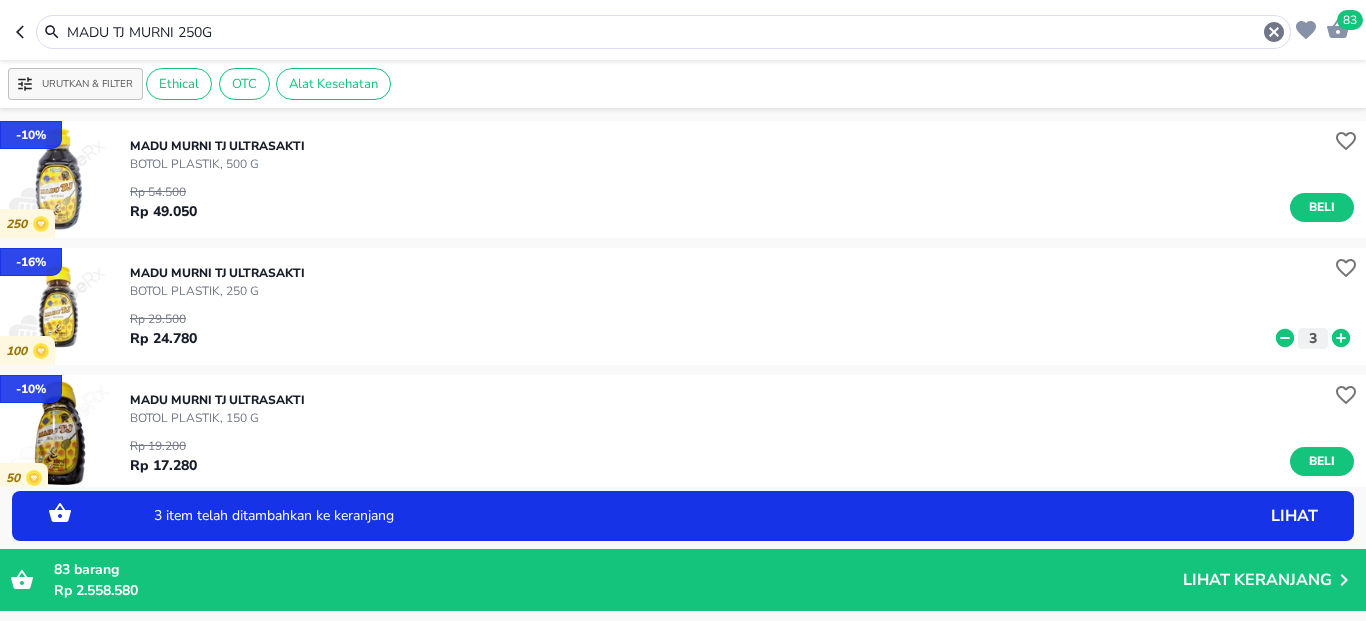 click on "MADU TJ MURNI 250G" at bounding box center [663, 32] 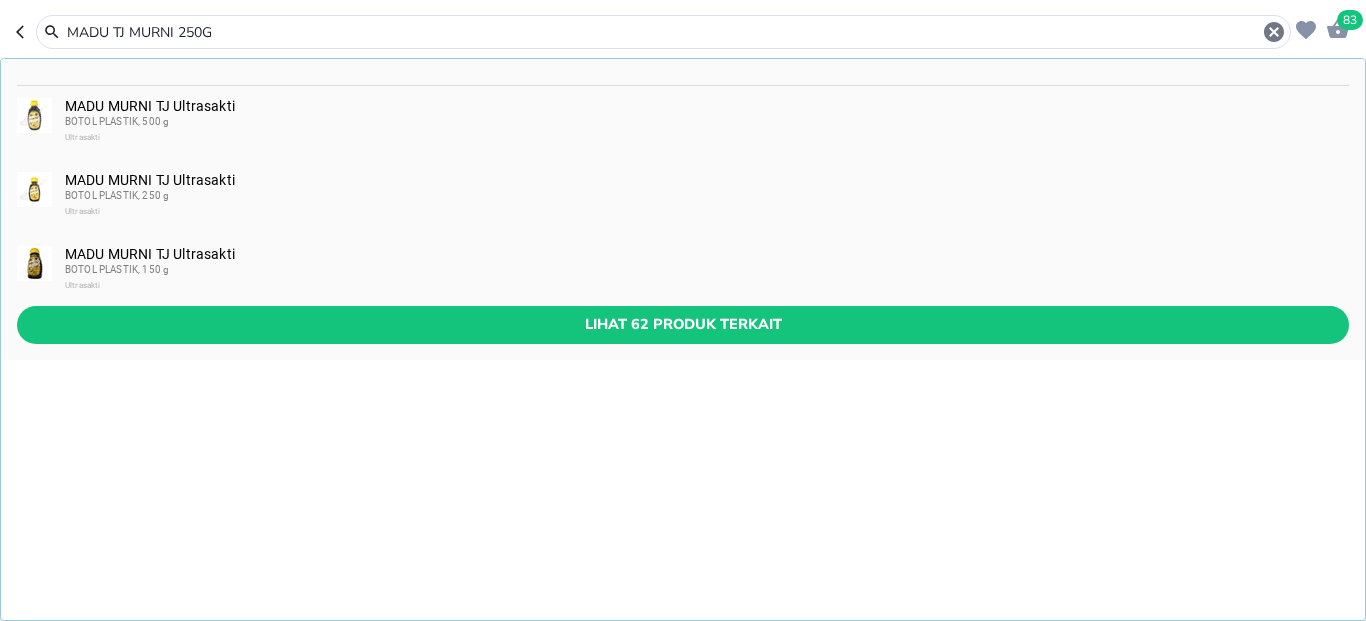 click on "MADU TJ MURNI 250G" at bounding box center [663, 32] 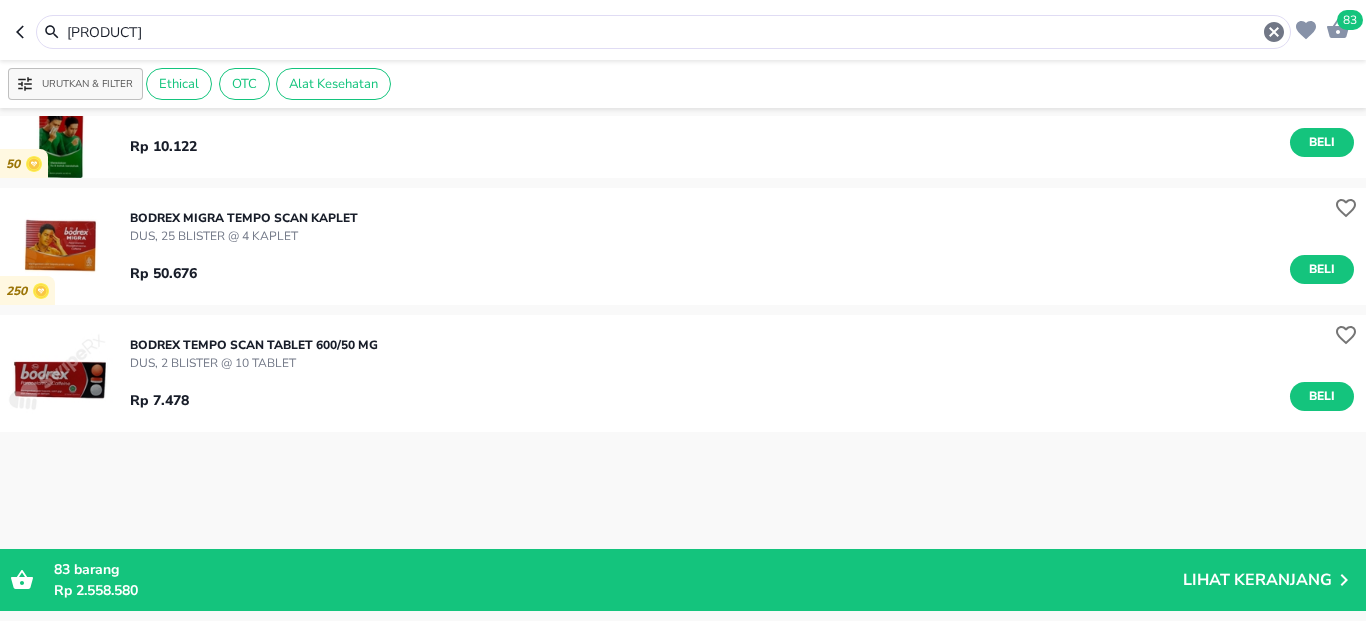 scroll, scrollTop: 360, scrollLeft: 0, axis: vertical 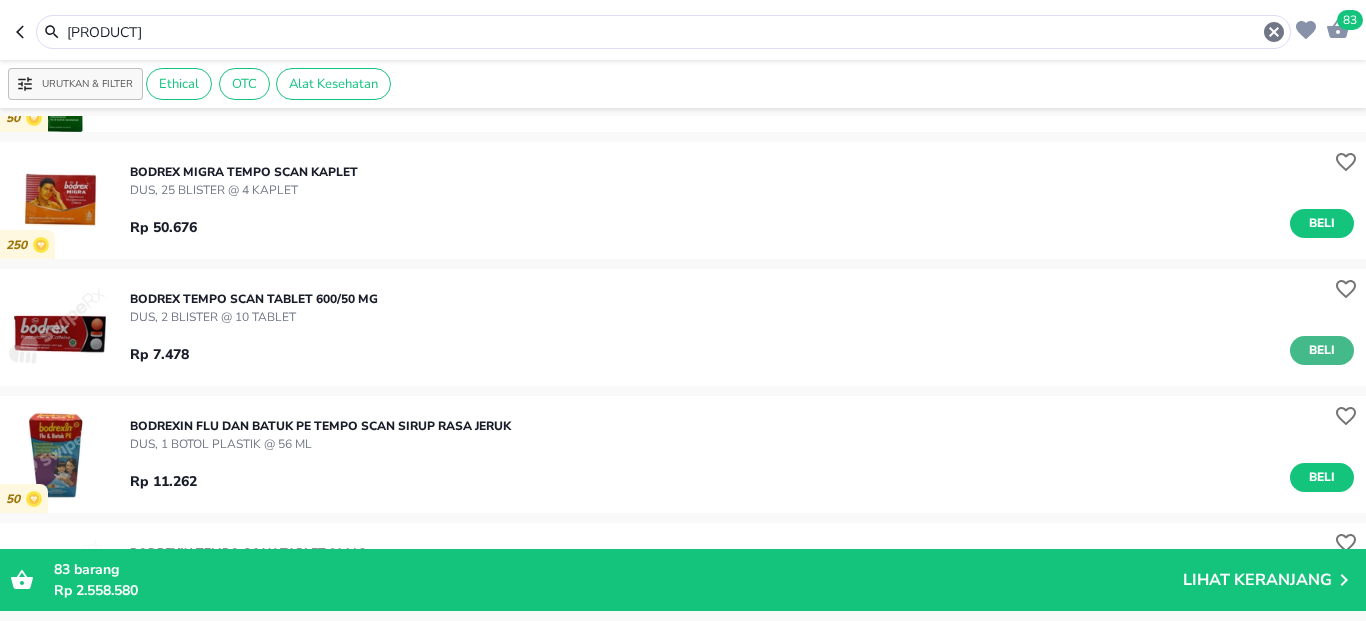 click on "Beli" at bounding box center (1322, 350) 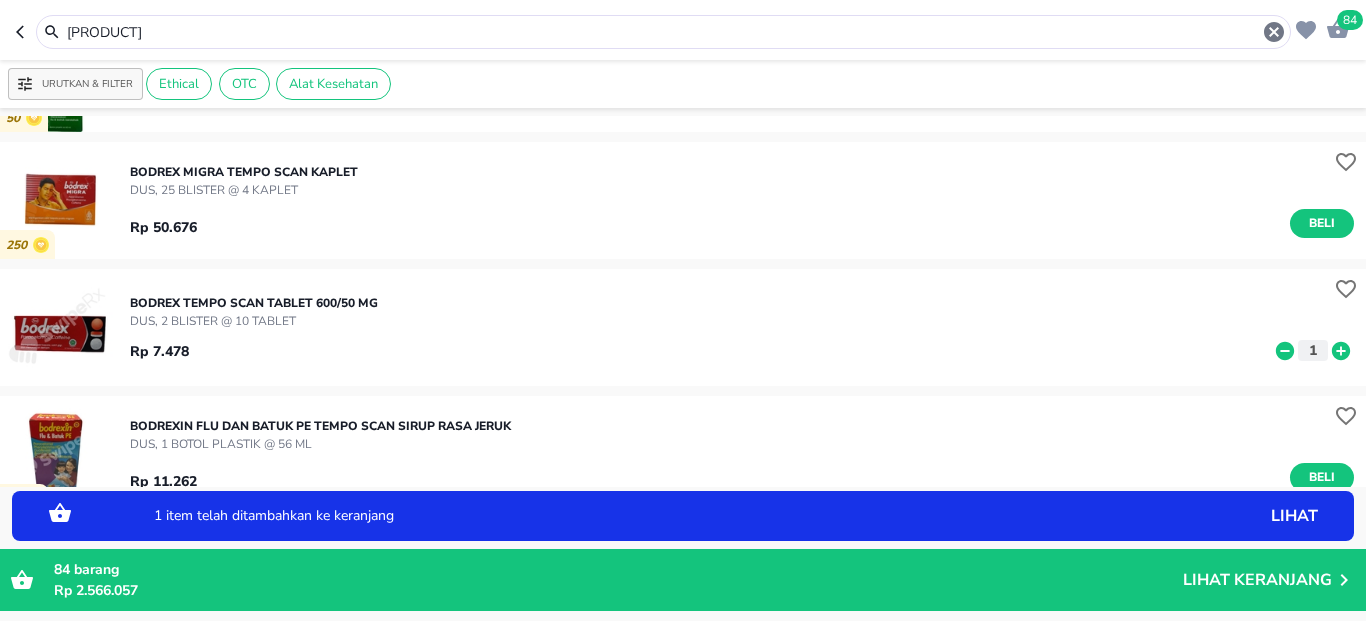 click 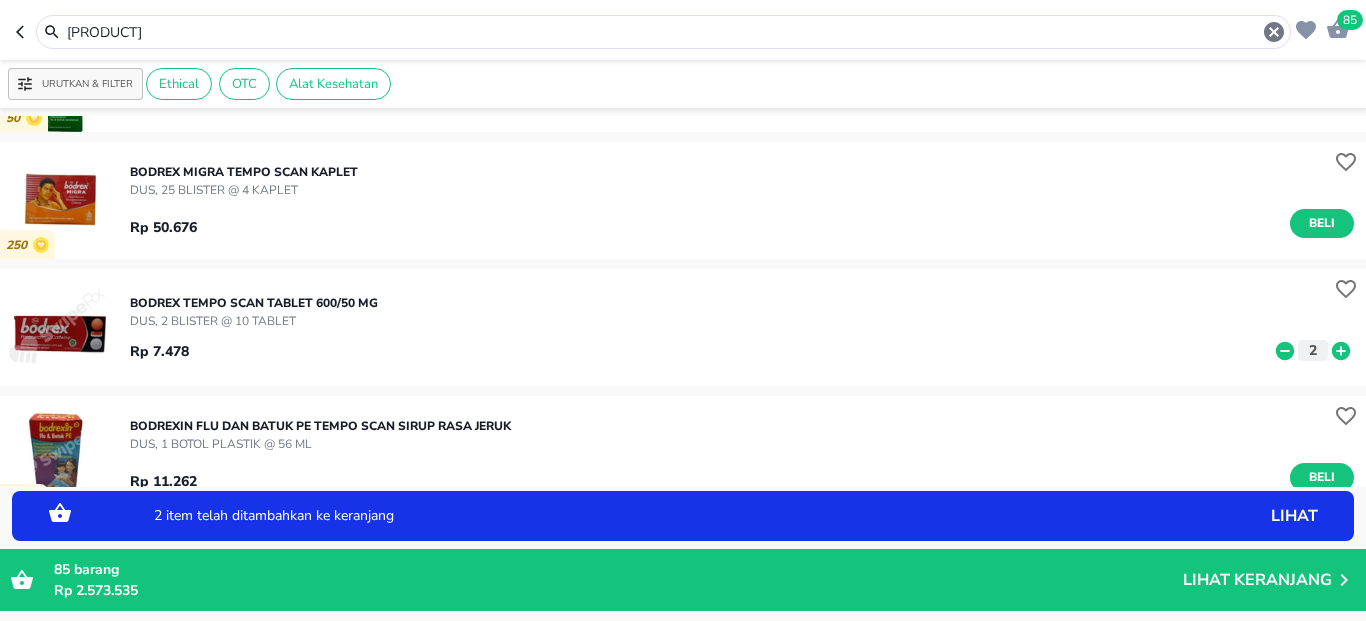 click 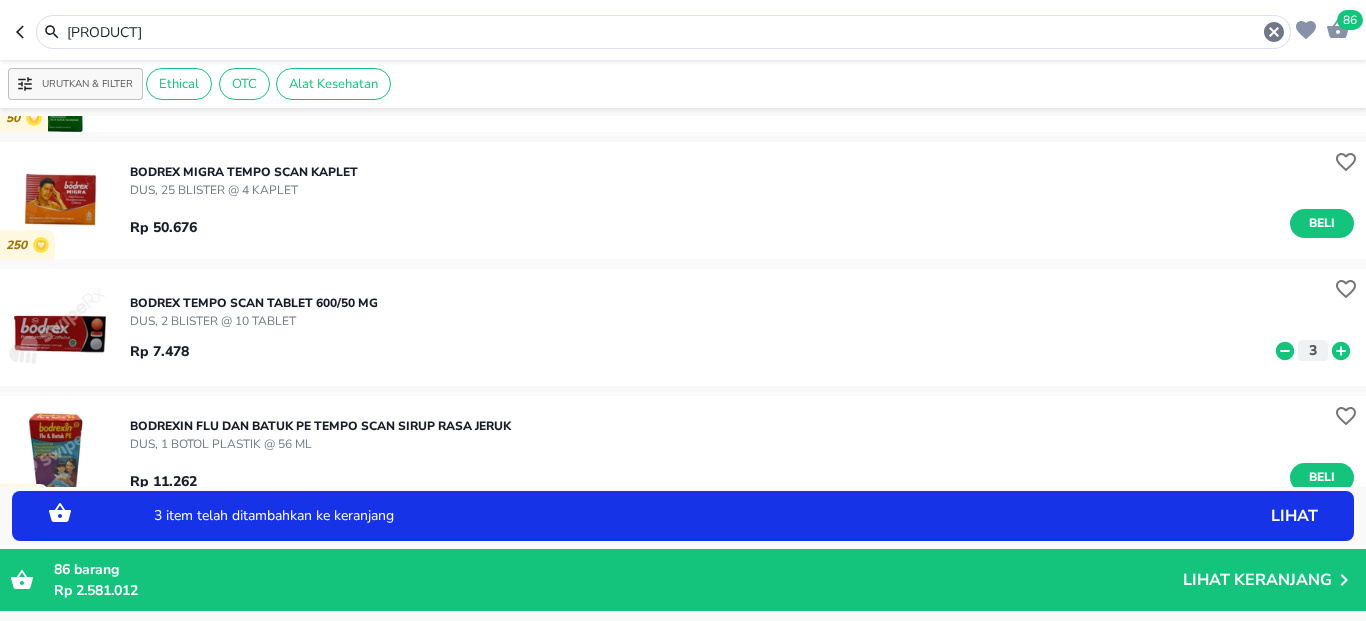click 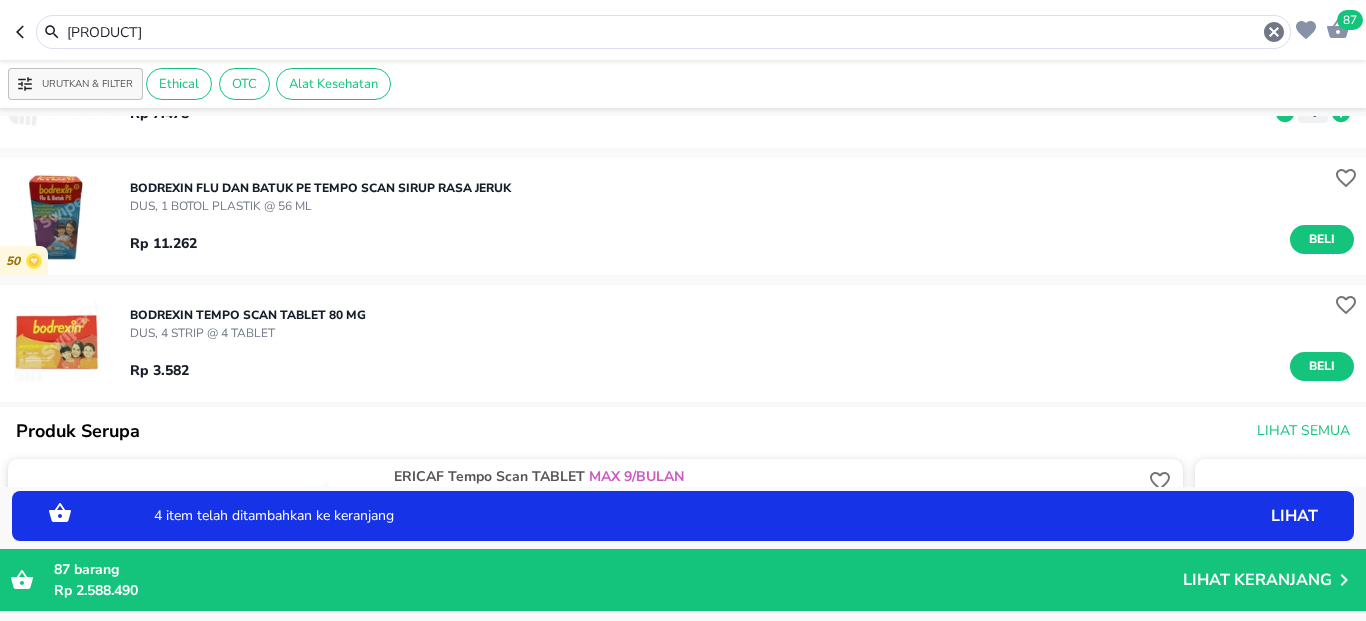 scroll, scrollTop: 600, scrollLeft: 0, axis: vertical 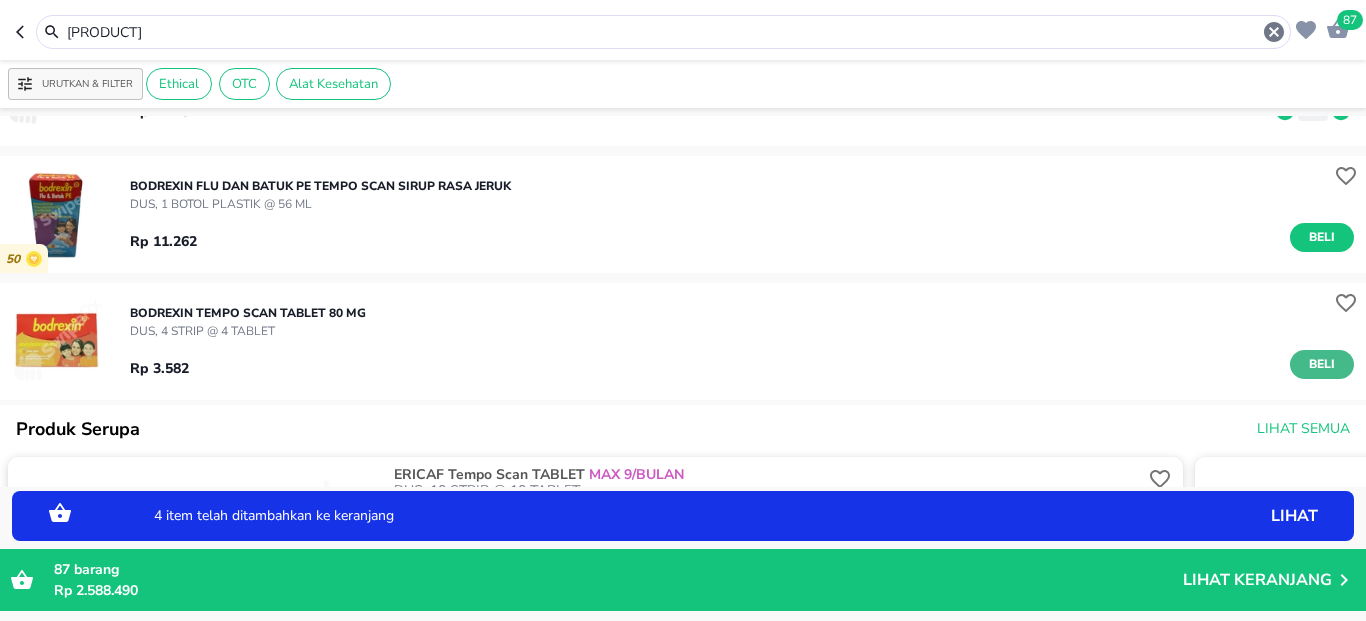 click on "Beli" at bounding box center [1322, 364] 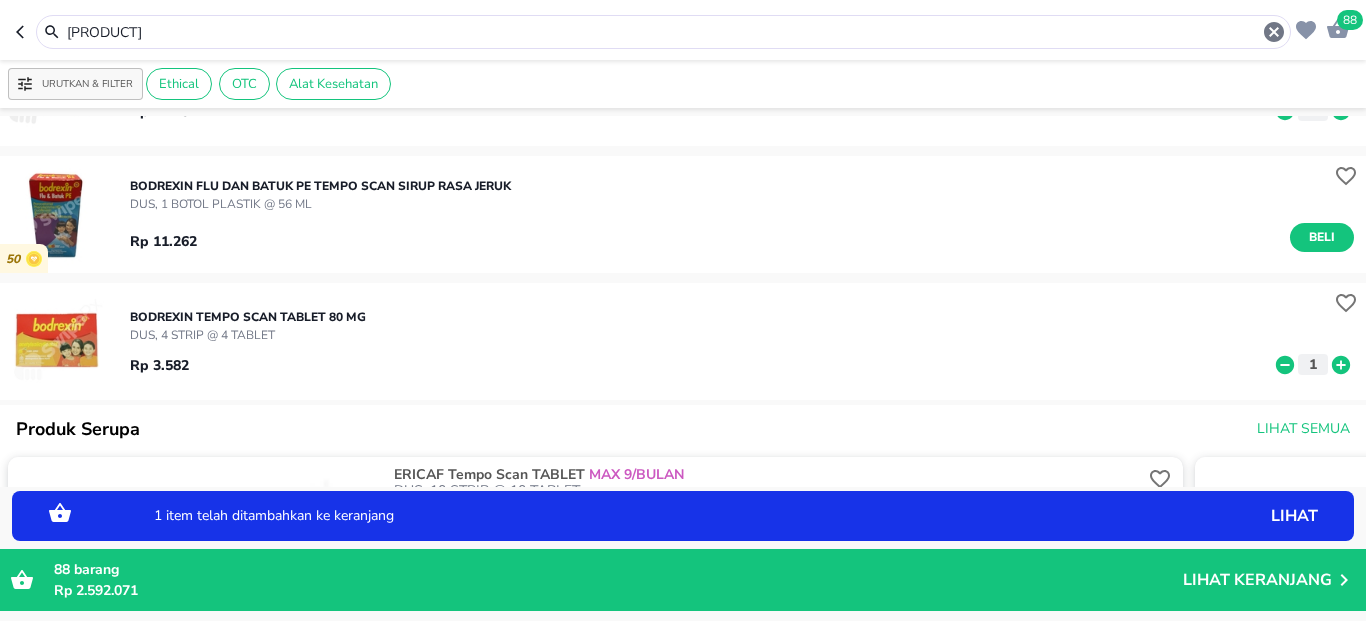 click 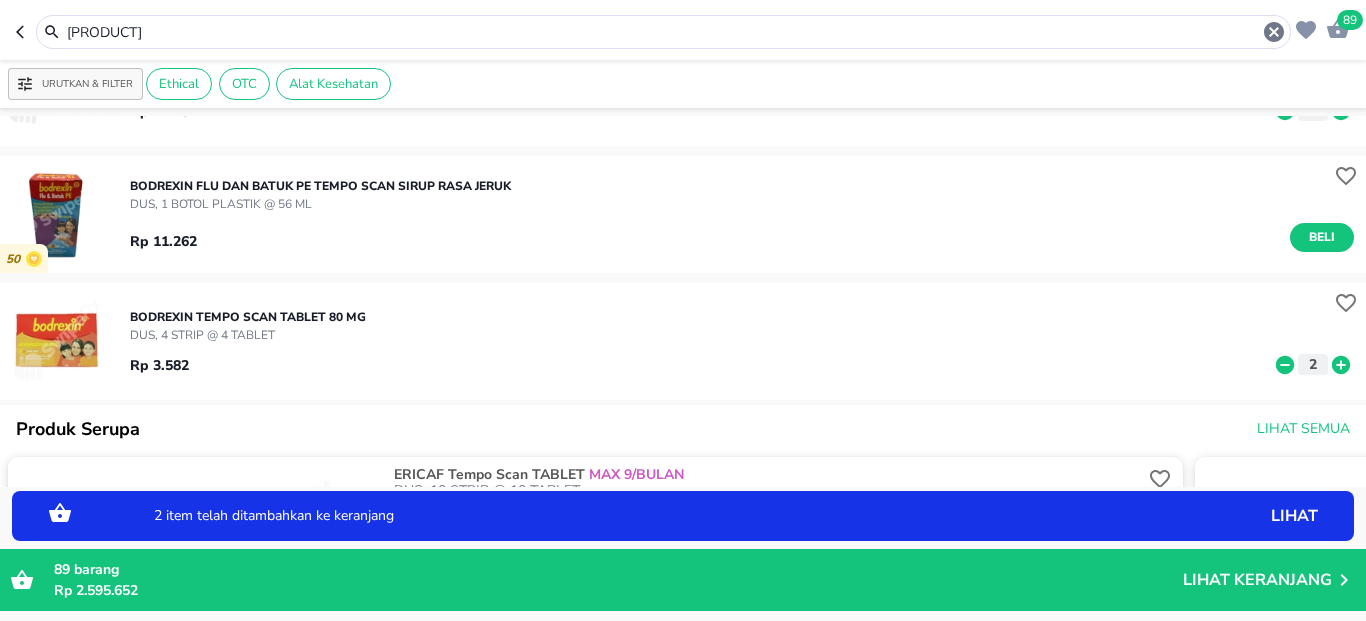 click 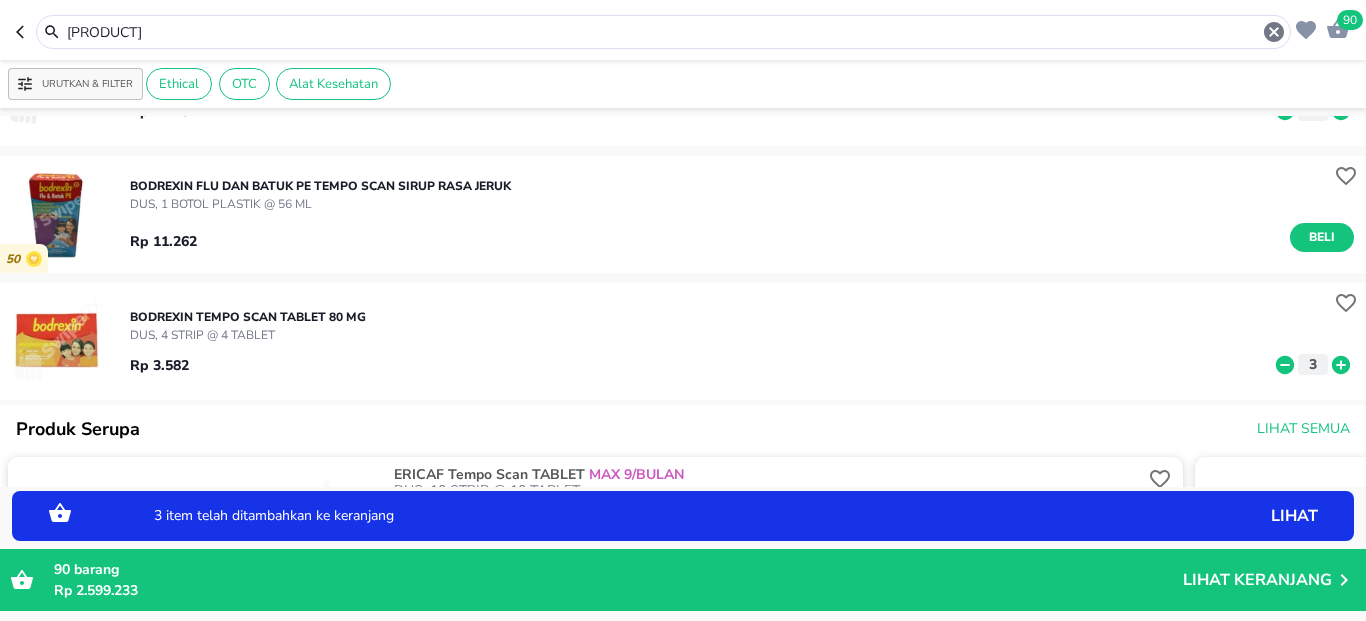 click 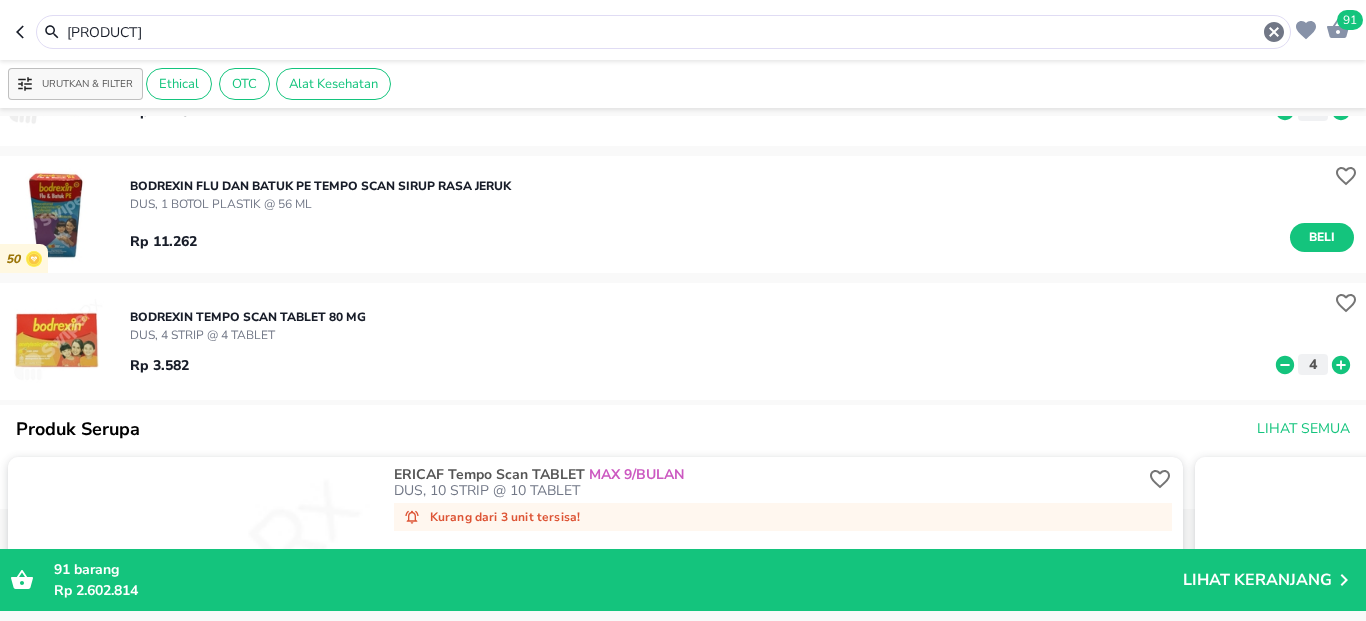 click on "bodrex" at bounding box center [663, 32] 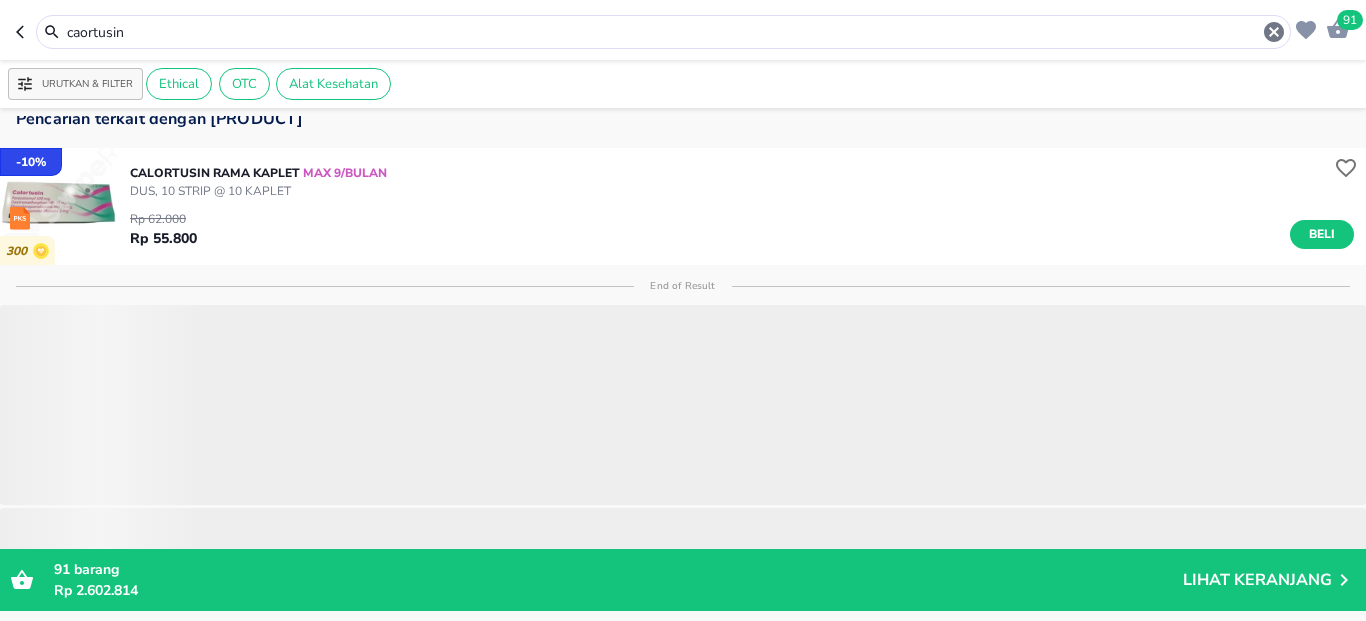 scroll, scrollTop: 543, scrollLeft: 0, axis: vertical 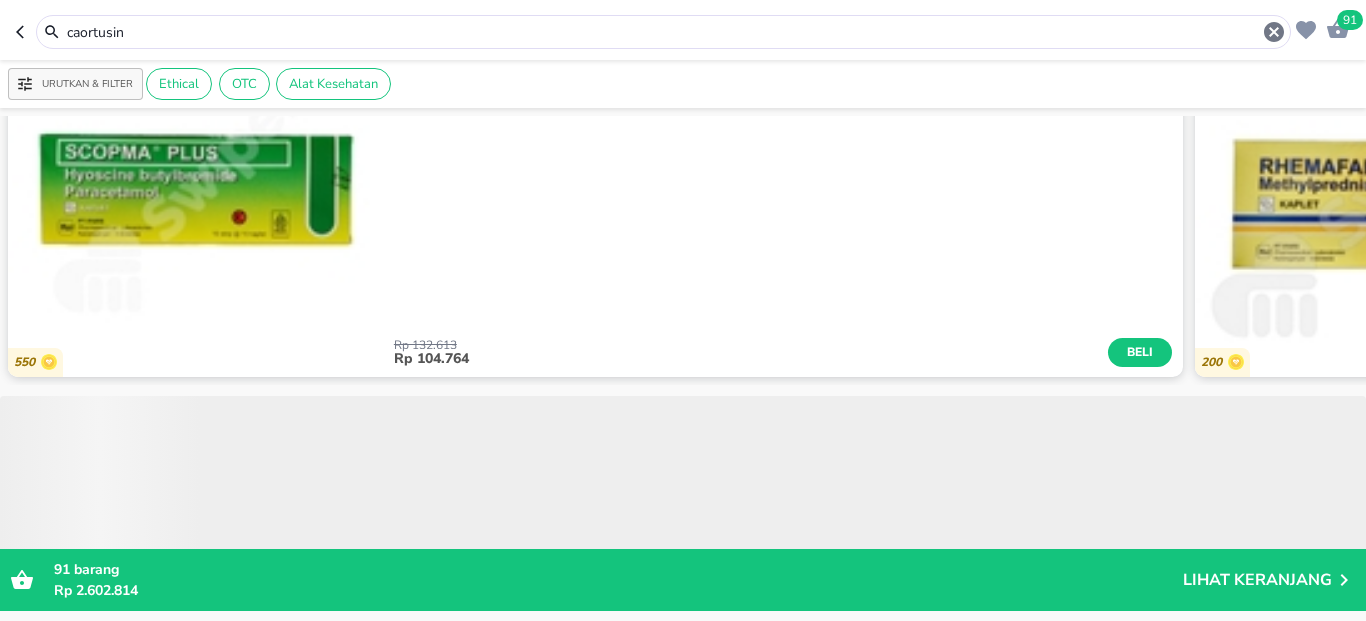 click on "caortusin" at bounding box center [663, 32] 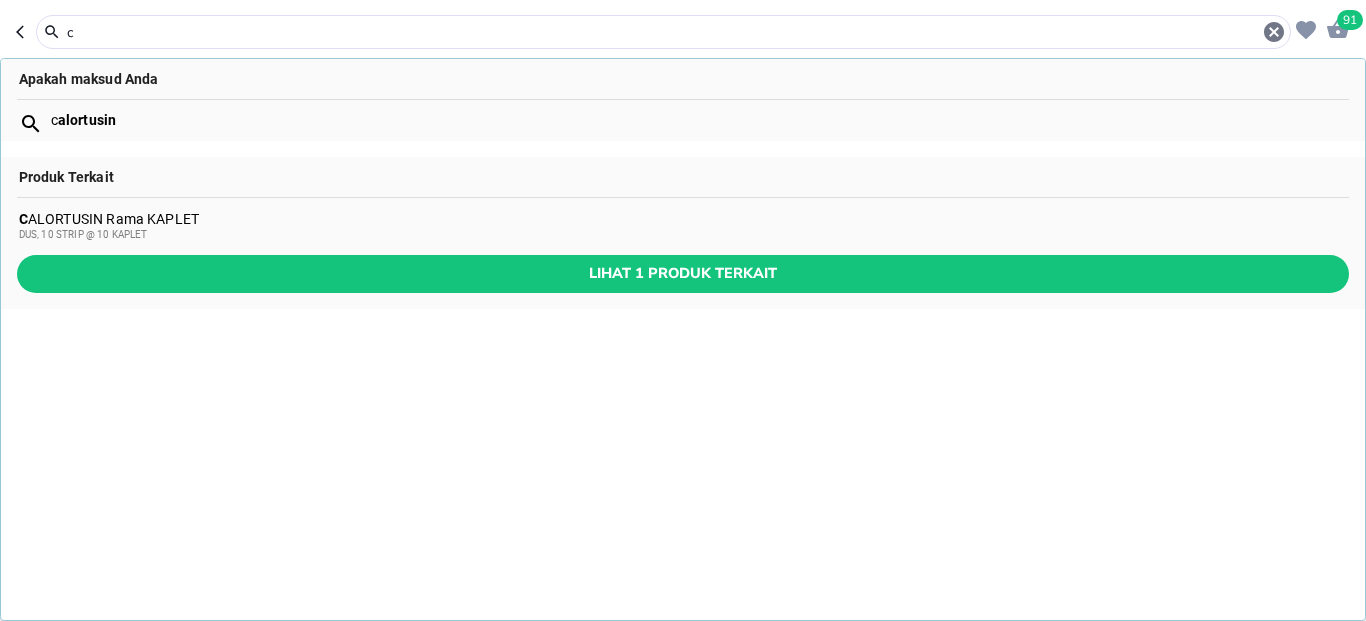 scroll, scrollTop: 998, scrollLeft: 0, axis: vertical 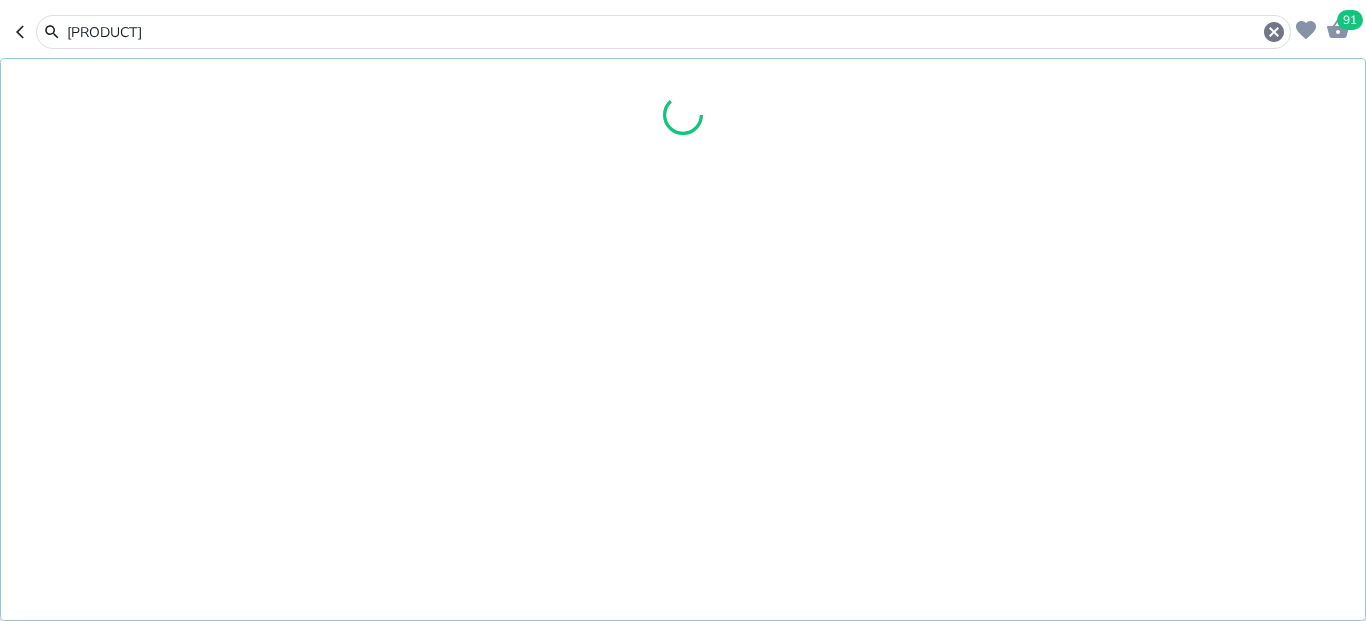 type on "calortusin" 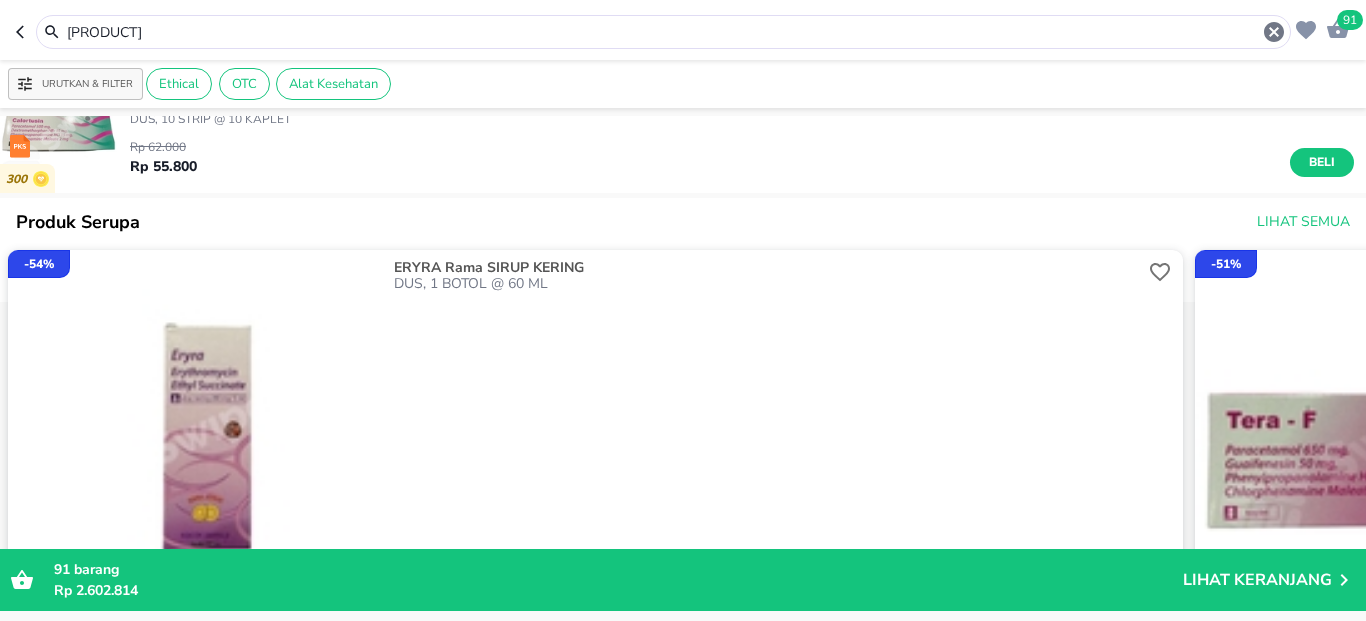 scroll, scrollTop: 0, scrollLeft: 0, axis: both 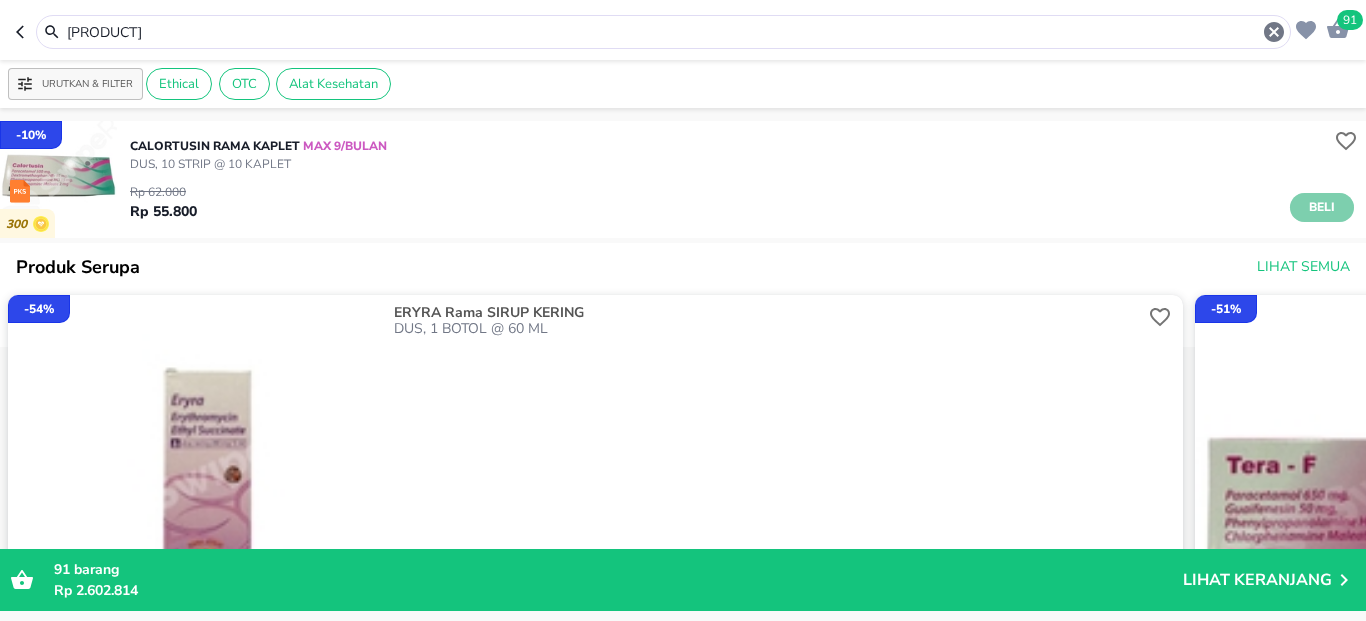 click on "Beli" at bounding box center (1322, 207) 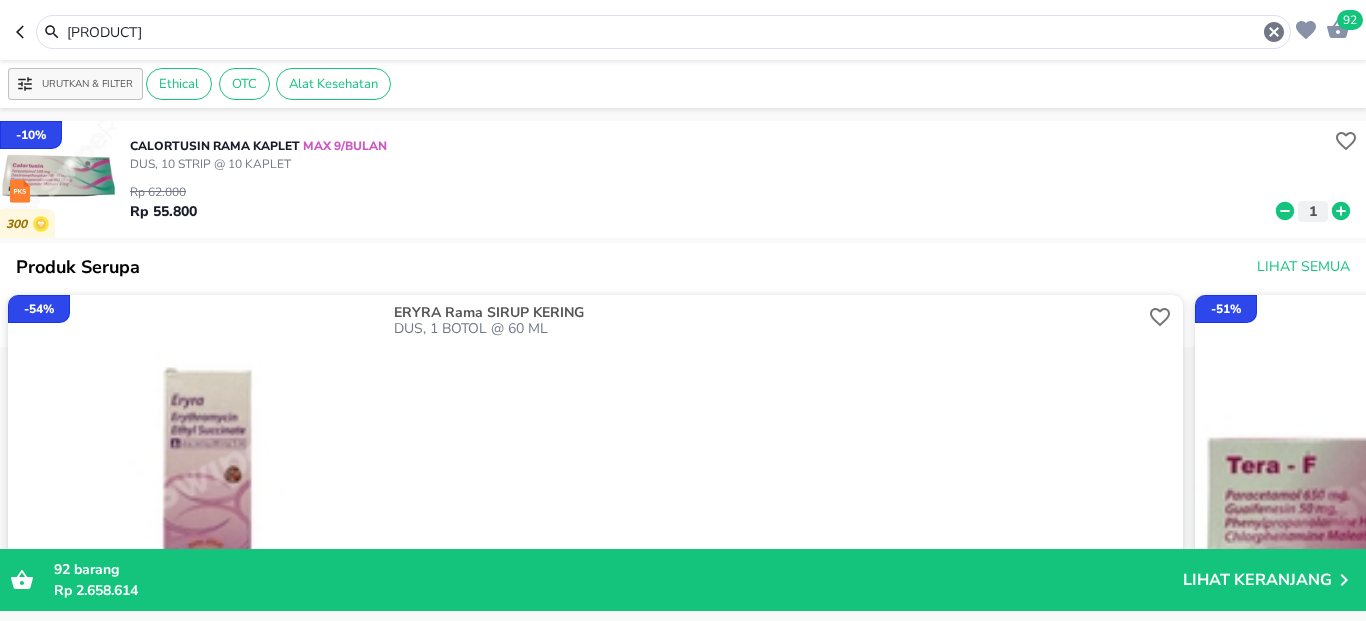 click on "calortusin" at bounding box center [663, 32] 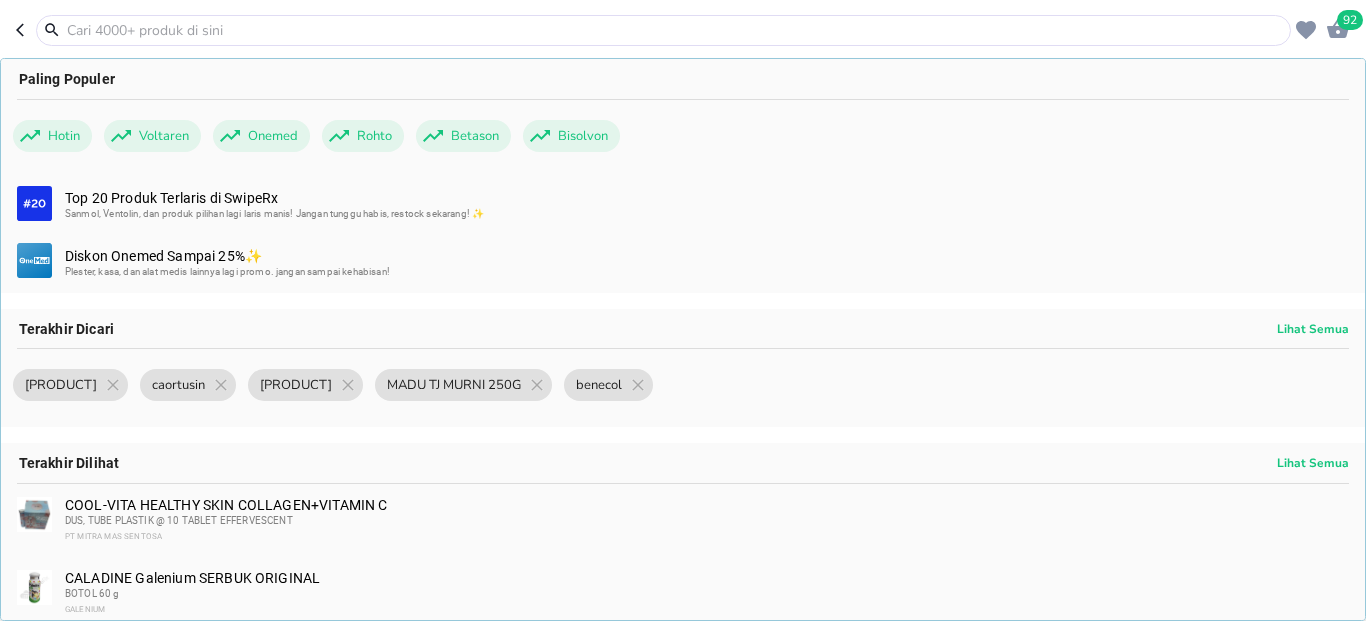 paste on "IMBOOST FORCE ULTIMATE CAPL 30S" 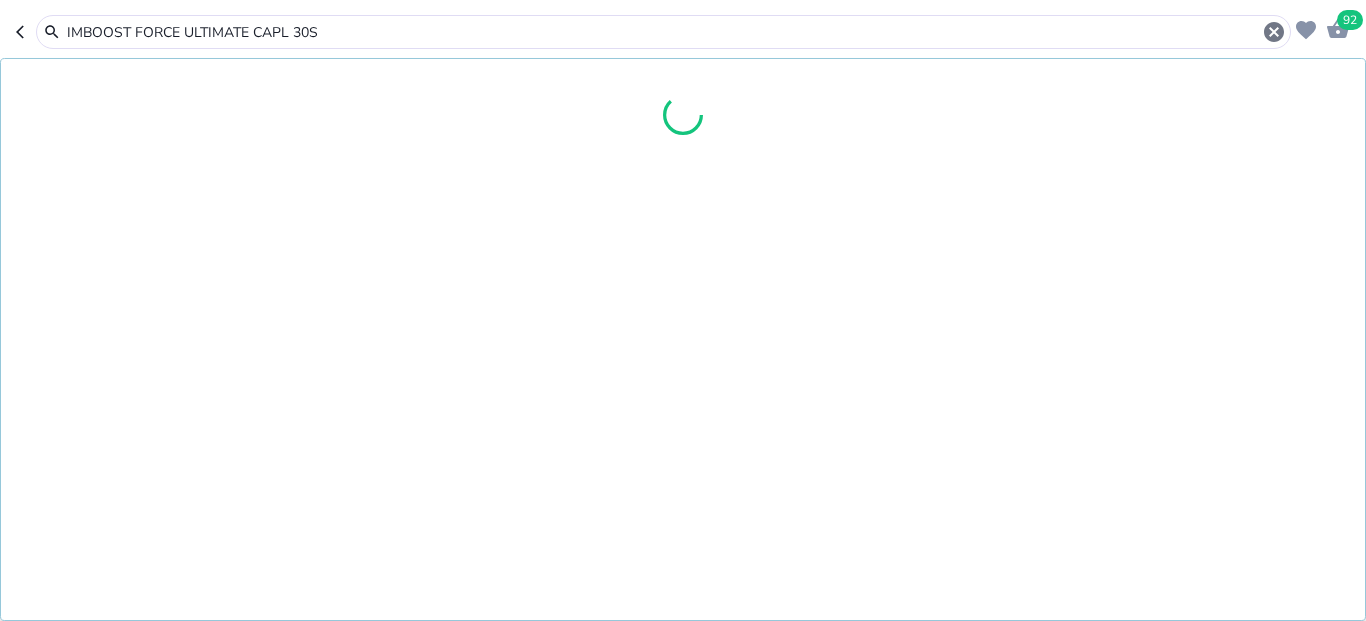 type on "IMBOOST FORCE ULTIMATE CAPL 30S" 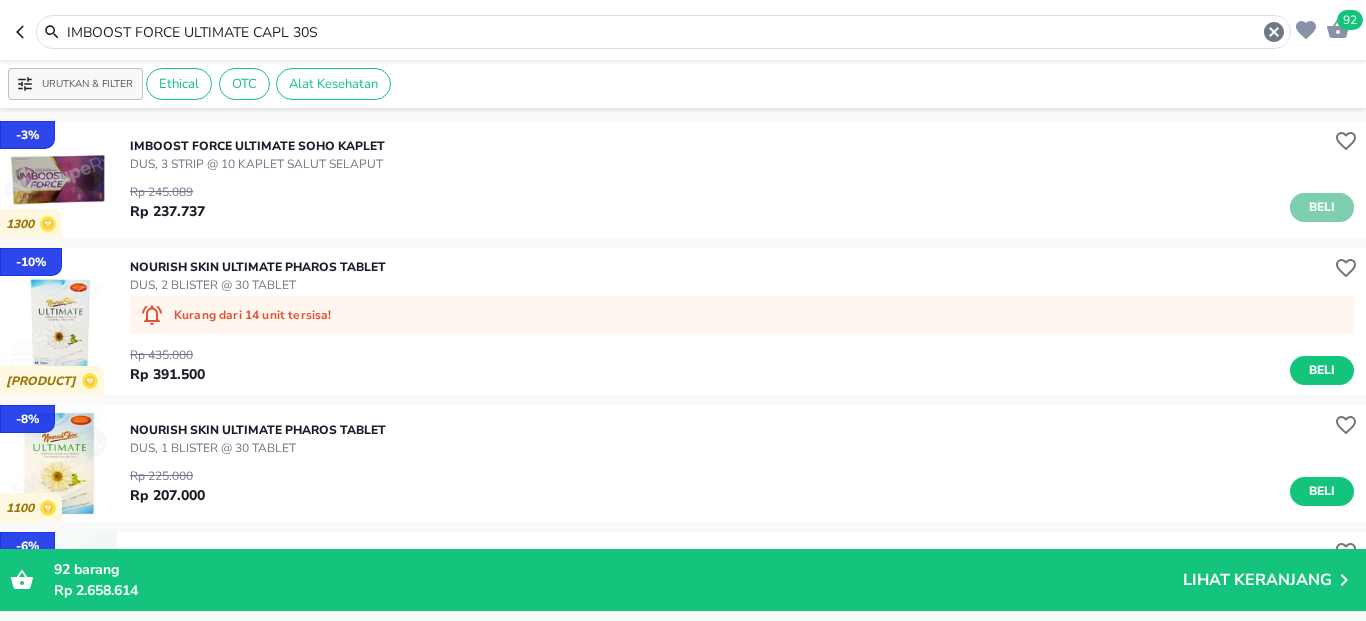 click on "Beli" at bounding box center (1322, 207) 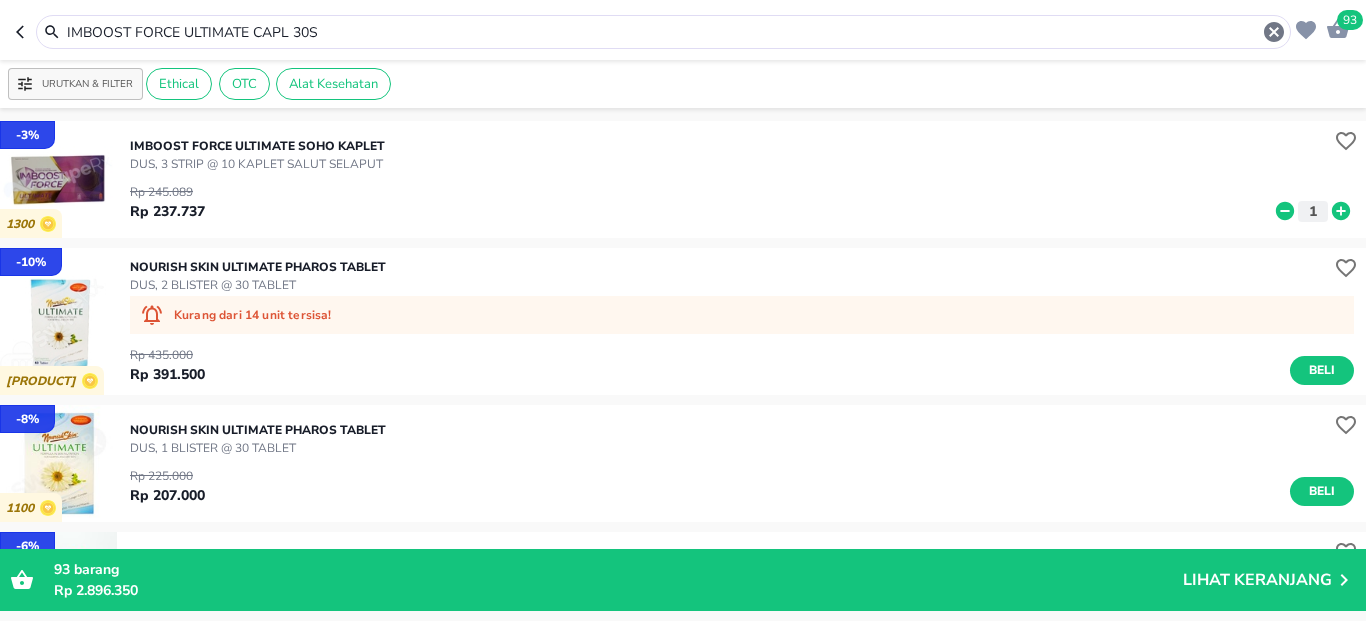 click on "IMBOOST FORCE ULTIMATE CAPL 30S" at bounding box center (663, 32) 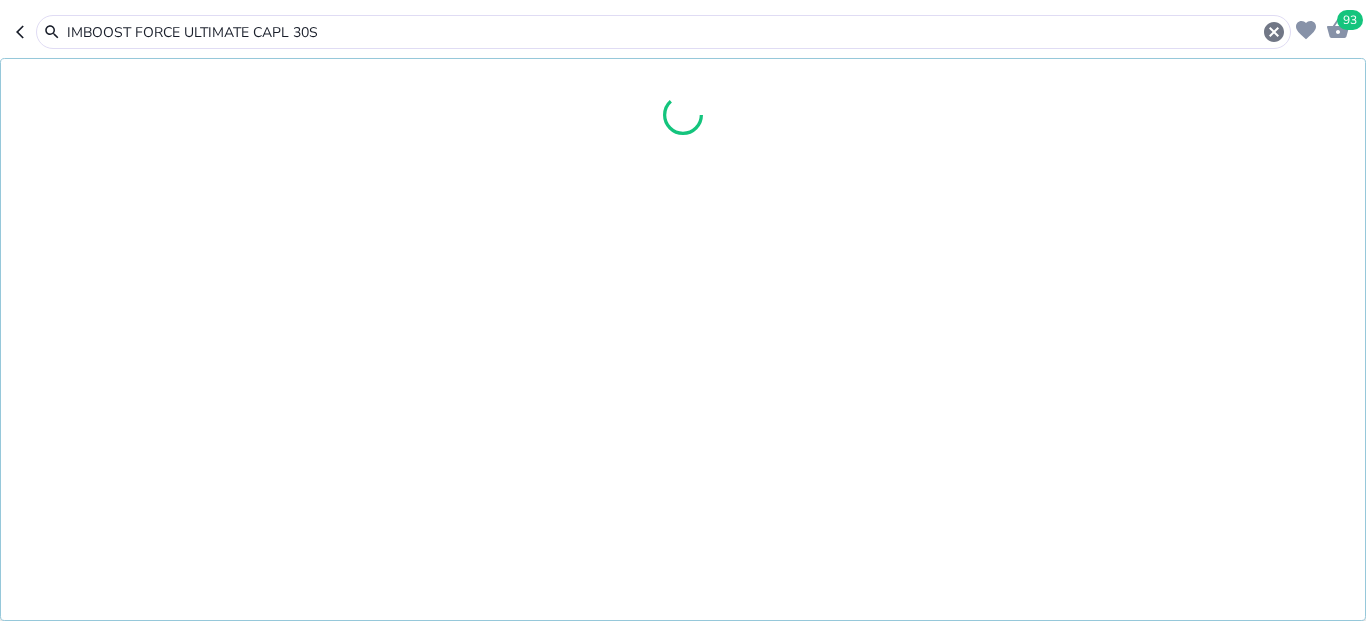 click on "IMBOOST FORCE ULTIMATE CAPL 30S" at bounding box center (663, 32) 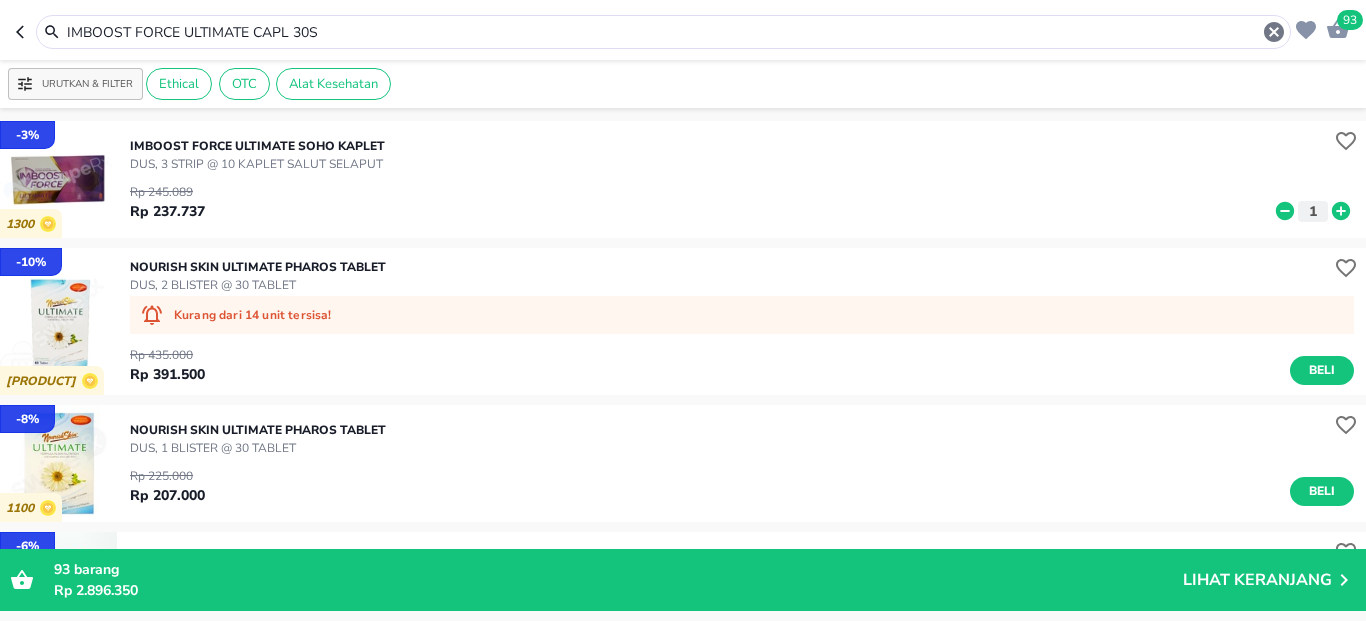 click on "IMBOOST FORCE ULTIMATE CAPL 30S" at bounding box center (663, 32) 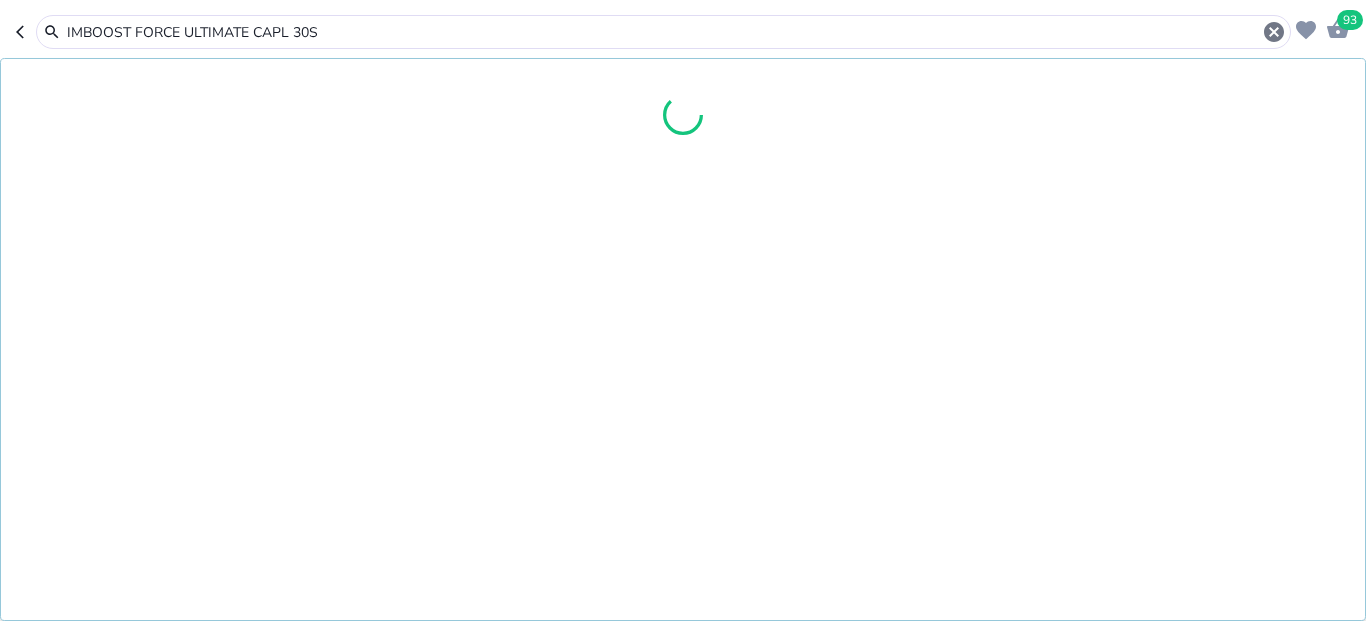 click on "IMBOOST FORCE ULTIMATE CAPL 30S" at bounding box center (663, 32) 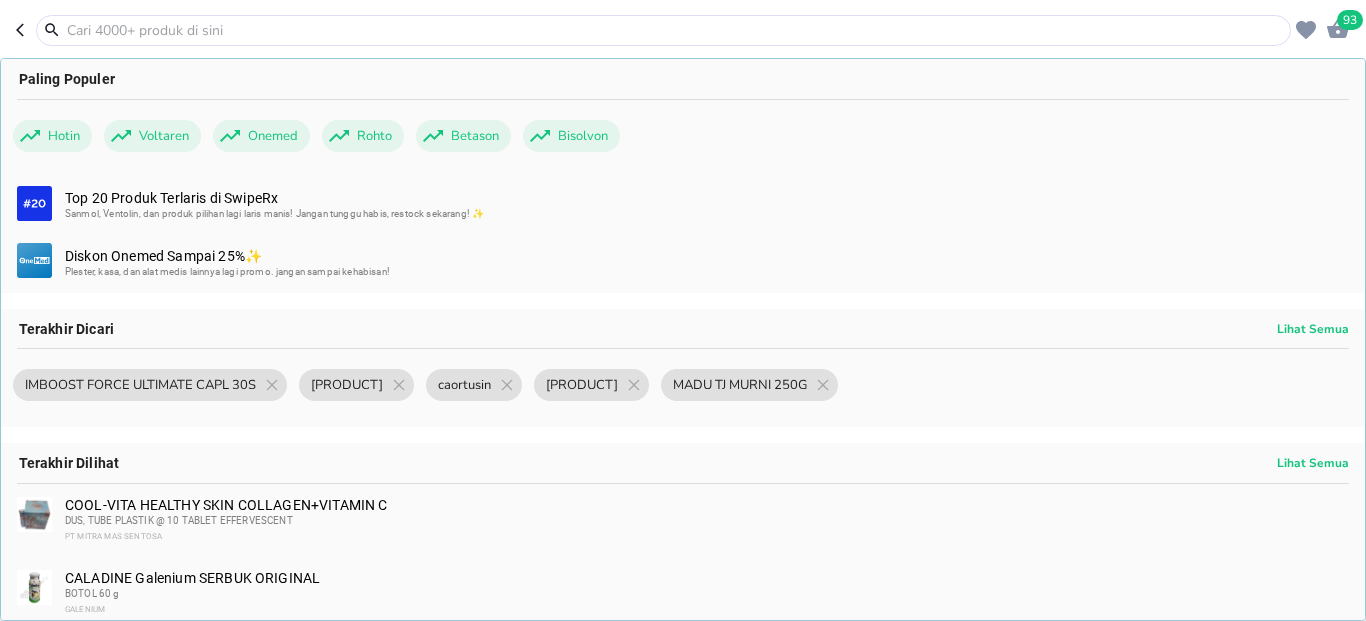 paste on "CAVIPLEX CDEZ CAPL 10S STRIP 10S" 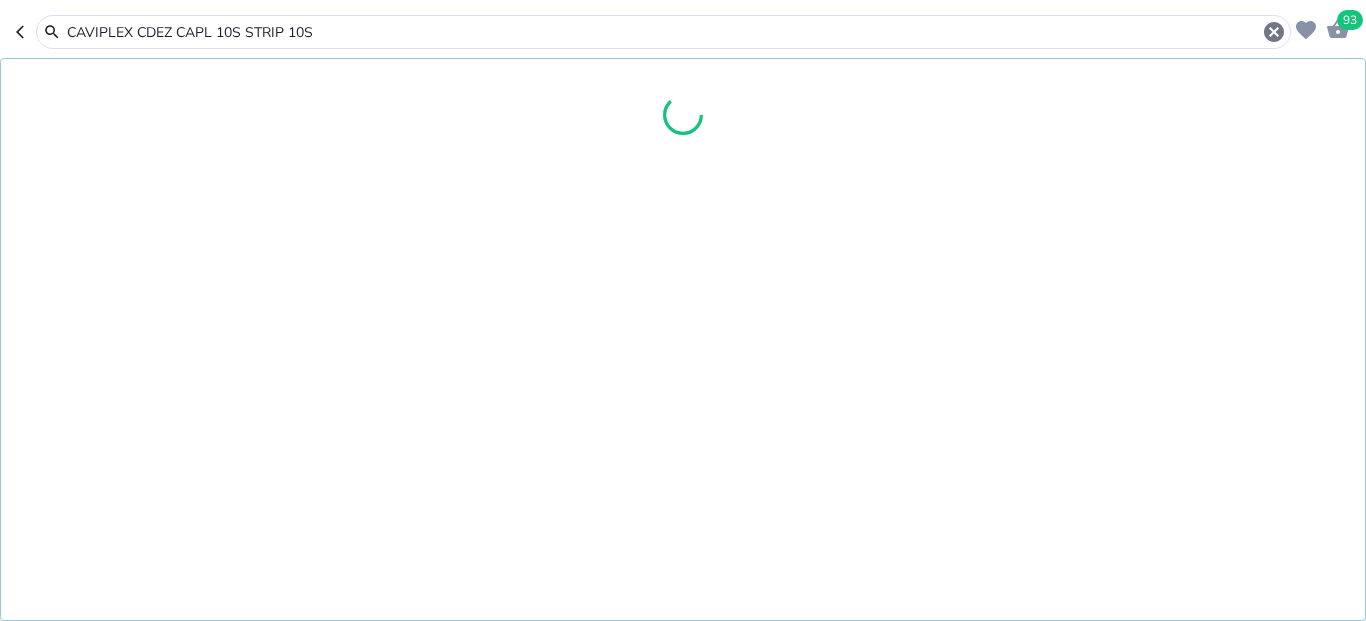 type on "CAVIPLEX CDEZ CAPL 10S STRIP 10S" 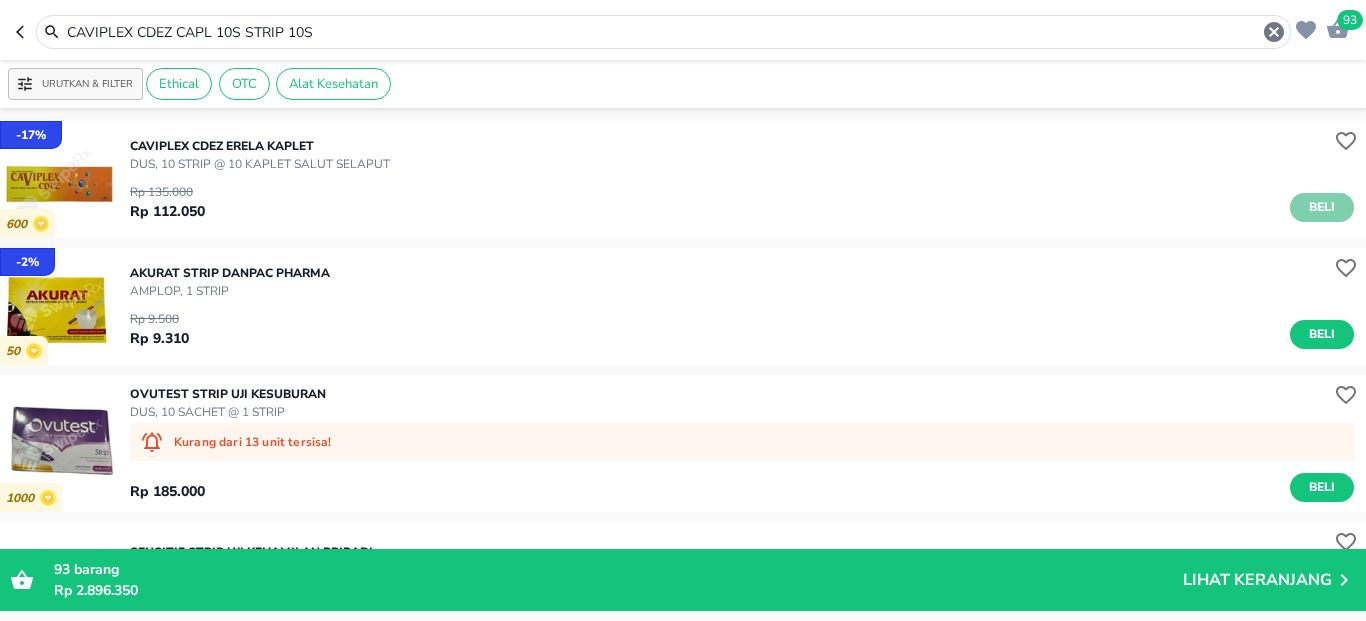 click on "Beli" at bounding box center (1322, 207) 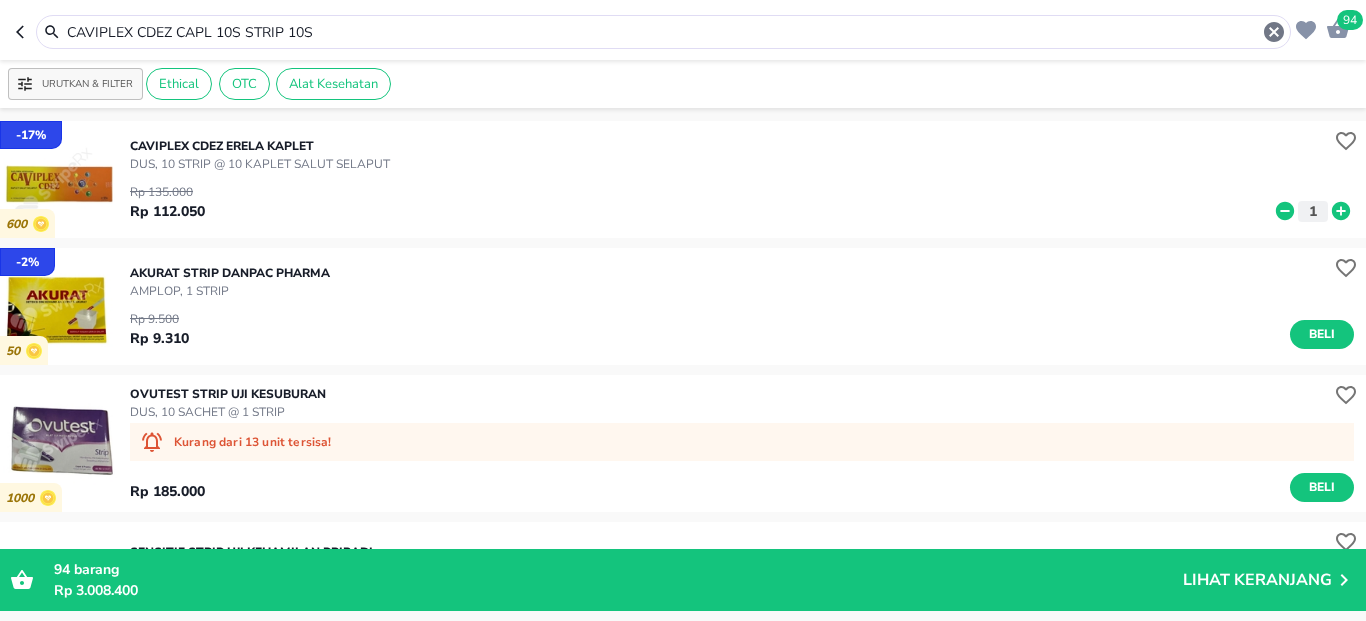click on "CAVIPLEX CDEZ CAPL 10S STRIP 10S" at bounding box center [663, 32] 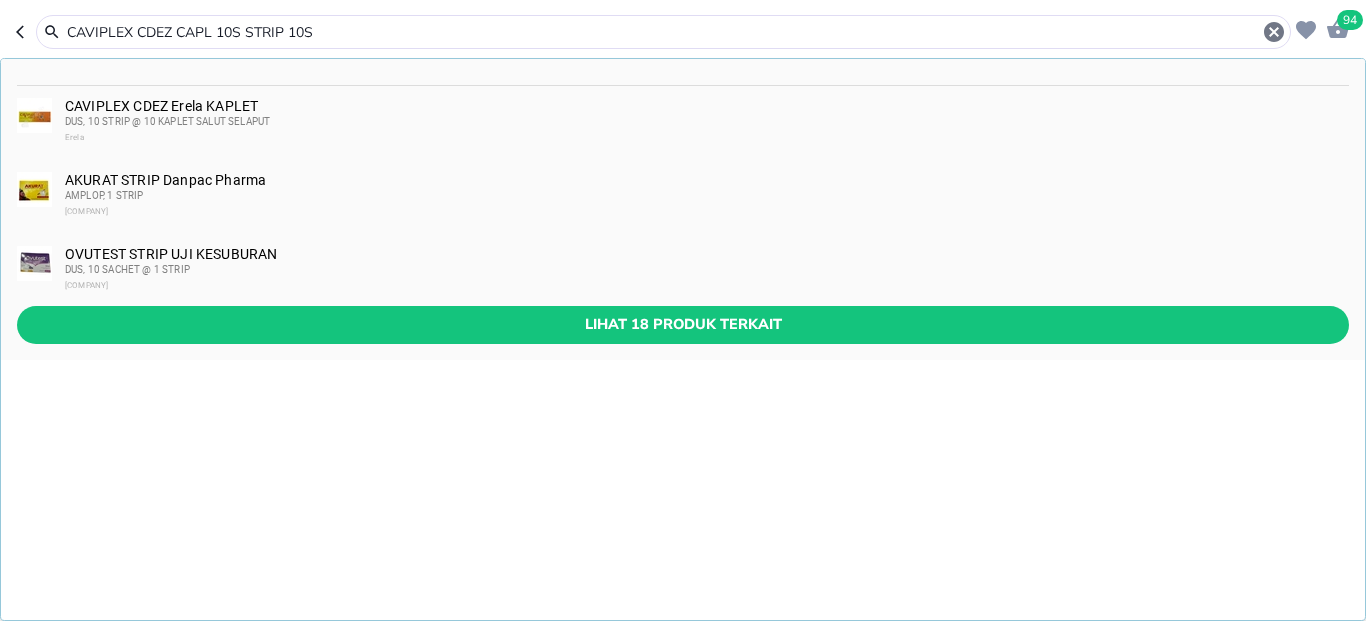 click on "CAVIPLEX CDEZ CAPL 10S STRIP 10S" at bounding box center [663, 32] 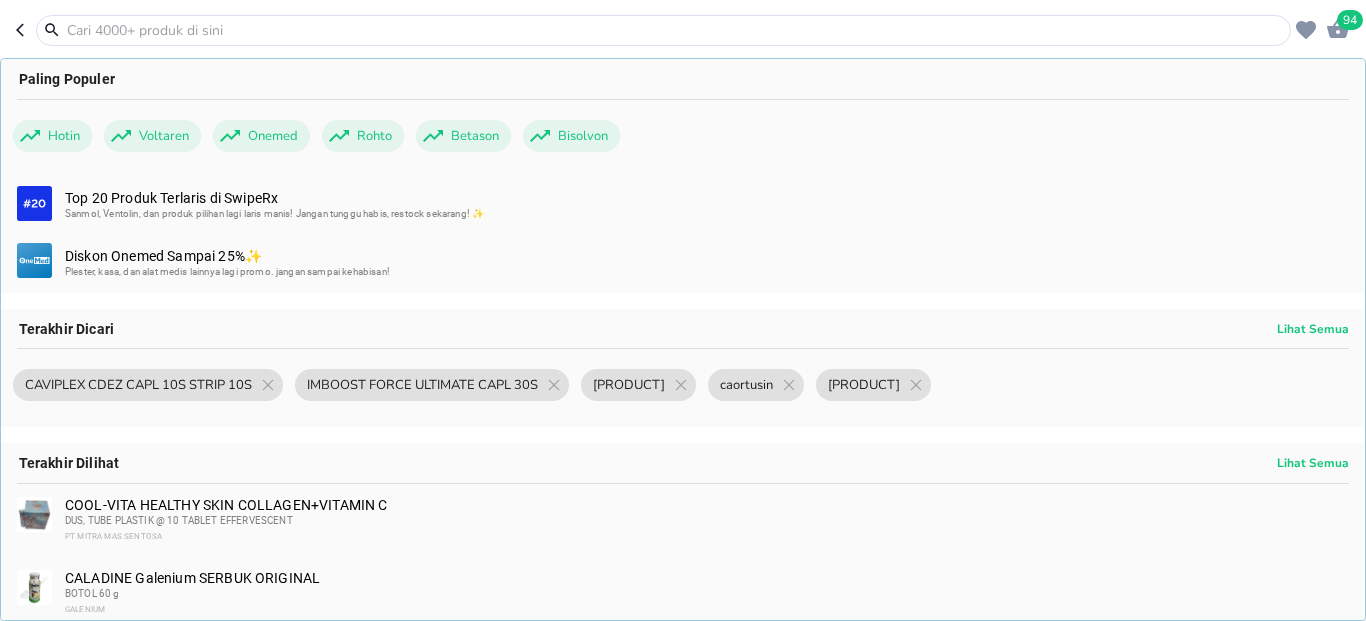 paste on "CDR EFF TAB 20S TUBE" 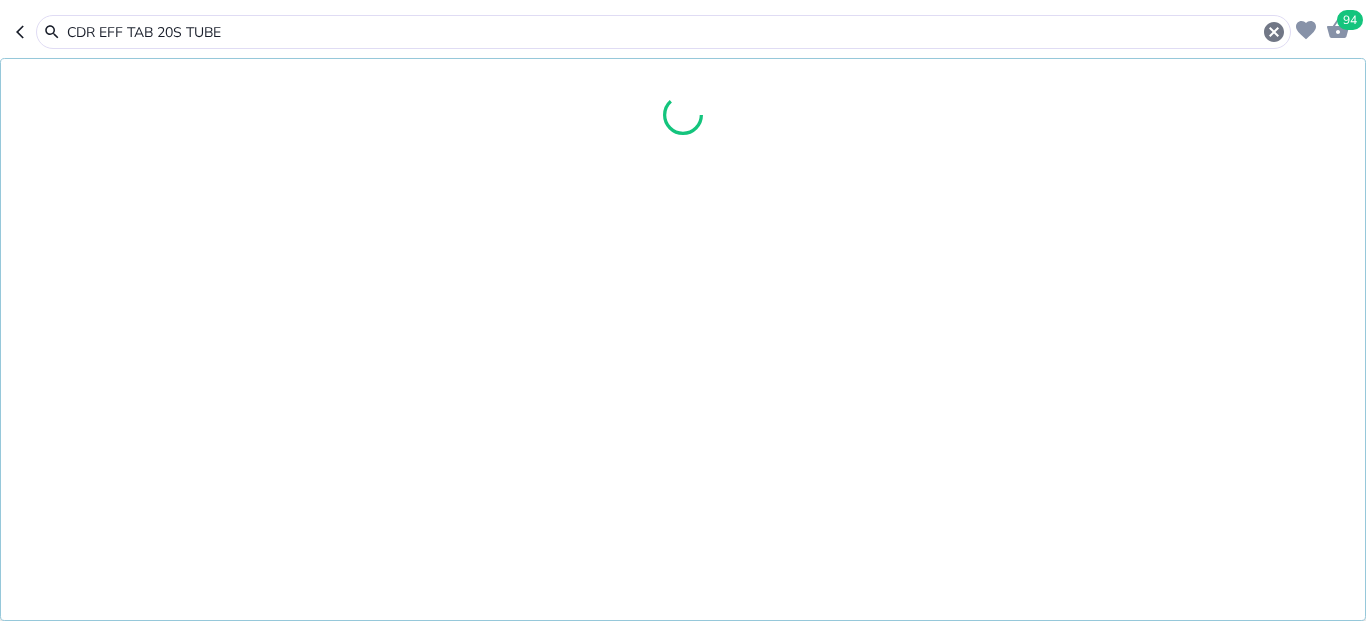 type on "CDR EFF TAB 20S TUBE" 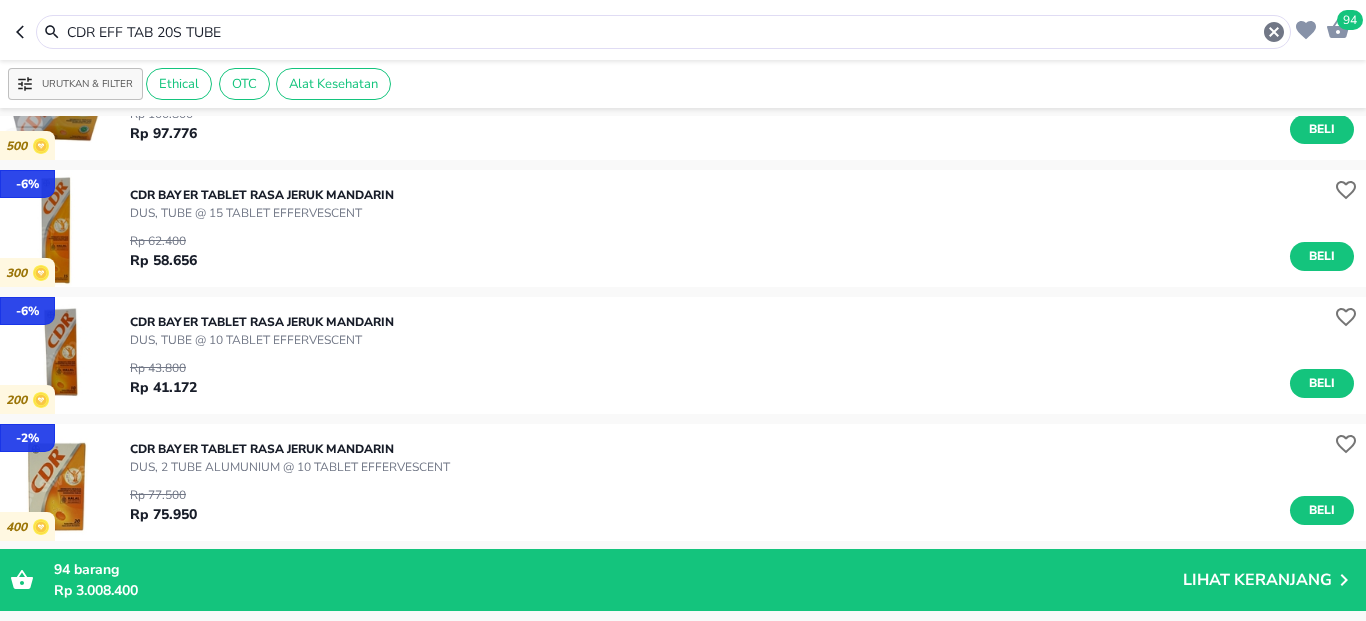 scroll, scrollTop: 120, scrollLeft: 0, axis: vertical 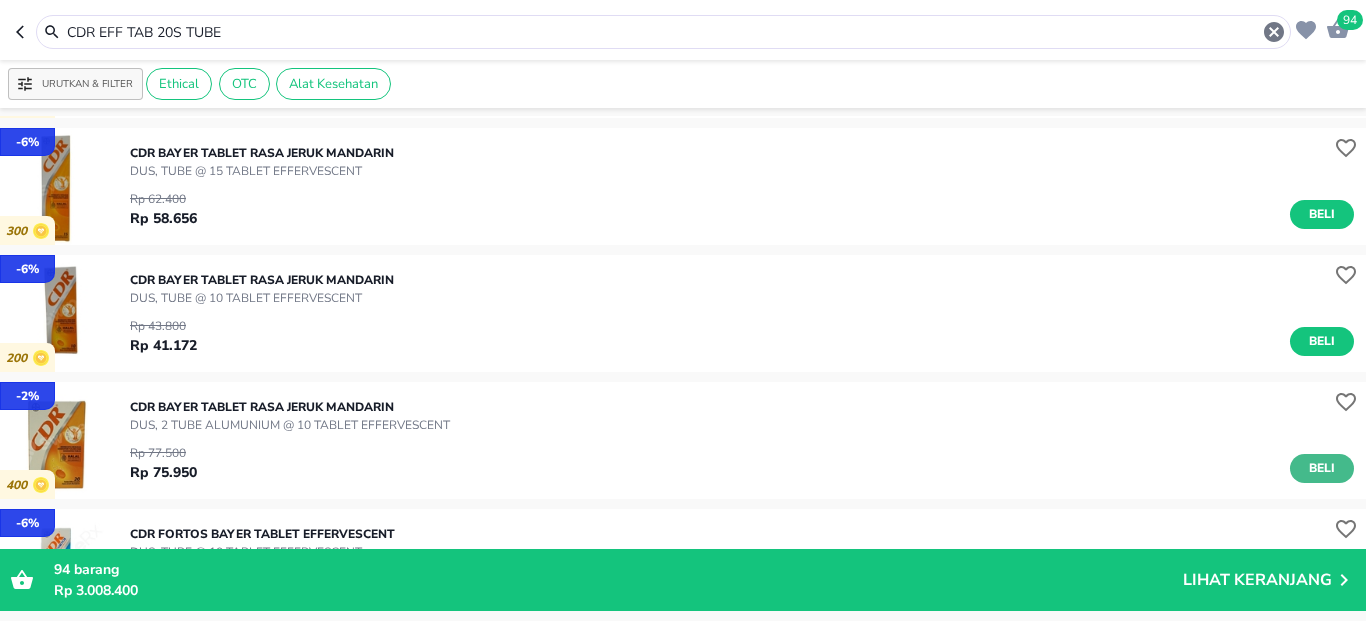 click on "Beli" at bounding box center (1322, 468) 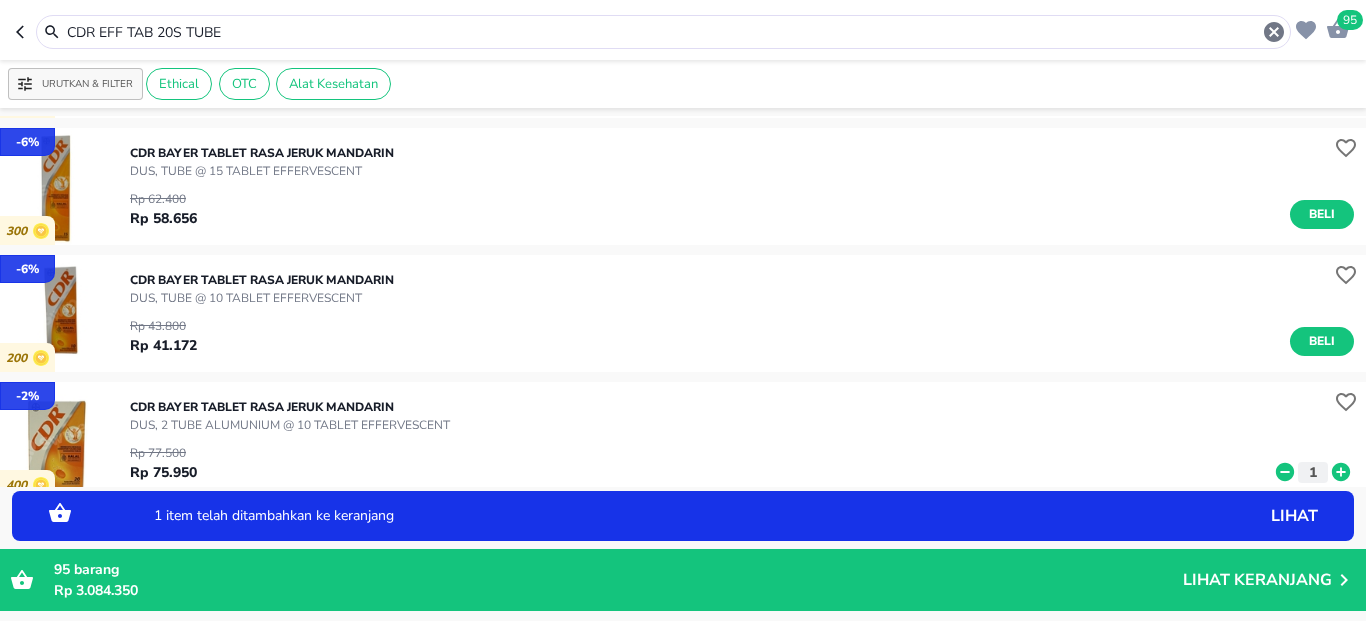 click on "CDR EFF TAB 20S TUBE" at bounding box center [663, 32] 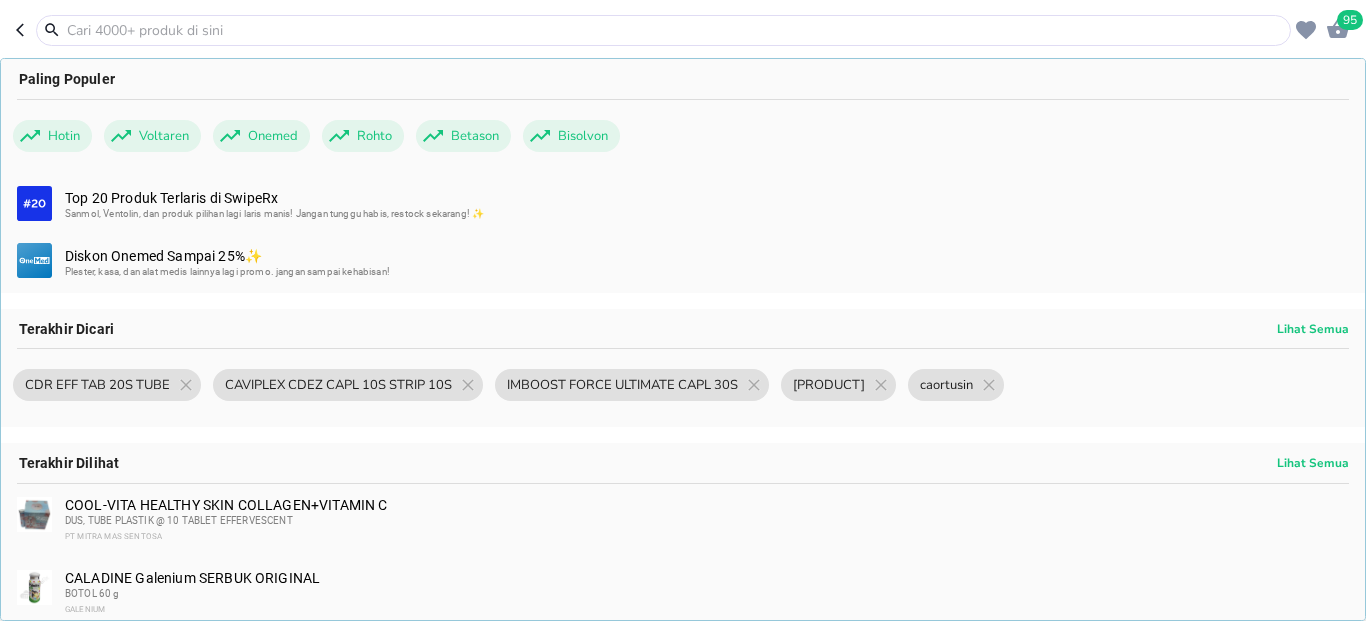 paste on "BOOST D 1000IU TAB 30S" 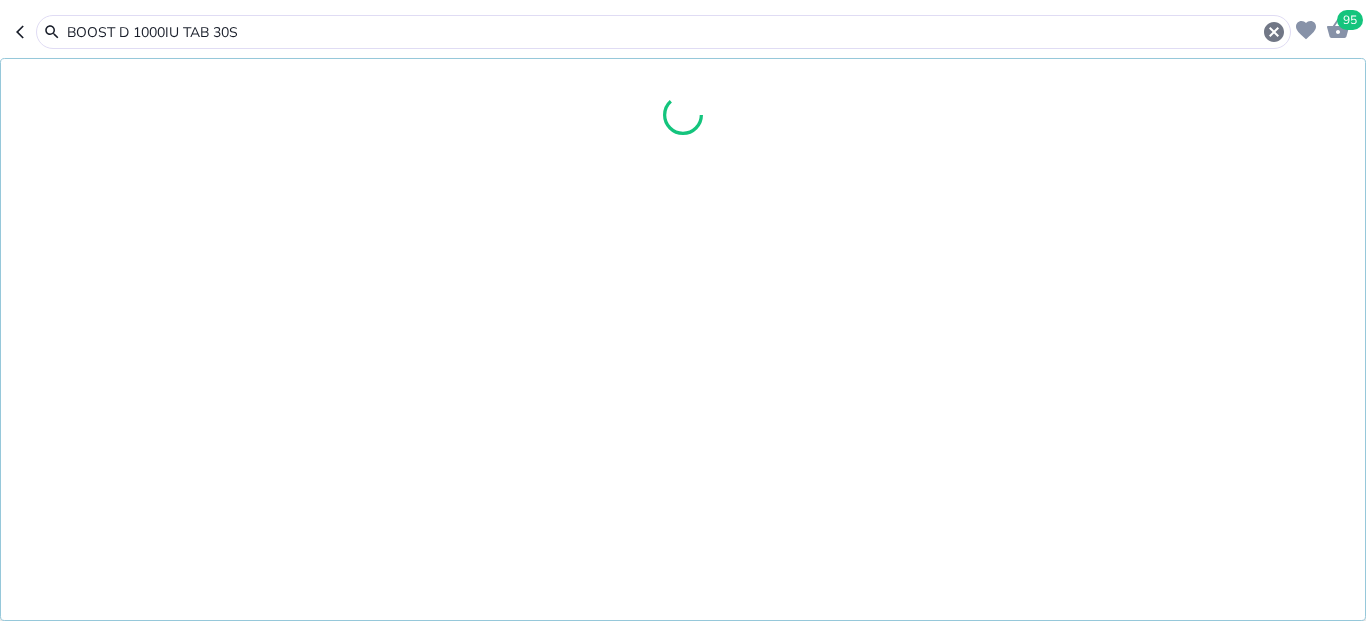 type on "BOOST D 1000IU TAB 30S" 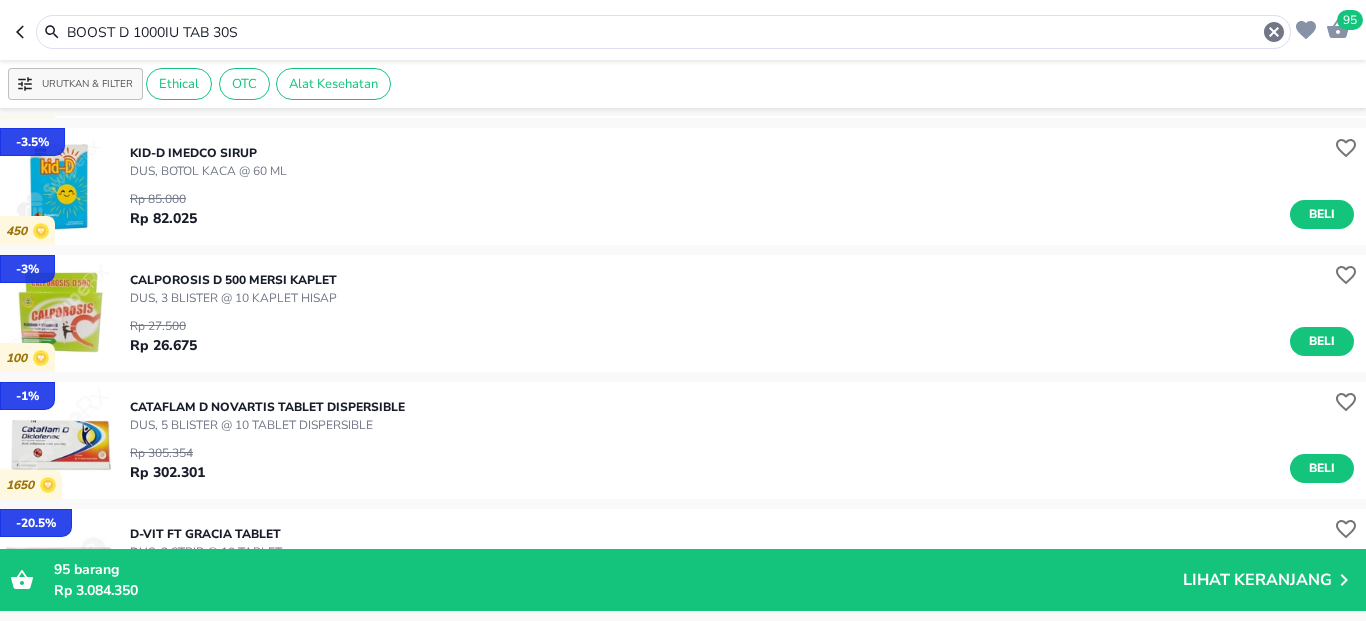 scroll, scrollTop: 0, scrollLeft: 0, axis: both 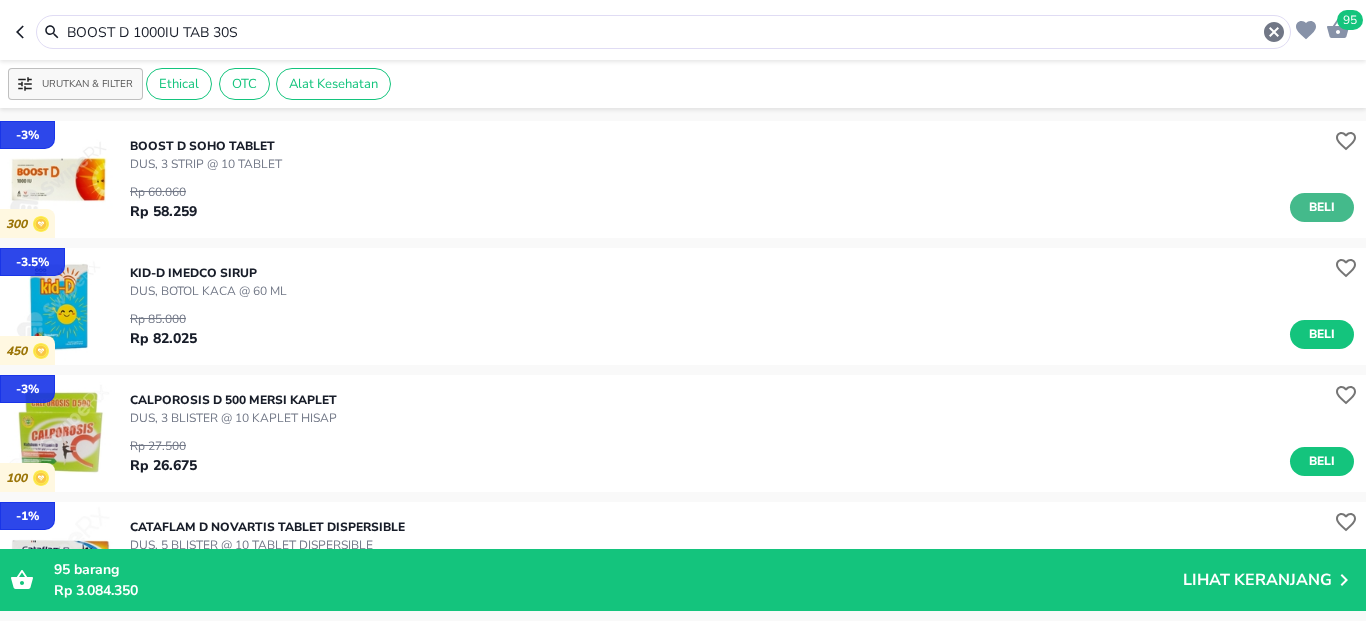 click on "Beli" at bounding box center (1322, 207) 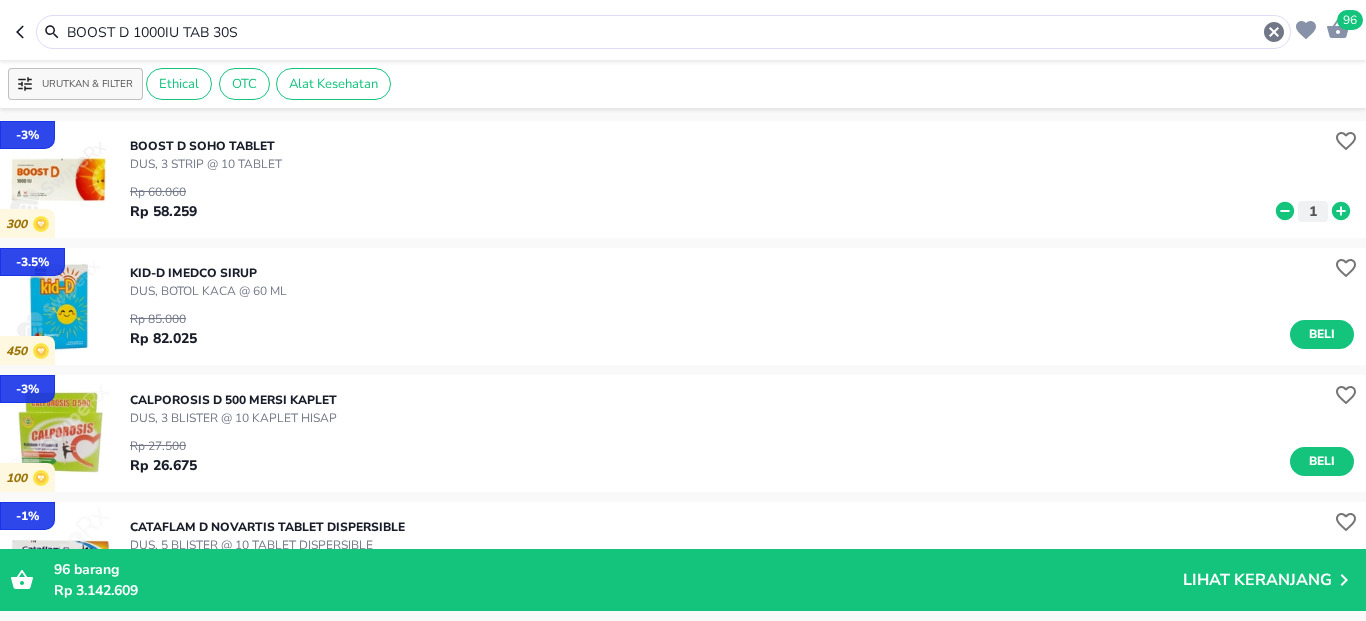click on "BOOST D 1000IU TAB 30S" at bounding box center (663, 32) 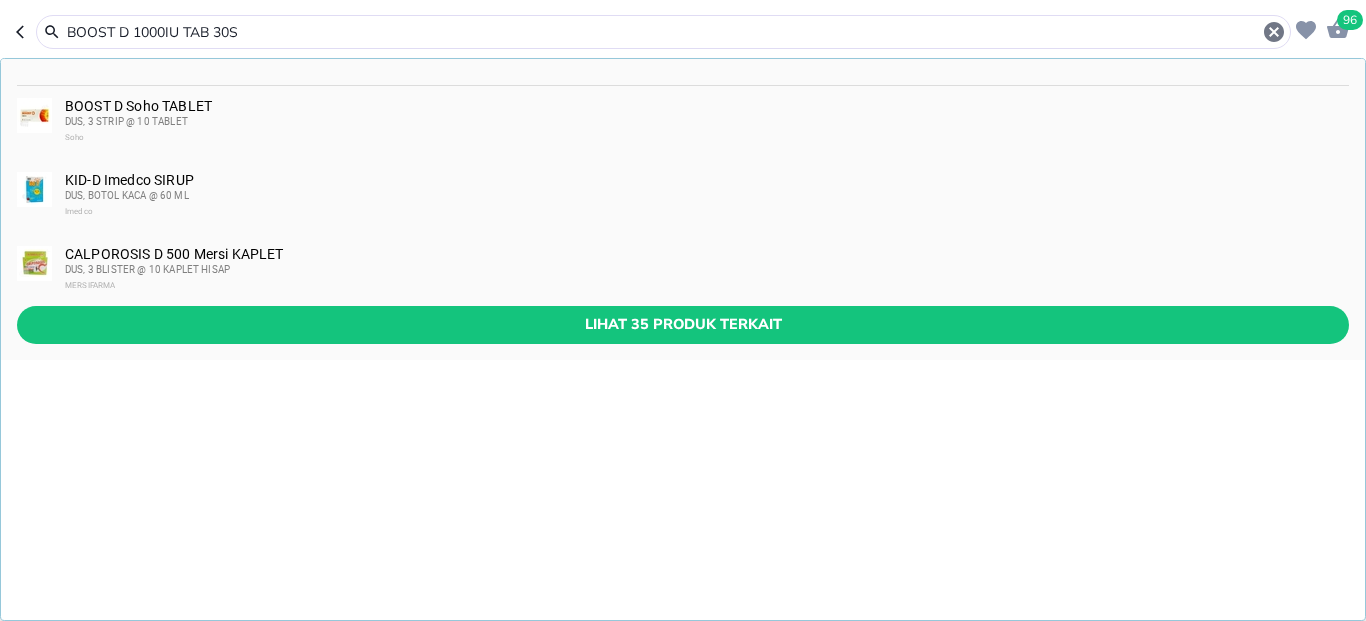 click on "BOOST D 1000IU TAB 30S" at bounding box center [663, 32] 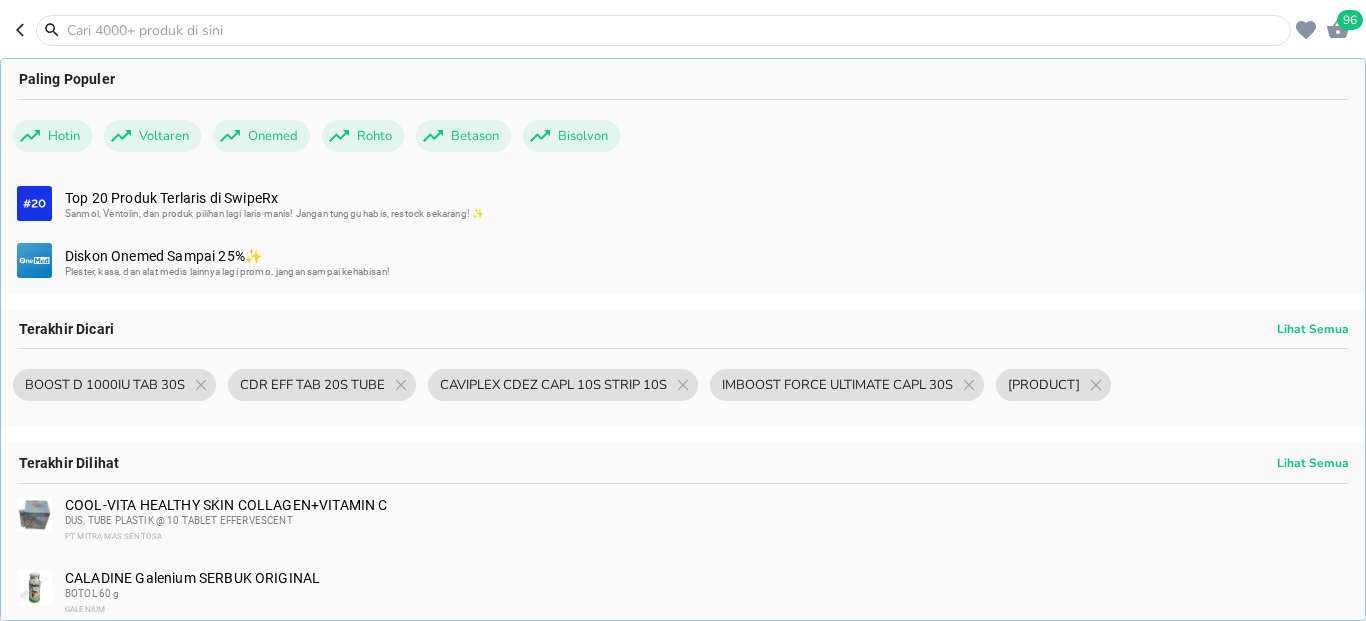 paste on "MEDIXON 4MG TAB 100S" 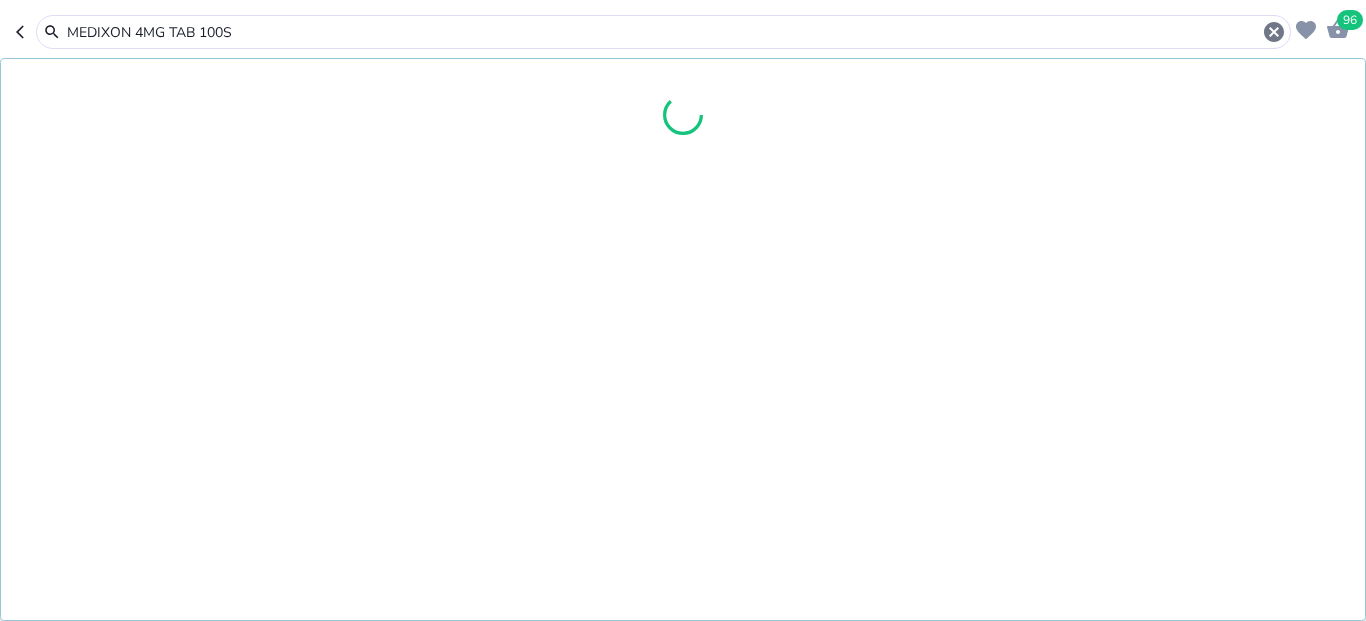 type on "MEDIXON 4MG TAB 100S" 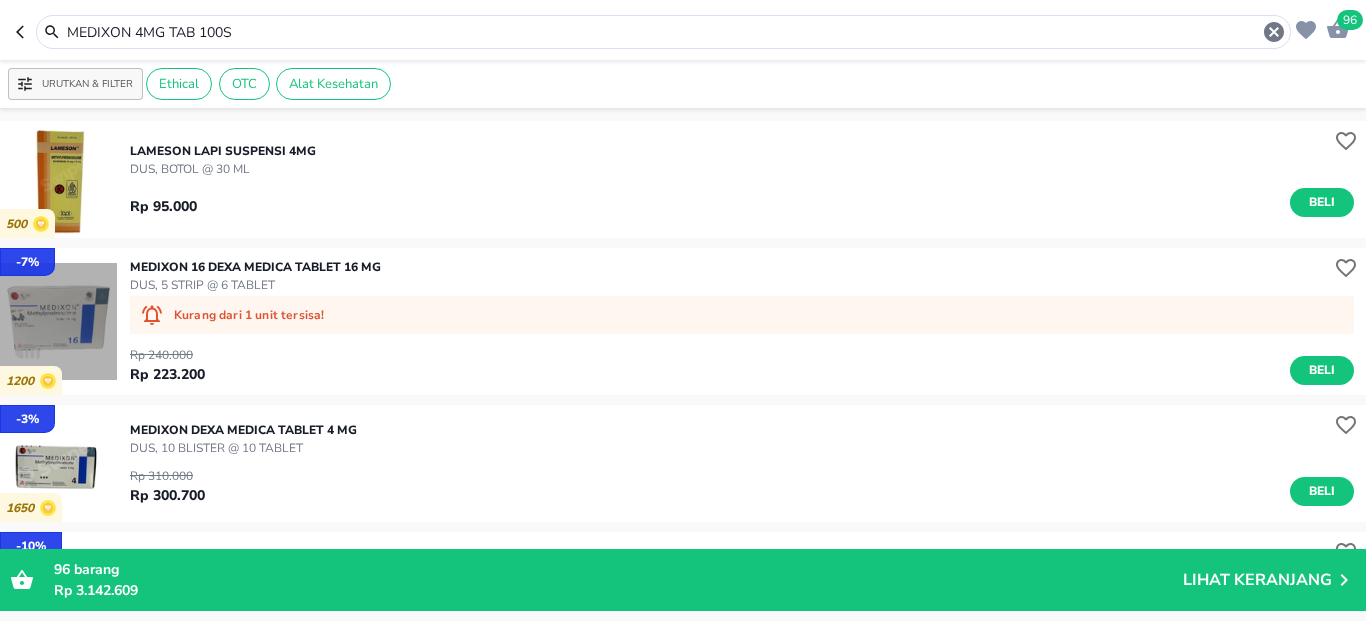 click at bounding box center [58, 321] 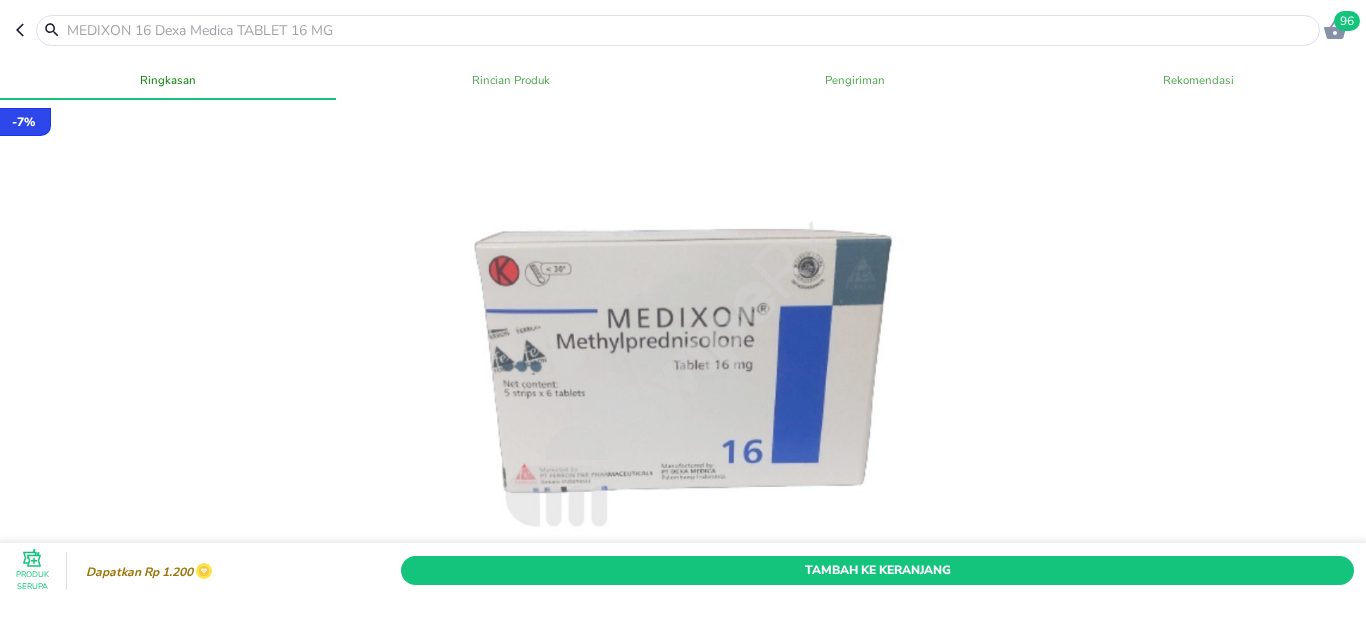 click at bounding box center [26, 30] 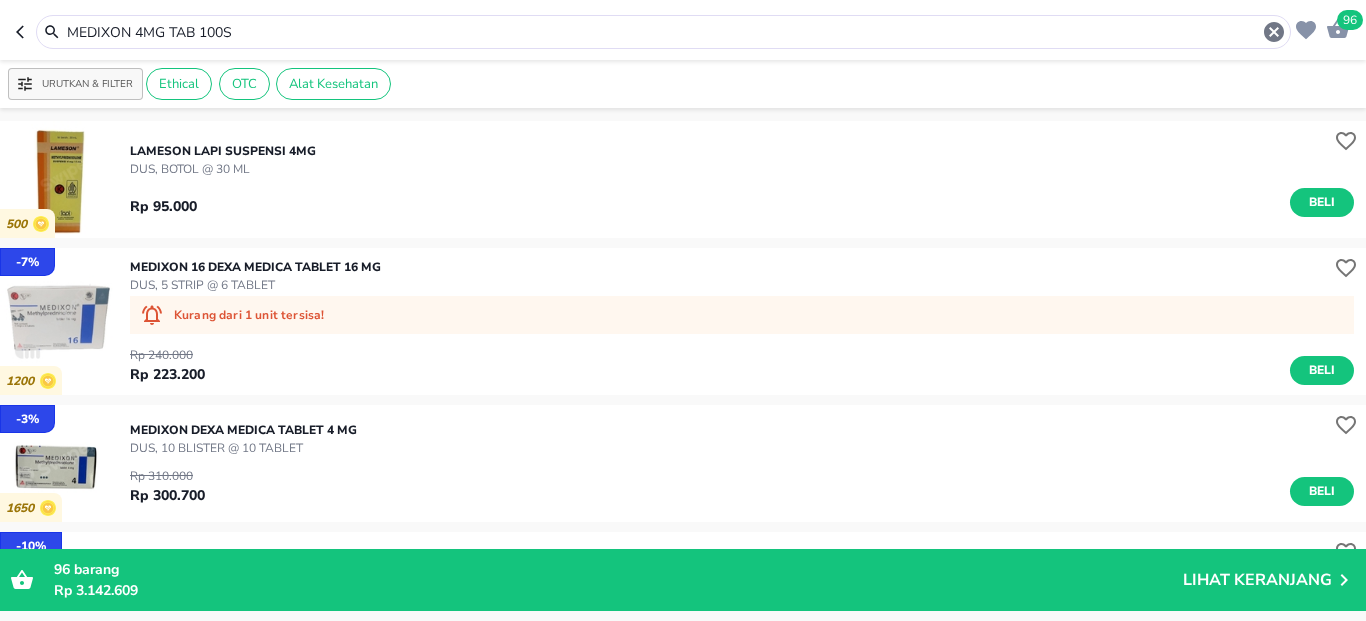 scroll, scrollTop: 120, scrollLeft: 0, axis: vertical 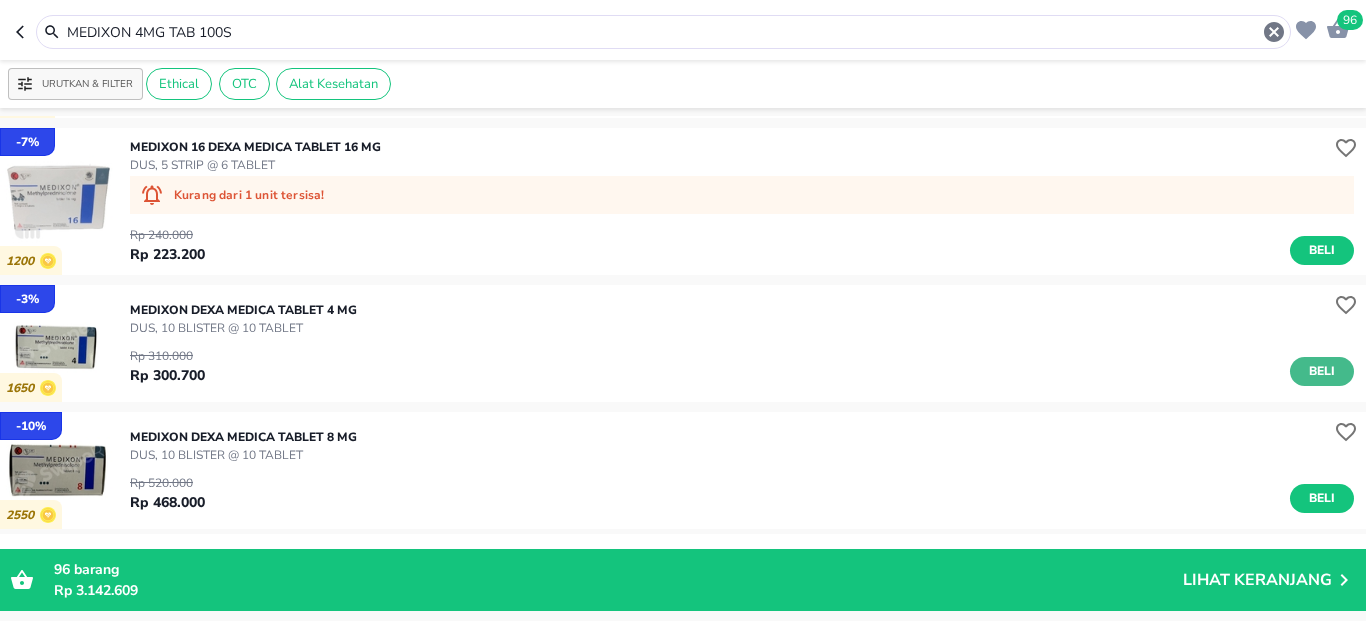 click on "Beli" at bounding box center (1322, 371) 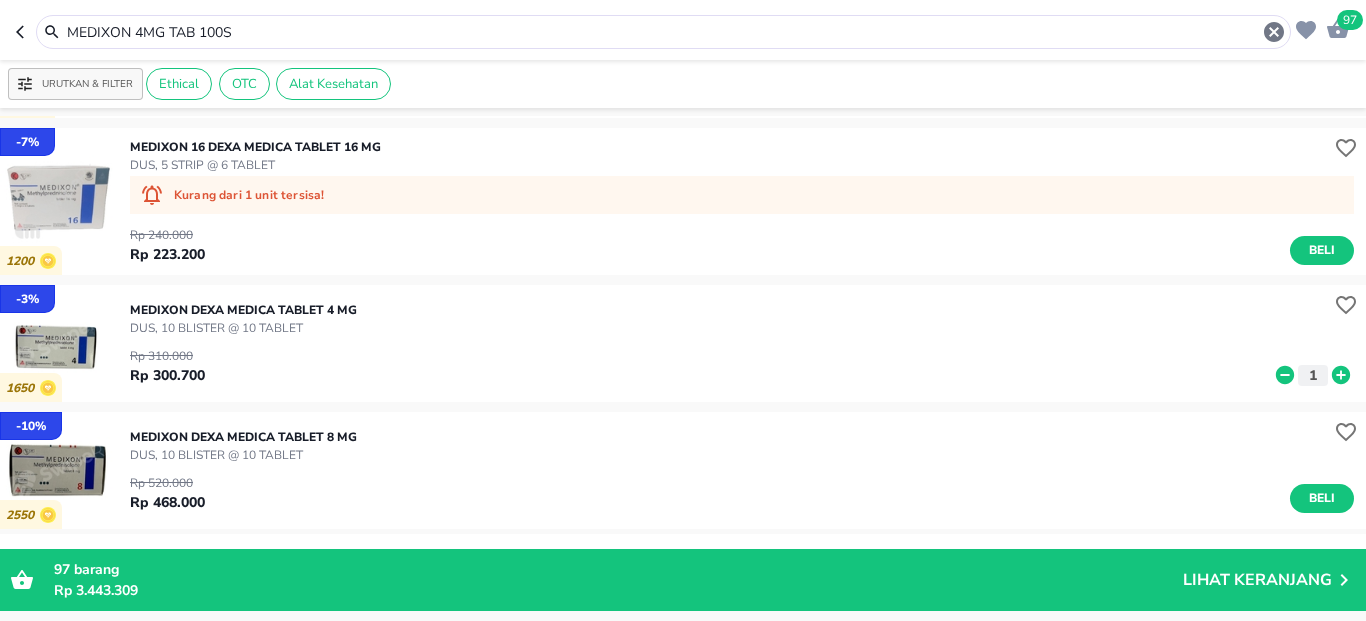 click on "MEDIXON 4MG TAB 100S" at bounding box center [663, 32] 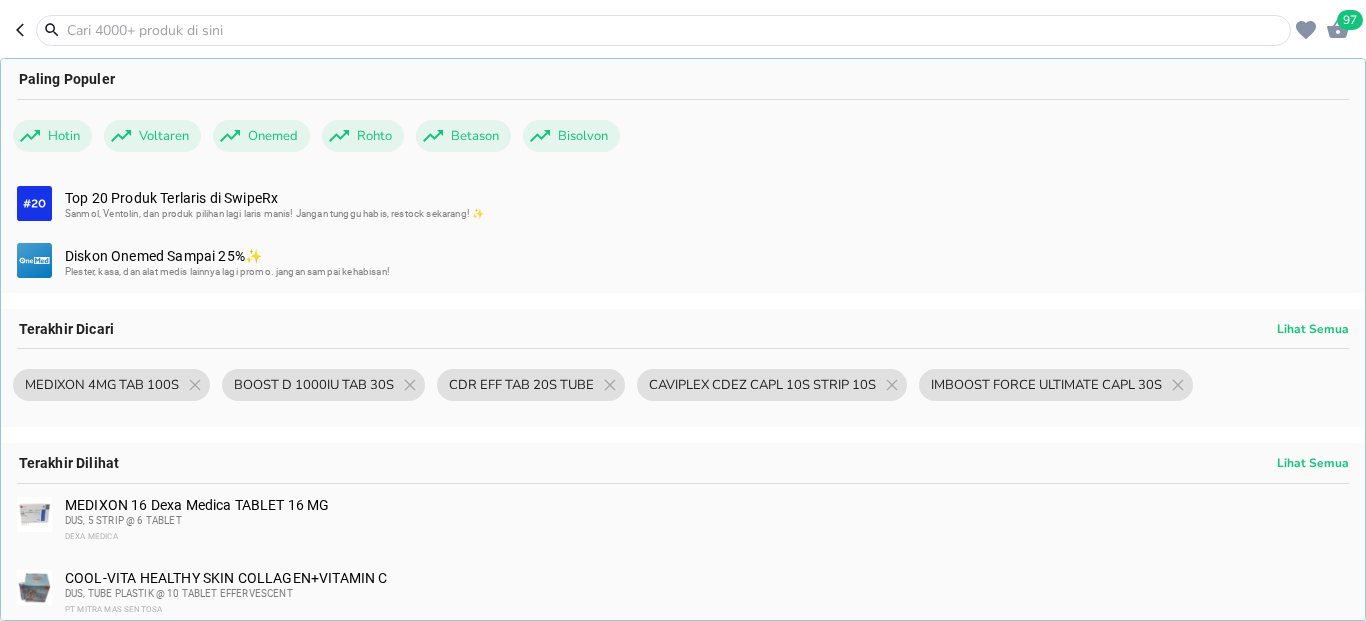 paste on "ZEGREN 50MG TAB 100S" 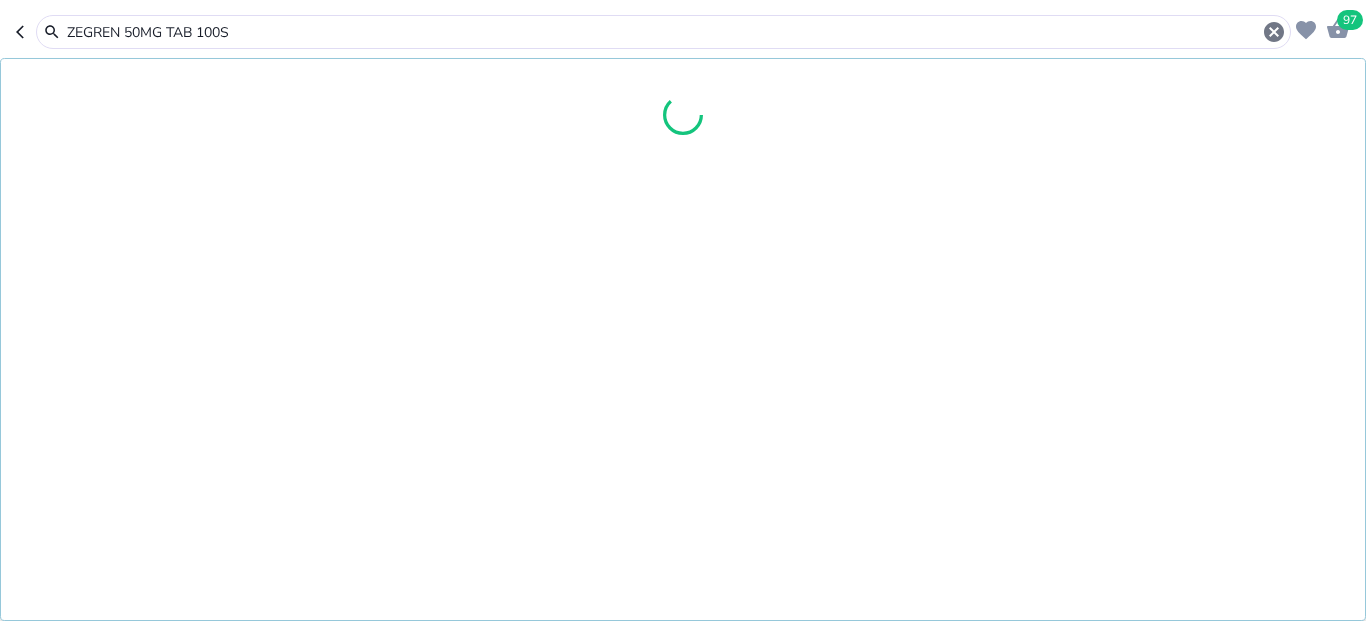 type on "ZEGREN 50MG TAB 100S" 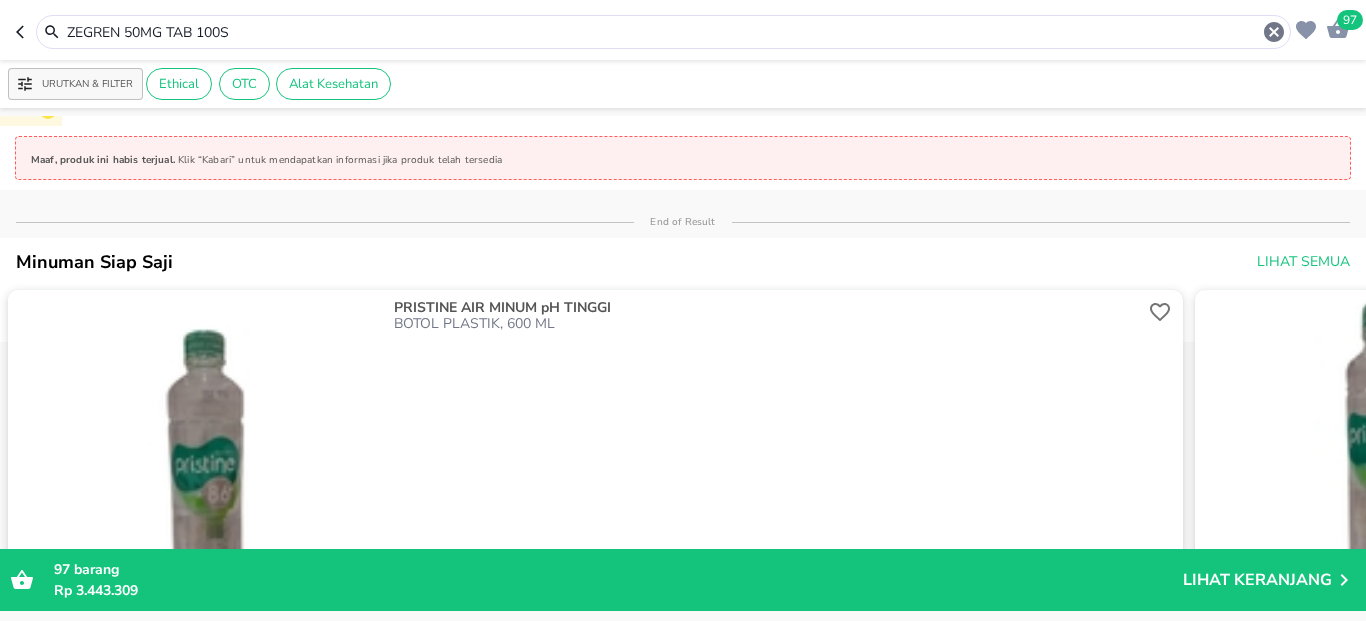scroll, scrollTop: 360, scrollLeft: 0, axis: vertical 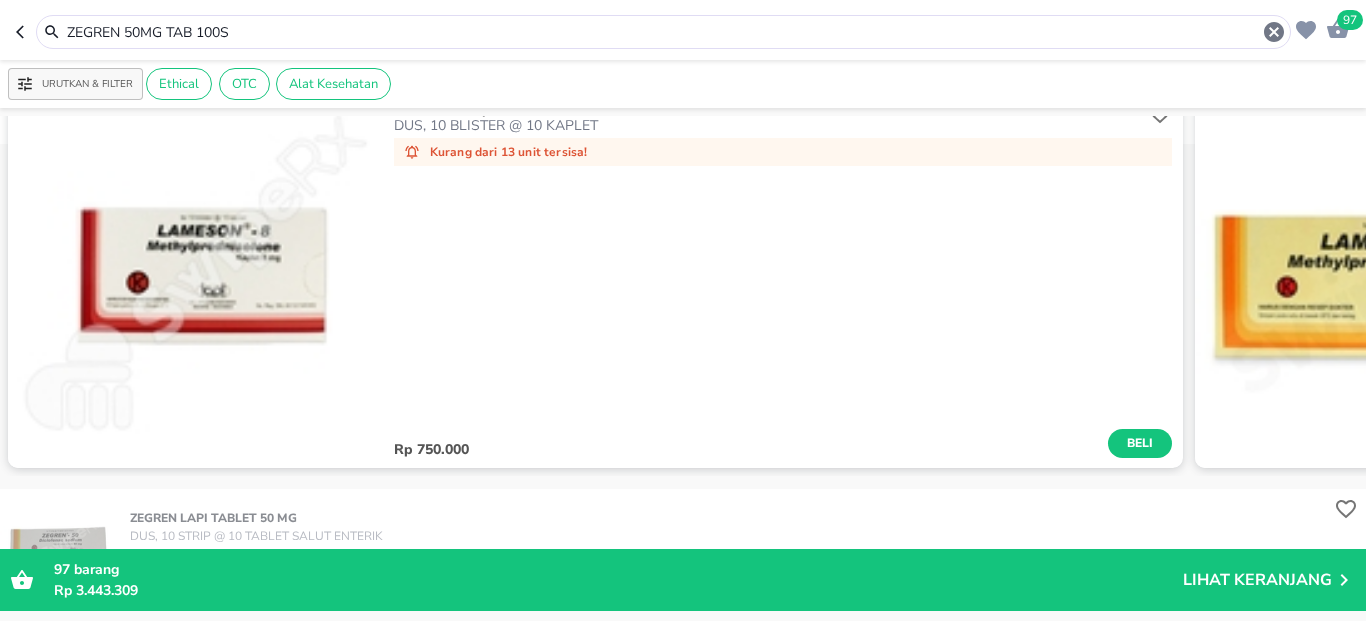 click on "ZEGREN 50MG TAB 100S" at bounding box center [663, 32] 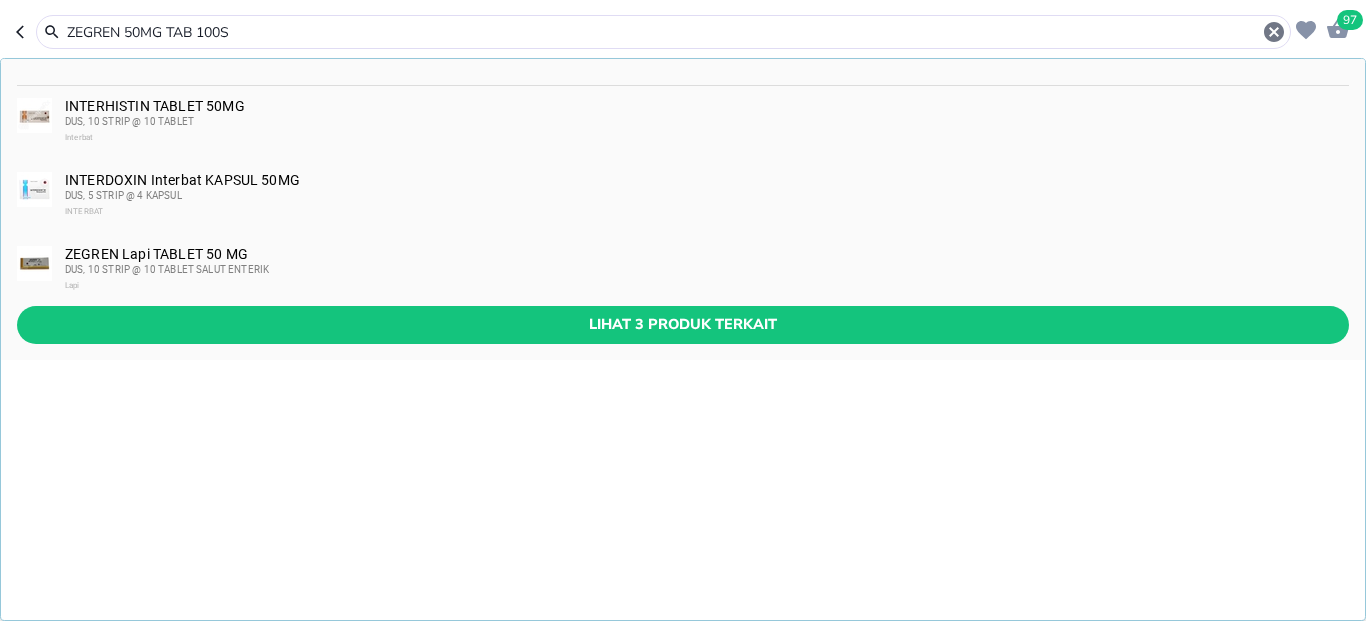 click on "ZEGREN 50MG TAB 100S" at bounding box center [663, 32] 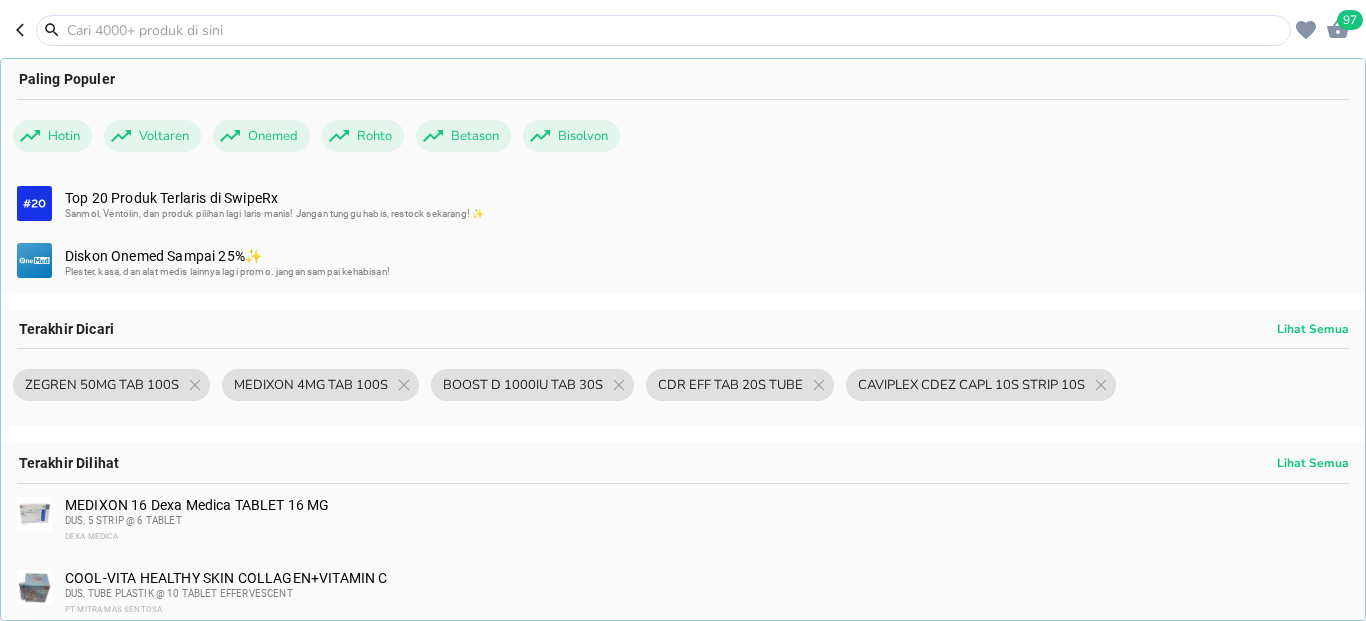 paste on "BODREX FLU CAPL 4S STRIP 25S" 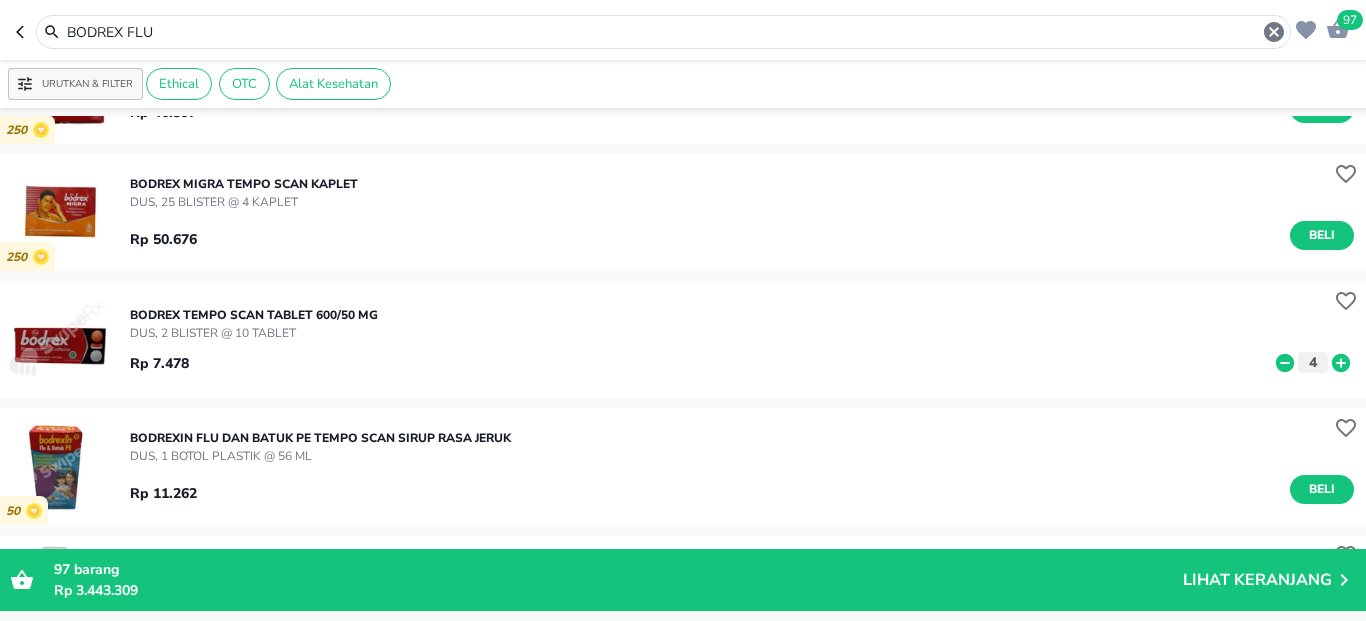 scroll, scrollTop: 480, scrollLeft: 0, axis: vertical 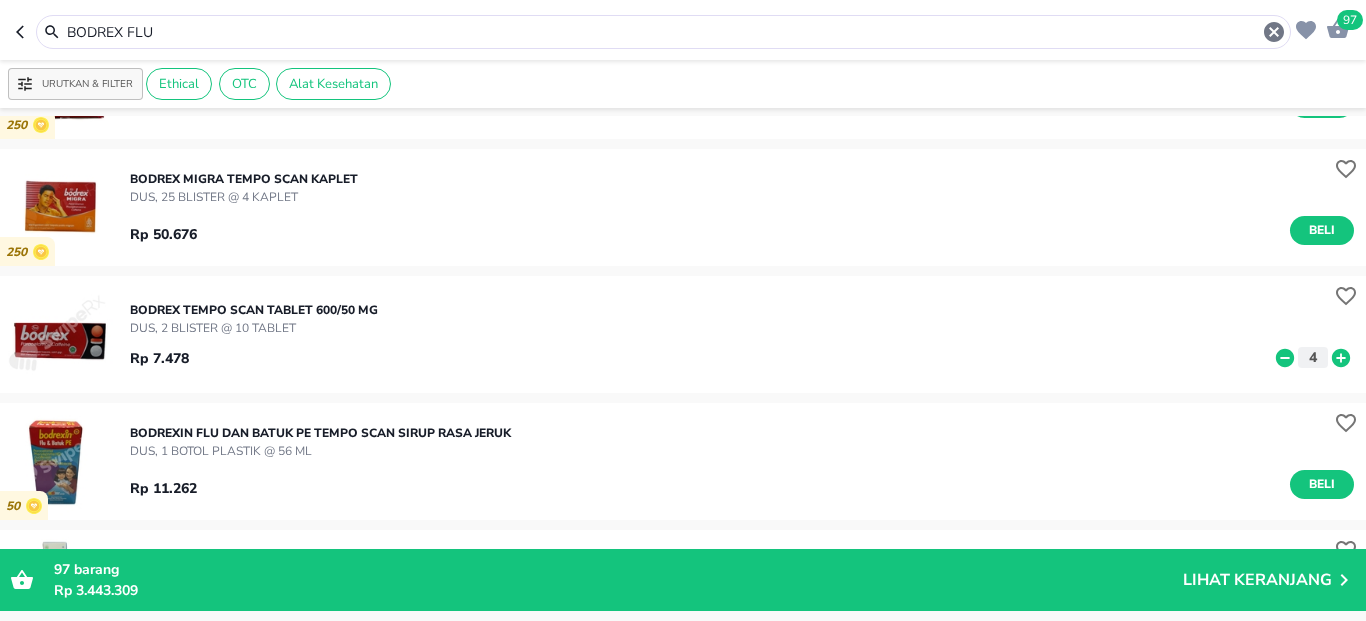 drag, startPoint x: 262, startPoint y: 48, endPoint x: 249, endPoint y: 39, distance: 15.811388 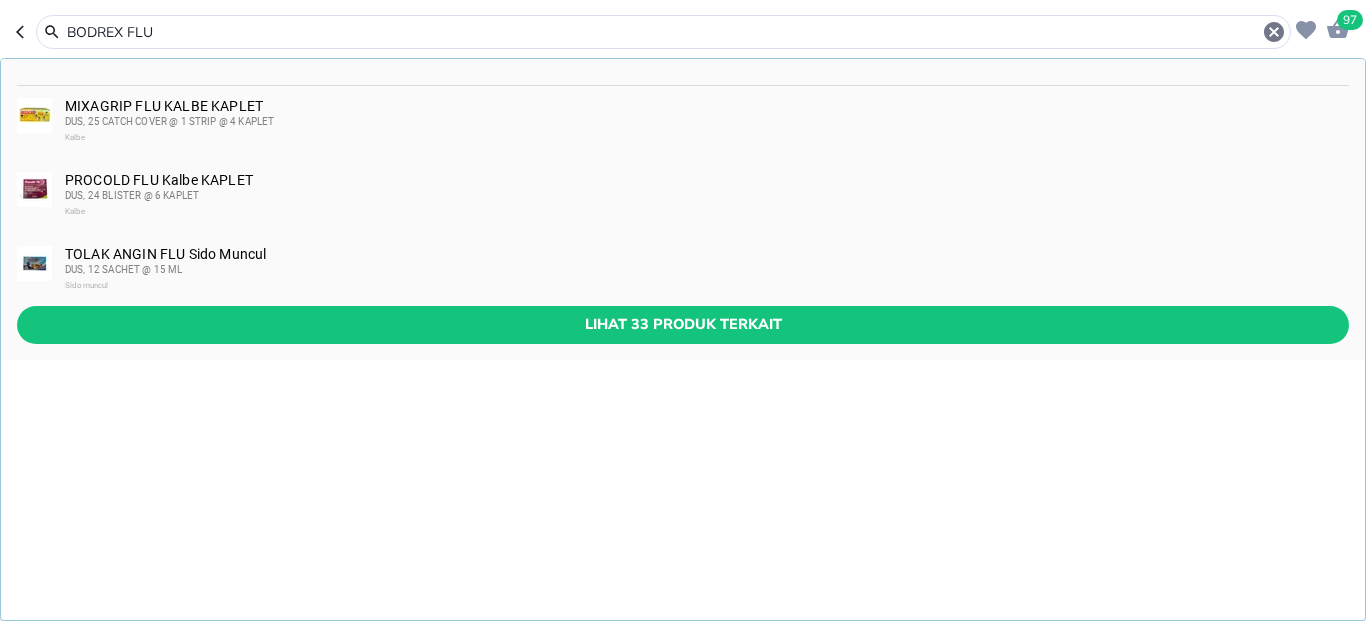 click on "BODREX FLU" at bounding box center [663, 32] 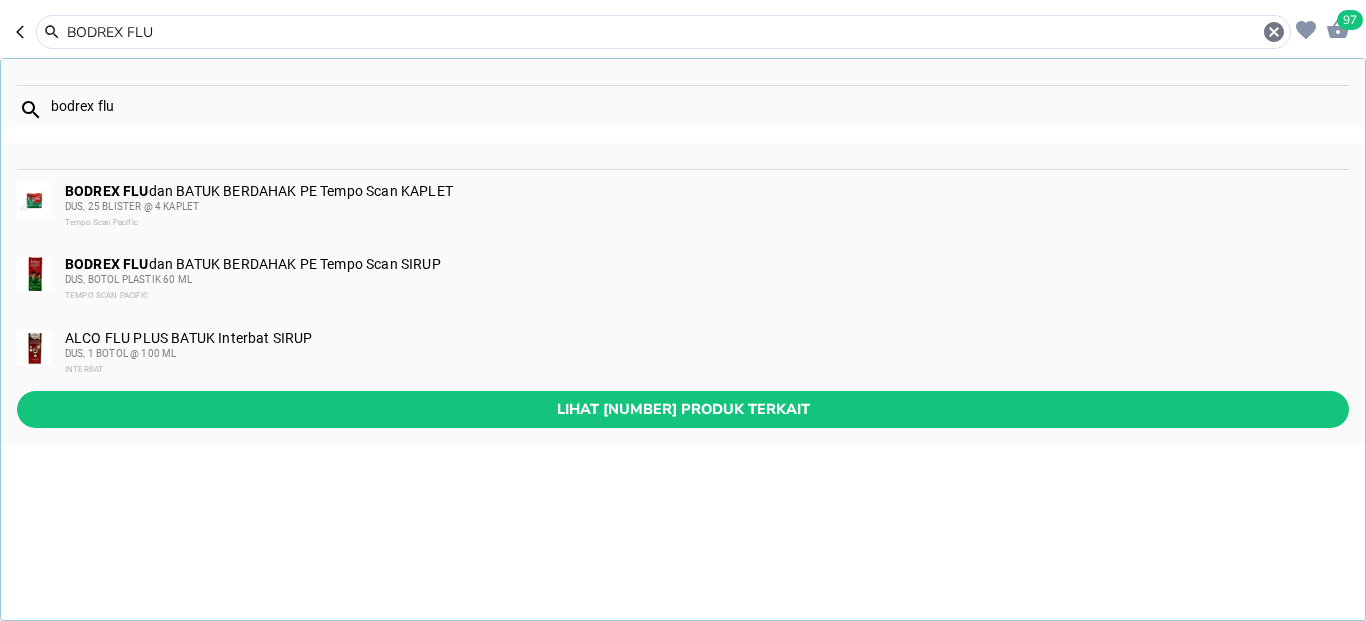 click on "BODREX FLU" at bounding box center (663, 32) 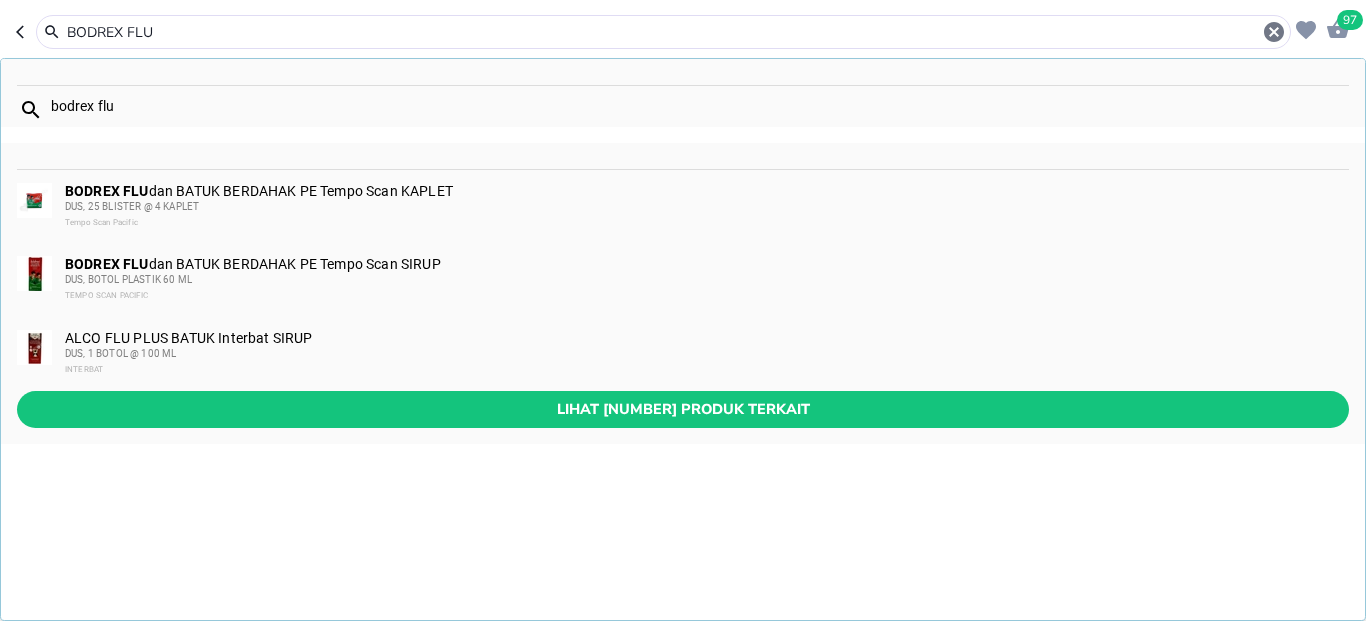 paste on "MUCOS 15MG/ML DROP 20ML" 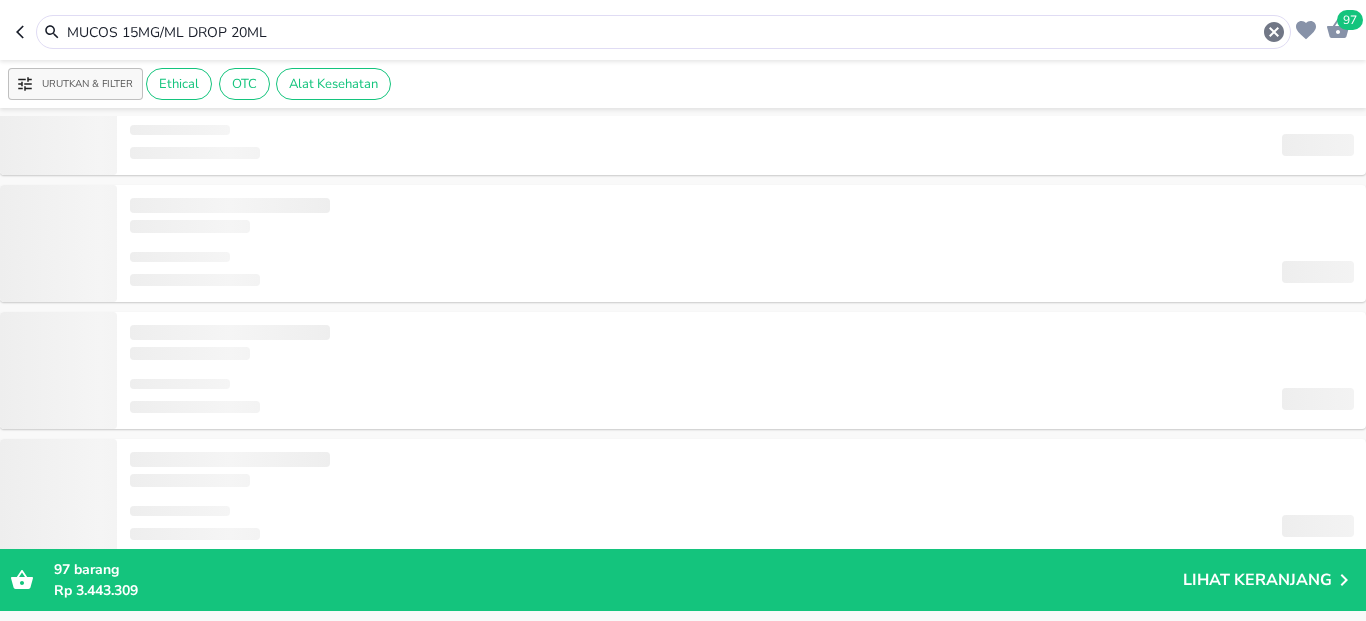scroll, scrollTop: 0, scrollLeft: 0, axis: both 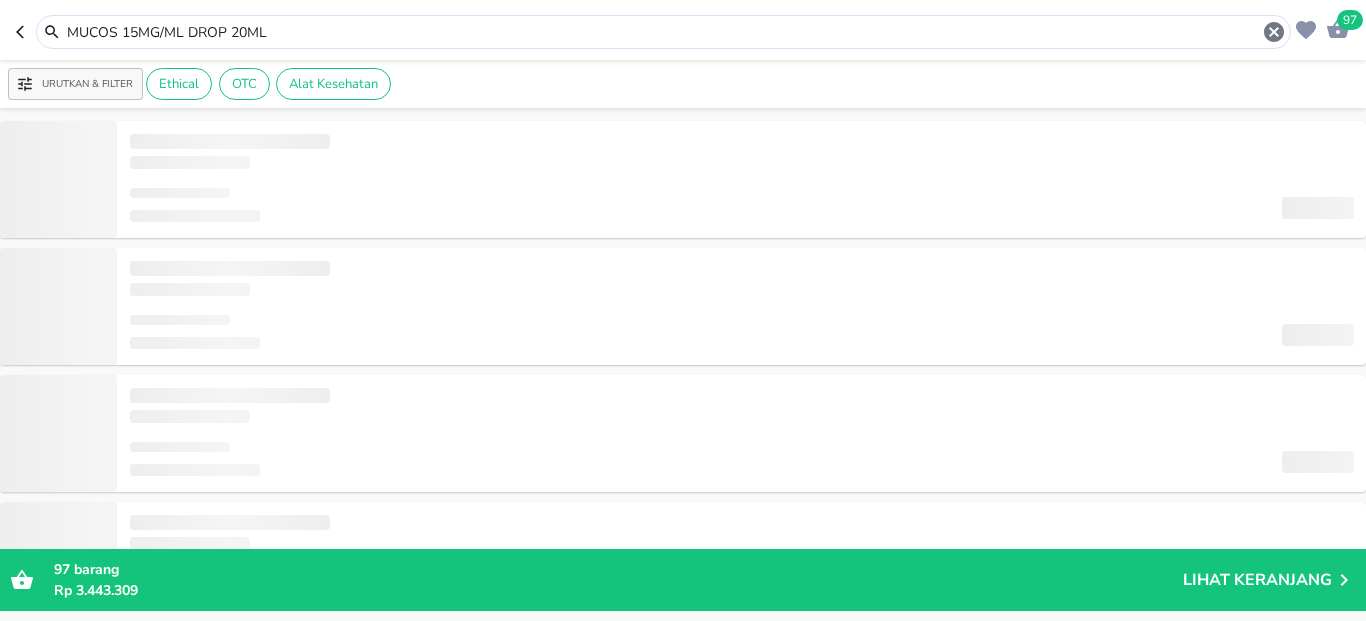 click on "MUCOS 15MG/ML DROP 20ML" at bounding box center [663, 32] 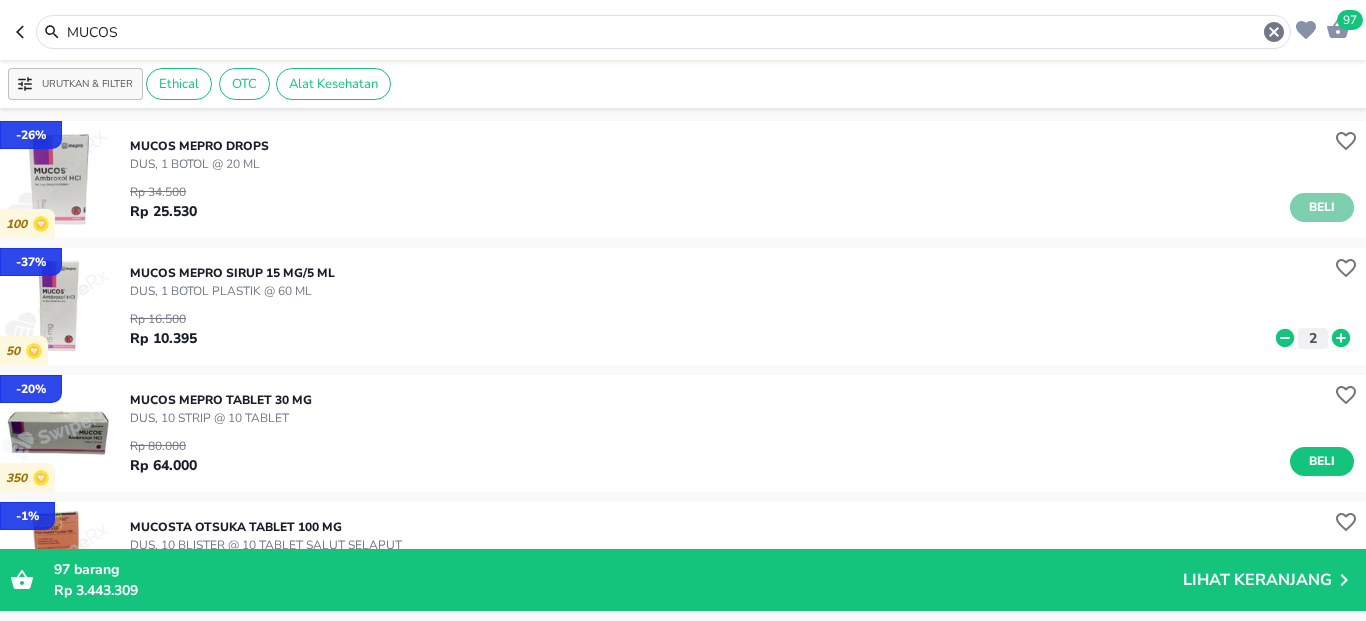 click on "Beli" at bounding box center [1322, 207] 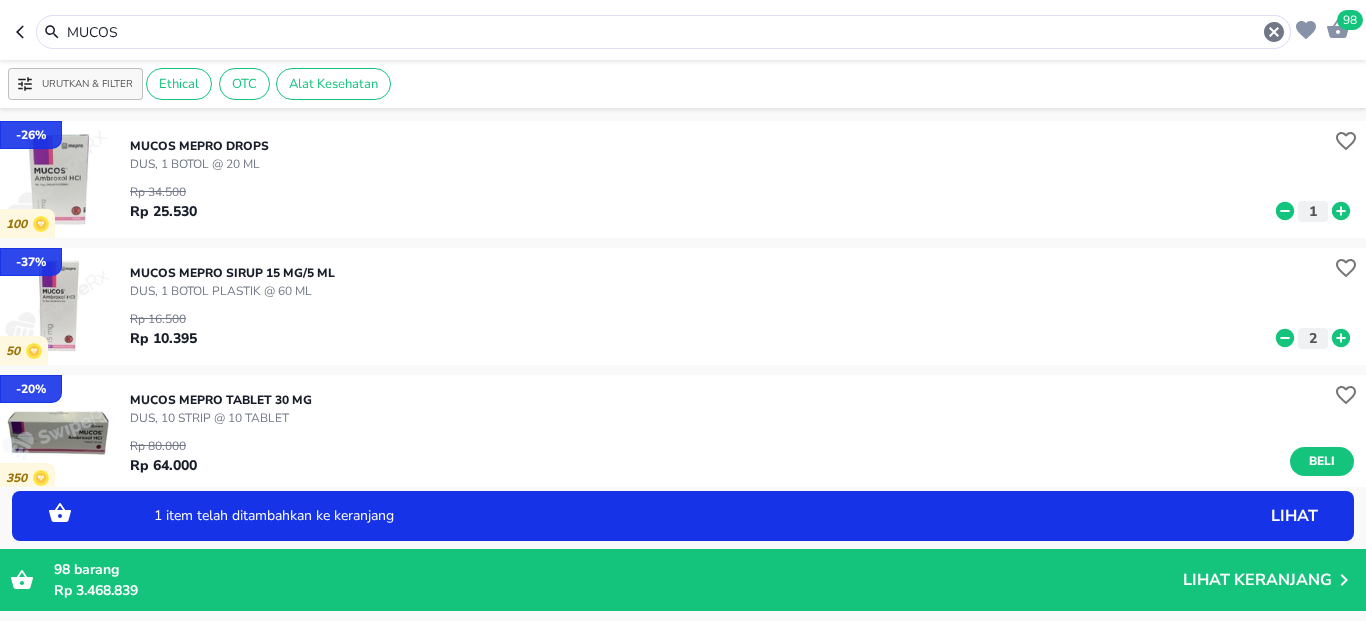 click 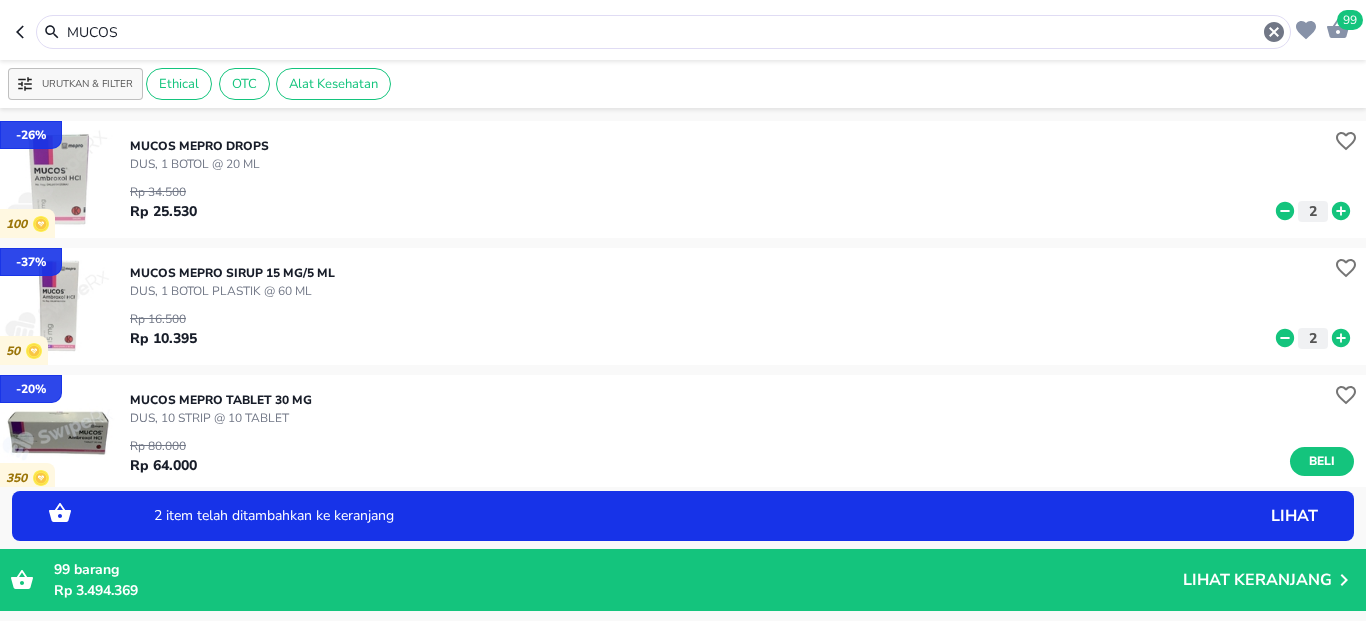 click on "MUCOS" at bounding box center [663, 32] 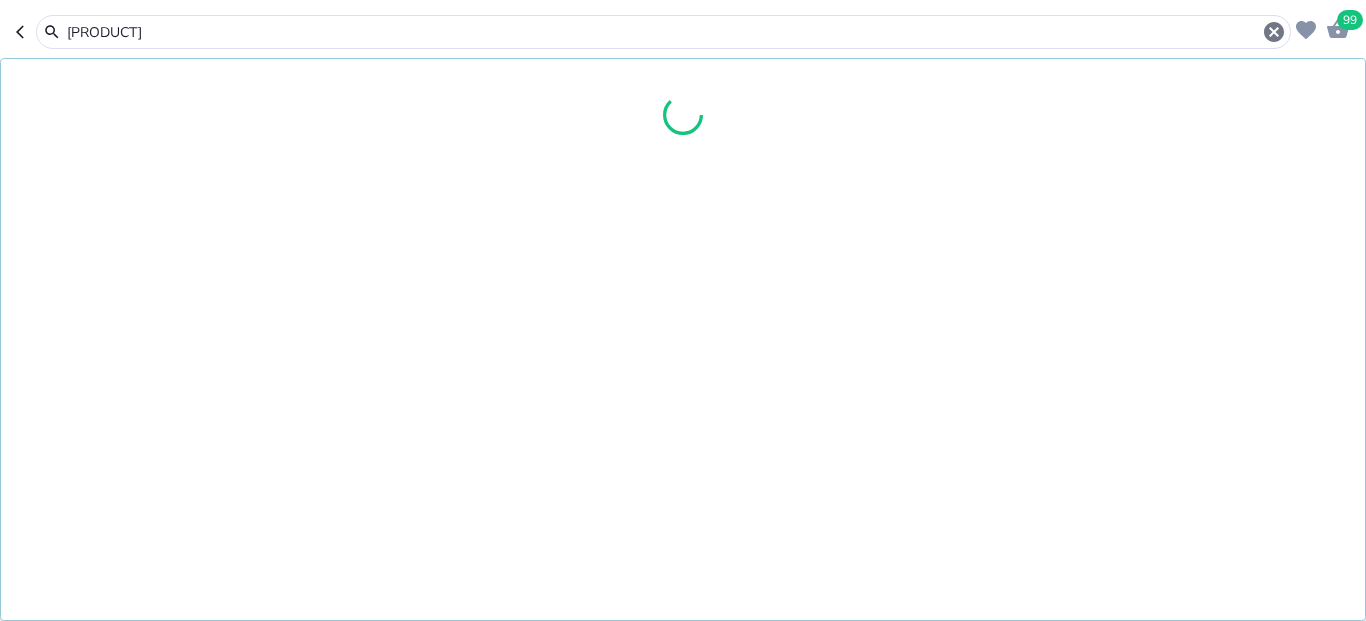 type on "MUCera" 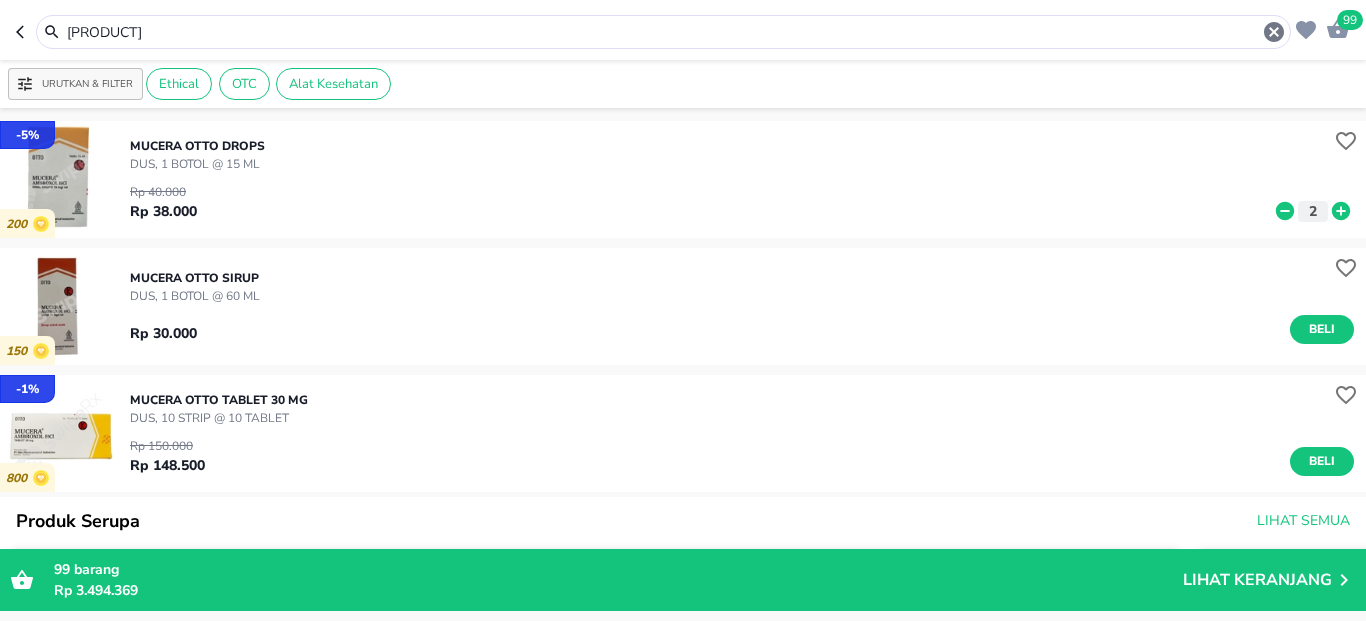 click on "MUCera" at bounding box center (663, 32) 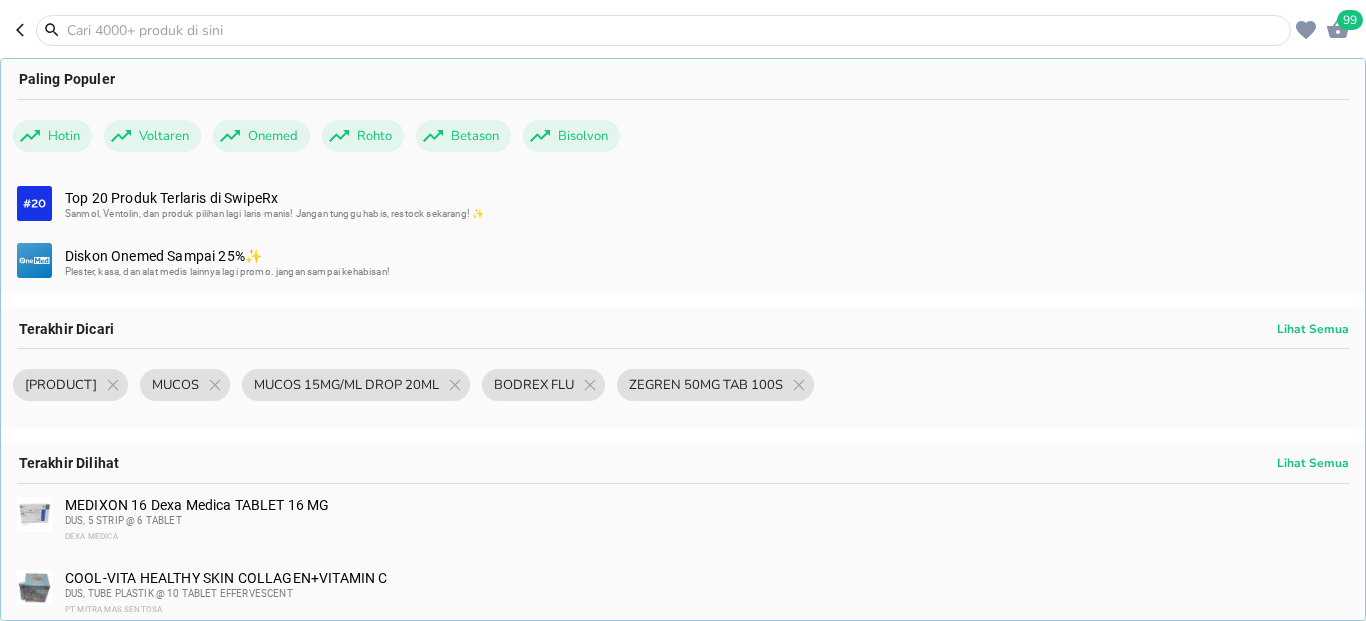 paste on "MUCERA FORTE 30MG/5ML SYR 60ML" 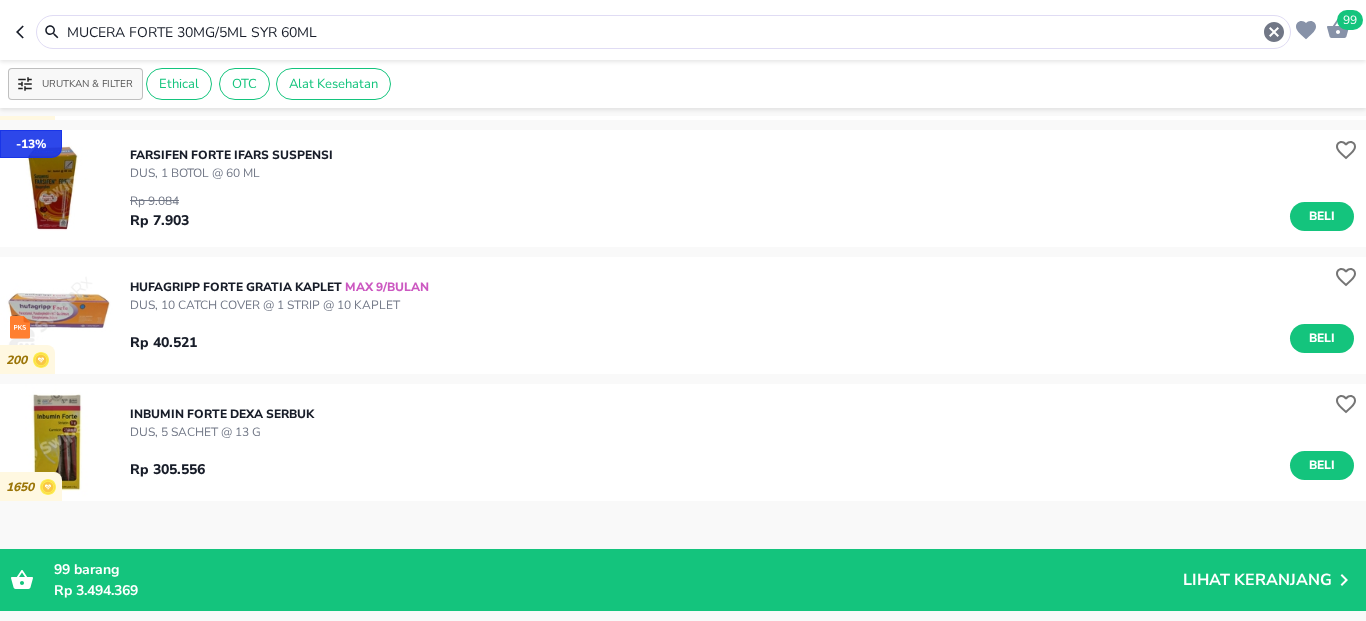 scroll, scrollTop: 1080, scrollLeft: 0, axis: vertical 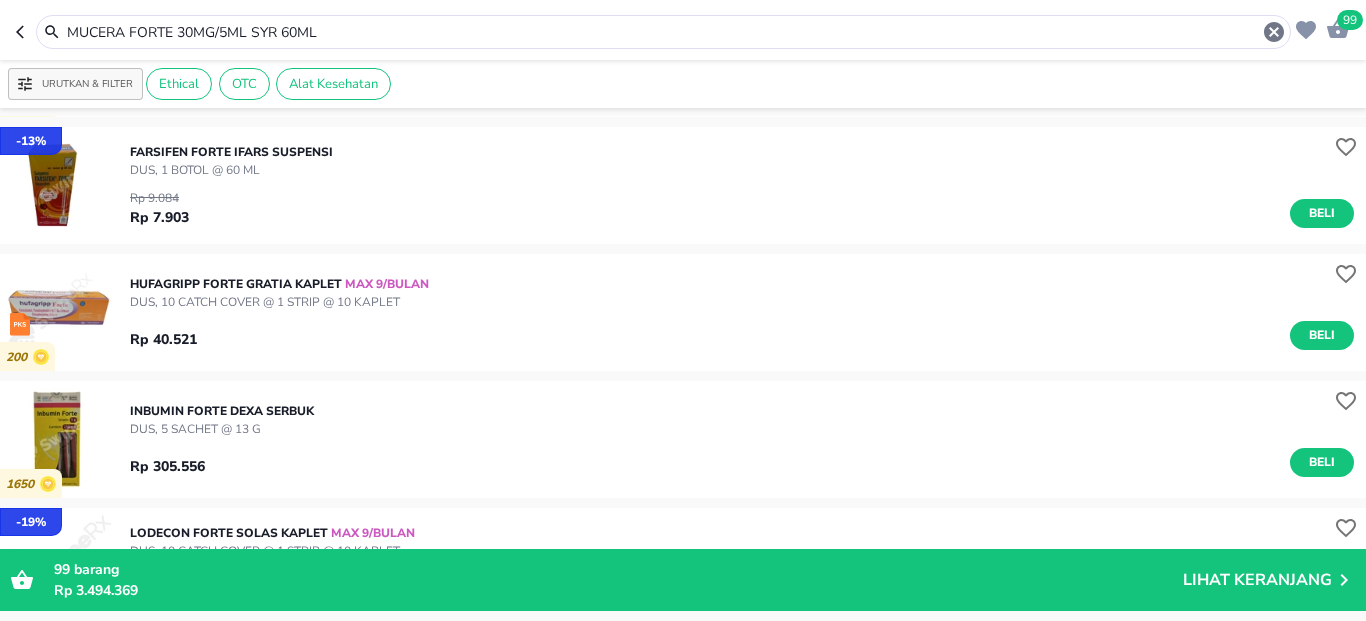 drag, startPoint x: 181, startPoint y: 30, endPoint x: 534, endPoint y: 63, distance: 354.53912 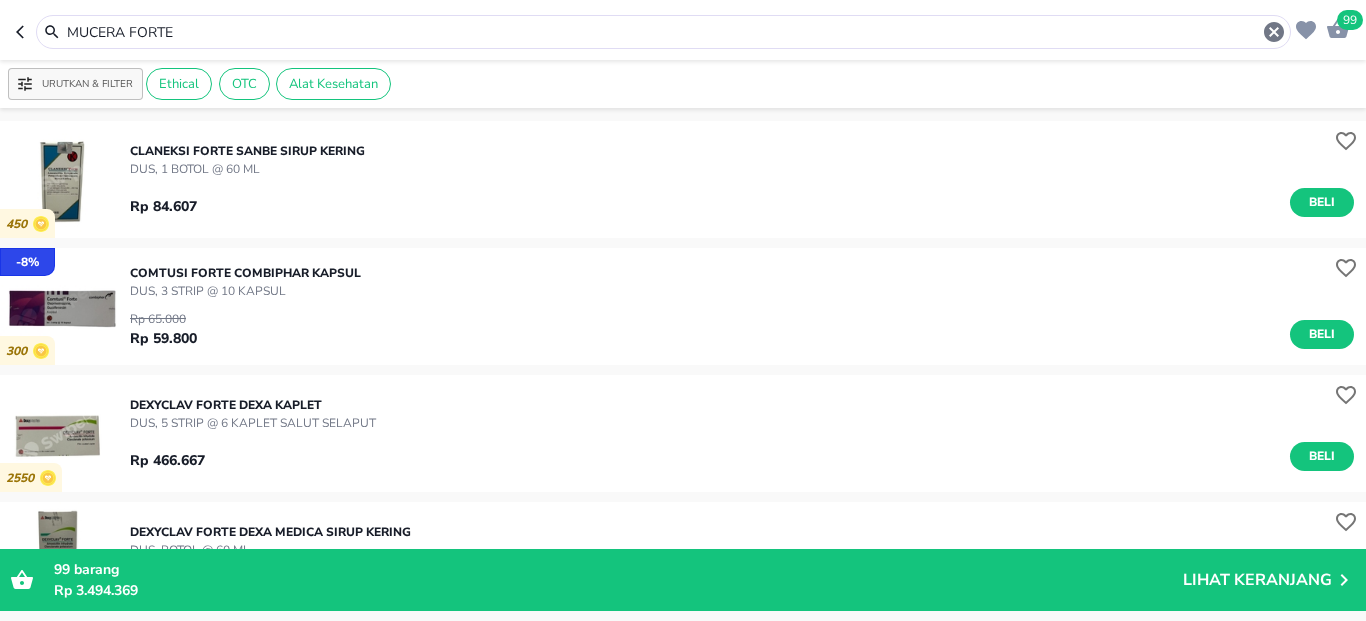 scroll, scrollTop: 1800, scrollLeft: 0, axis: vertical 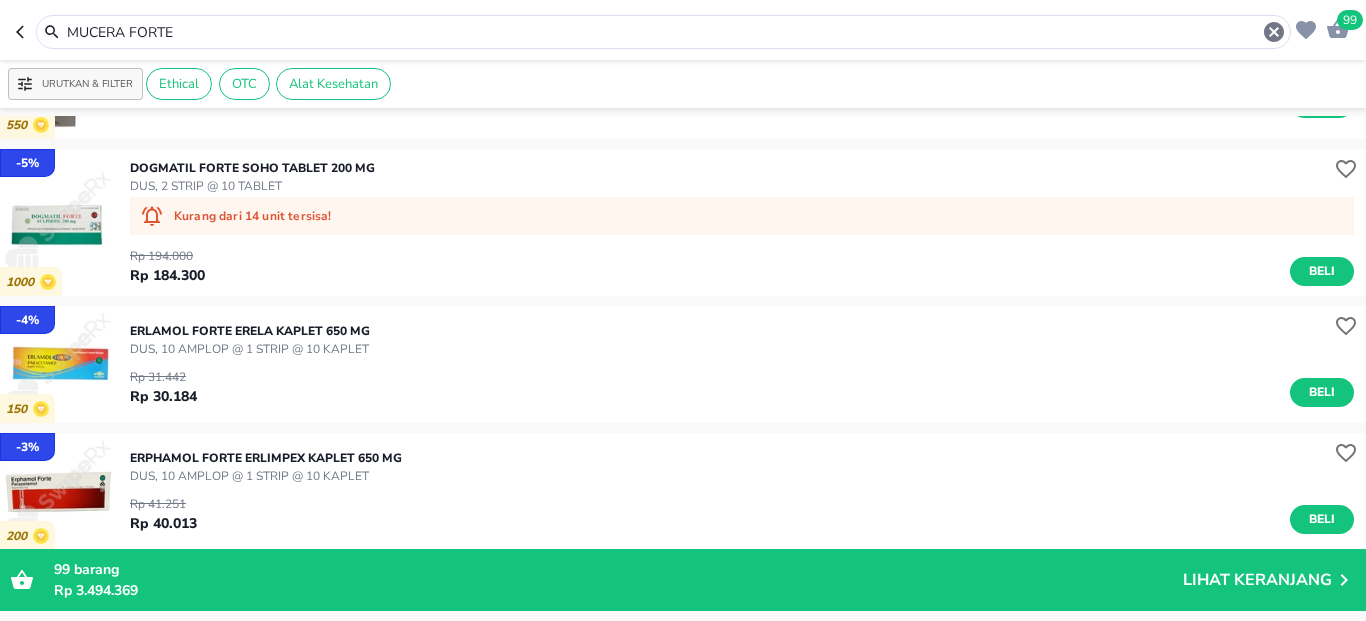 drag, startPoint x: 134, startPoint y: 25, endPoint x: 216, endPoint y: 34, distance: 82.492424 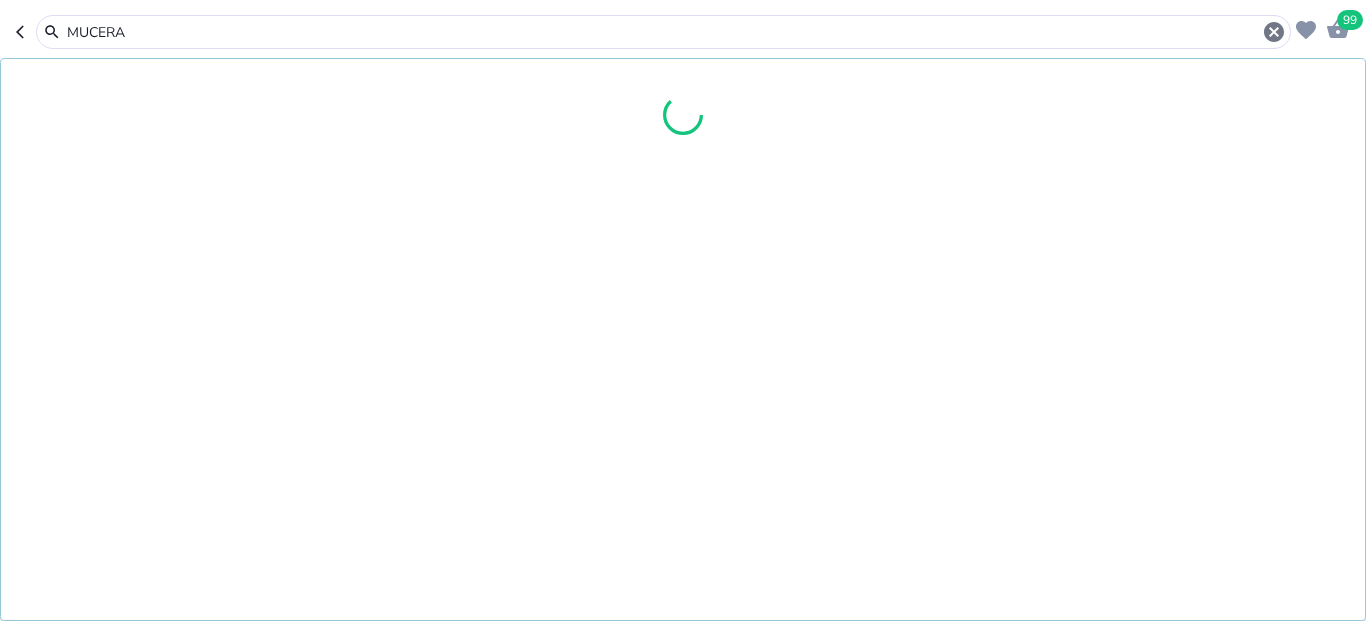 type on "MUCERA" 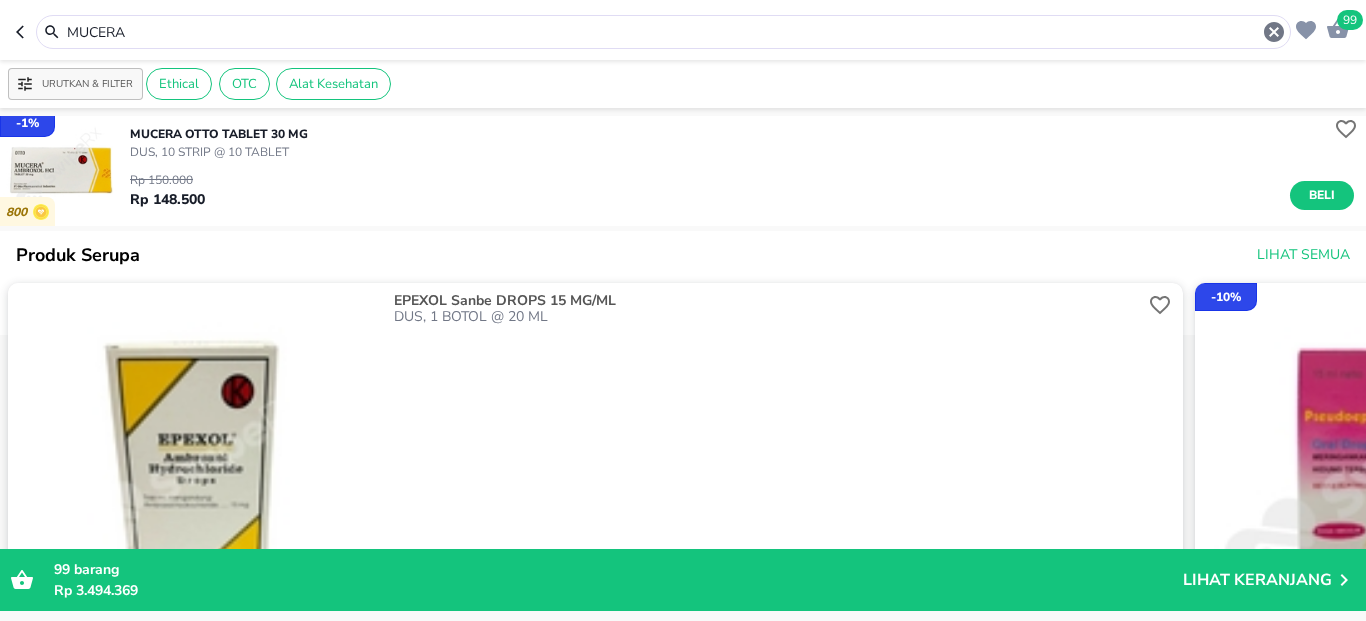 scroll, scrollTop: 0, scrollLeft: 0, axis: both 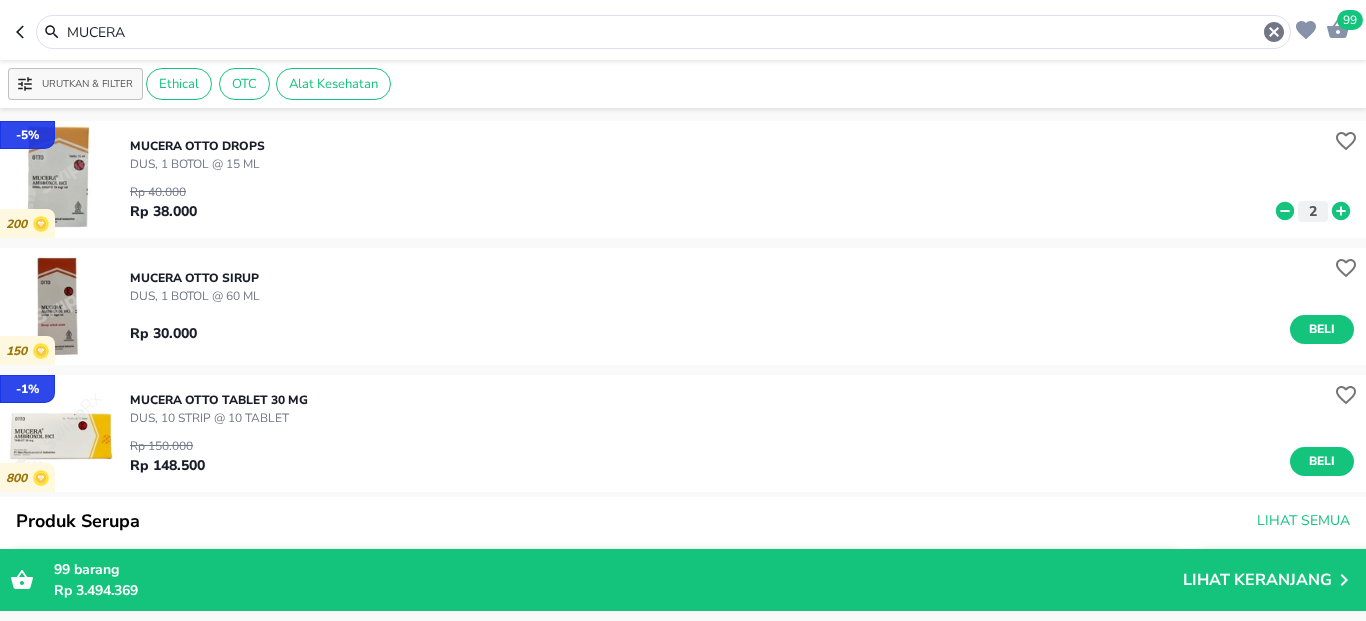 click at bounding box center [58, 306] 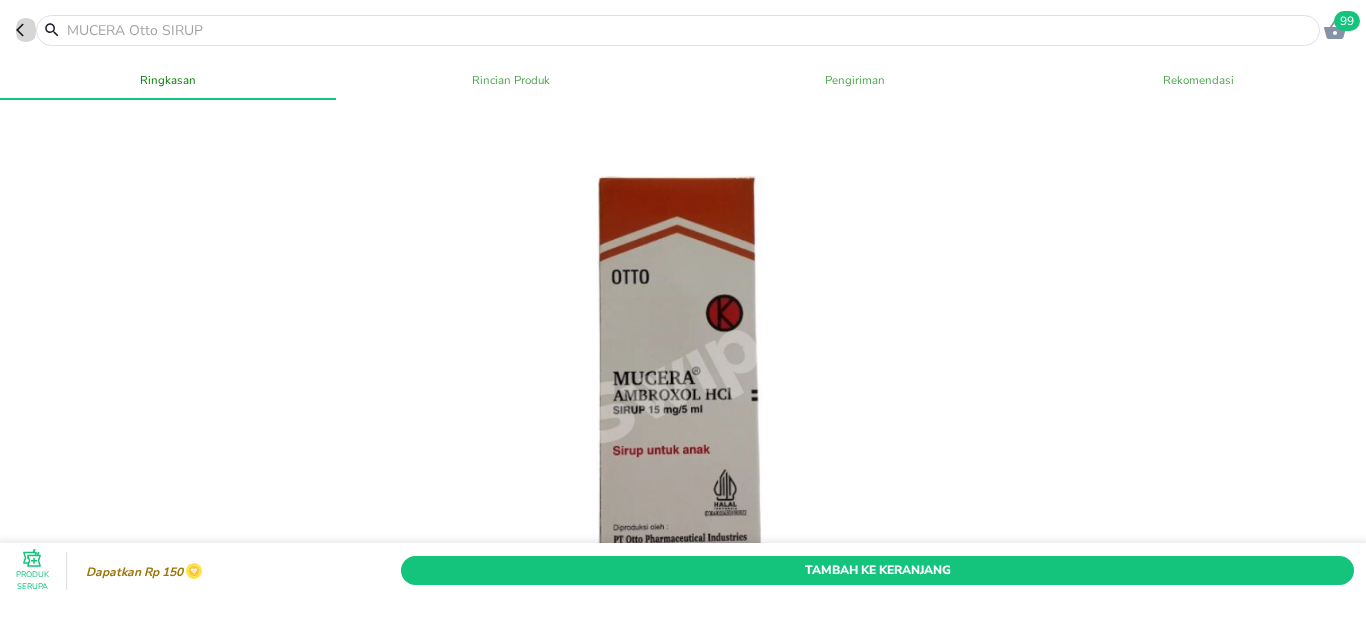 click 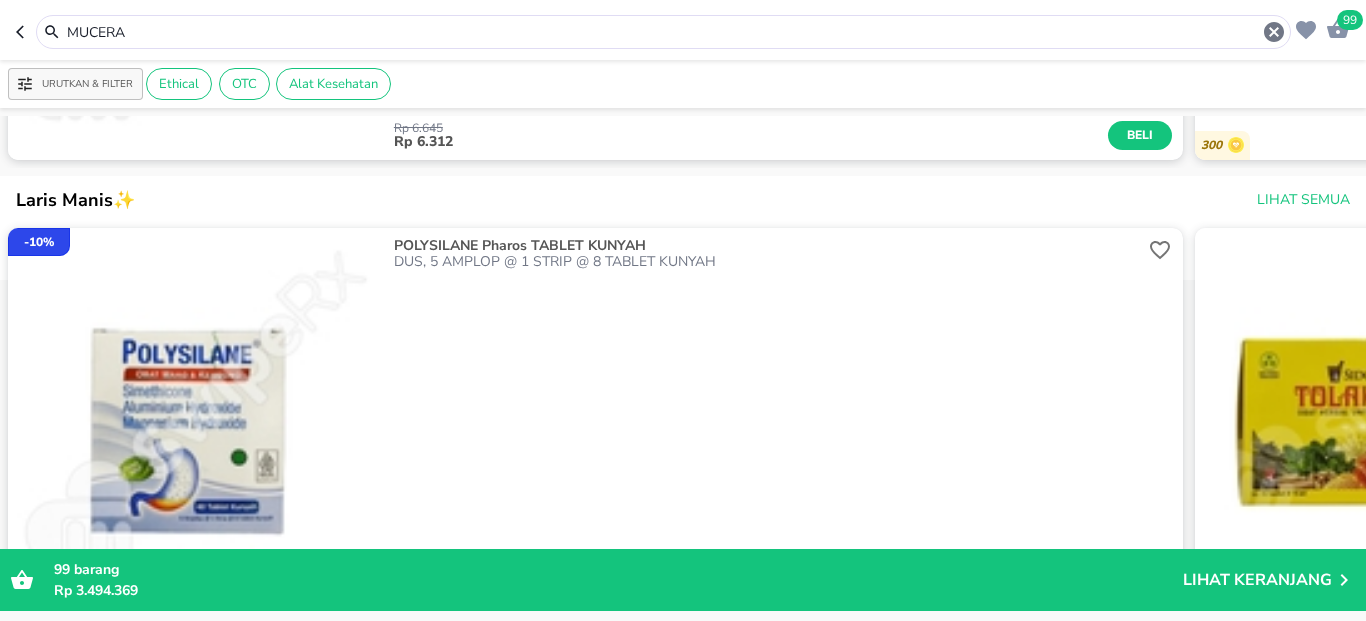 scroll, scrollTop: 1440, scrollLeft: 0, axis: vertical 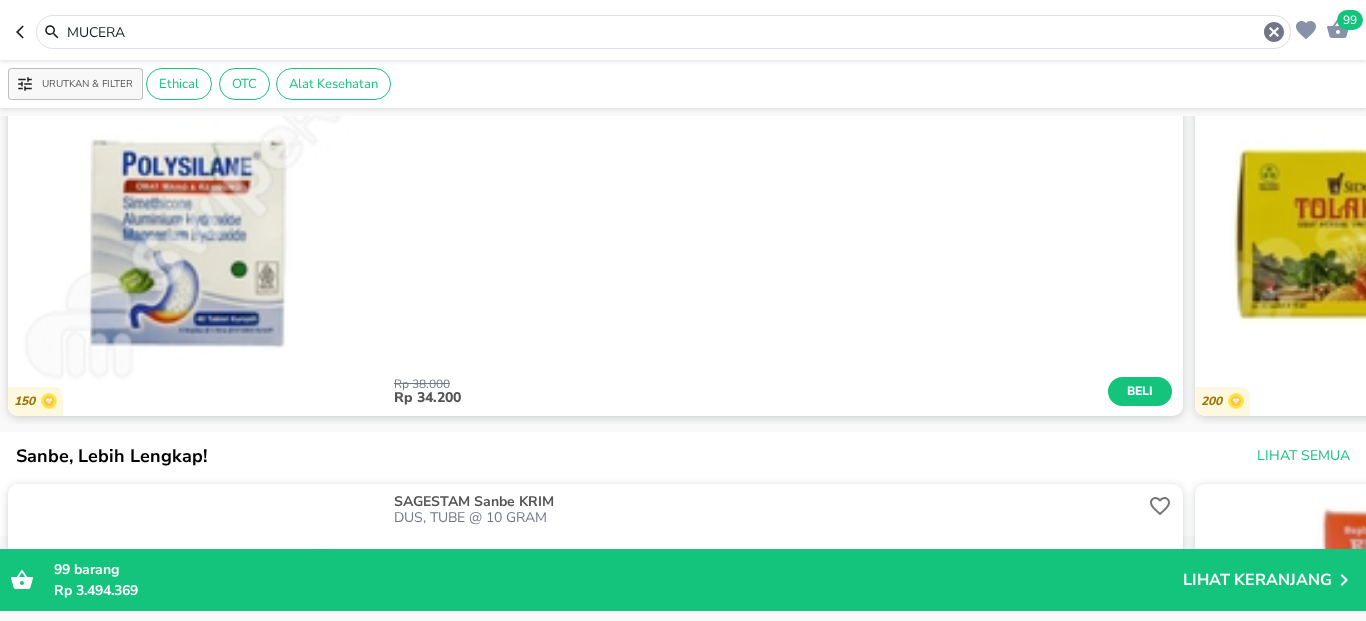 click on "MUCERA" at bounding box center (663, 32) 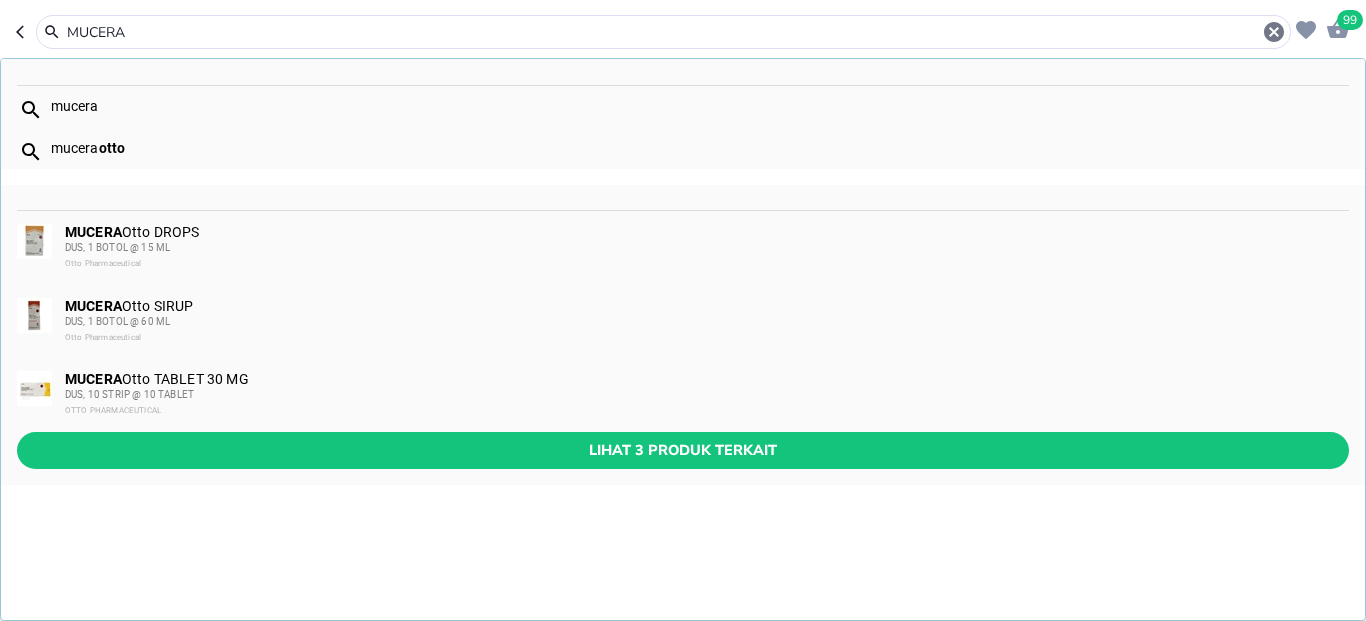 scroll, scrollTop: 986, scrollLeft: 0, axis: vertical 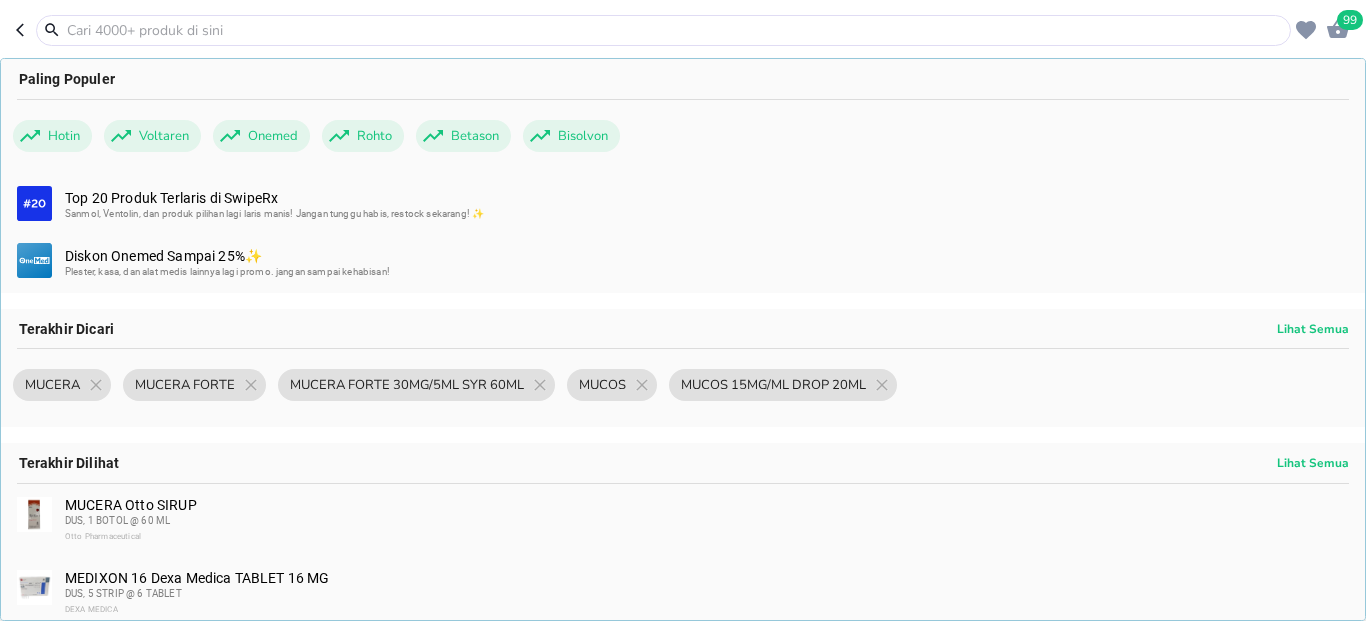 paste on "MUCERA 15MG/5ML SYR 60ML" 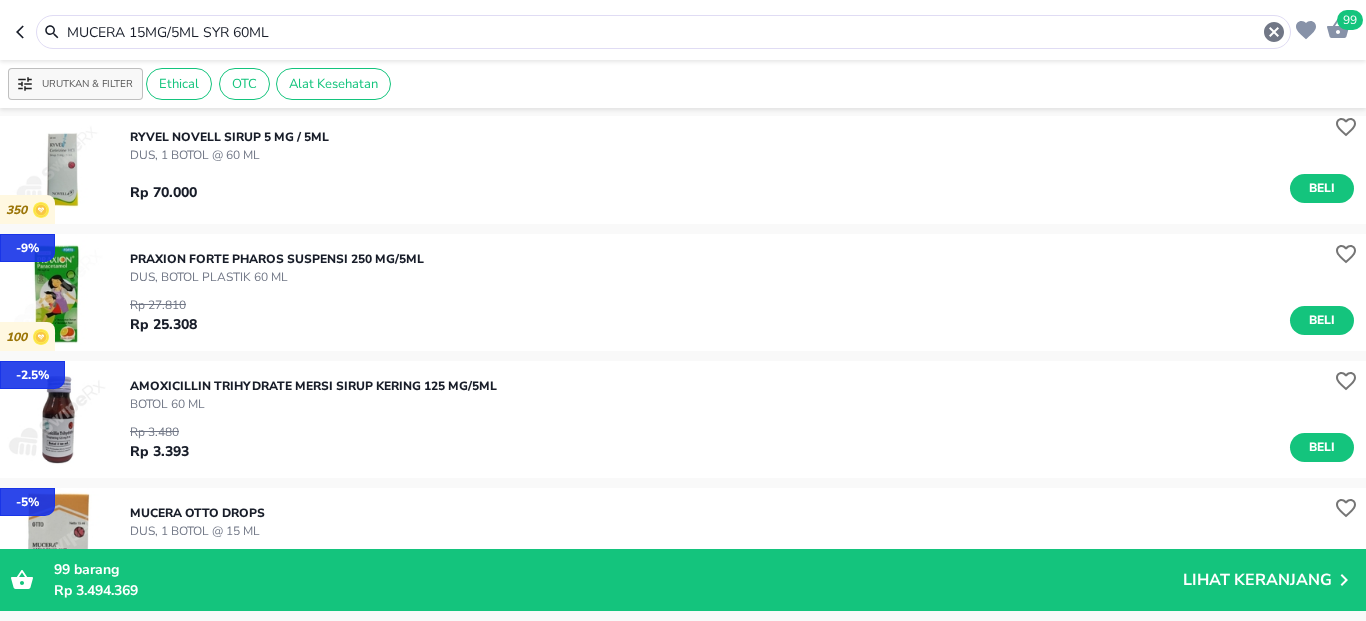 scroll, scrollTop: 0, scrollLeft: 0, axis: both 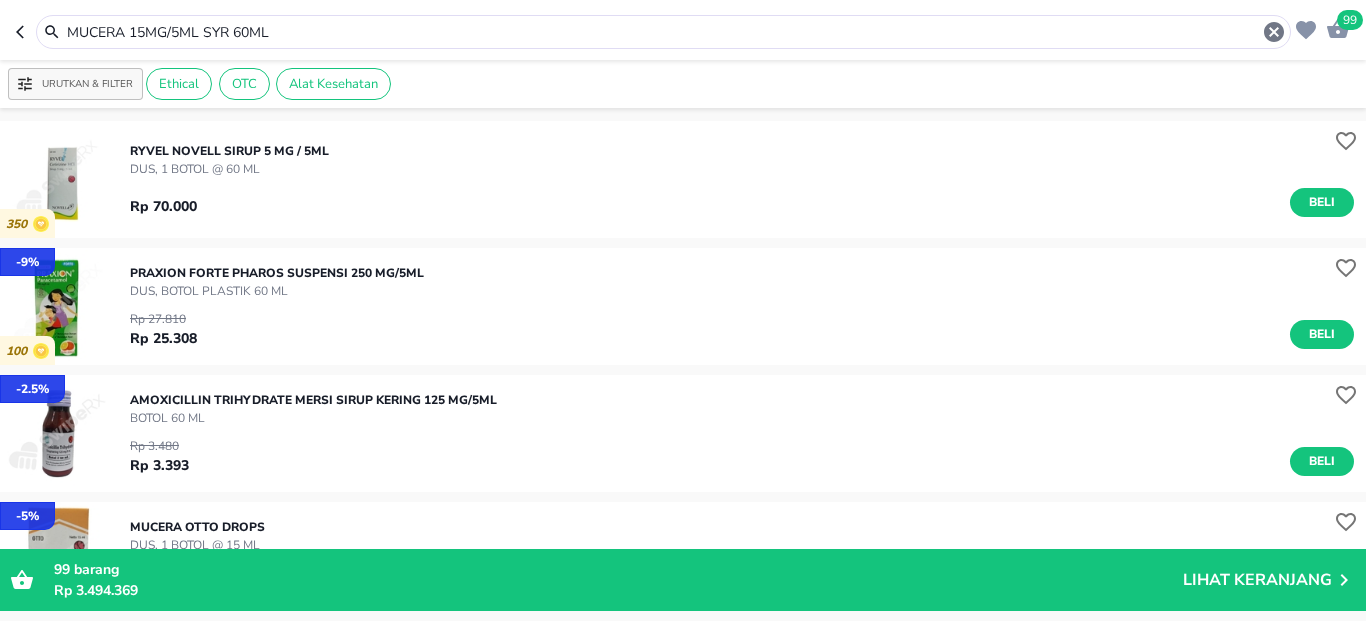 click on "MUCERA 15MG/5ML SYR 60ML" at bounding box center (663, 32) 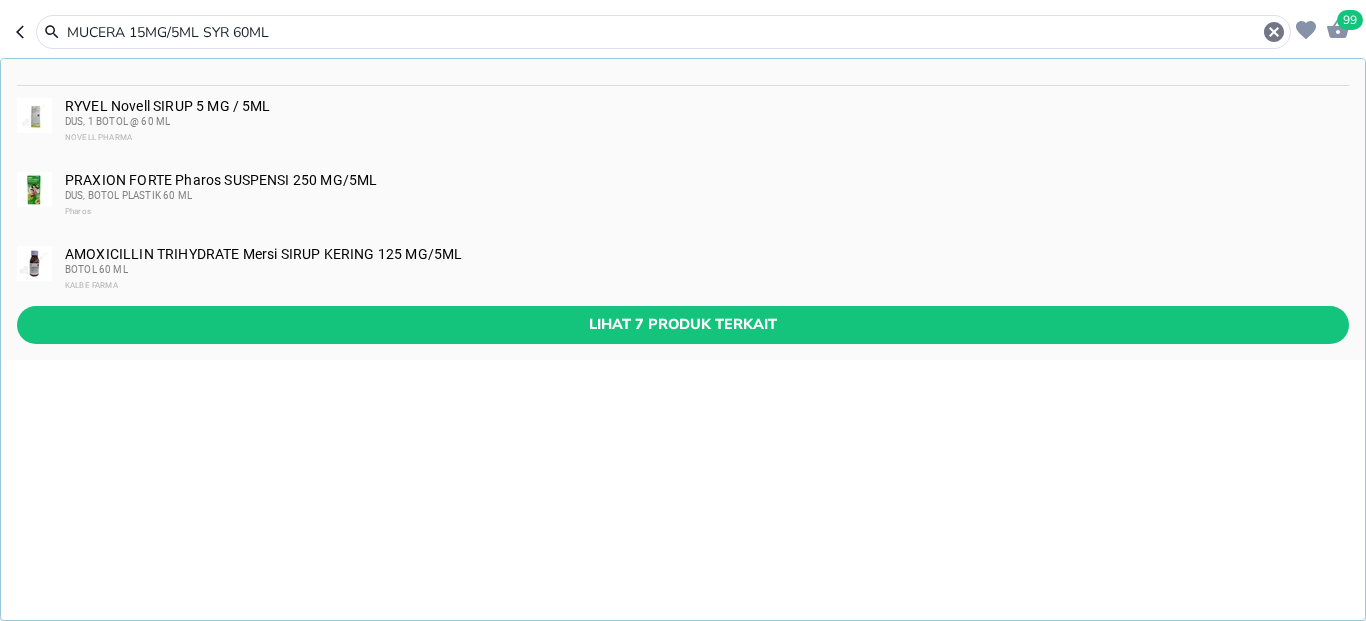 drag, startPoint x: 139, startPoint y: 34, endPoint x: 367, endPoint y: 30, distance: 228.03508 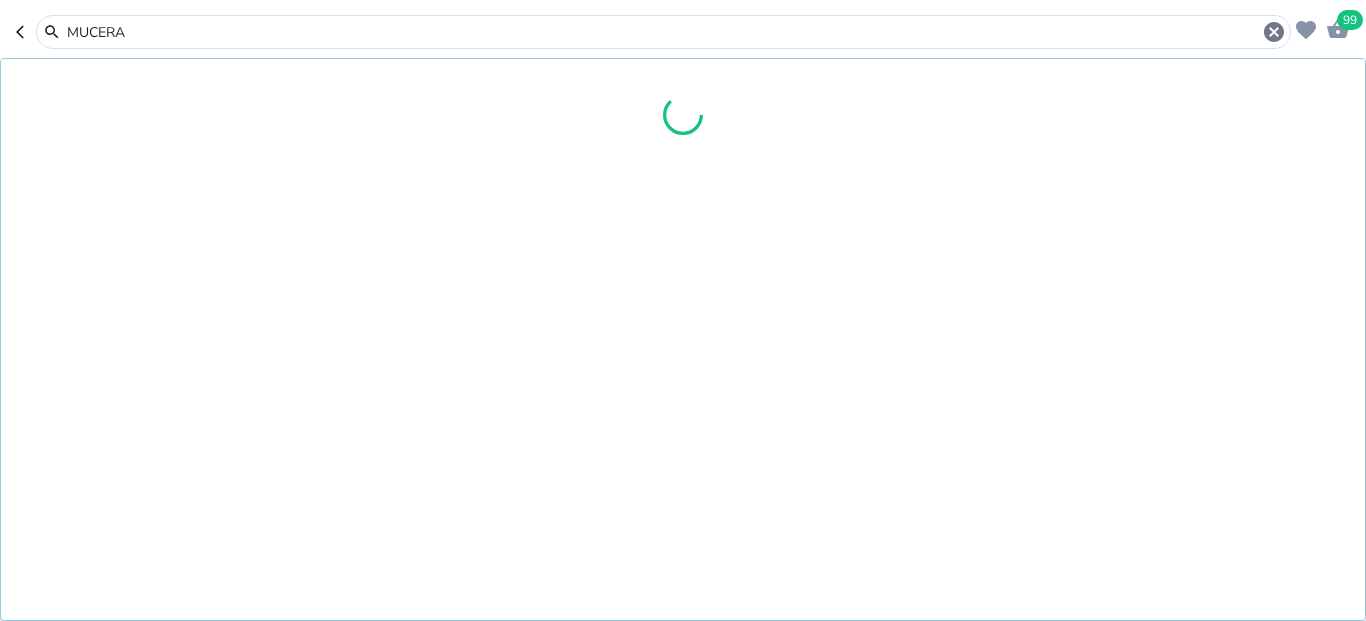 type on "MUCERA" 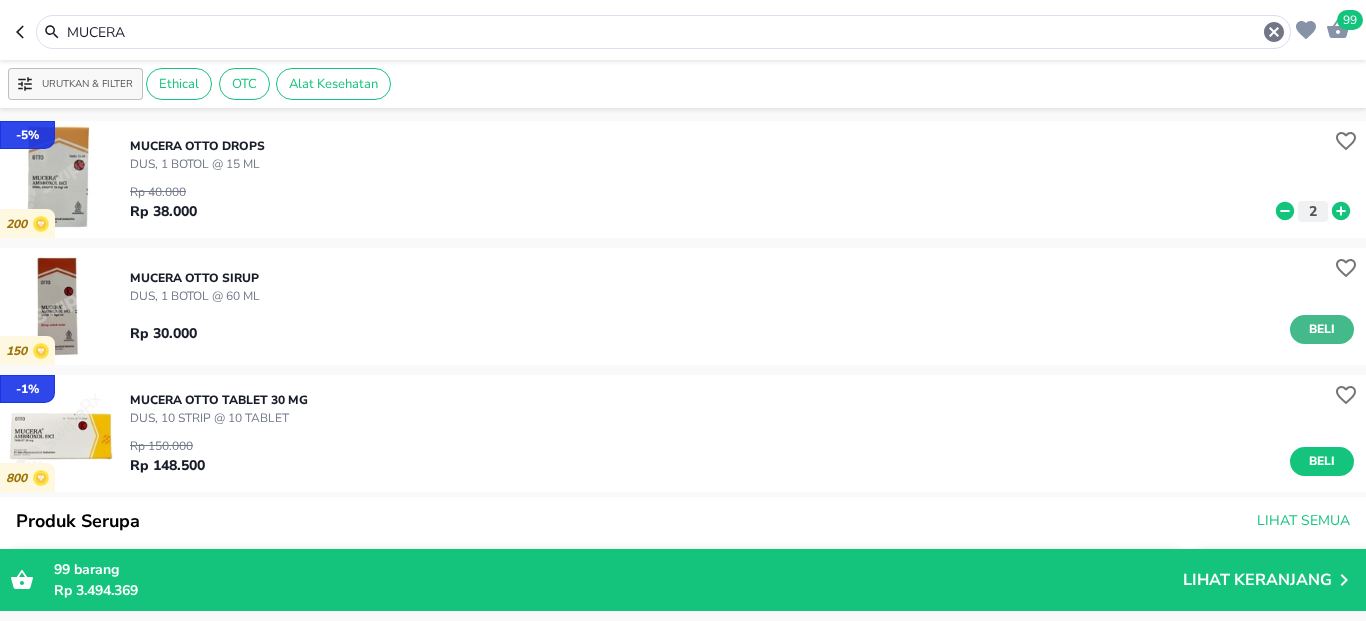 click on "Beli" at bounding box center (1322, 329) 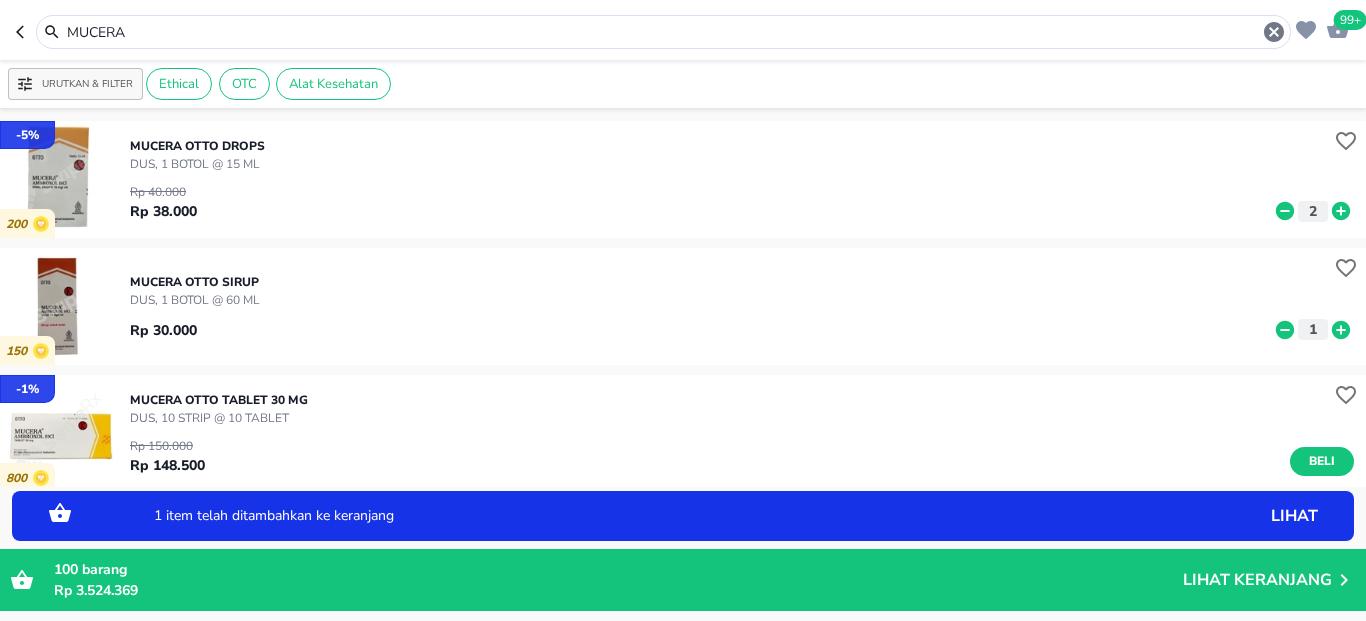 click 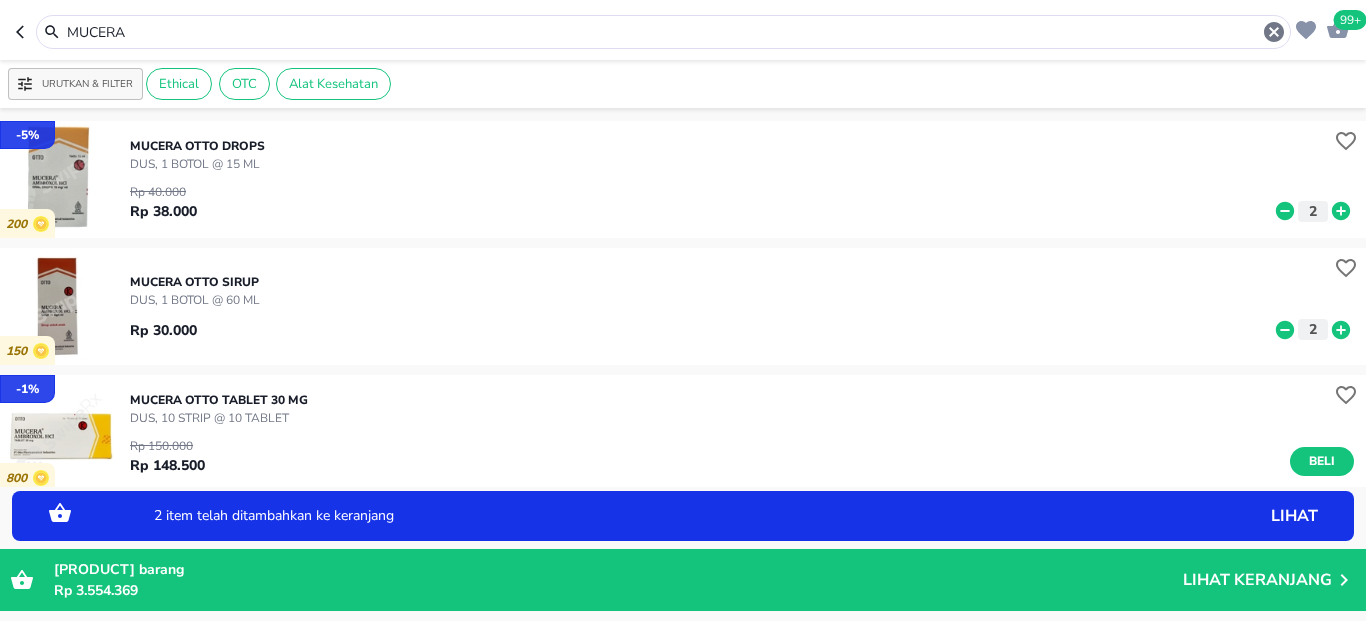 click on "MUCERA" at bounding box center (663, 32) 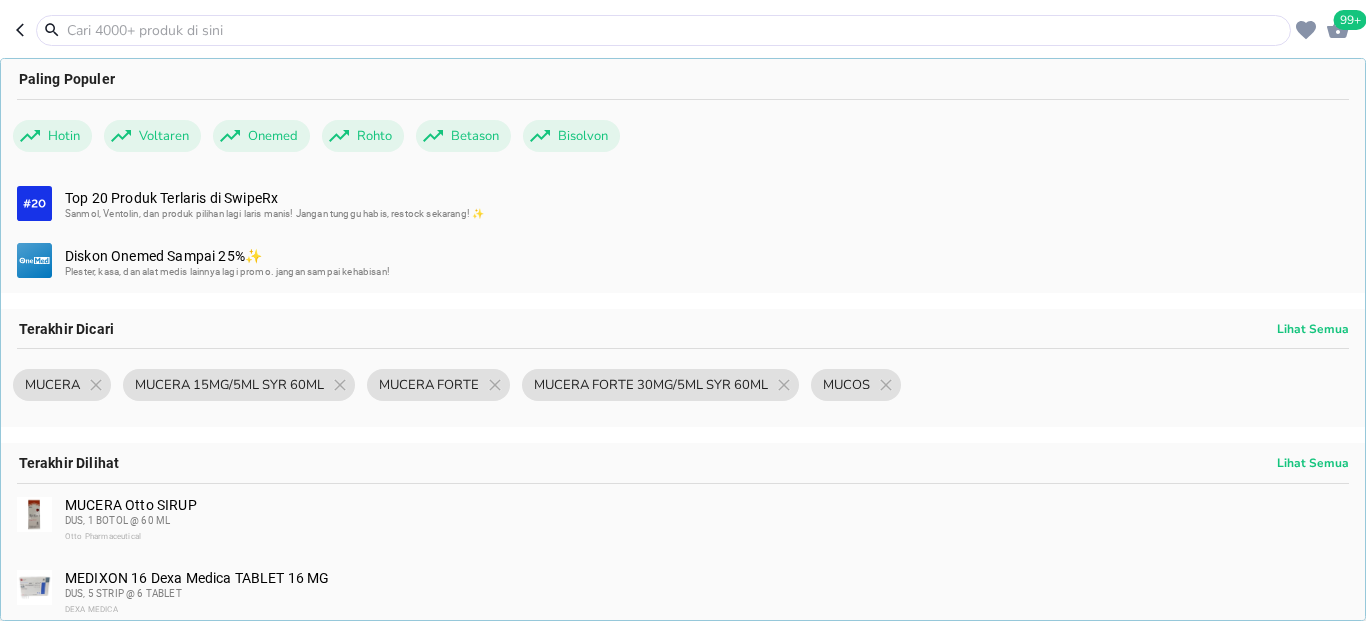 paste on "ANAKONIDIN SYR 60ML" 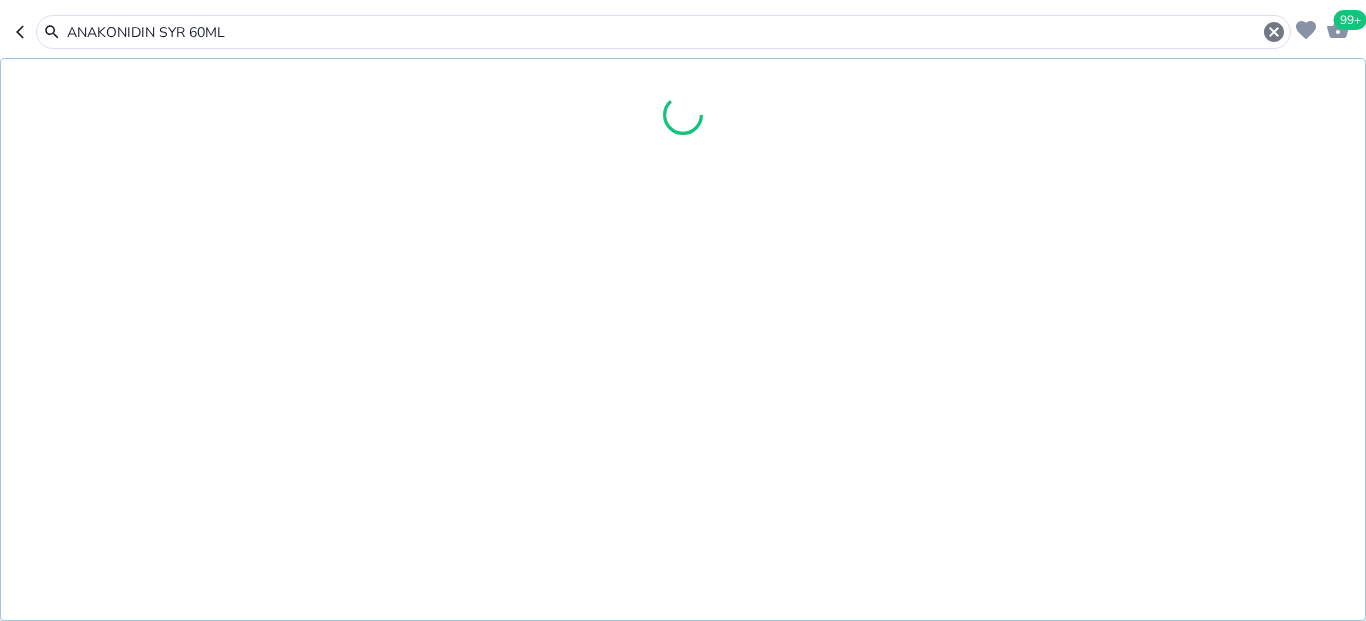 type on "ANAKONIDIN SYR 60ML" 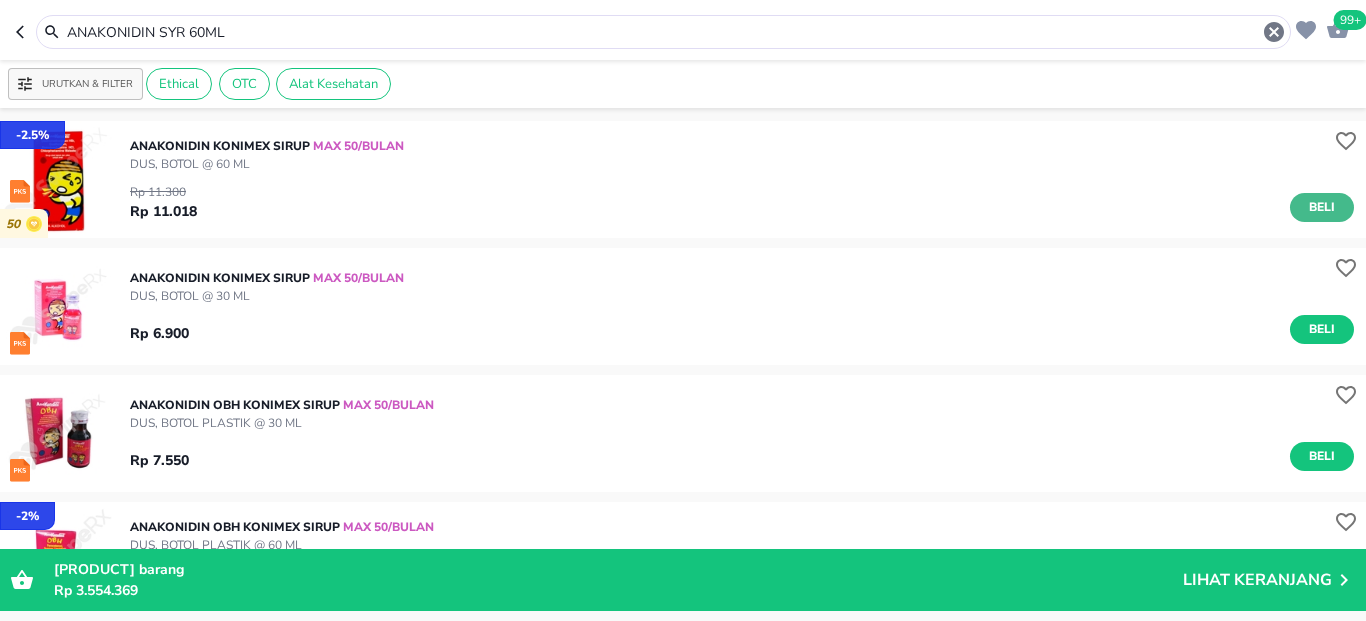 click on "Beli" at bounding box center (1322, 207) 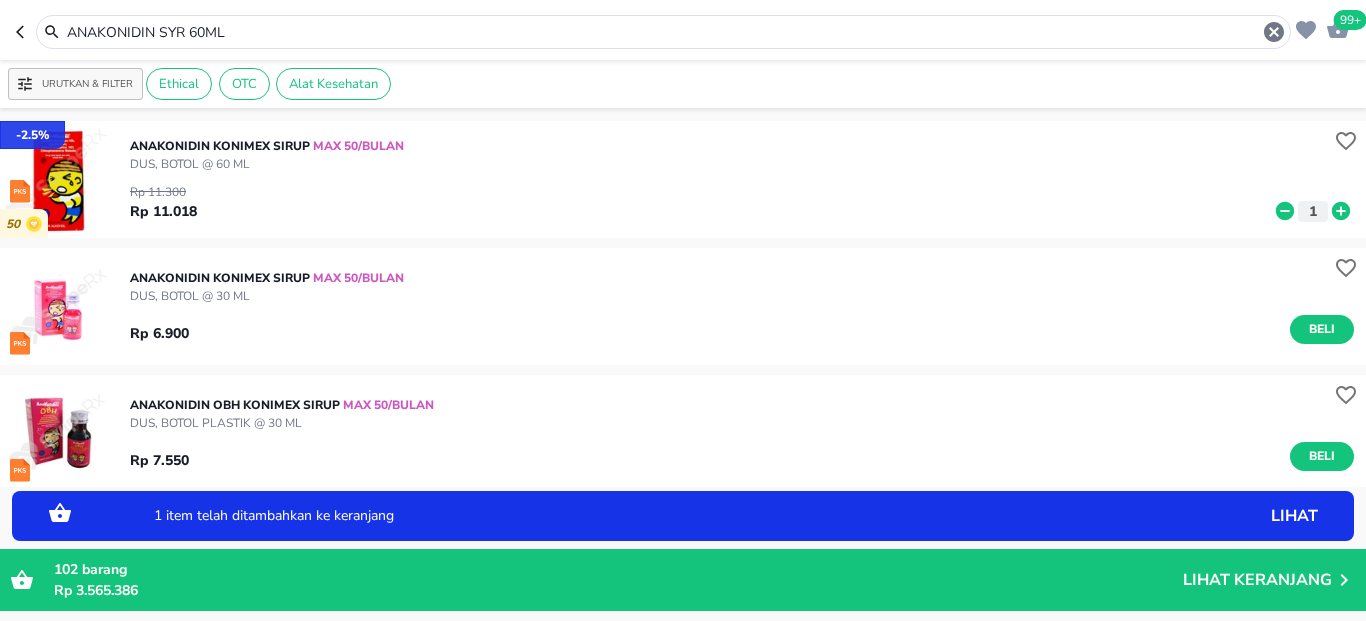 click 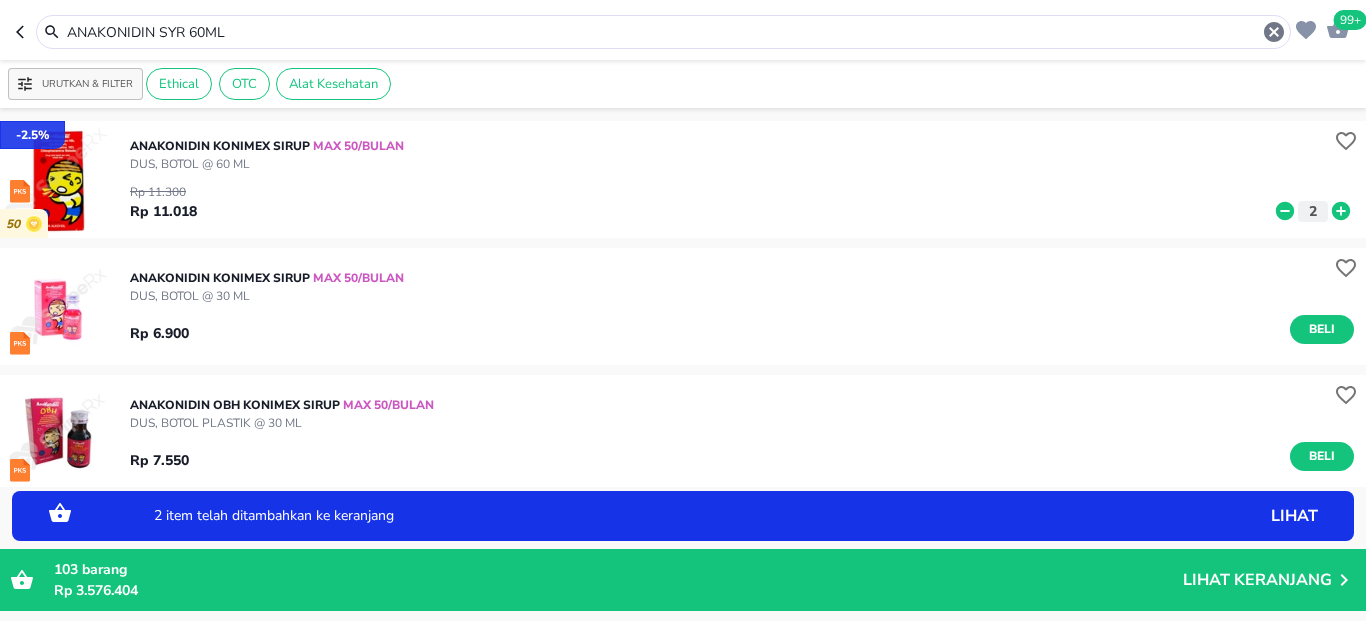 click 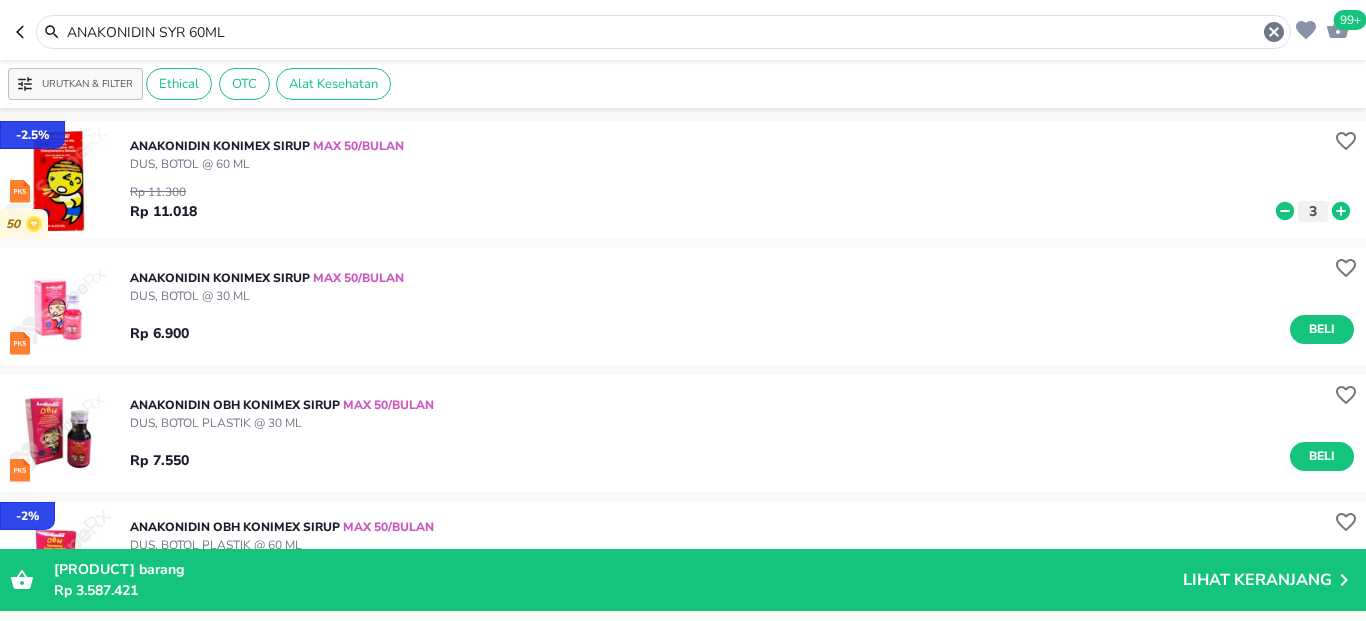 click on "ANAKONIDIN SYR 60ML" at bounding box center [663, 32] 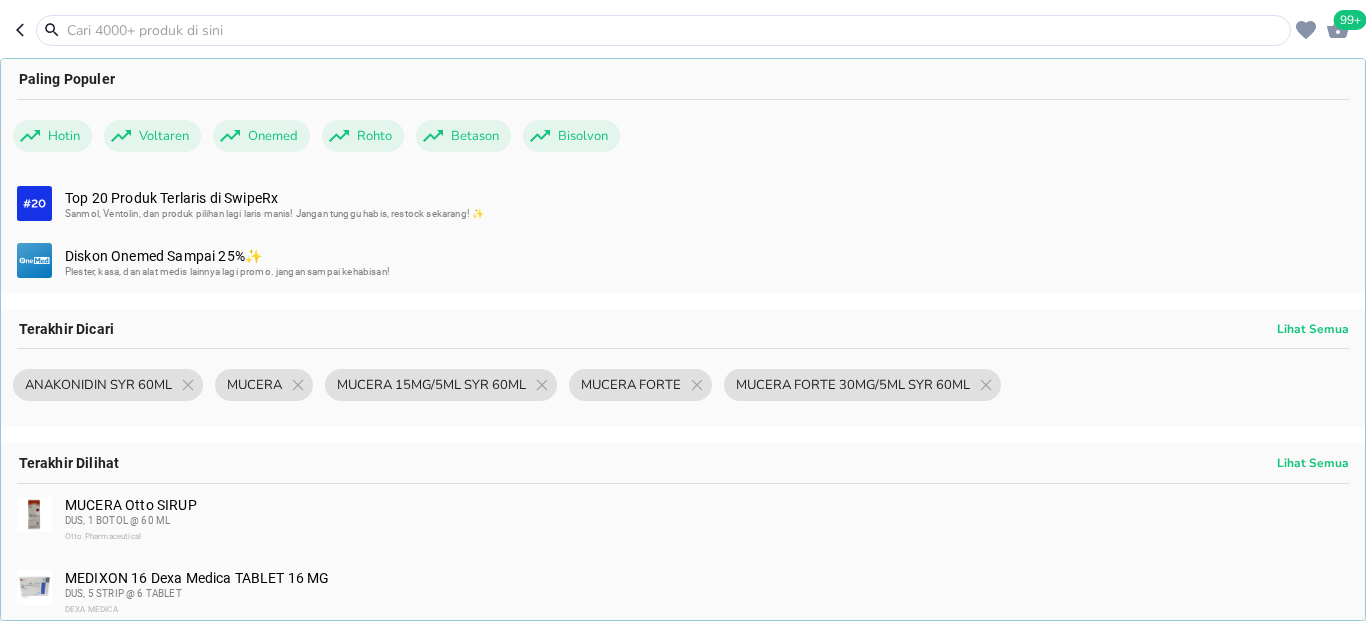 paste on "WOODS EXP SYR 100ML" 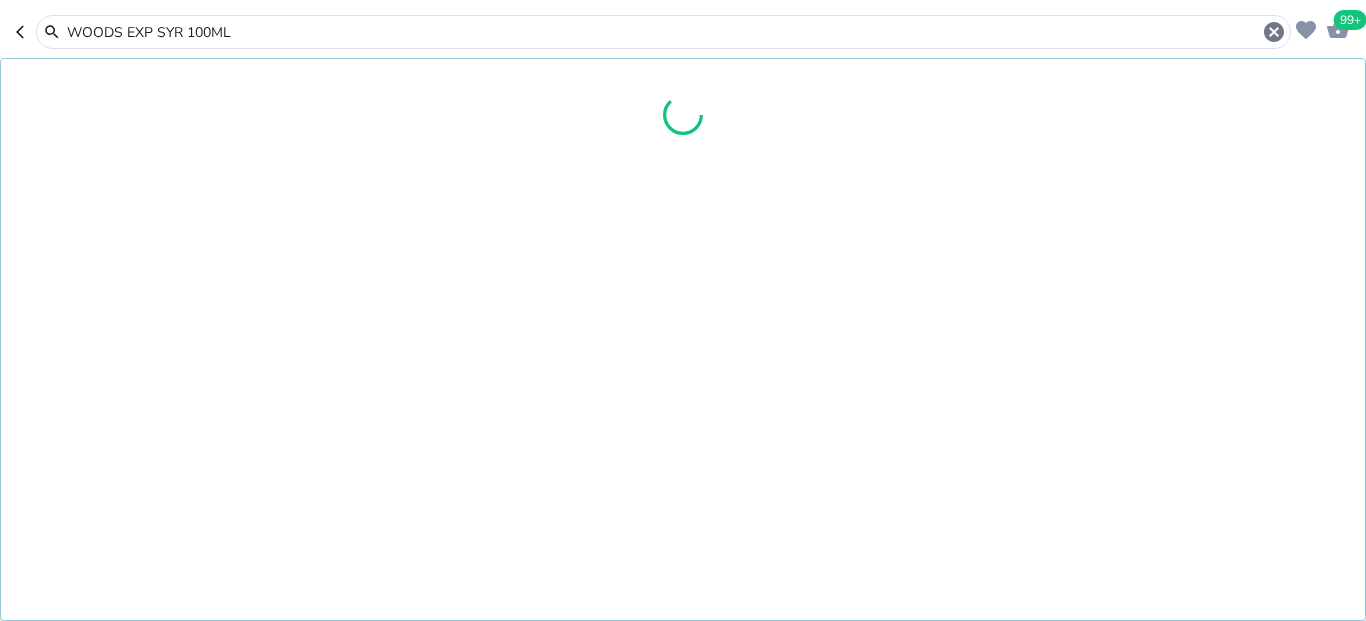 type on "WOODS EXP SYR 100ML" 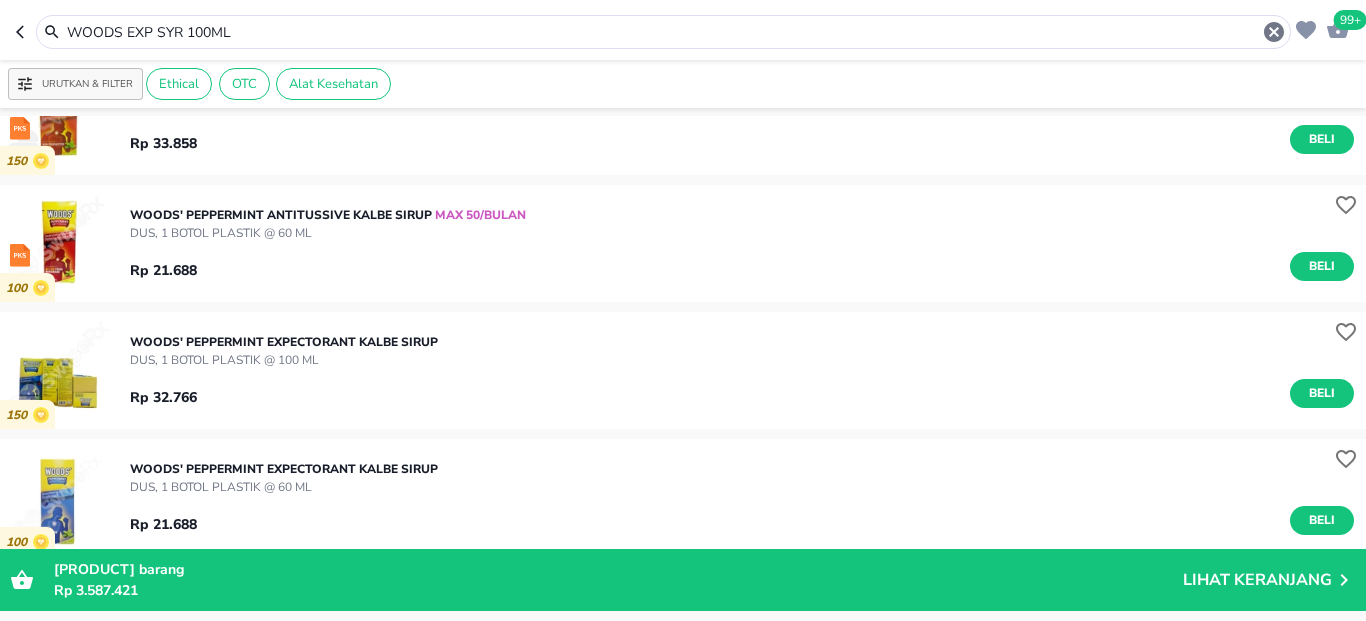 scroll, scrollTop: 120, scrollLeft: 0, axis: vertical 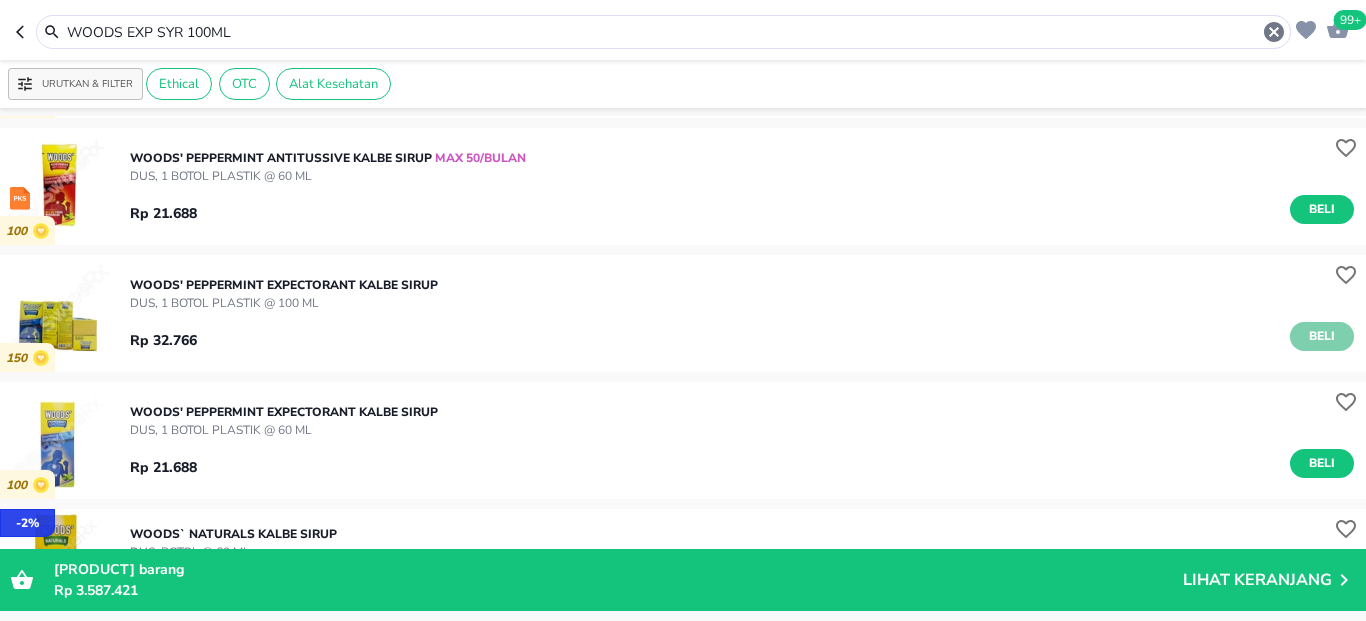 click on "Beli" at bounding box center [1322, 336] 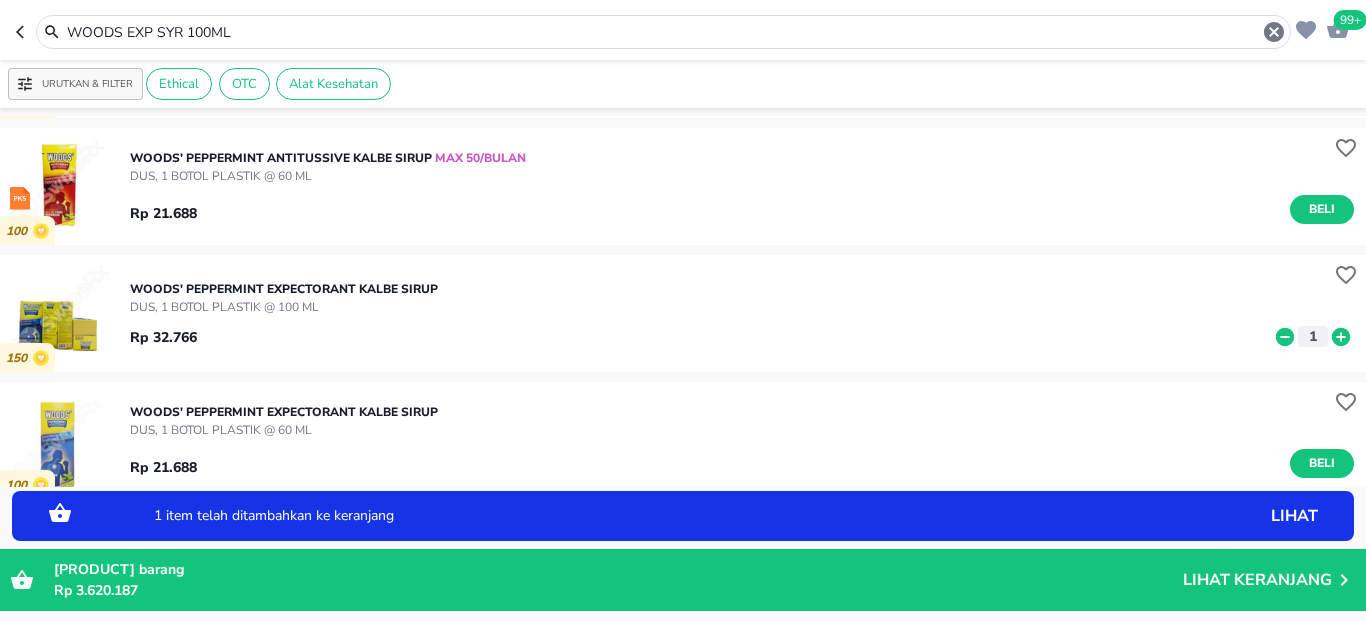 click 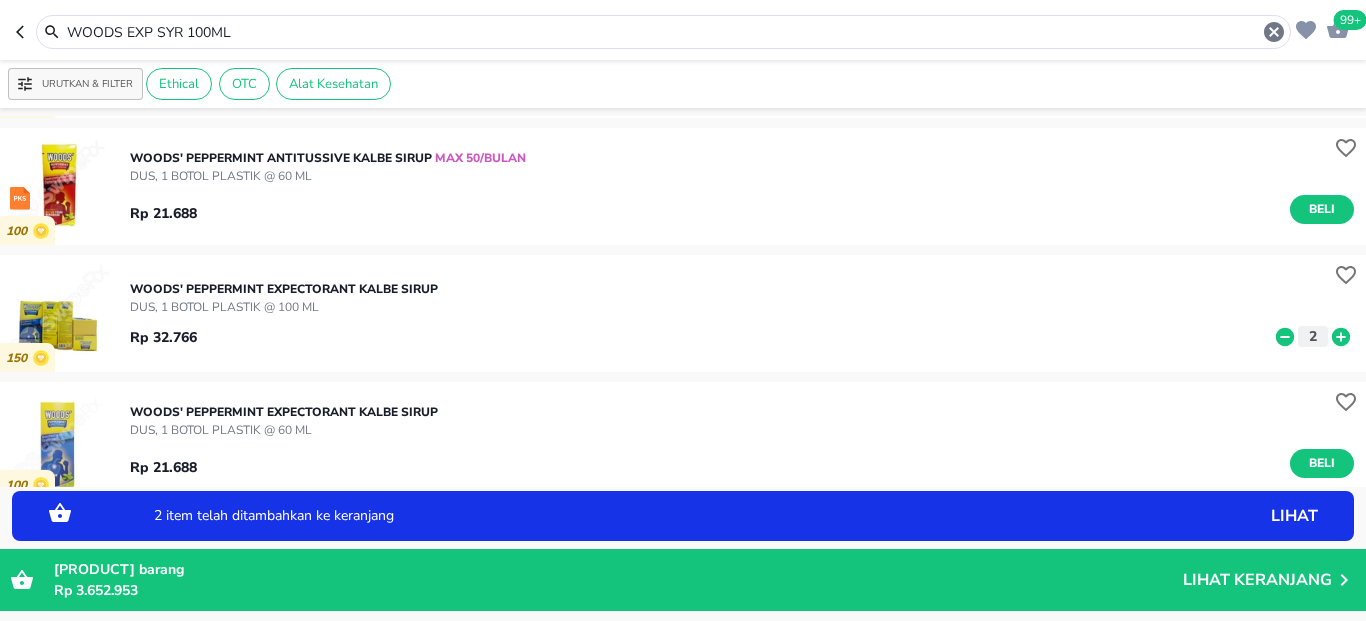 click 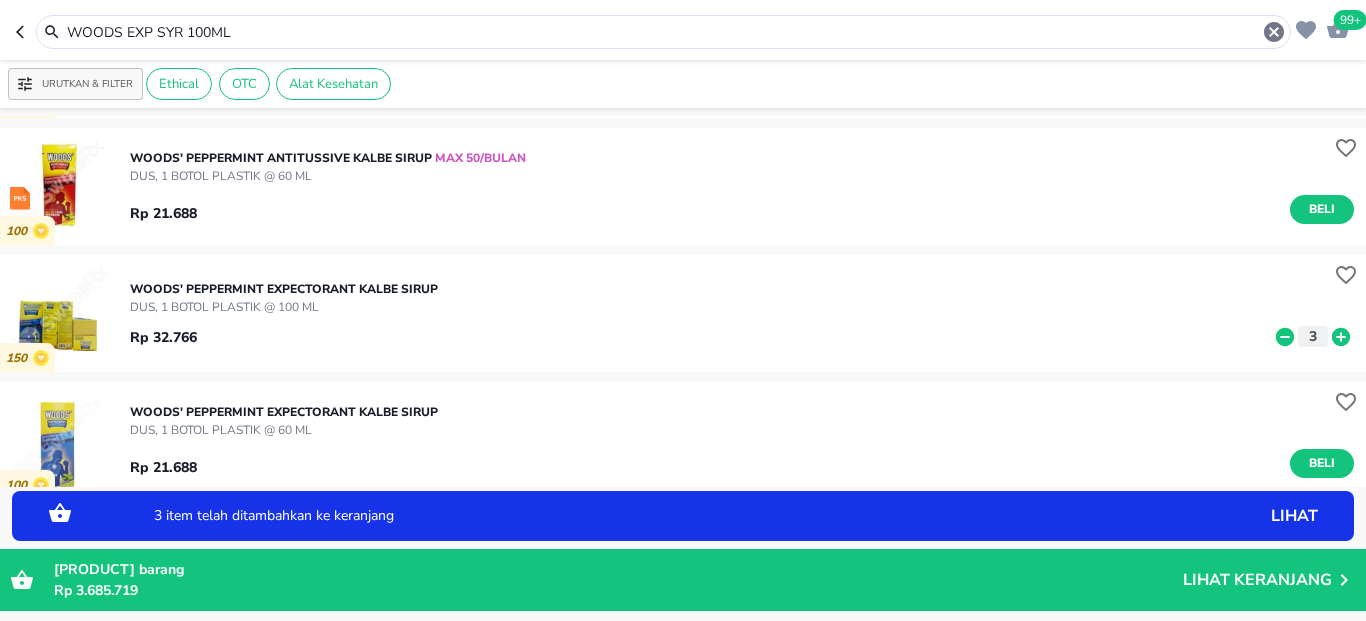 click 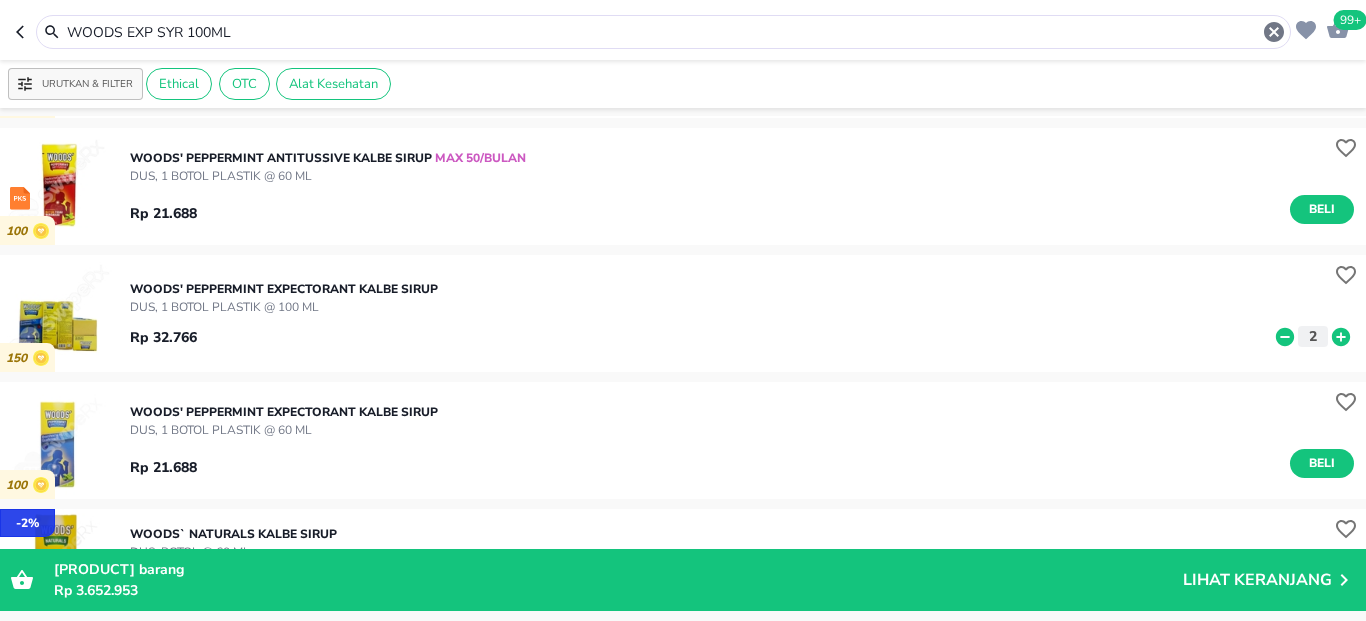 click on "WOODS EXP SYR 100ML" at bounding box center (663, 32) 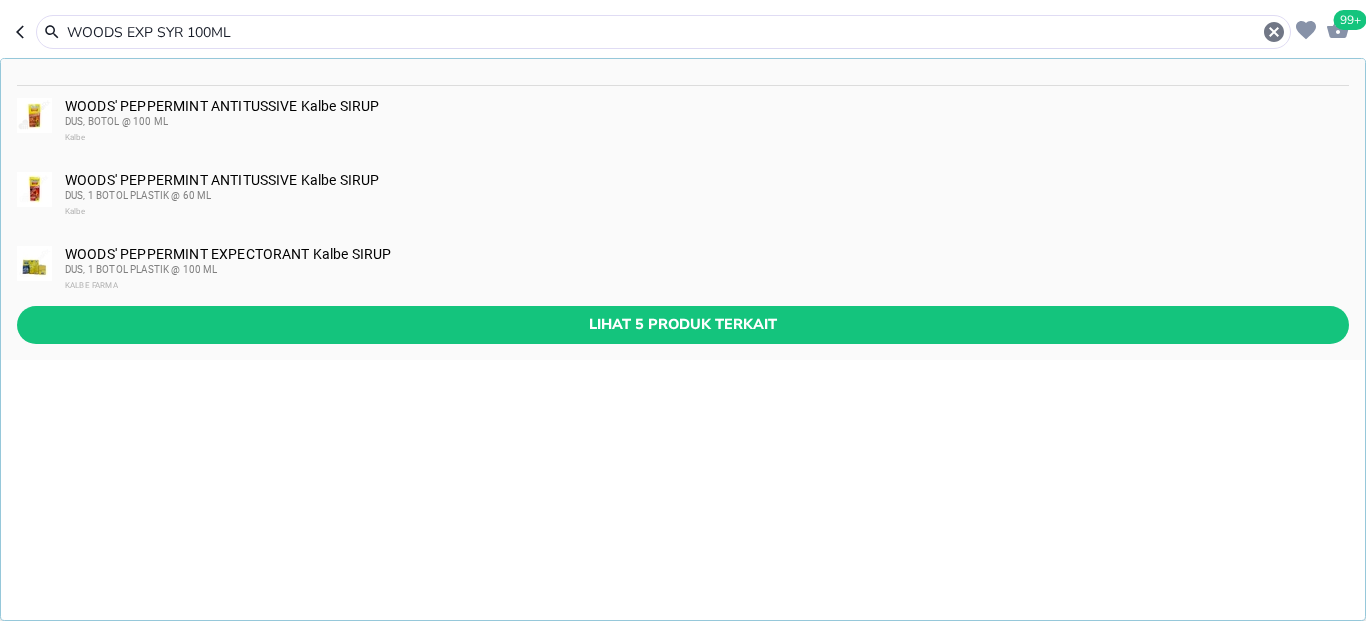 click on "WOODS EXP SYR 100ML" at bounding box center (663, 32) 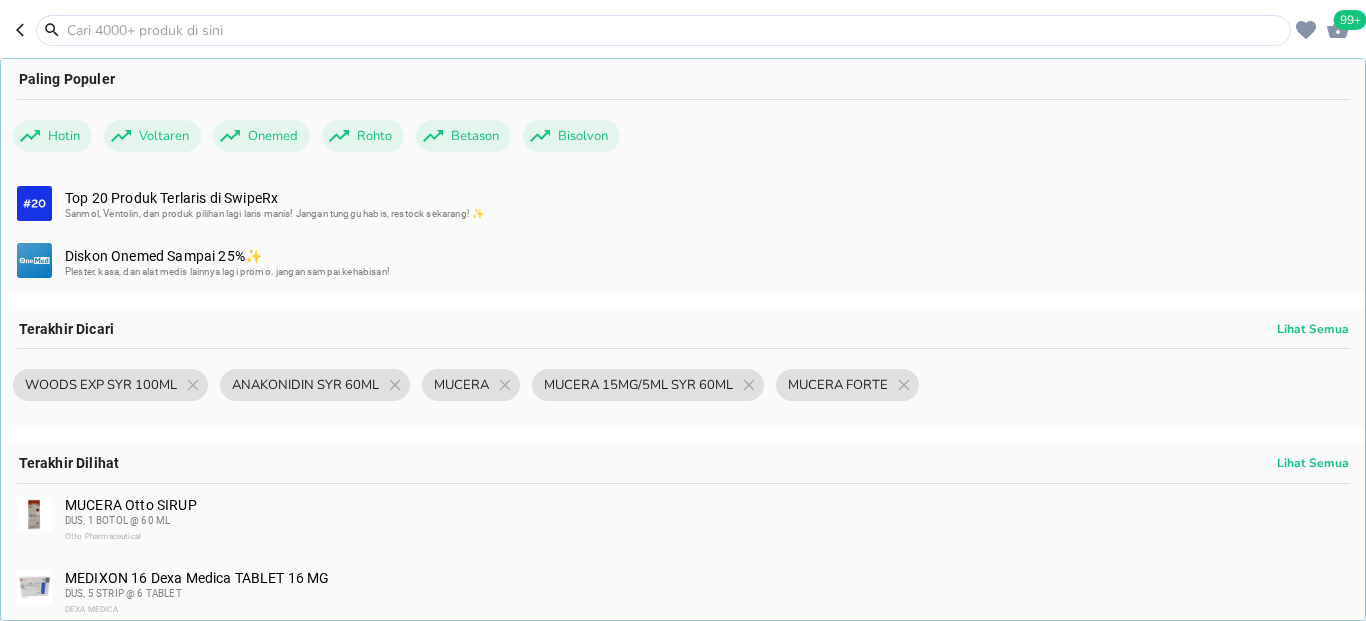 paste on "TUZALOS CAPL 4S STRIP 25S" 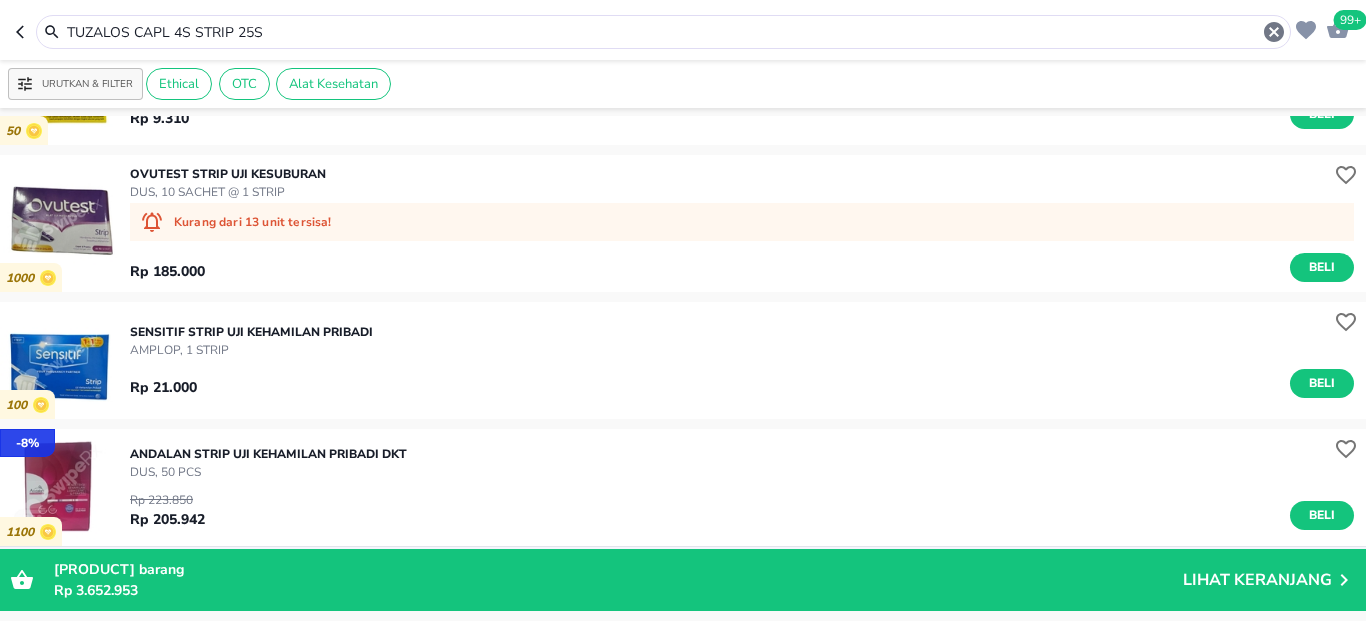 scroll, scrollTop: 360, scrollLeft: 0, axis: vertical 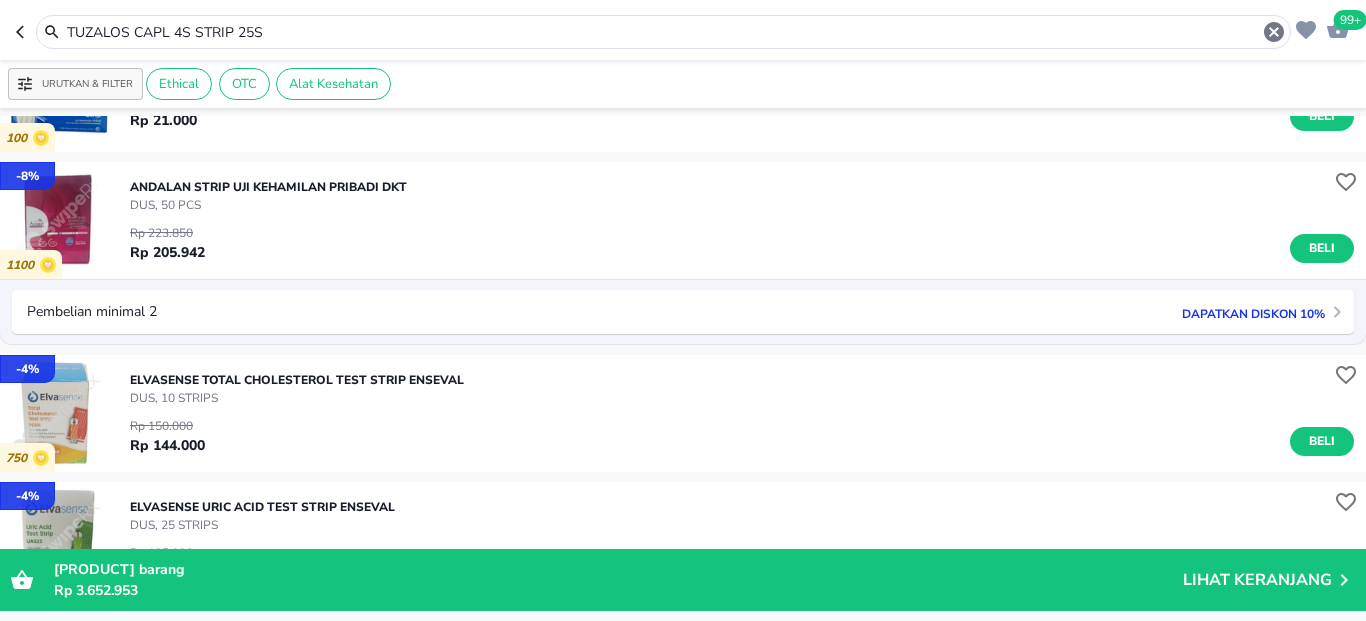 drag, startPoint x: 135, startPoint y: 26, endPoint x: 362, endPoint y: 26, distance: 227 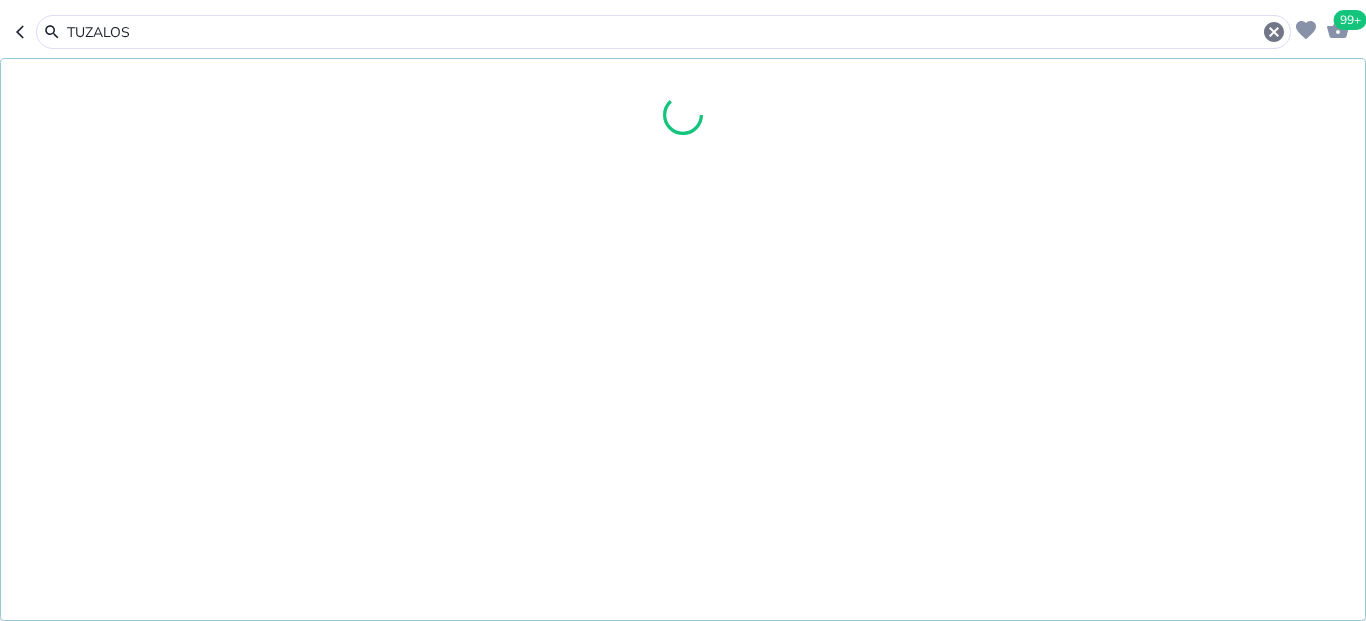 type on "TUZALOS" 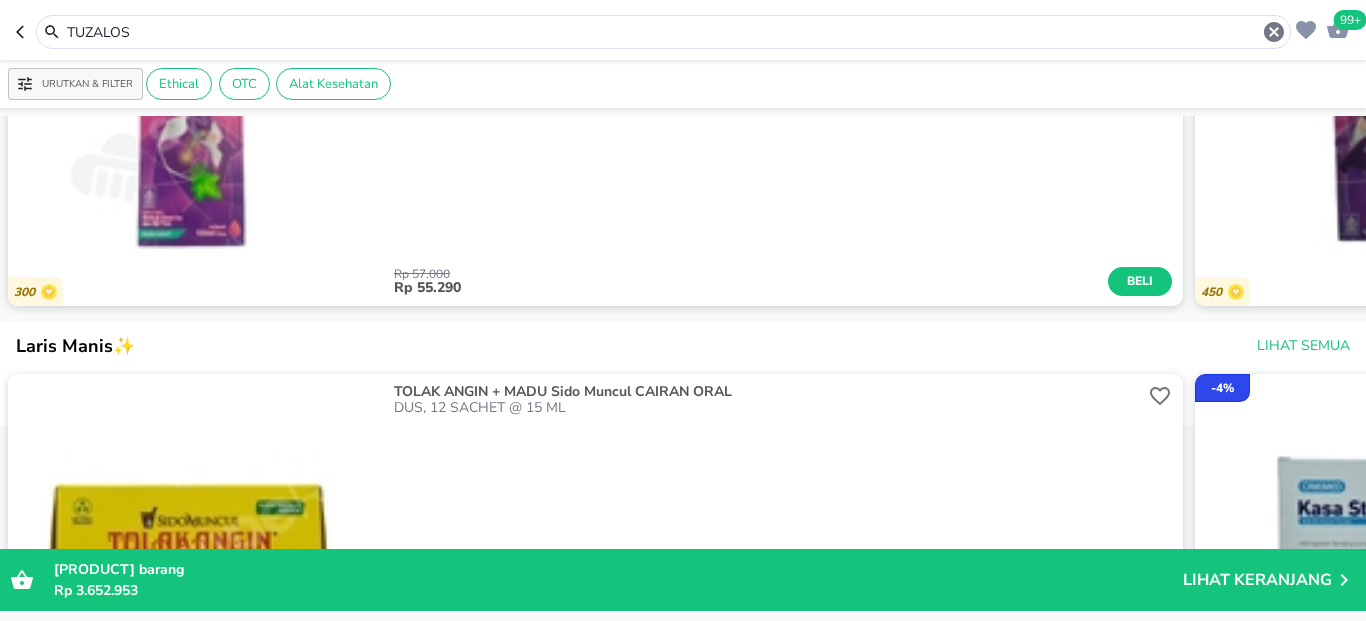 scroll, scrollTop: 2040, scrollLeft: 0, axis: vertical 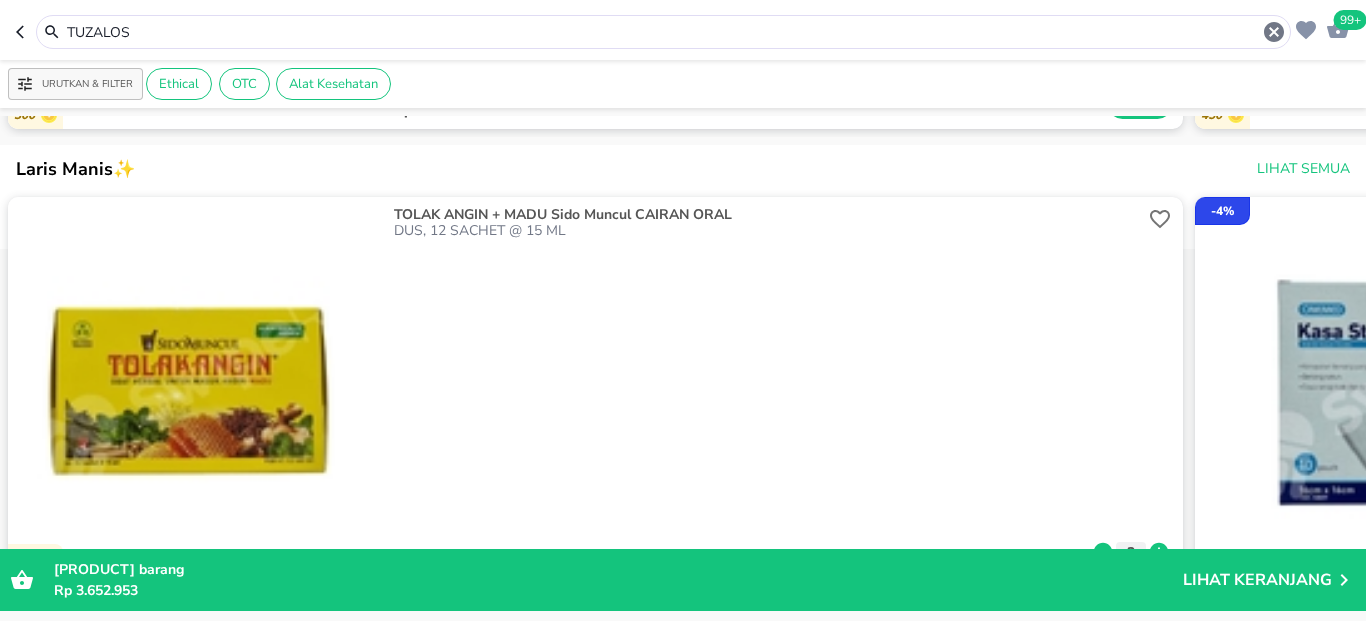 click on "TUZALOS" at bounding box center (663, 32) 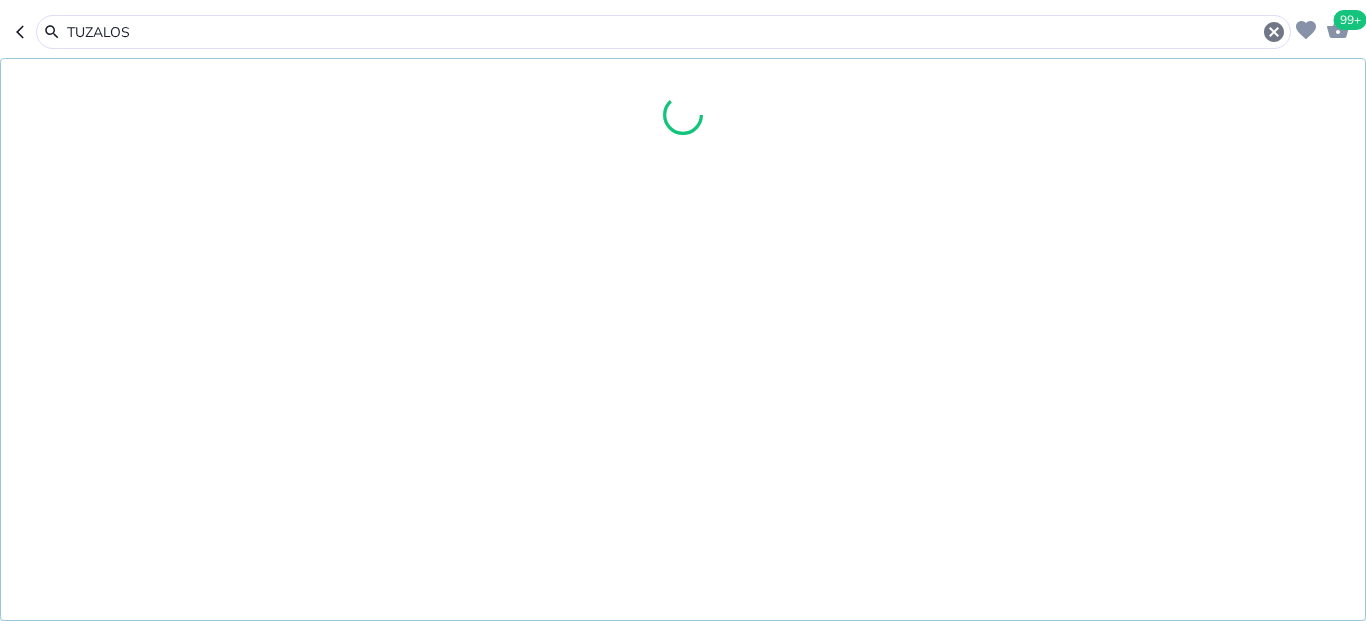 click on "TUZALOS" at bounding box center (663, 32) 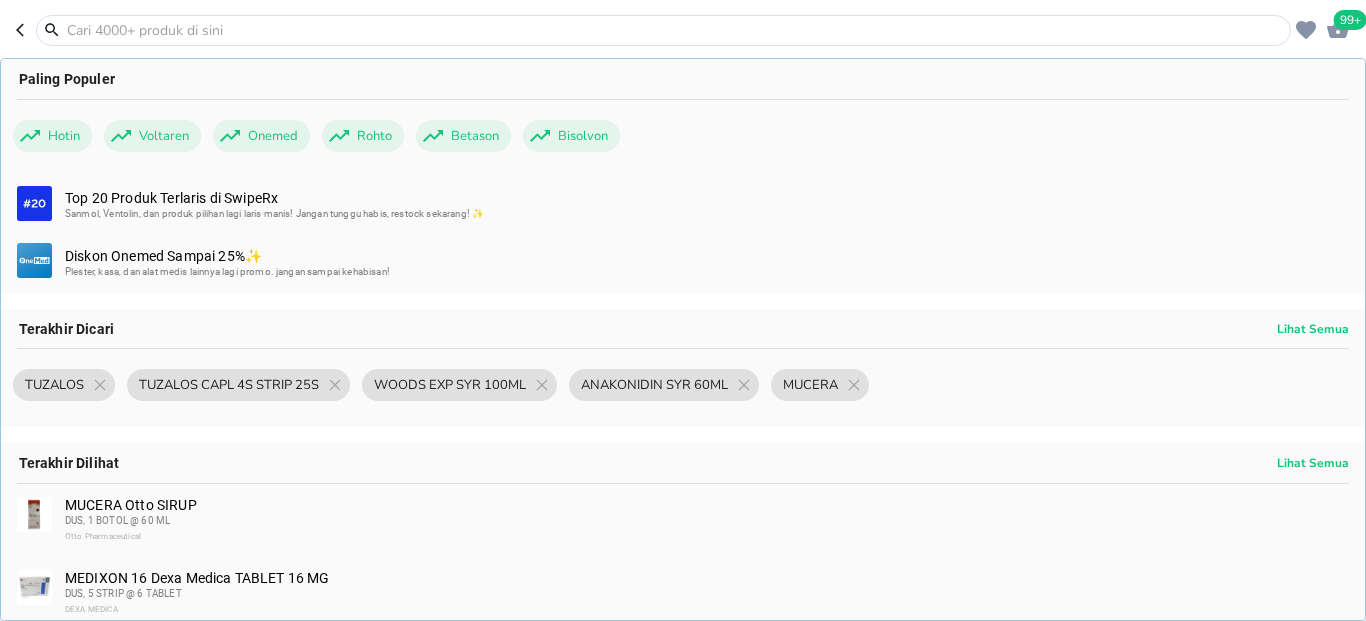 paste on "KOMIX OBH KID MADU 5ML SACH 10S" 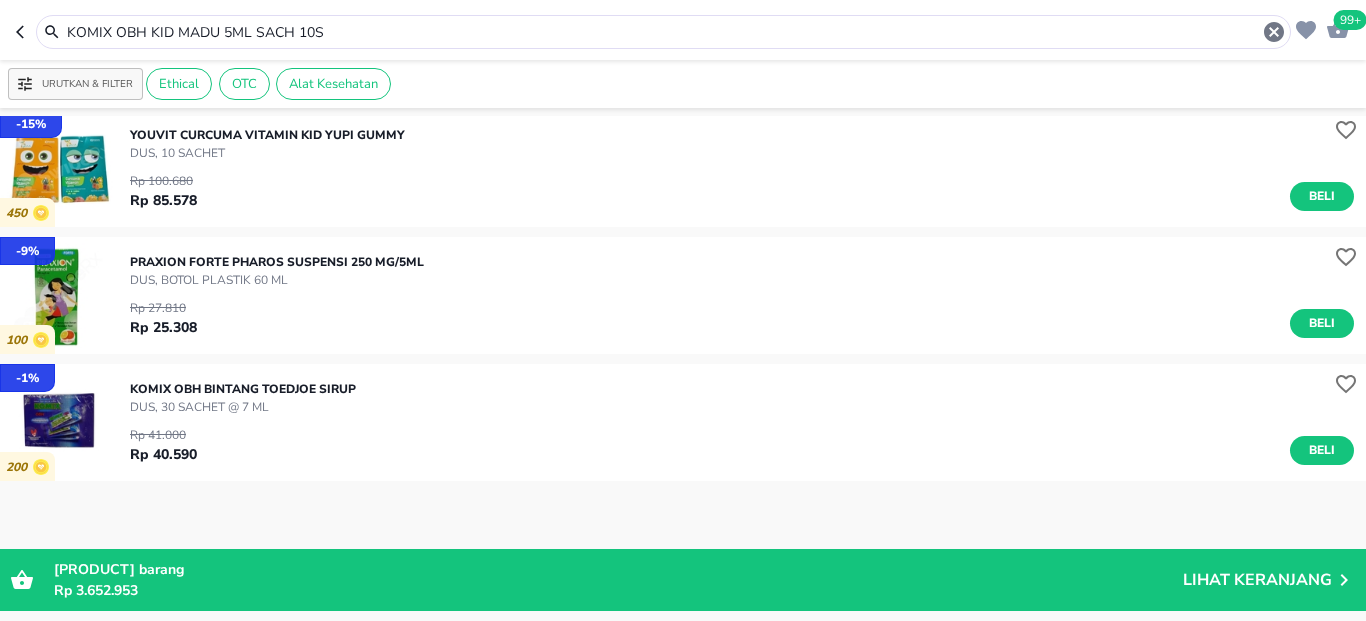 scroll, scrollTop: 0, scrollLeft: 0, axis: both 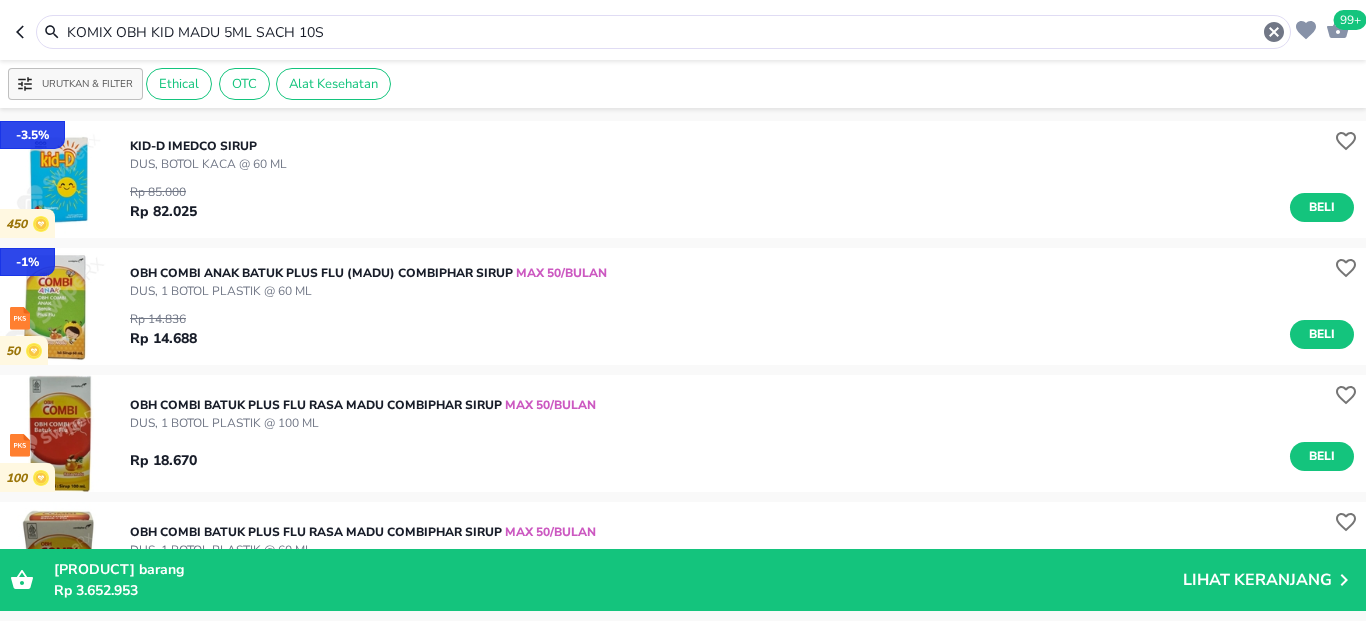 drag, startPoint x: 174, startPoint y: 29, endPoint x: 401, endPoint y: 36, distance: 227.10791 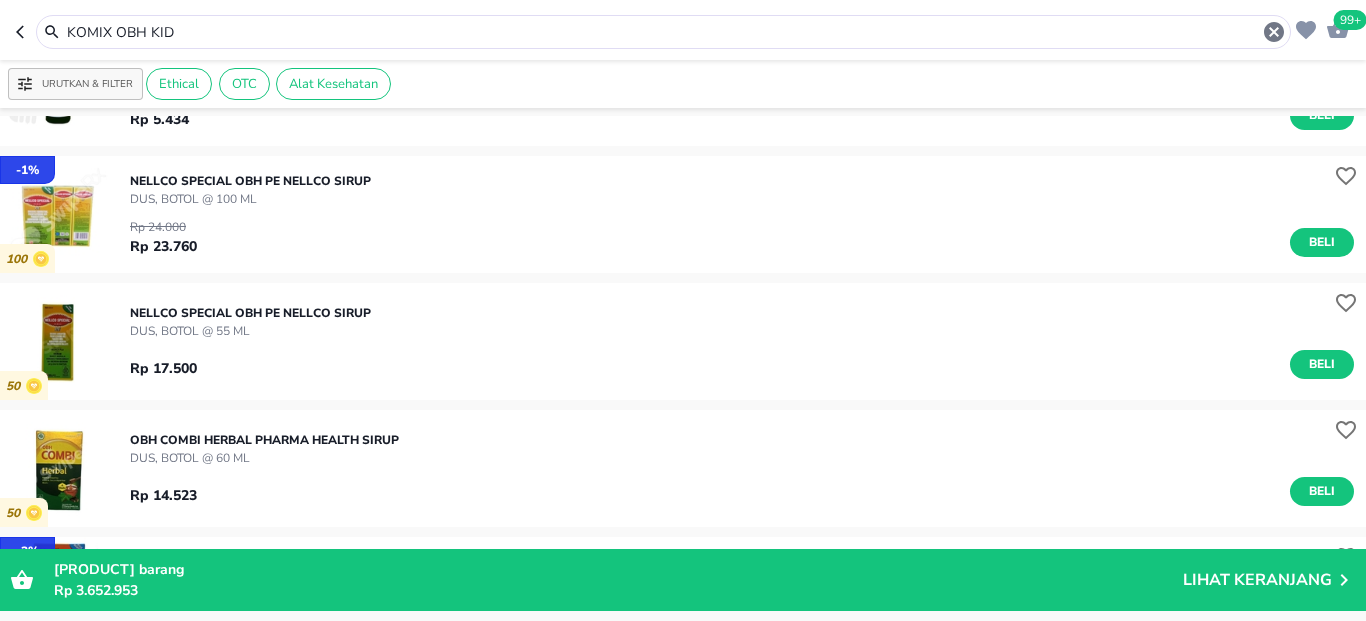 scroll, scrollTop: 720, scrollLeft: 0, axis: vertical 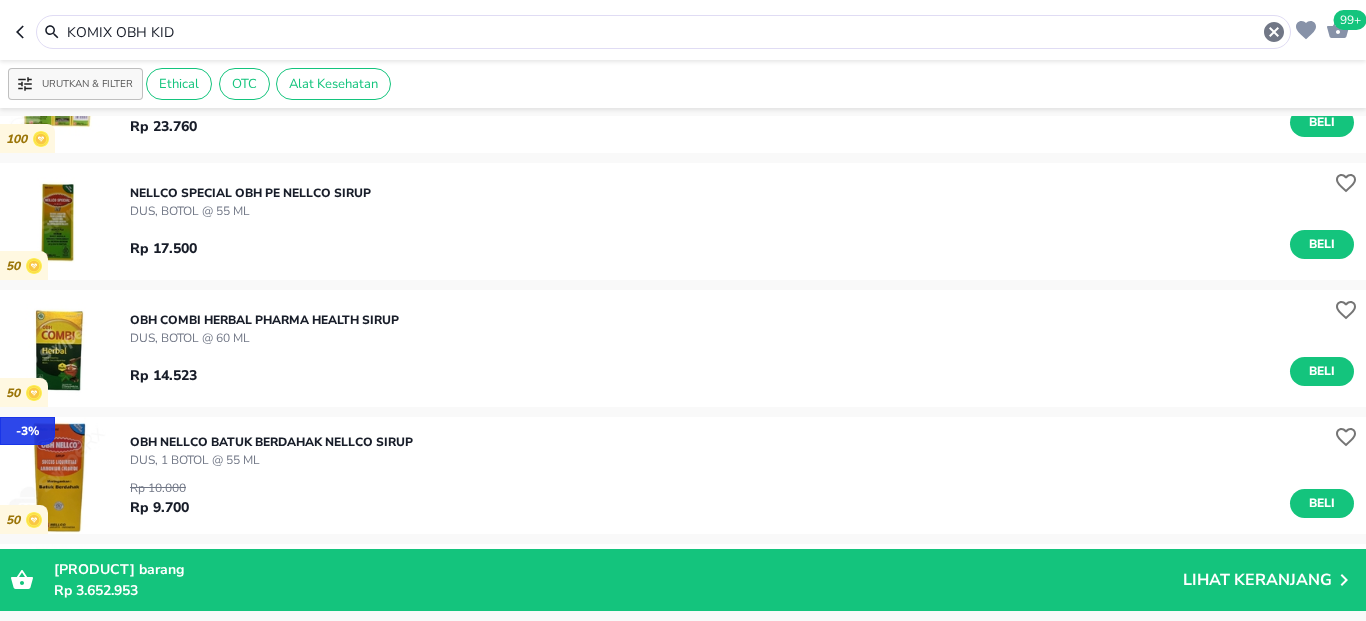 drag, startPoint x: 116, startPoint y: 30, endPoint x: 255, endPoint y: 32, distance: 139.01439 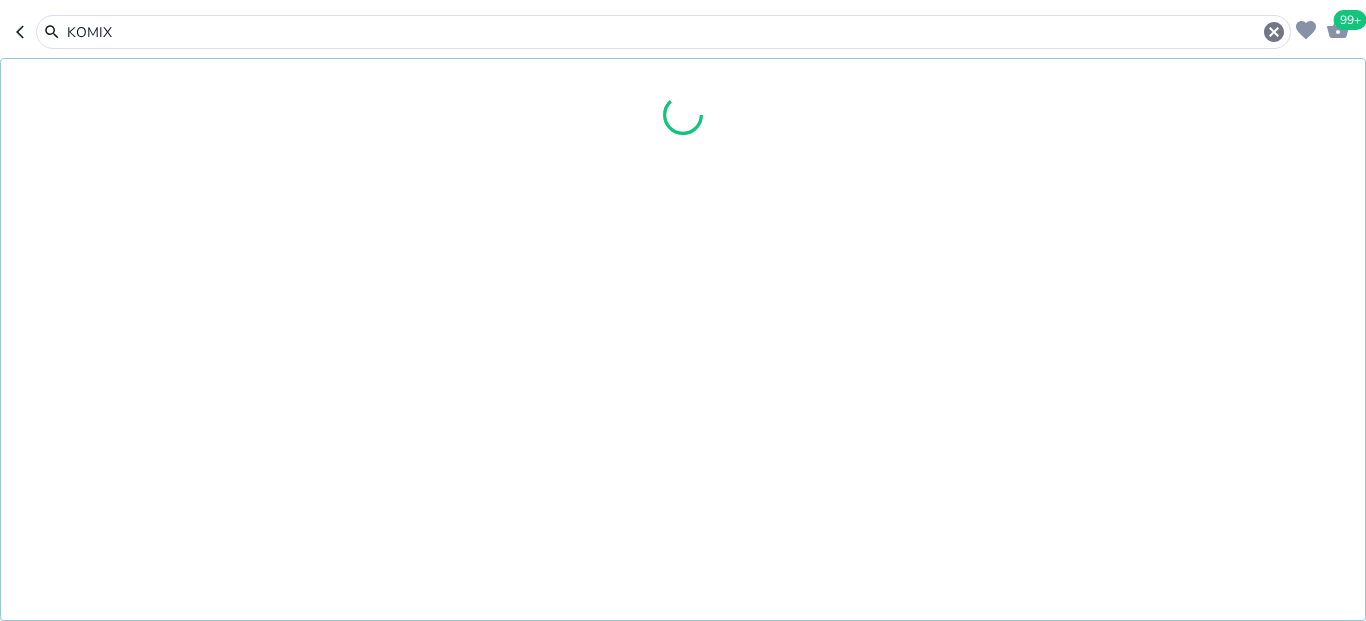 type on "KOMIX" 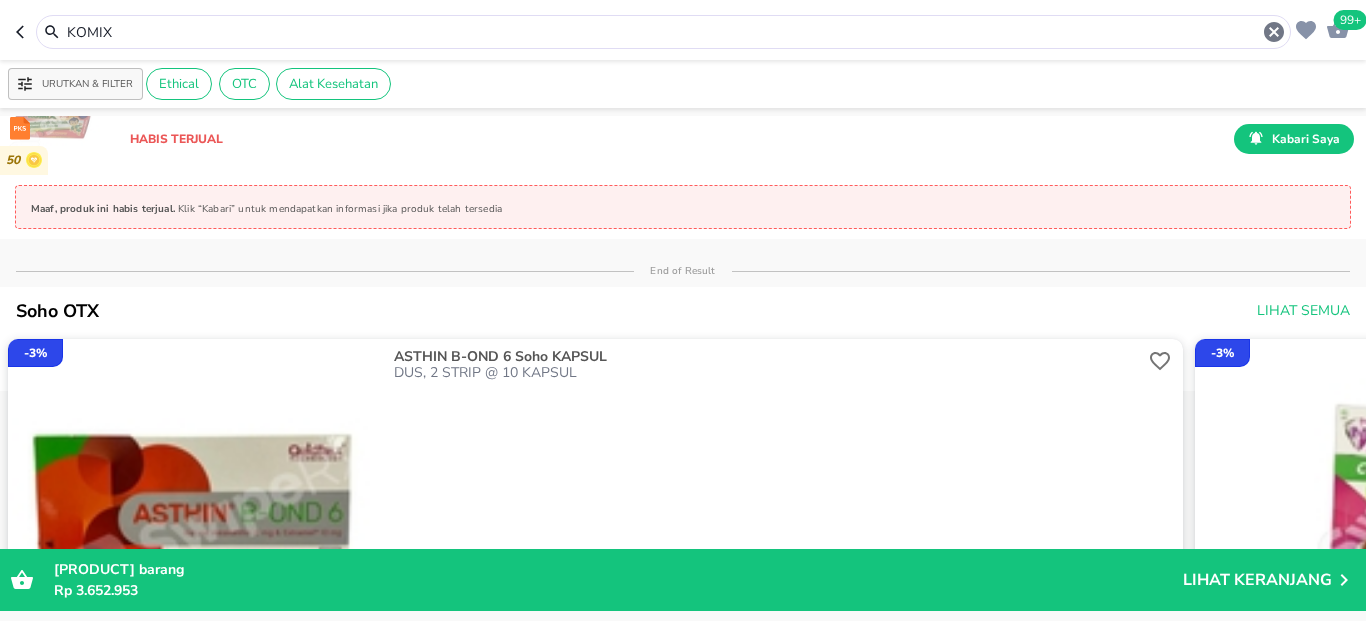 scroll, scrollTop: 1080, scrollLeft: 0, axis: vertical 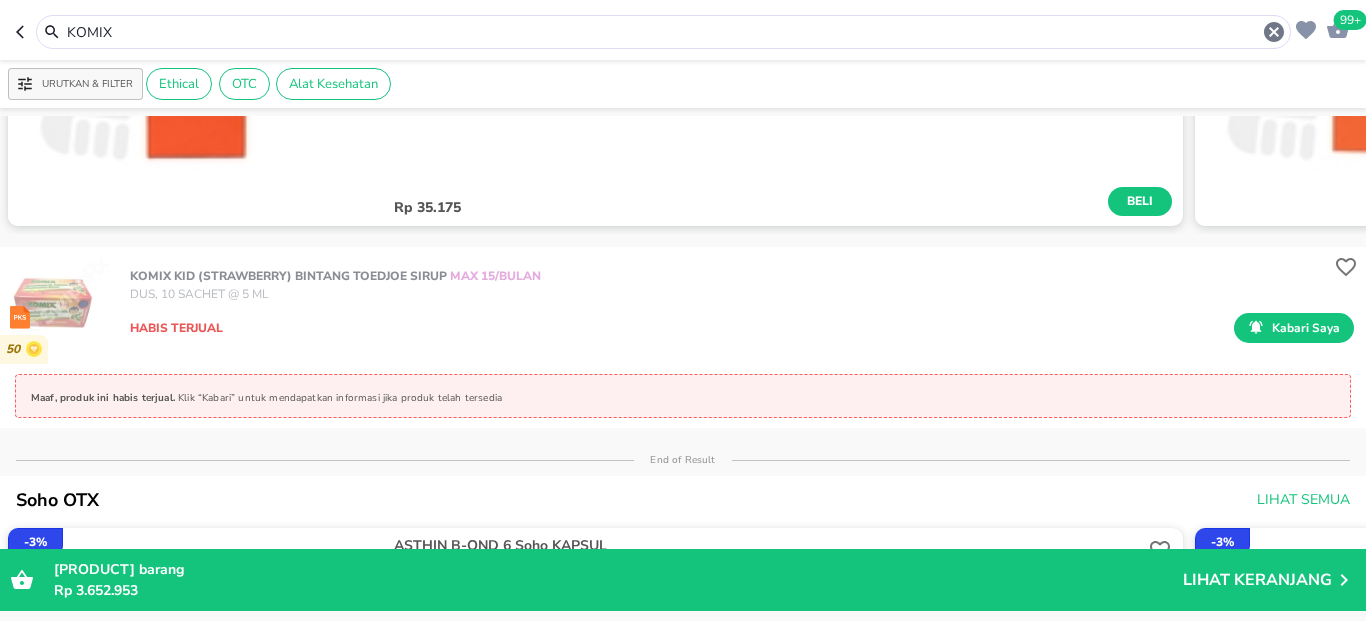 click on "KOMIX" at bounding box center [663, 32] 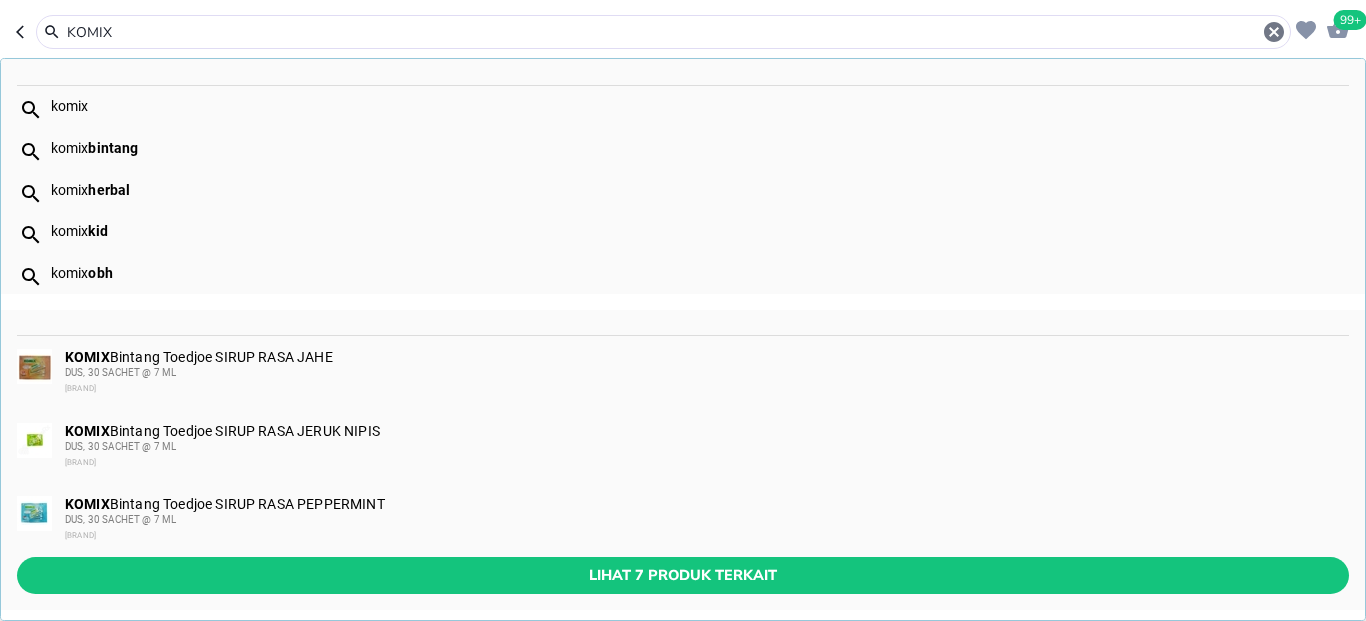 click on "KOMIX" at bounding box center (663, 32) 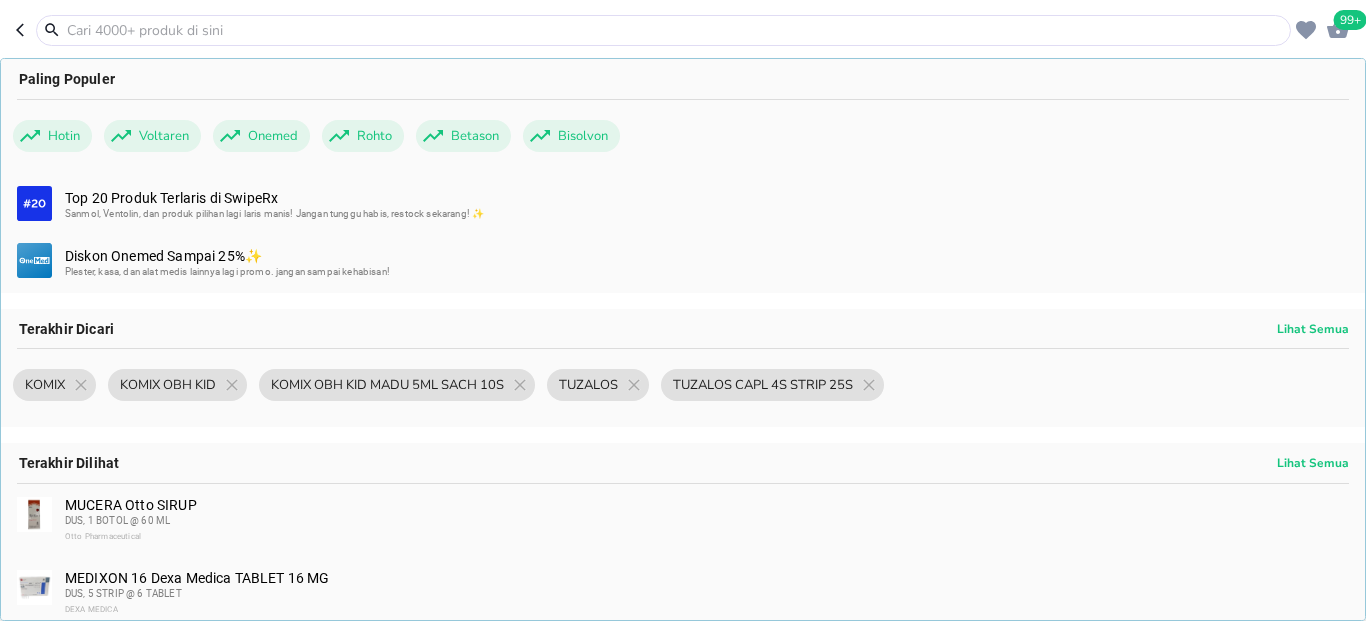 paste on "MAGTRAL SUSP 120ML" 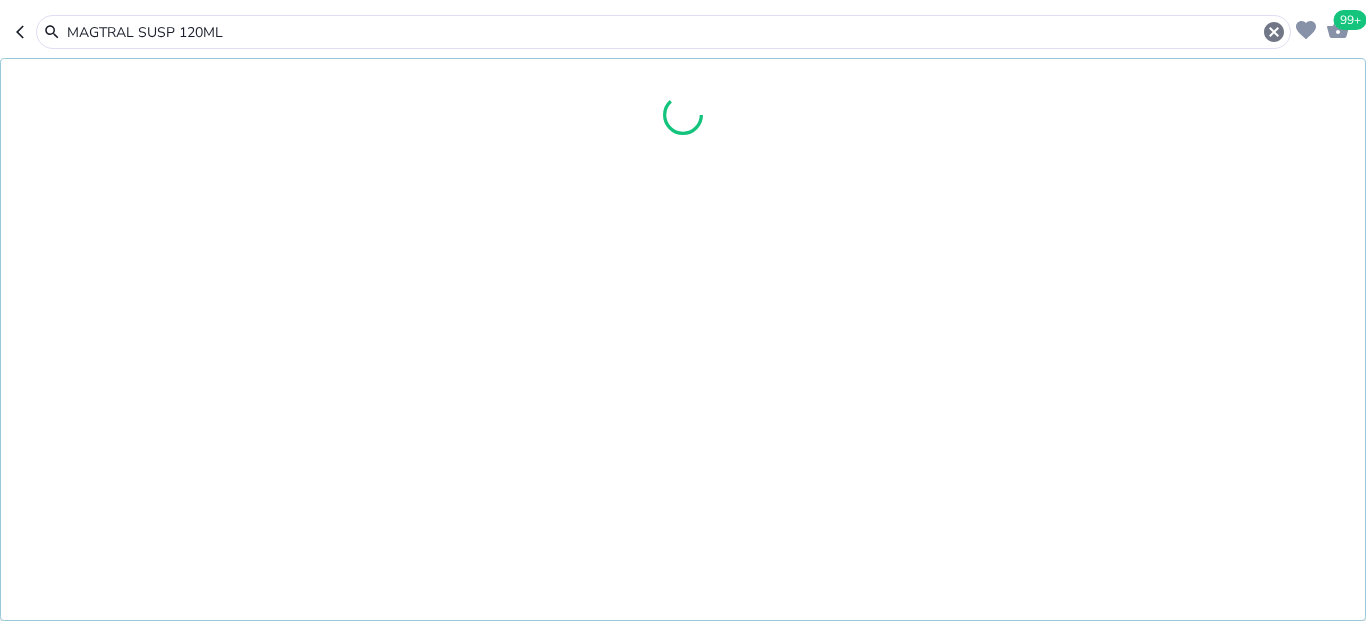 type on "MAGTRAL SUSP 120ML" 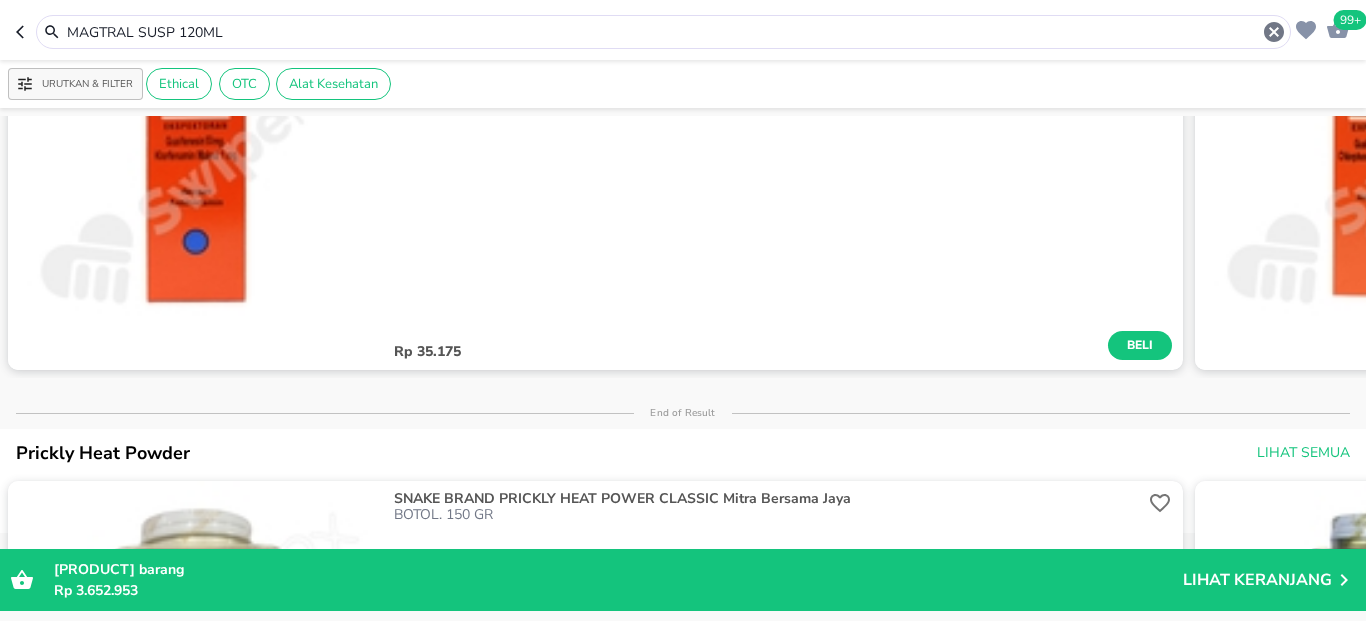 scroll, scrollTop: 0, scrollLeft: 0, axis: both 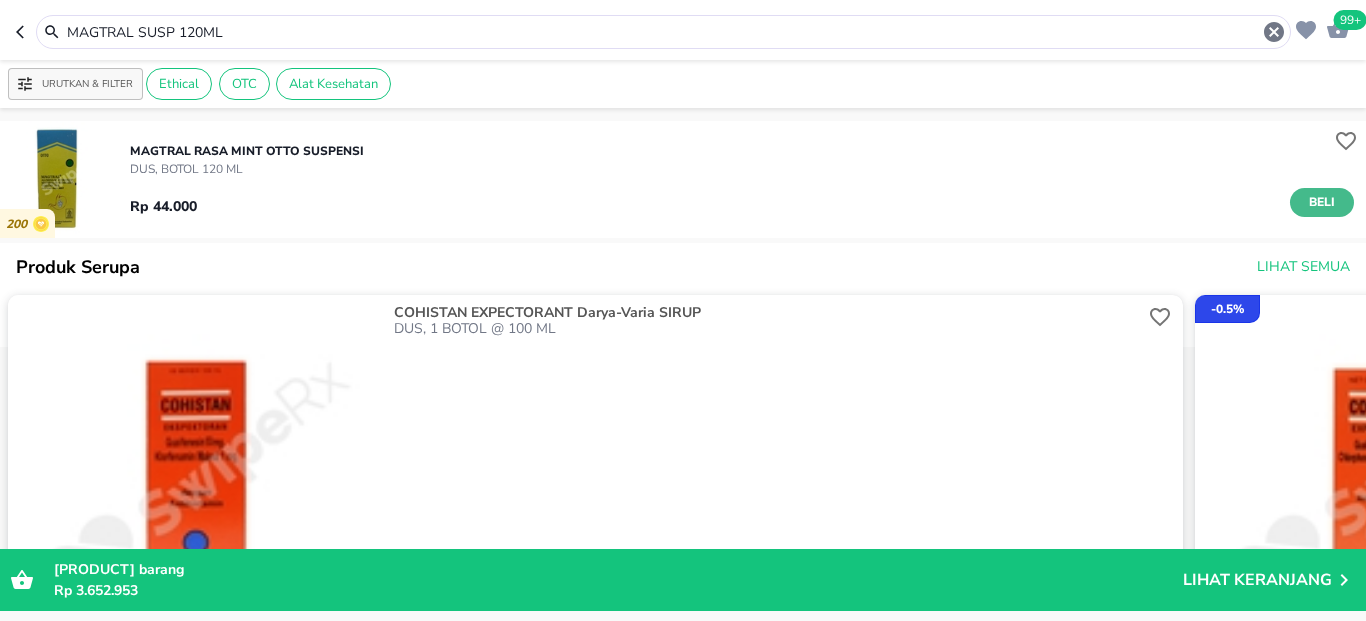 click on "Beli" at bounding box center [1322, 202] 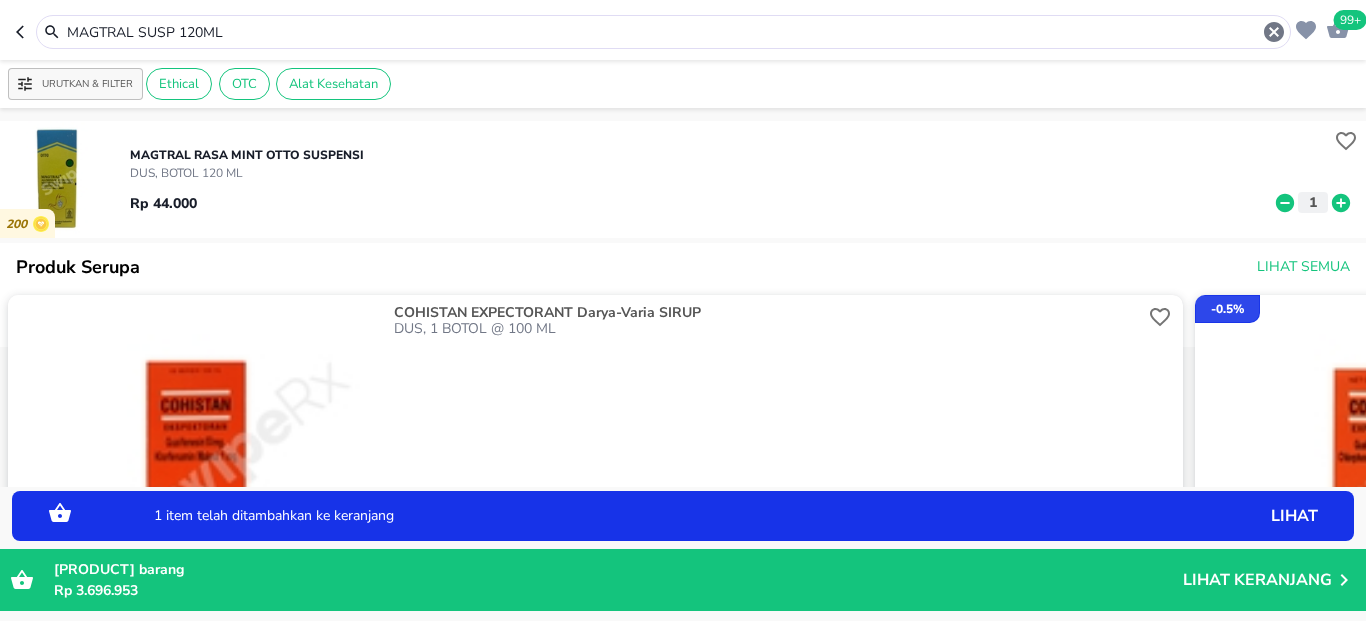 click 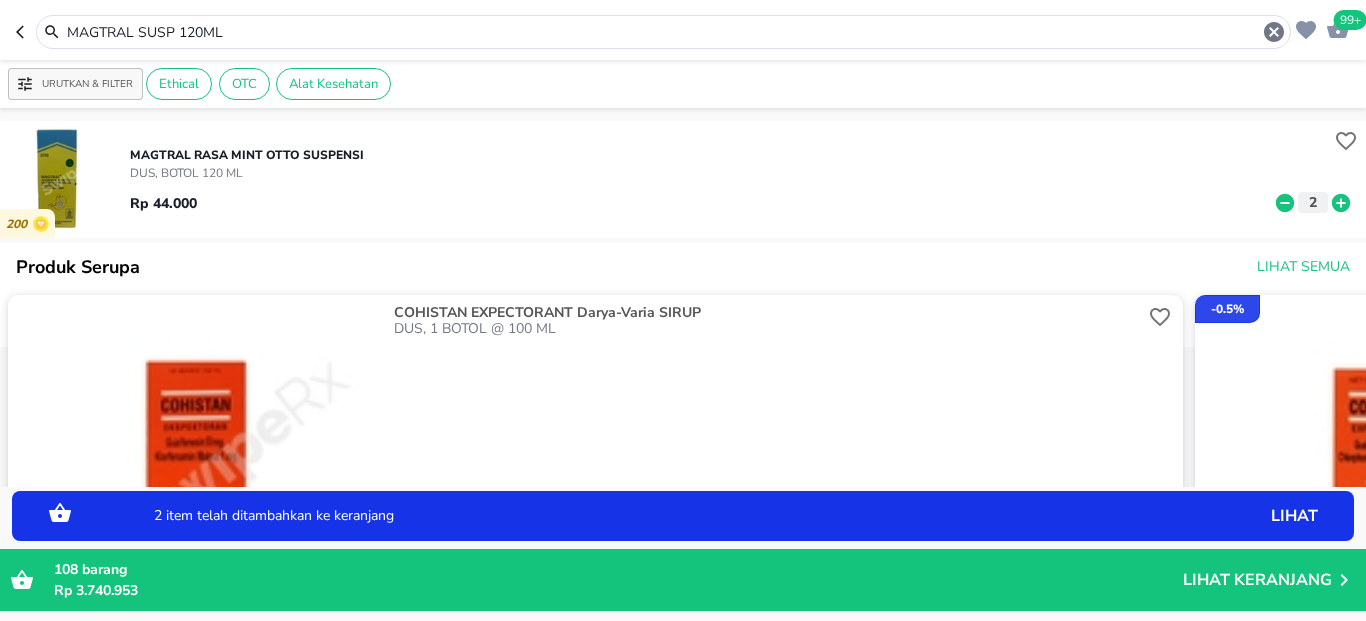 click on "99+" at bounding box center [1350, 20] 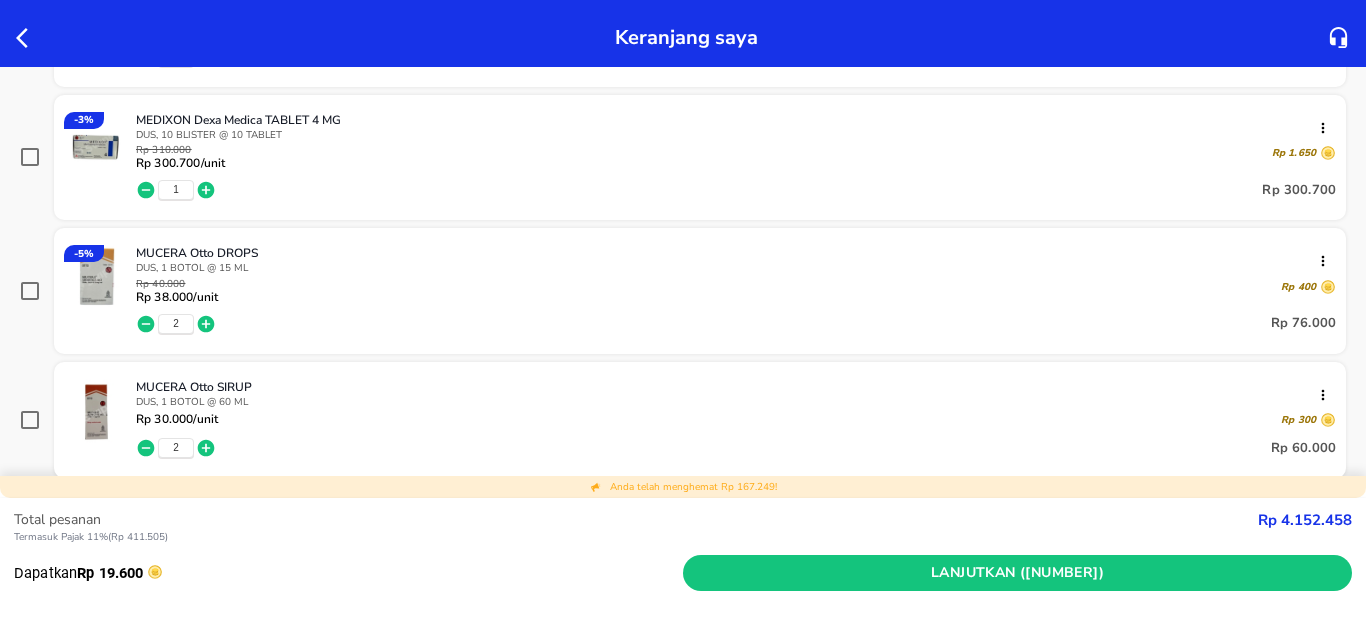 scroll, scrollTop: 4320, scrollLeft: 0, axis: vertical 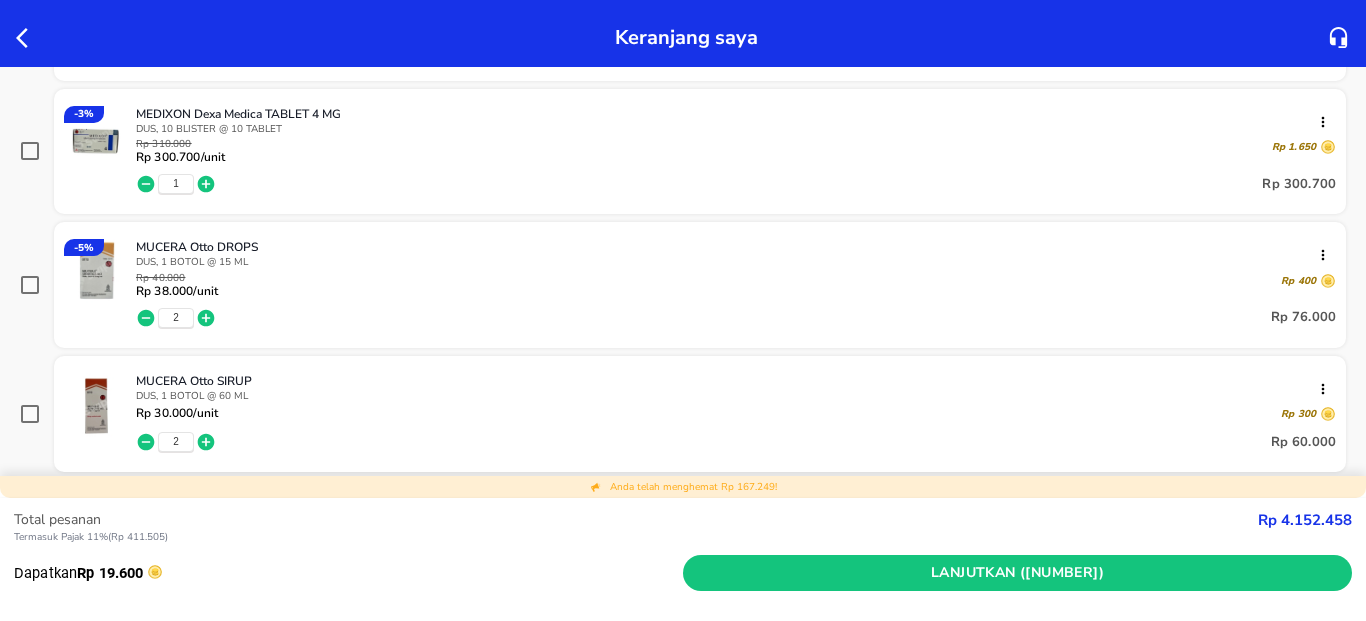 click on "1" at bounding box center (176, 184) 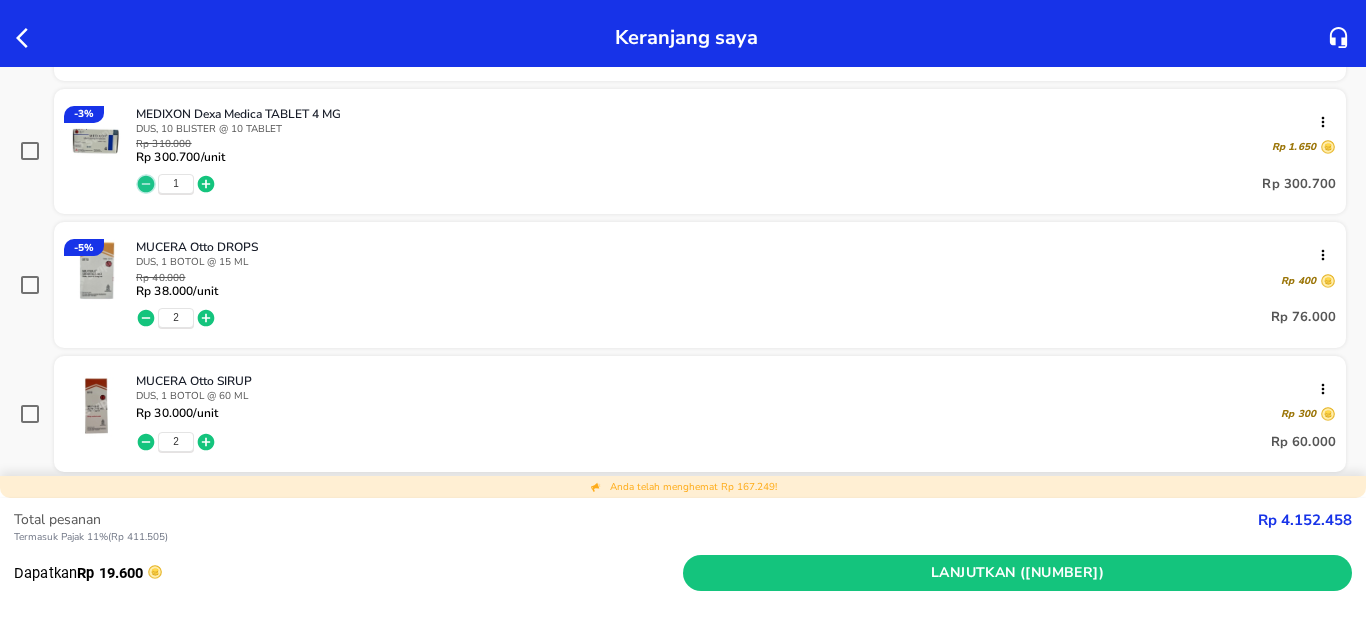 click 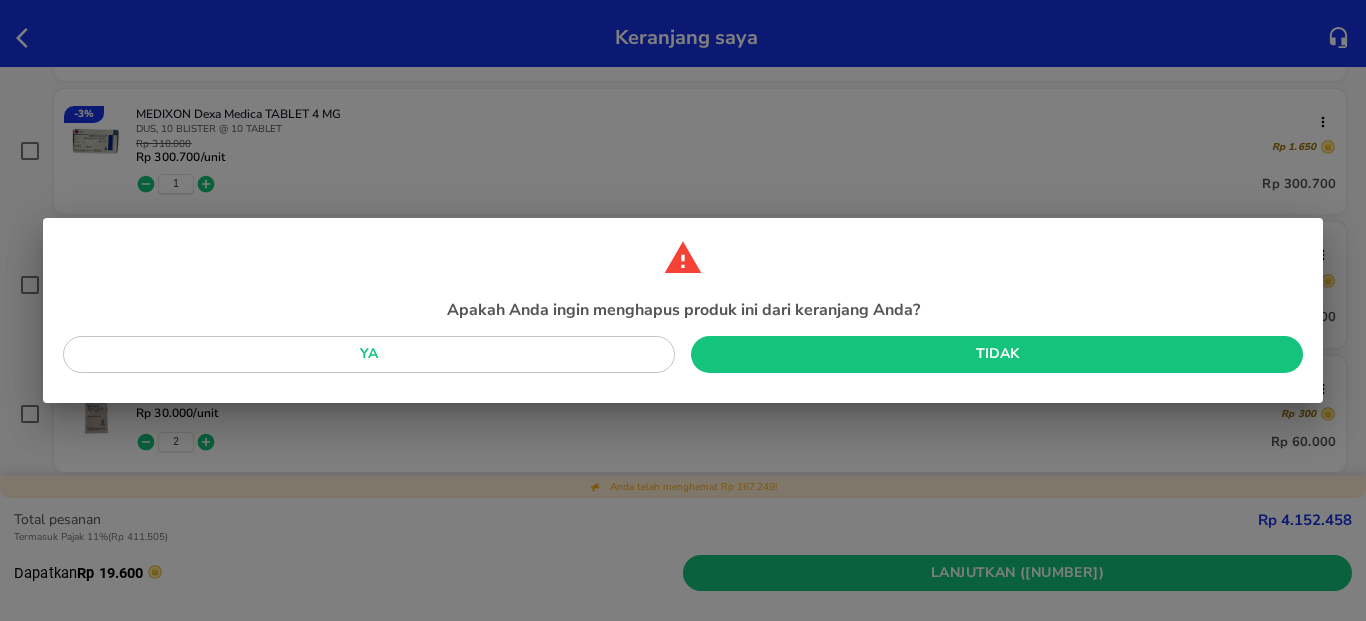 click on "Ya" at bounding box center (369, 354) 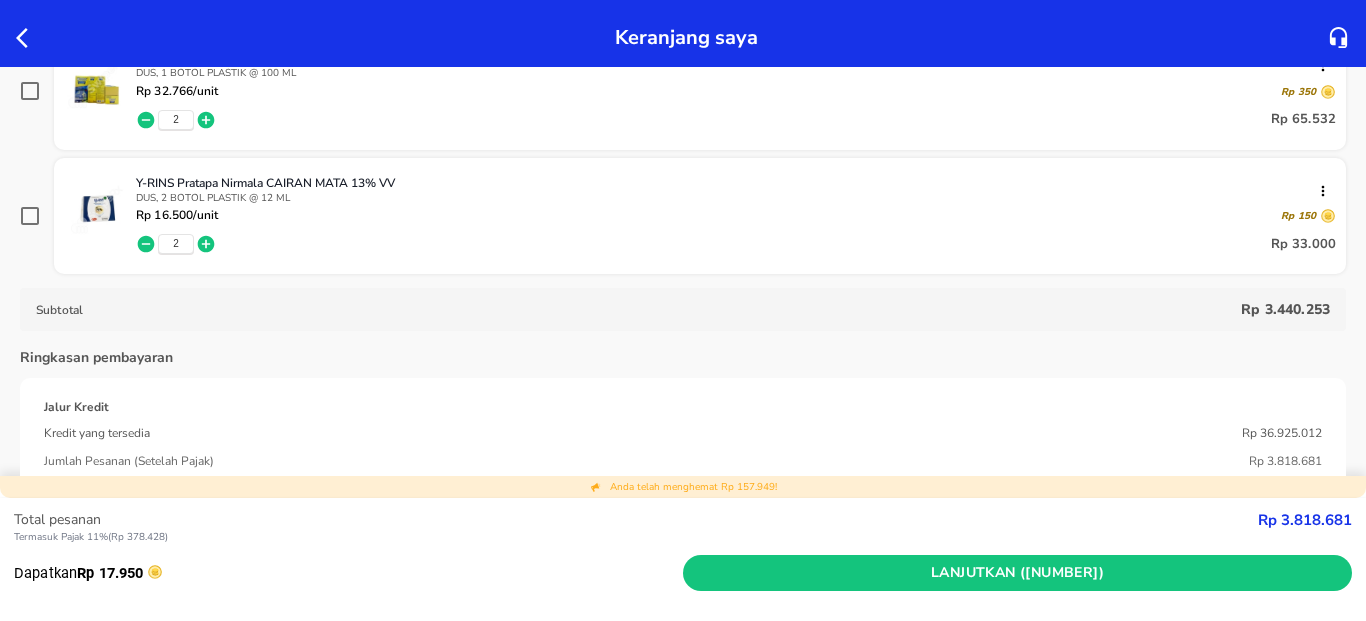 scroll, scrollTop: 6600, scrollLeft: 0, axis: vertical 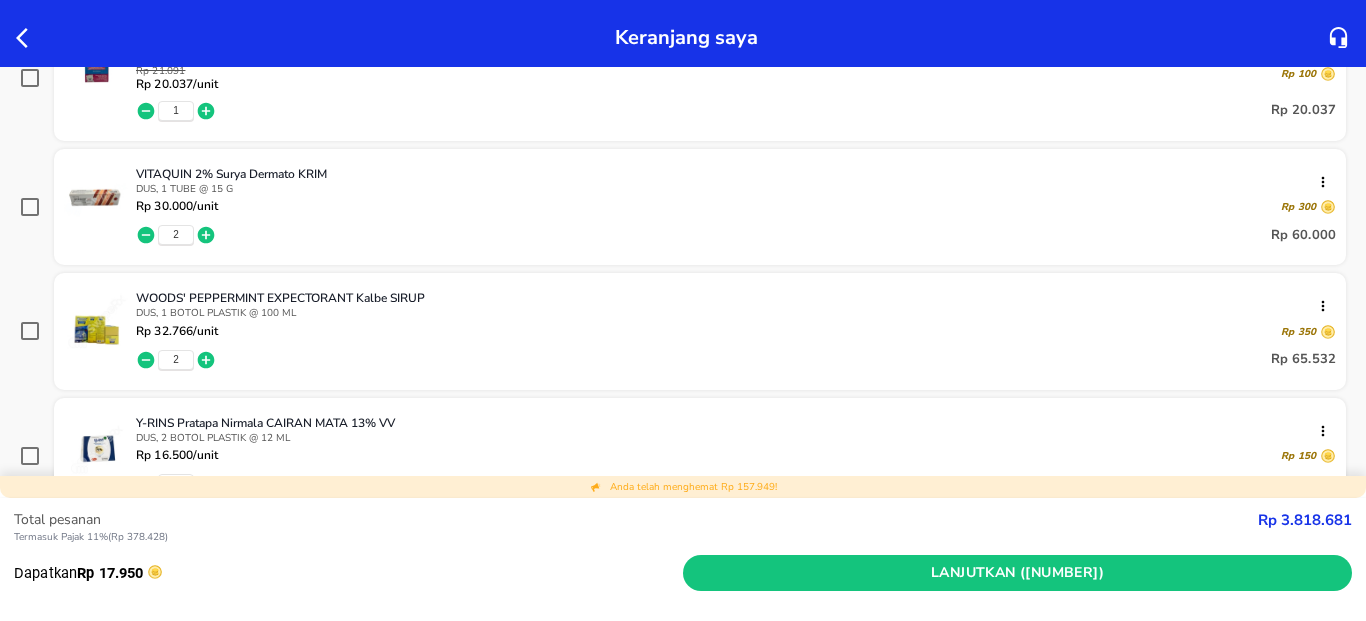 click 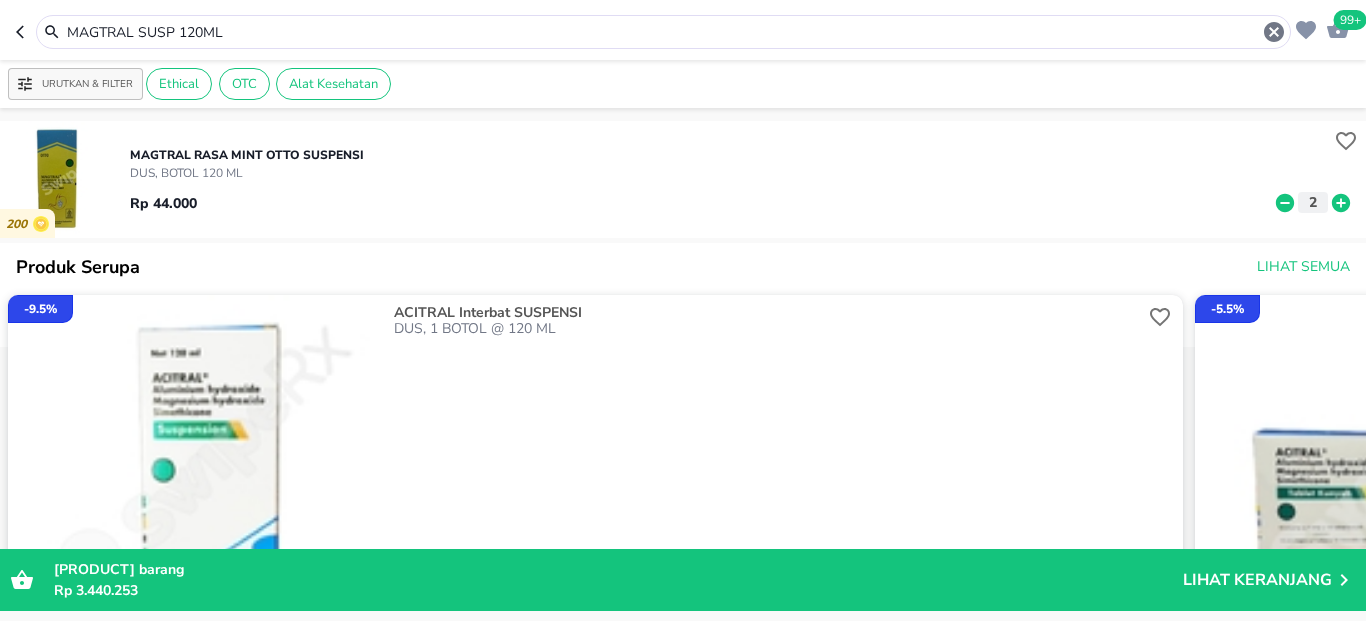 click on "MAGTRAL SUSP 120ML" at bounding box center [663, 32] 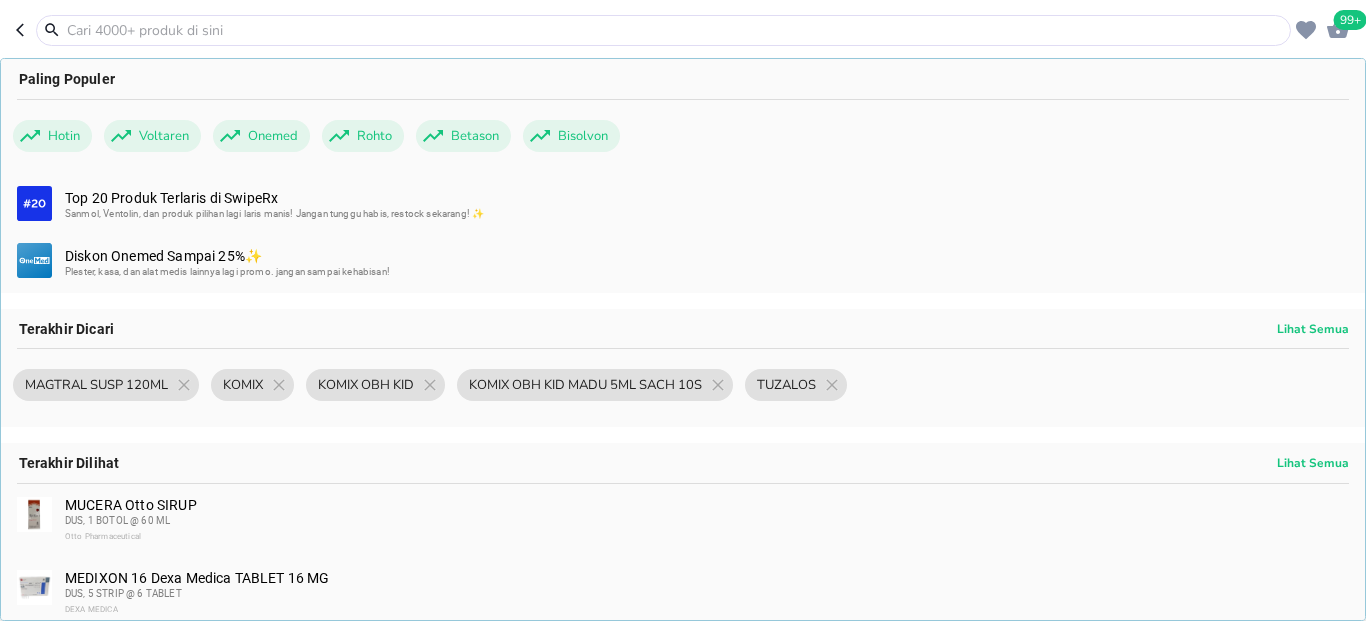 paste on "EPEXOL 15MG/ML DROP 20ML" 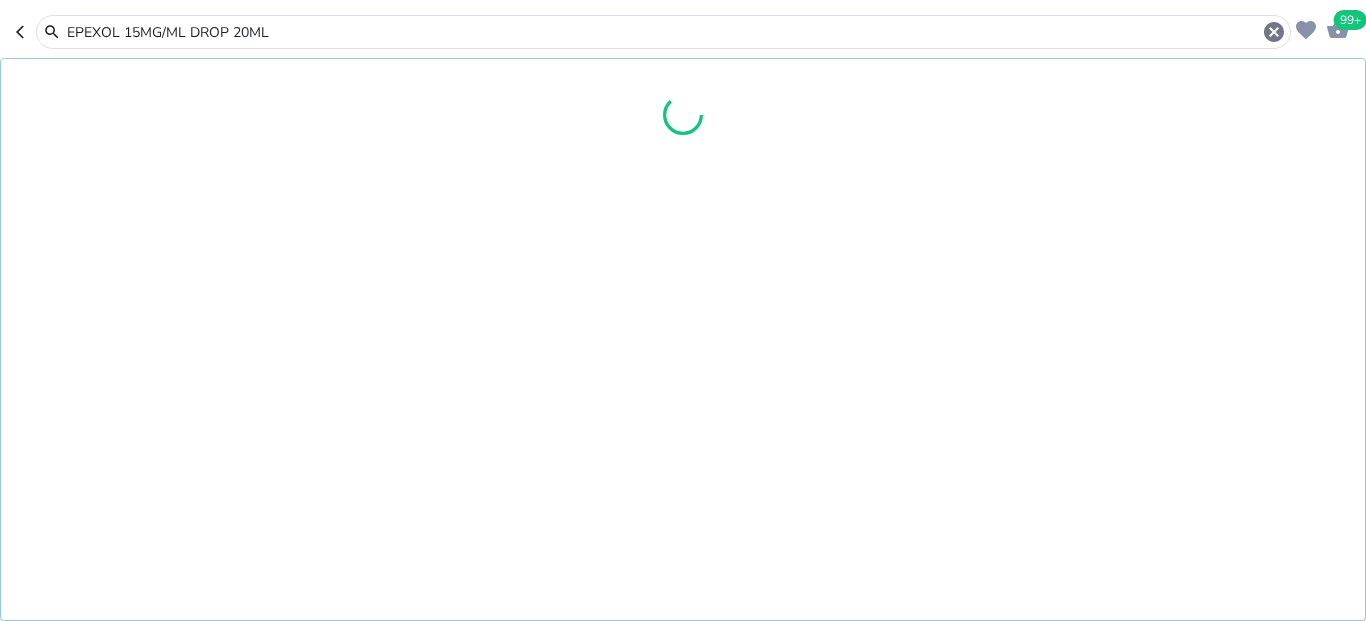 type on "EPEXOL 15MG/ML DROP 20ML" 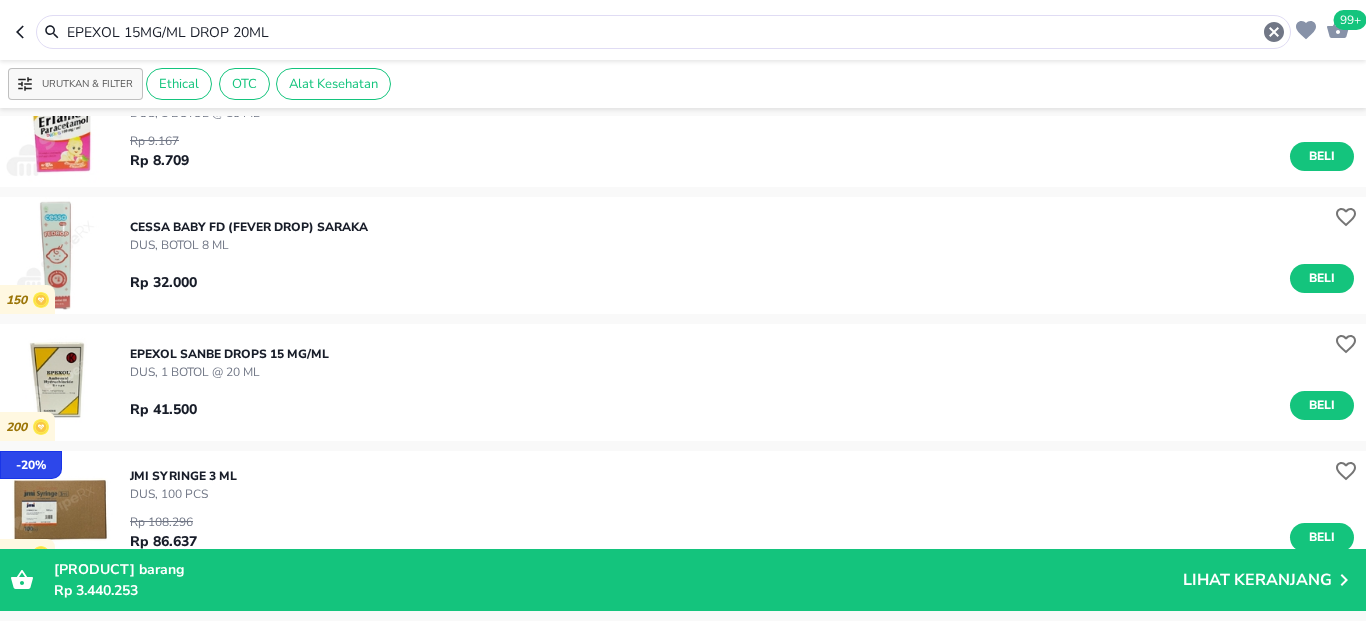scroll, scrollTop: 240, scrollLeft: 0, axis: vertical 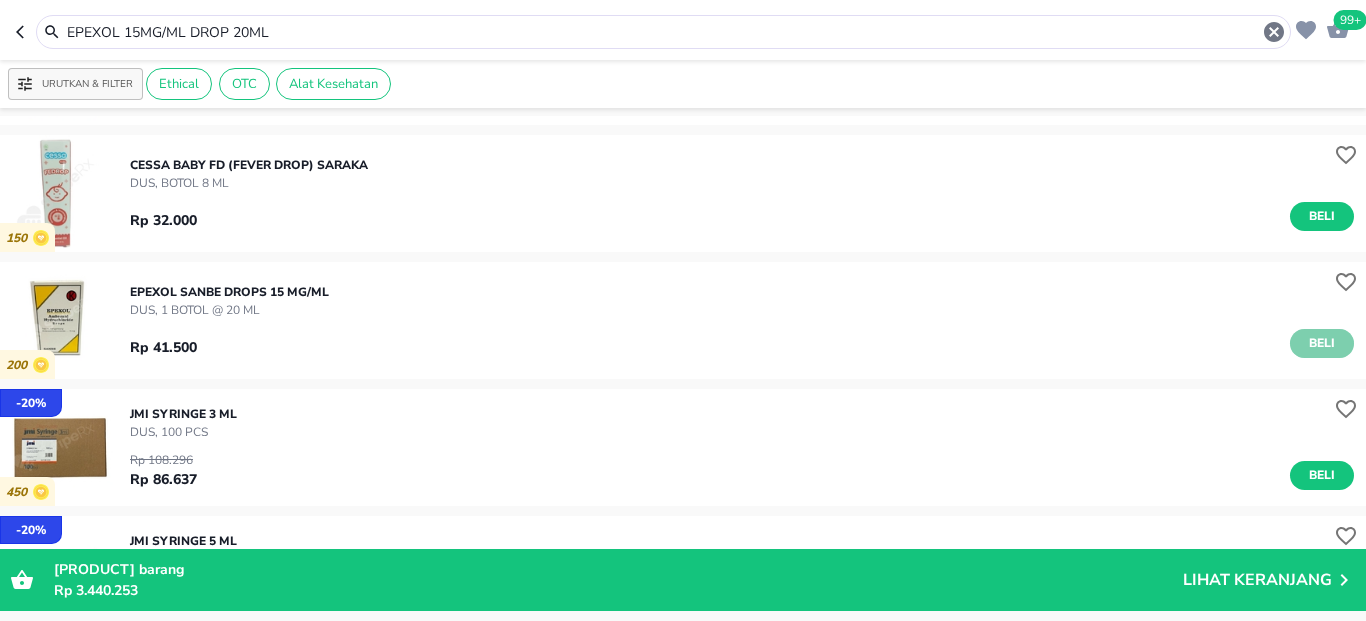 click on "Beli" at bounding box center [1322, 343] 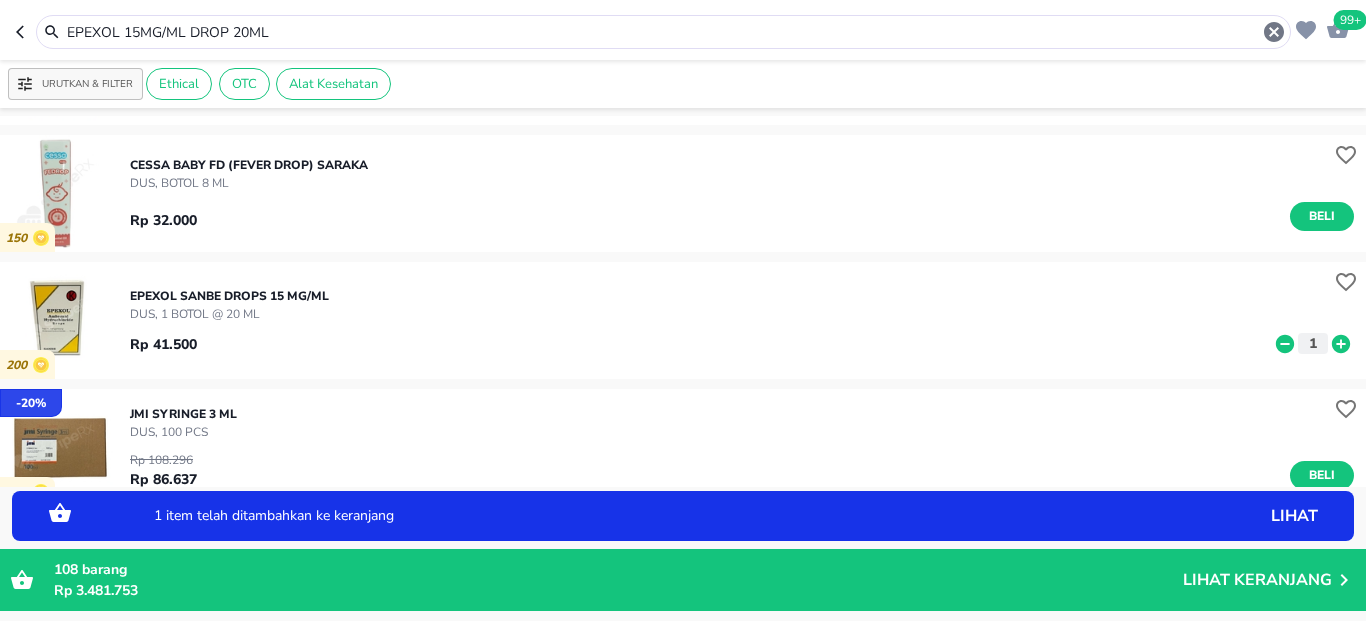 click 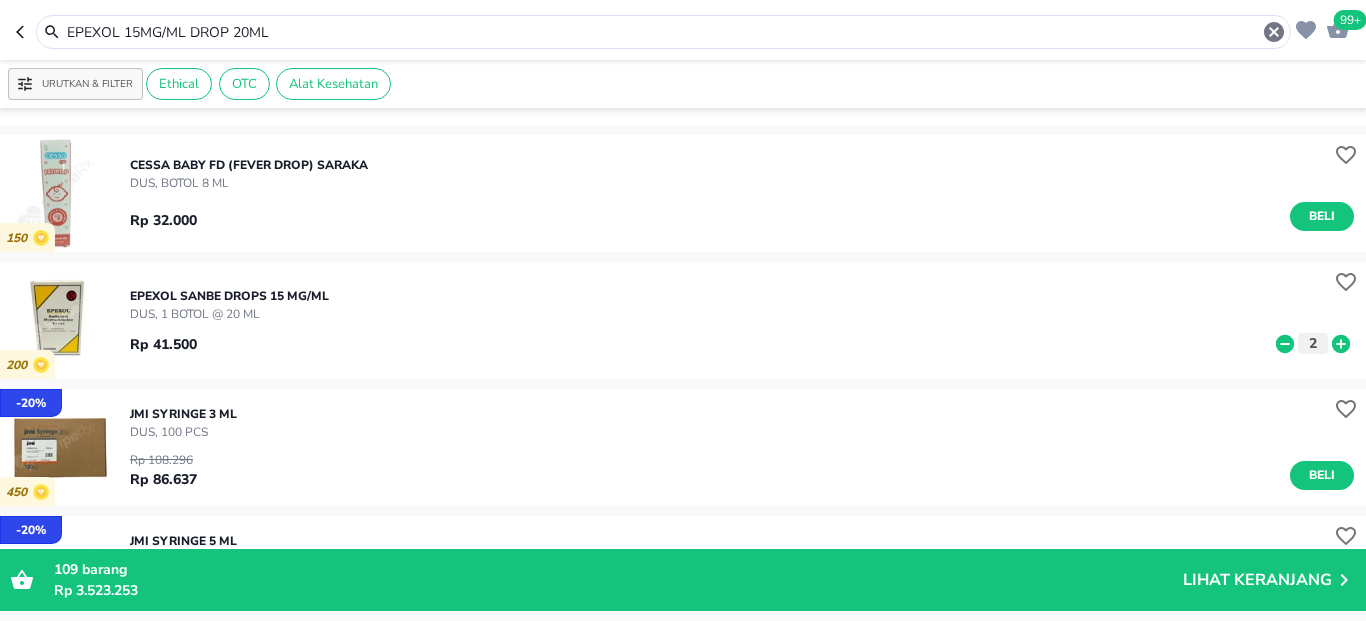 click on "EPEXOL 15MG/ML DROP 20ML" at bounding box center (663, 32) 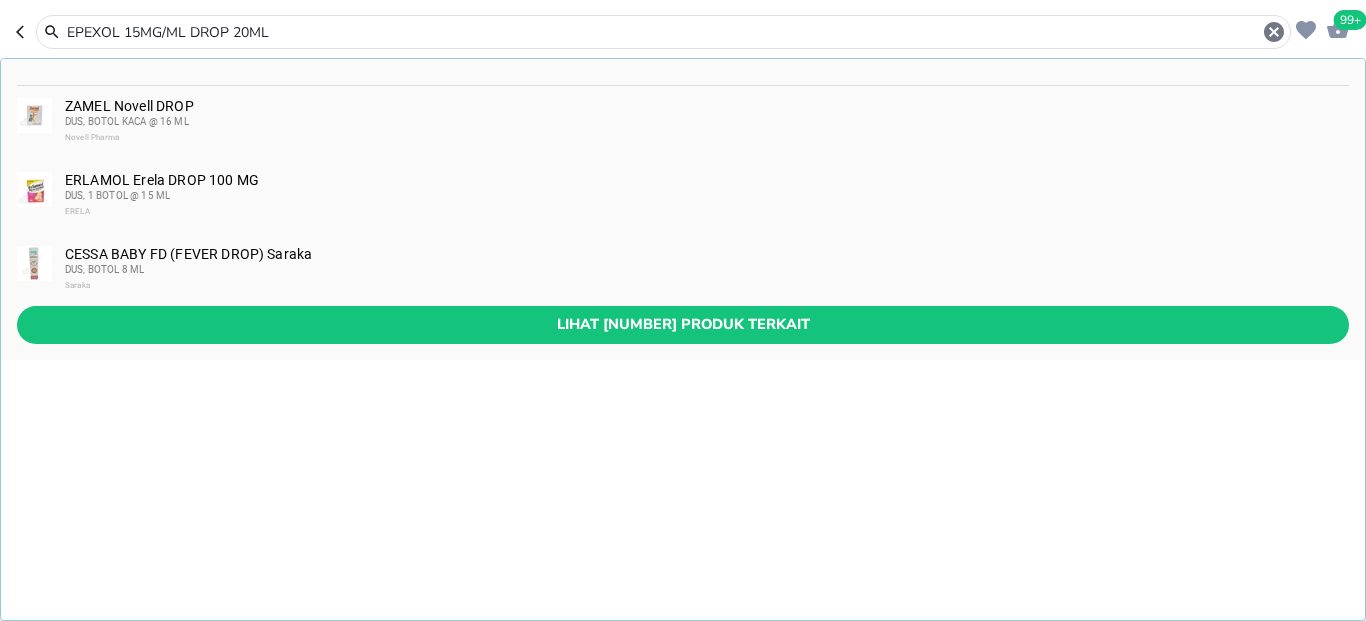 click on "EPEXOL 15MG/ML DROP 20ML" at bounding box center [663, 32] 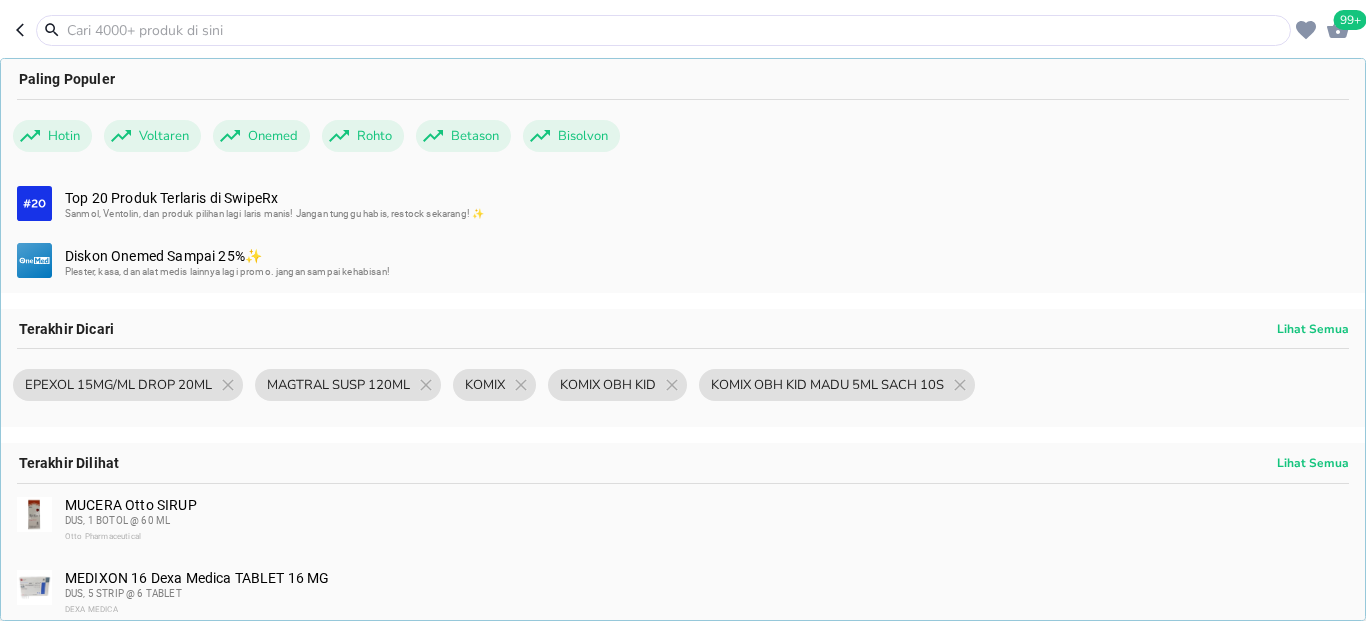 paste on "EDORISAN 7.5MG/0.8ML DROP 15ML" 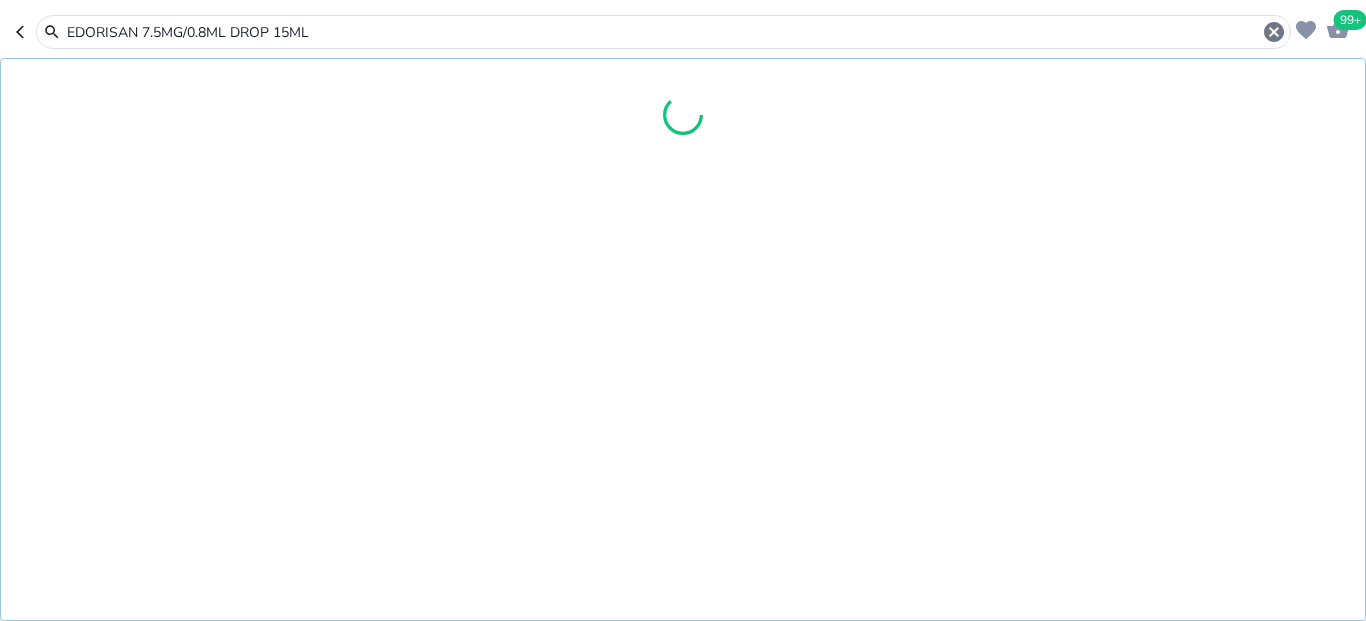 type on "EDORISAN 7.5MG/0.8ML DROP 15ML" 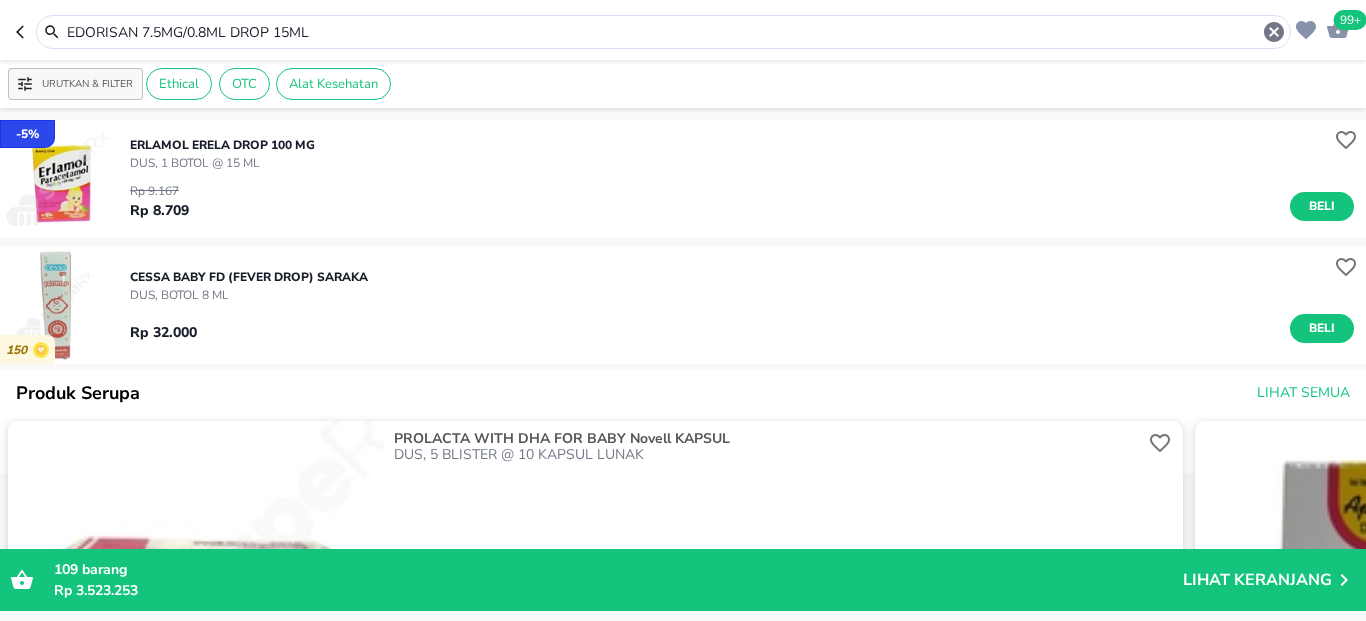 scroll, scrollTop: 0, scrollLeft: 0, axis: both 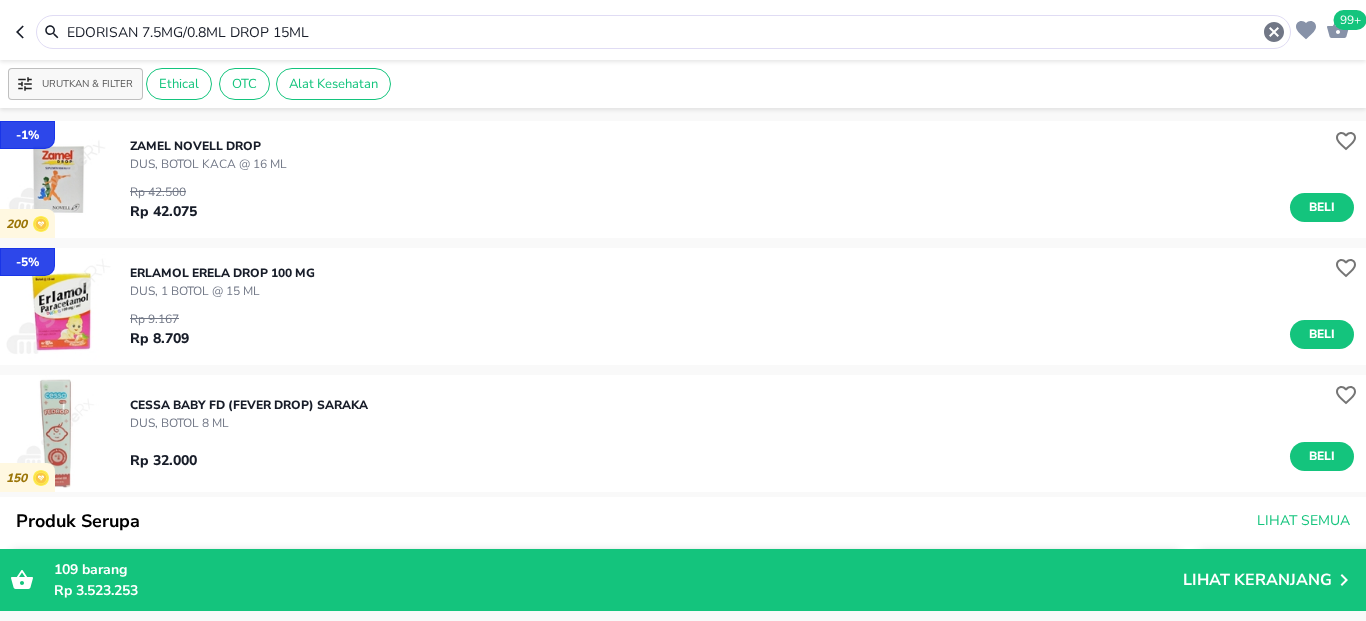 click on "EDORISAN 7.5MG/0.8ML DROP 15ML" at bounding box center [663, 32] 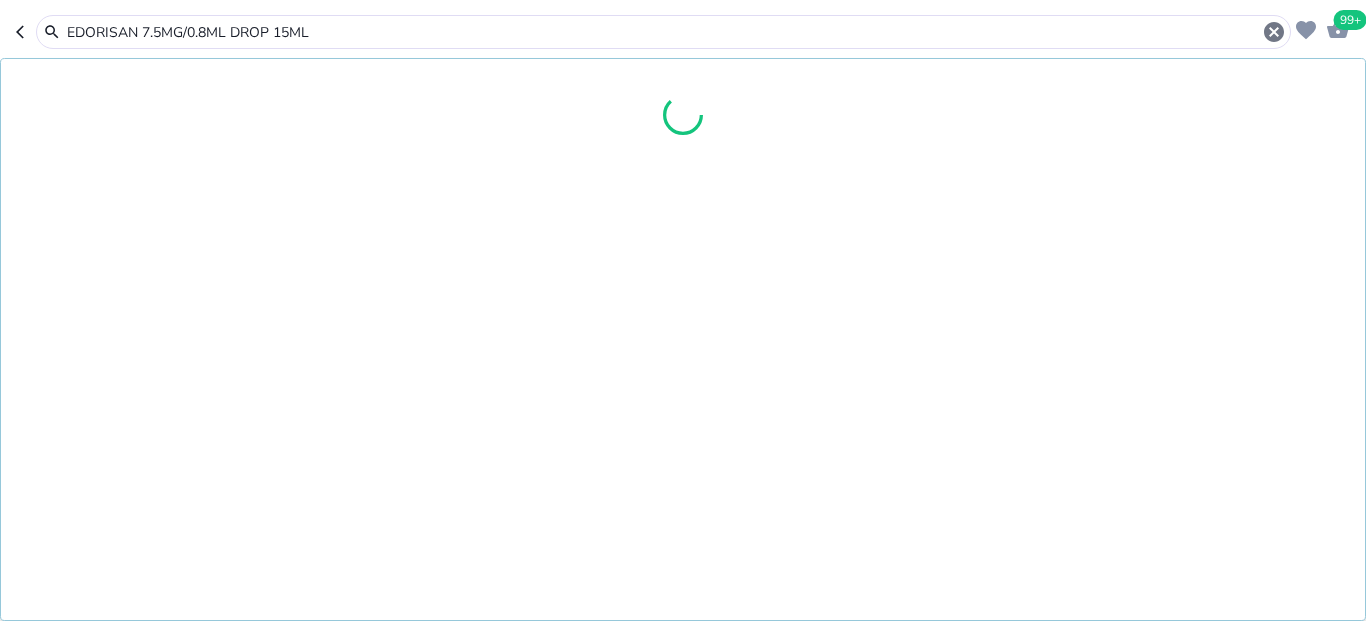 click on "EDORISAN 7.5MG/0.8ML DROP 15ML" at bounding box center [663, 32] 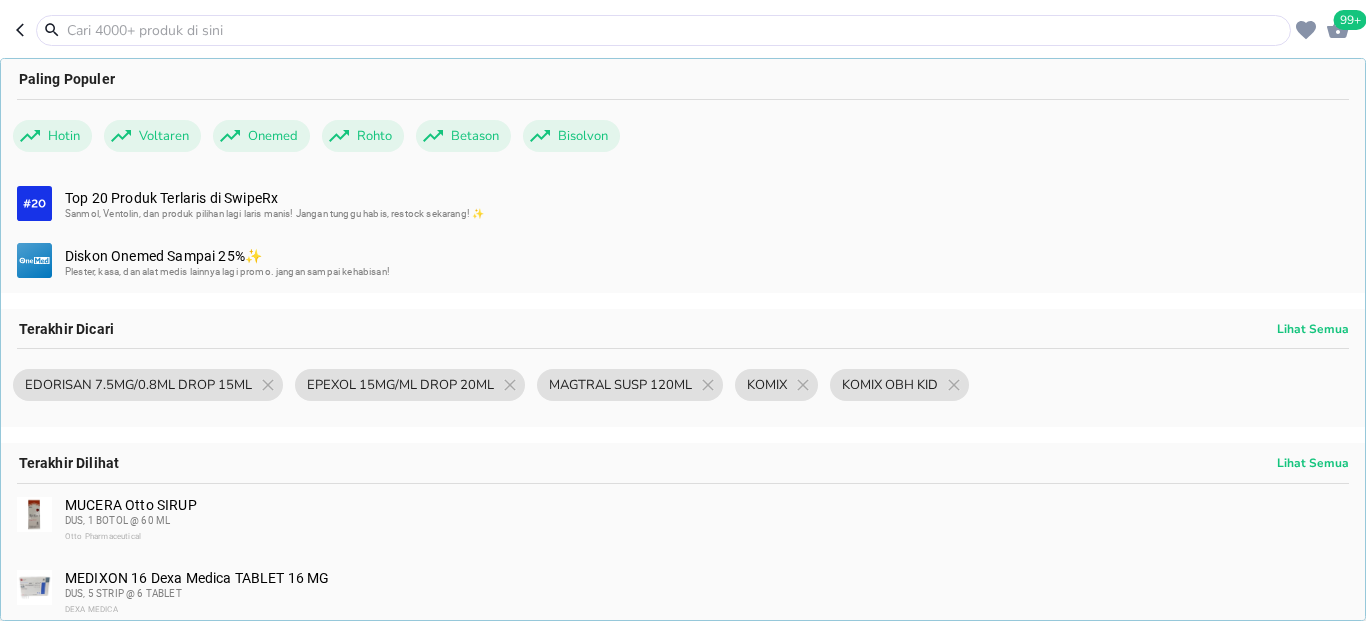 paste on "FARTOLIN EXP SYR 100ML" 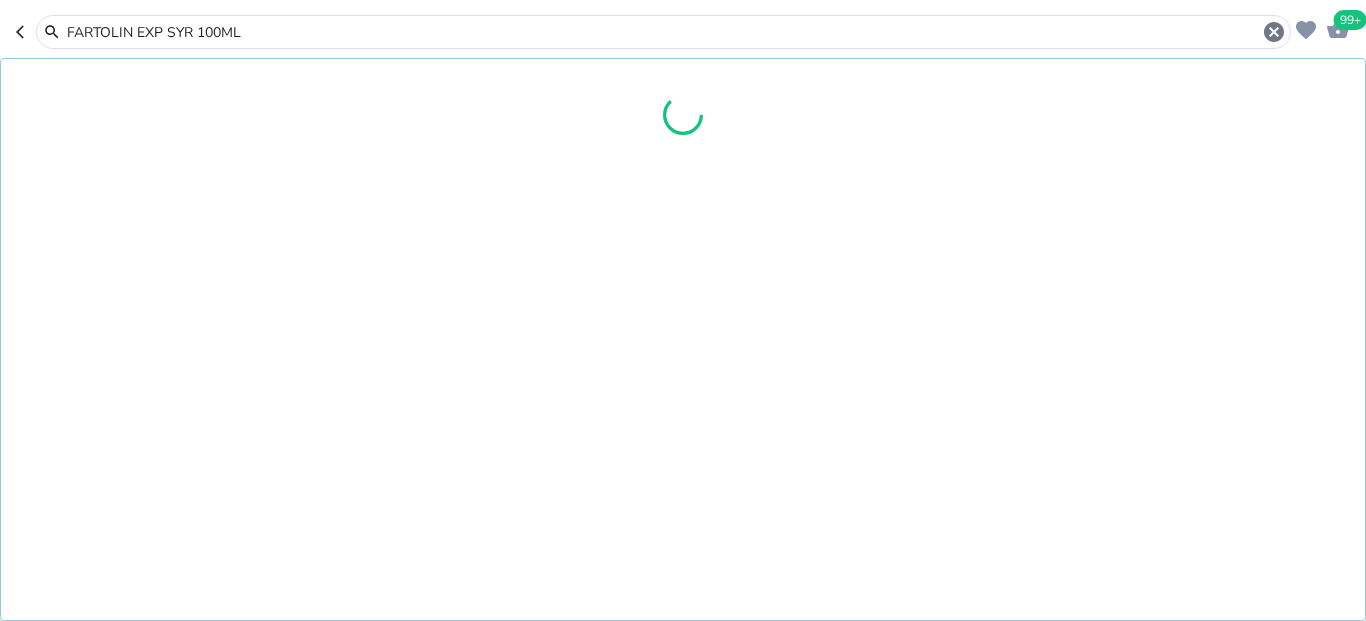 type on "FARTOLIN EXP SYR 100ML" 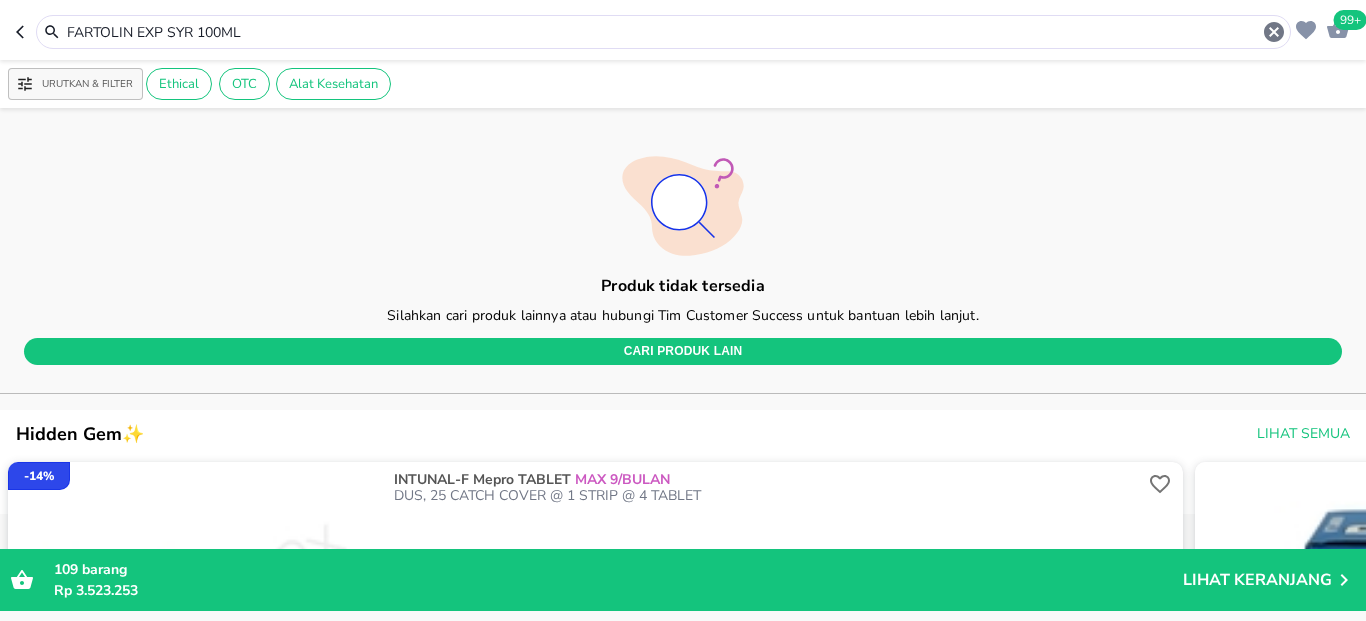 click on "FARTOLIN EXP SYR 100ML" at bounding box center [663, 32] 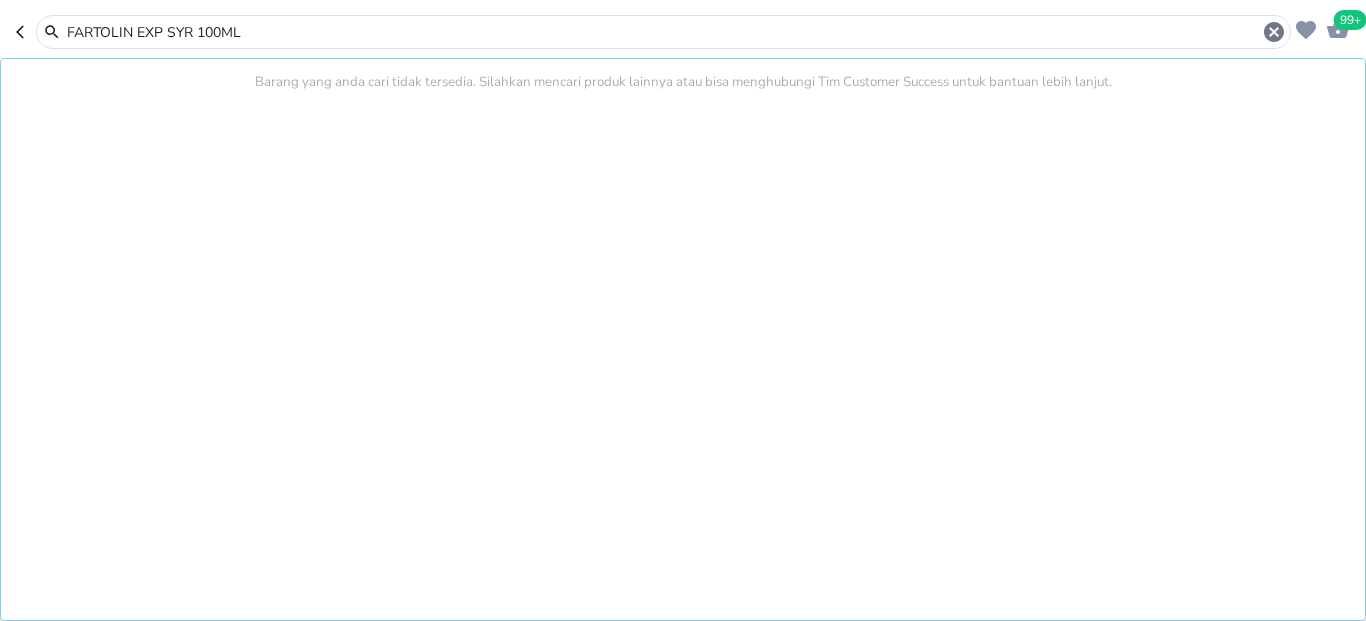 click on "FARTOLIN EXP SYR 100ML" at bounding box center (663, 32) 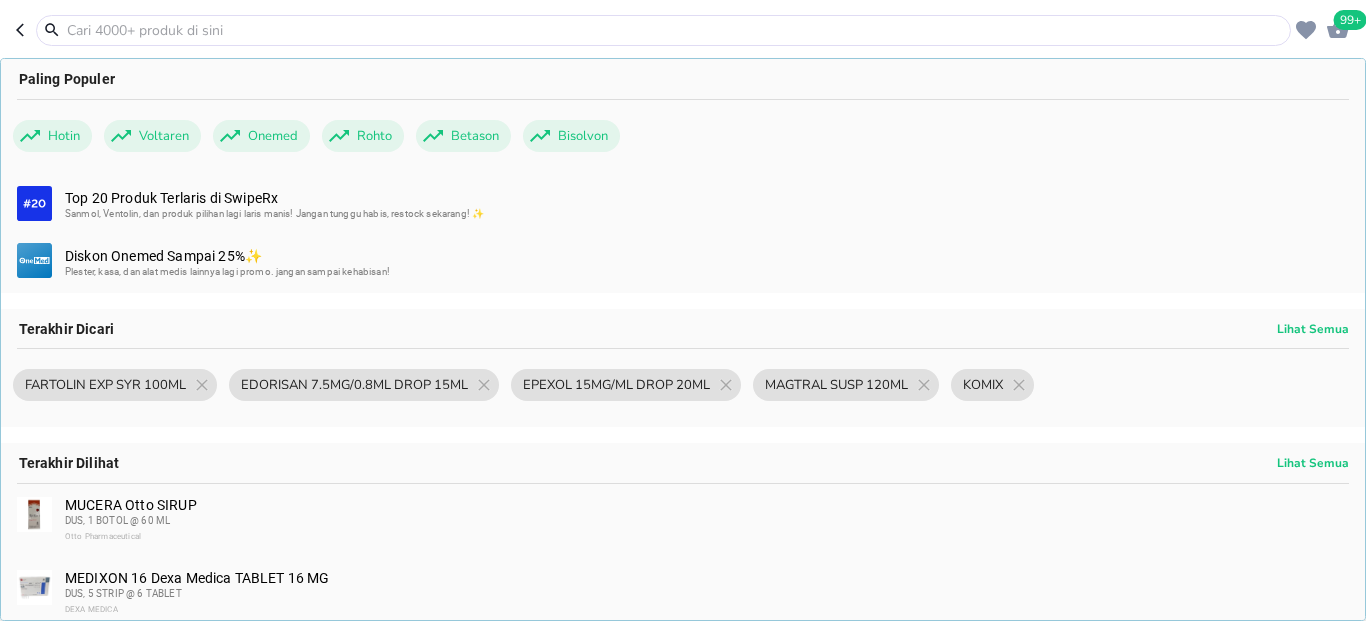 paste on "BISOLVON 2MG/ML SOL 50ML" 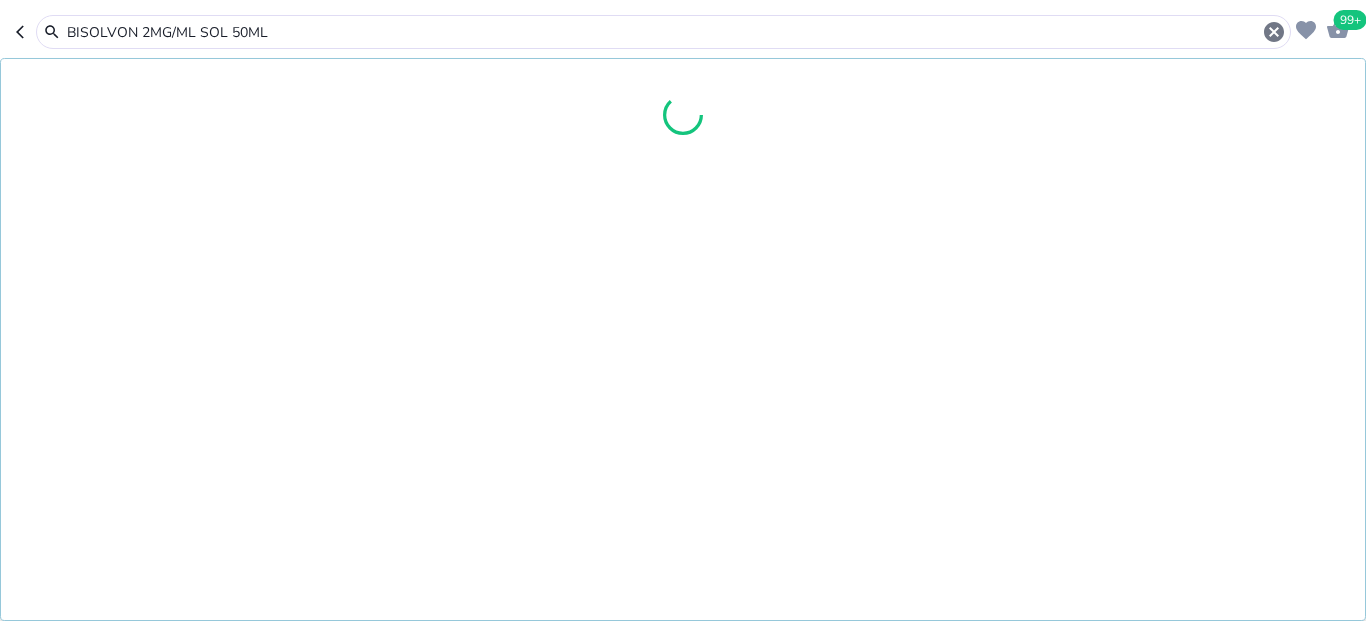 type on "BISOLVON 2MG/ML SOL 50ML" 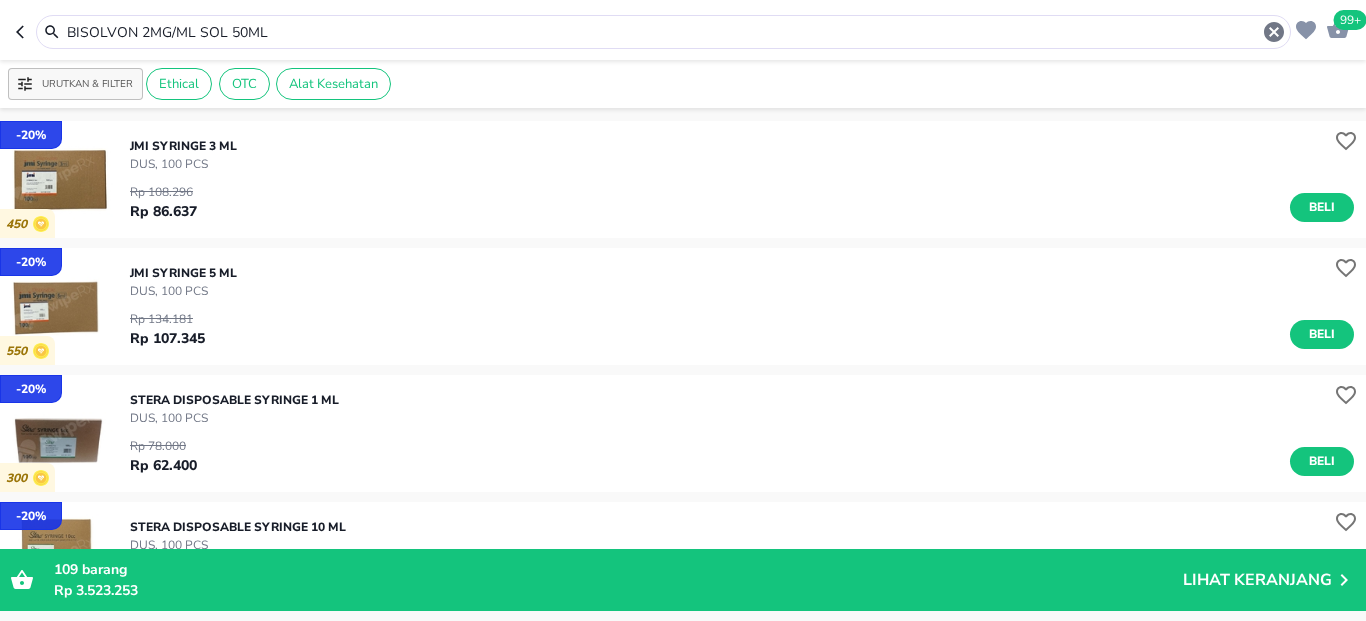 scroll, scrollTop: 0, scrollLeft: 0, axis: both 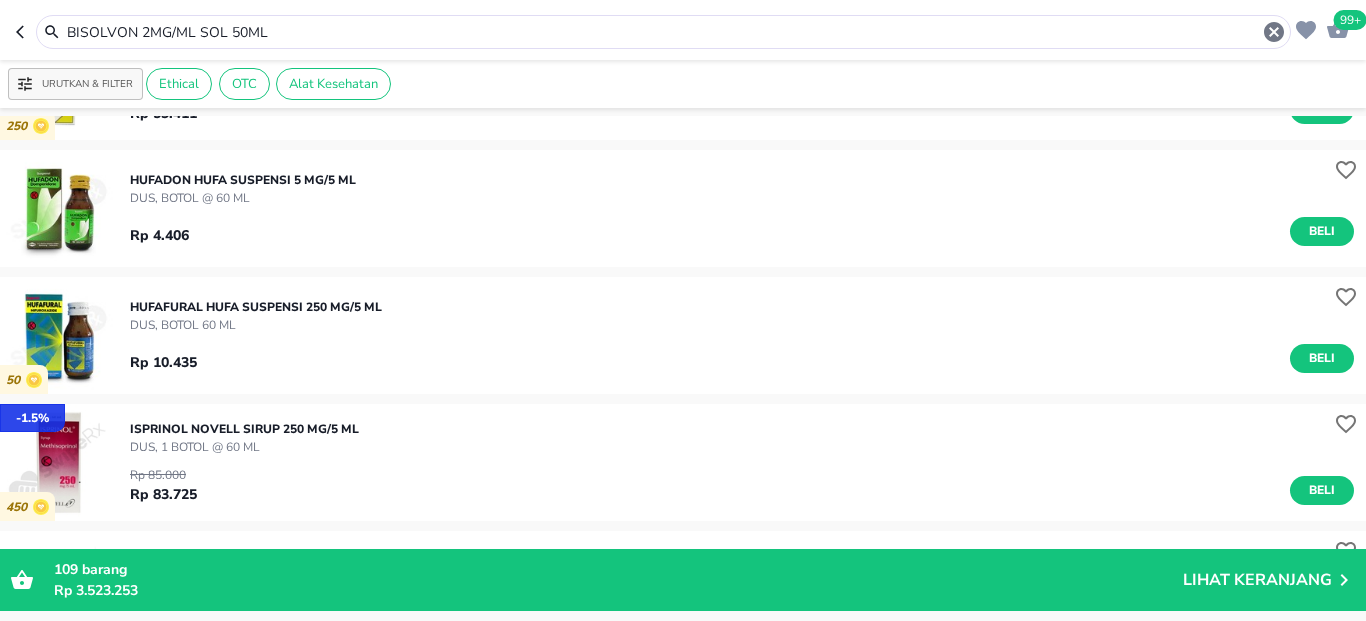 drag, startPoint x: 137, startPoint y: 32, endPoint x: 312, endPoint y: 50, distance: 175.92328 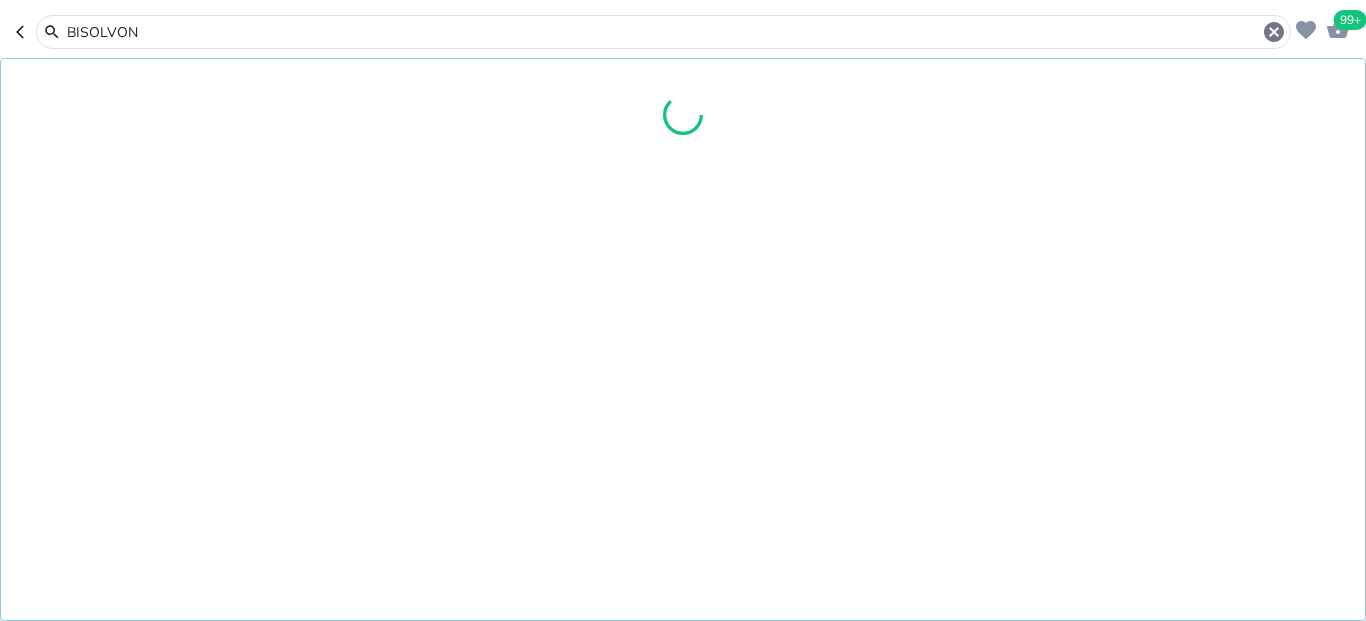 type on "BISOLVON" 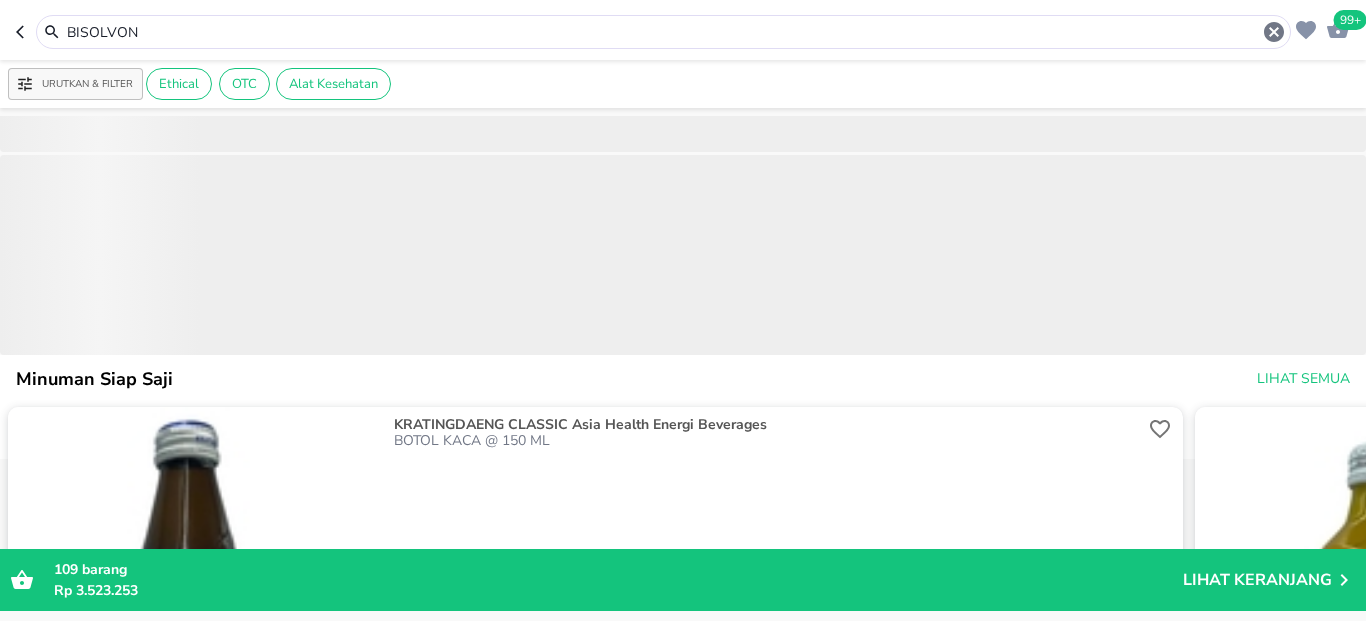 scroll, scrollTop: 0, scrollLeft: 0, axis: both 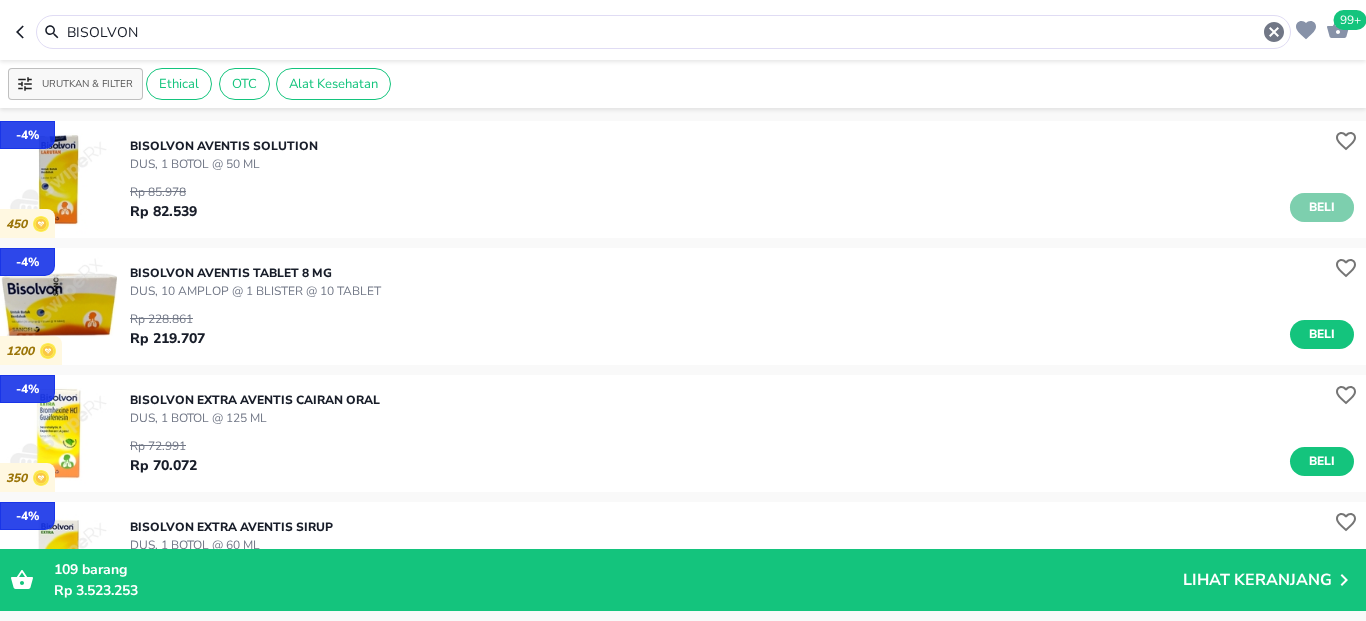 click on "Beli" at bounding box center [1322, 207] 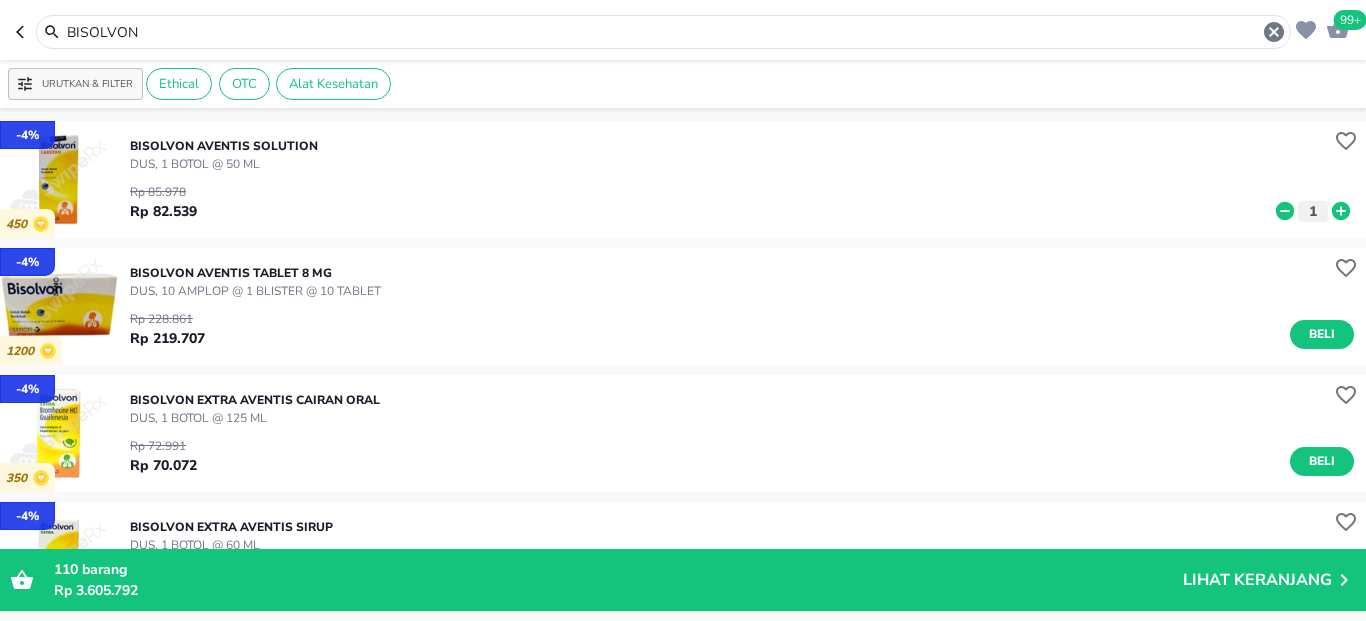 click on "BISOLVON" at bounding box center (663, 32) 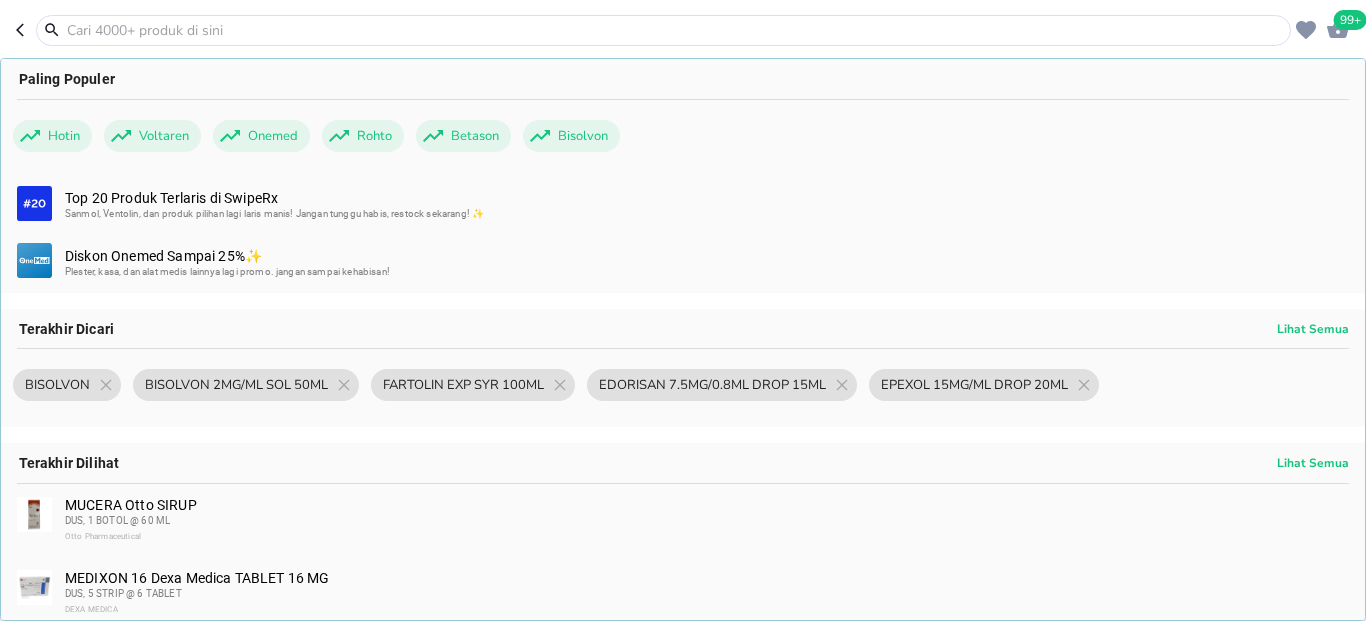 paste on "BUFECT F 200MG/5ML SUSP 50ML" 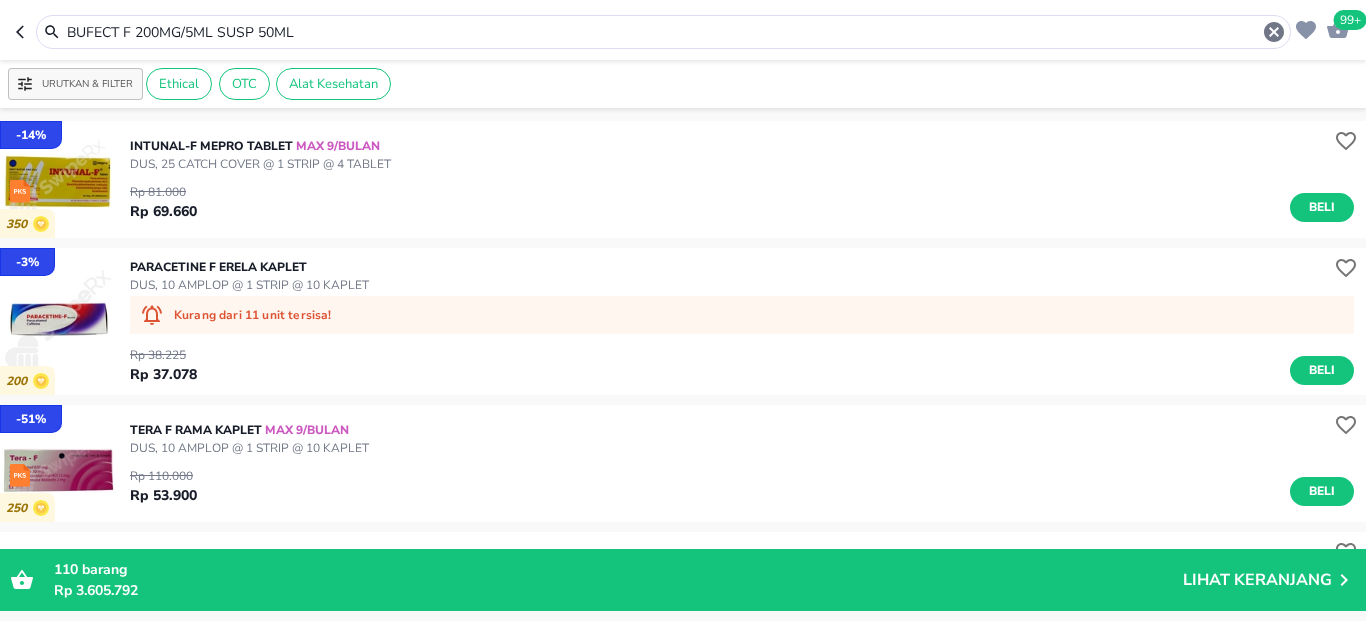 drag, startPoint x: 139, startPoint y: 31, endPoint x: 372, endPoint y: 42, distance: 233.2595 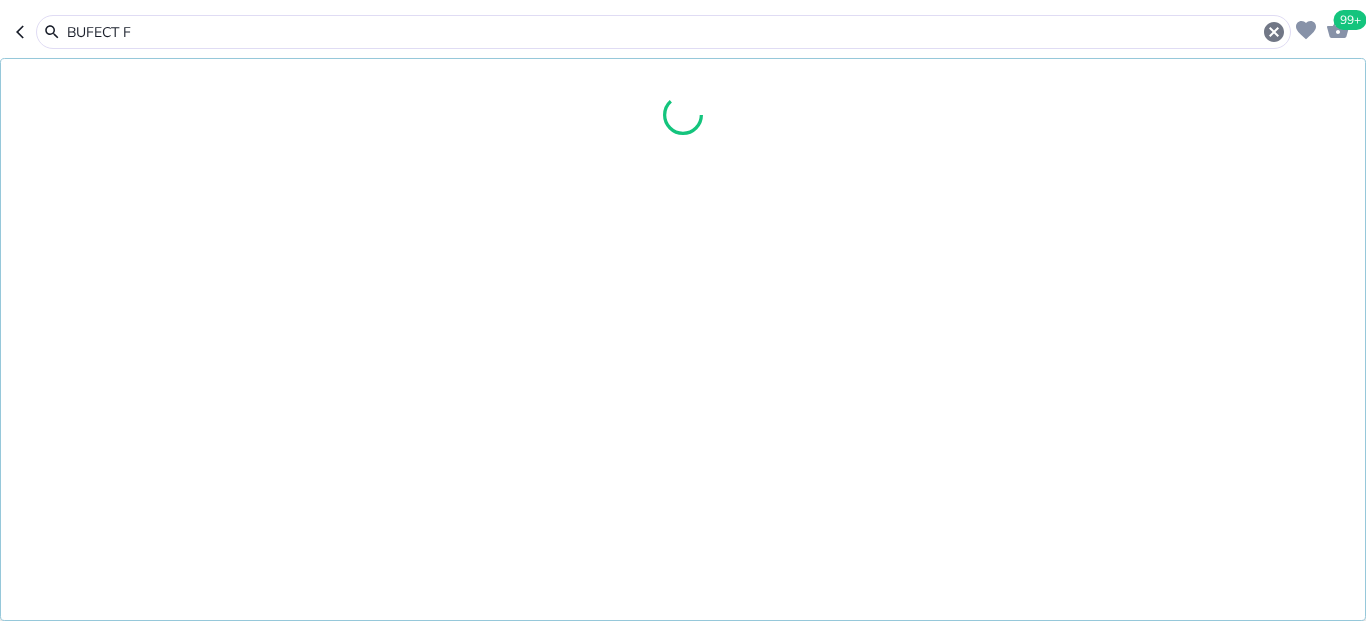 type on "BUFECT F" 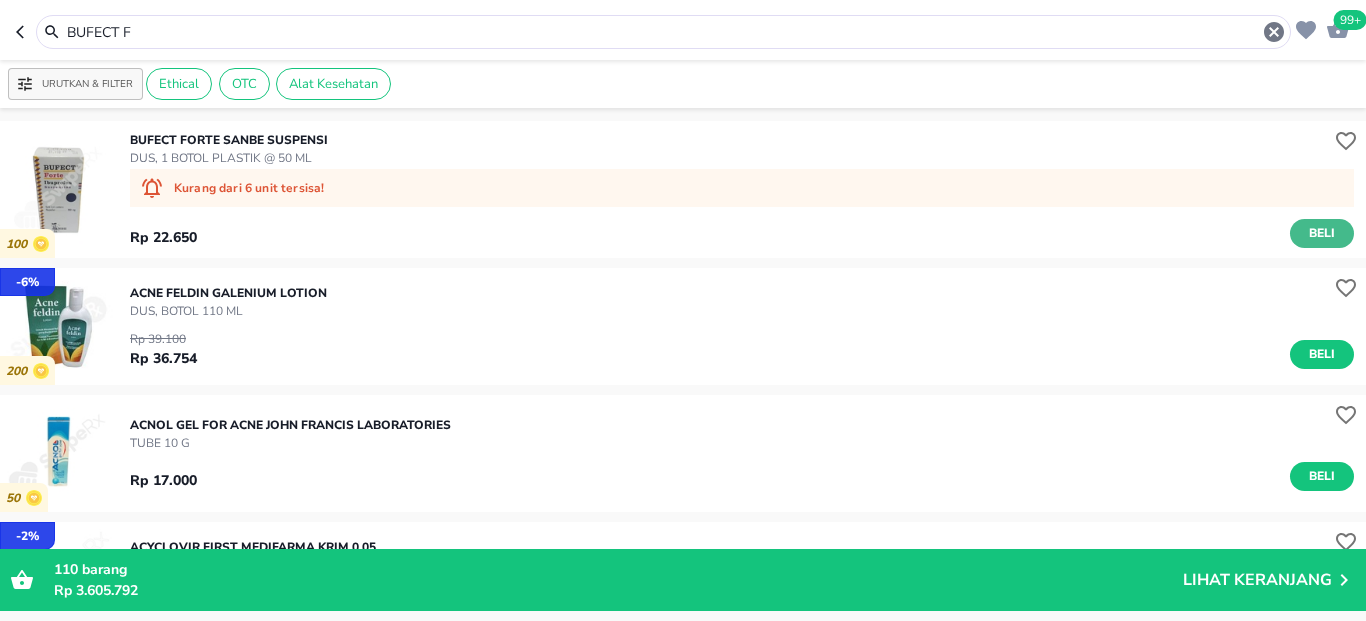 click on "Beli" at bounding box center [1322, 233] 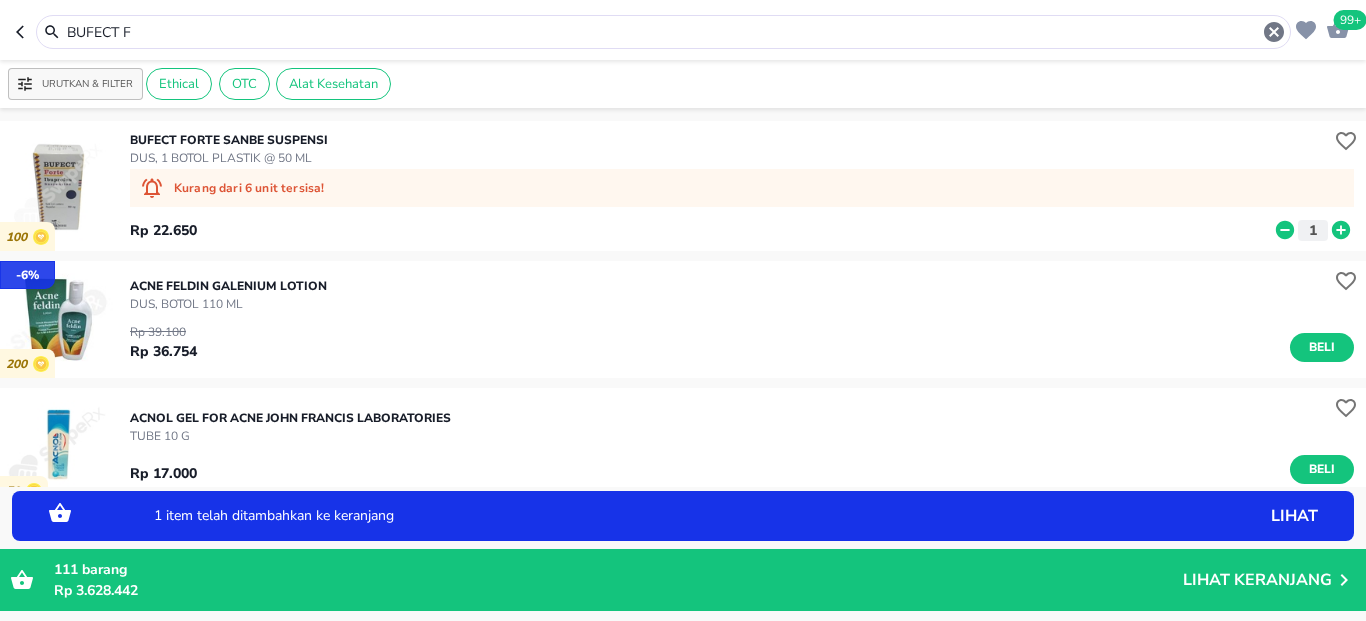 click 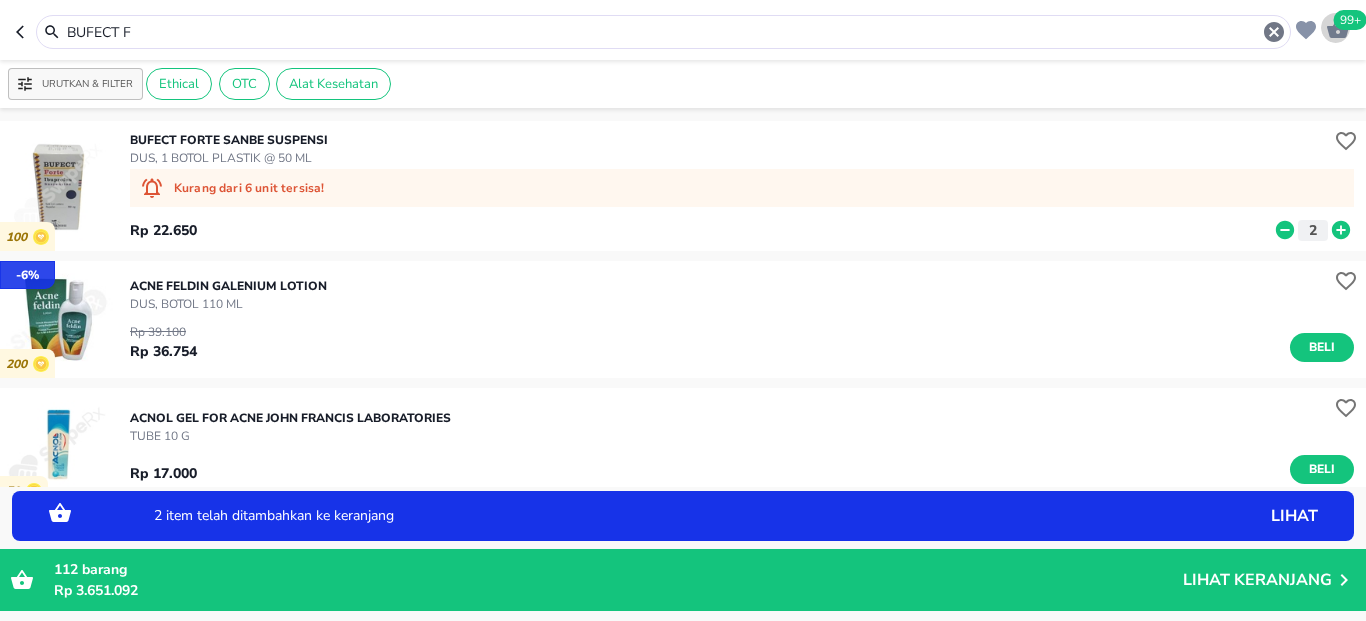 click 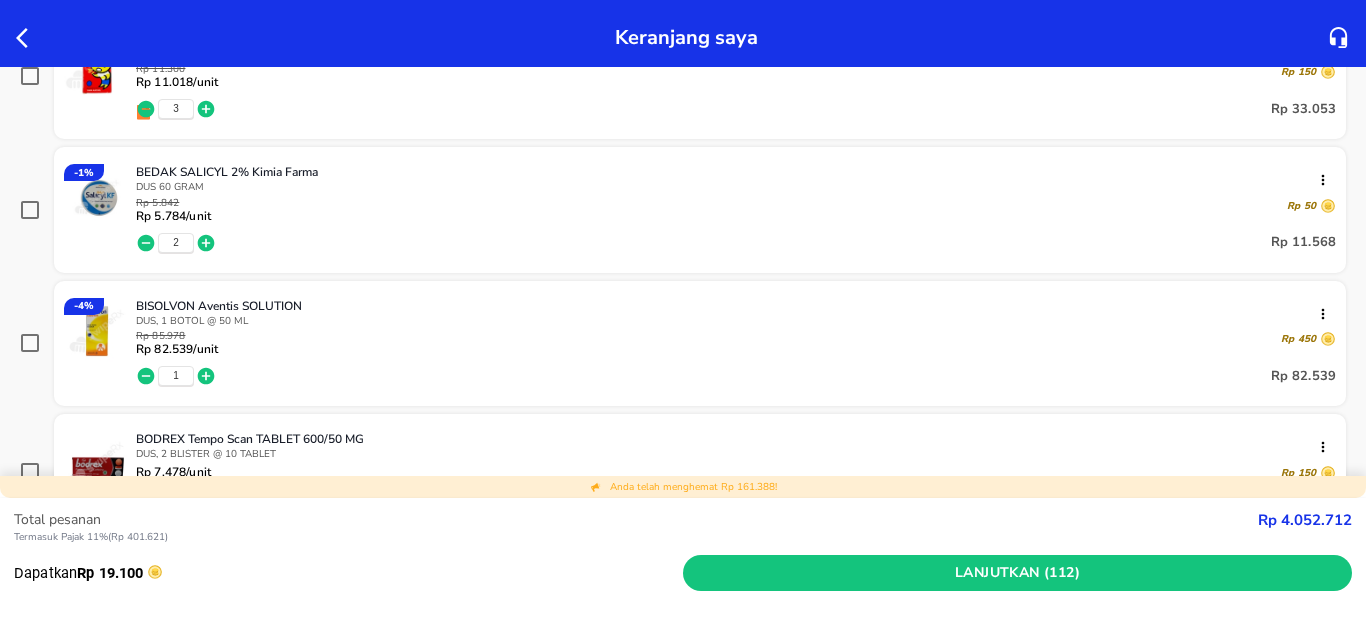scroll, scrollTop: 720, scrollLeft: 0, axis: vertical 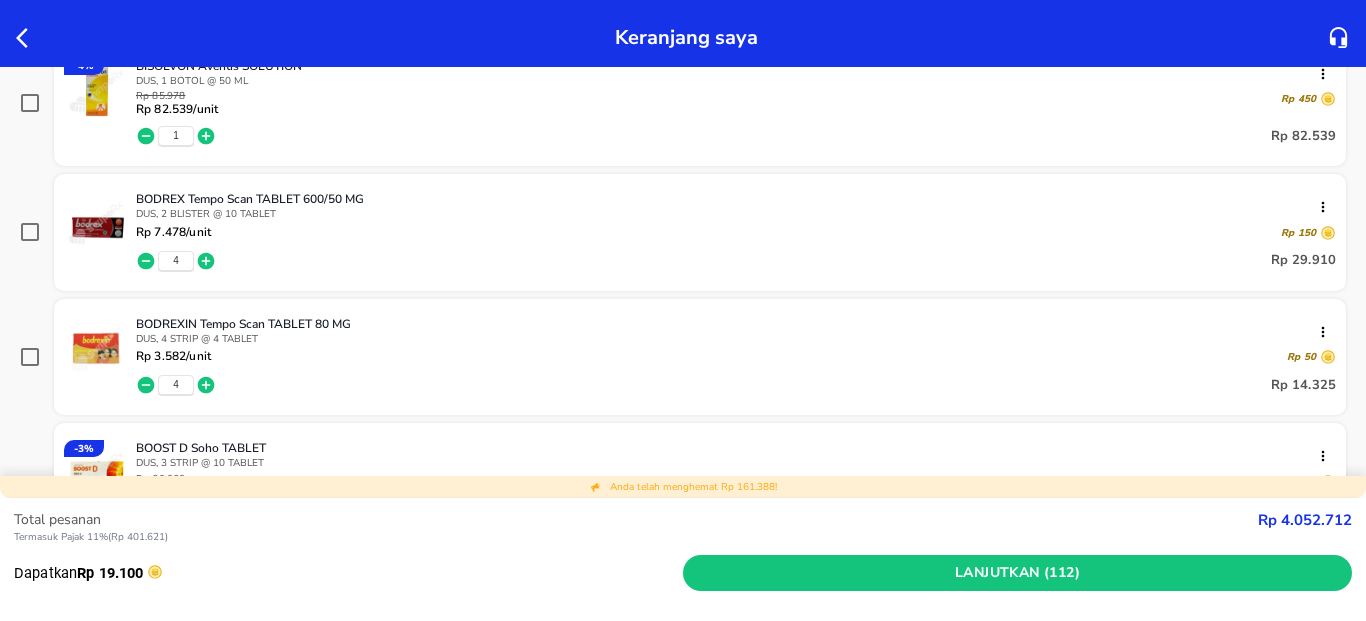 click 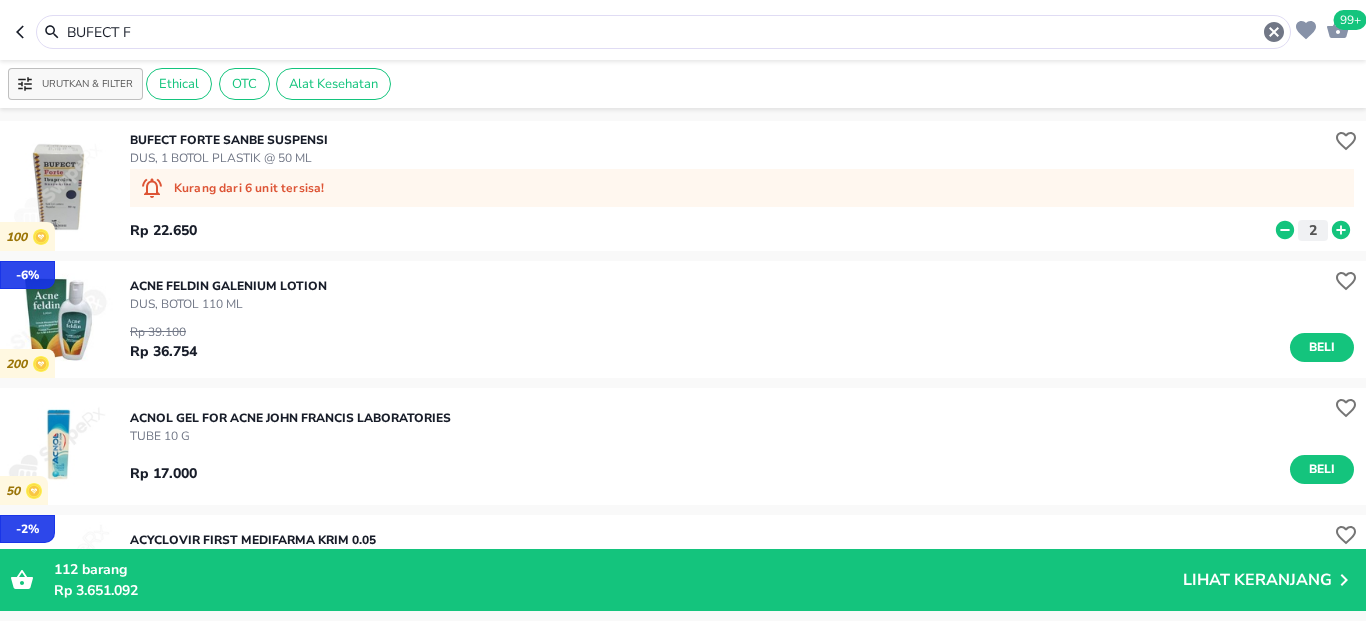 click on "BUFECT F" at bounding box center [663, 32] 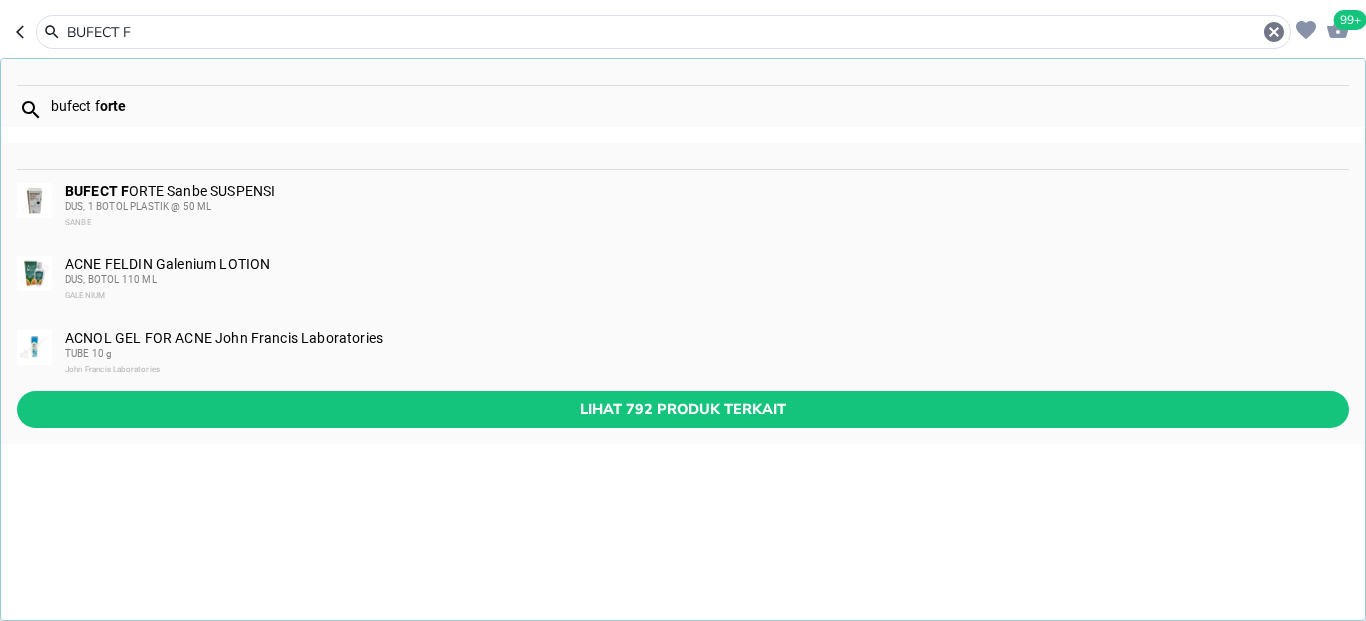 click on "BUFECT F" at bounding box center [663, 32] 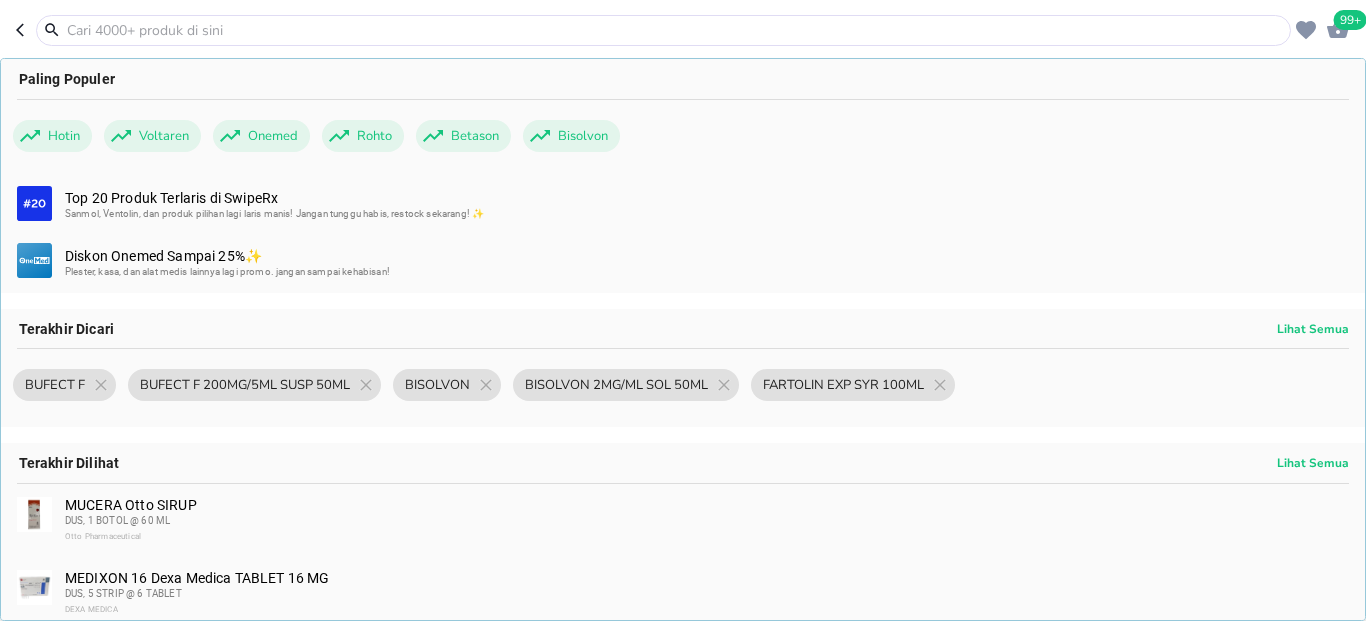 paste on "COUNTERPAIN COOL GEL 60G" 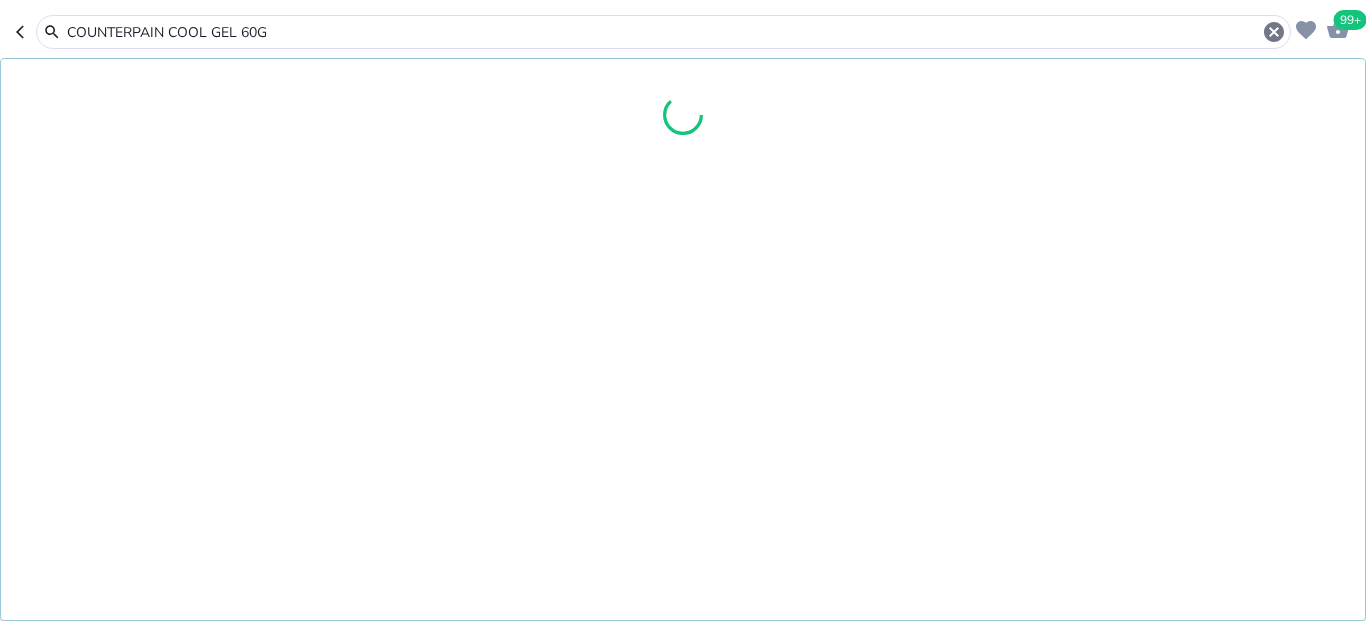 type on "COUNTERPAIN COOL GEL 60G" 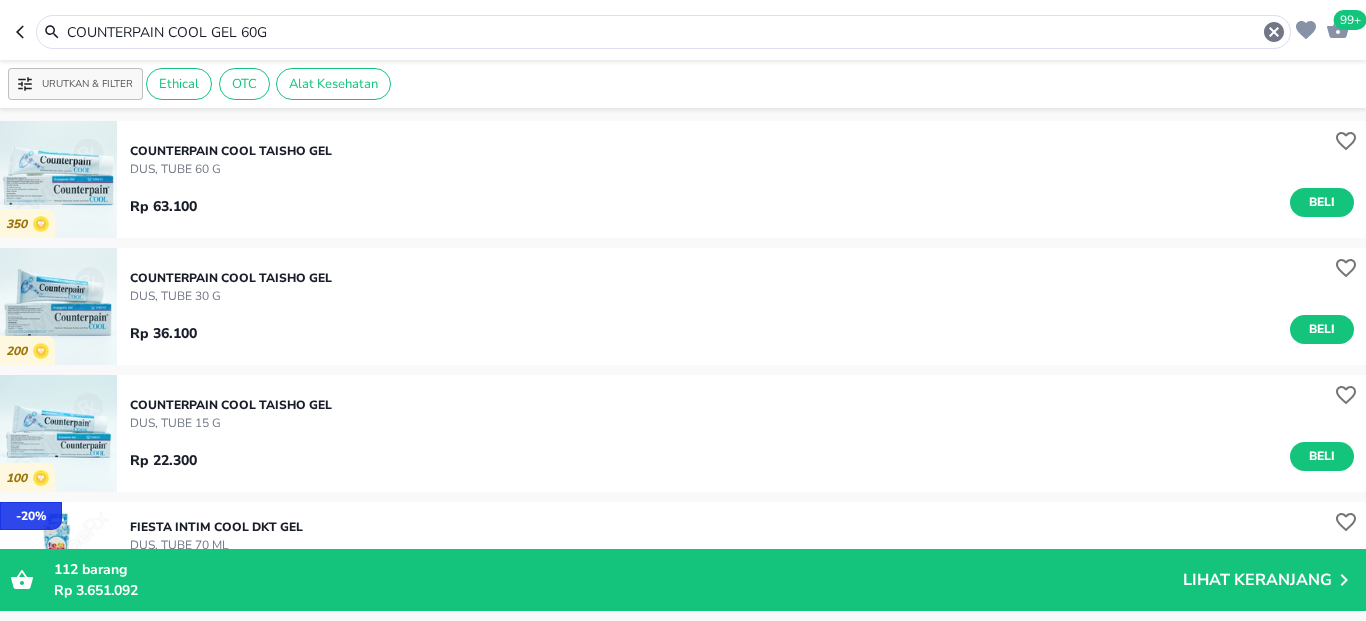 click on "Rp 63.100 Beli" at bounding box center [742, 197] 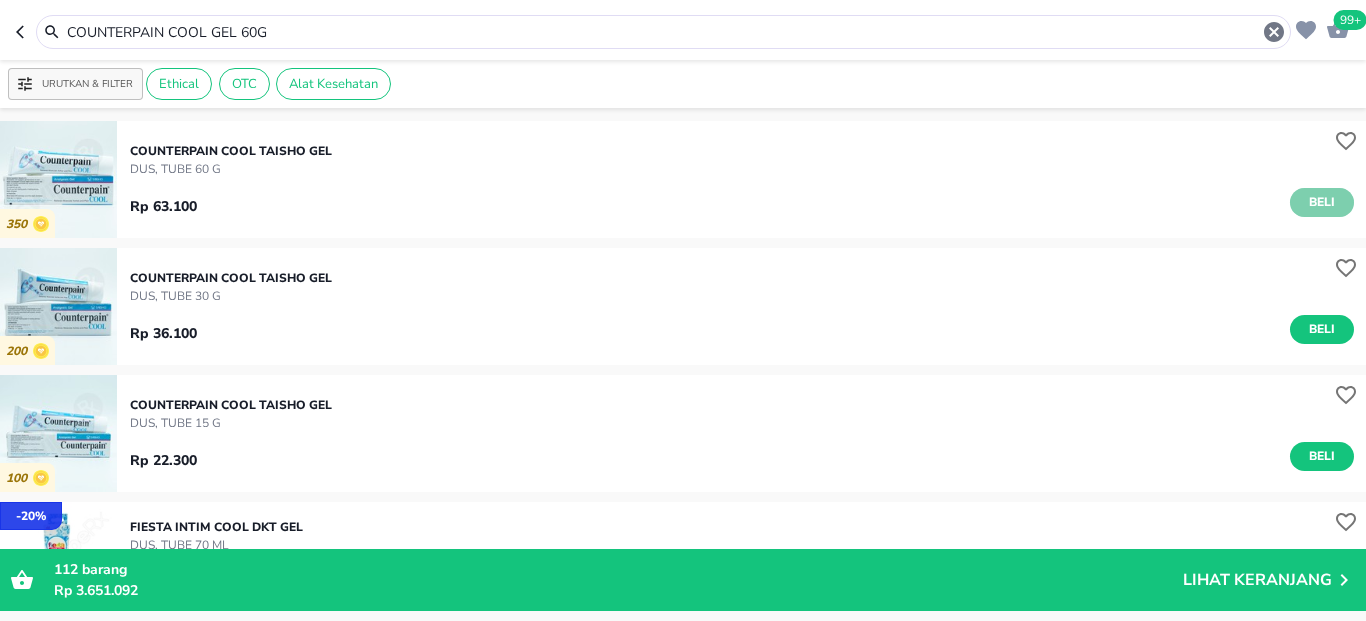 click on "Beli" at bounding box center [1322, 202] 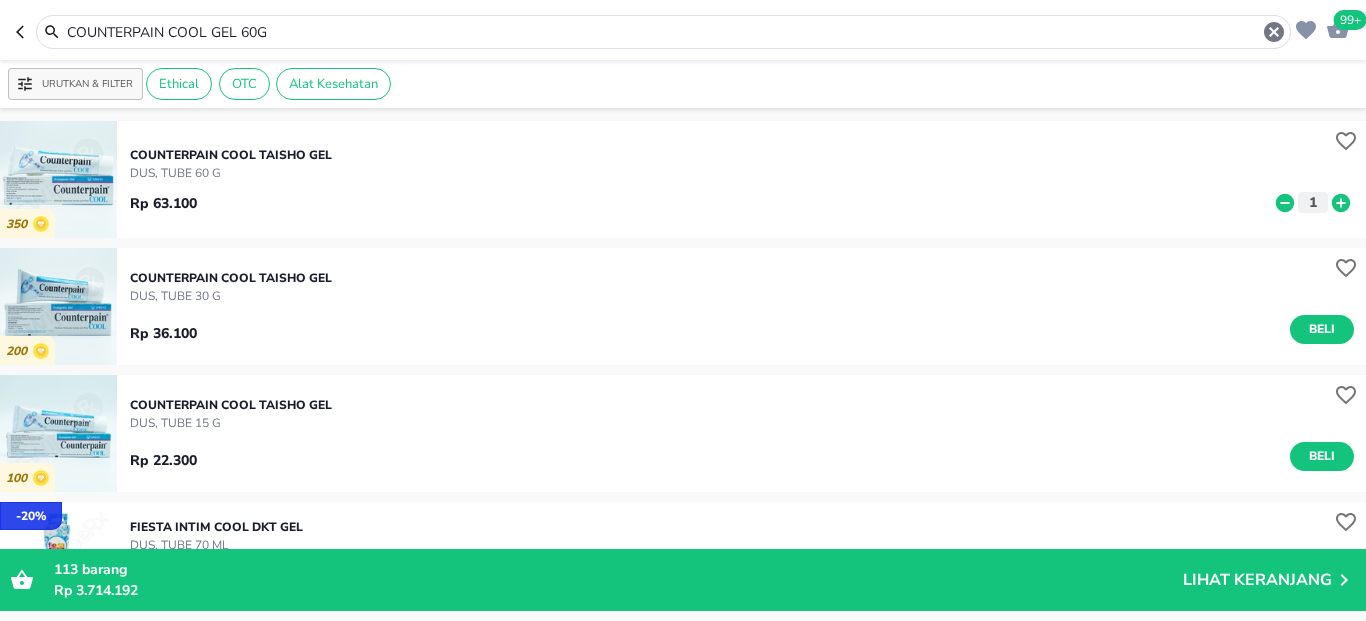 click on "COUNTERPAIN COOL GEL 60G" at bounding box center [663, 32] 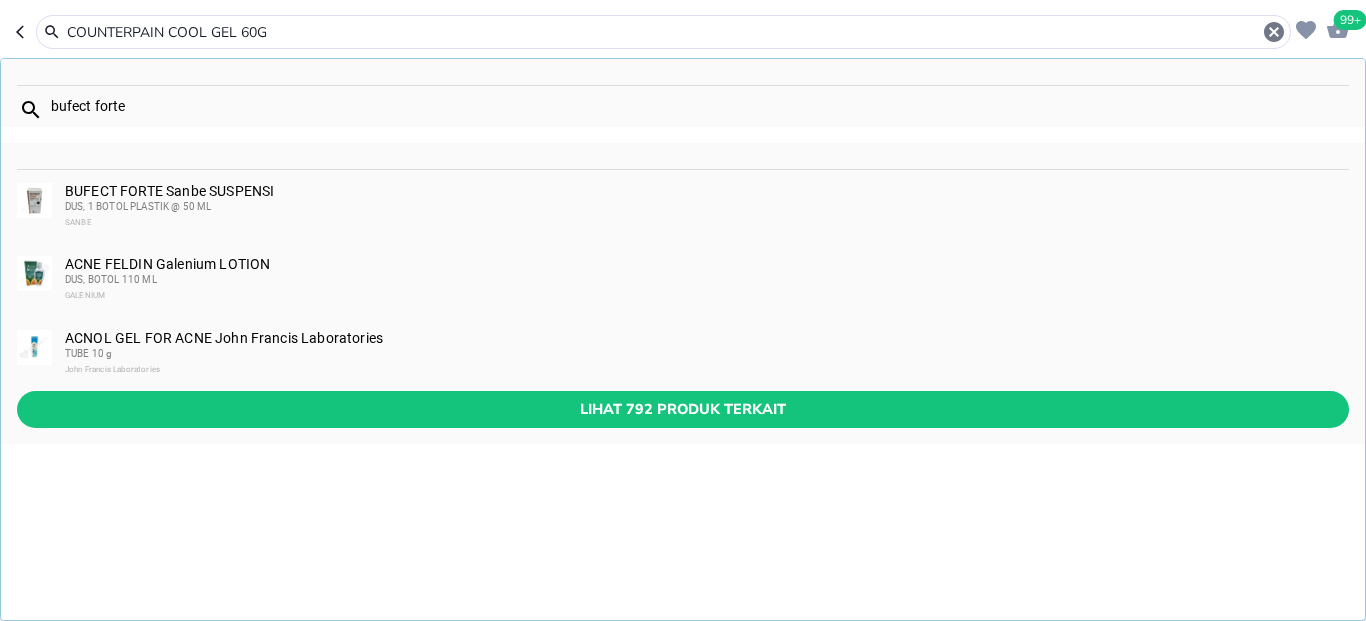 click on "COUNTERPAIN COOL GEL 60G" at bounding box center [663, 32] 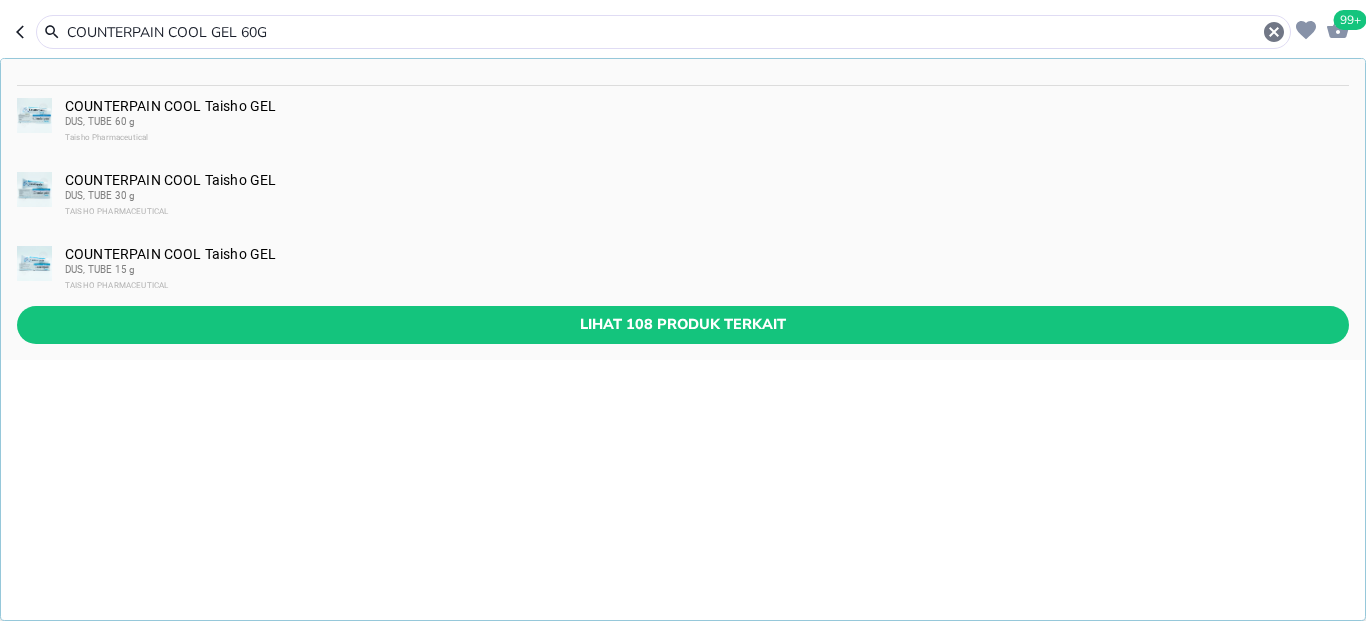 click on "COUNTERPAIN COOL GEL 60G" at bounding box center (663, 32) 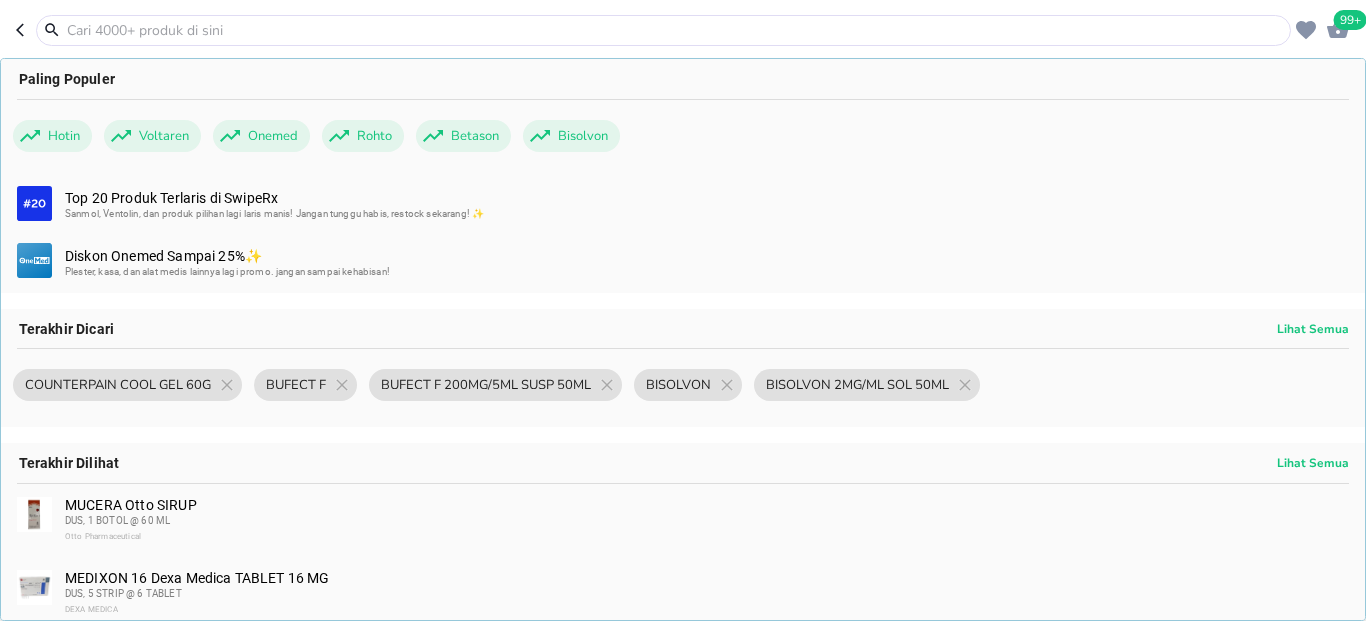 paste on "EVER E 250IU SOFTCAP 12S" 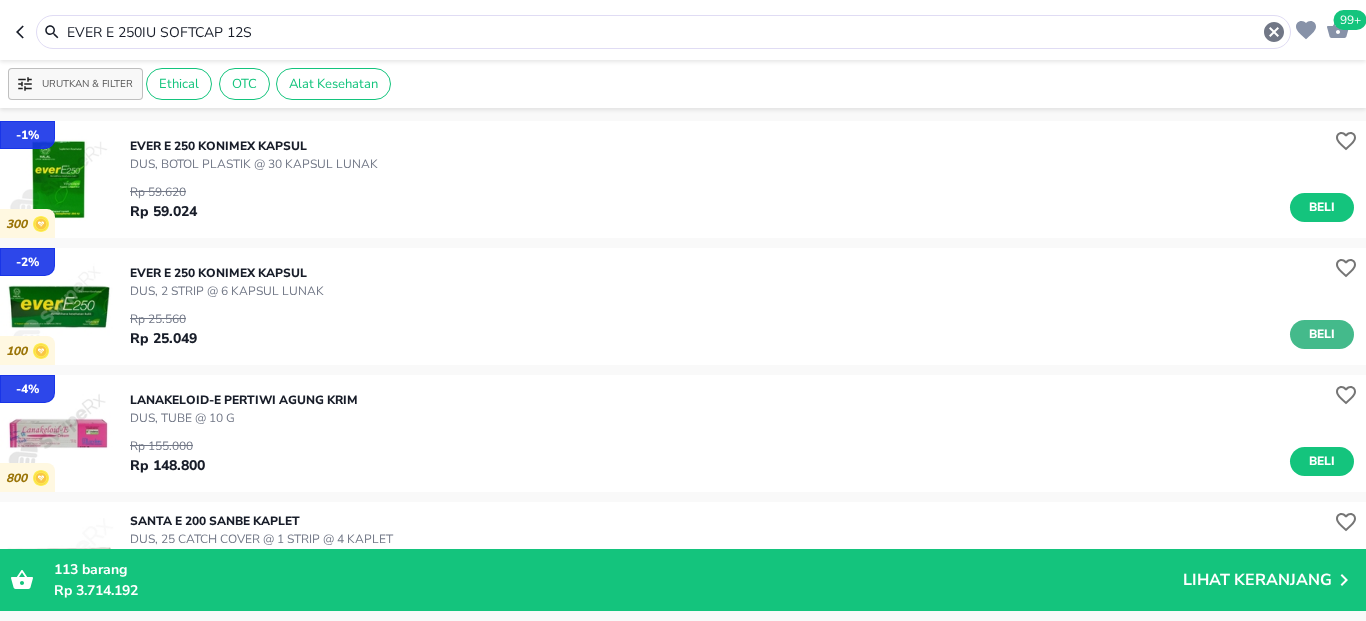 click on "Beli" at bounding box center (1322, 334) 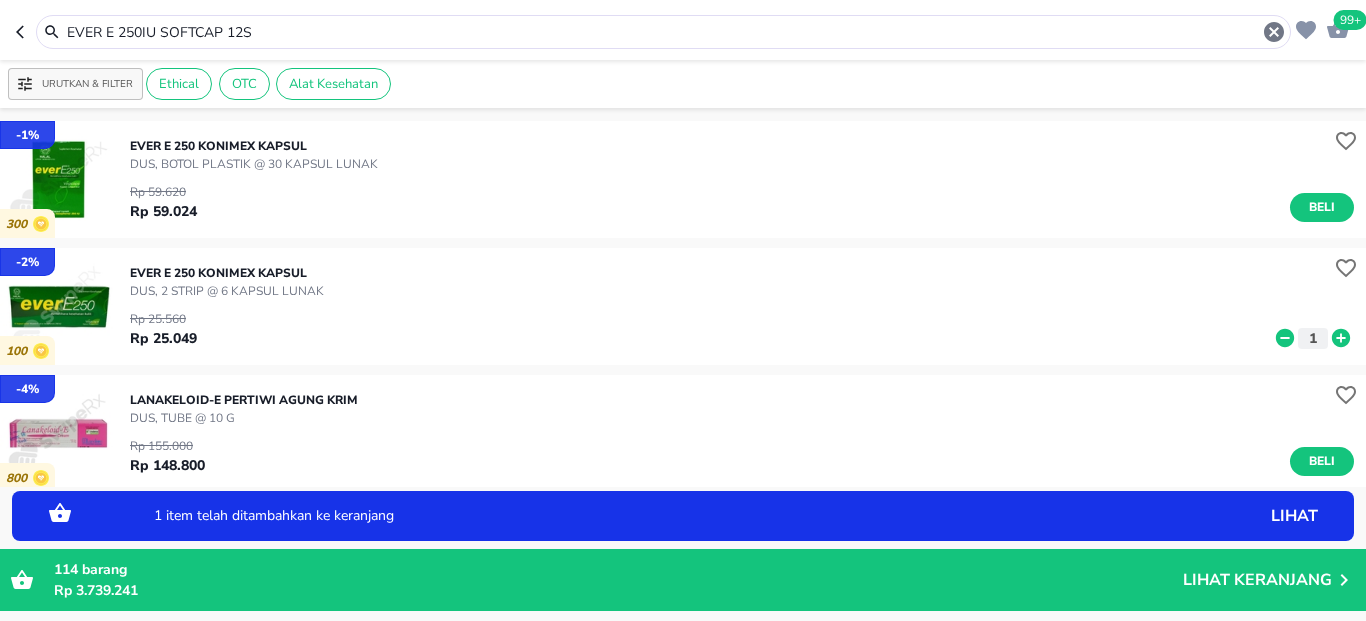 click 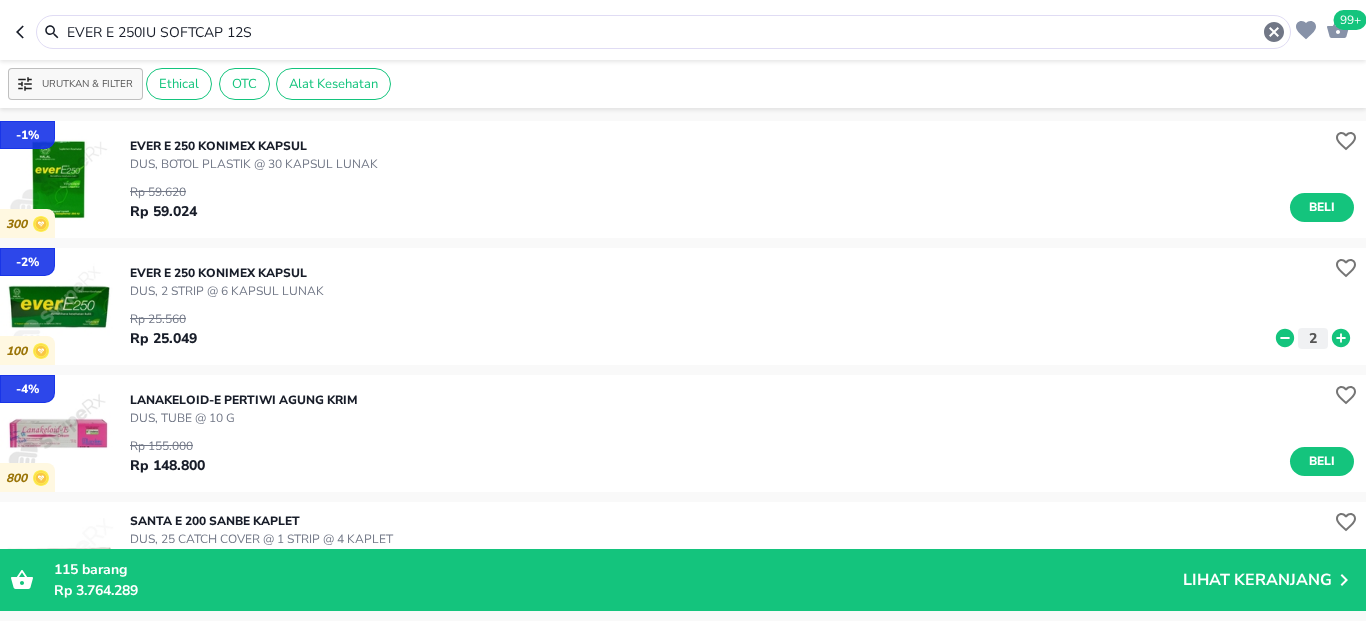 click on "EVER E 250IU SOFTCAP 12S" at bounding box center [663, 32] 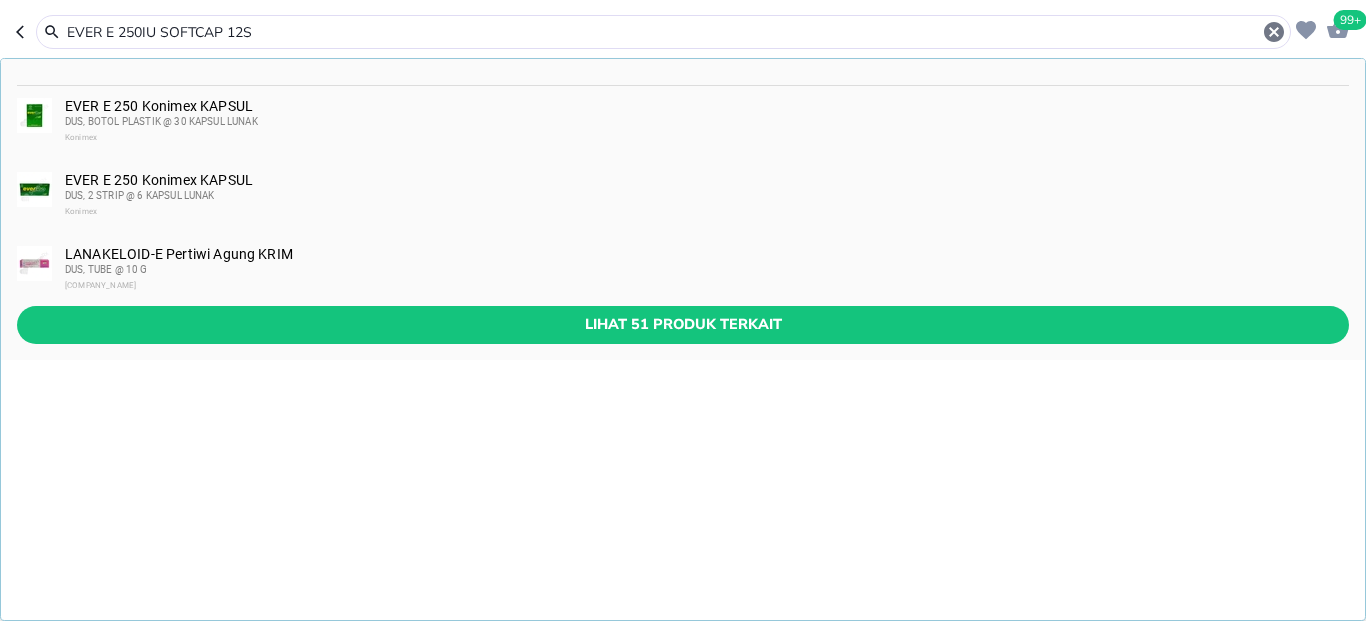 click on "EVER E 250IU SOFTCAP 12S" at bounding box center [663, 32] 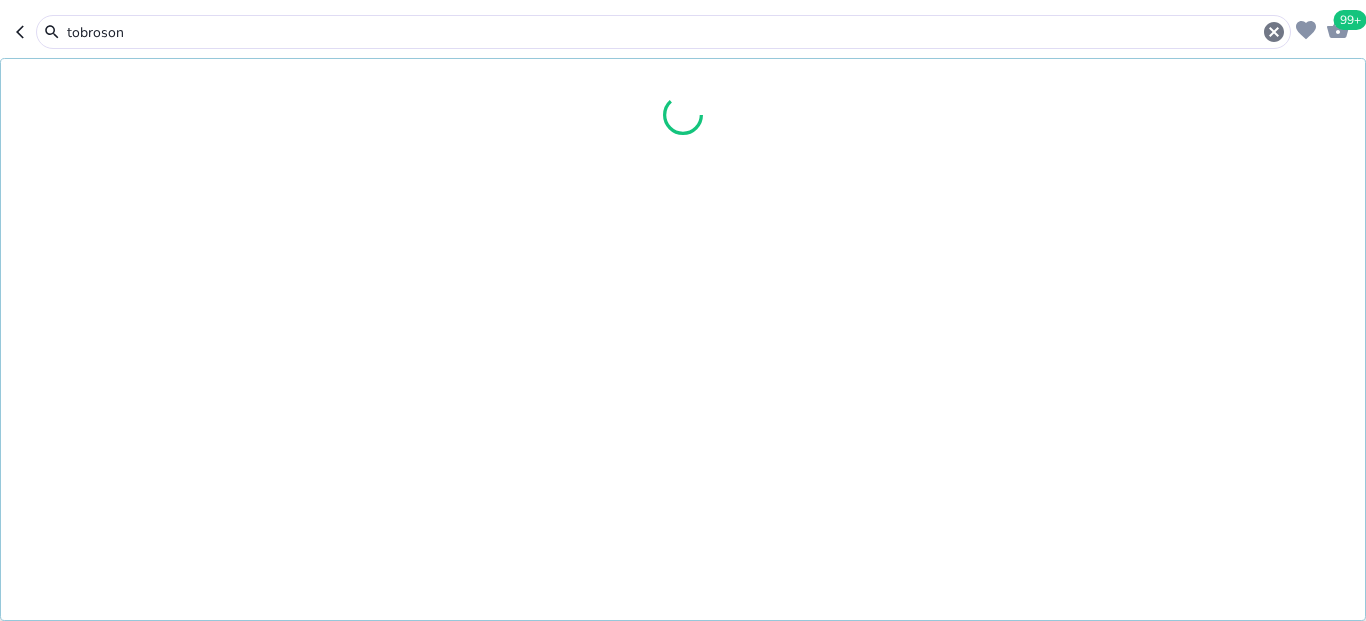 type on "tobroson" 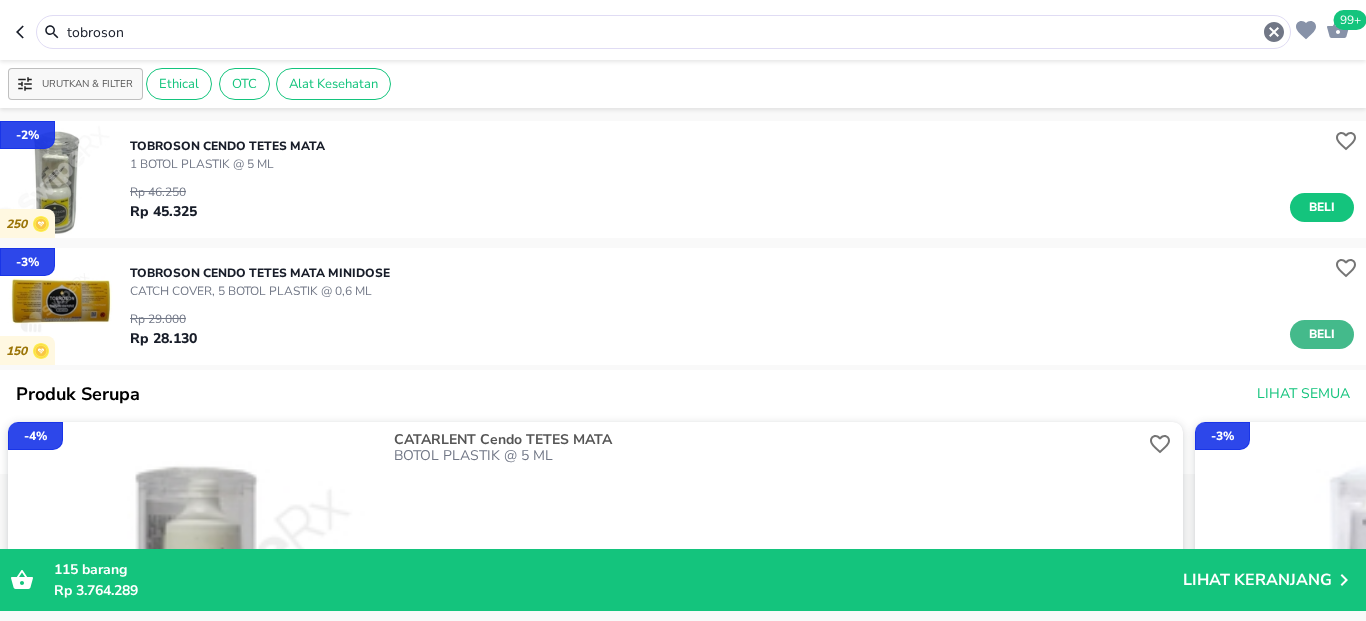 click on "Beli" at bounding box center [1322, 334] 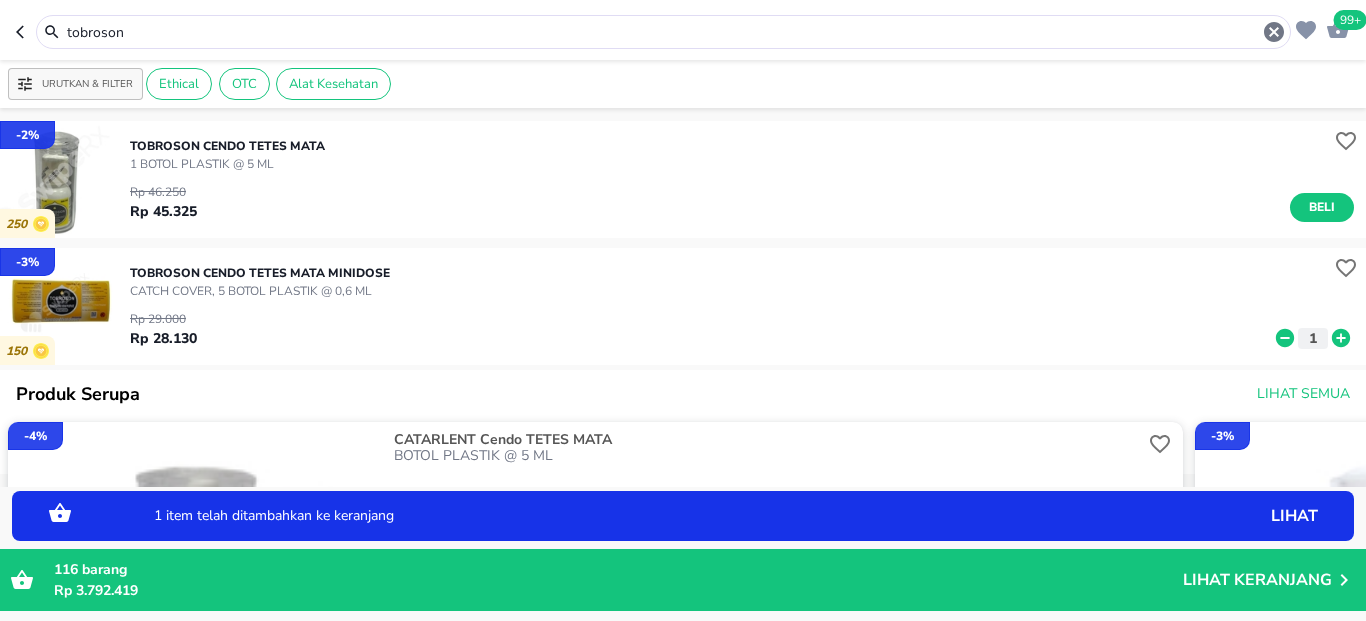 click 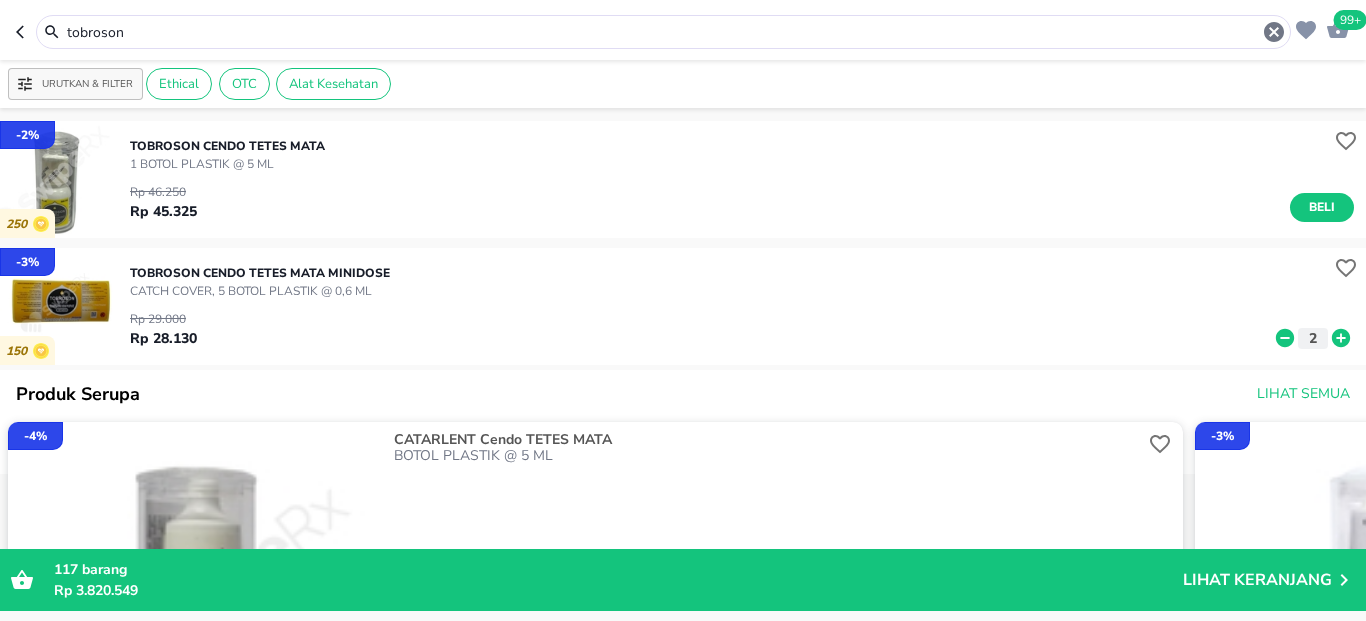 click on "tobroson" at bounding box center (663, 32) 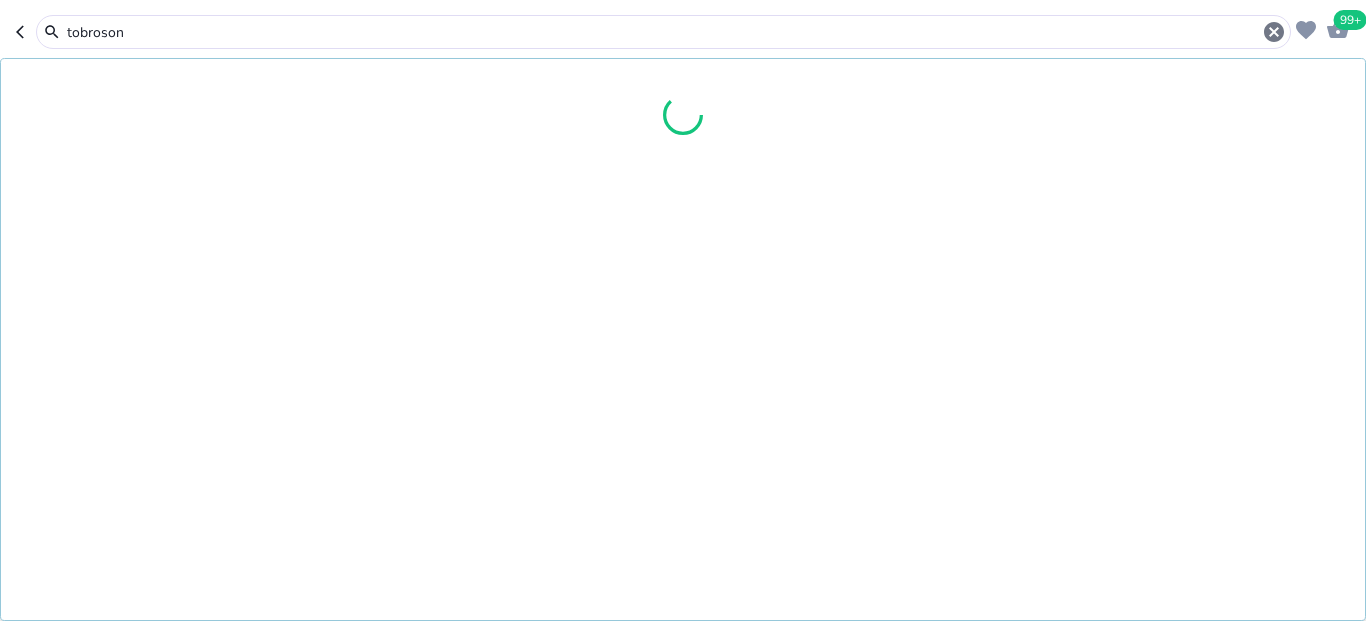 click on "tobroson" at bounding box center [663, 32] 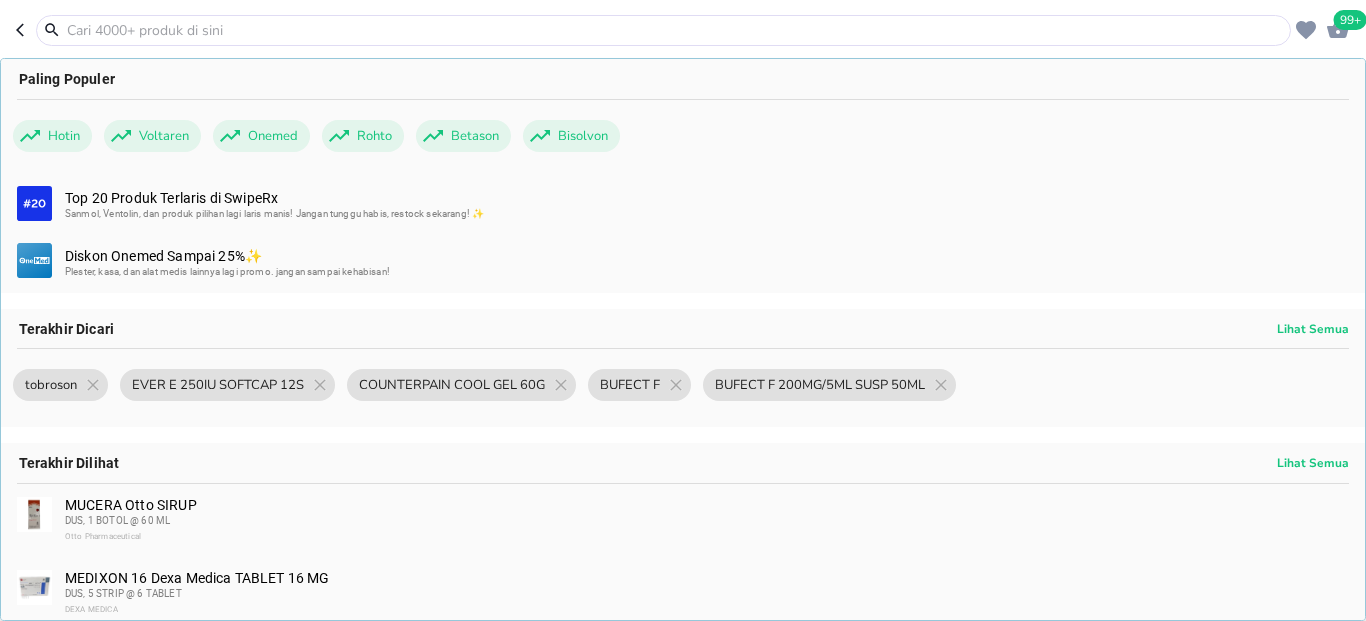 paste on "INERSON 0.25% OINT 15G" 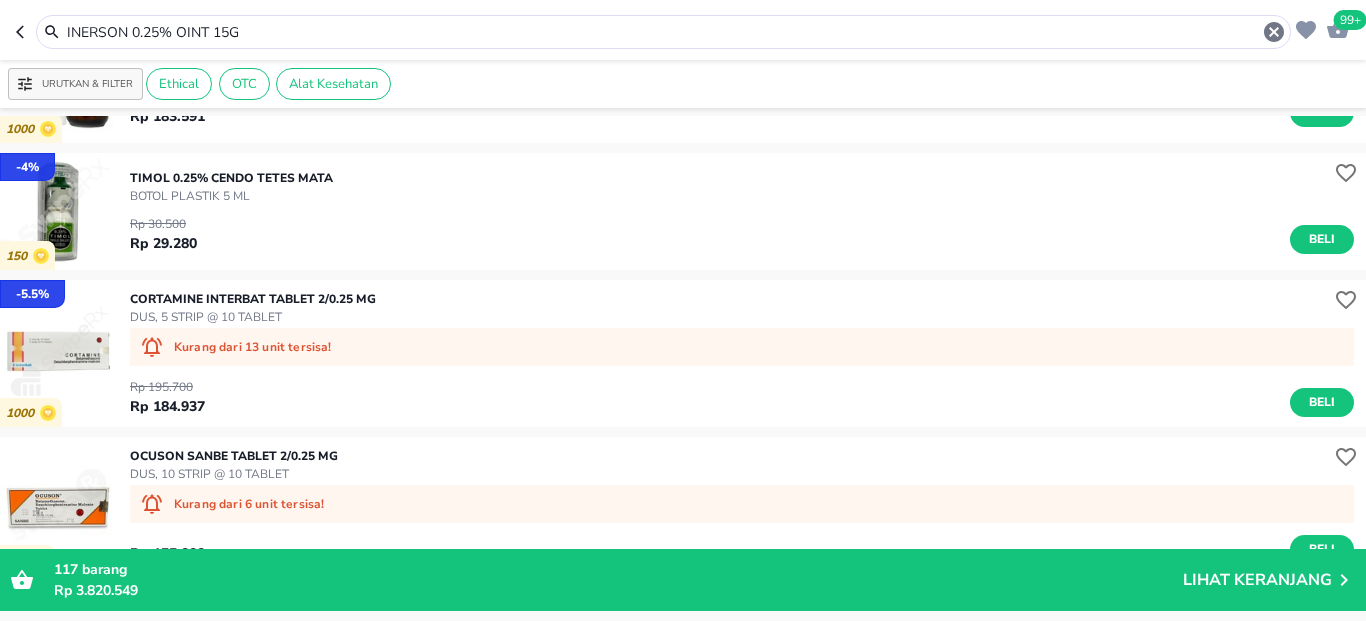 scroll, scrollTop: 480, scrollLeft: 0, axis: vertical 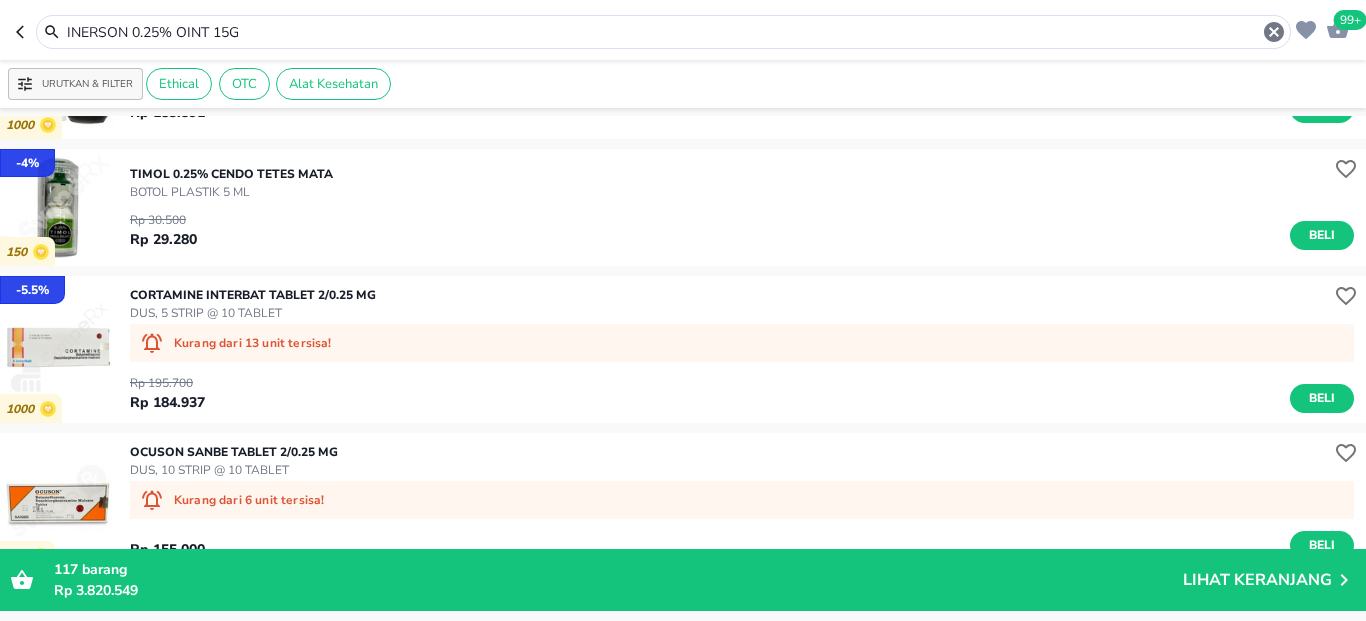 drag, startPoint x: 190, startPoint y: 28, endPoint x: 292, endPoint y: 42, distance: 102.9563 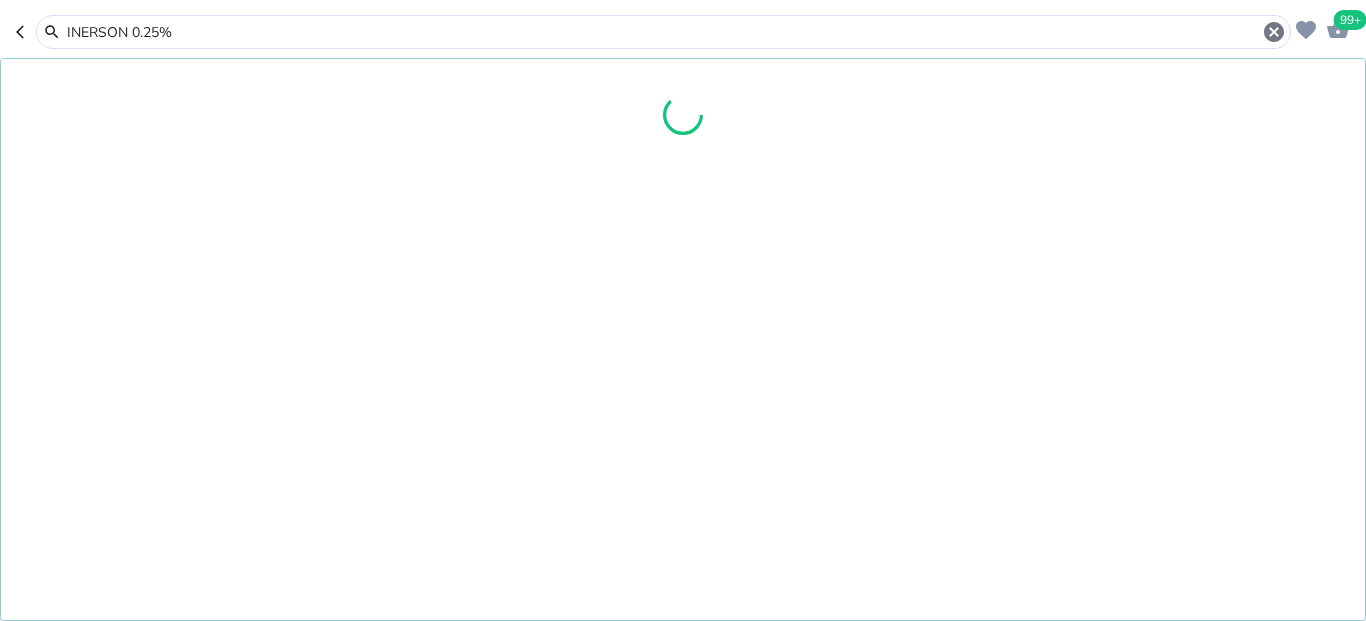 type on "INERSON 0.25%" 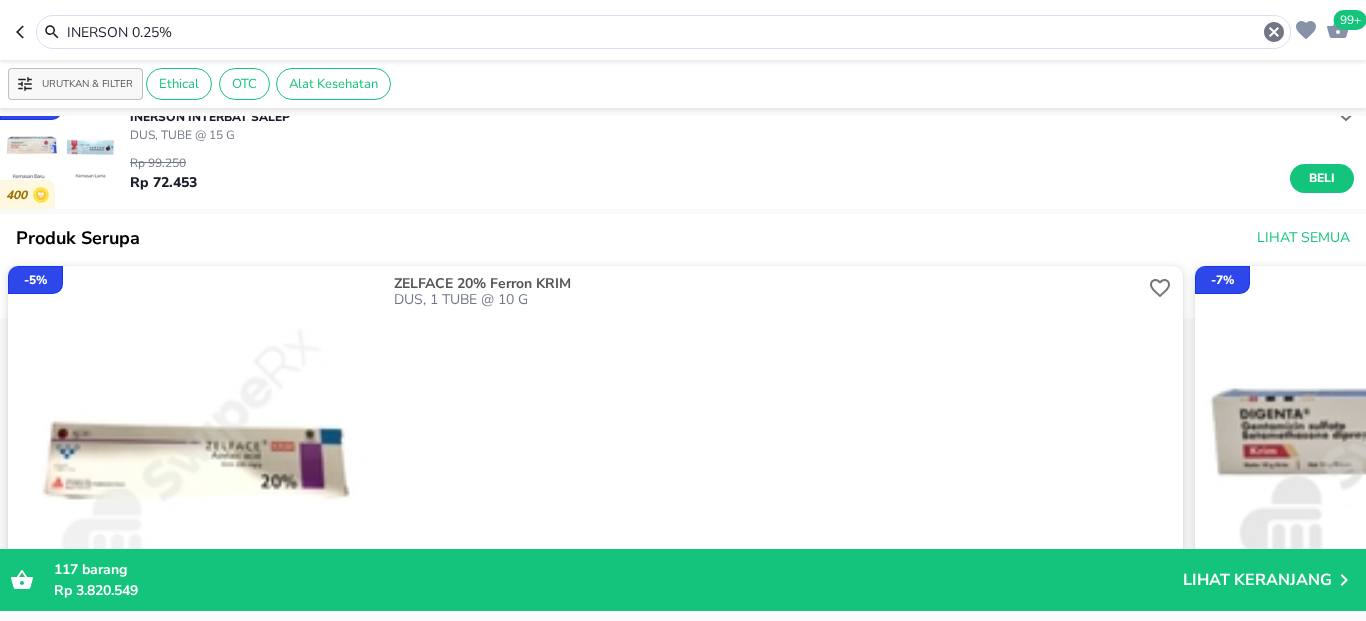 scroll, scrollTop: 0, scrollLeft: 0, axis: both 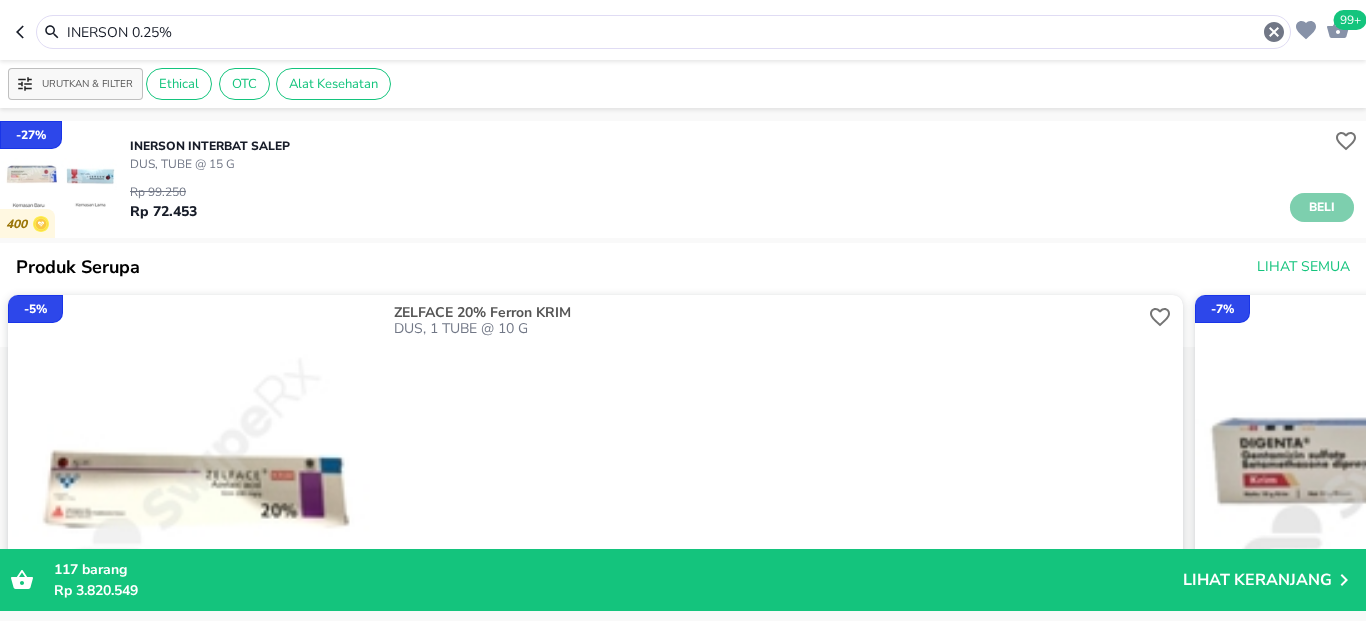 click on "Beli" at bounding box center (1322, 207) 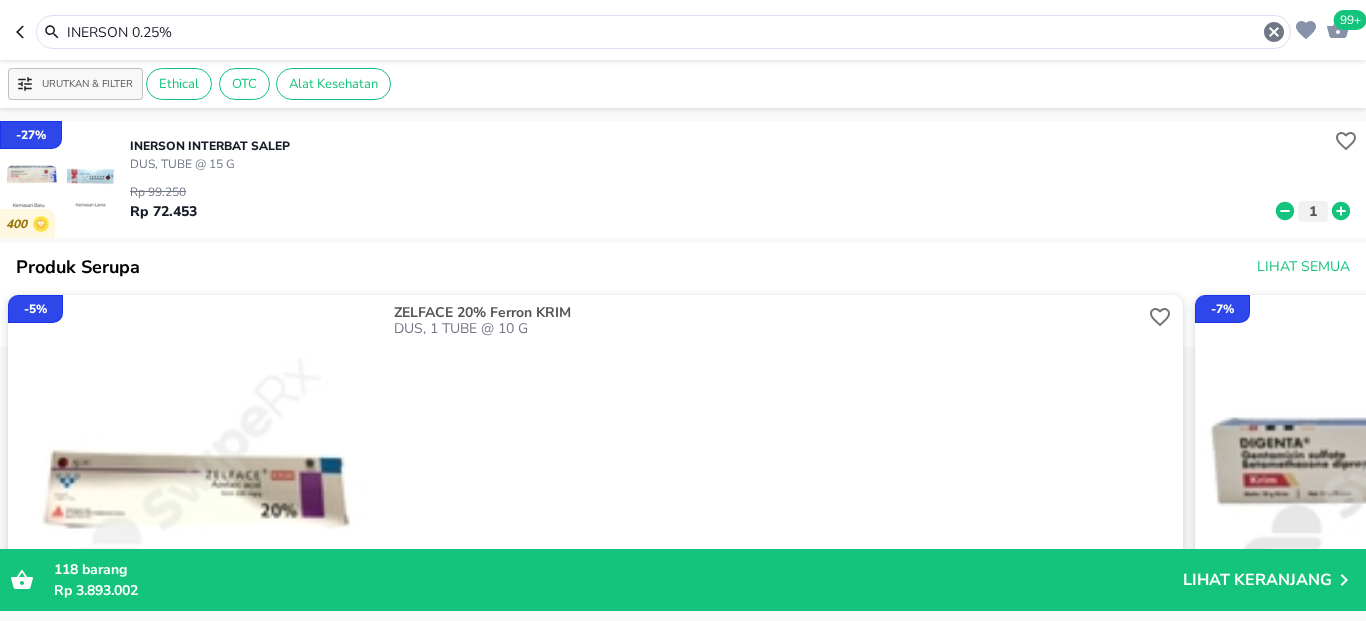click on "INERSON 0.25%" at bounding box center (663, 32) 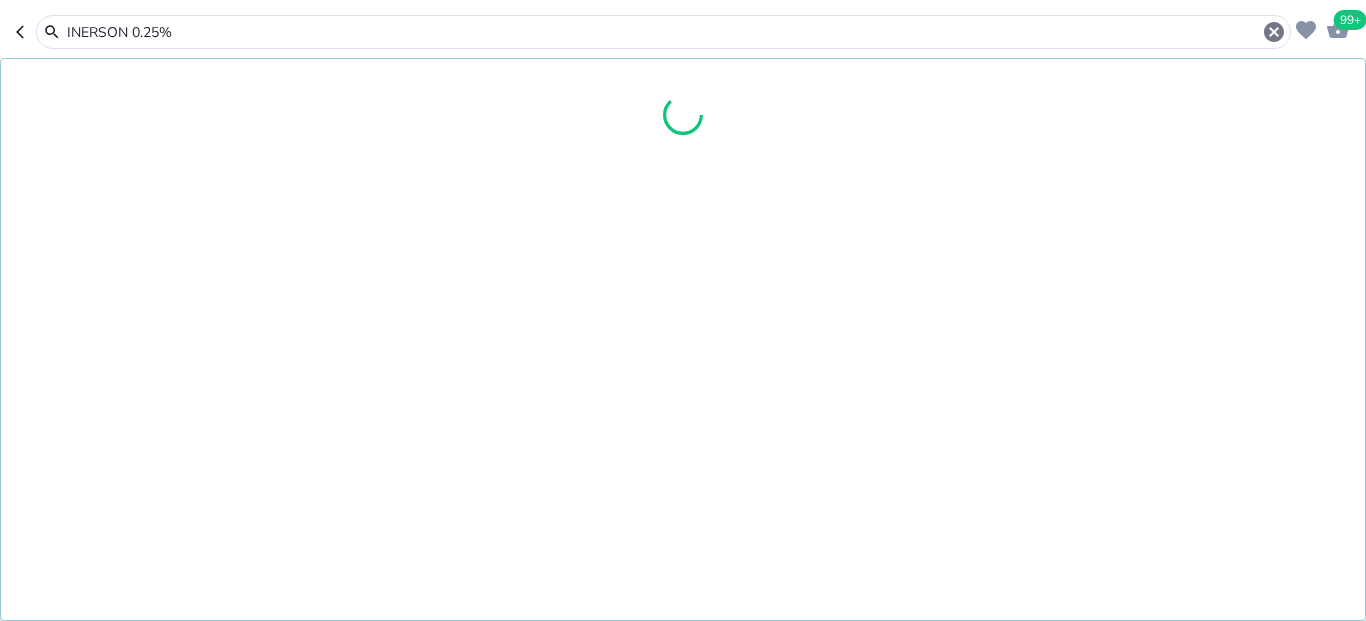 click on "INERSON 0.25%" at bounding box center (663, 32) 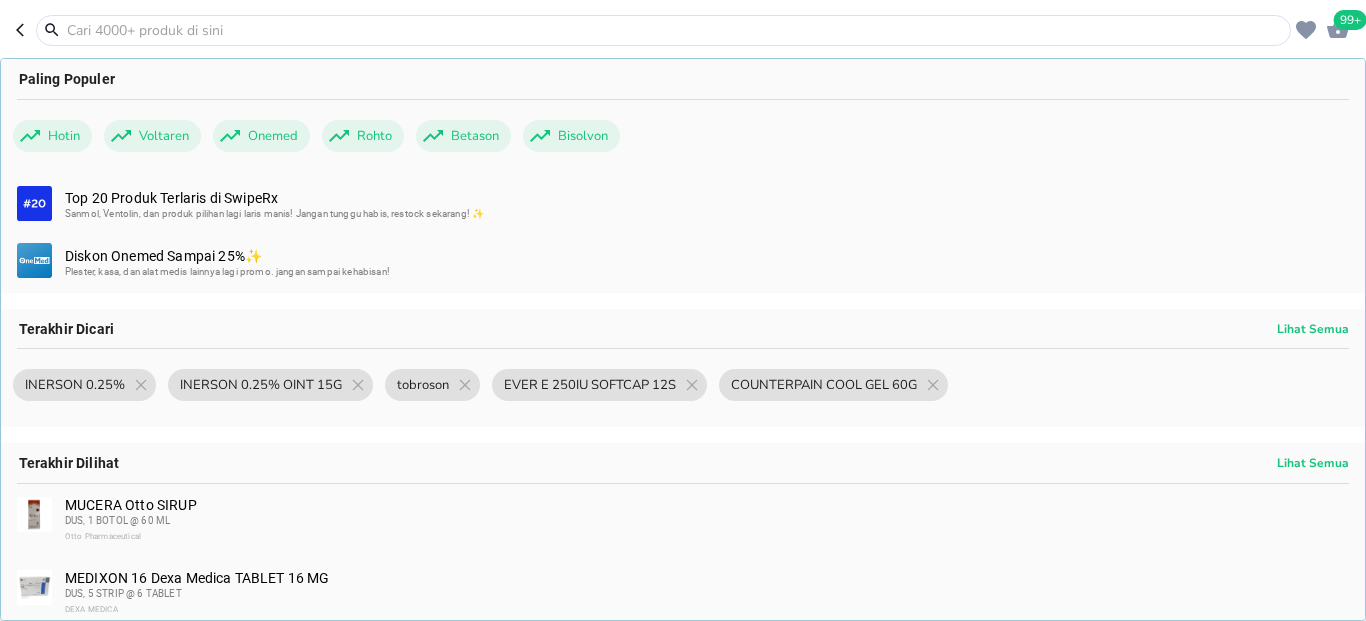 paste on "CARMED 10% CR 40G" 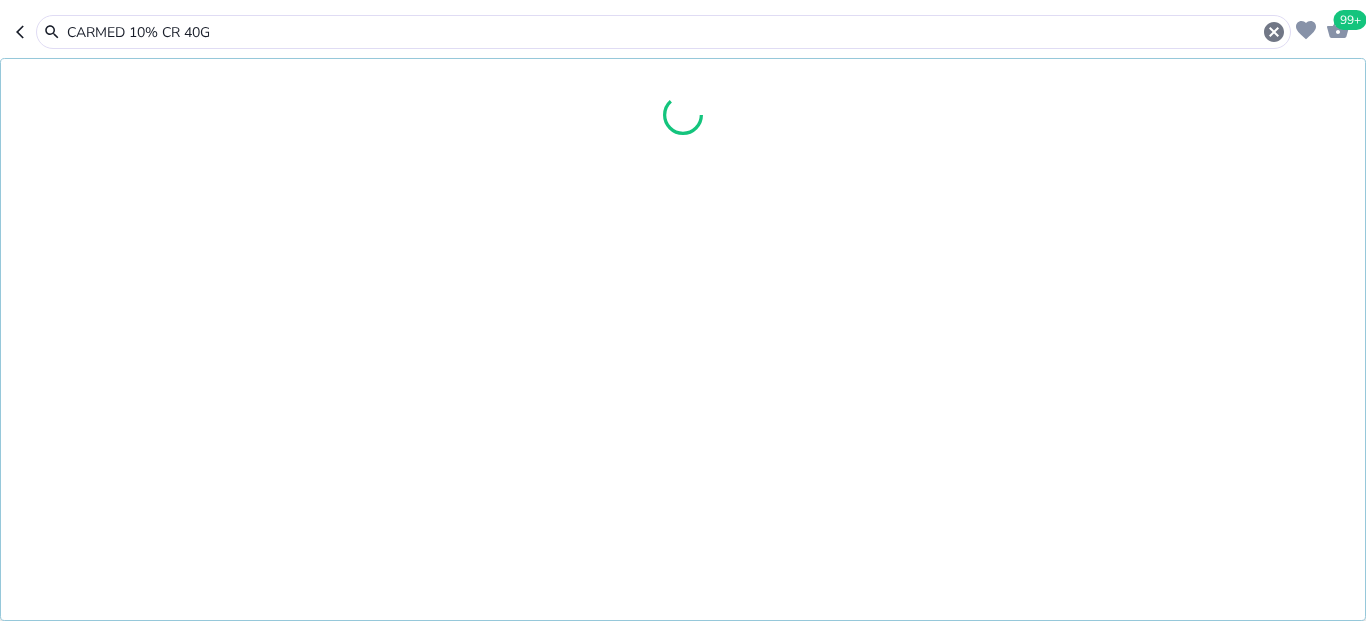 type on "CARMED 10% CR 40G" 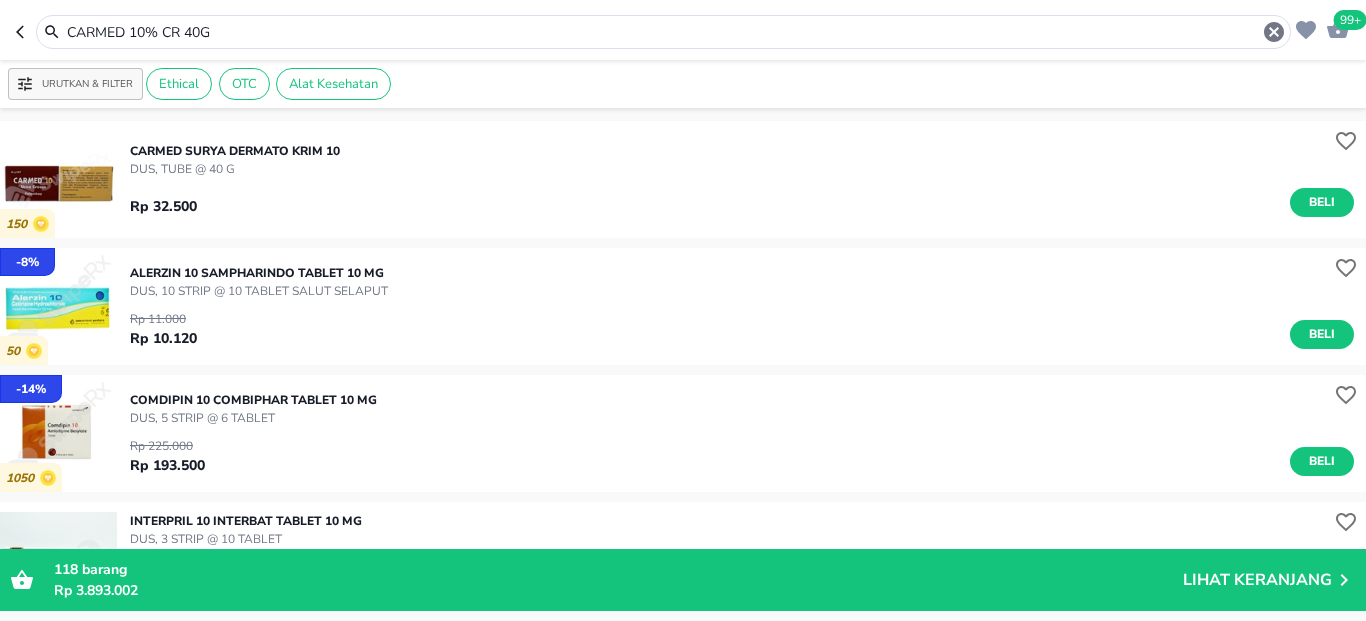 click on "CARMED Surya Dermato KRIM 10 DUS, TUBE @ 40 G Rp 32.500 Beli" at bounding box center (748, 179) 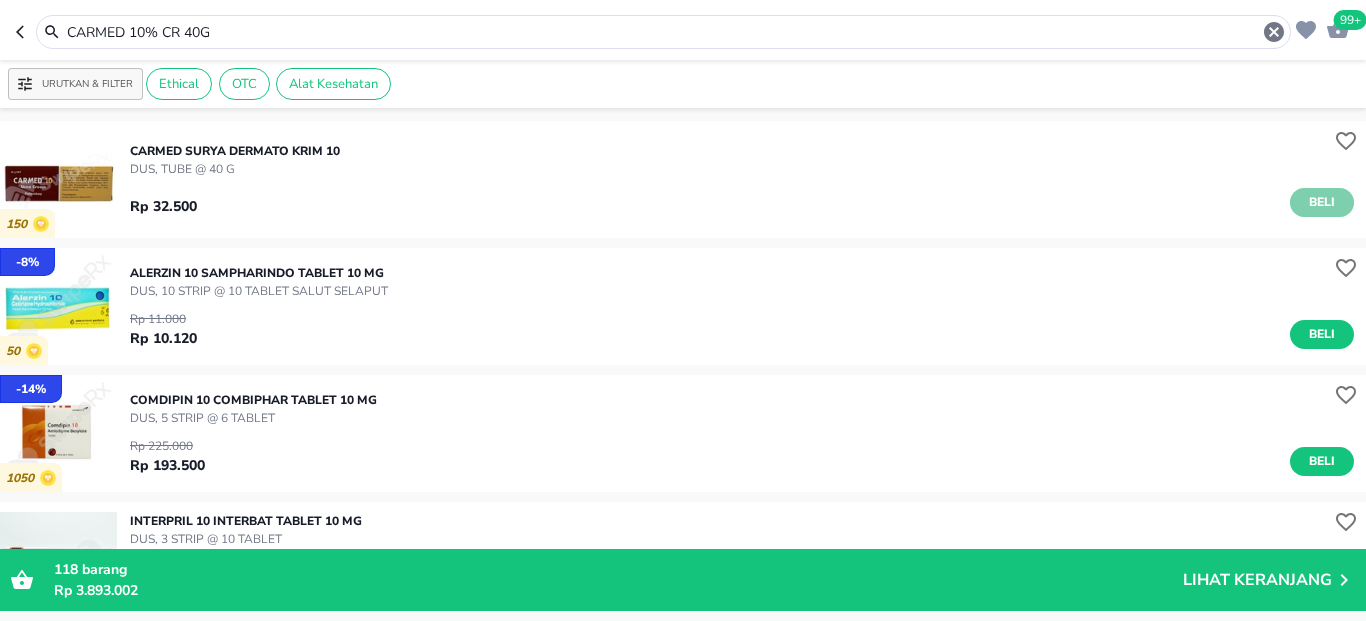 click on "Beli" at bounding box center [1322, 202] 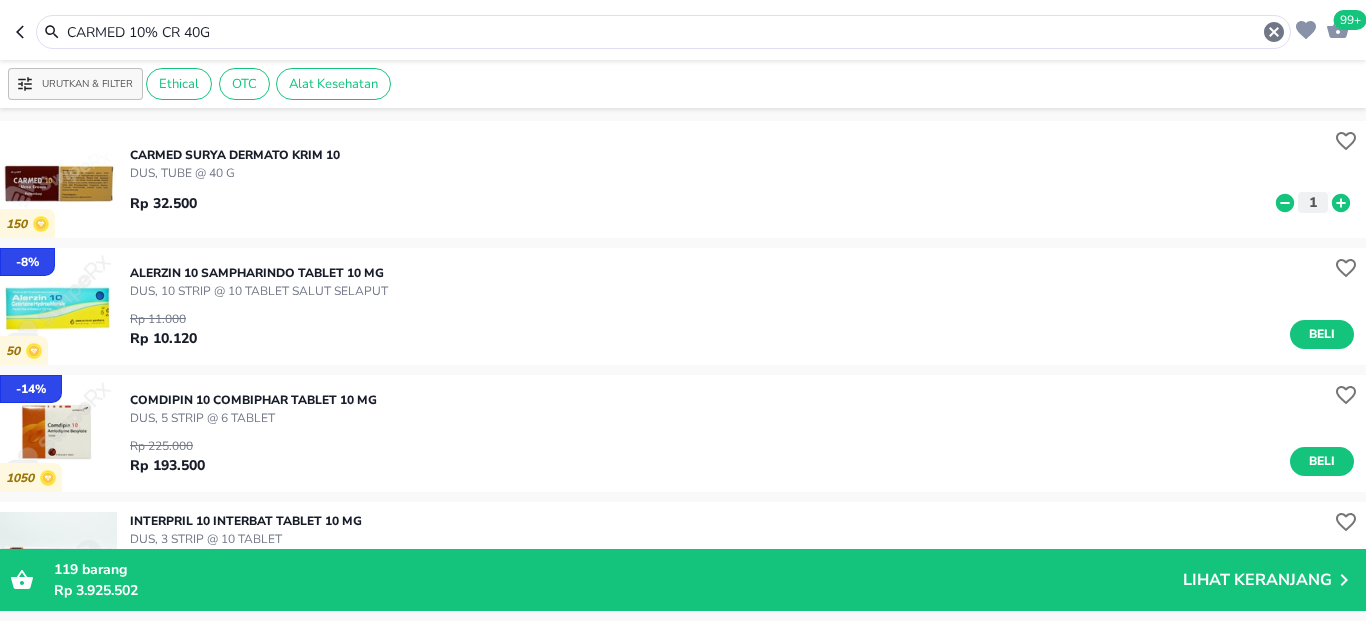 click on "CARMED 10% CR 40G" at bounding box center (663, 32) 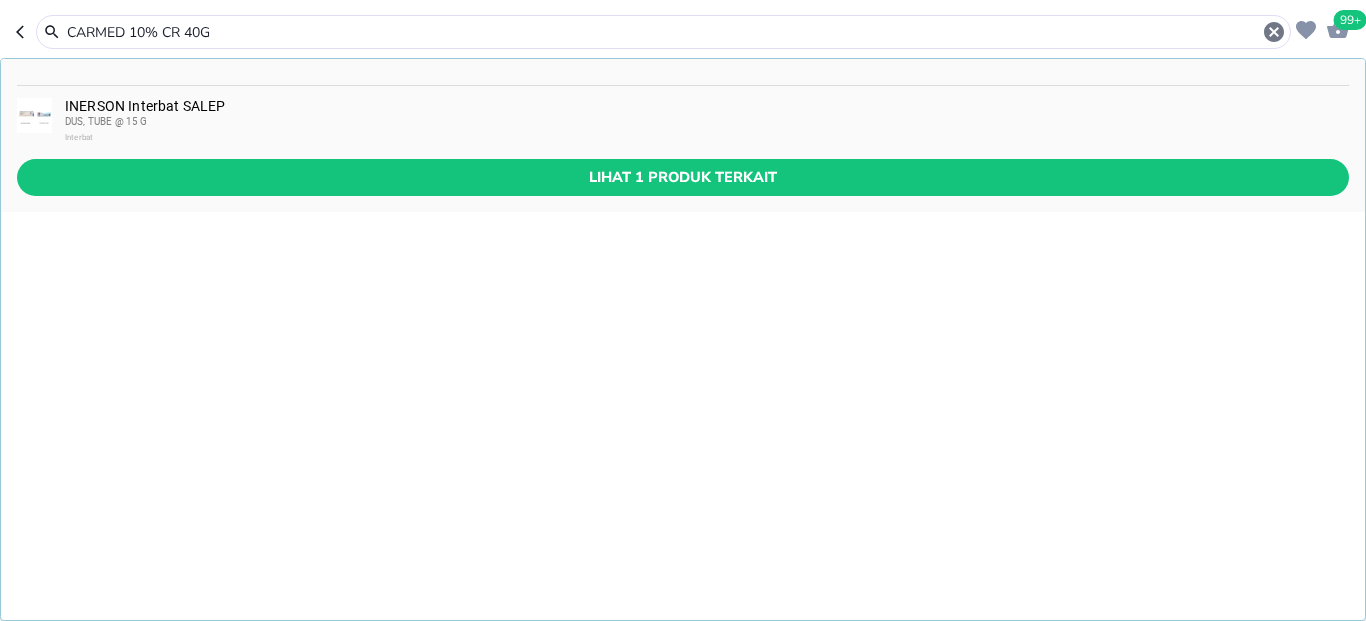 click on "CARMED 10% CR 40G" at bounding box center (663, 32) 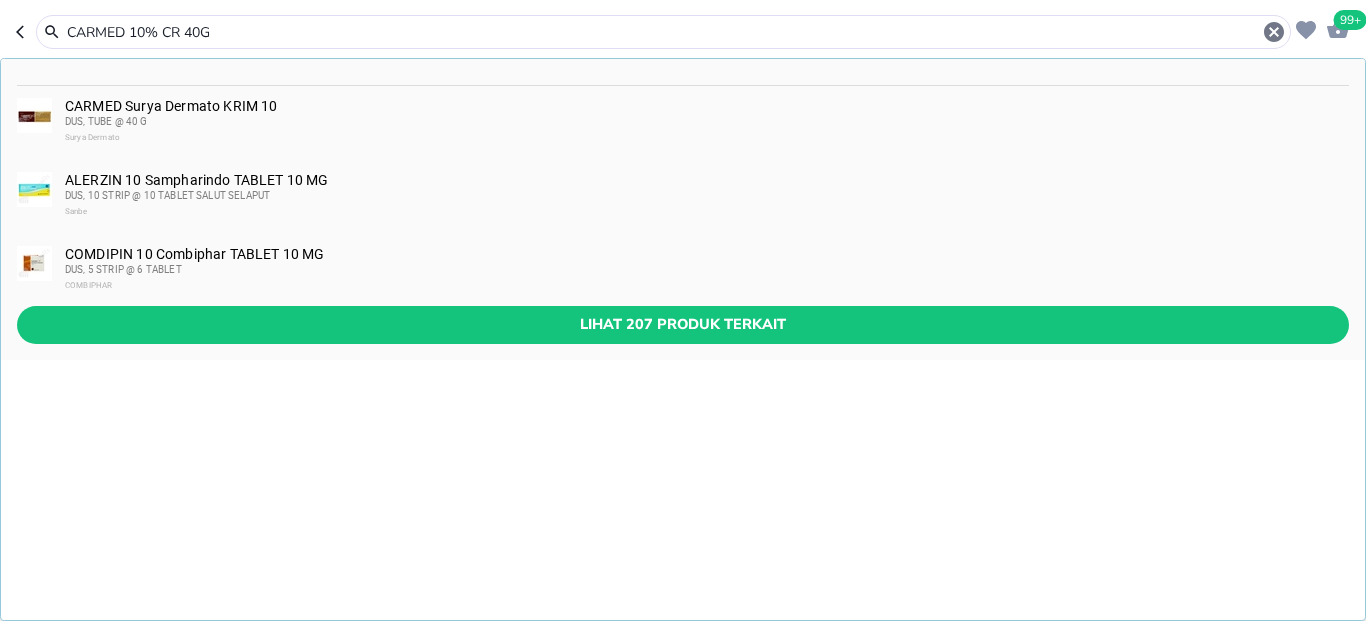 click on "CARMED 10% CR 40G" at bounding box center [663, 32] 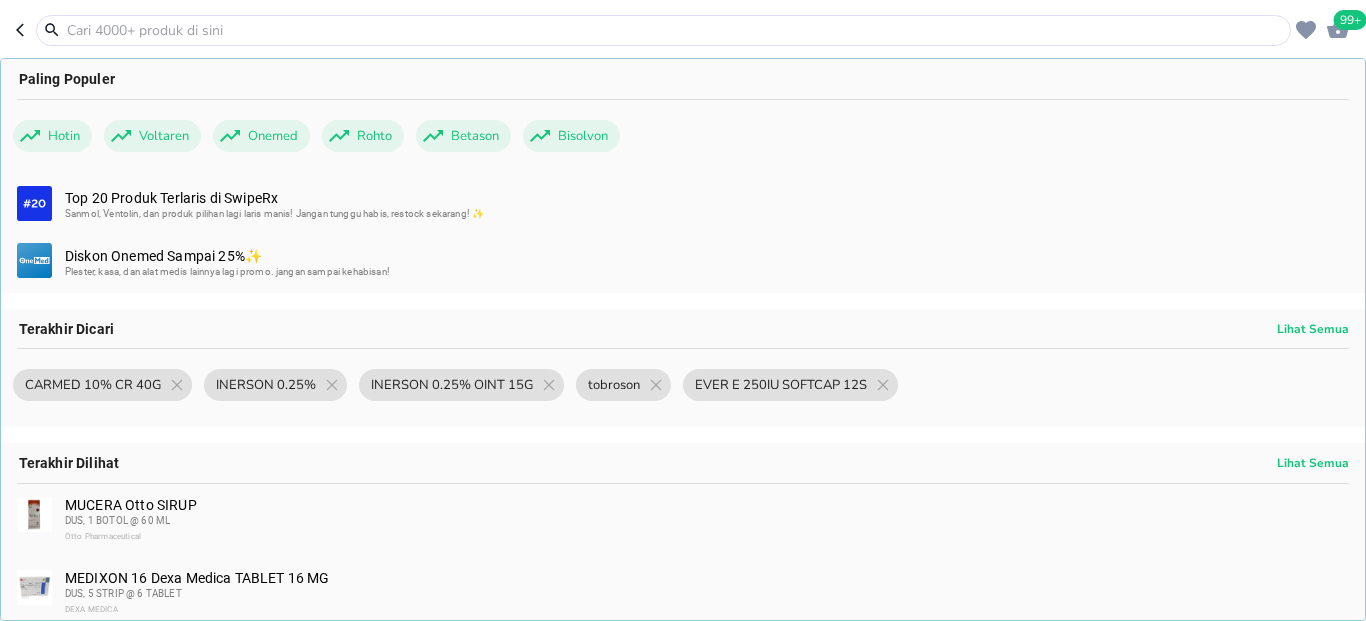paste on "BETADINE OINT 5G" 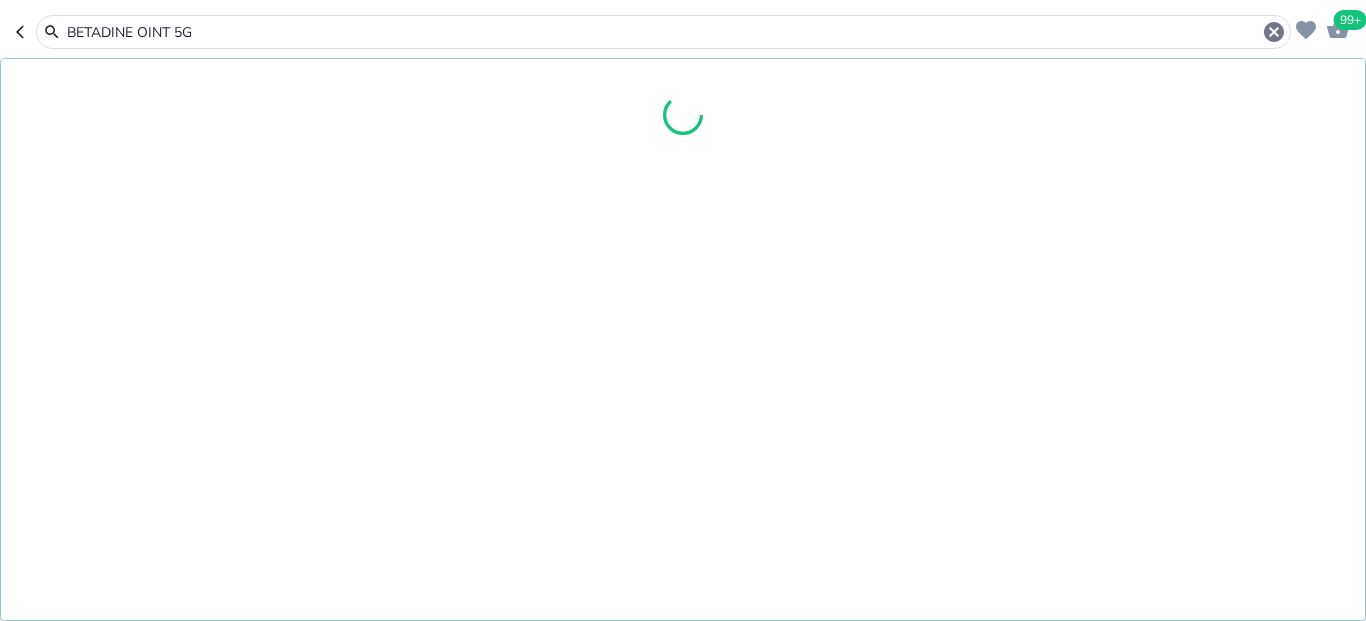 type on "BETADINE OINT 5G" 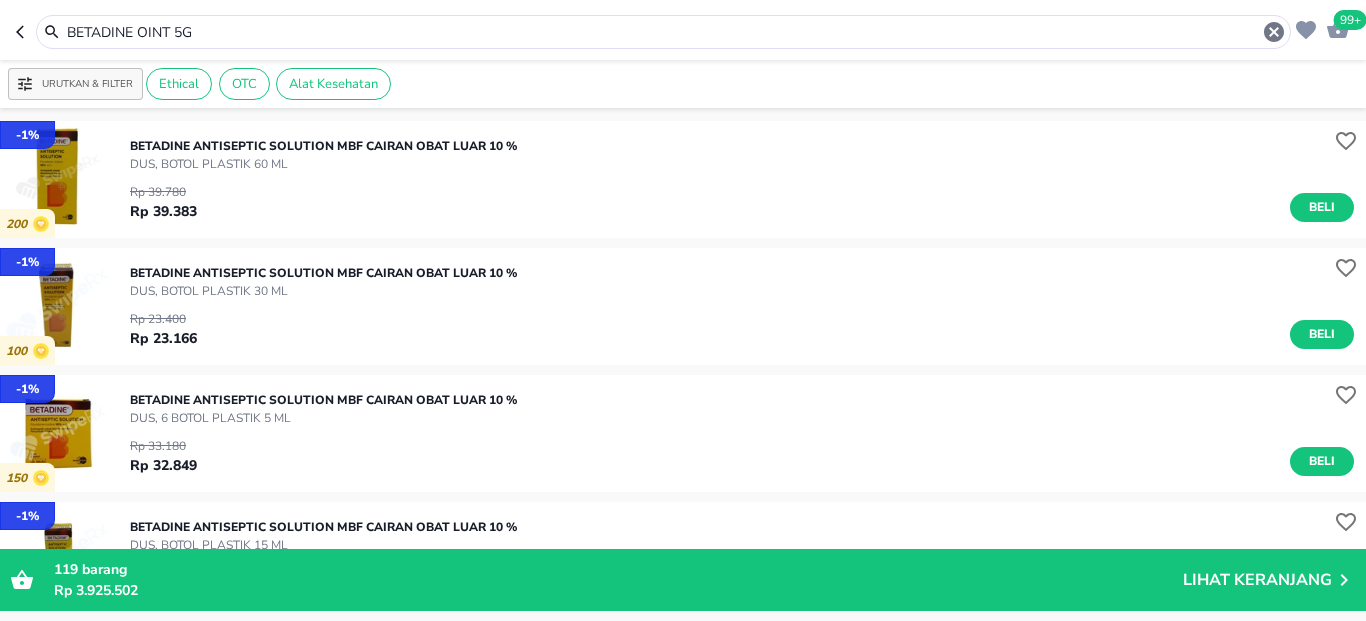 click on "BETADINE OINT 5G" at bounding box center (663, 32) 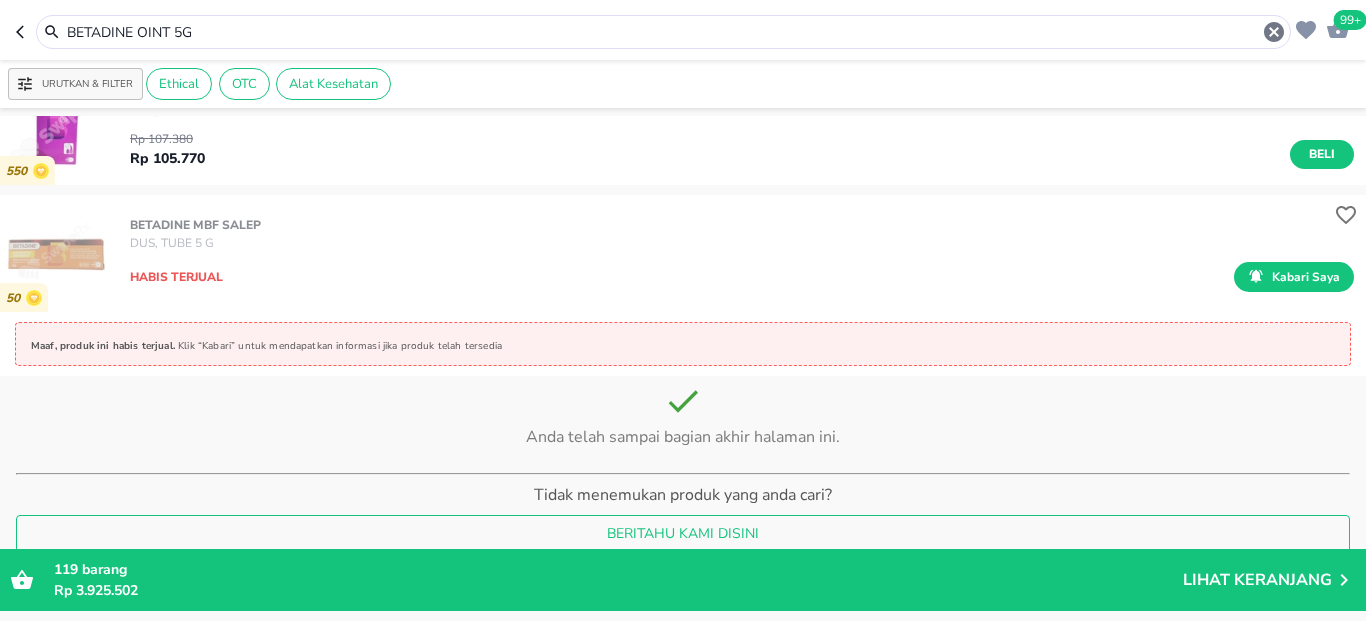 scroll, scrollTop: 1324, scrollLeft: 0, axis: vertical 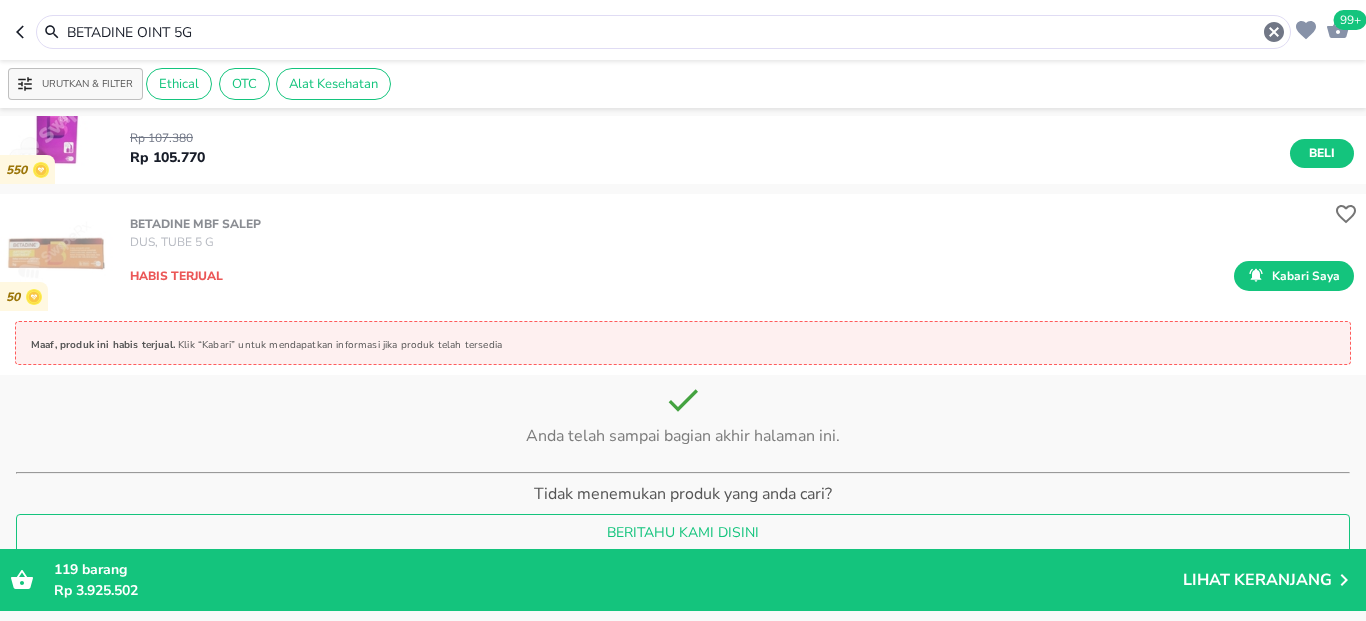 click on "BETADINE OINT 5G" at bounding box center [663, 32] 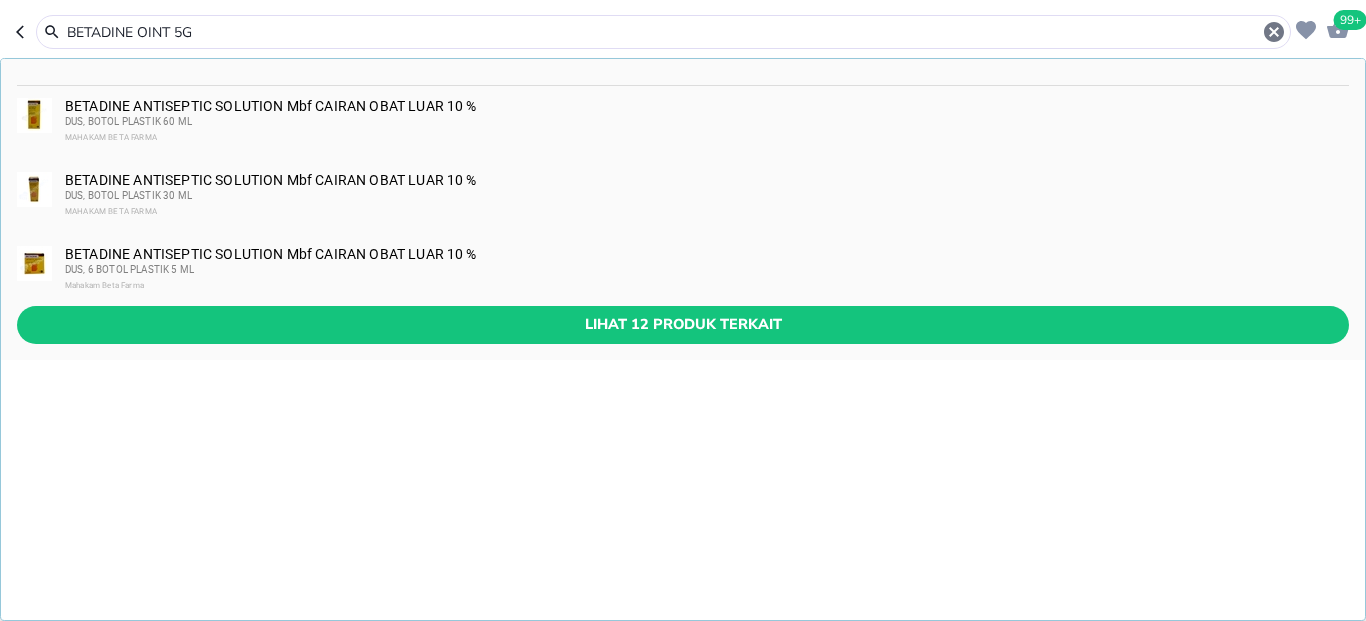 click on "BETADINE OINT 5G" at bounding box center [663, 32] 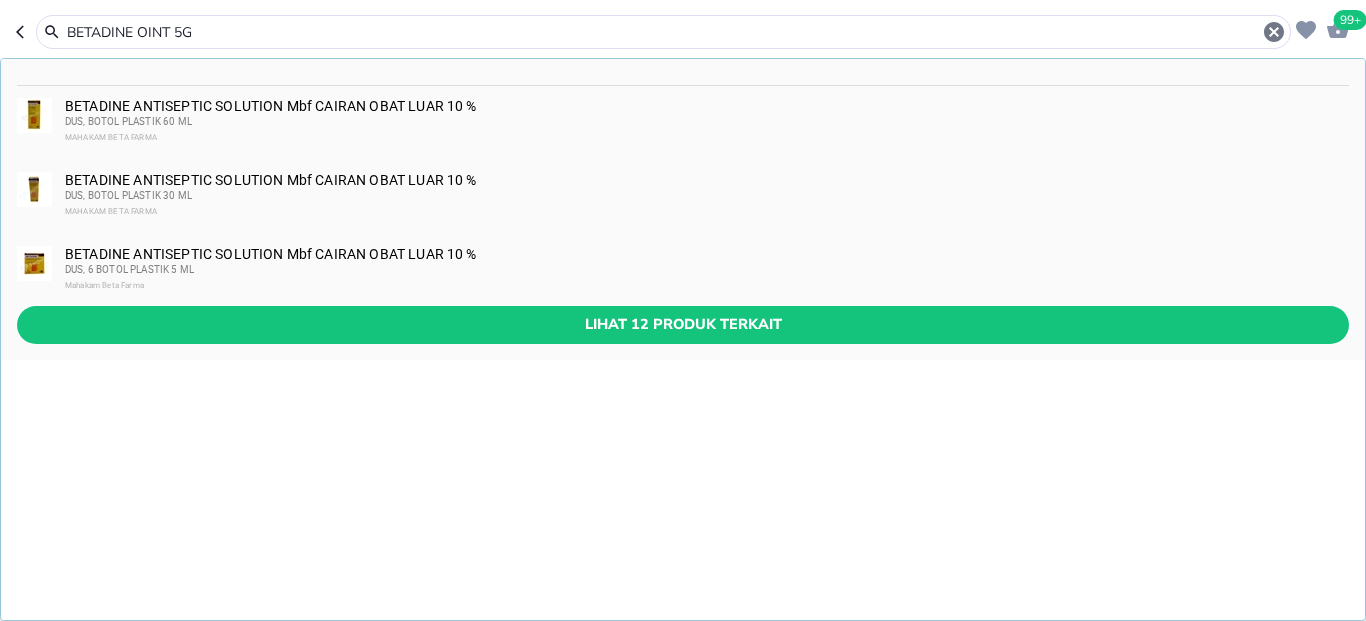 click on "BETADINE OINT 5G" at bounding box center (663, 32) 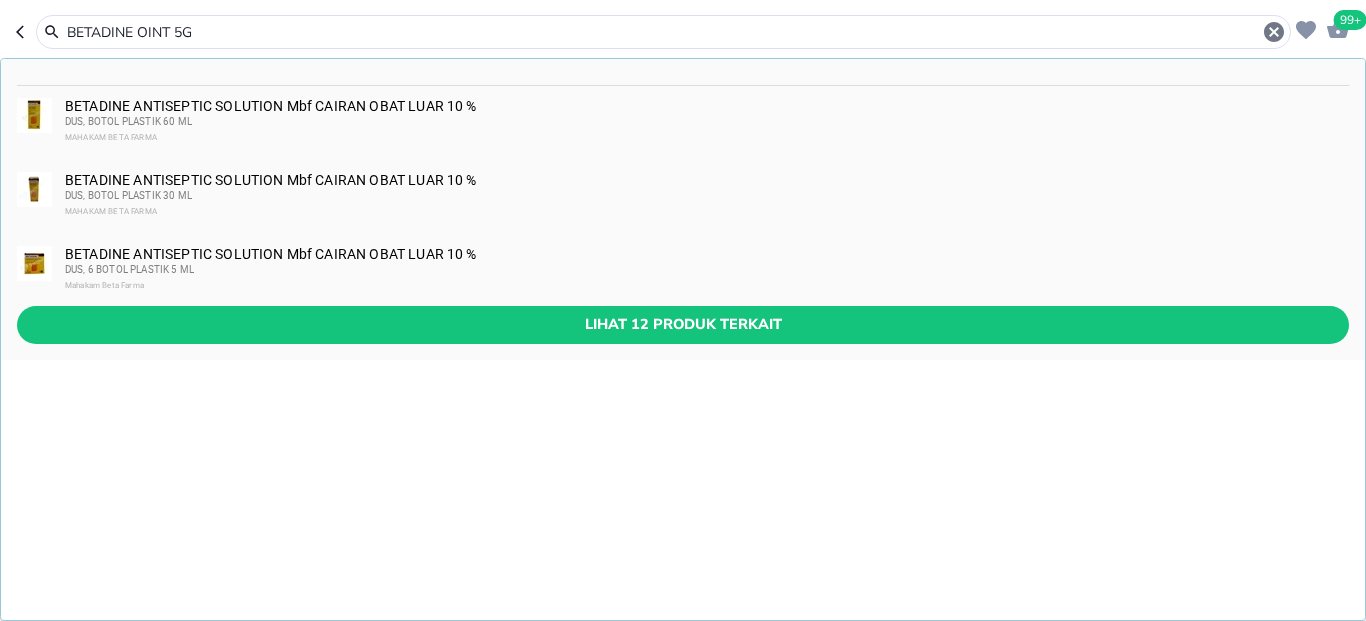 click on "BETADINE OINT 5G" at bounding box center [663, 32] 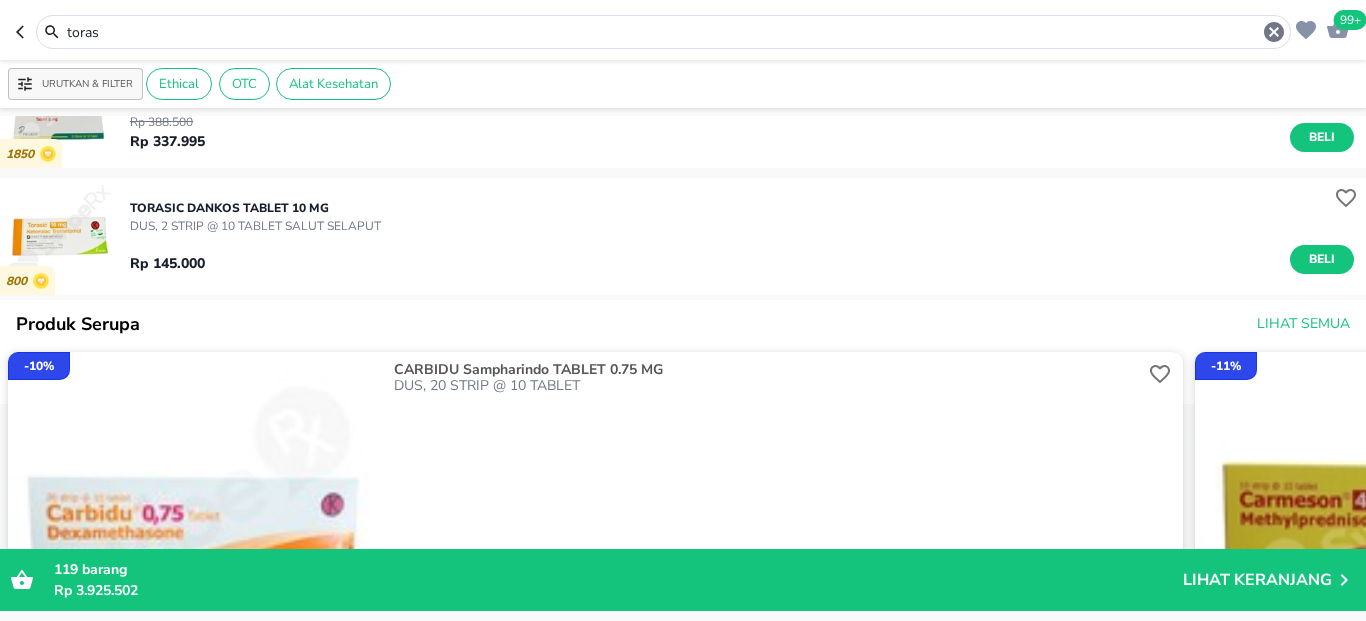 scroll, scrollTop: 0, scrollLeft: 0, axis: both 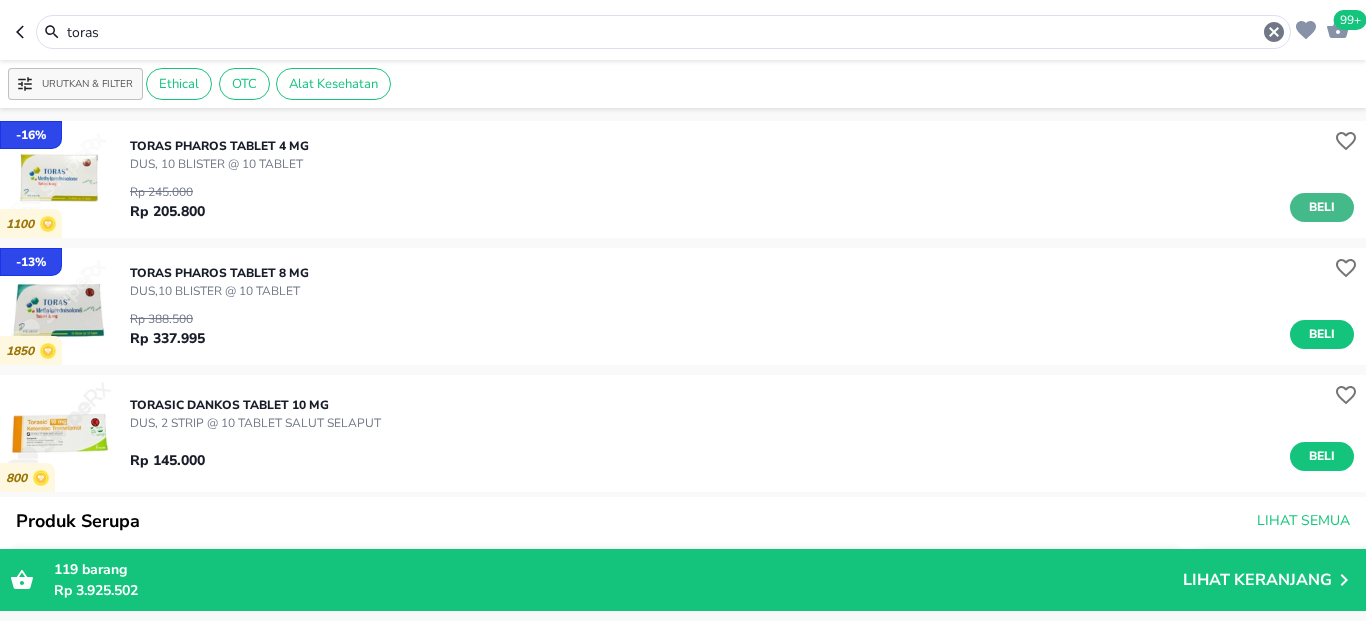 click on "Beli" at bounding box center (1322, 207) 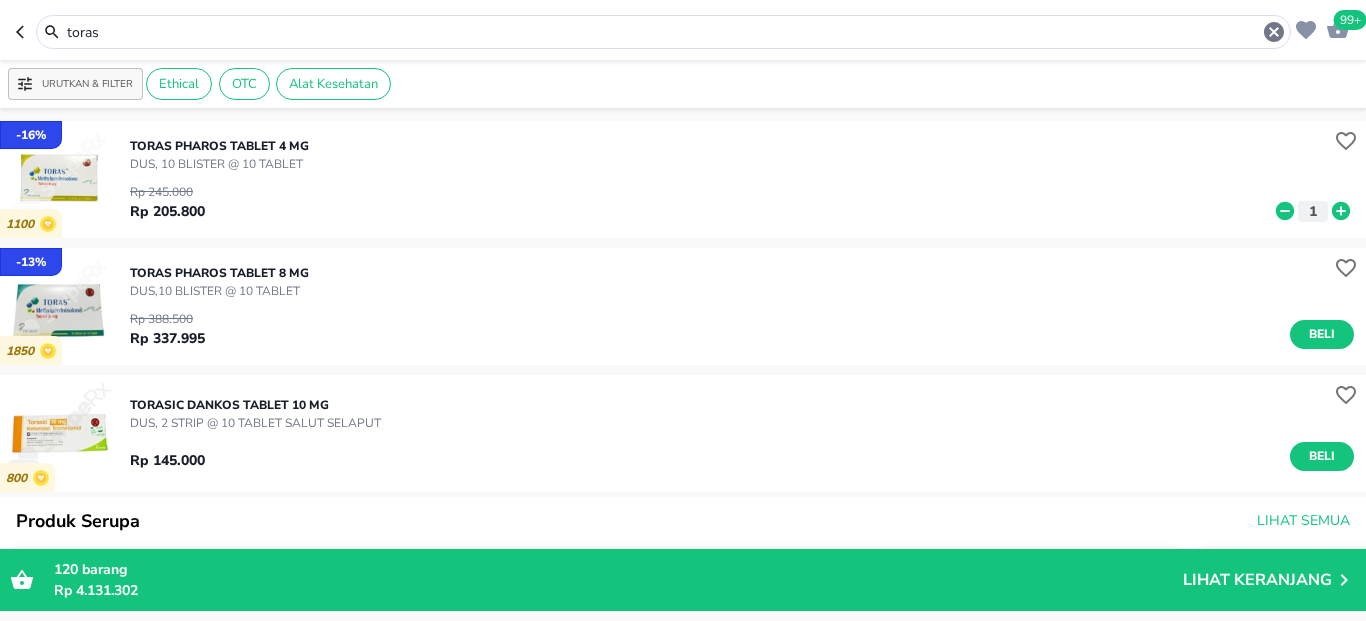 click on "toras" at bounding box center (663, 32) 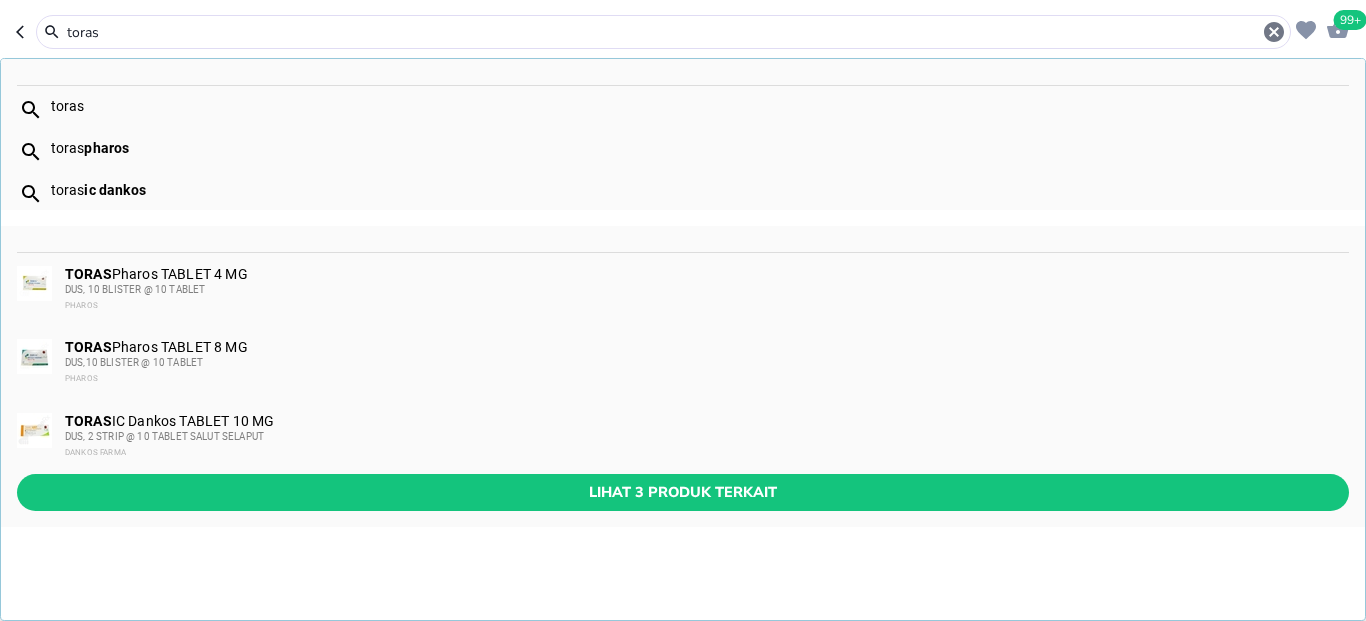 click on "toras" at bounding box center [663, 32] 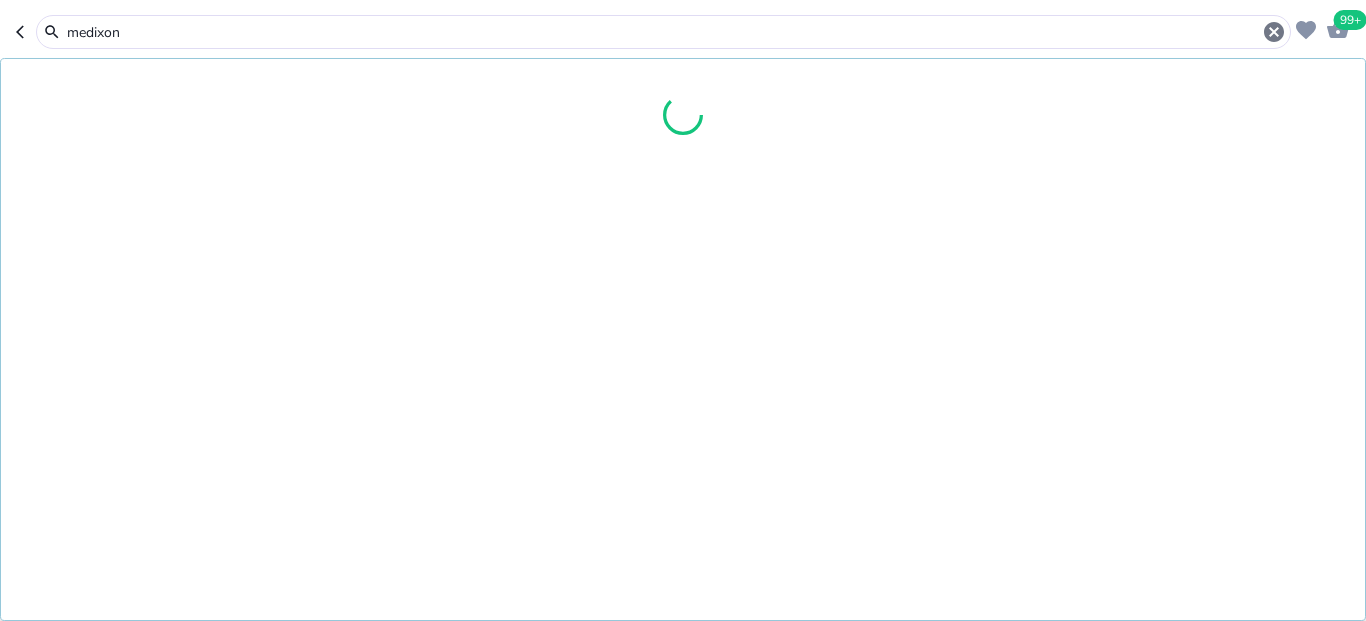 type on "medixon" 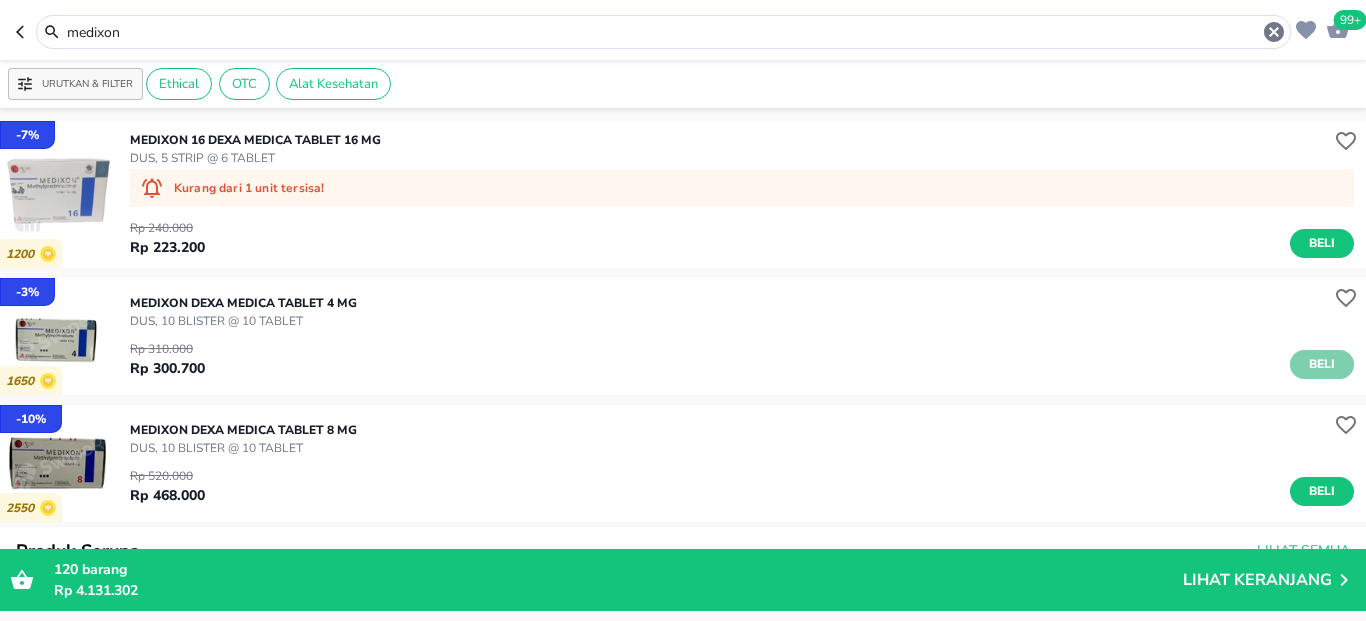 click on "Beli" at bounding box center [1322, 364] 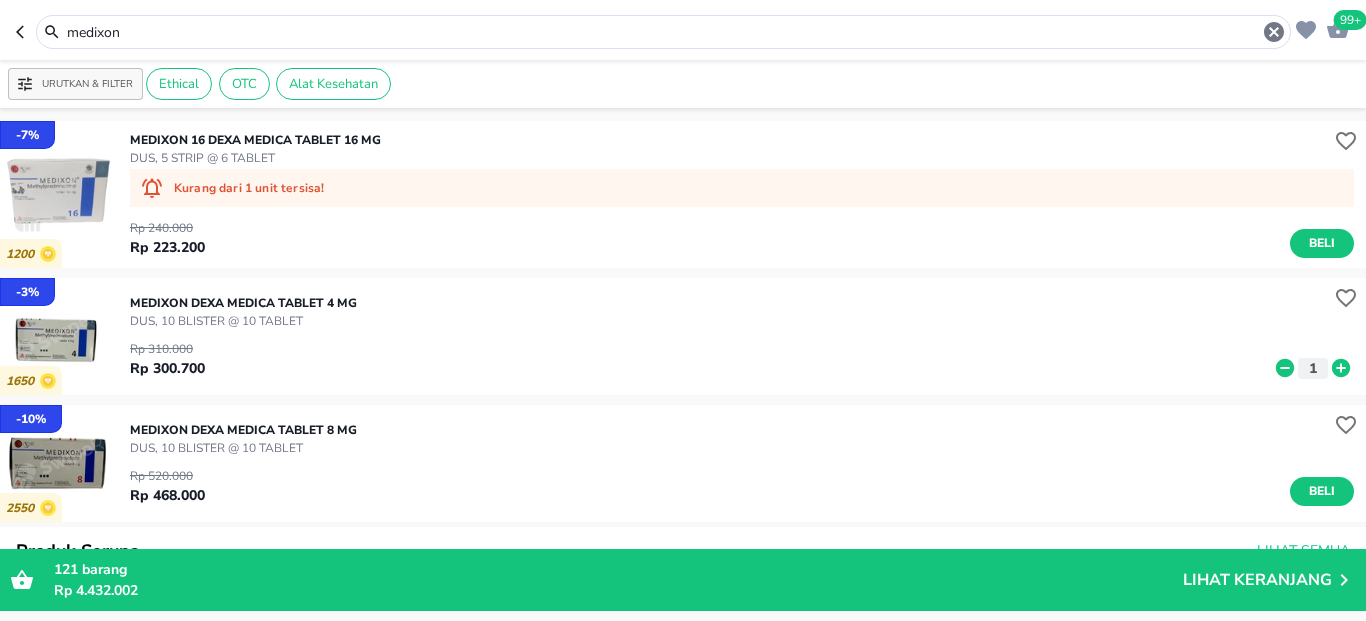 click on "medixon" at bounding box center [663, 32] 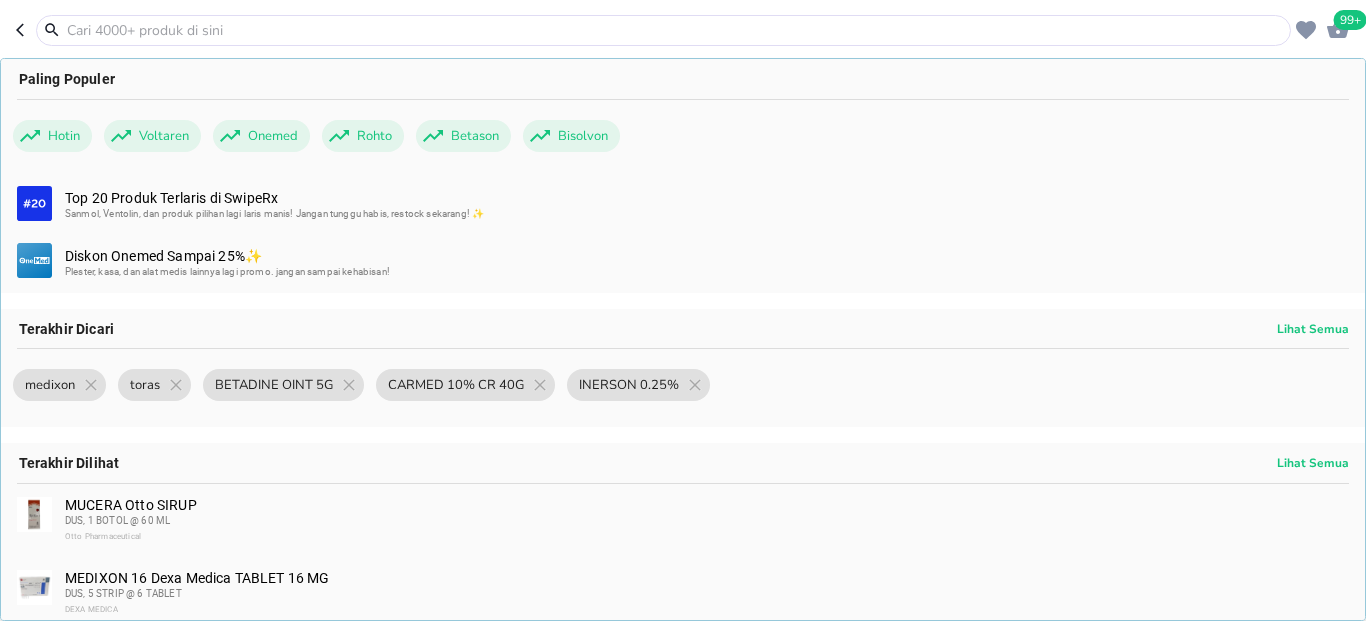 paste on "FIESTA GRAPE 3S" 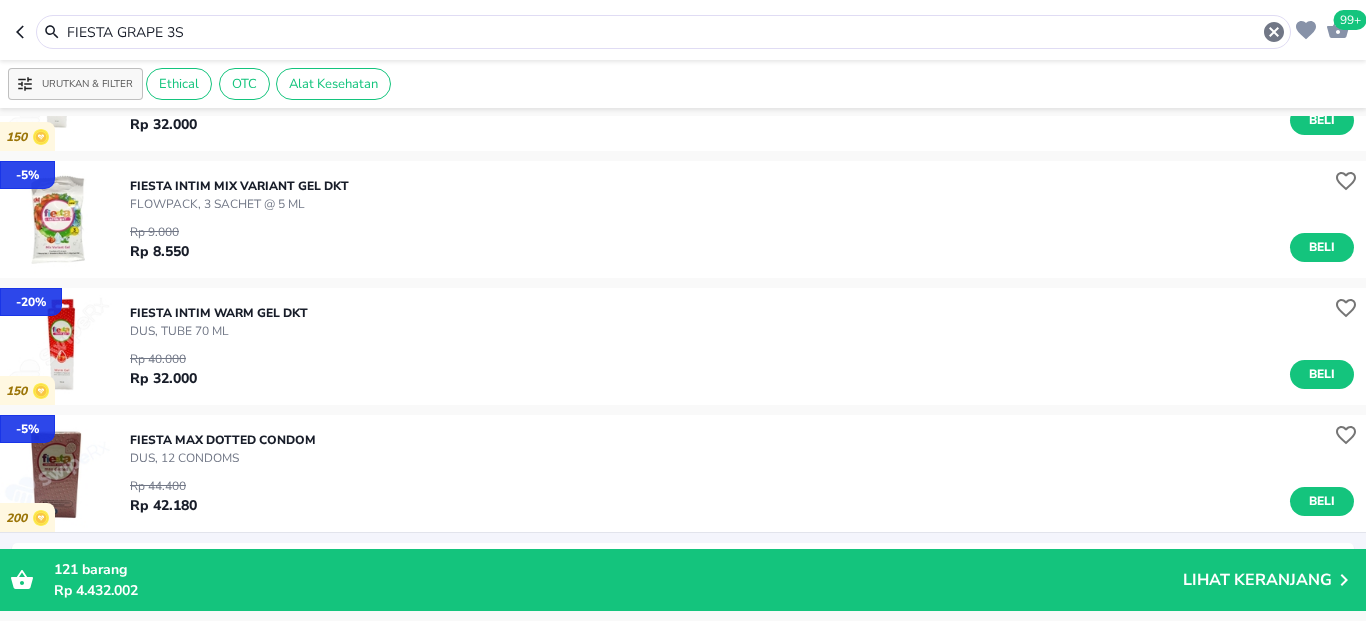 scroll, scrollTop: 840, scrollLeft: 0, axis: vertical 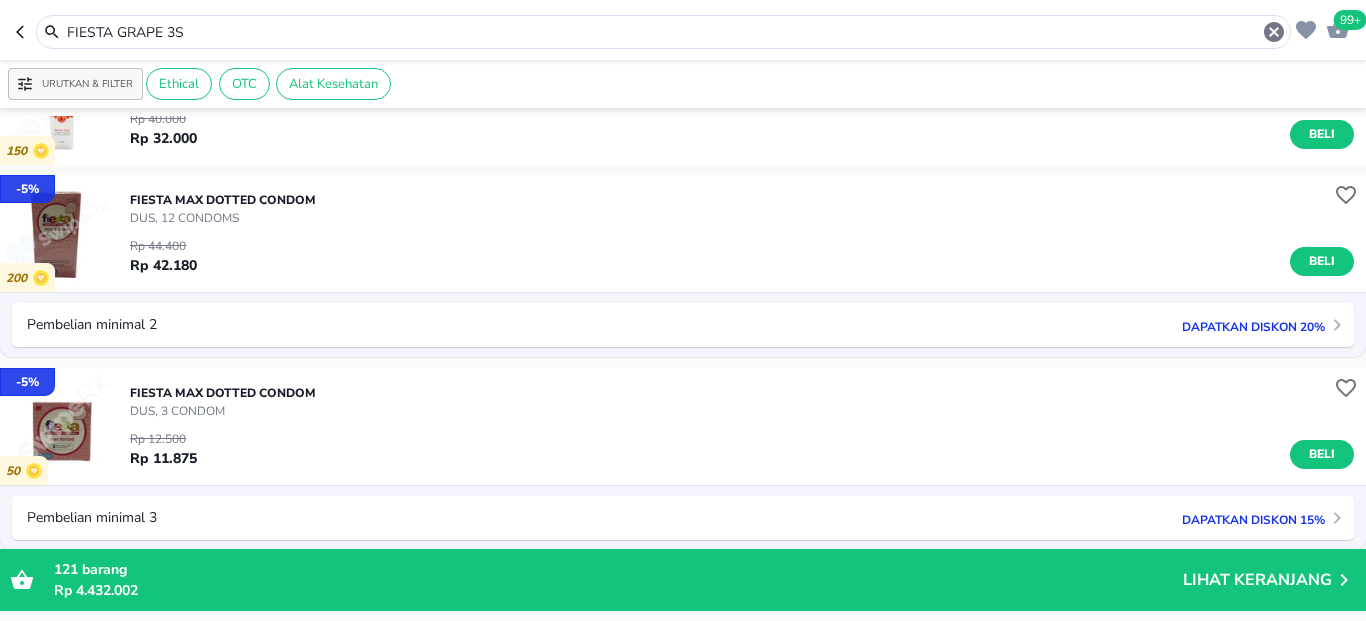 drag, startPoint x: 167, startPoint y: 21, endPoint x: 209, endPoint y: 35, distance: 44.27189 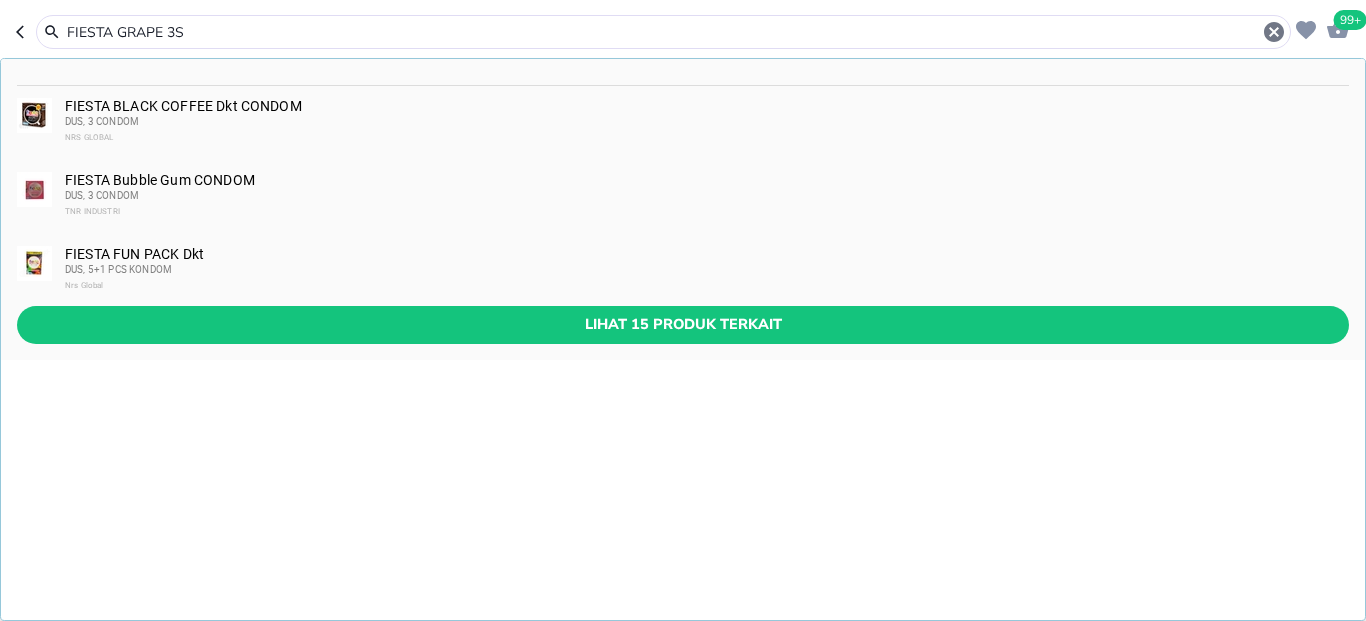 click on "FIESTA GRAPE 3S" at bounding box center [663, 32] 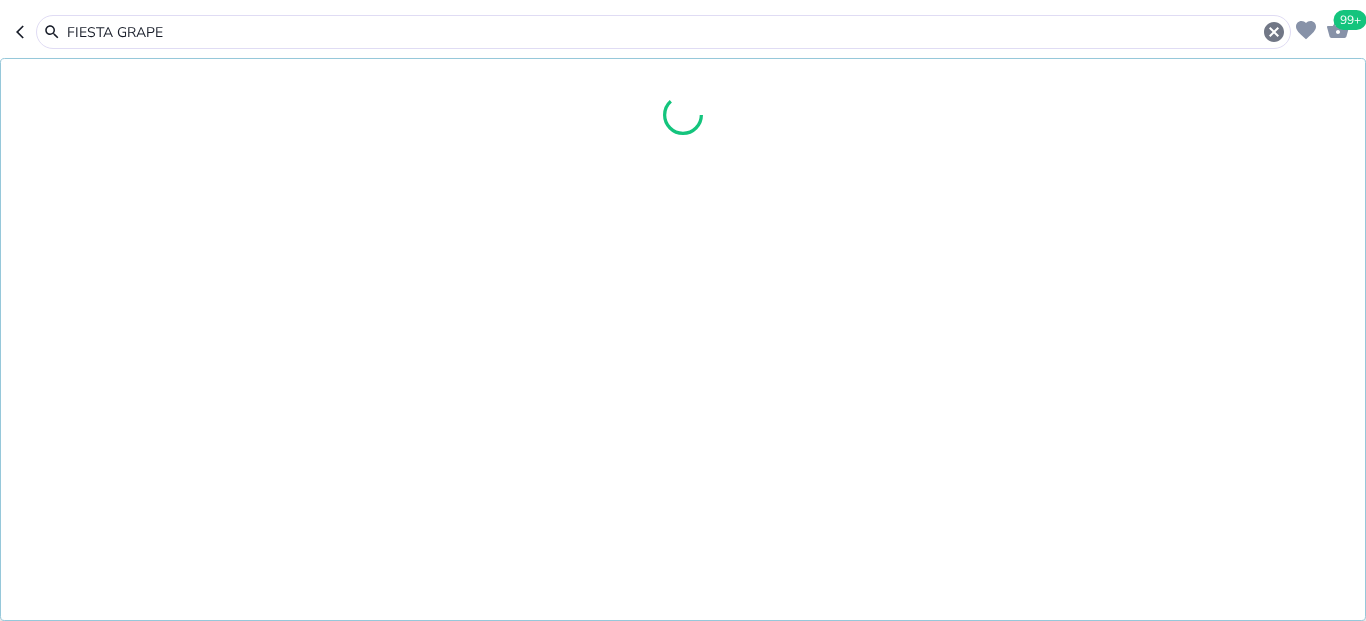 type on "FIESTA GRAPE" 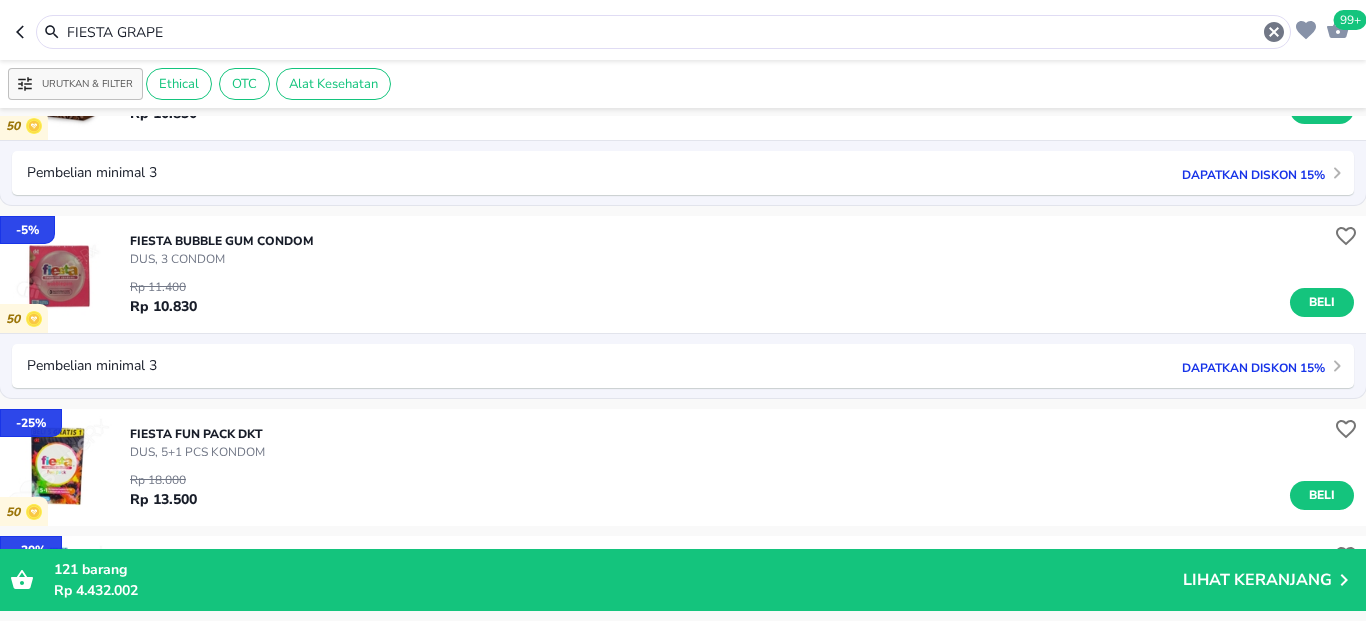 scroll, scrollTop: 0, scrollLeft: 0, axis: both 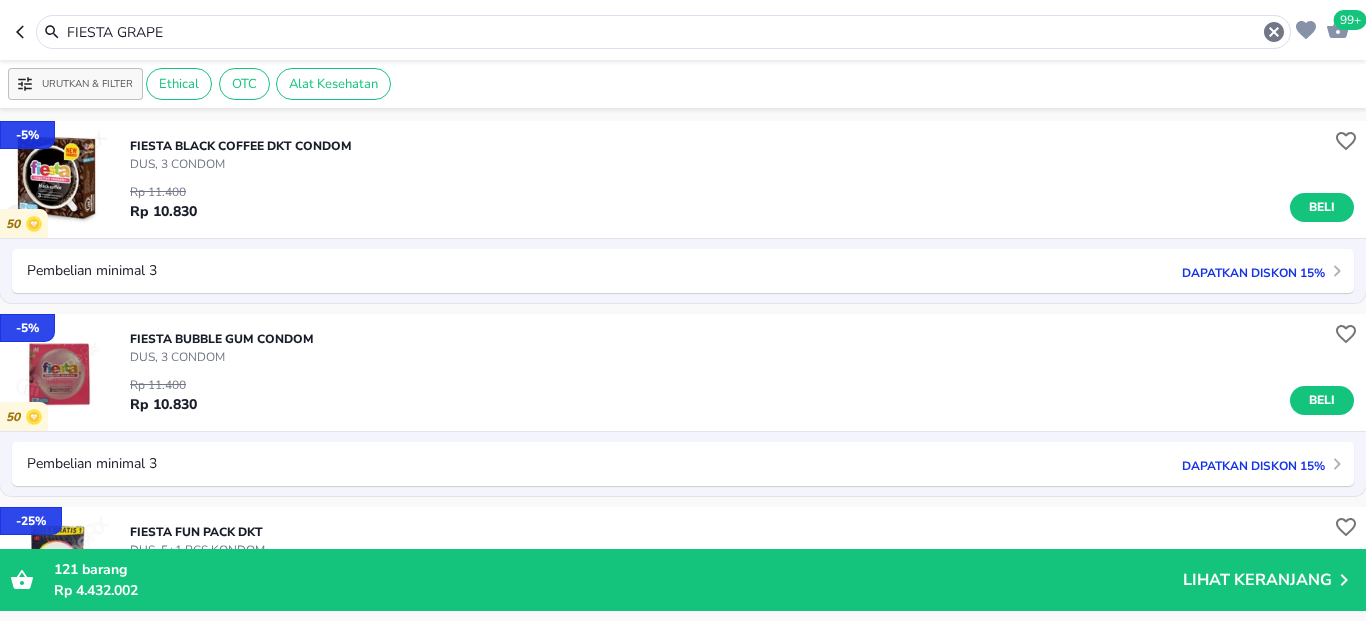 click on "FIESTA GRAPE" at bounding box center [663, 32] 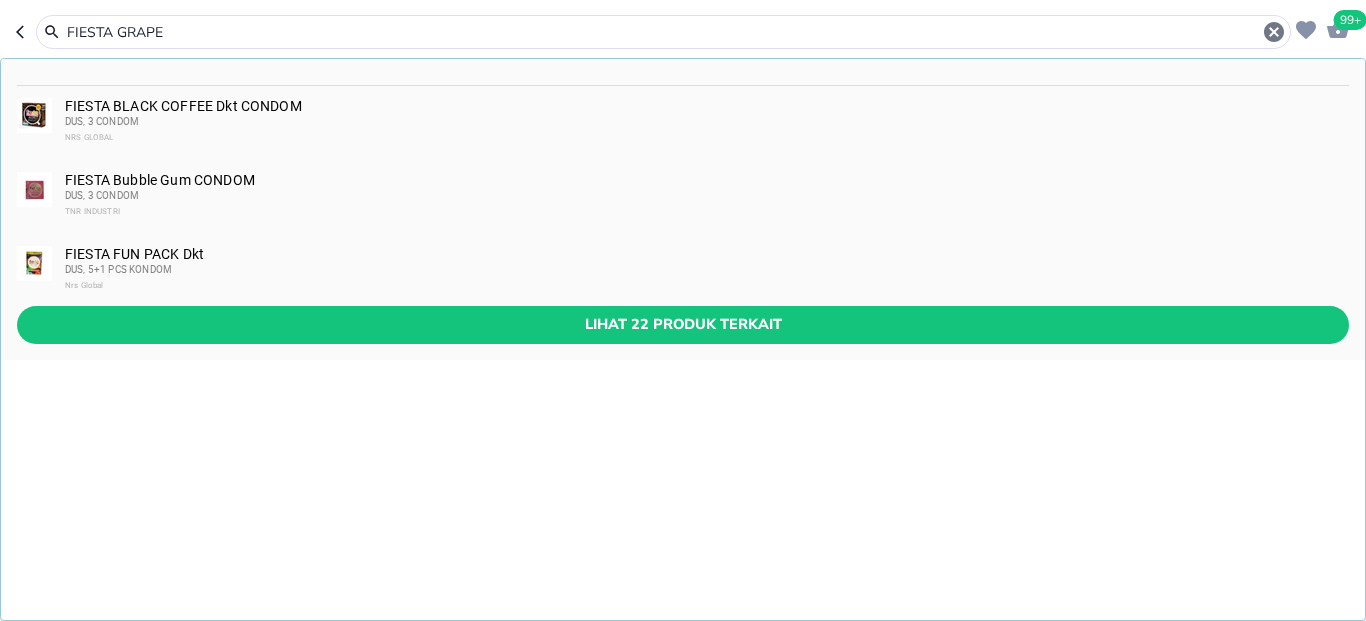 click on "FIESTA GRAPE" at bounding box center [663, 32] 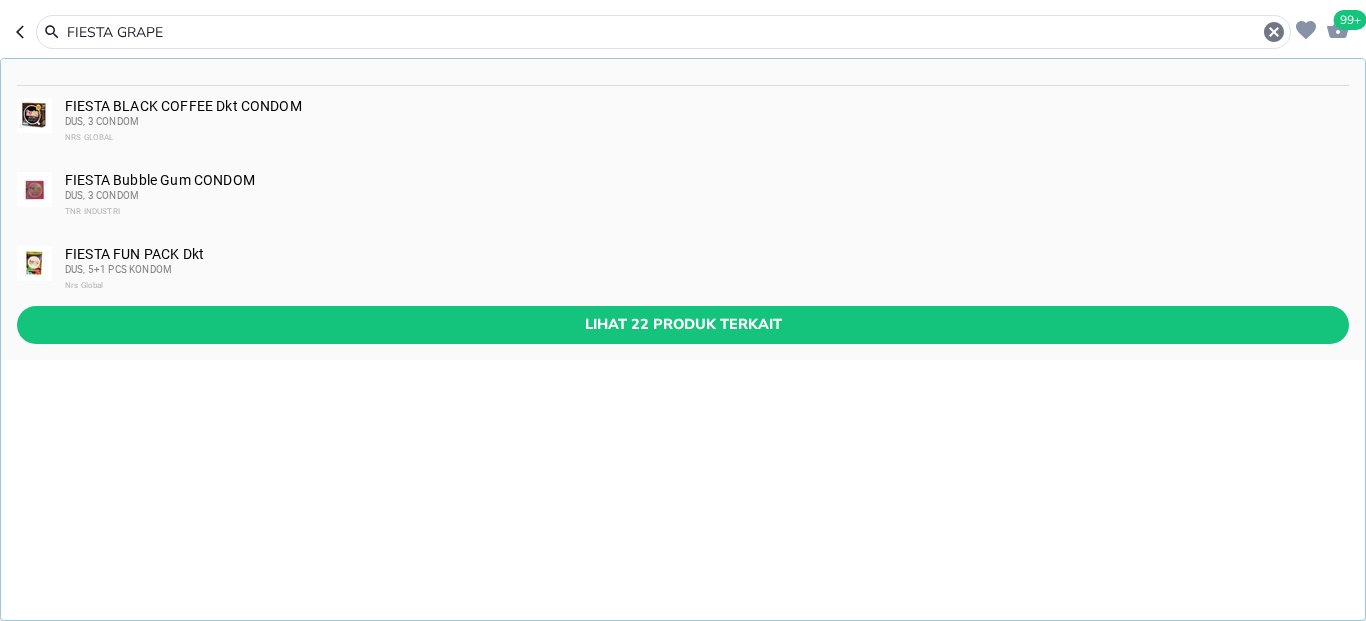click on "FIESTA GRAPE" at bounding box center [663, 32] 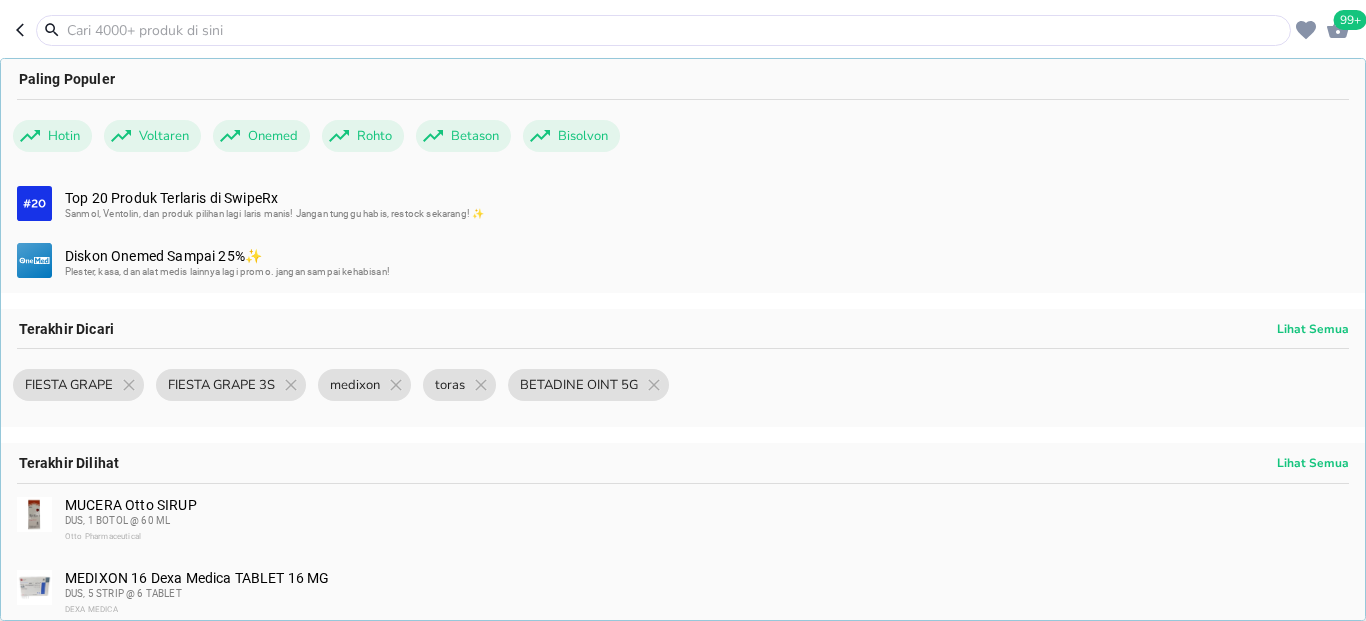 paste on "VIGEL 2 IN 1 PLUS GEL 125G" 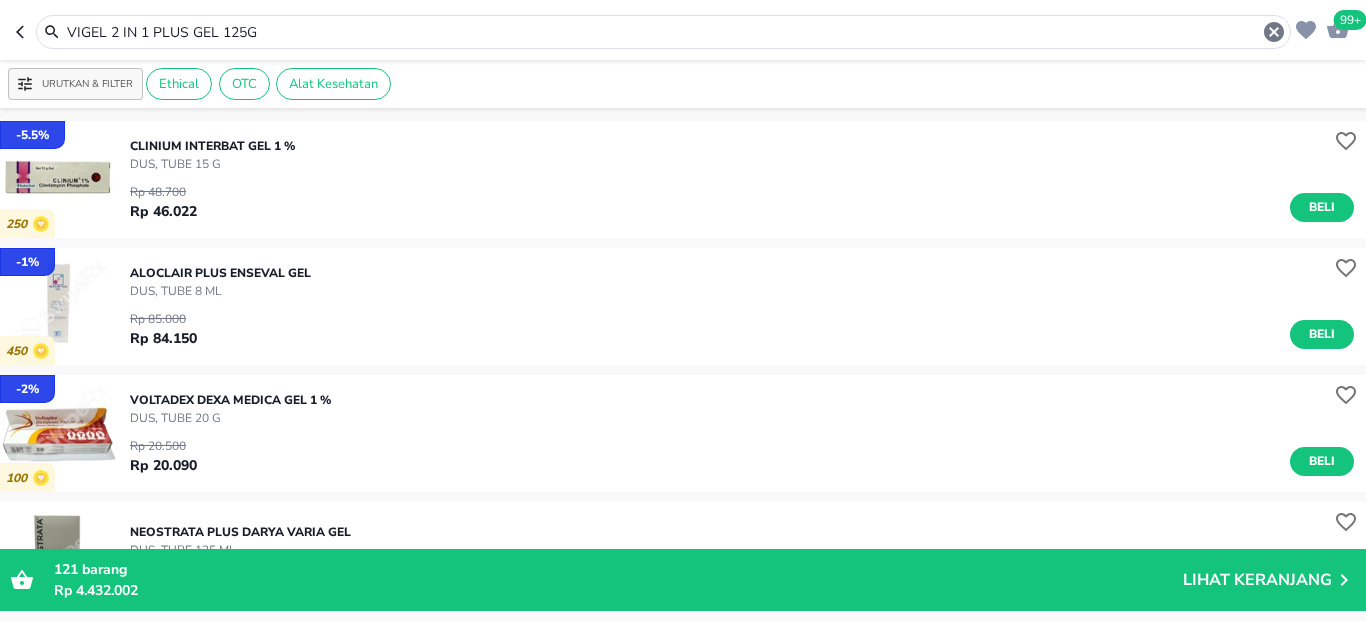 drag, startPoint x: 152, startPoint y: 32, endPoint x: 312, endPoint y: 32, distance: 160 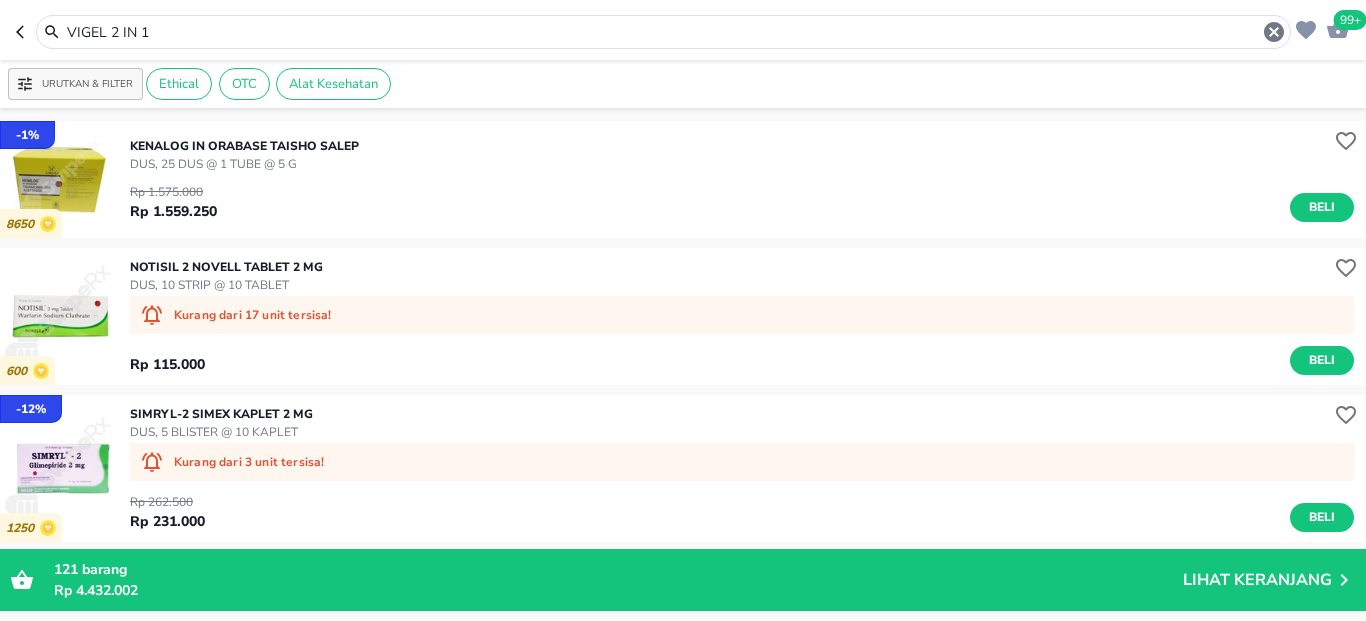 drag, startPoint x: 113, startPoint y: 26, endPoint x: 216, endPoint y: 26, distance: 103 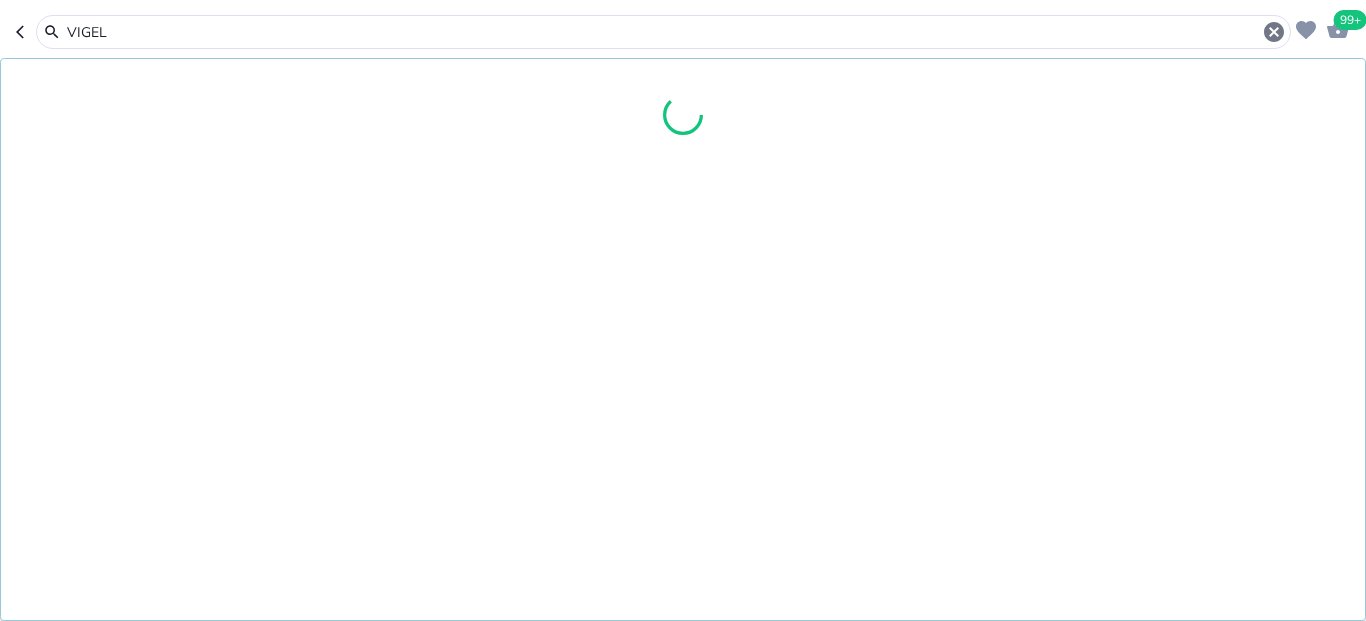 type on "VIGEL" 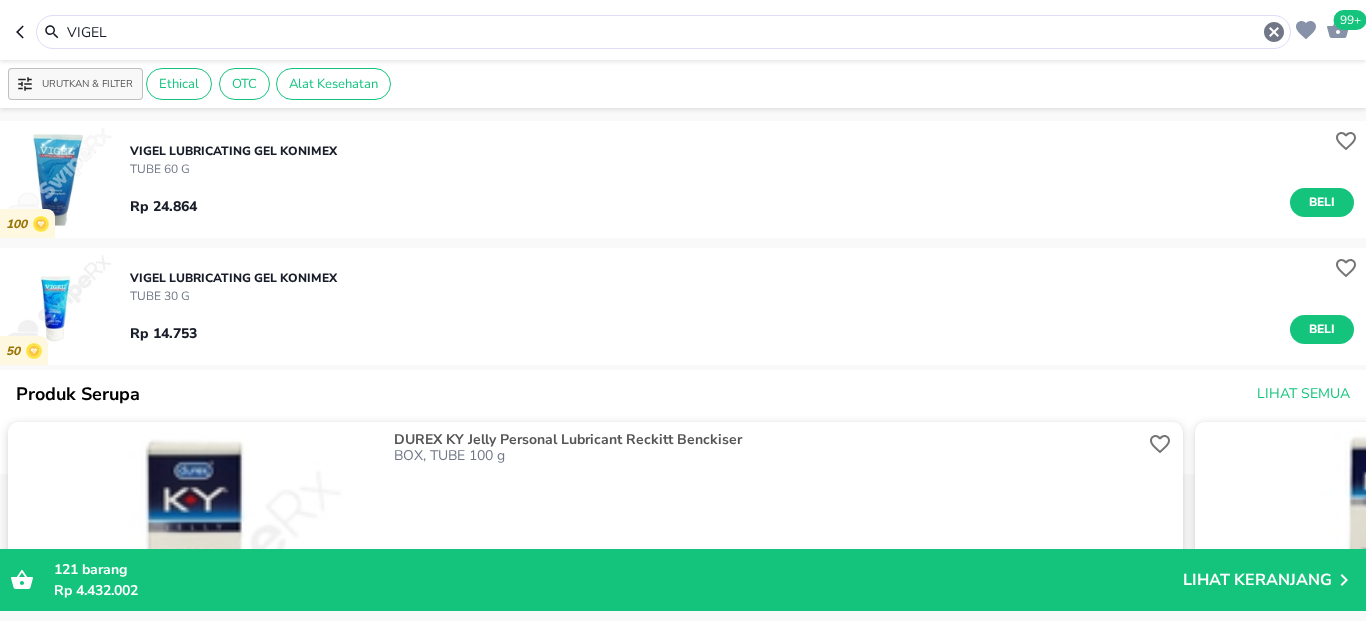 click on "99+" at bounding box center [1350, 20] 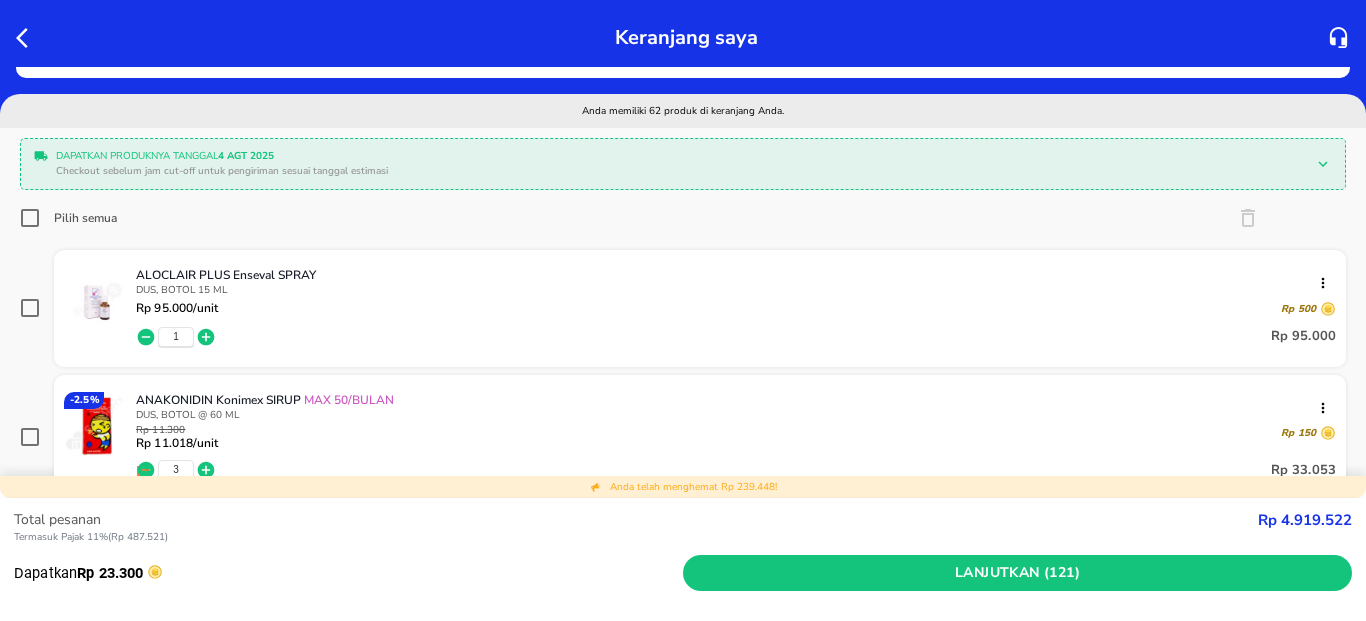 scroll, scrollTop: 360, scrollLeft: 0, axis: vertical 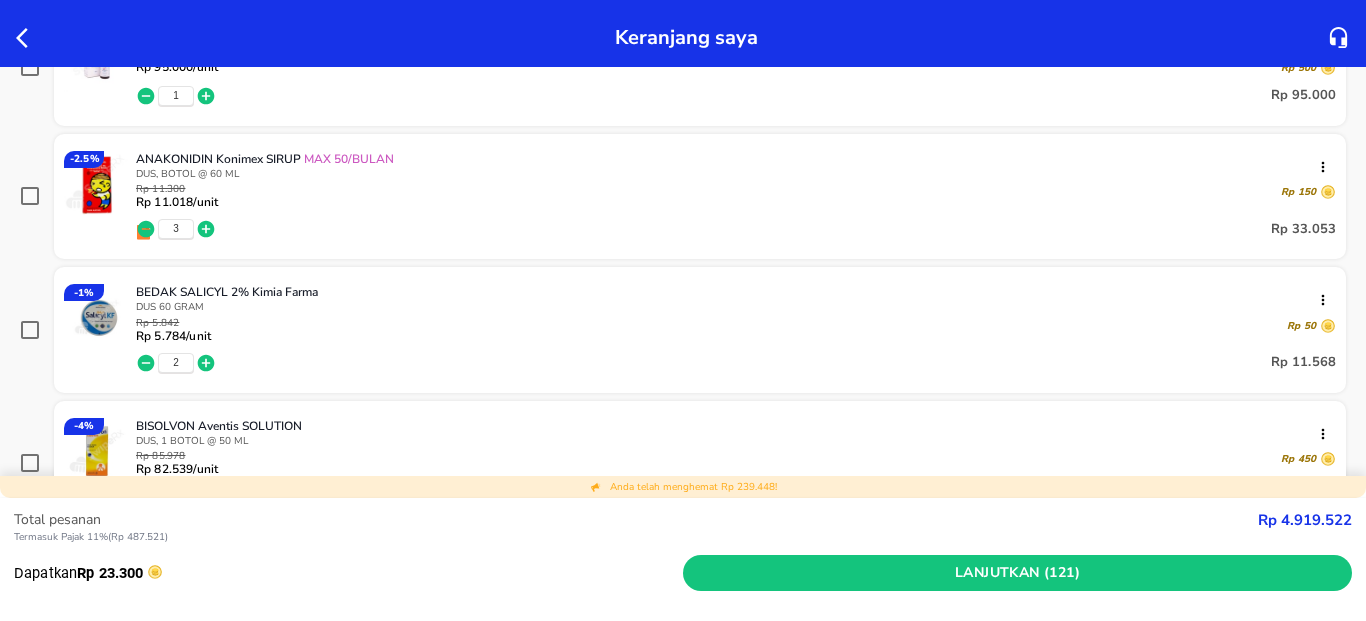 click 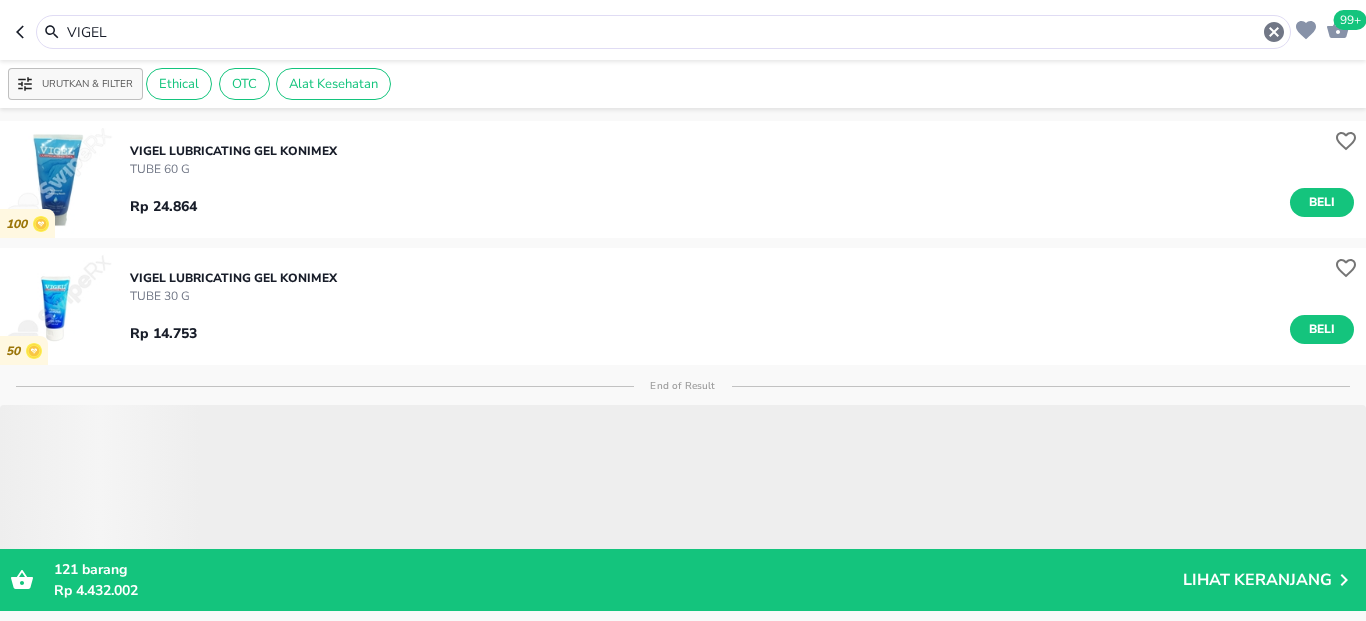 click on "VIGEL" at bounding box center [663, 32] 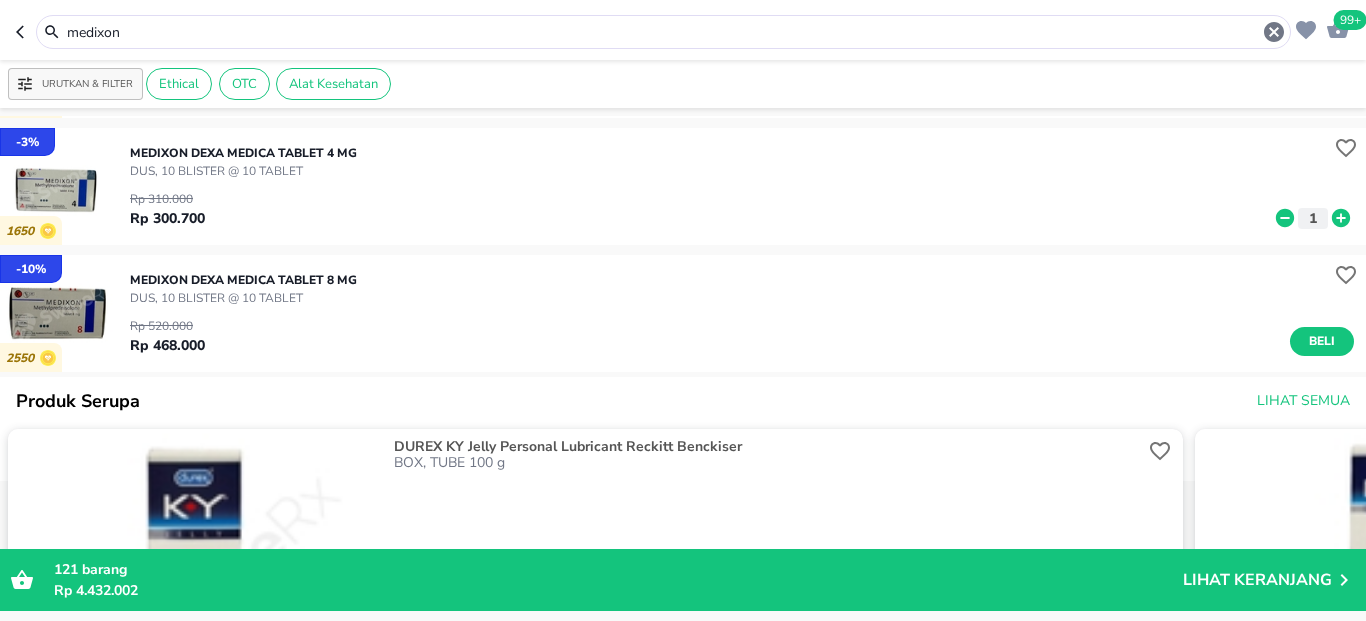 scroll, scrollTop: 120, scrollLeft: 0, axis: vertical 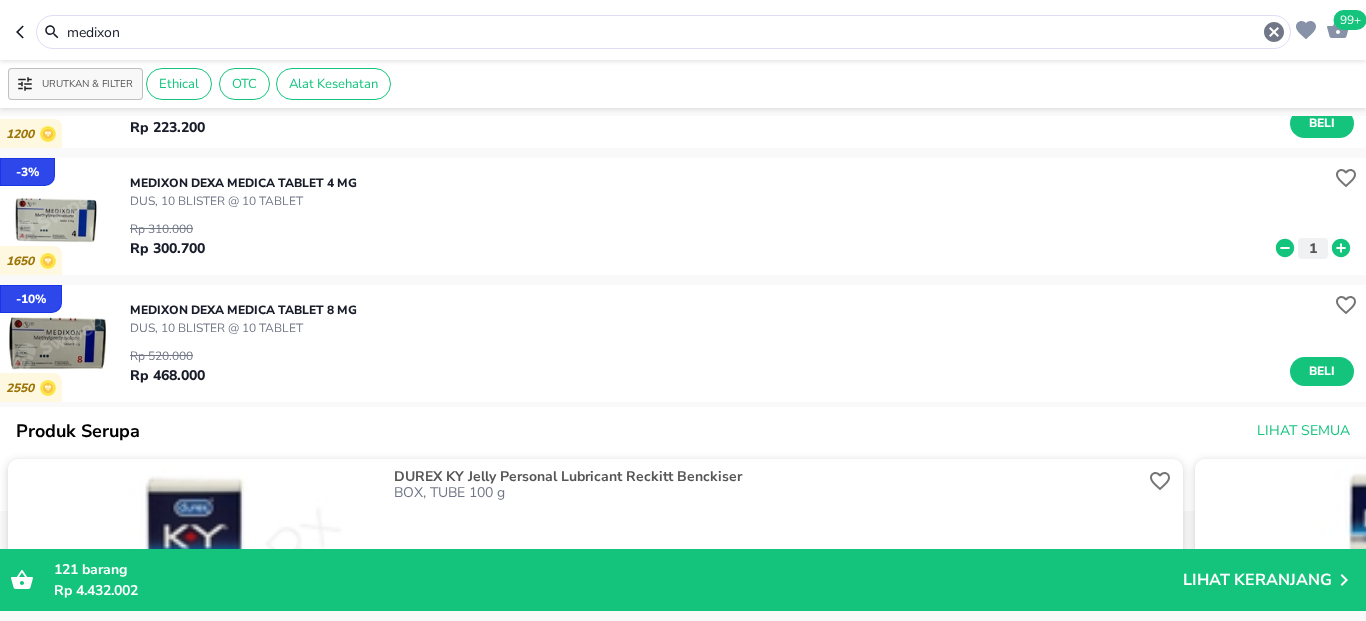 click 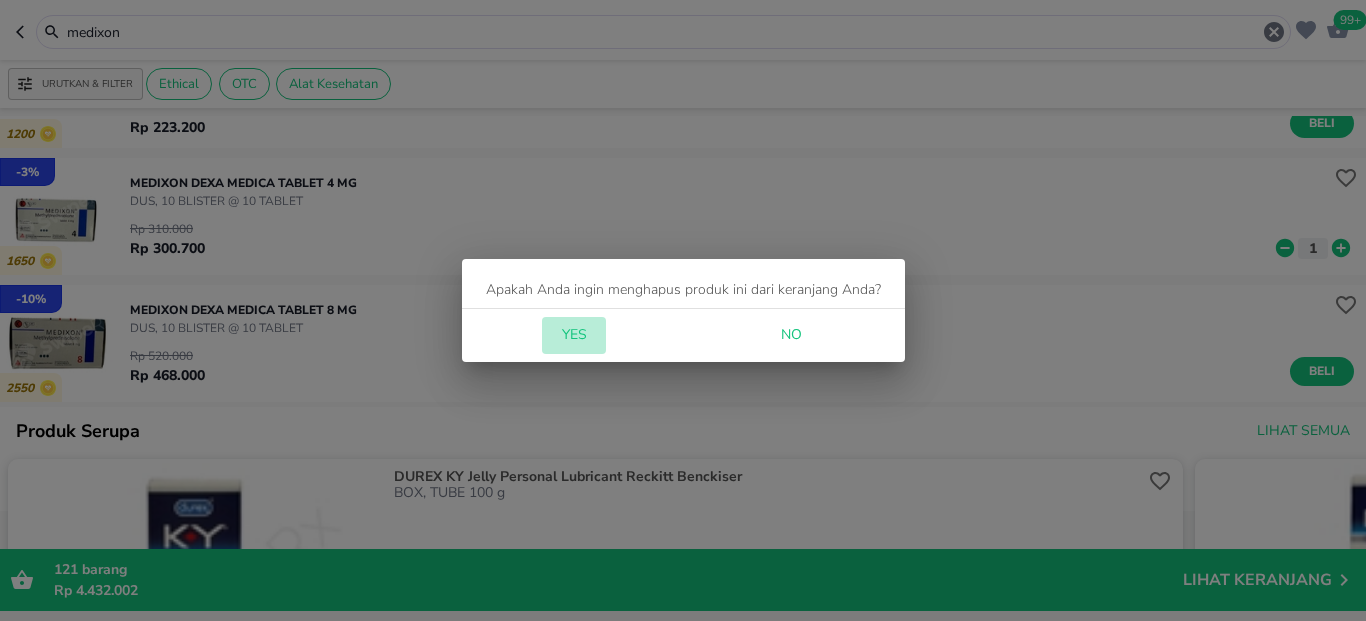 click on "Yes" at bounding box center [574, 335] 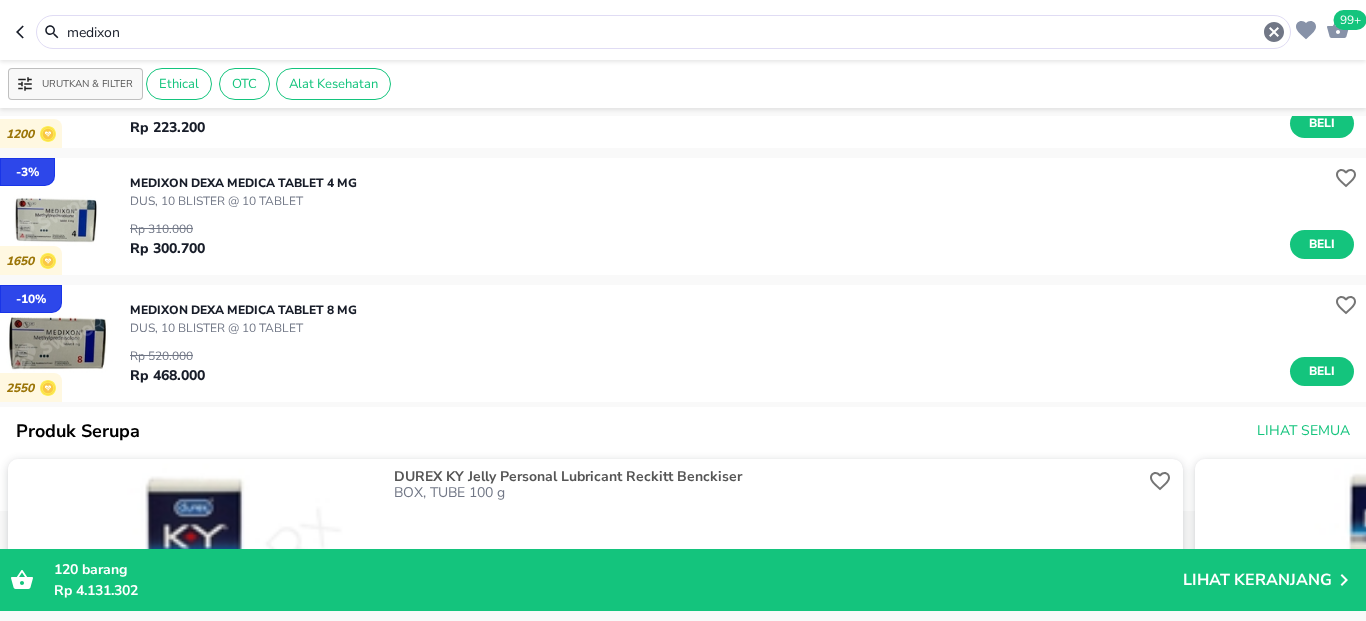 click on "medixon" at bounding box center (663, 32) 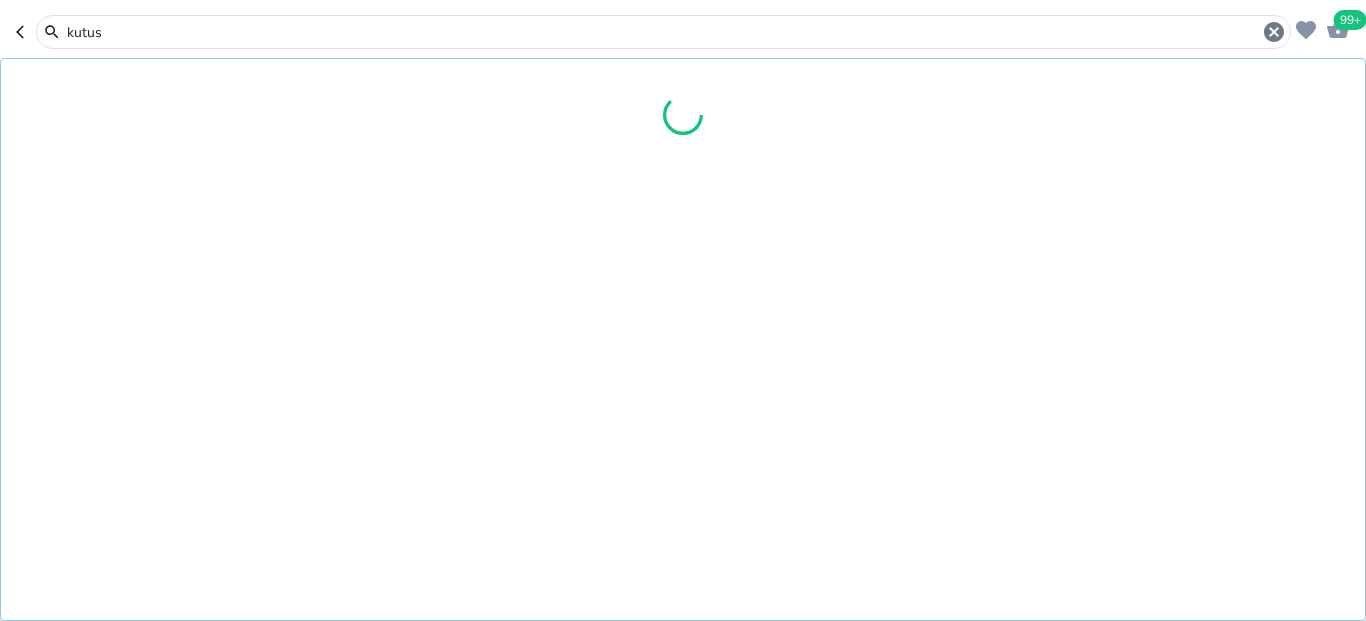 type on "kutus" 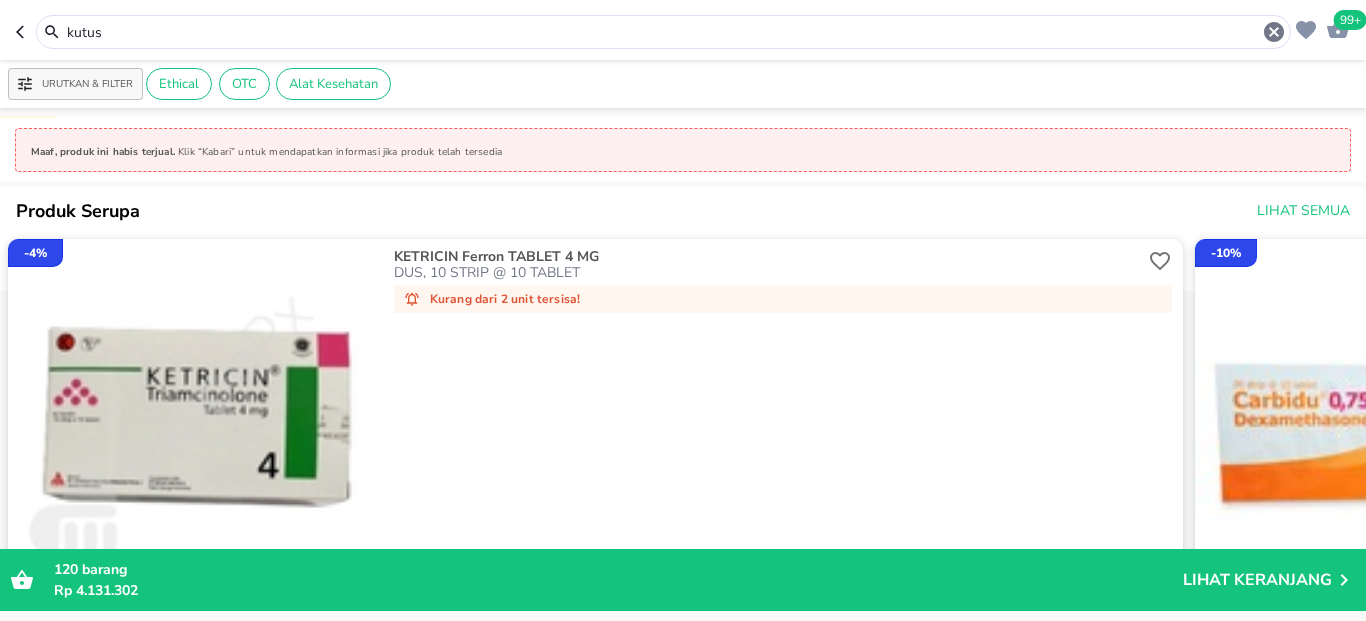 scroll, scrollTop: 0, scrollLeft: 0, axis: both 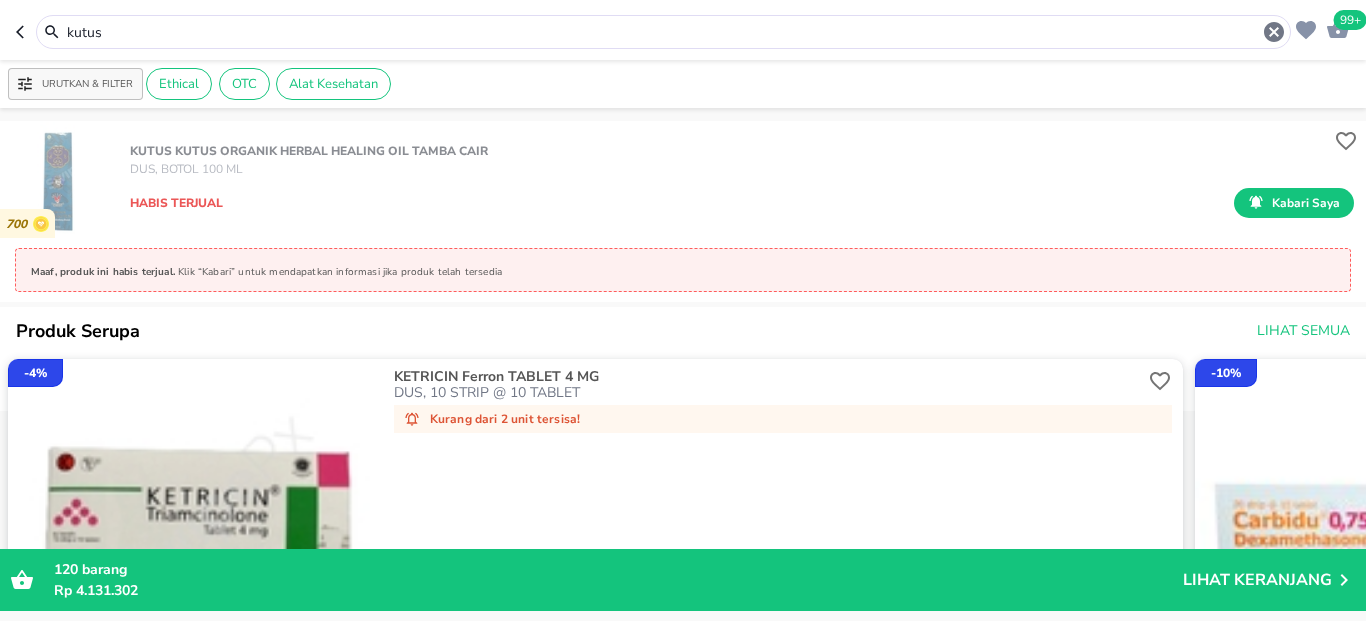 click on "kutus" at bounding box center [663, 32] 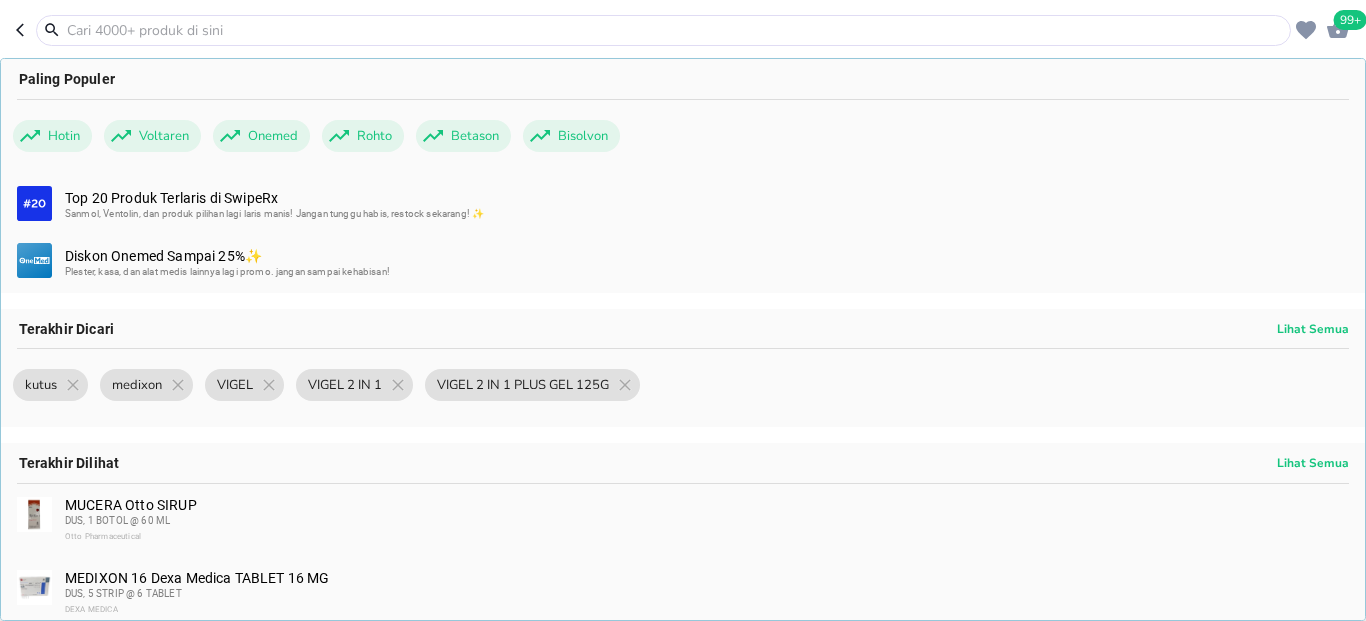 paste on "IRBESARTAN NOVELL 150MG TAB 20S" 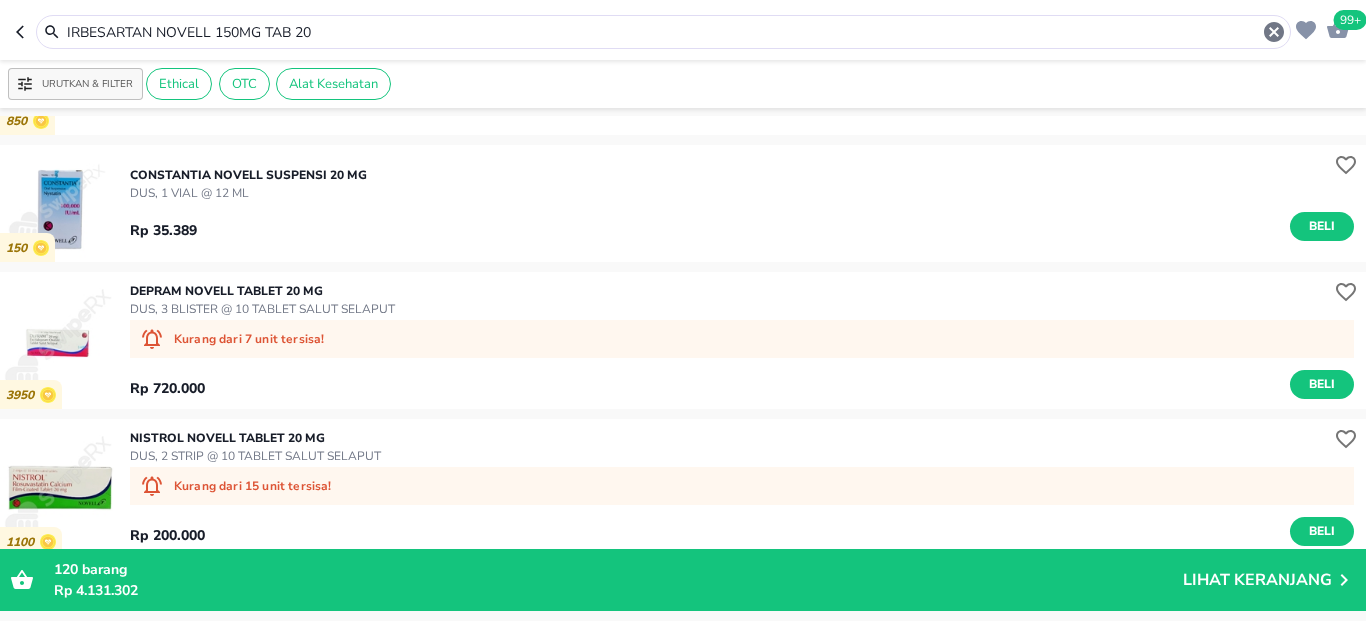 scroll, scrollTop: 120, scrollLeft: 0, axis: vertical 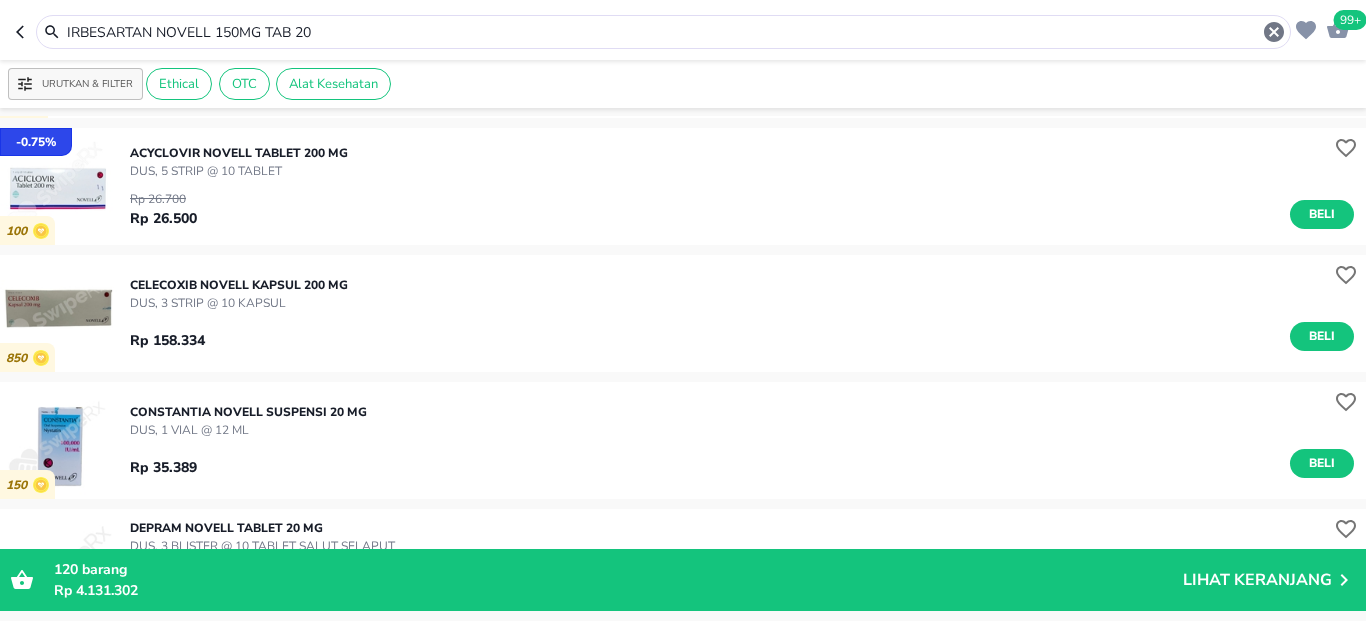 drag, startPoint x: 165, startPoint y: 30, endPoint x: 368, endPoint y: 33, distance: 203.02217 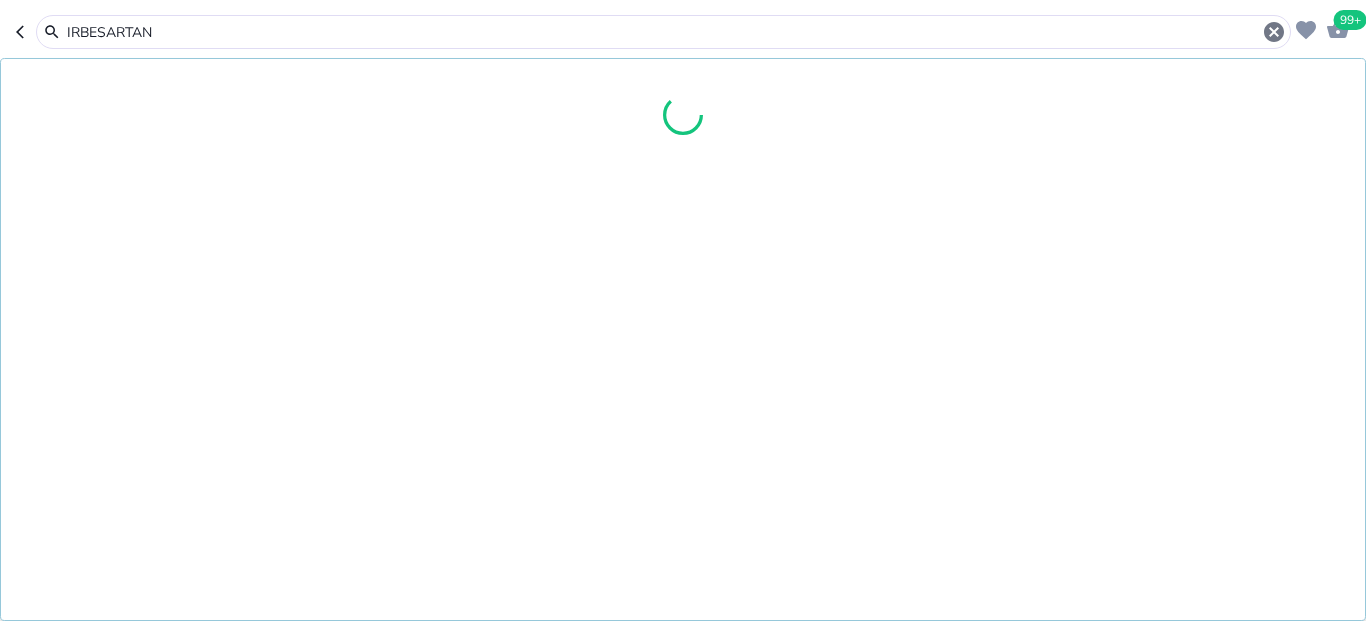 type on "IRBESARTAN" 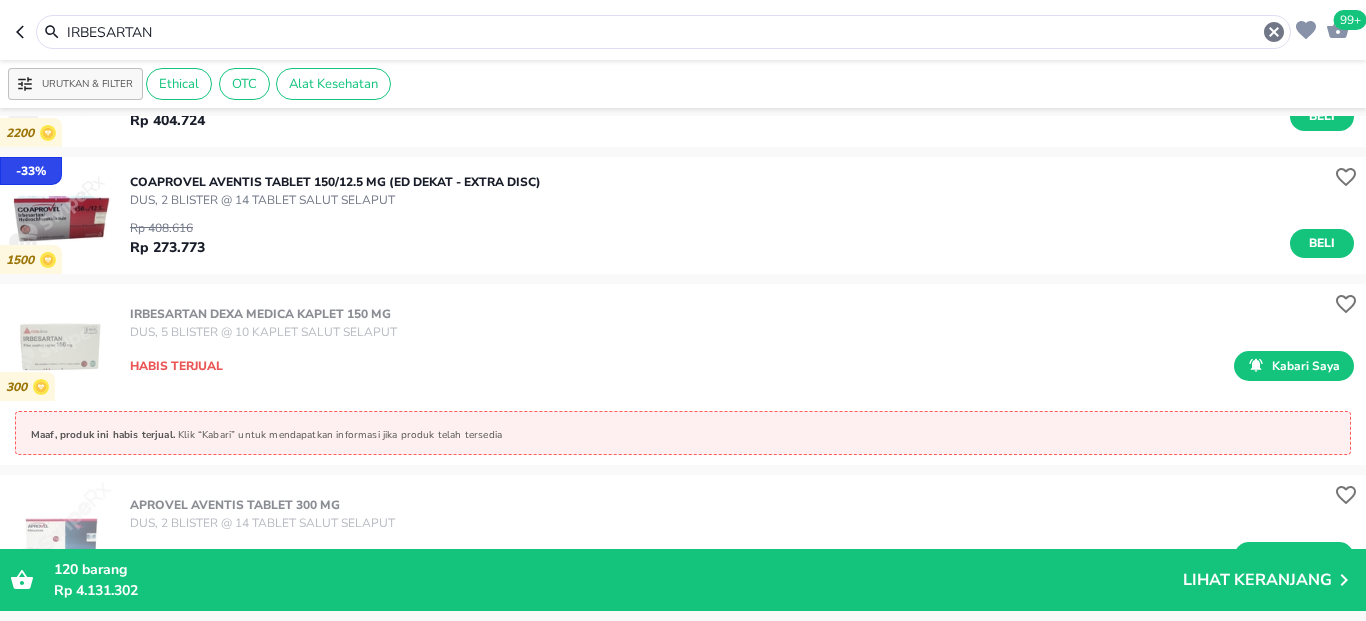 scroll, scrollTop: 1680, scrollLeft: 0, axis: vertical 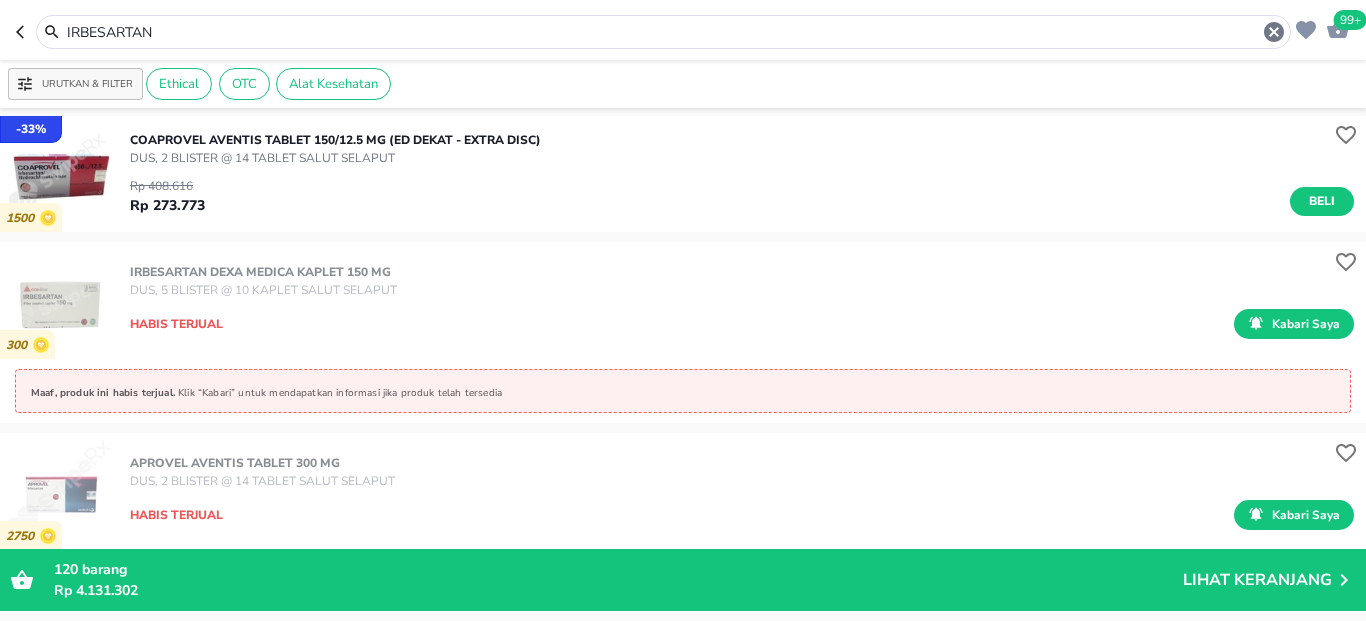 click 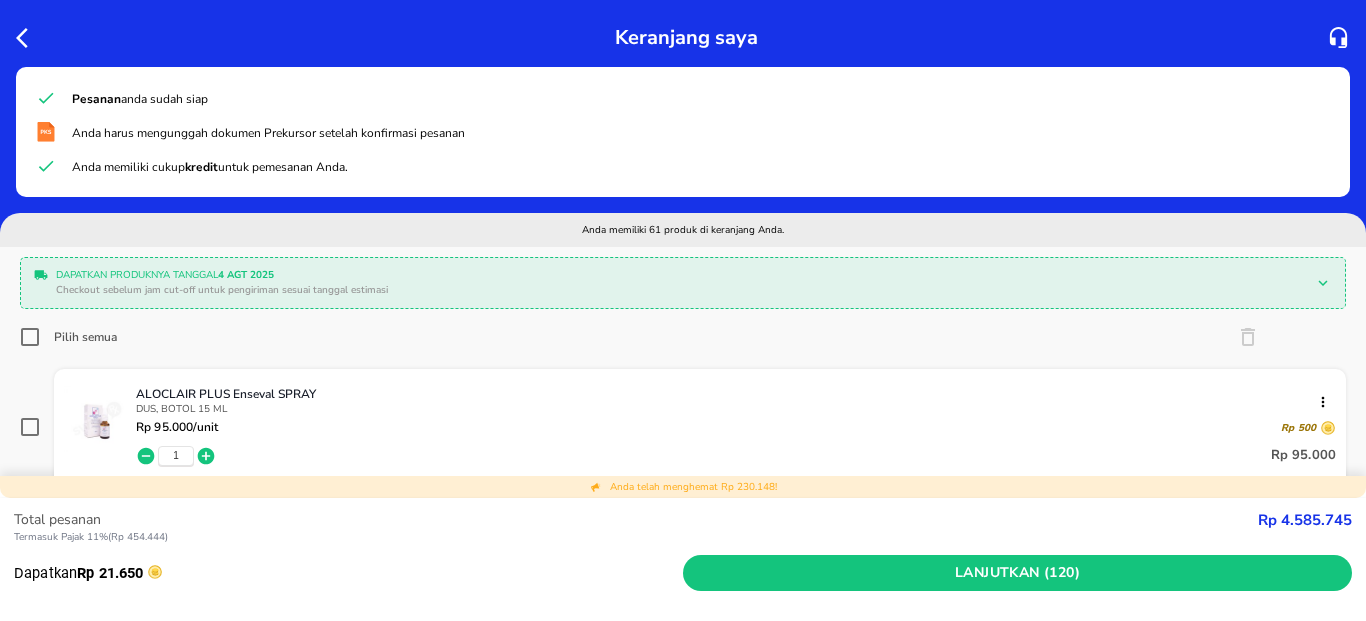 click on "Pilih semua" at bounding box center (30, 337) 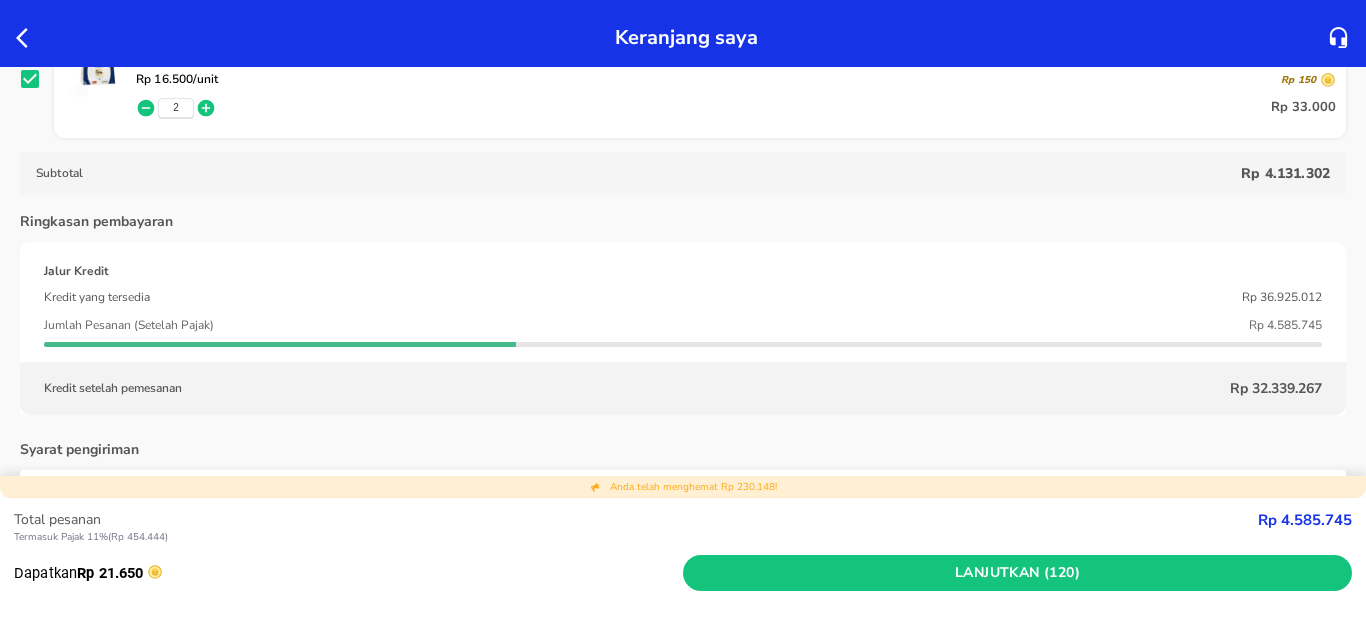 scroll, scrollTop: 8400, scrollLeft: 0, axis: vertical 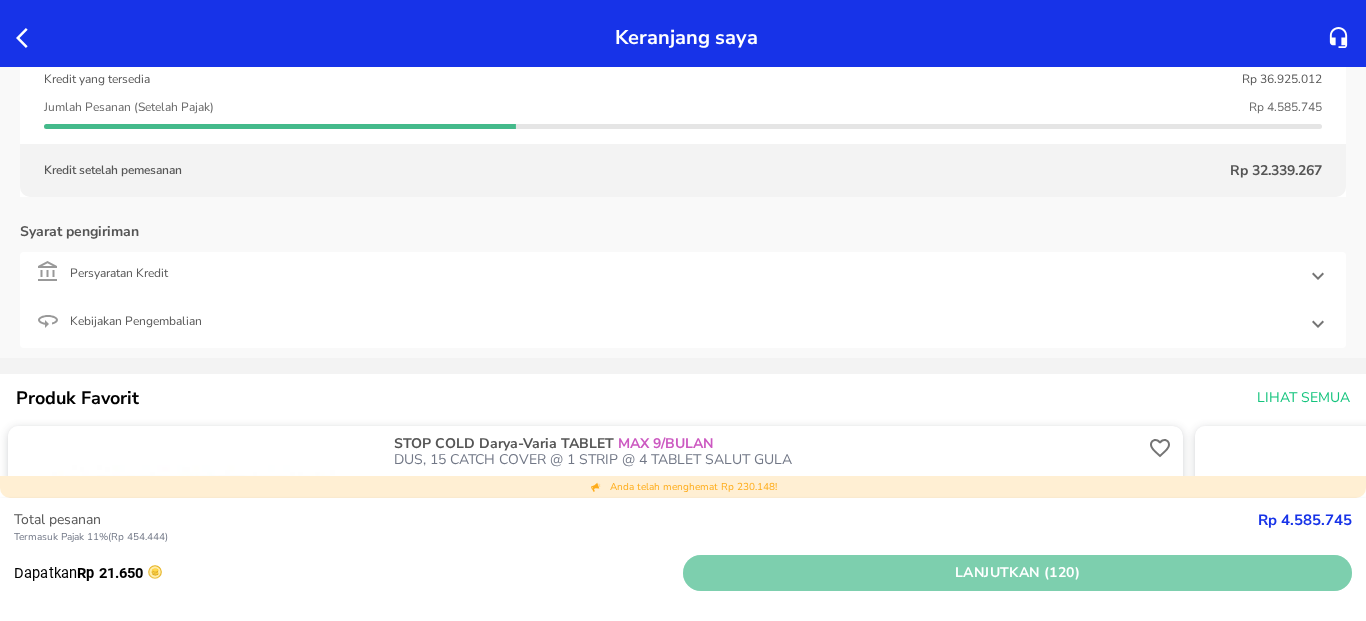 click on "Lanjutkan (120)" at bounding box center (1017, 573) 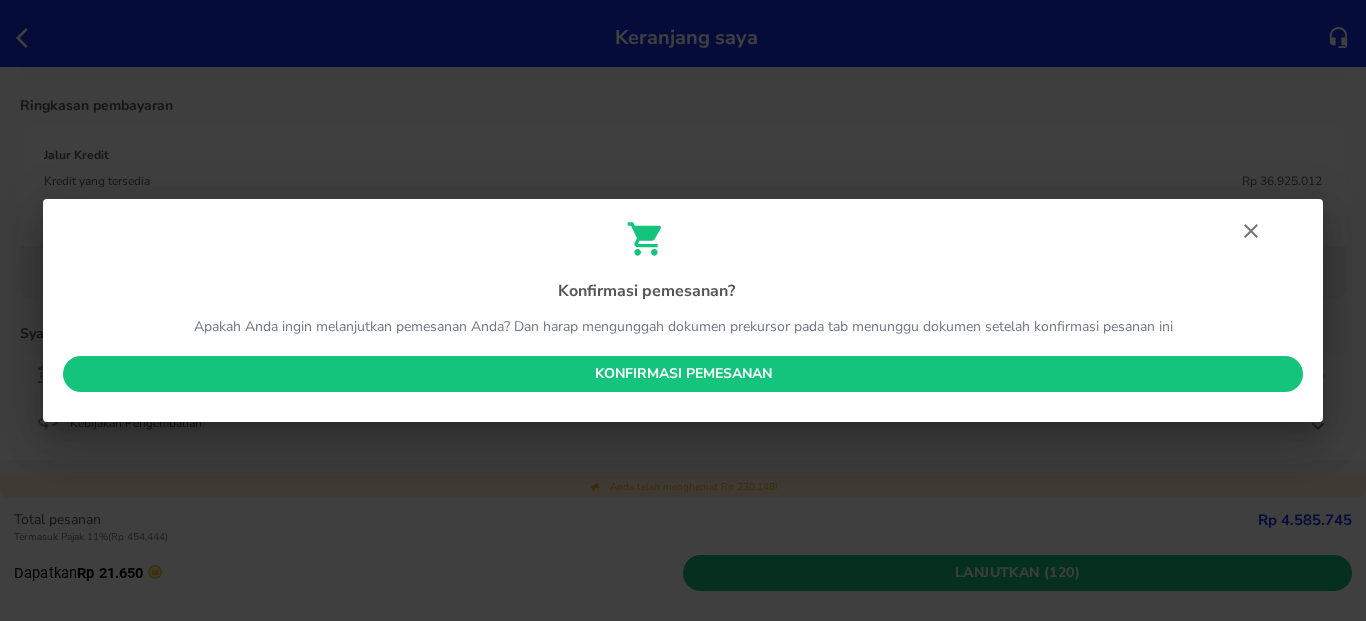 scroll, scrollTop: 8400, scrollLeft: 0, axis: vertical 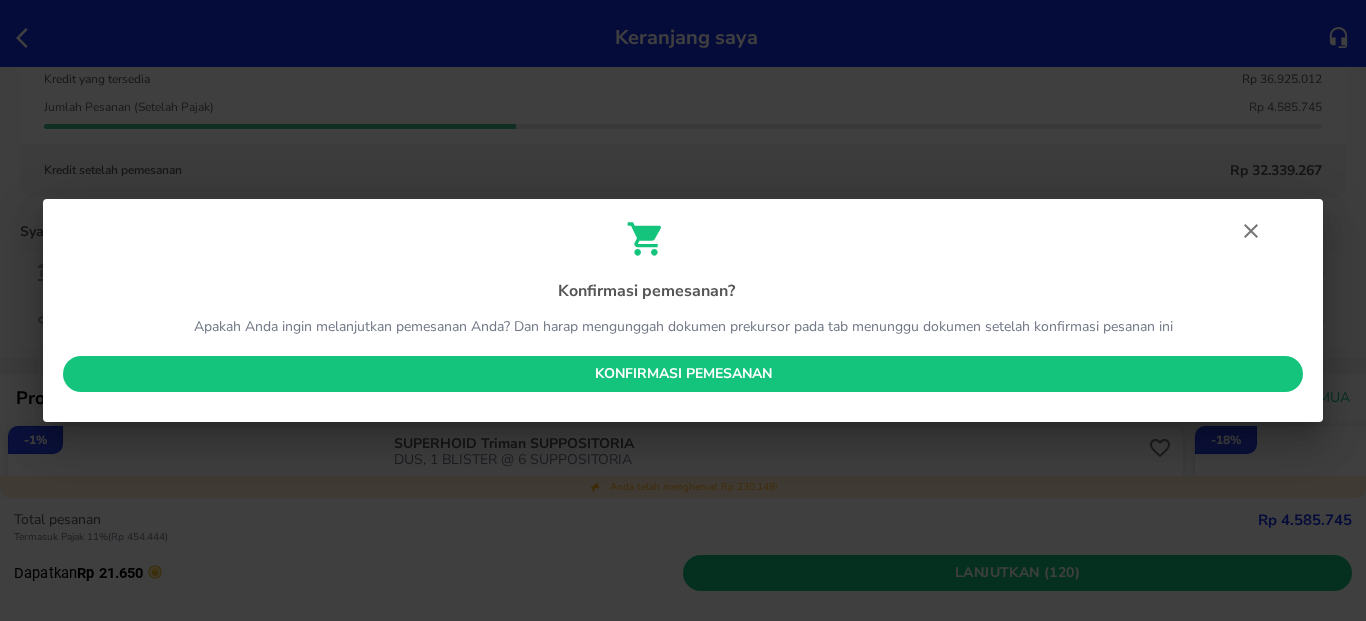 click on "Konfirmasi pemesanan" at bounding box center [683, 374] 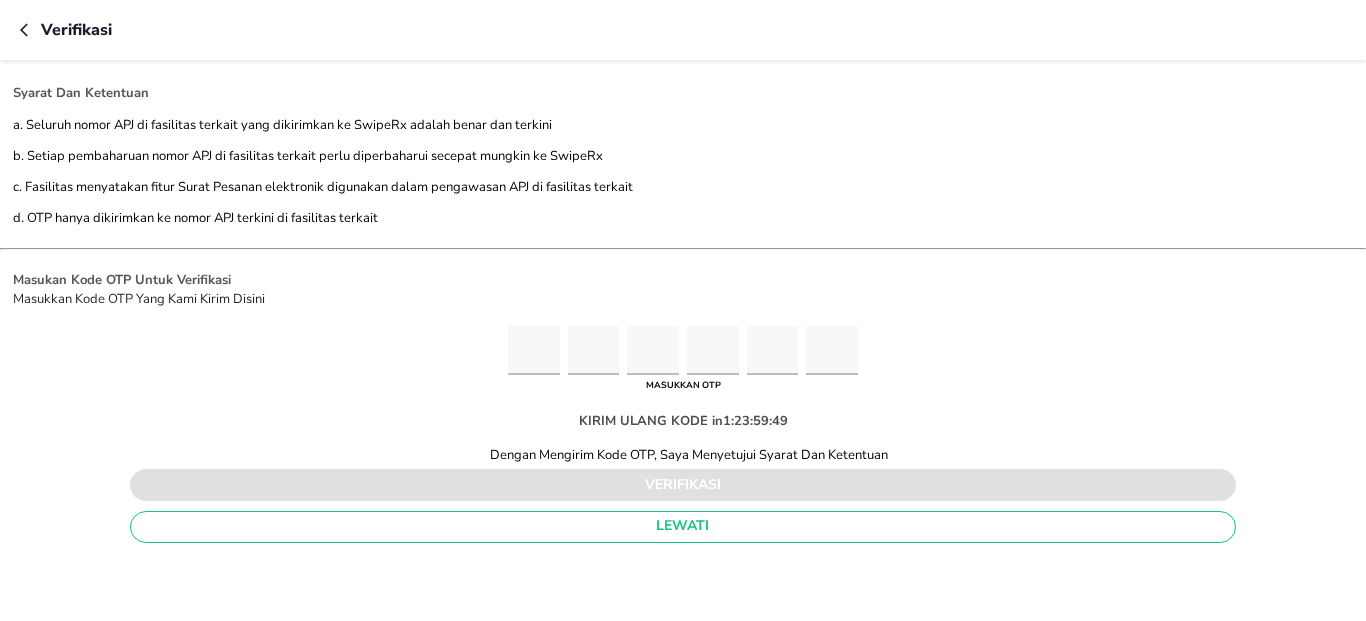 click at bounding box center [534, 350] 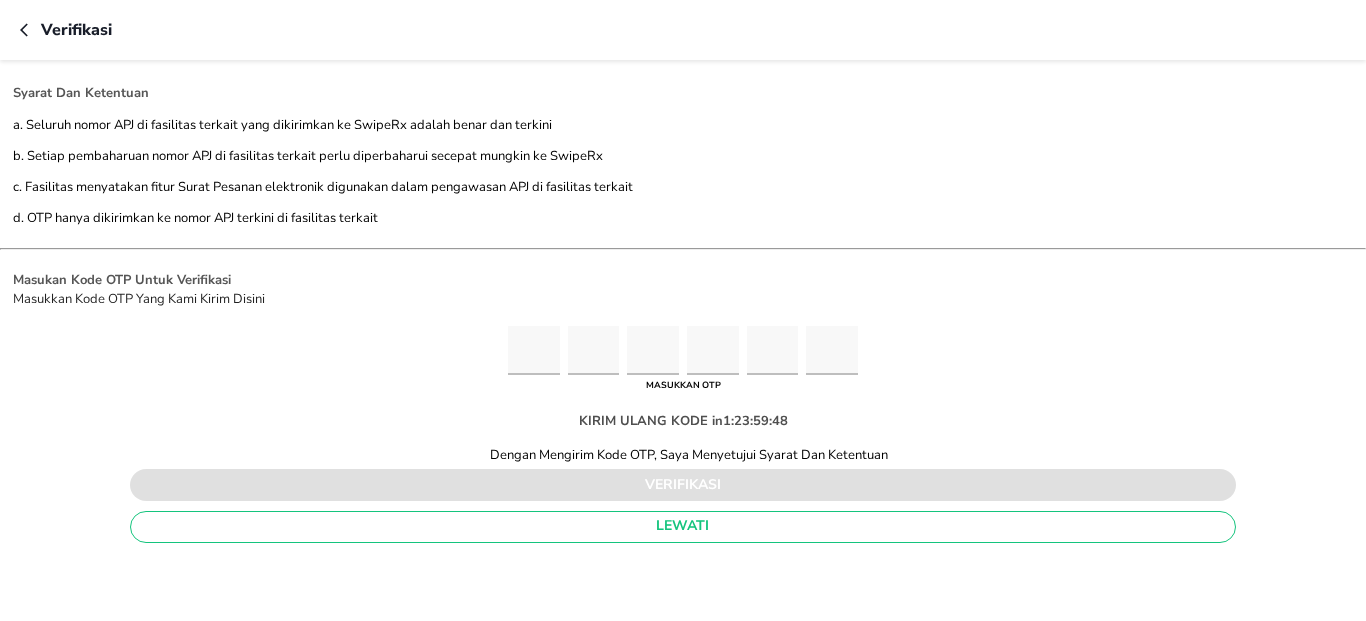type on "6" 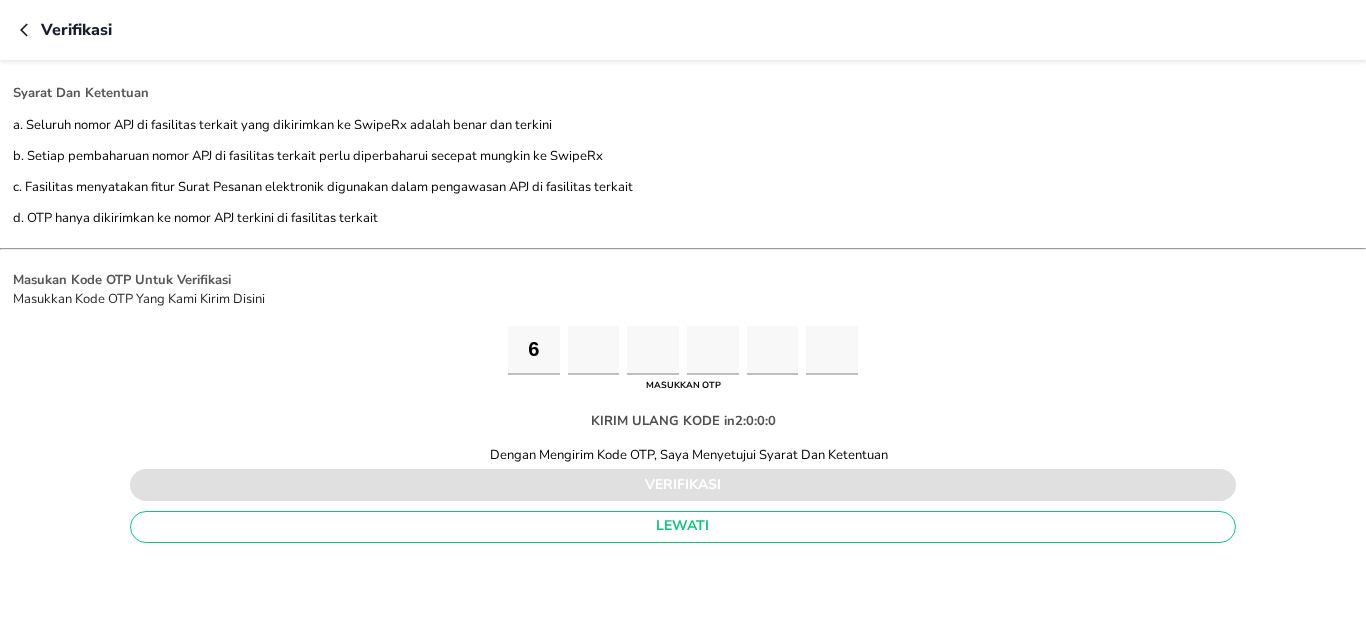 type on "0" 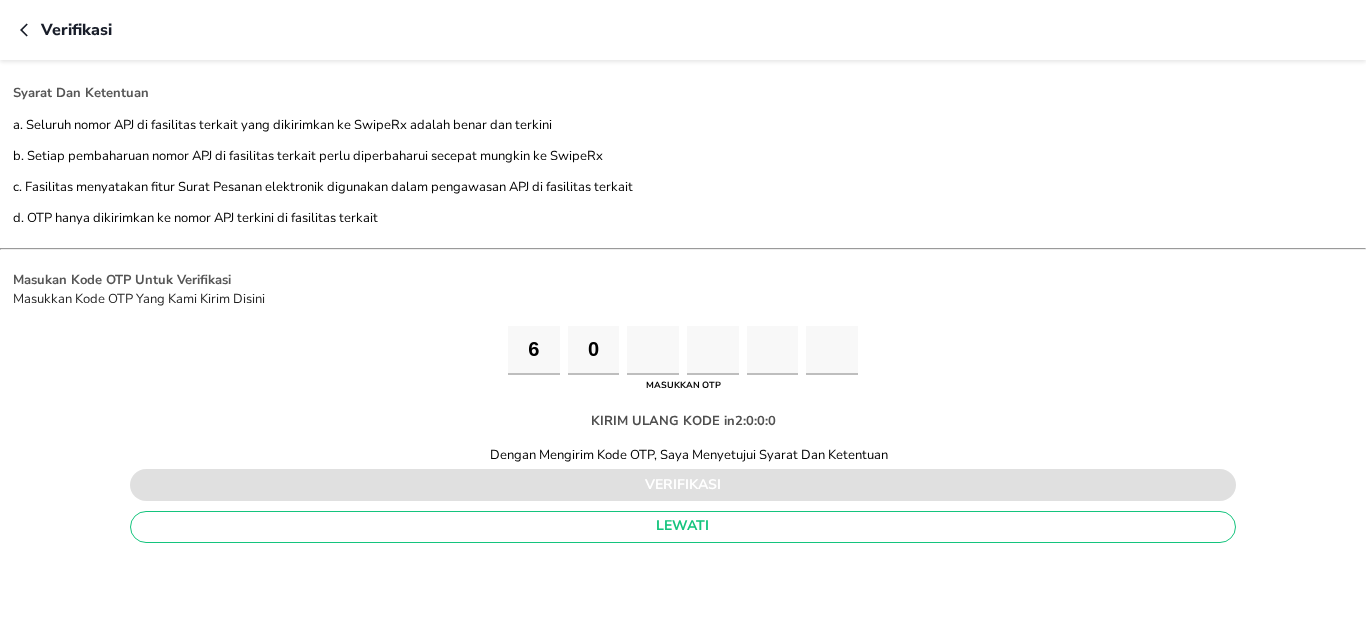 type on "0" 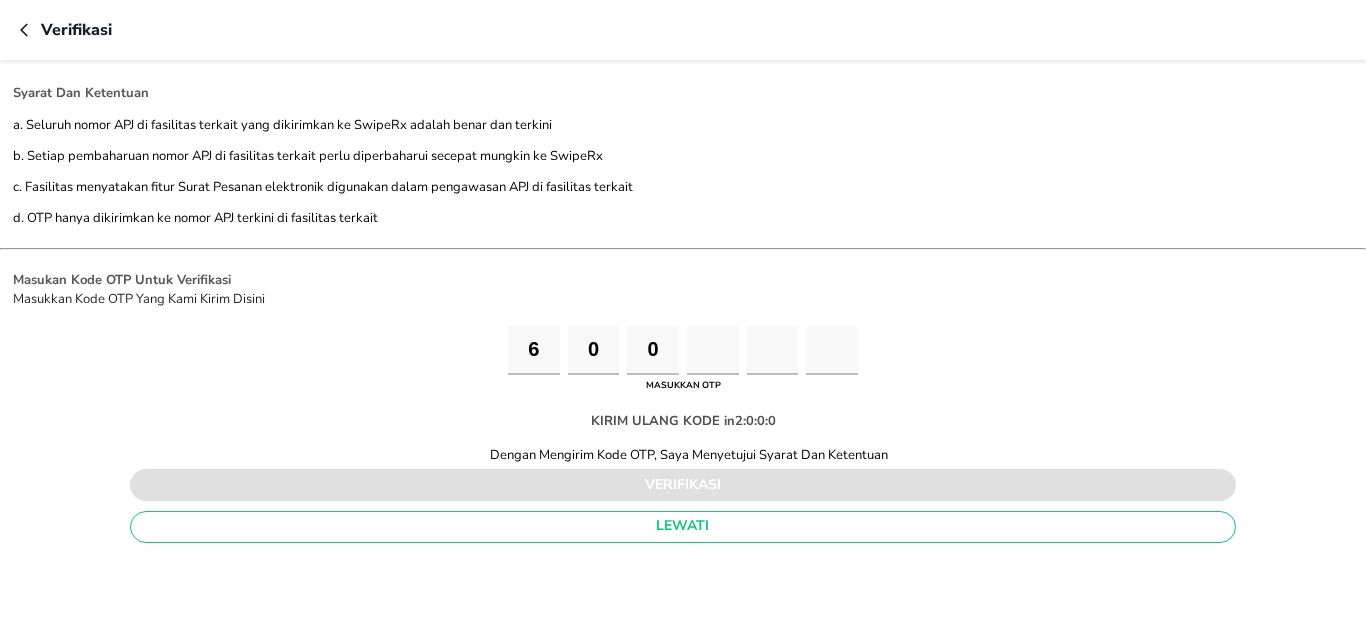 type on "0" 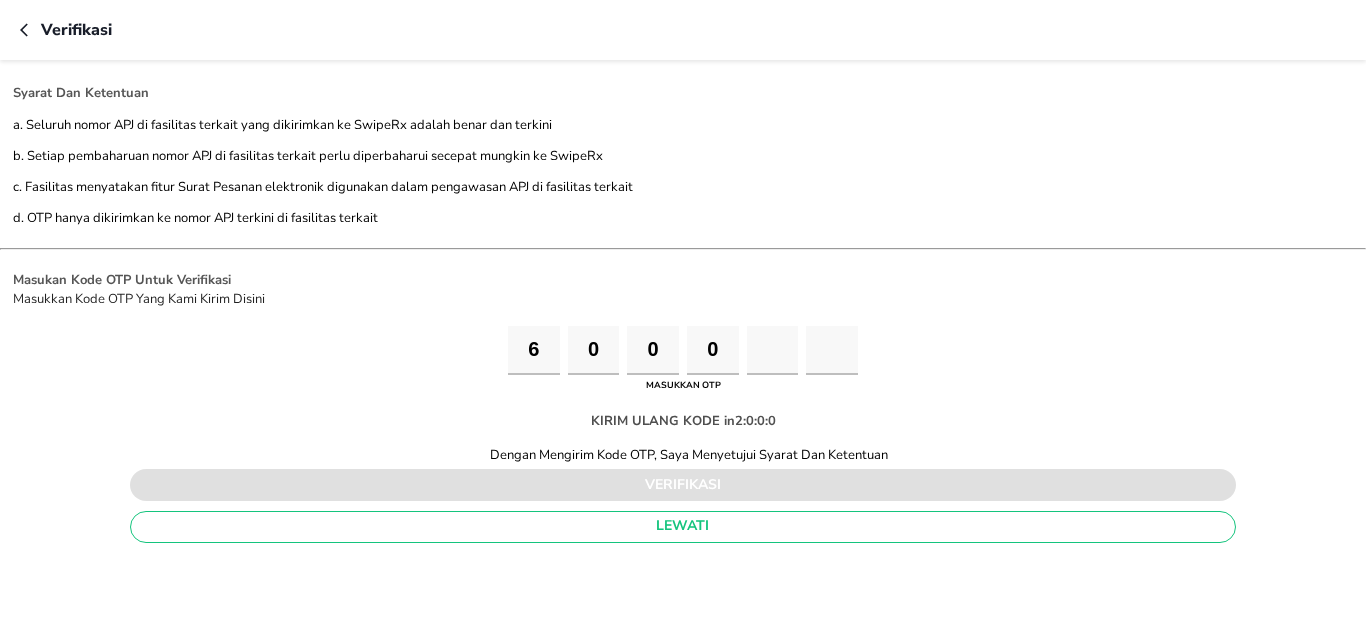 type on "3" 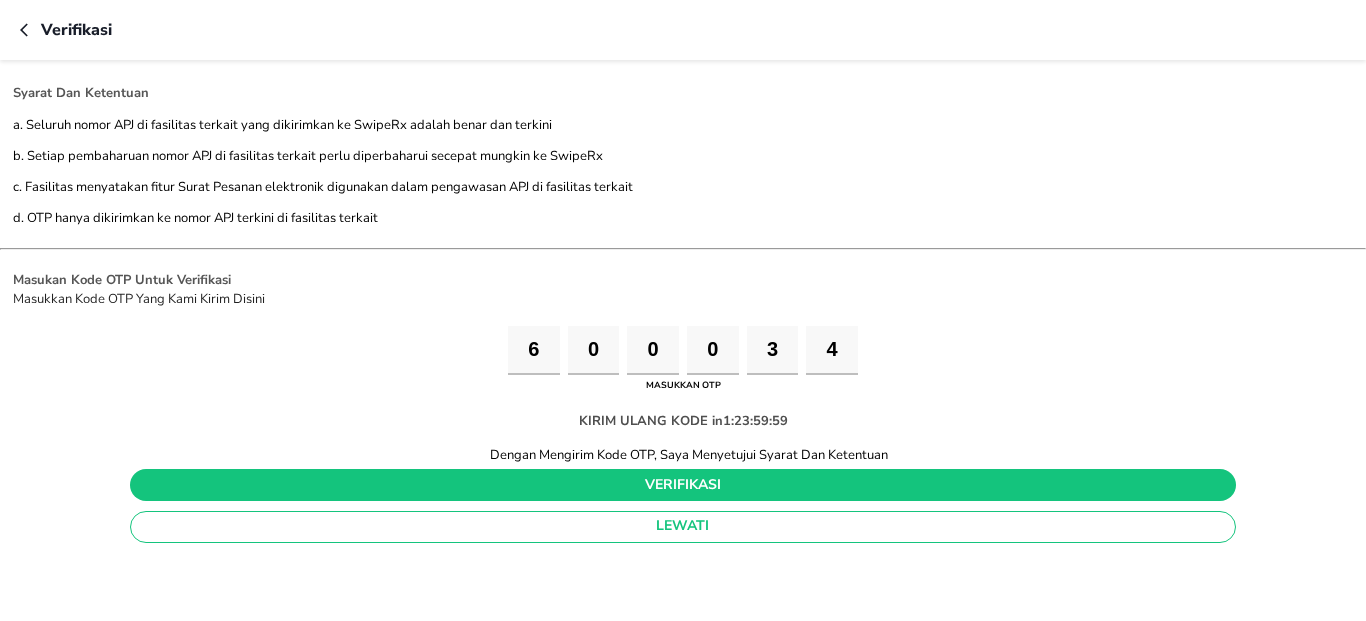 type on "4" 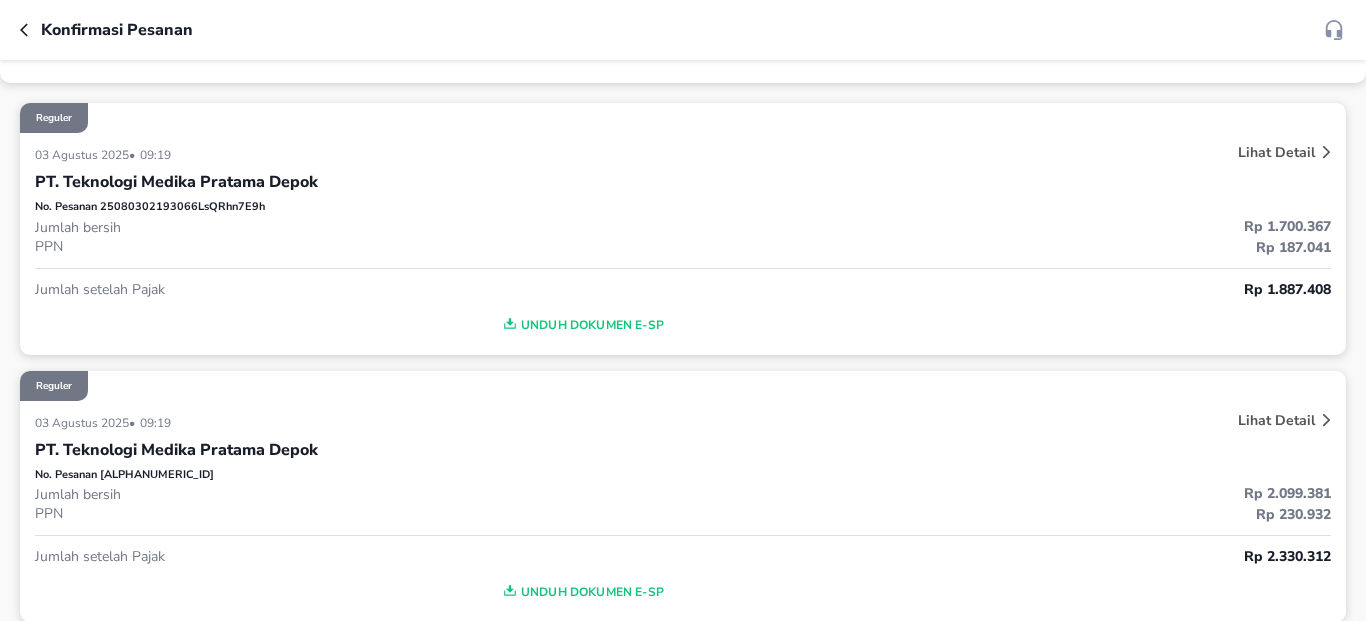 scroll, scrollTop: 0, scrollLeft: 0, axis: both 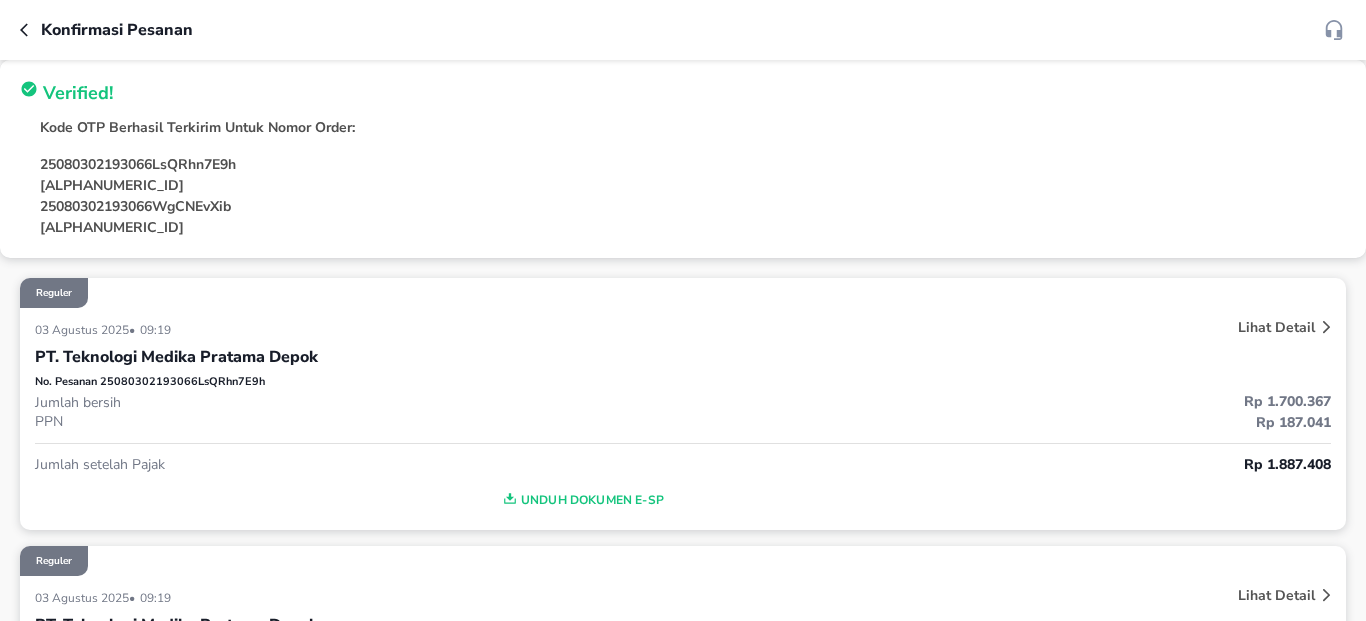click 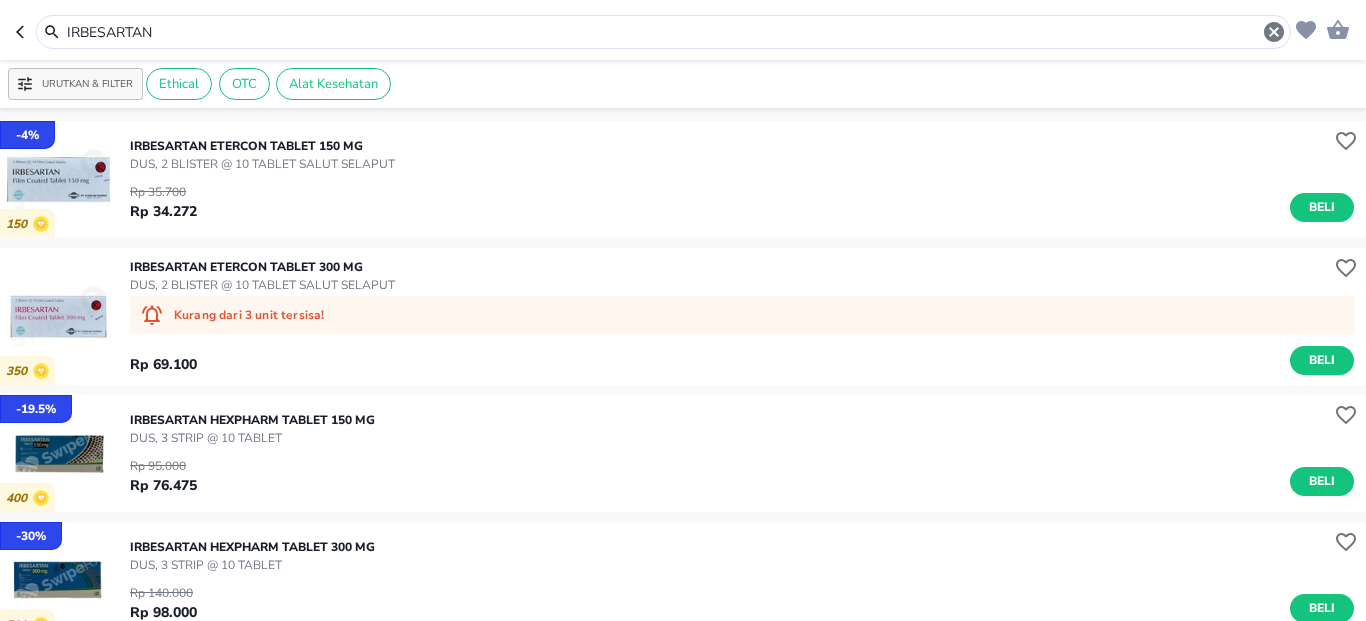 click on "IRBESARTAN" at bounding box center (663, 32) 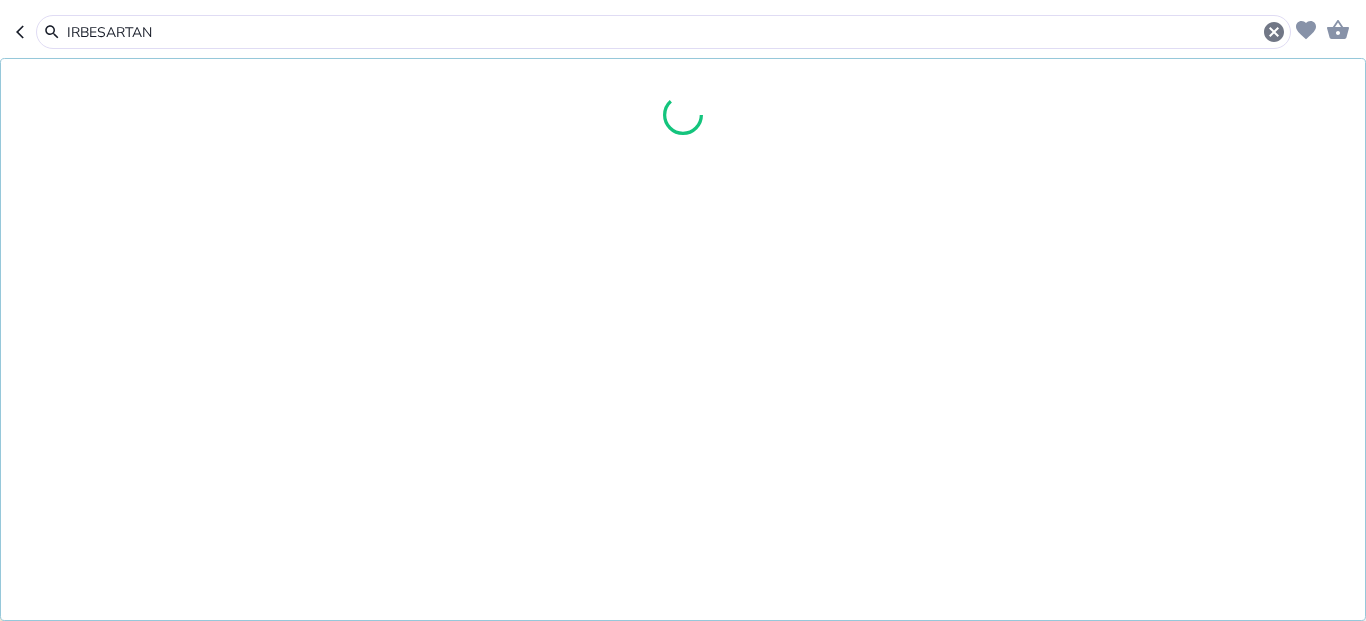 click on "IRBESARTAN" at bounding box center (663, 32) 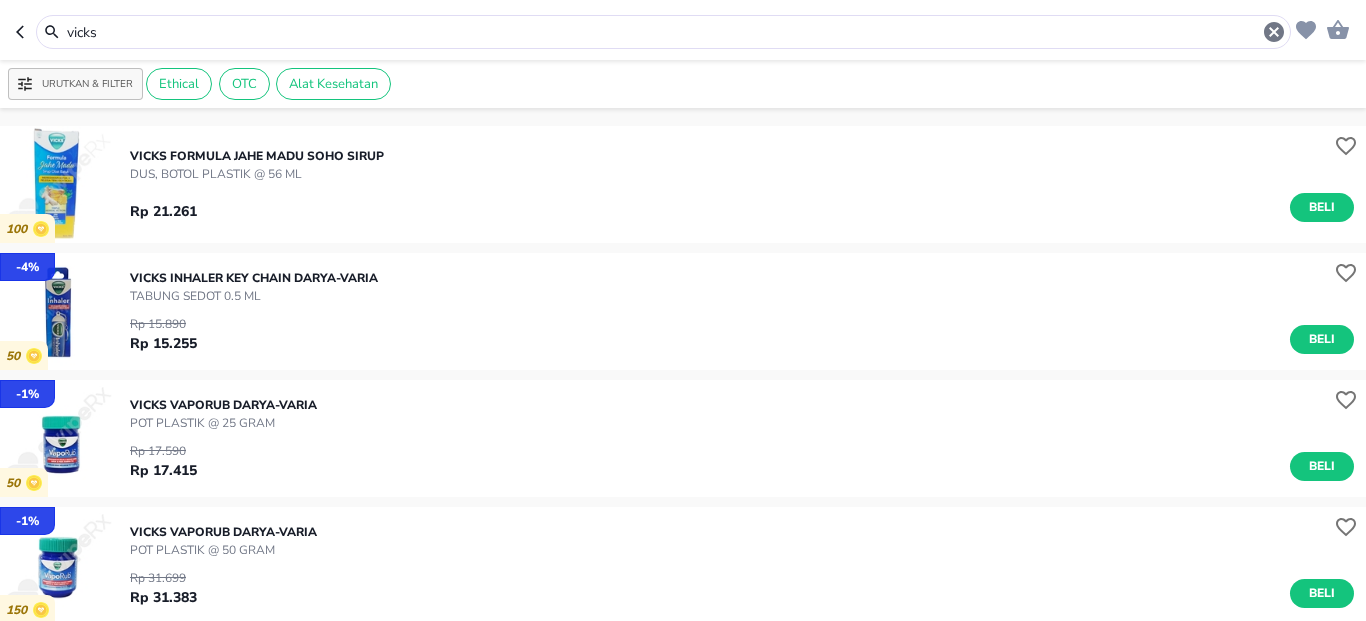 scroll, scrollTop: 840, scrollLeft: 0, axis: vertical 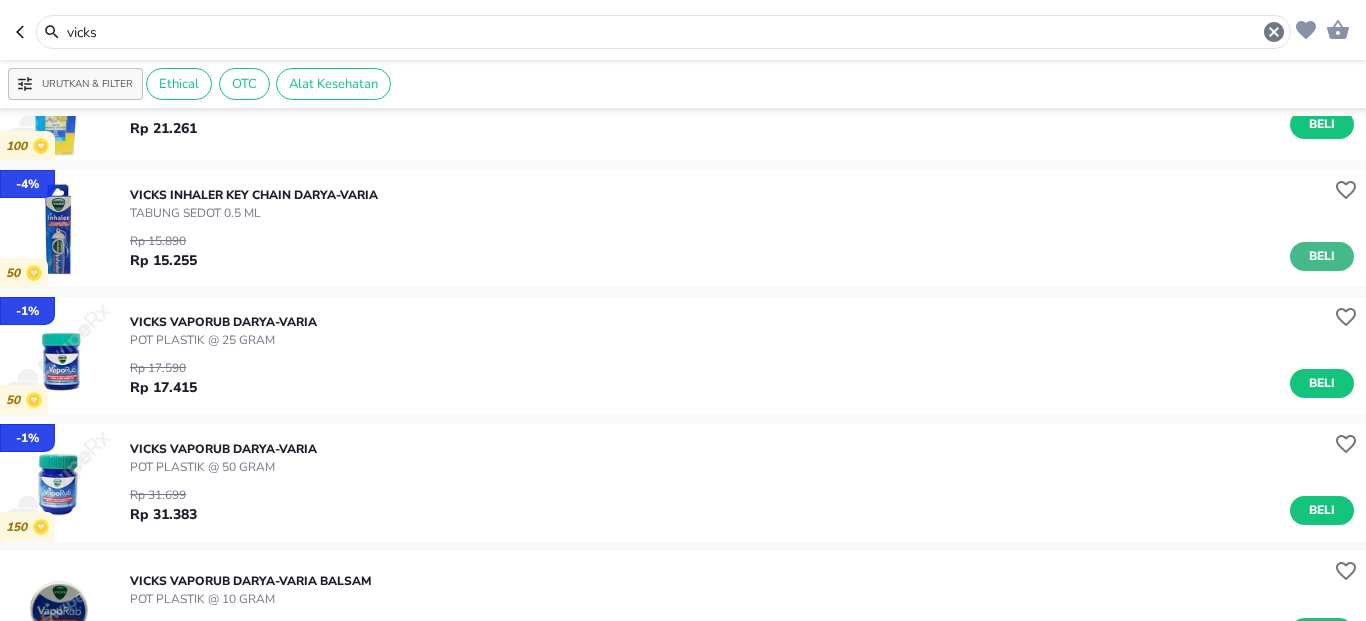click on "Beli" at bounding box center (1322, 256) 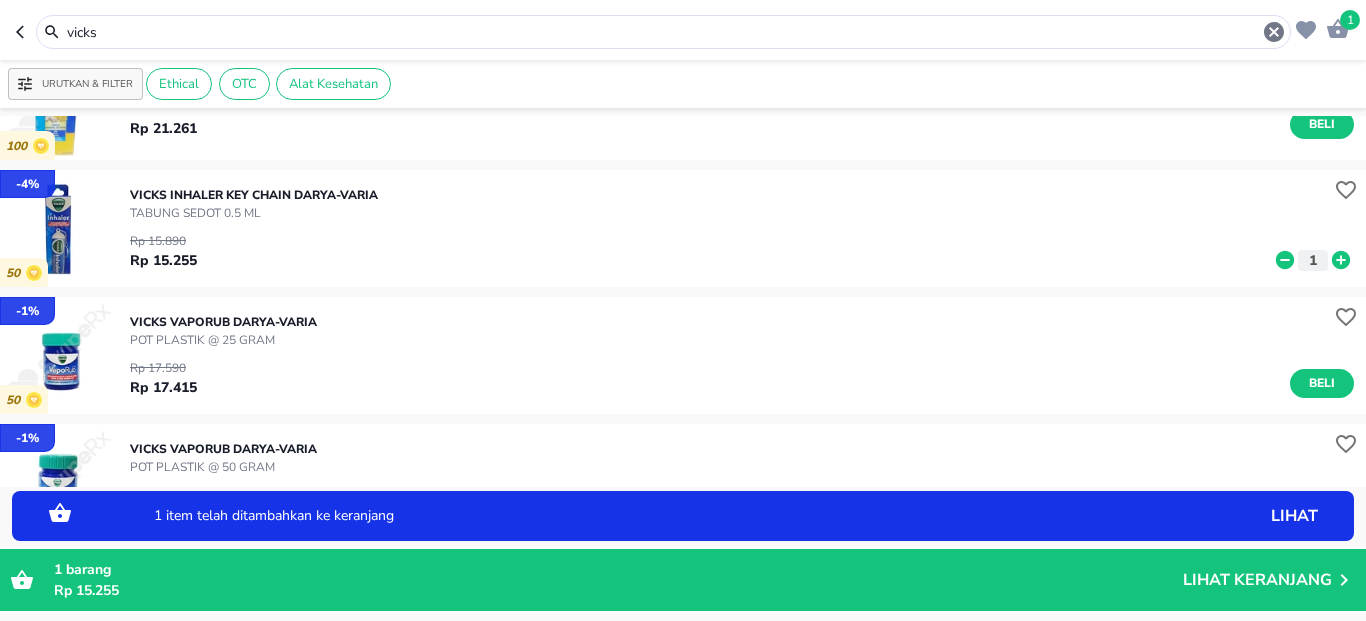 click 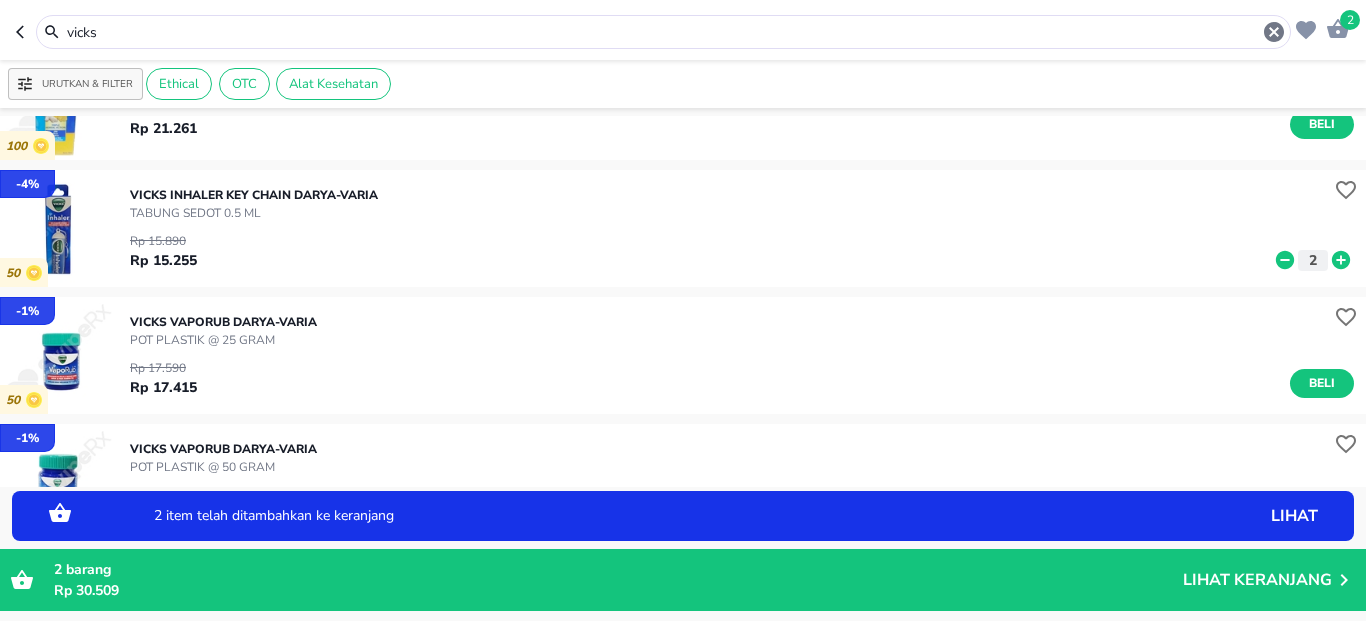 click 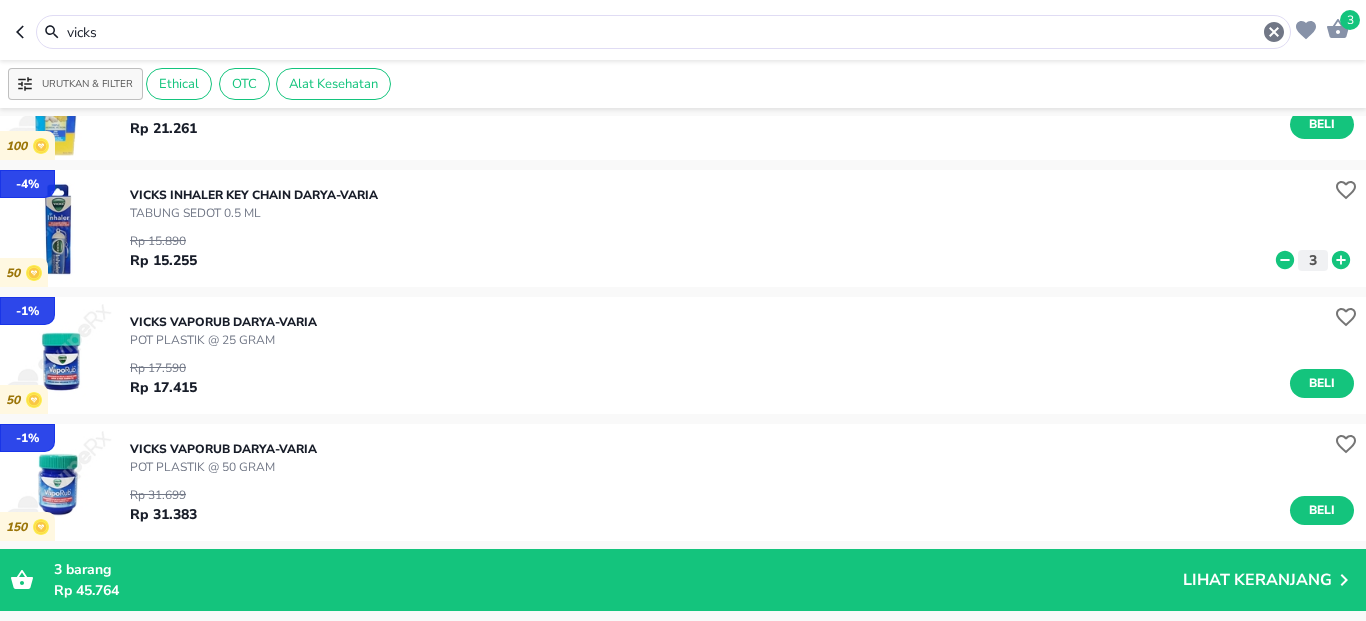 click on "vicks" at bounding box center [663, 32] 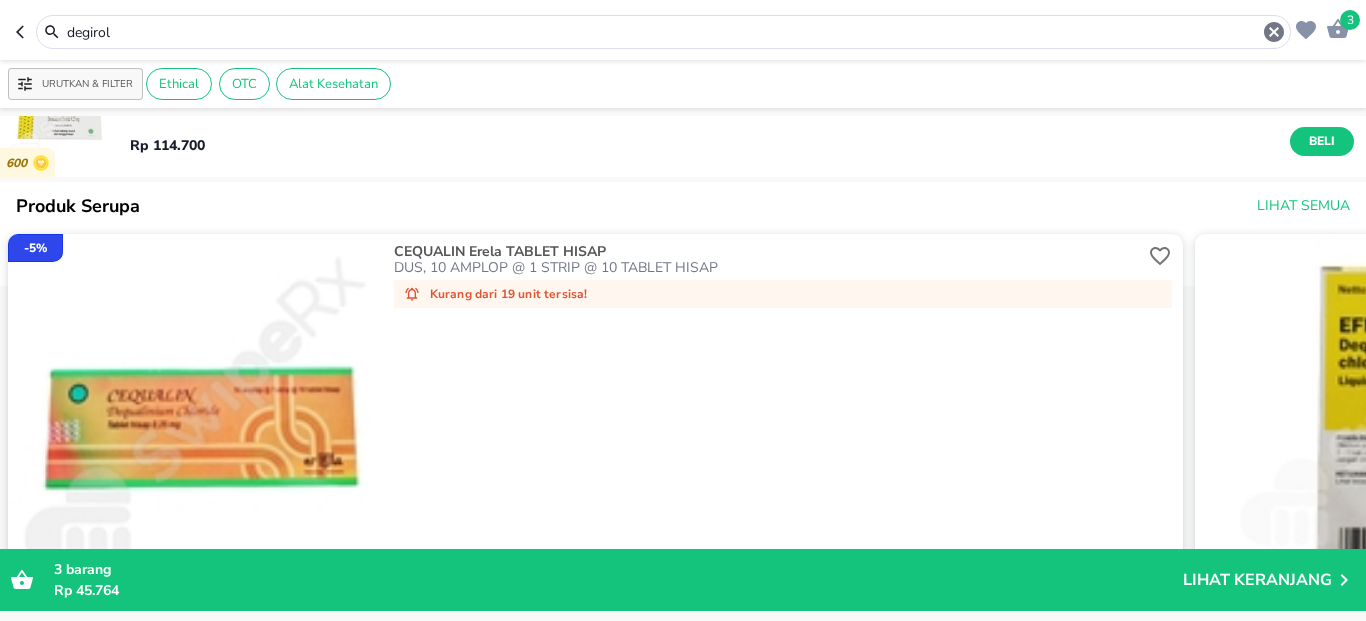 scroll, scrollTop: 0, scrollLeft: 0, axis: both 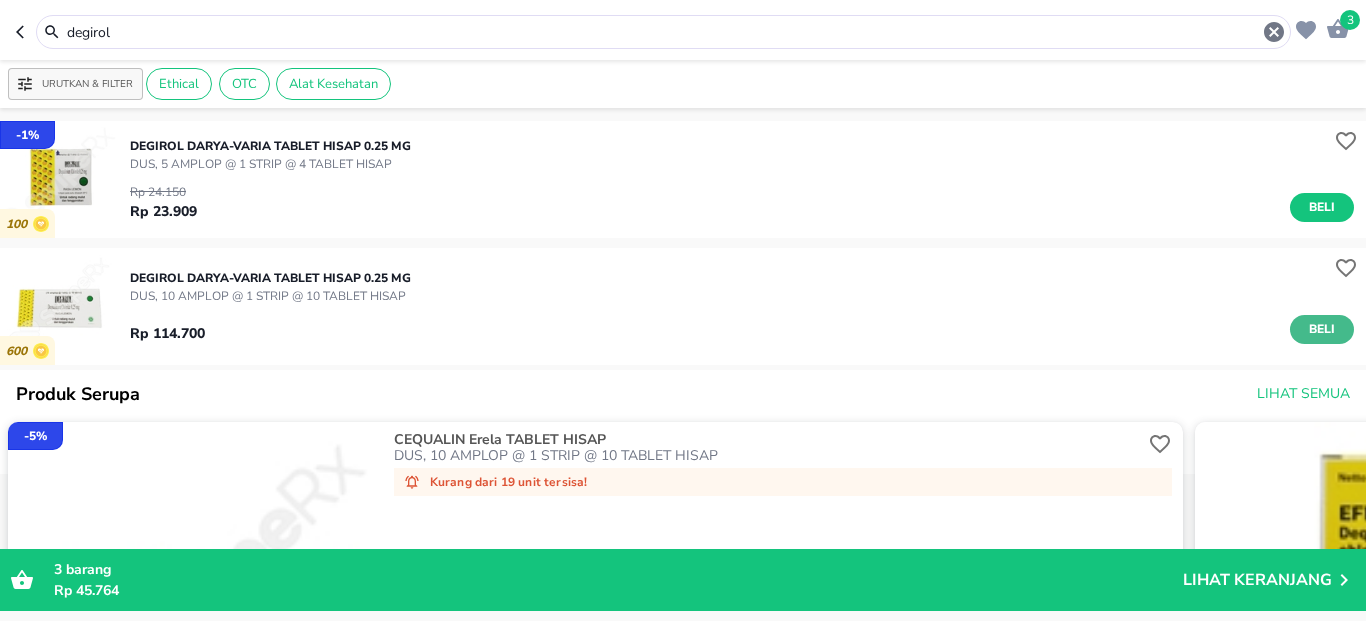 click on "Beli" at bounding box center [1322, 329] 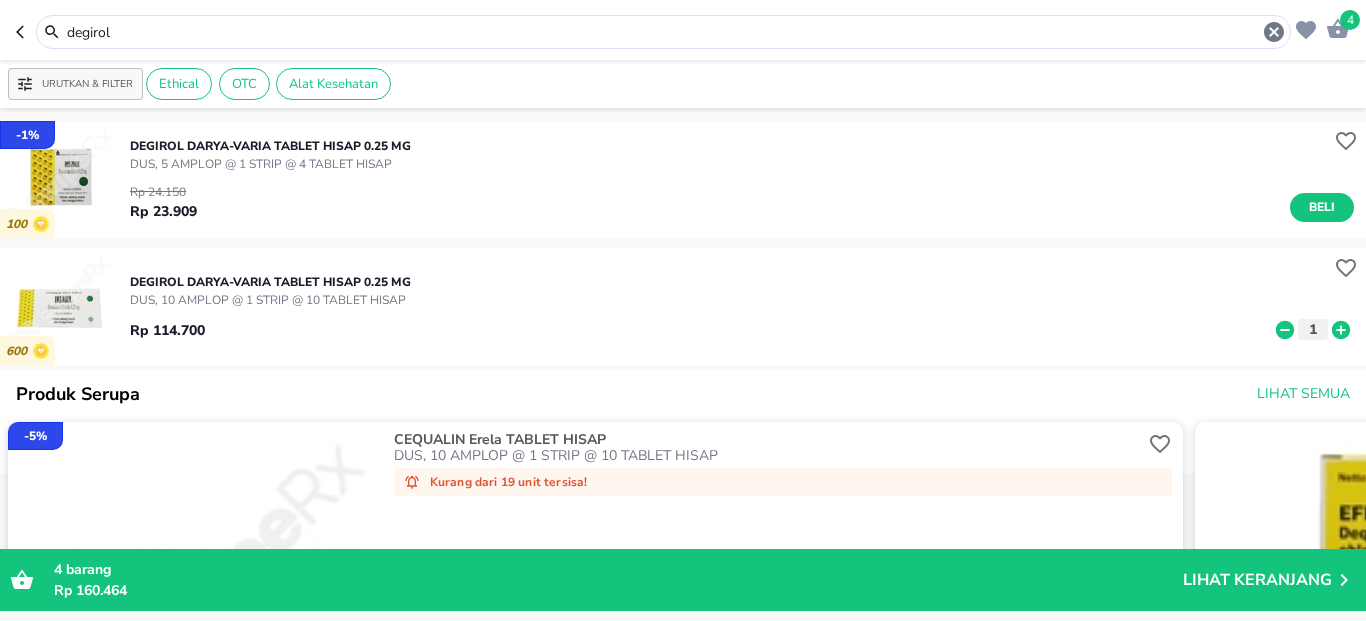 click on "degirol" at bounding box center (663, 32) 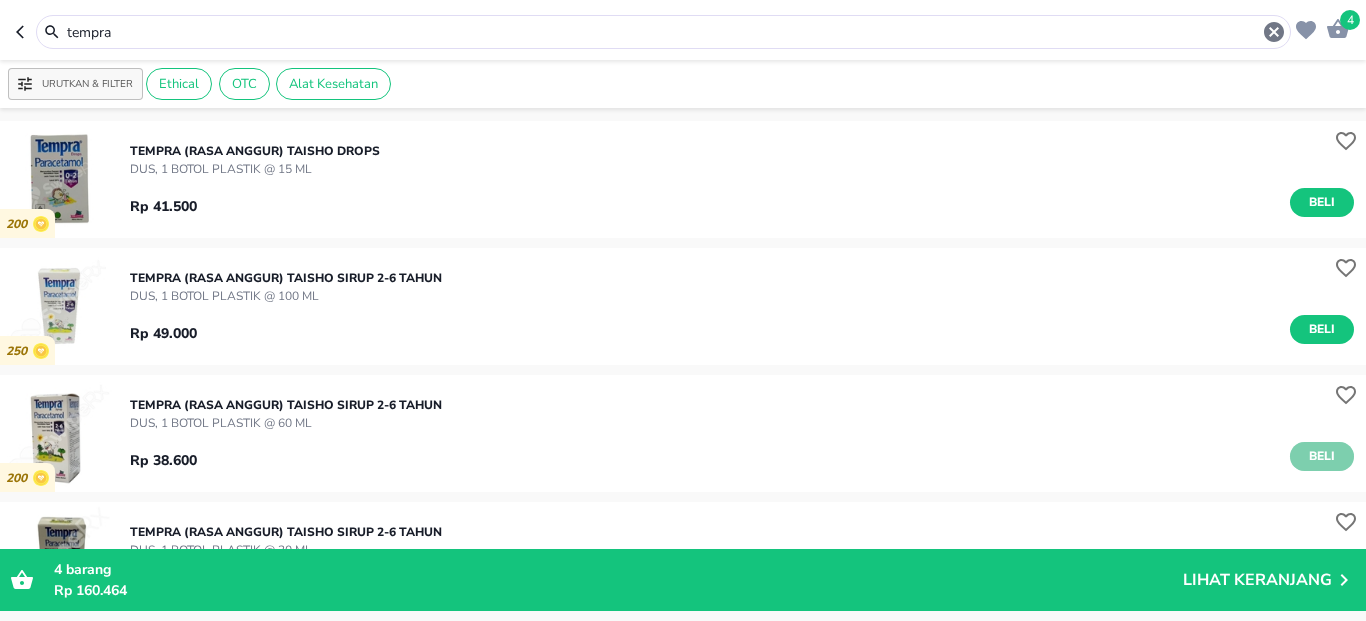 click on "Beli" at bounding box center [1322, 456] 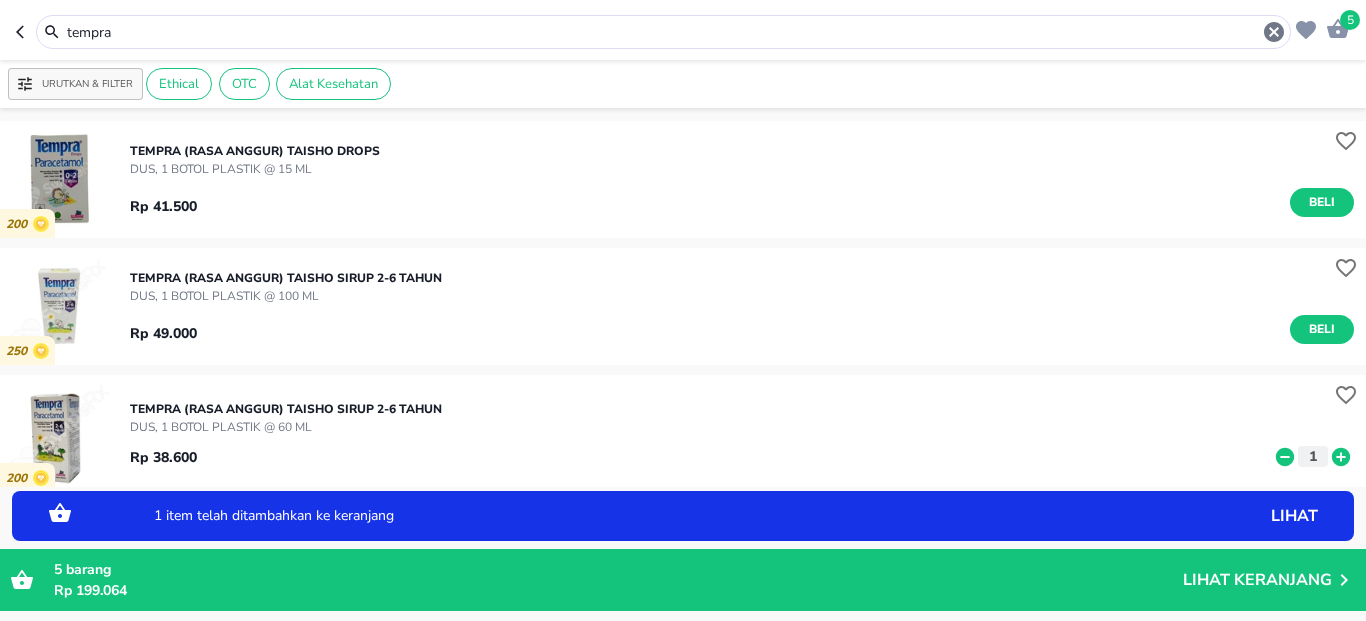 click 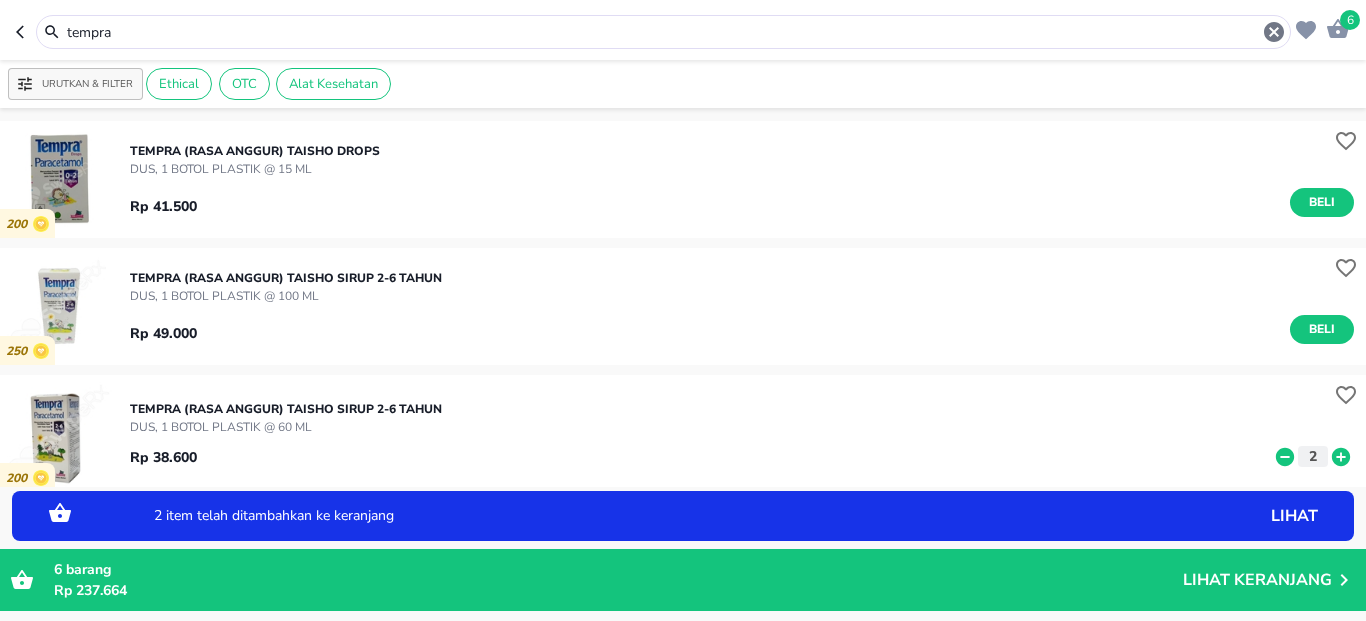 click 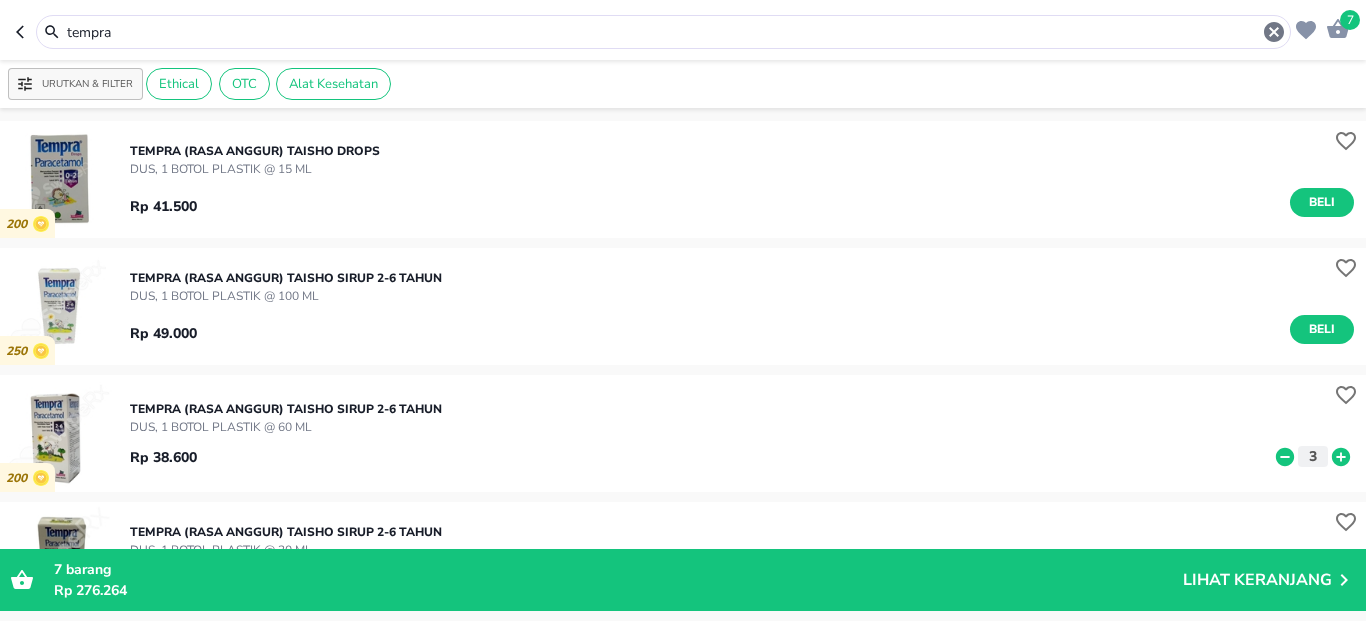 click on "tempra" at bounding box center [663, 32] 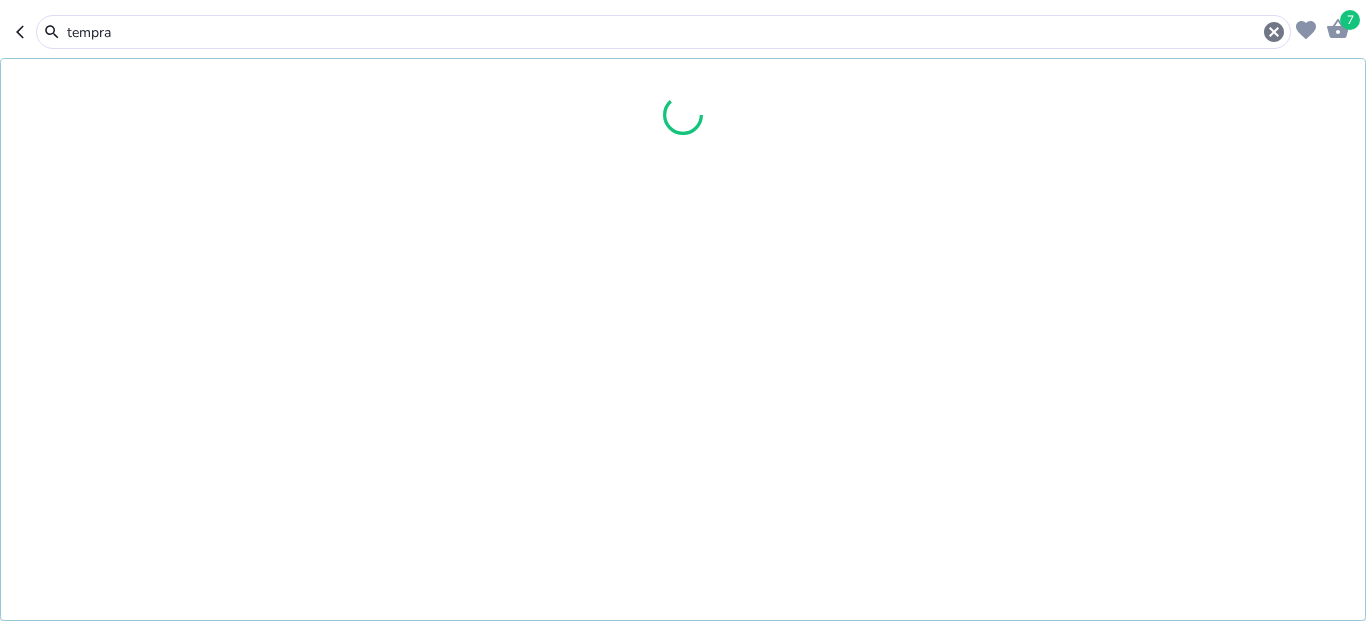 click on "tempra" at bounding box center [663, 32] 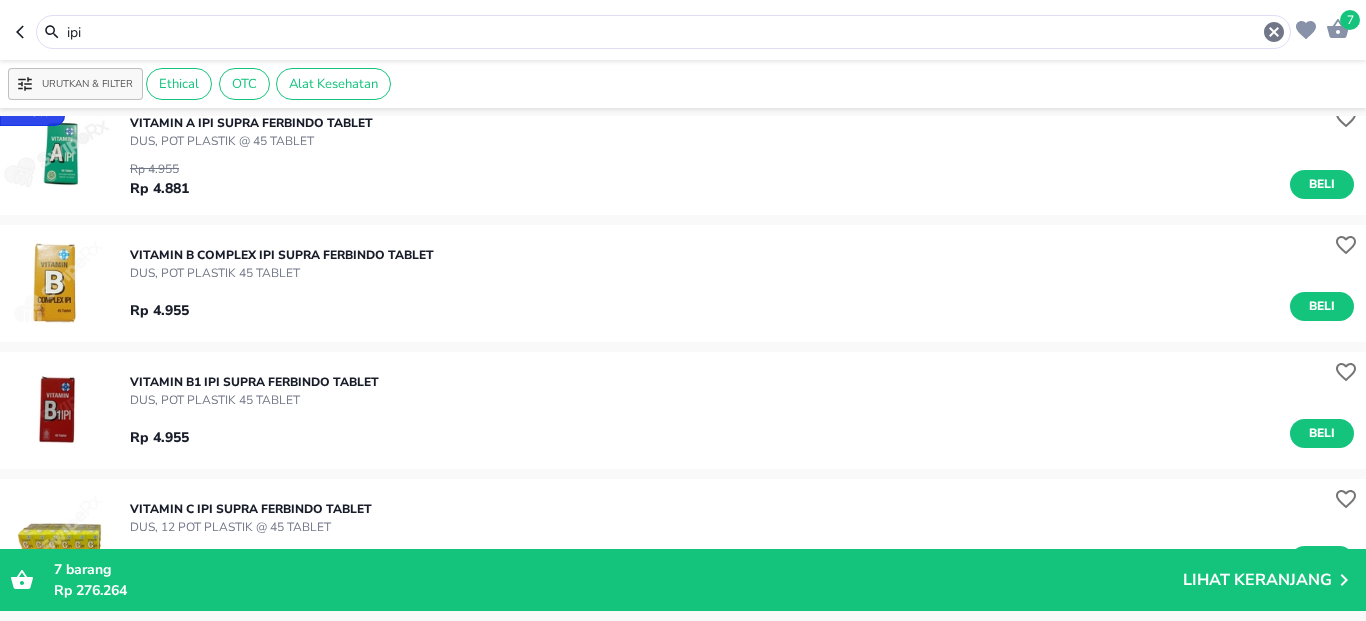 scroll, scrollTop: 5842, scrollLeft: 0, axis: vertical 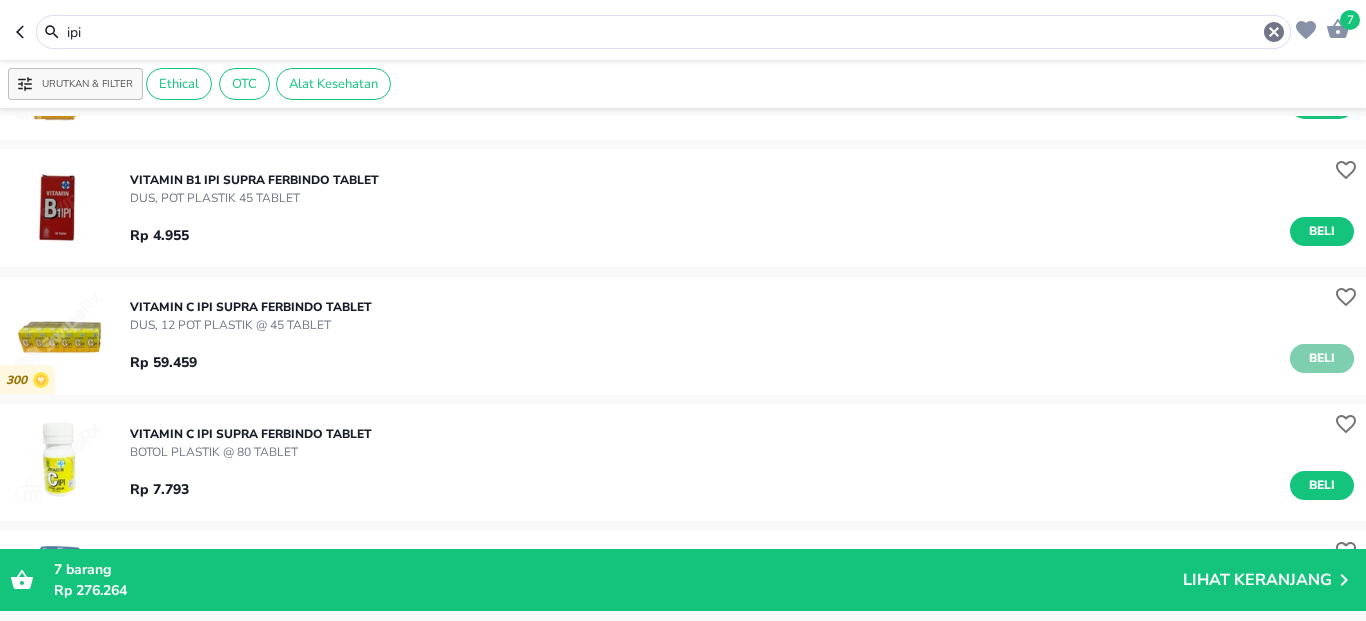 click on "Beli" at bounding box center [1322, 358] 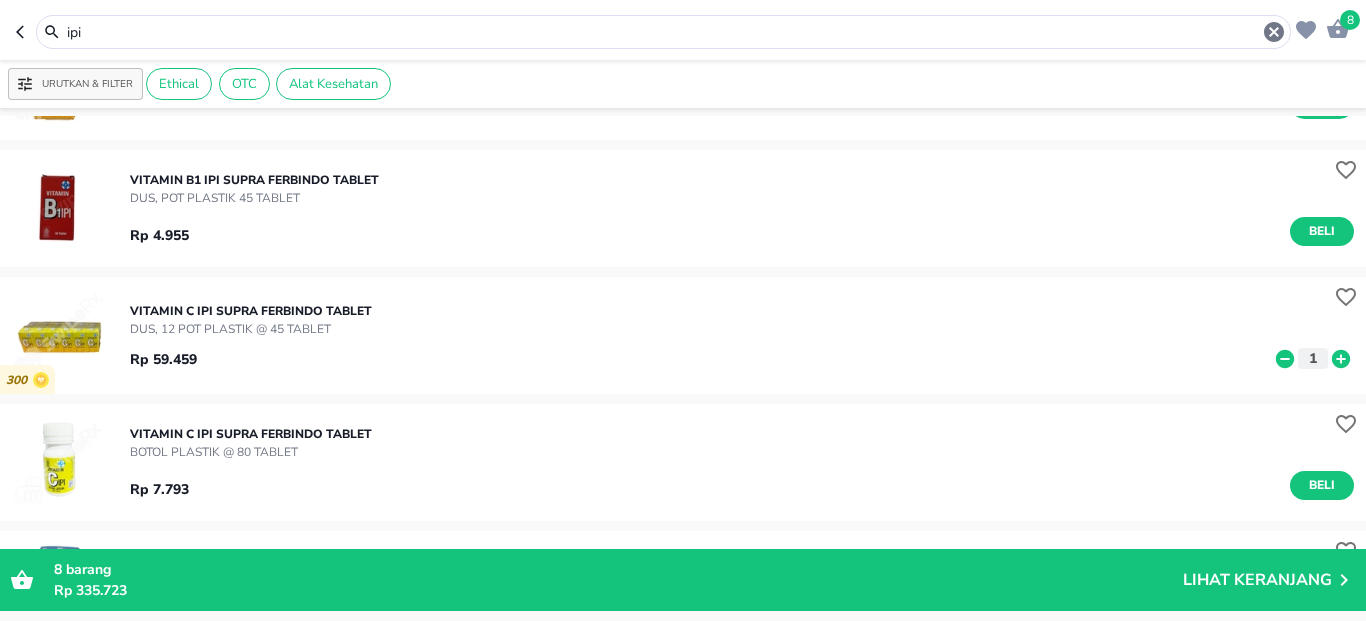 click on "ipi" at bounding box center (663, 32) 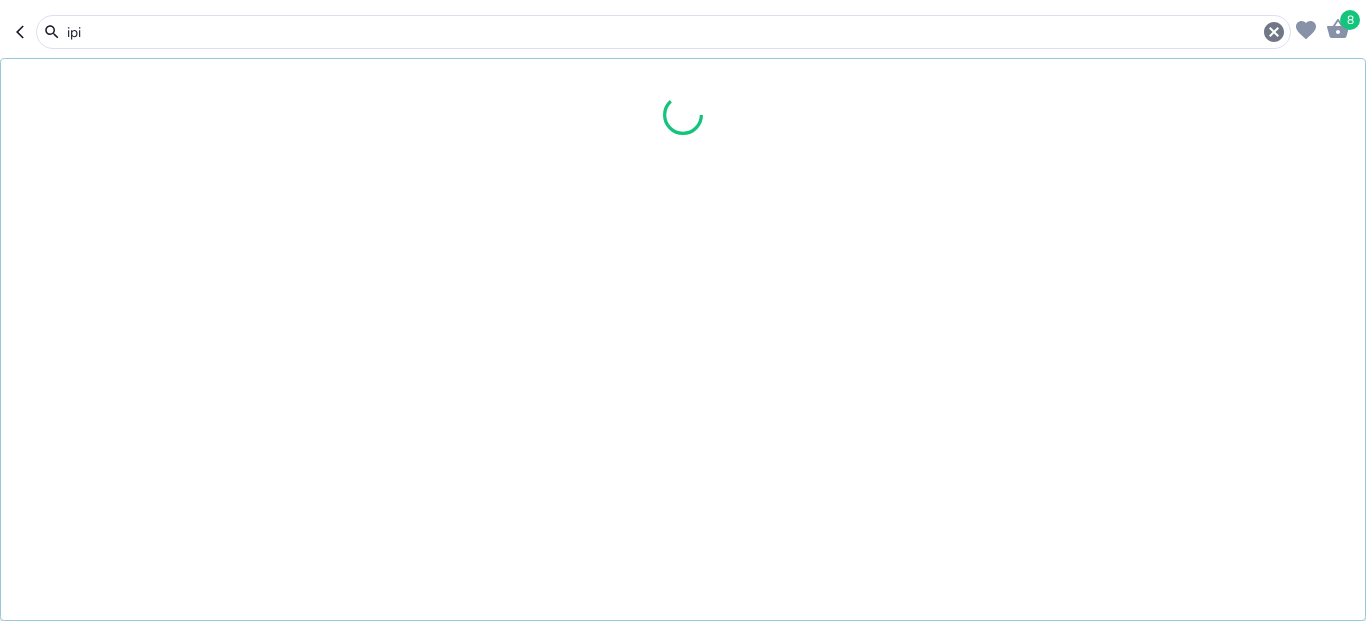 click on "ipi" at bounding box center [663, 32] 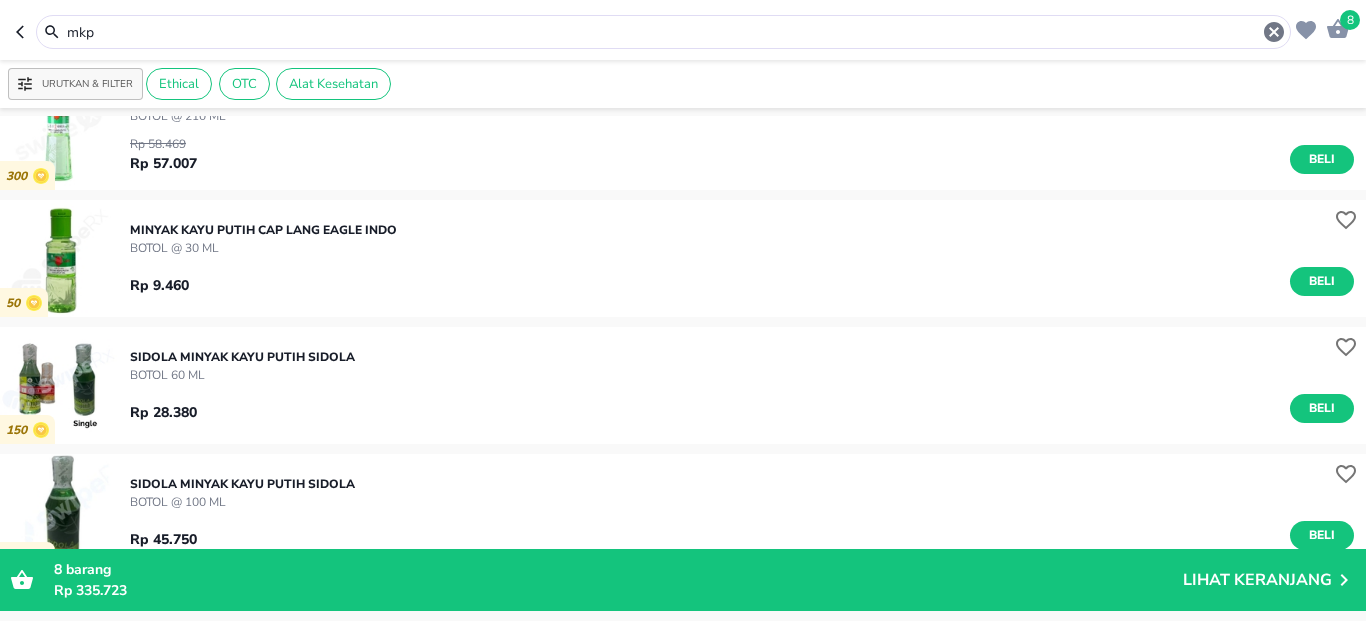 scroll, scrollTop: 965, scrollLeft: 0, axis: vertical 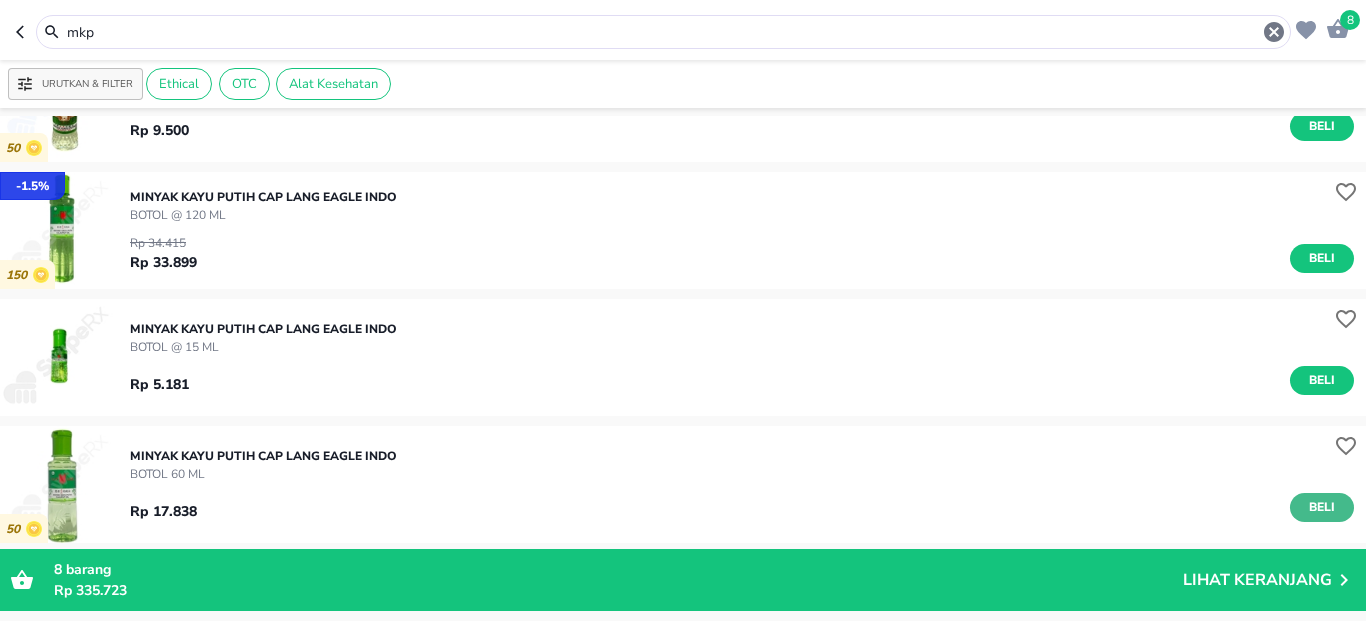 click on "Beli" at bounding box center (1322, 507) 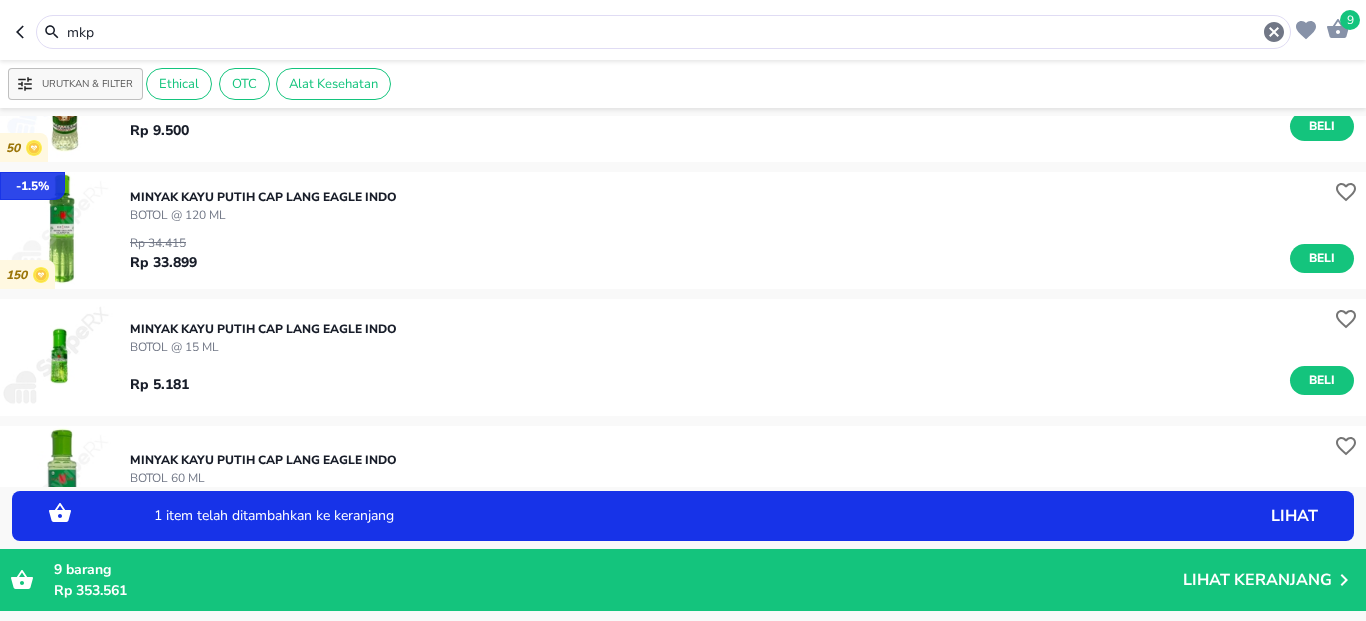 scroll, scrollTop: 1205, scrollLeft: 0, axis: vertical 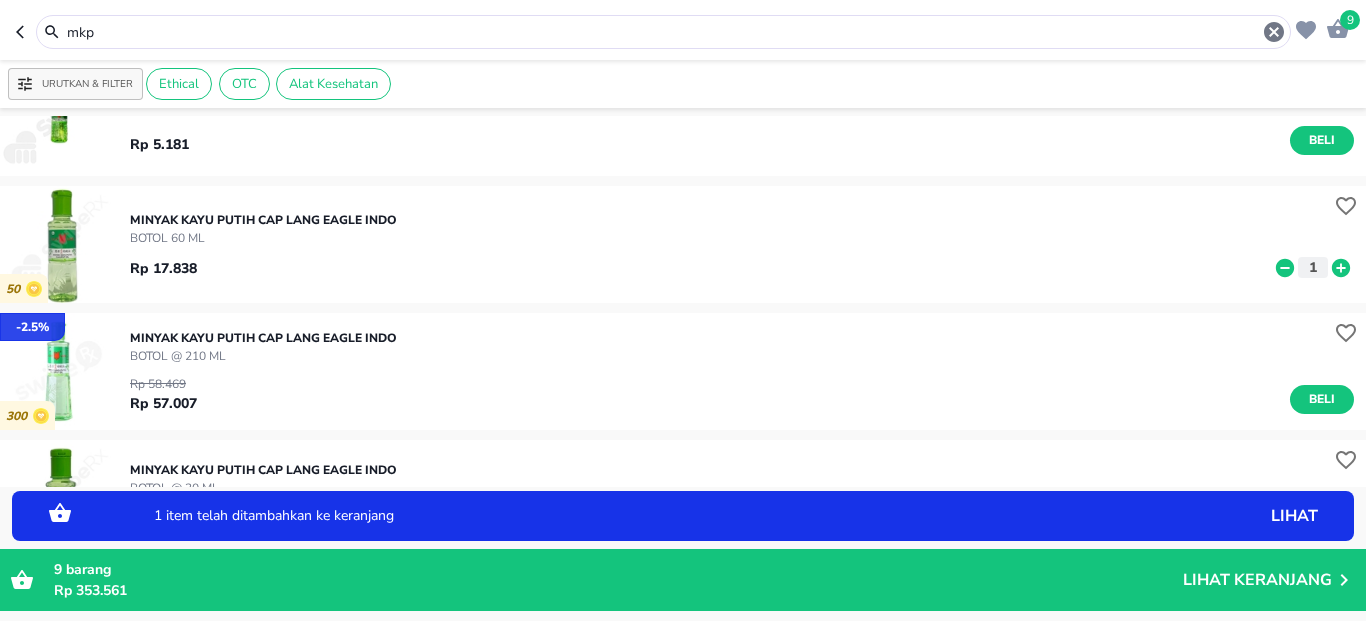 click 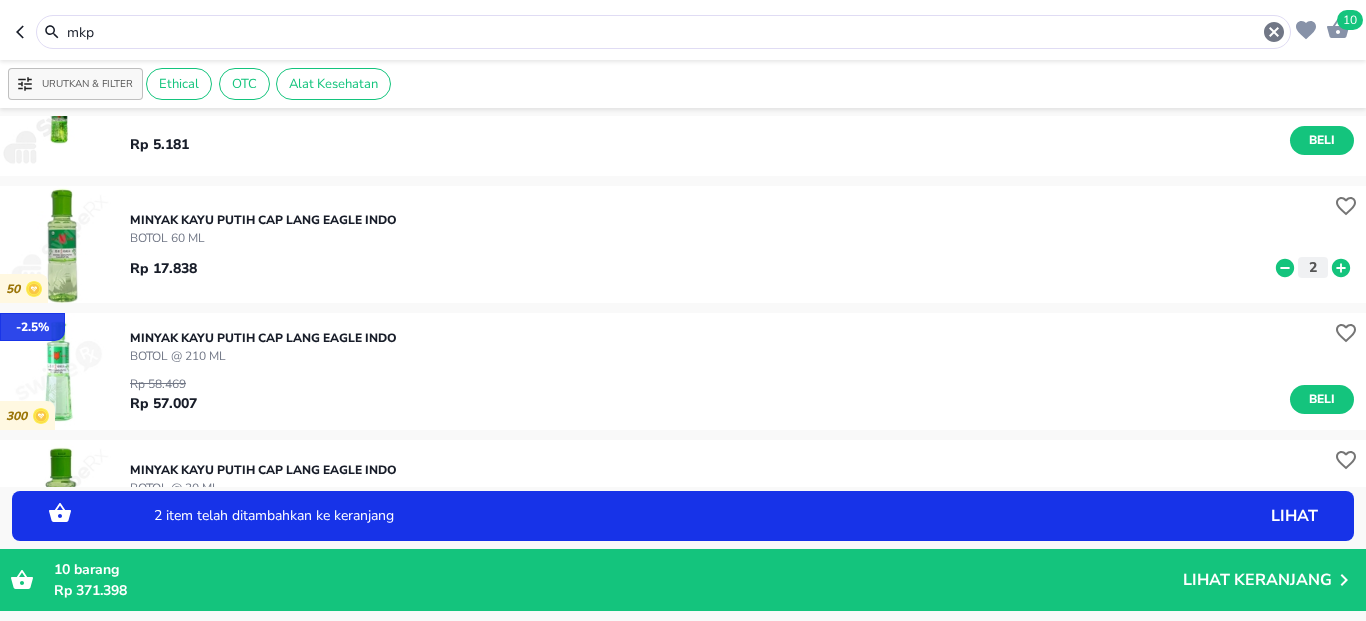 click 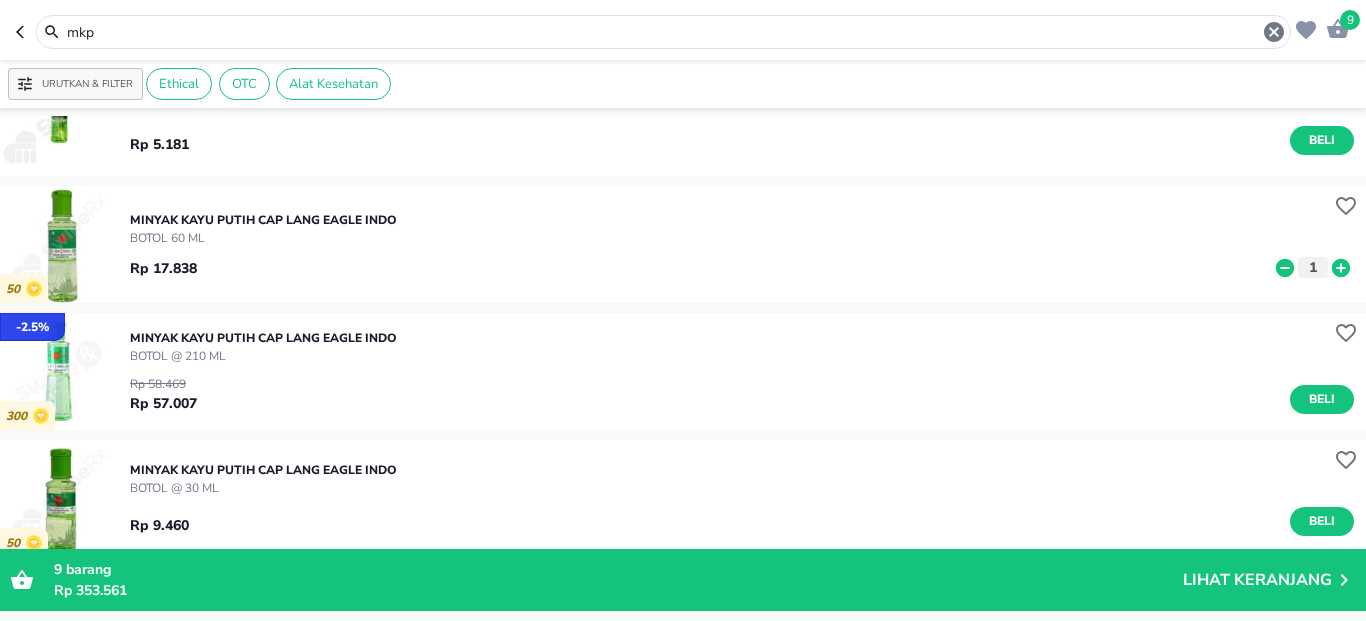 click 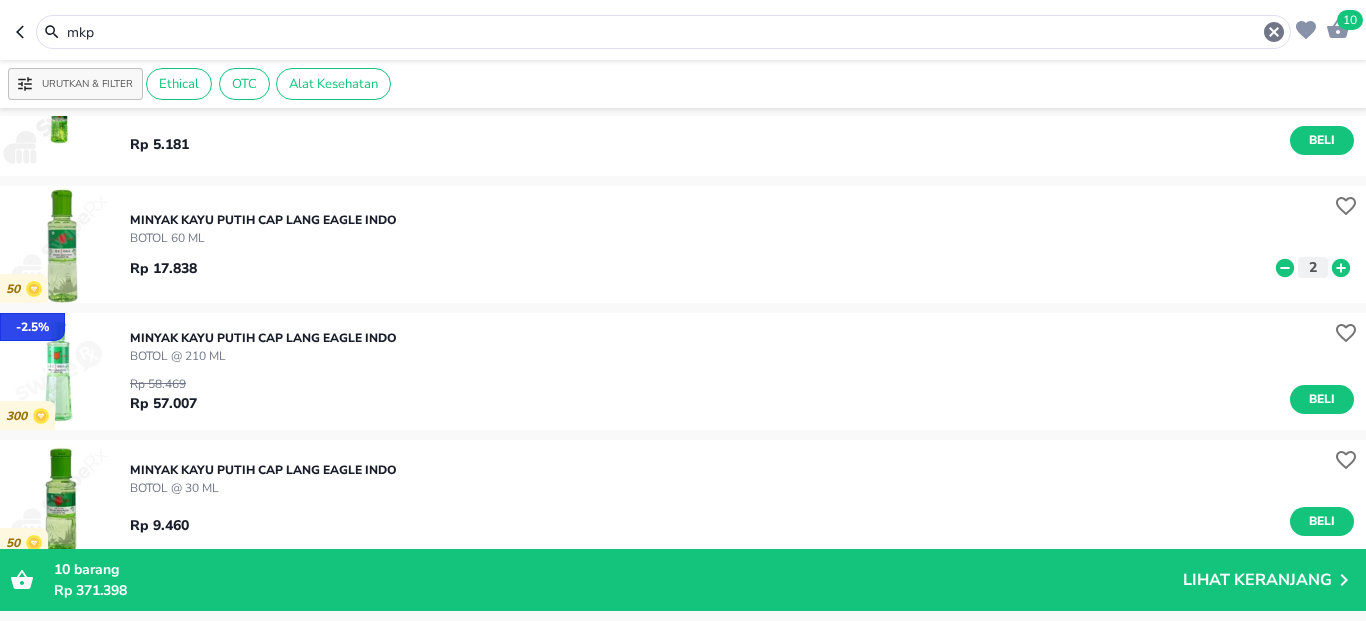 click on "mkp" at bounding box center (663, 32) 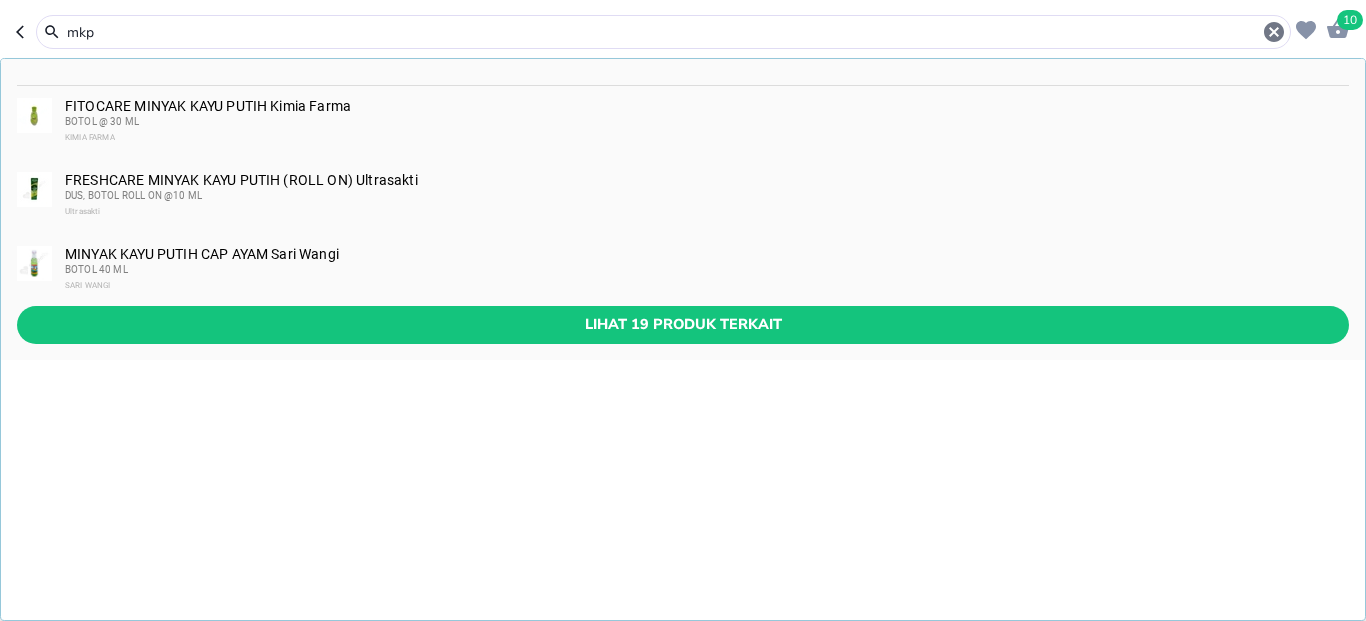 click on "mkp" at bounding box center [663, 32] 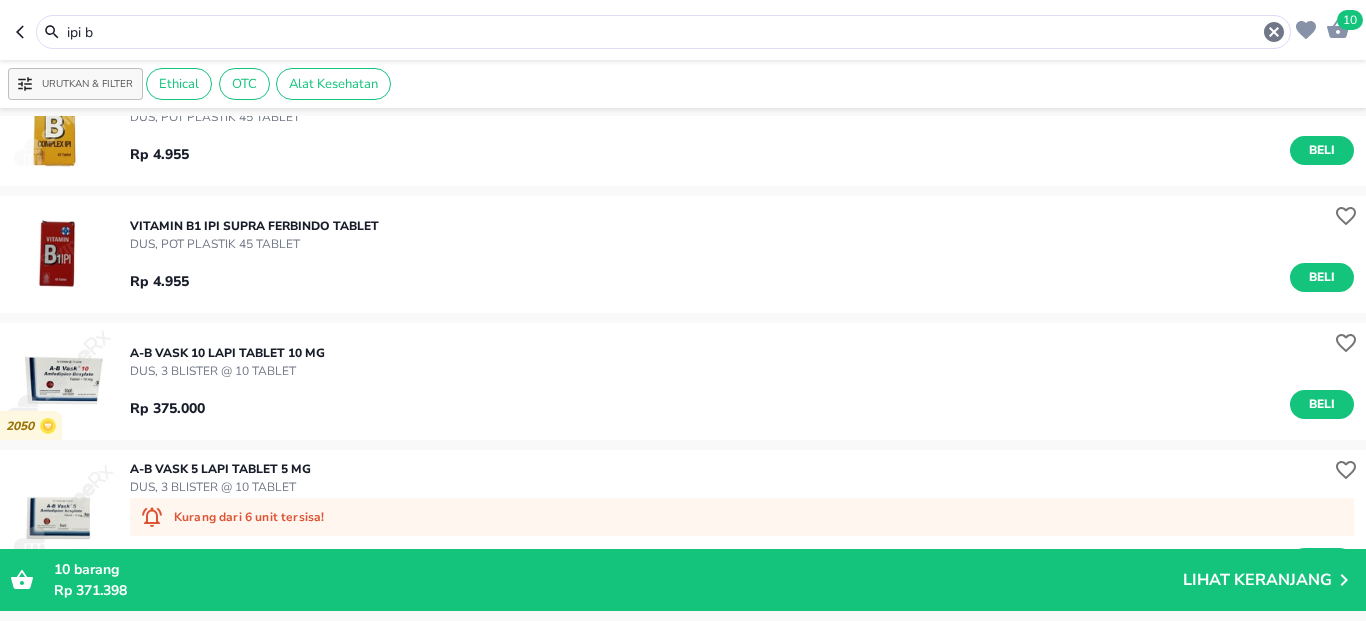 scroll, scrollTop: 0, scrollLeft: 0, axis: both 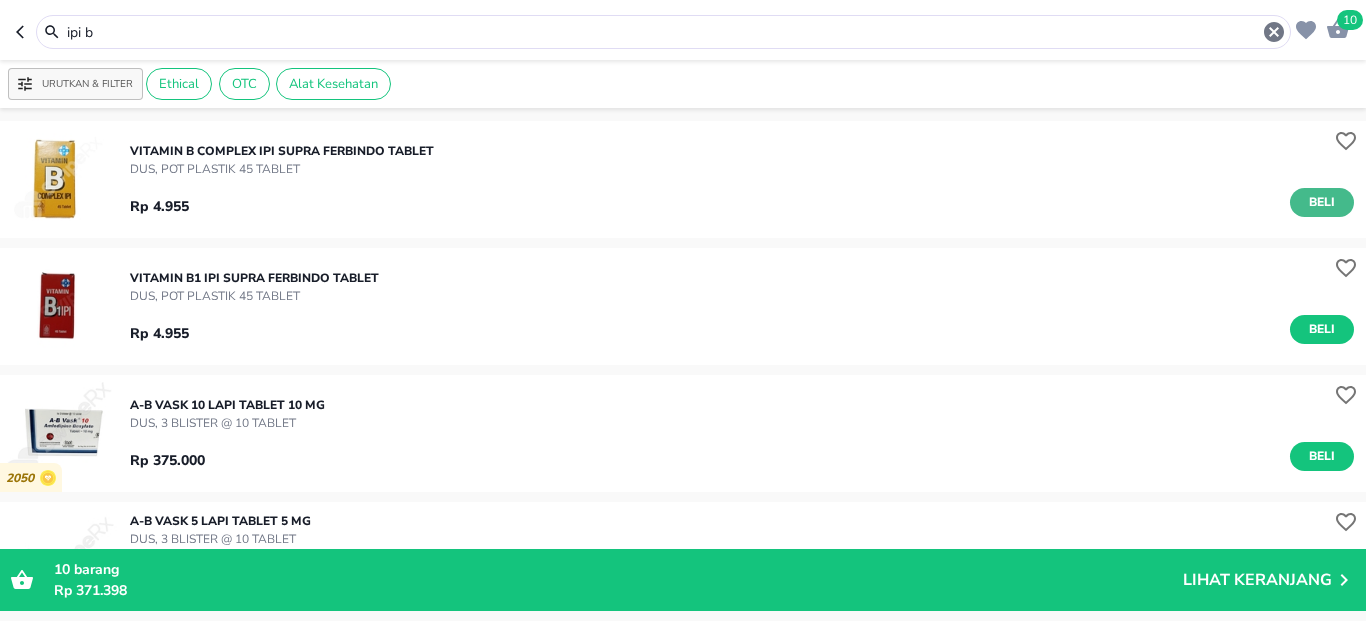 click on "Beli" at bounding box center [1322, 202] 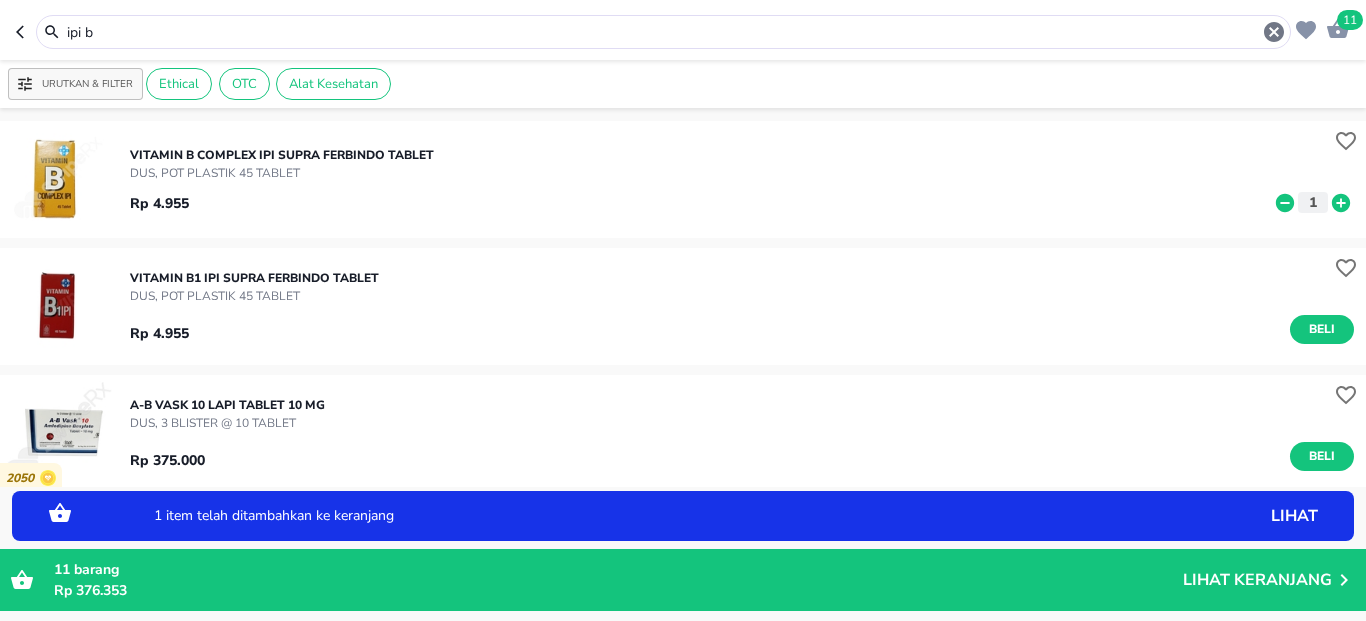 click 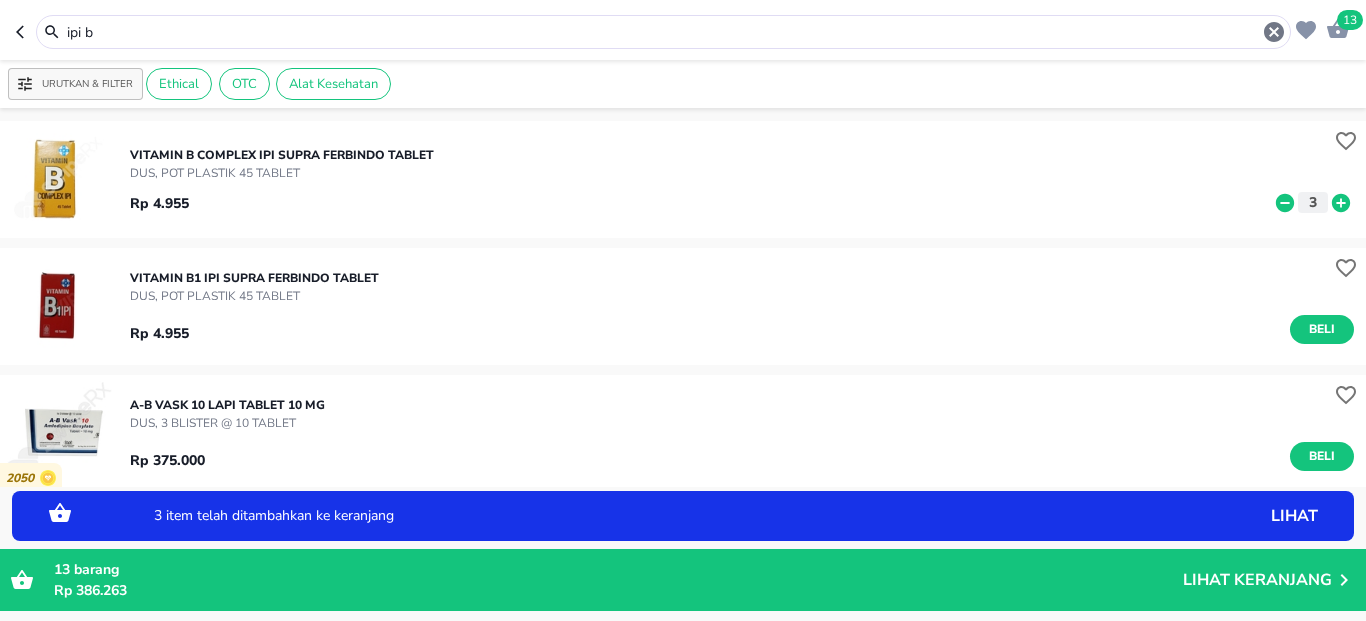 click 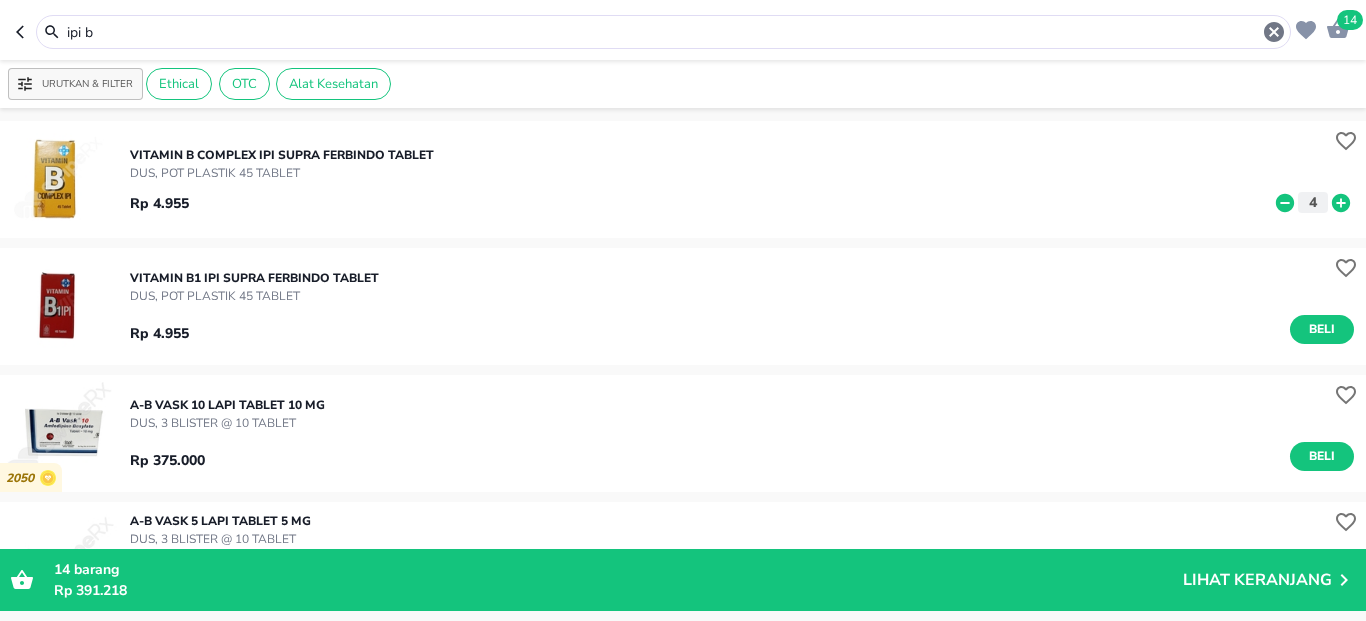 click on "ipi b" at bounding box center (663, 32) 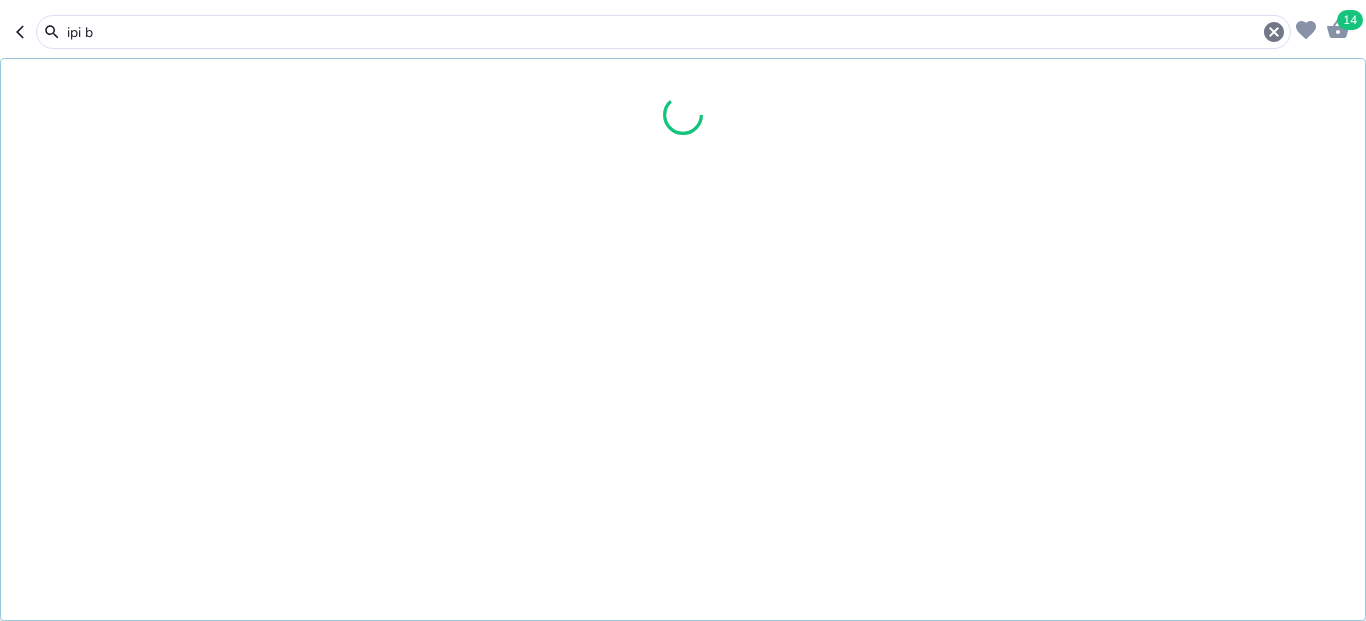 click on "ipi b" at bounding box center (663, 32) 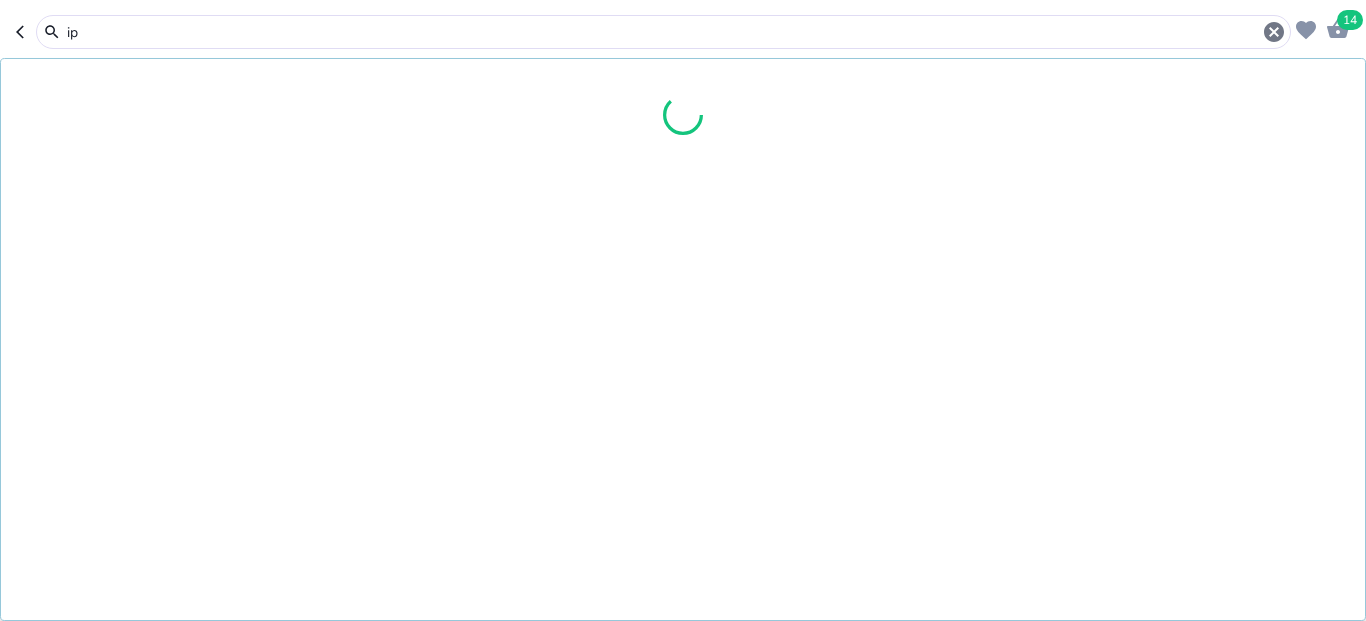 type on "i" 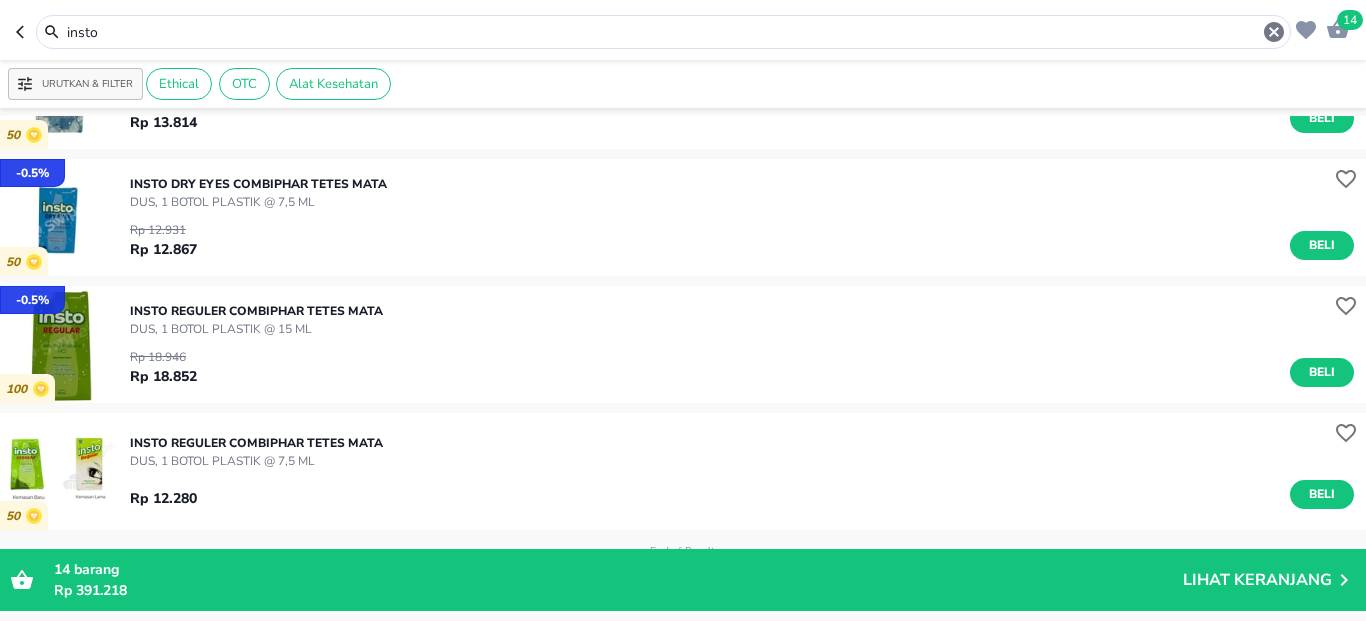 scroll, scrollTop: 0, scrollLeft: 0, axis: both 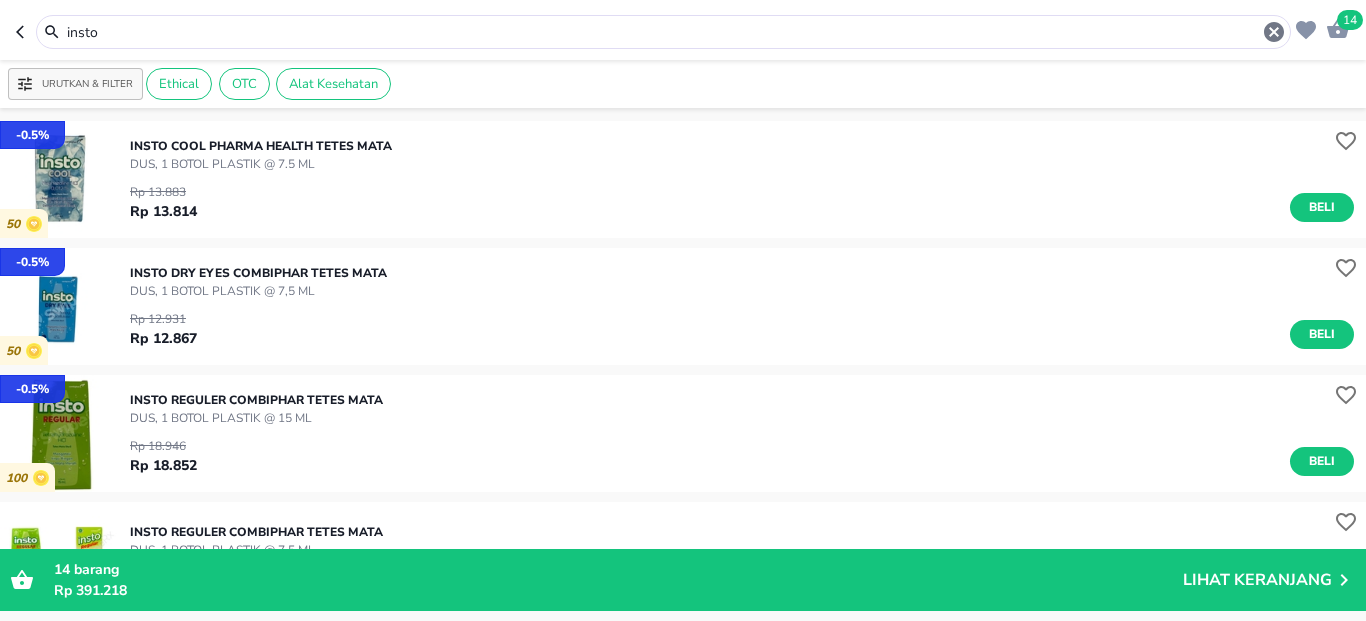 drag, startPoint x: 124, startPoint y: 56, endPoint x: 106, endPoint y: 41, distance: 23.43075 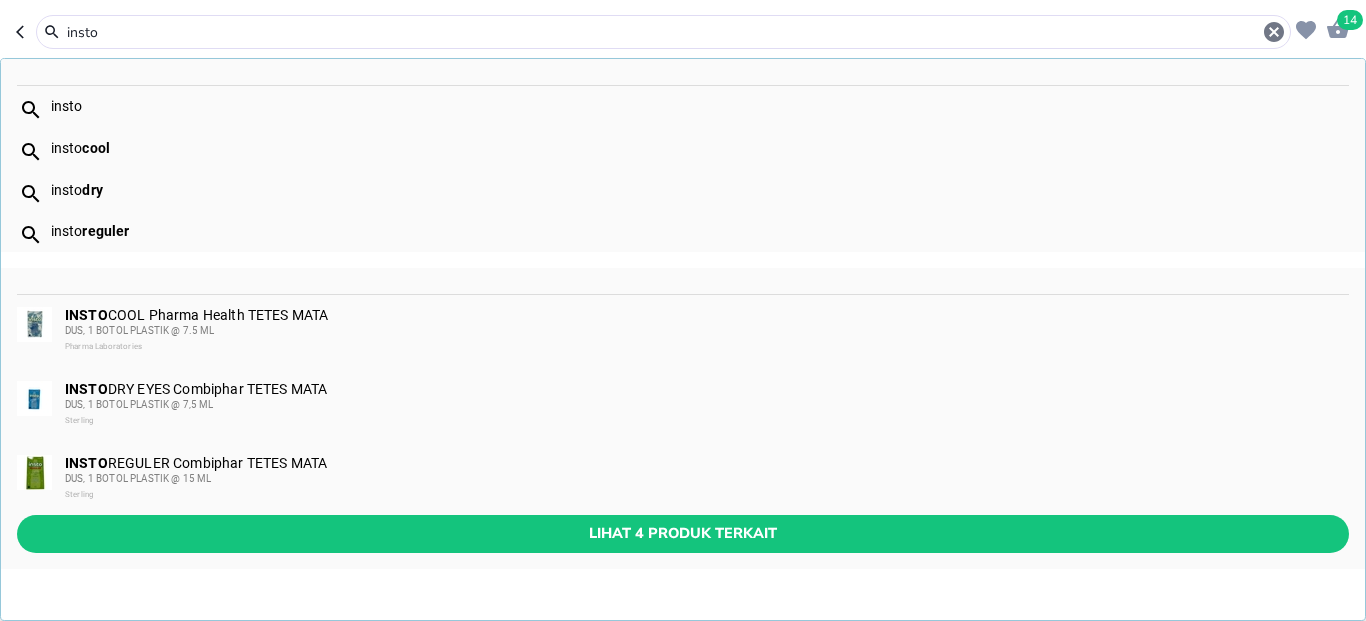 paste on "HUFAGRIPP BP BERDAHAK SYR 60ML" 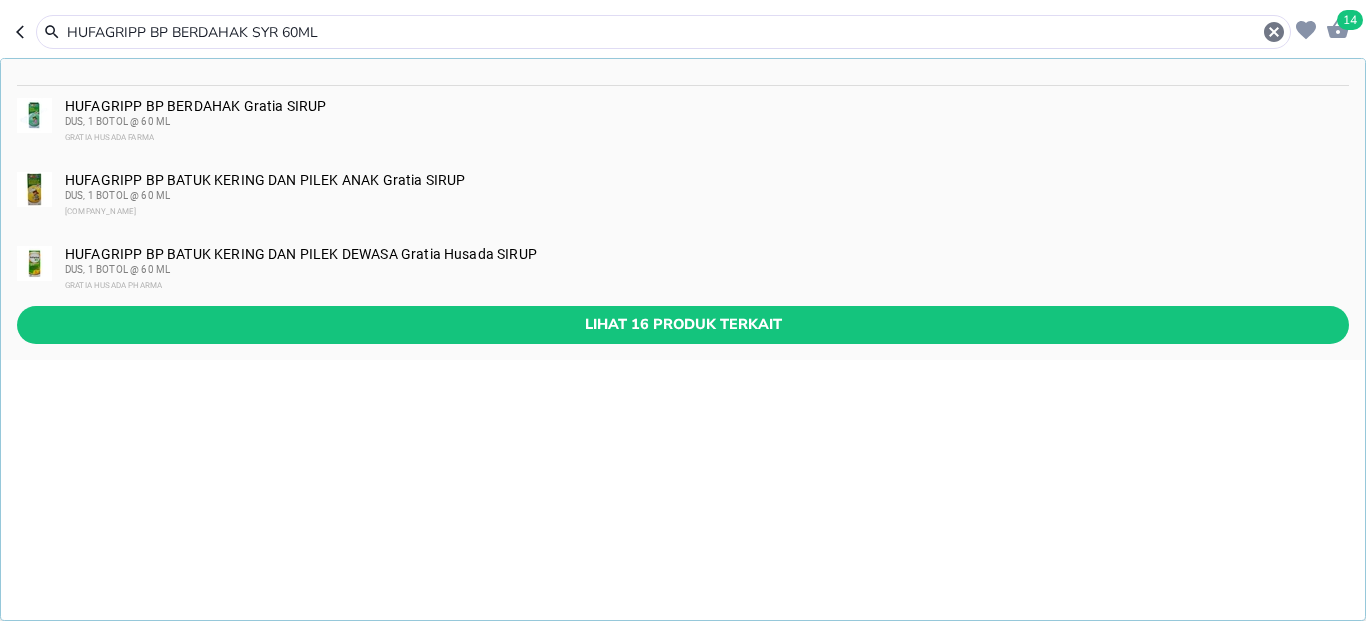 drag, startPoint x: 247, startPoint y: 32, endPoint x: 404, endPoint y: 42, distance: 157.31815 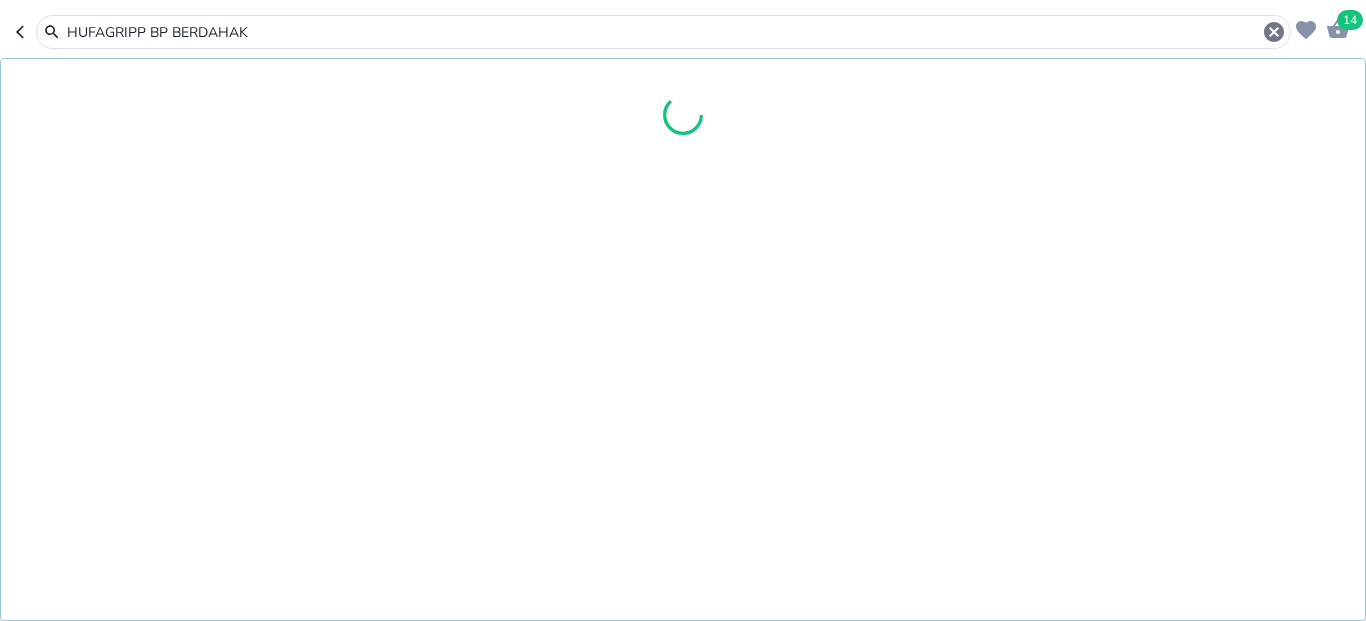 type on "HUFAGRIPP BP BERDAHAK" 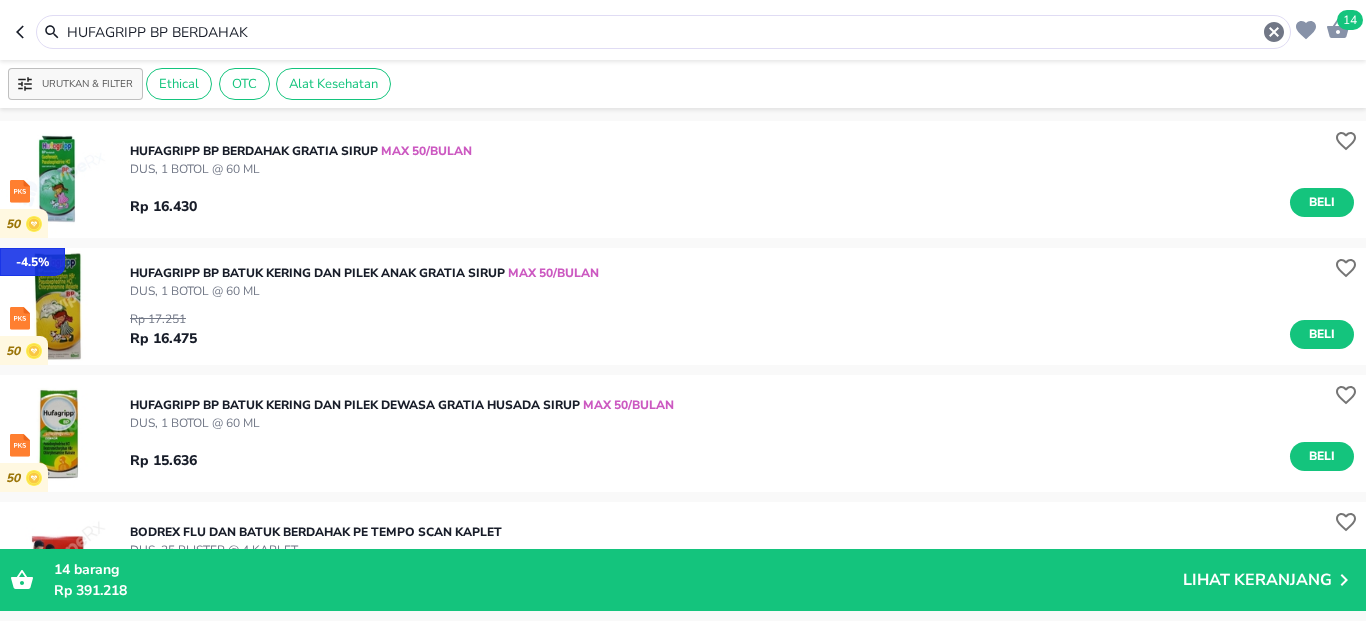 click at bounding box center (58, 179) 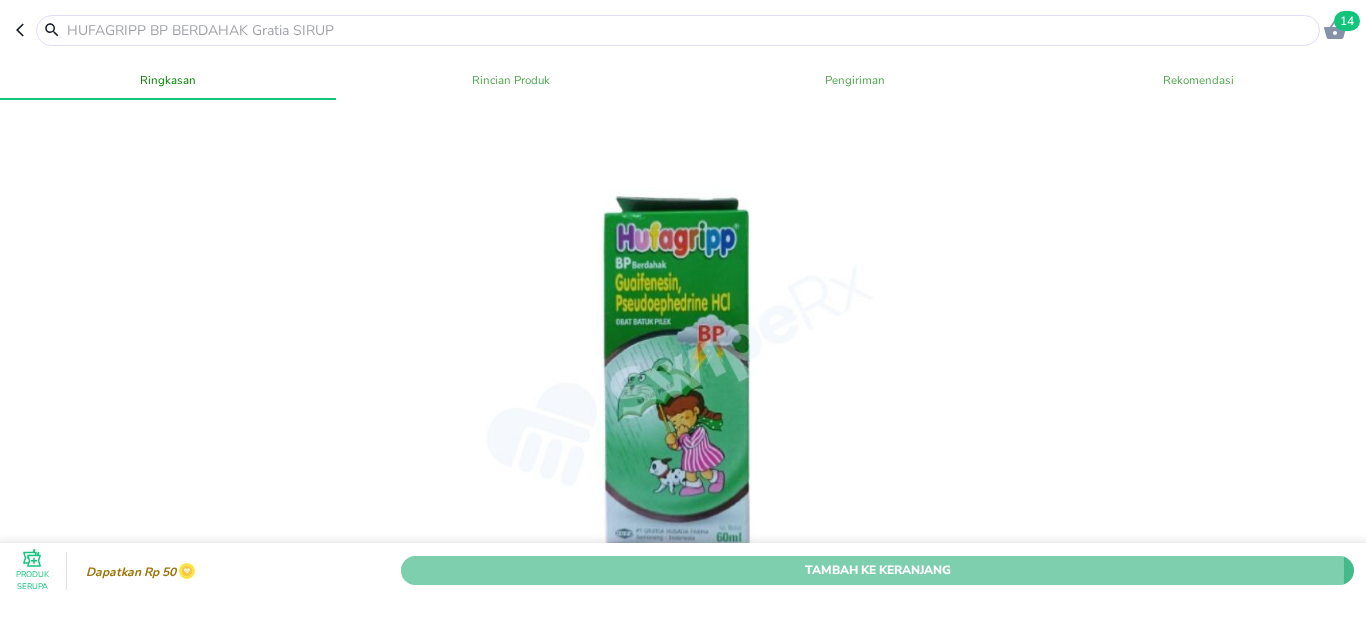 click on "Tambah Ke Keranjang" at bounding box center (877, 570) 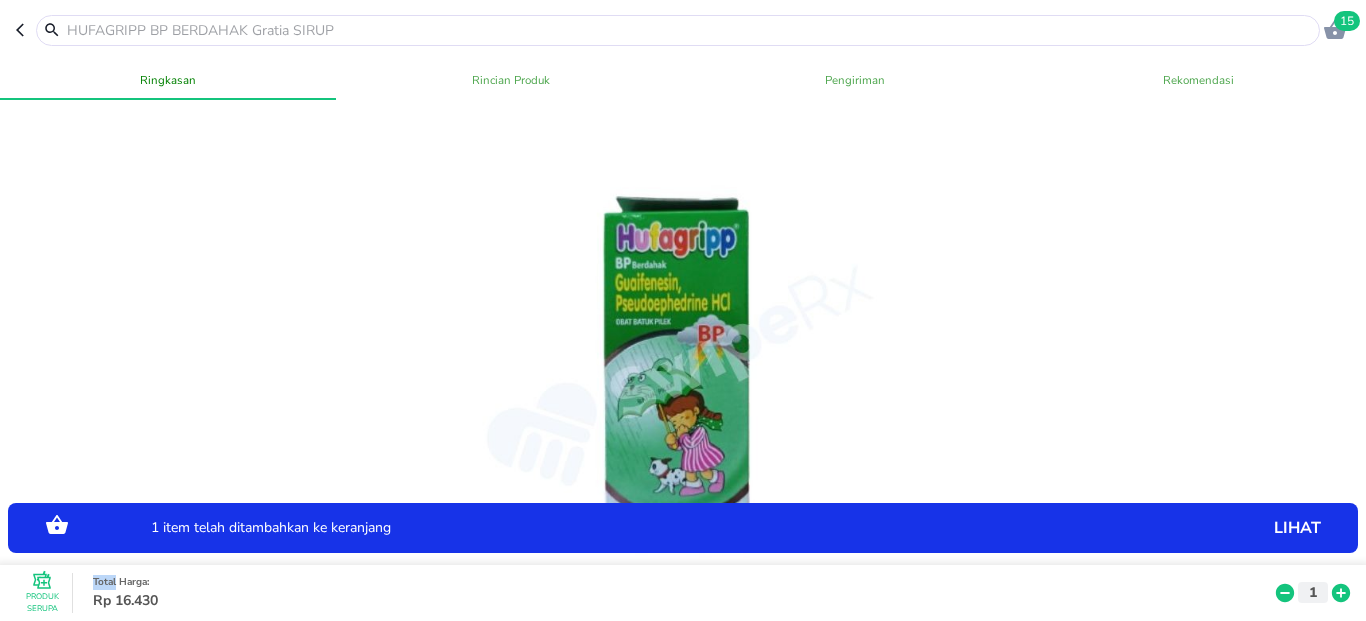 click on "Produk Serupa Total Harga : Rp 16.430 1" at bounding box center [688, 593] 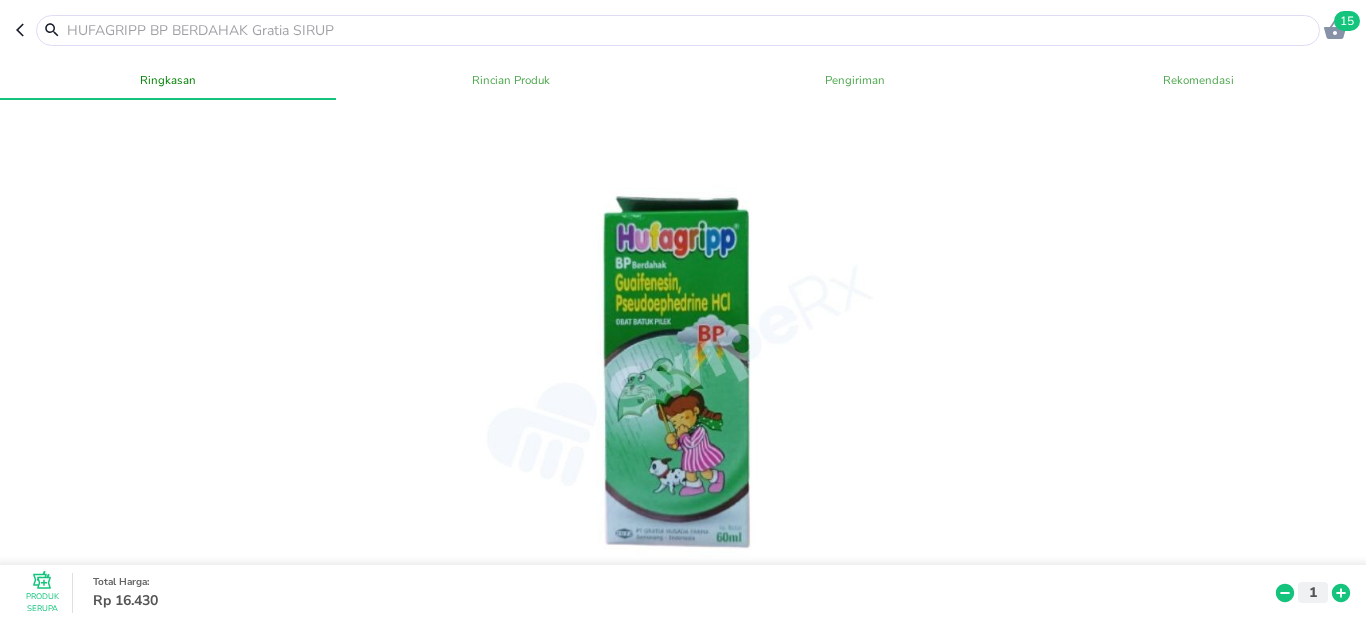 click on "15" at bounding box center [683, 30] 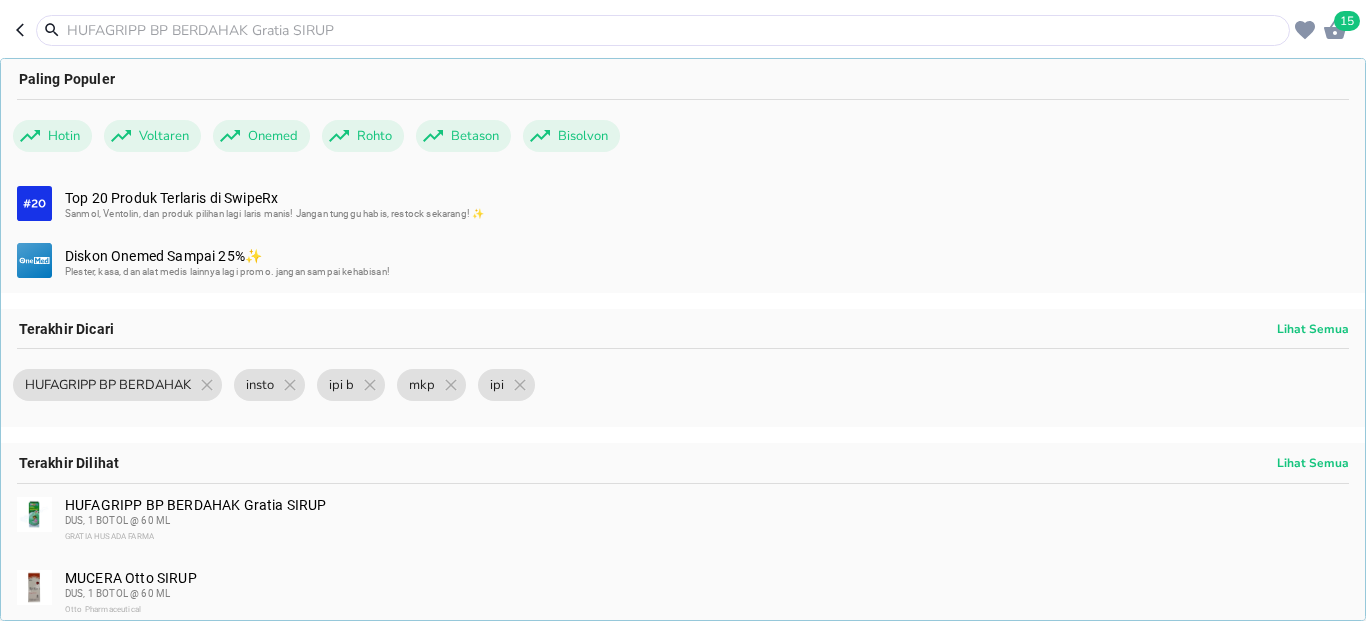 paste on "INTERLAC 0.3G SACH 30S" 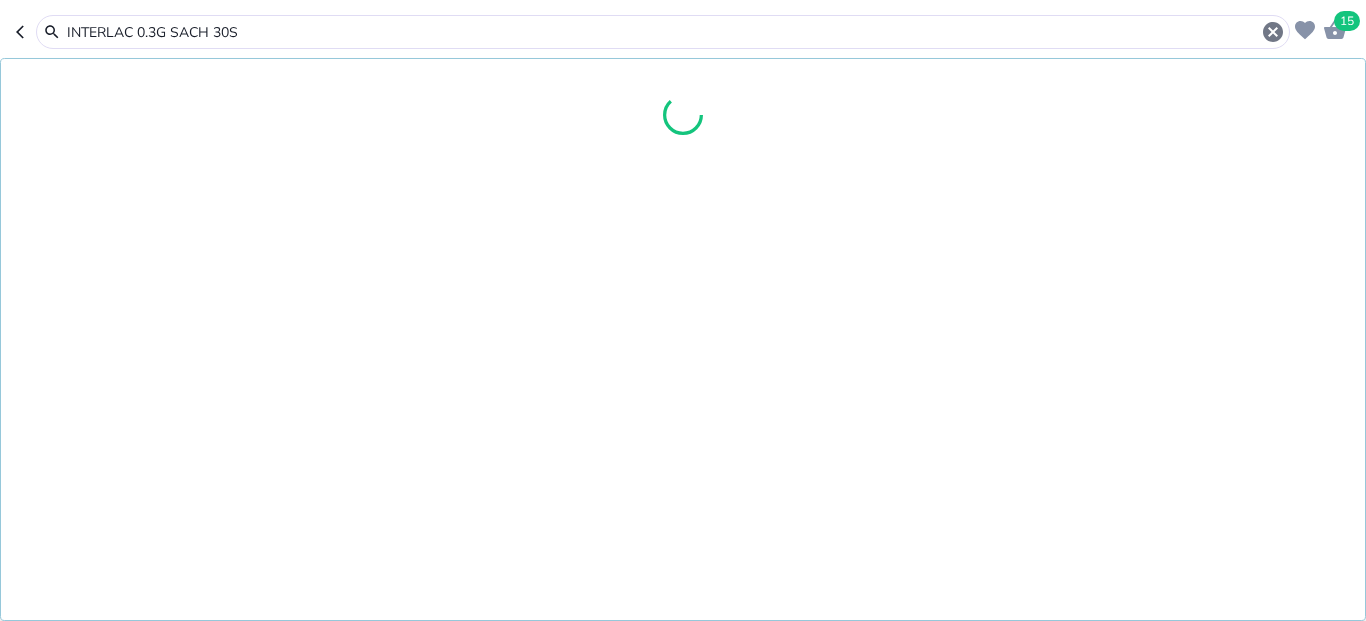 type on "INTERLAC 0.3G SACH 30S" 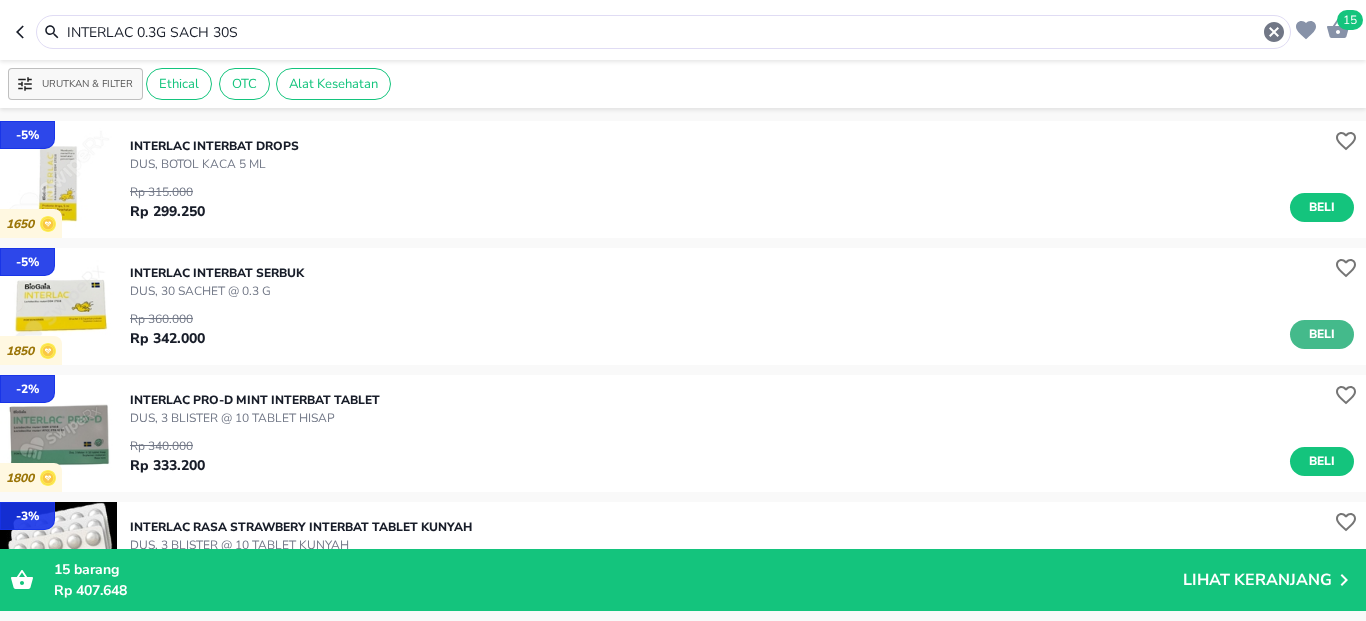 click on "Beli" at bounding box center [1322, 334] 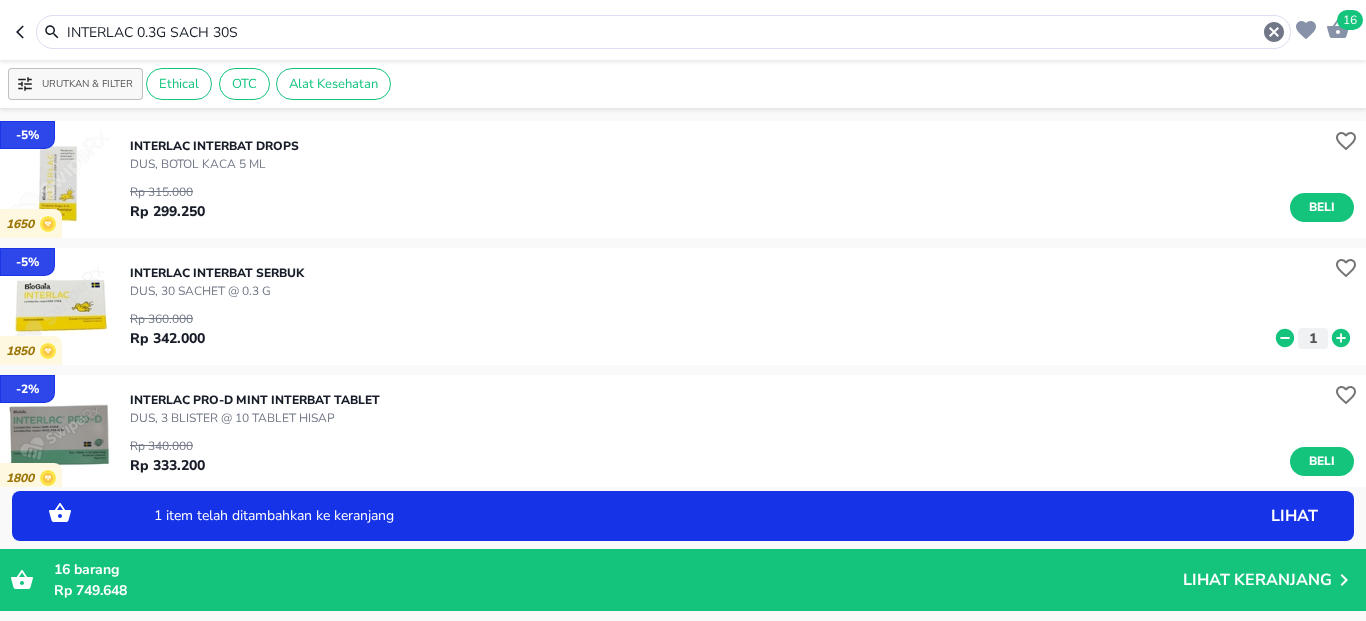 click on "16 INTERLAC 0.3G SACH 30S" at bounding box center [683, 30] 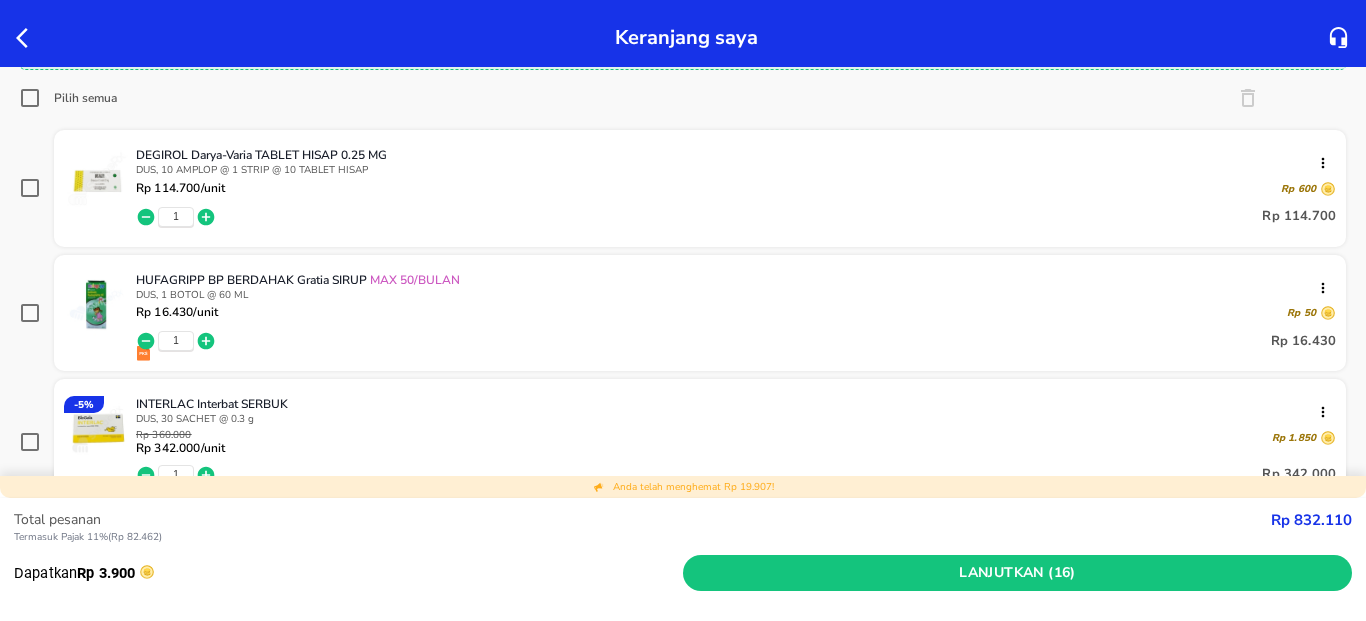 scroll, scrollTop: 240, scrollLeft: 0, axis: vertical 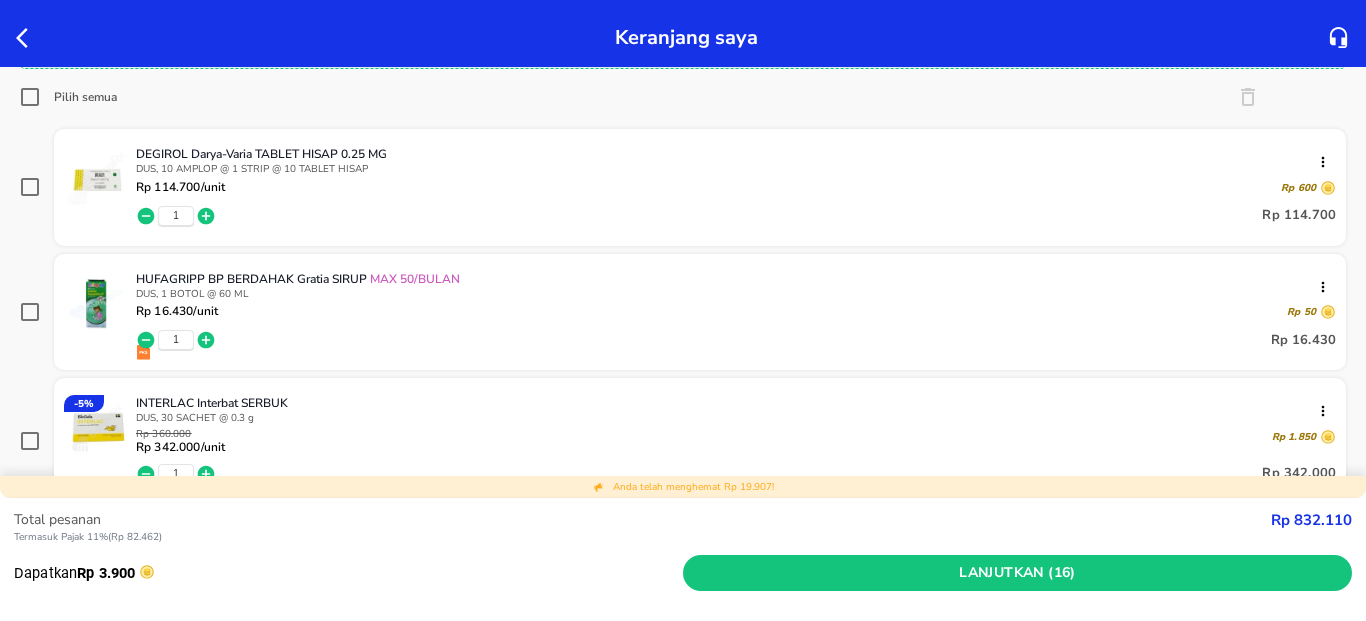 click 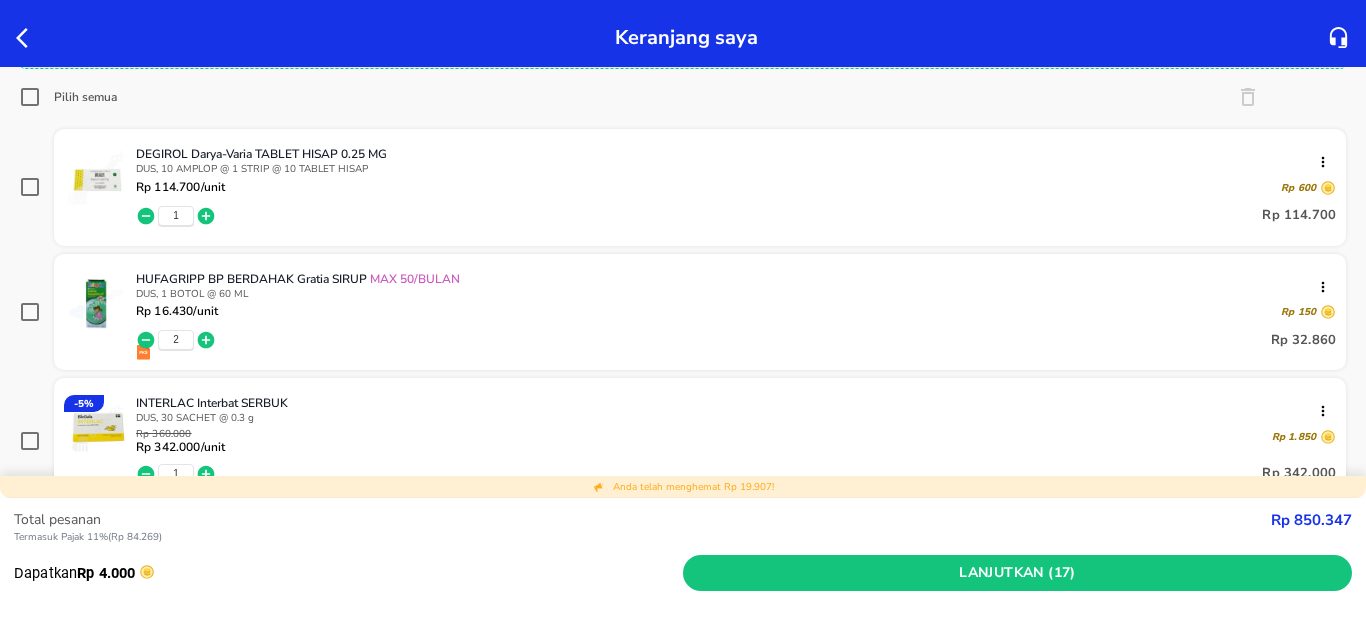 click 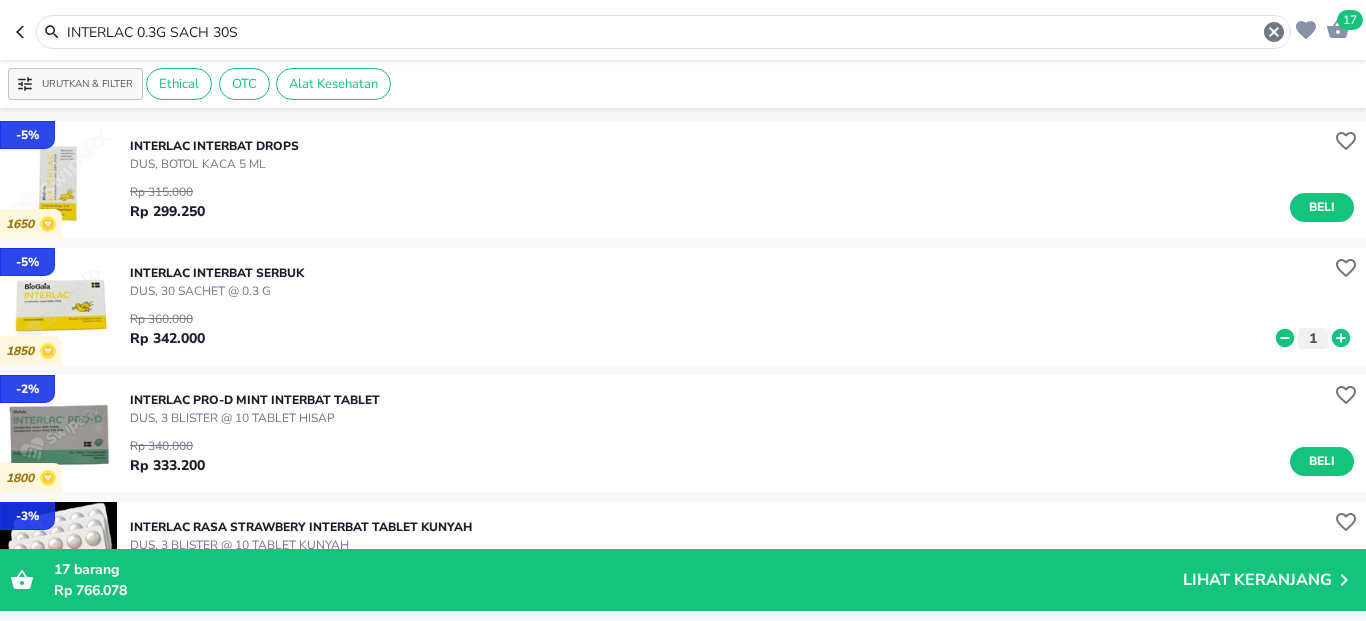 click on "INTERLAC 0.3G SACH 30S" at bounding box center [663, 32] 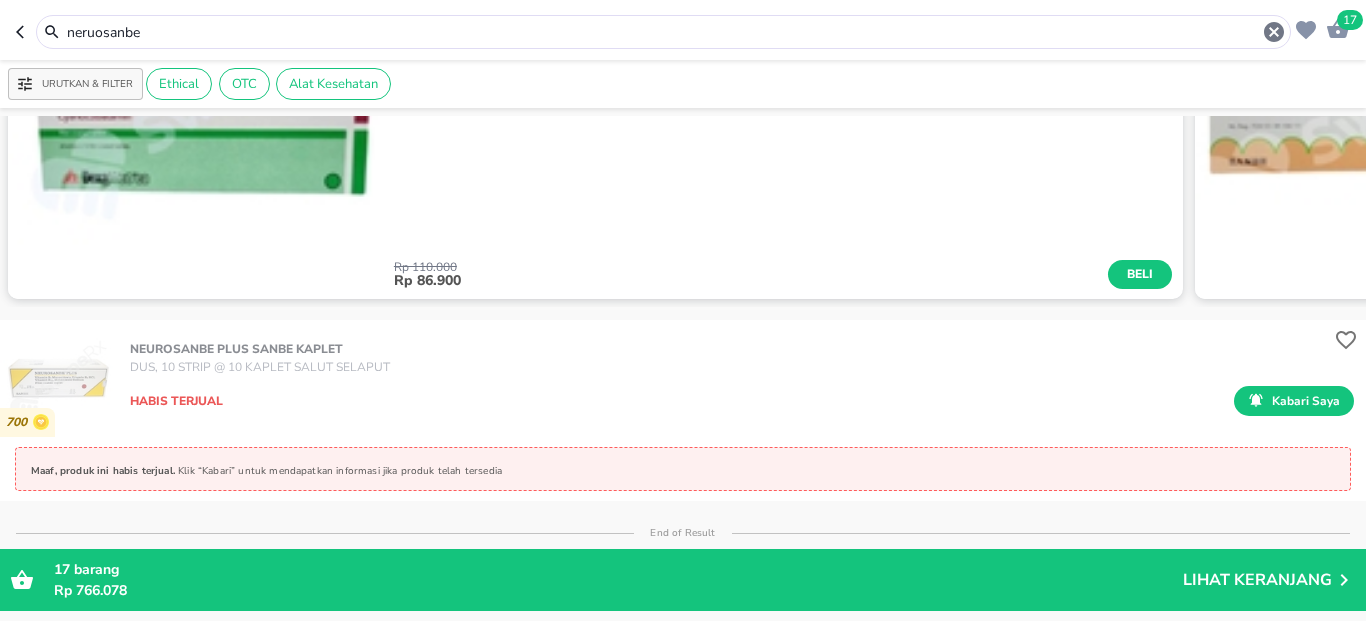 scroll, scrollTop: 720, scrollLeft: 0, axis: vertical 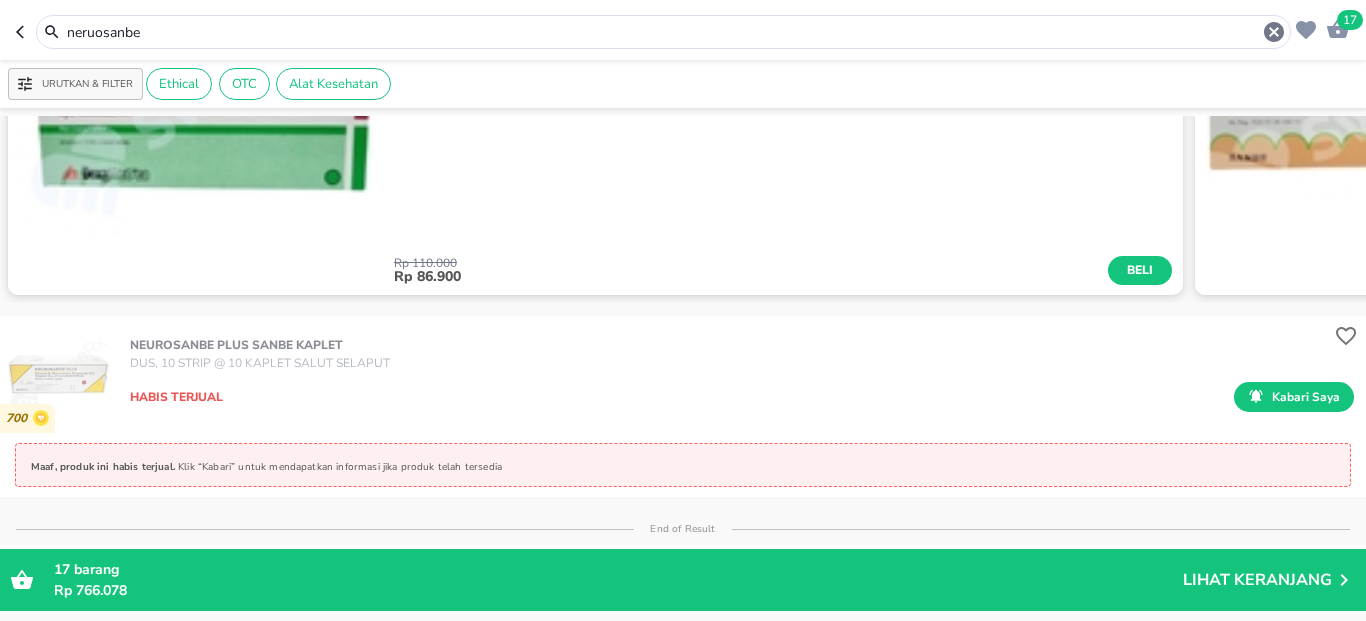 click on "neruosanbe" at bounding box center [663, 32] 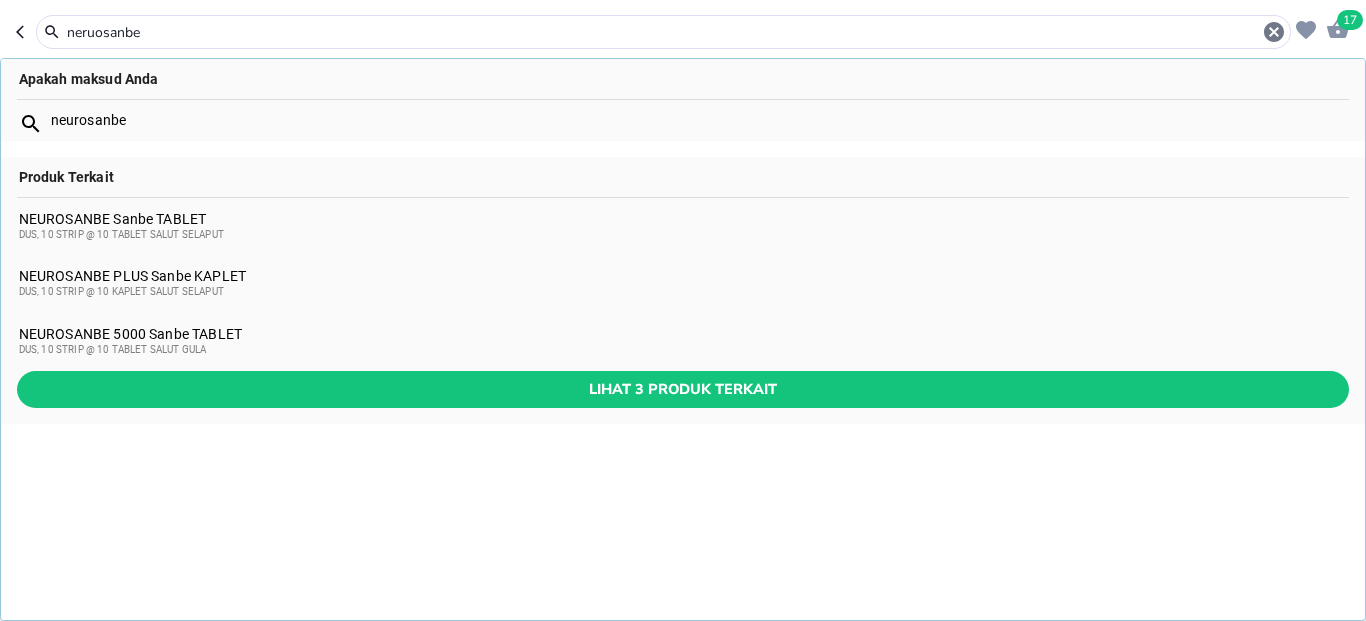 click on "neruosanbe" at bounding box center [663, 32] 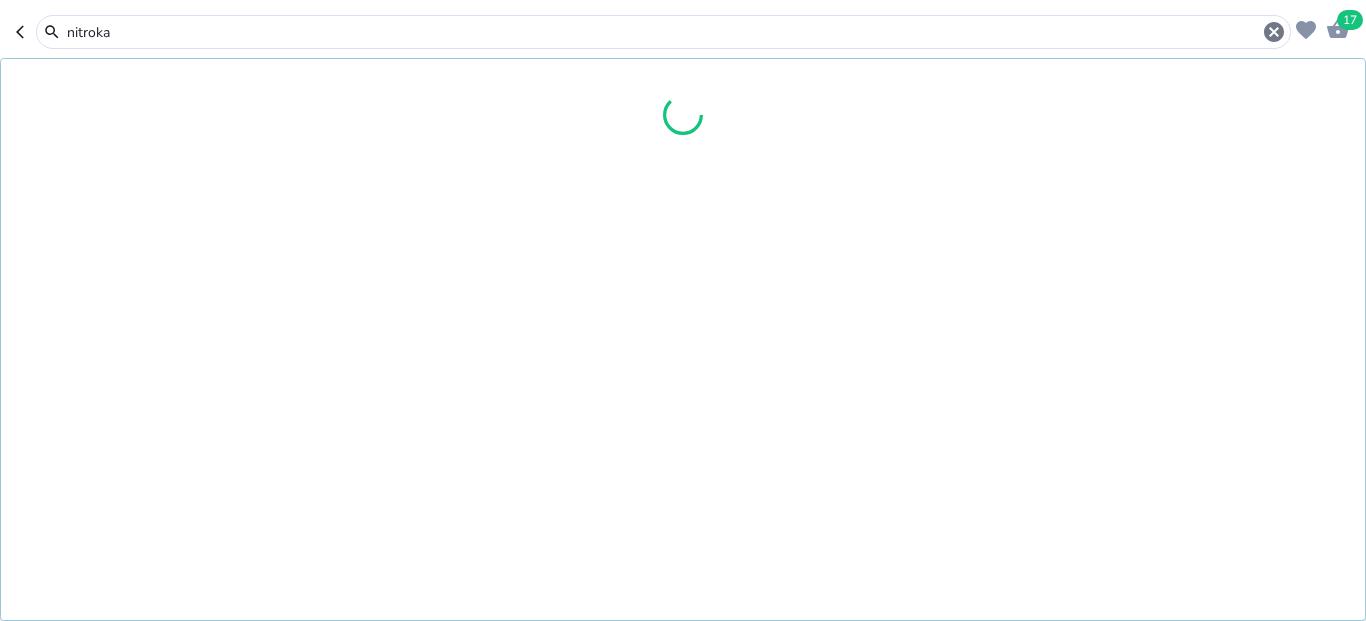 type on "nitroka" 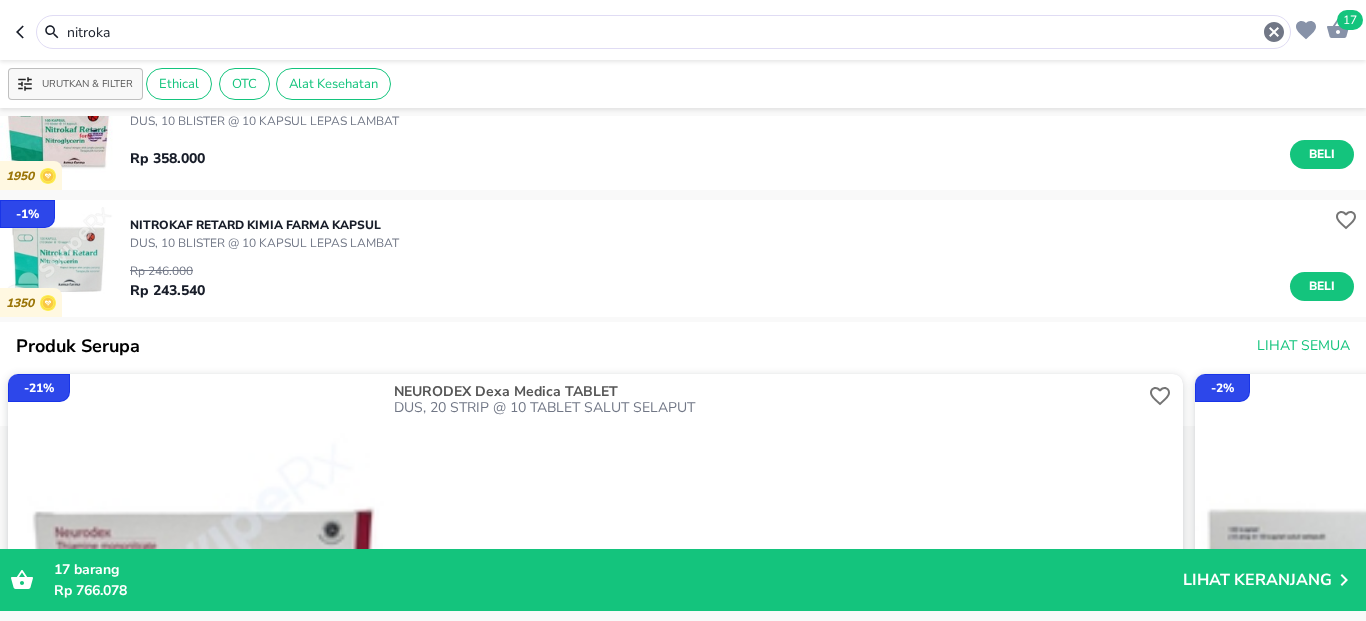scroll, scrollTop: 0, scrollLeft: 0, axis: both 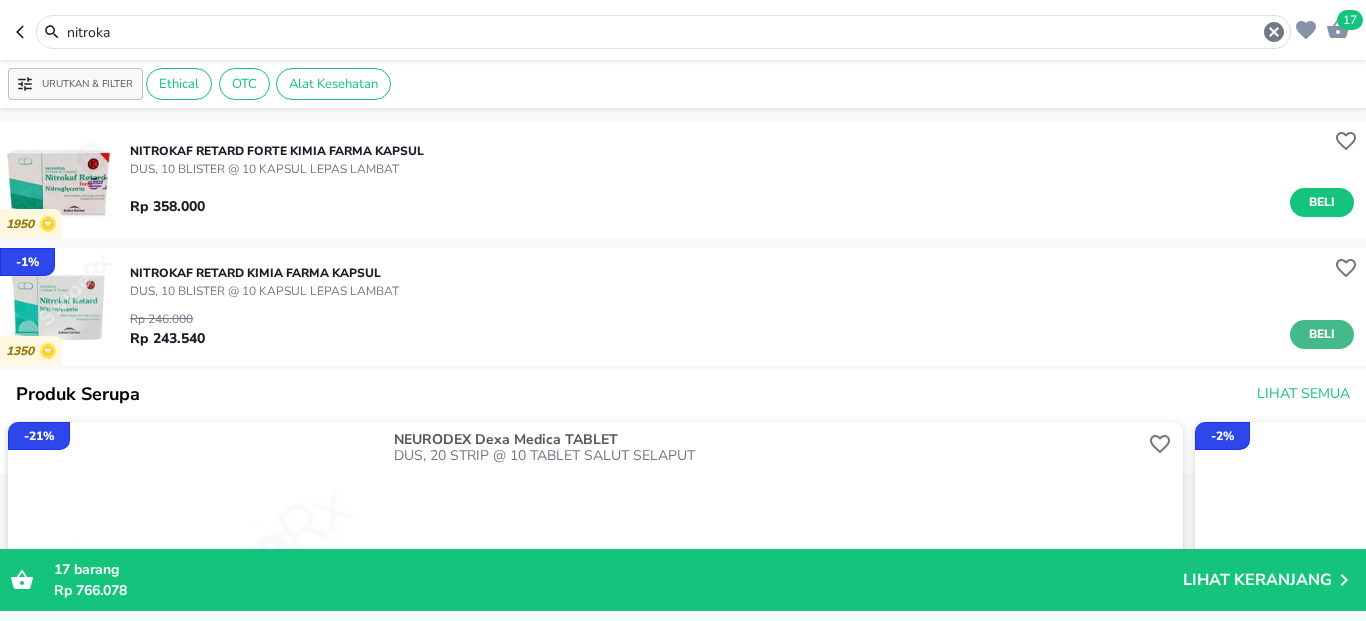click on "Beli" at bounding box center (1322, 334) 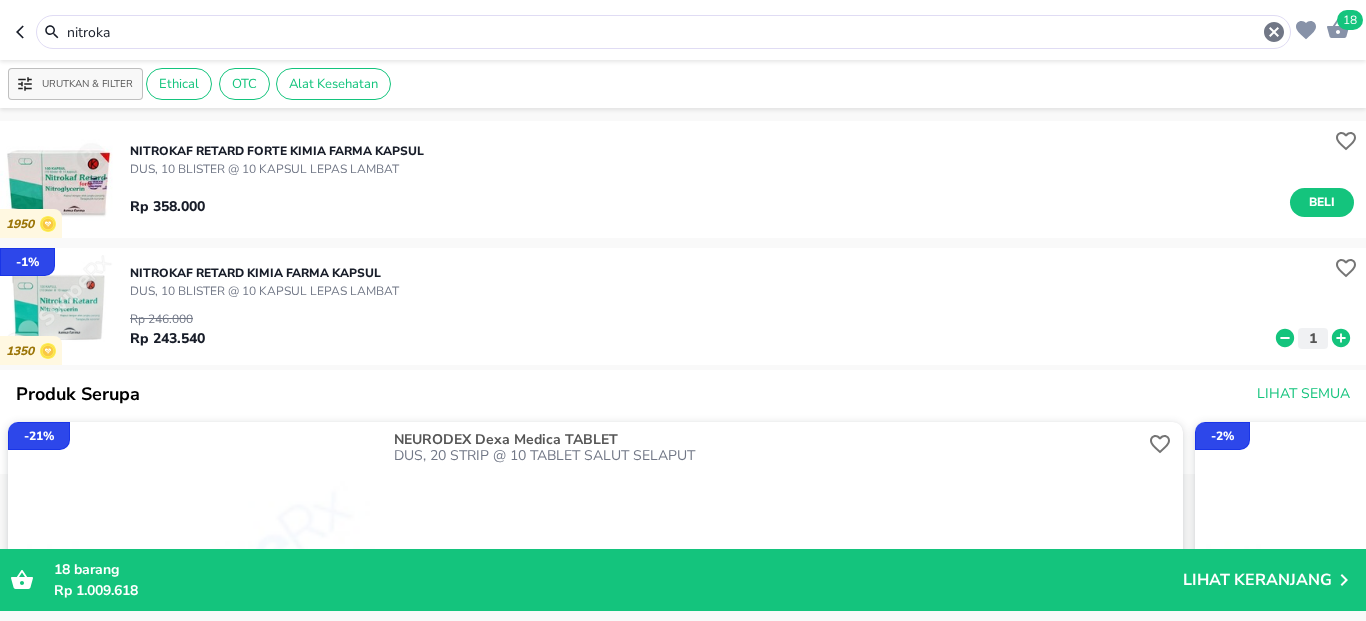 click on "nitroka" at bounding box center [663, 32] 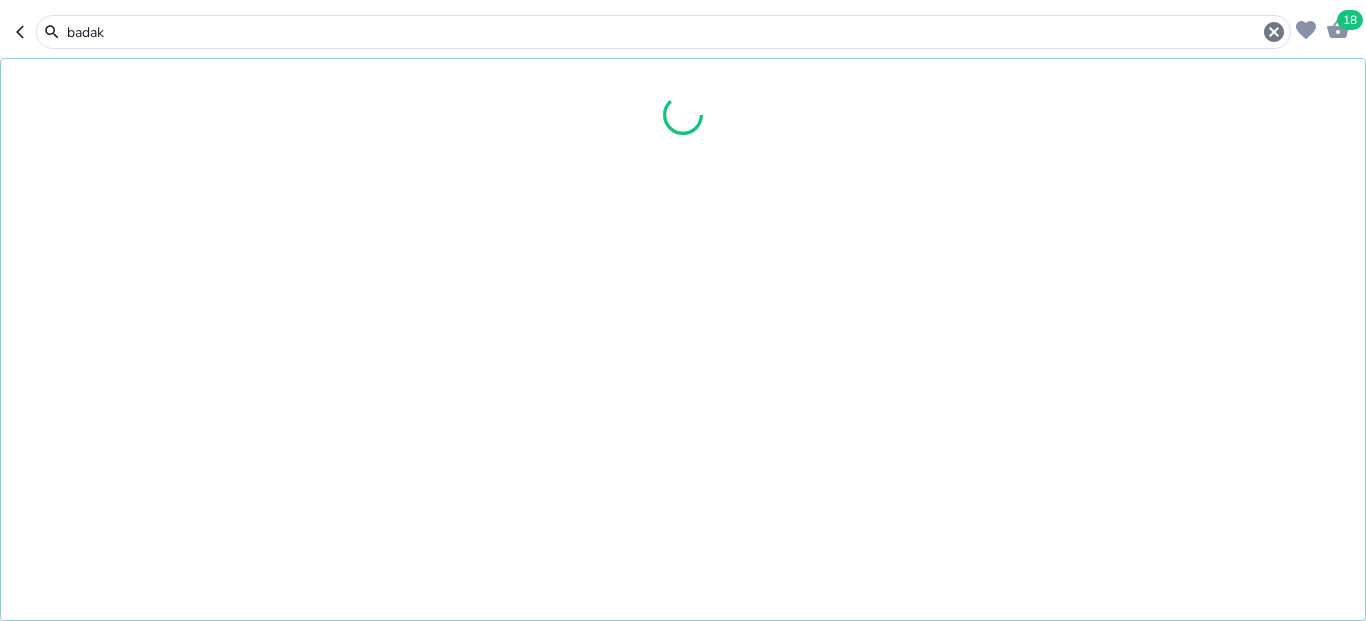 type on "badak" 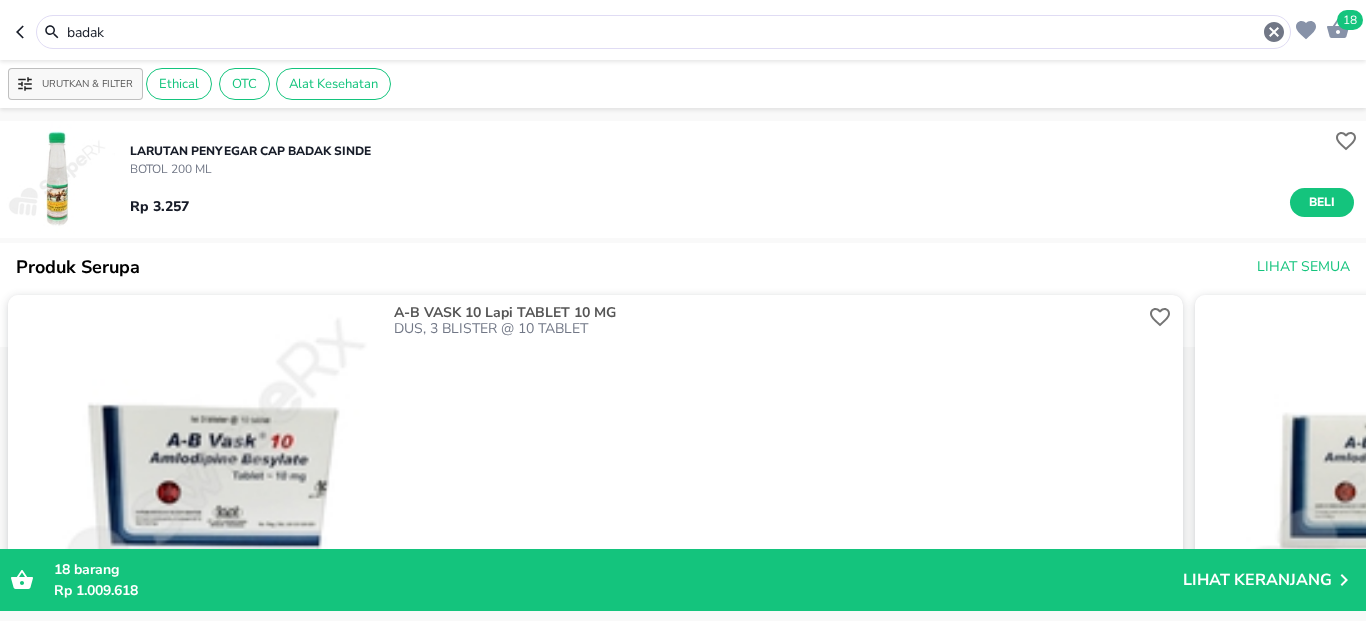 click on "badak" at bounding box center [675, 32] 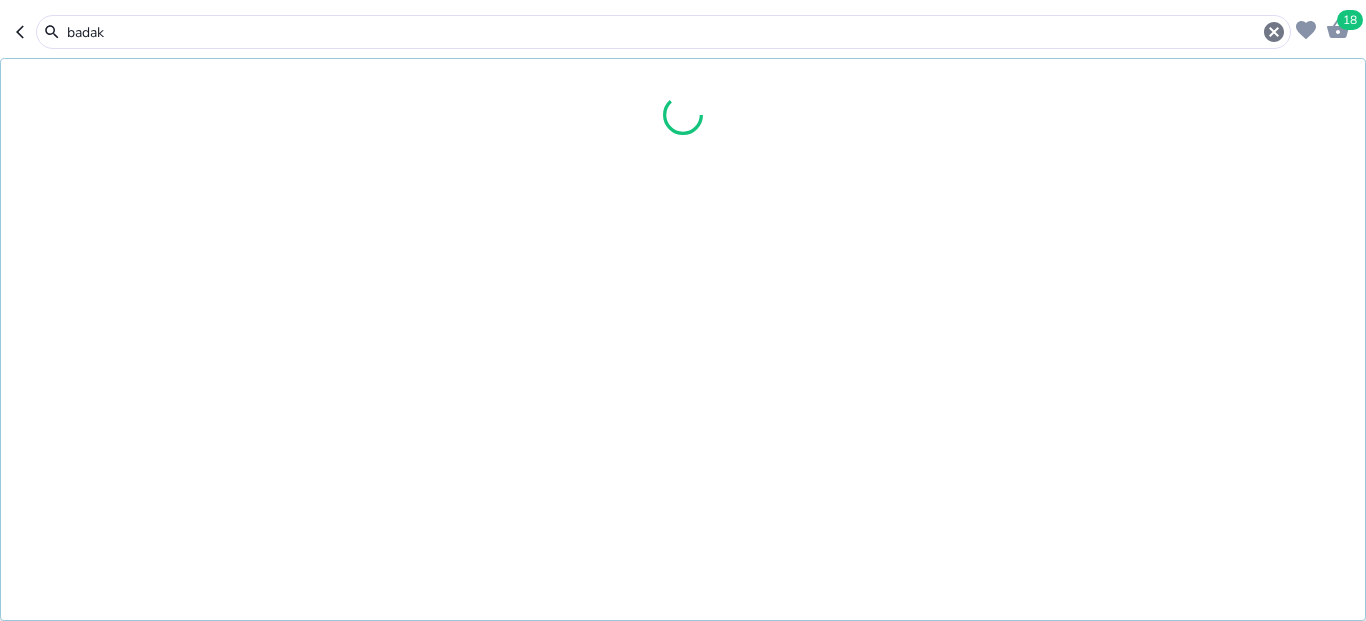 click on "badak" at bounding box center [663, 32] 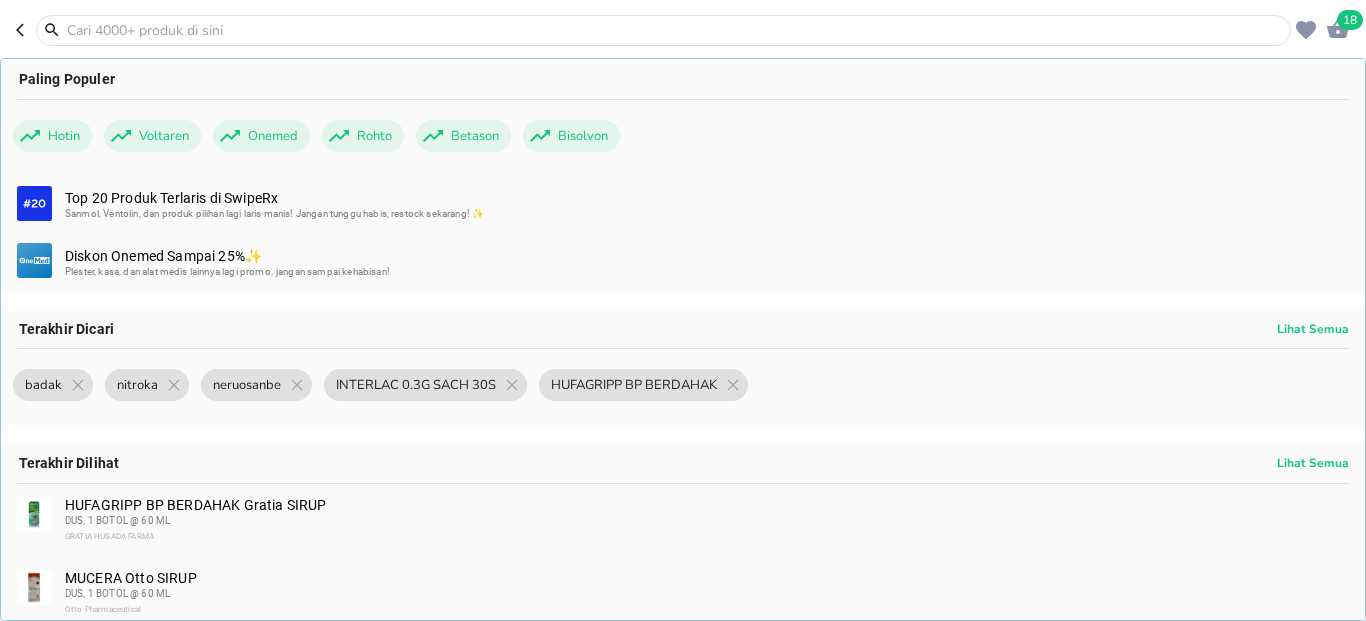 type on "n" 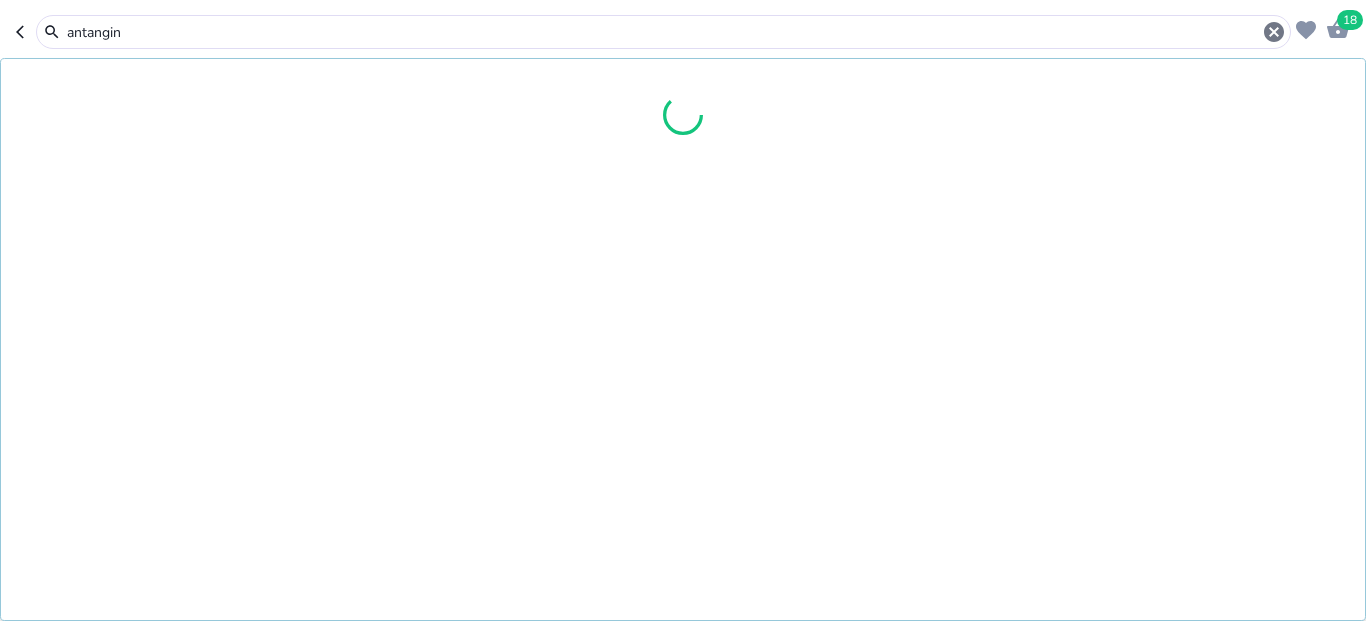 type on "antangin" 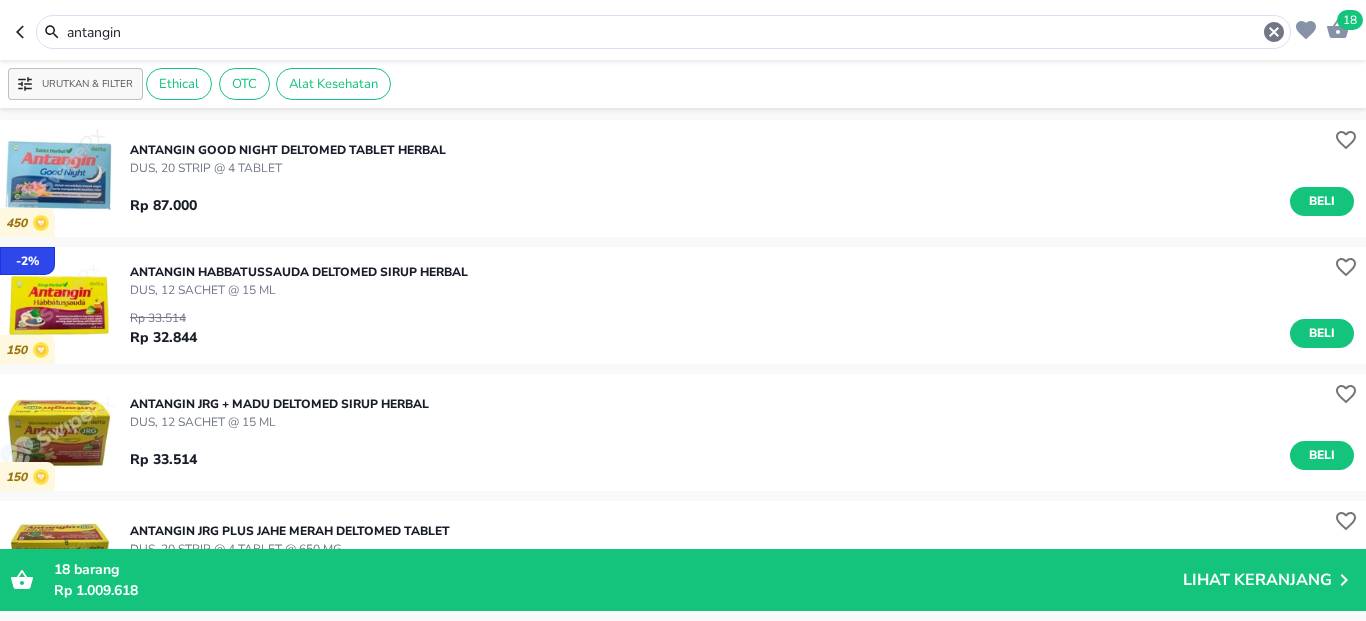 scroll, scrollTop: 0, scrollLeft: 0, axis: both 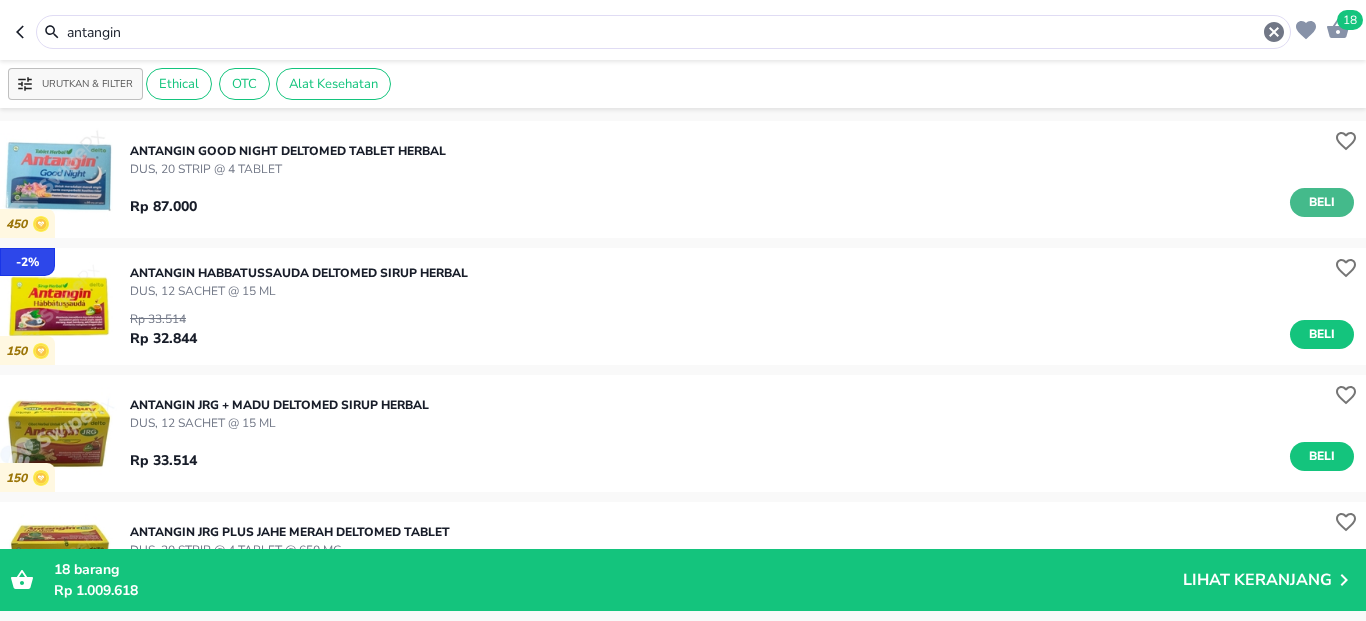 click on "Beli" at bounding box center [1322, 202] 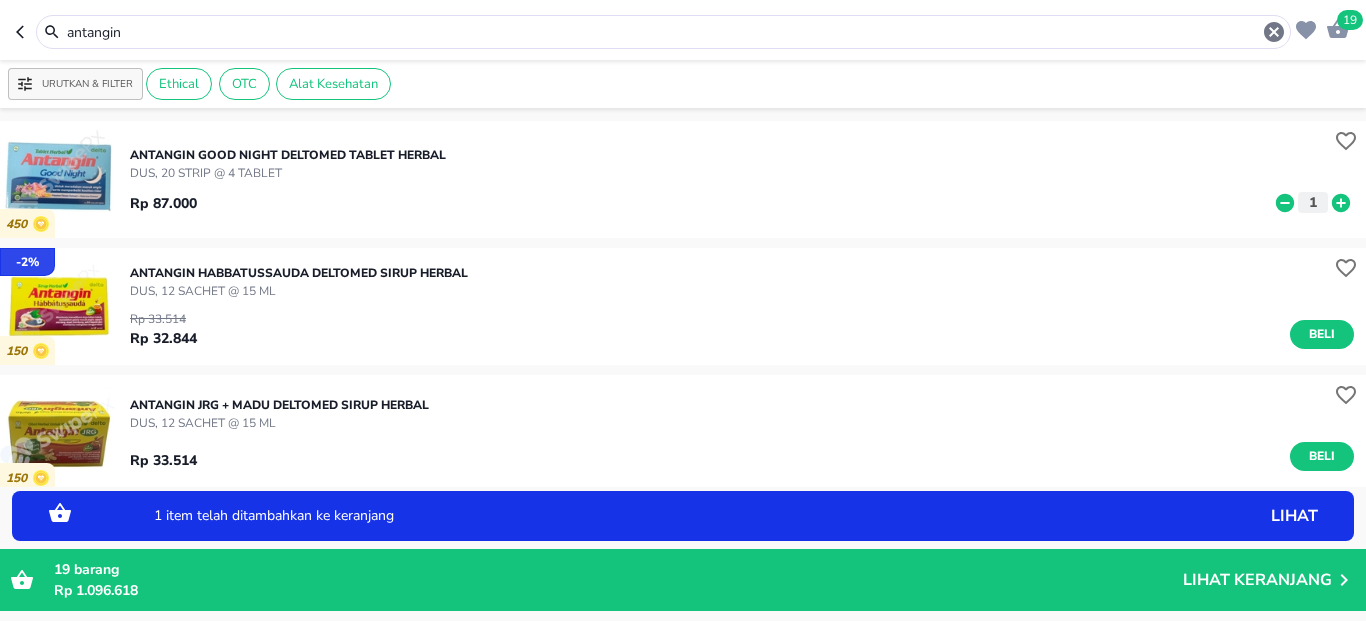 click 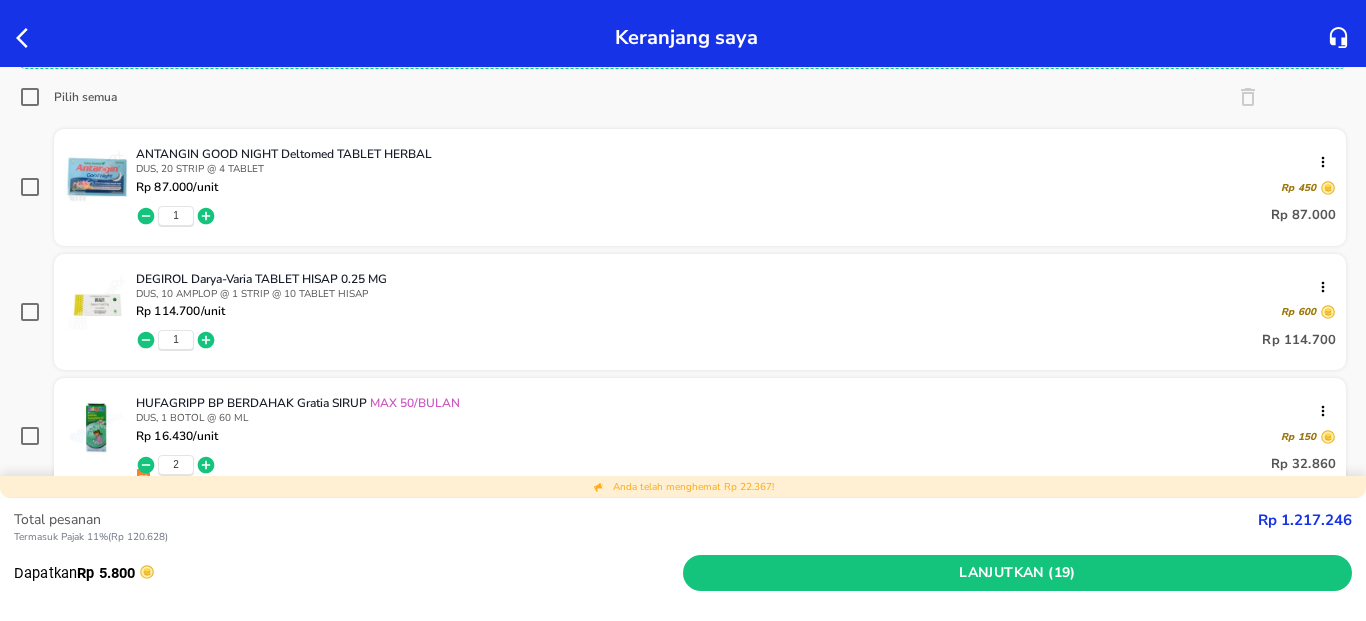 scroll, scrollTop: 360, scrollLeft: 0, axis: vertical 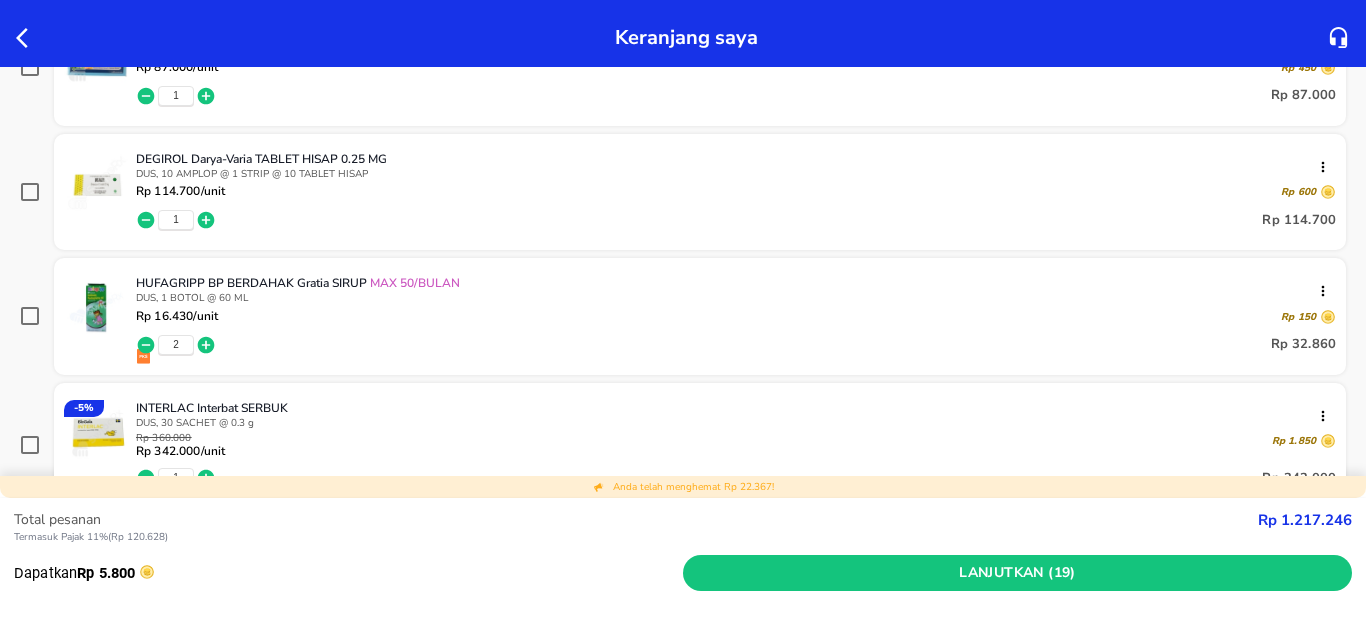 click 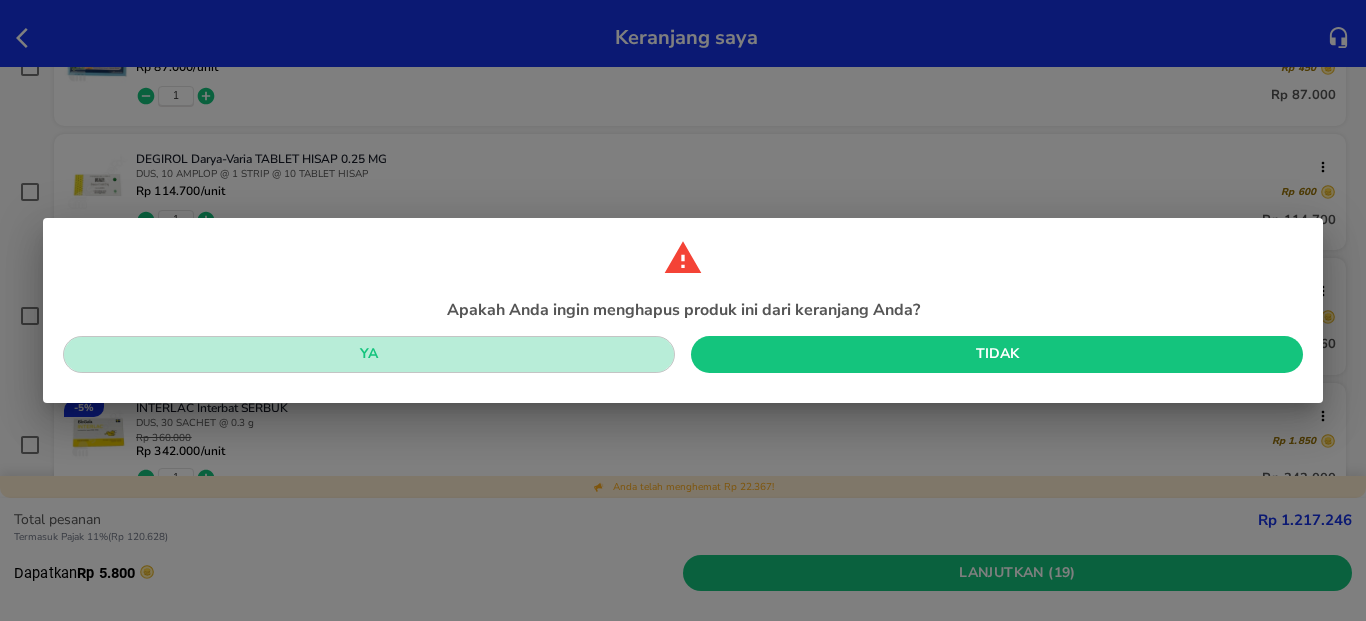 click on "Ya" at bounding box center [369, 354] 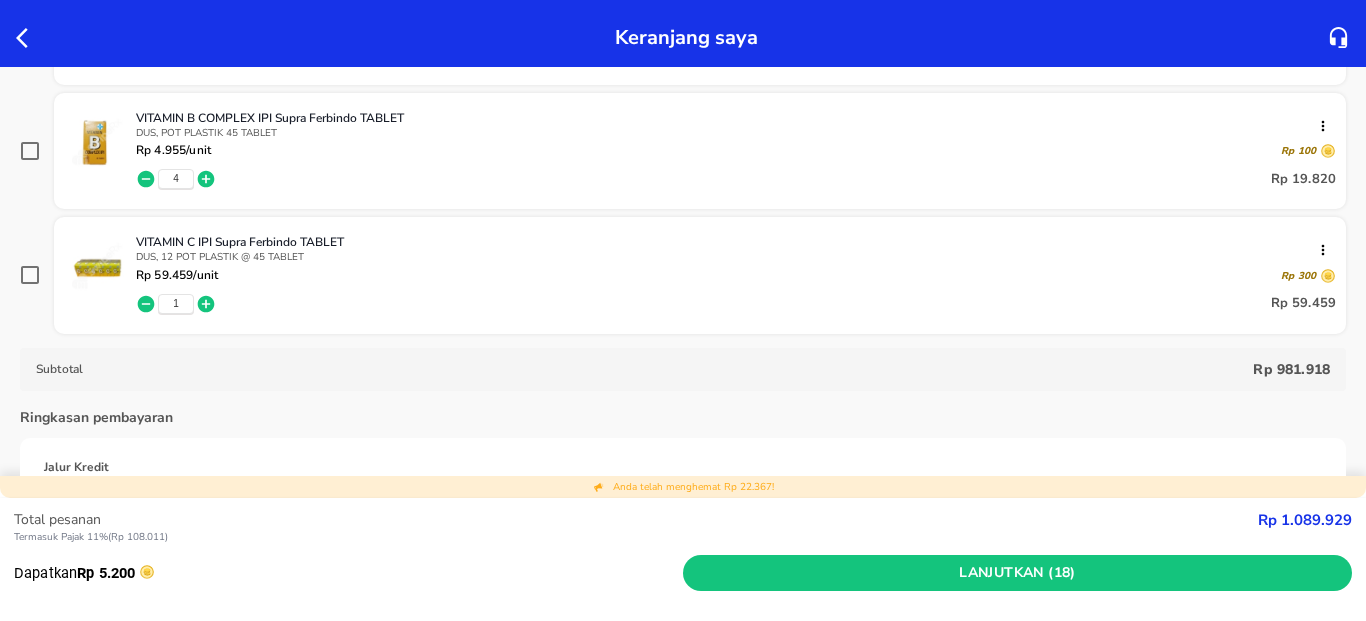 scroll, scrollTop: 1200, scrollLeft: 0, axis: vertical 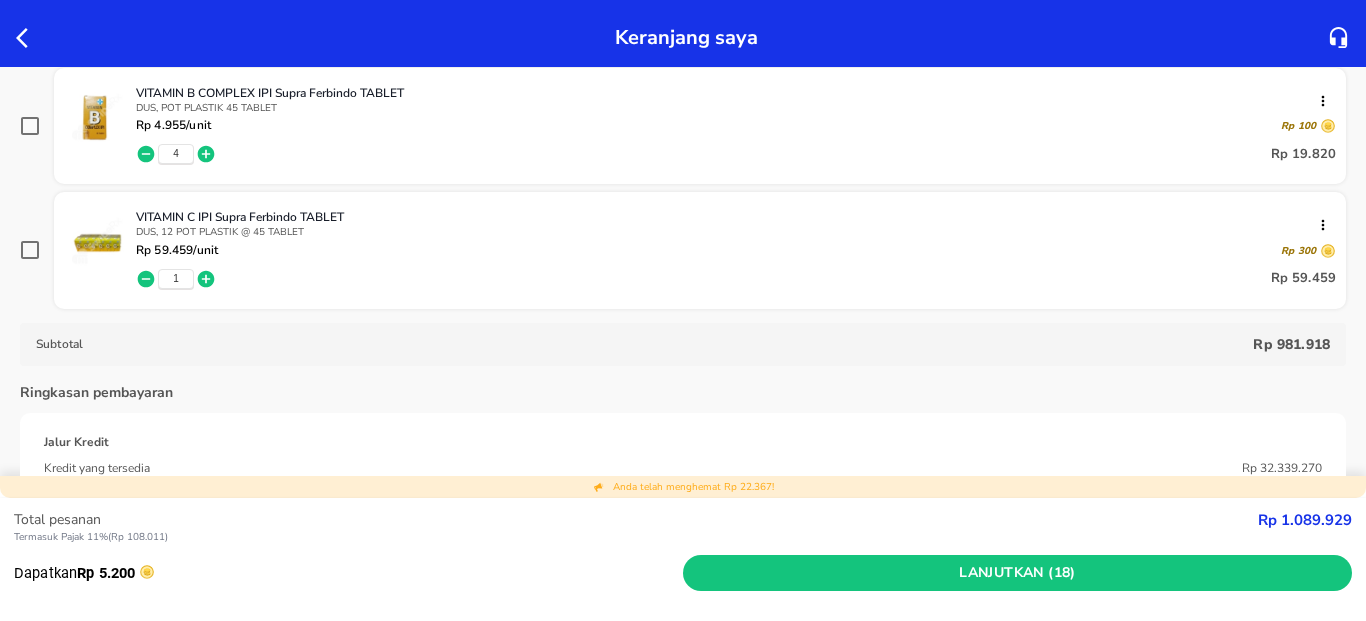 click 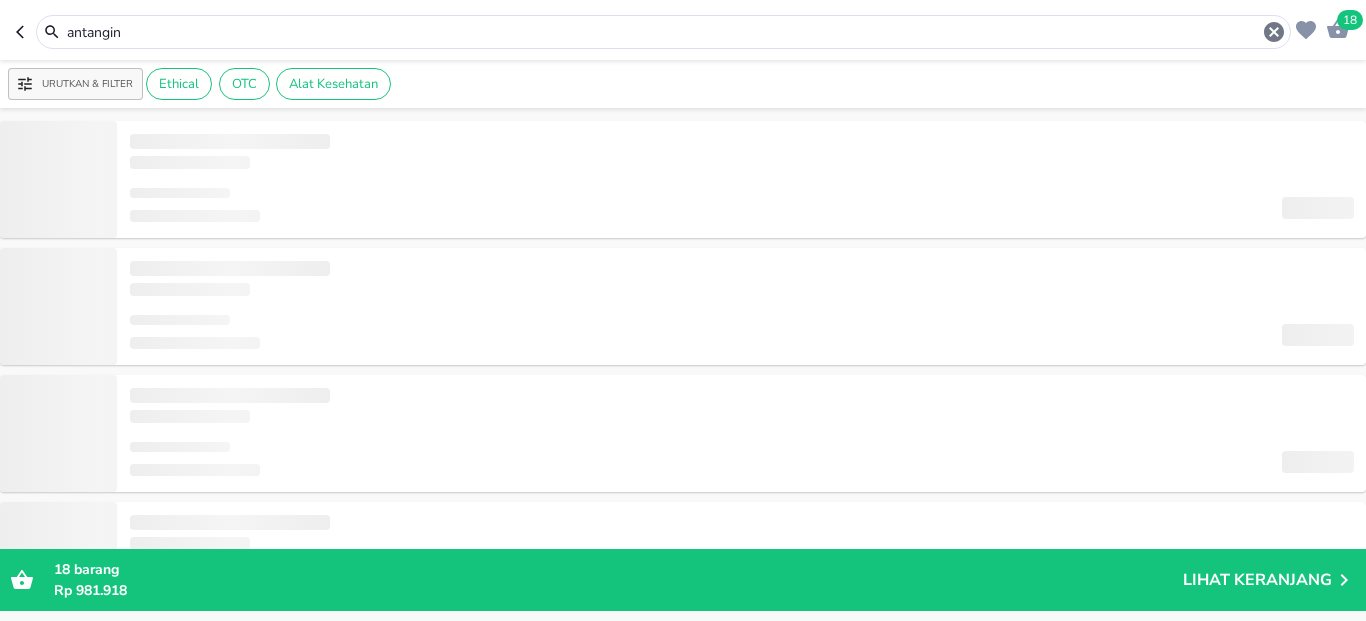 click on "antangin" at bounding box center [663, 32] 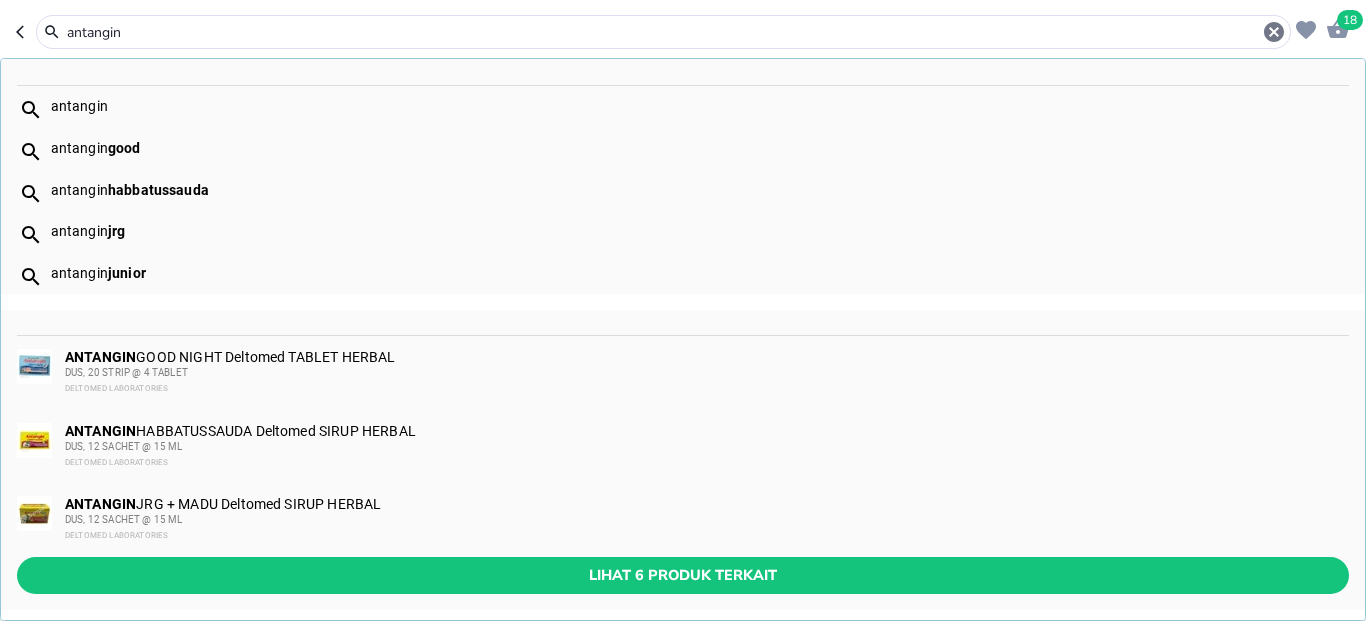 click on "antangin" at bounding box center (663, 32) 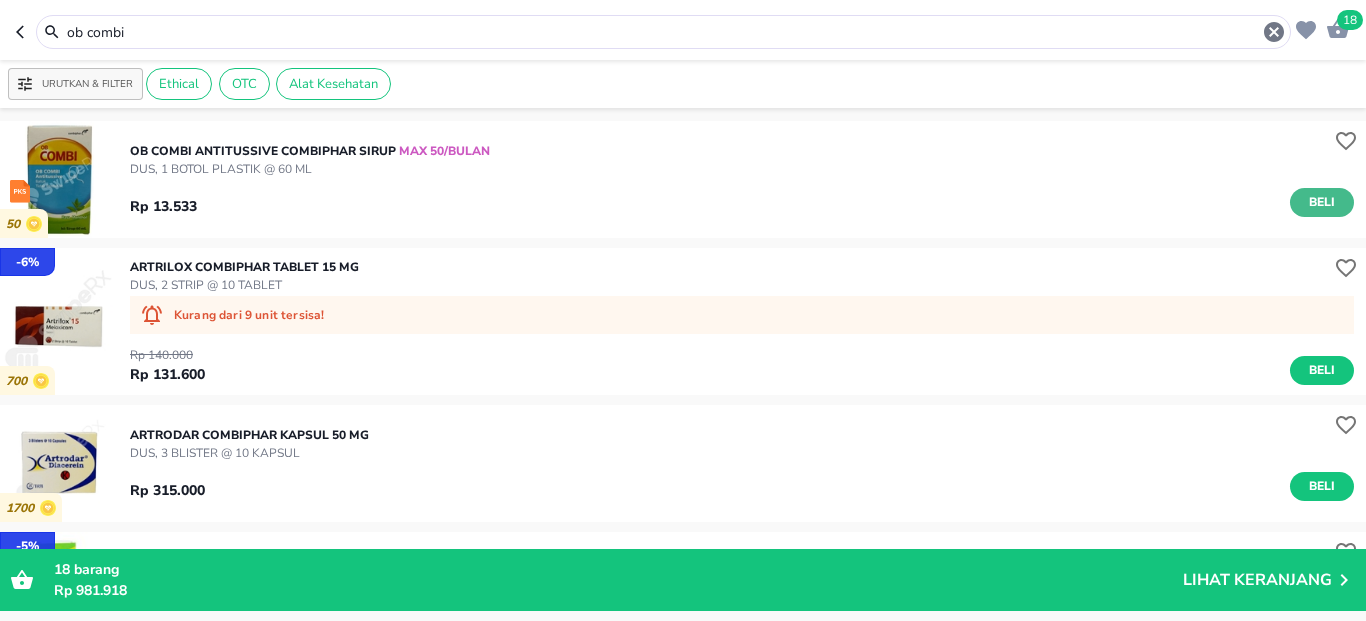 click on "Beli" at bounding box center (1322, 202) 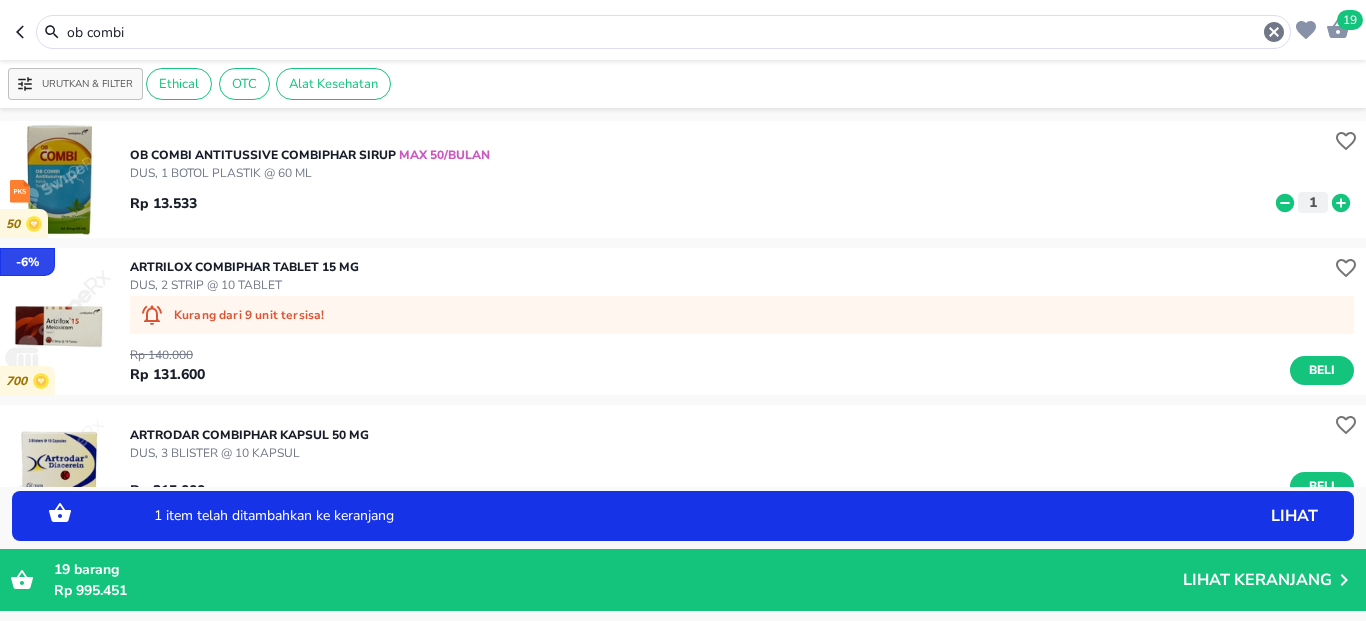 click 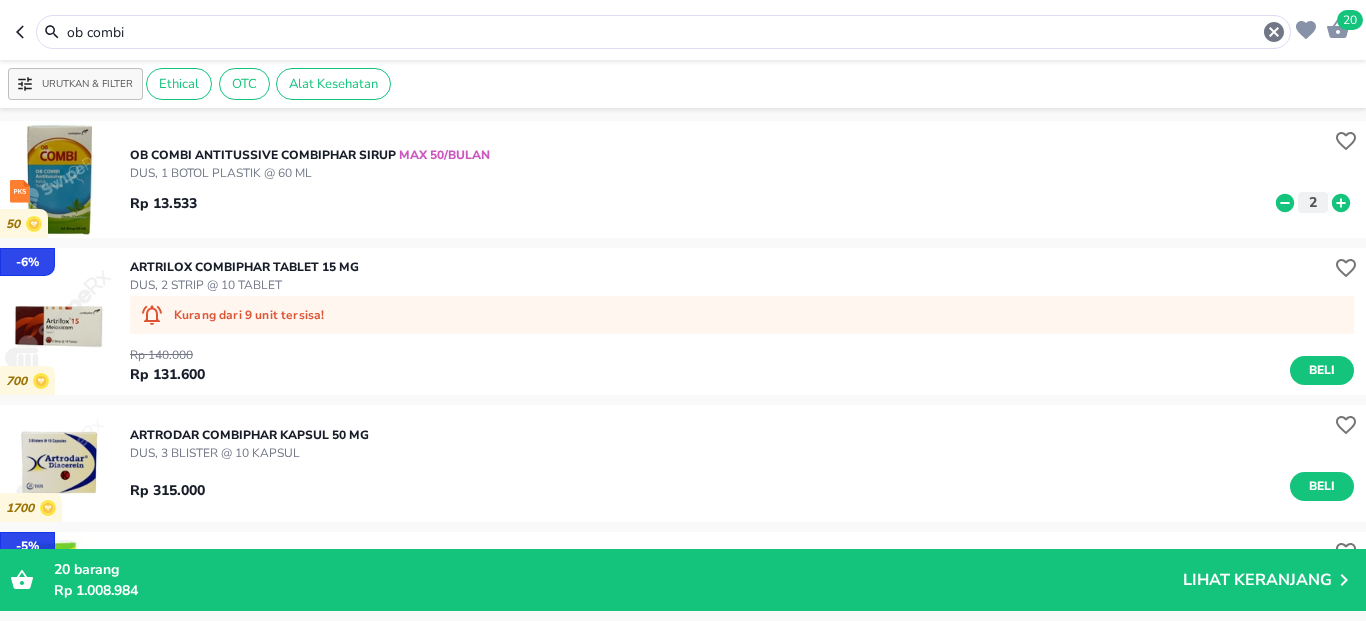 click on "ob combi" at bounding box center [663, 32] 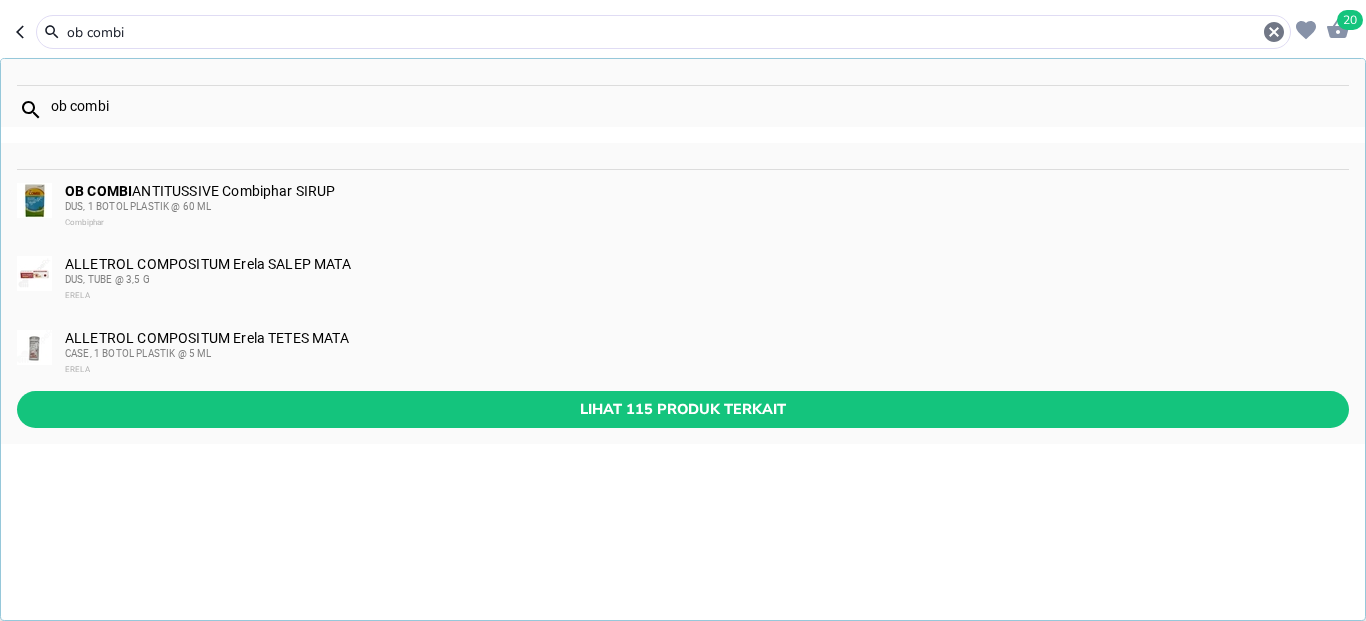 click on "ob combi" at bounding box center [663, 32] 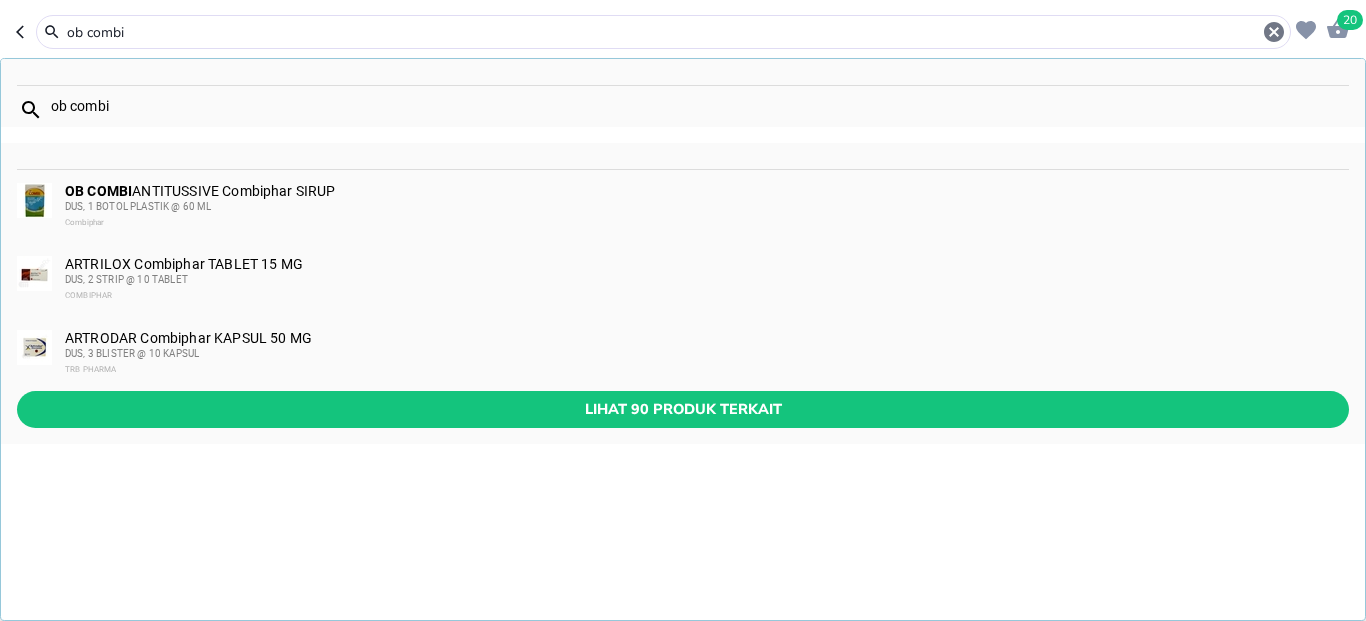 click on "ob combi" at bounding box center [663, 32] 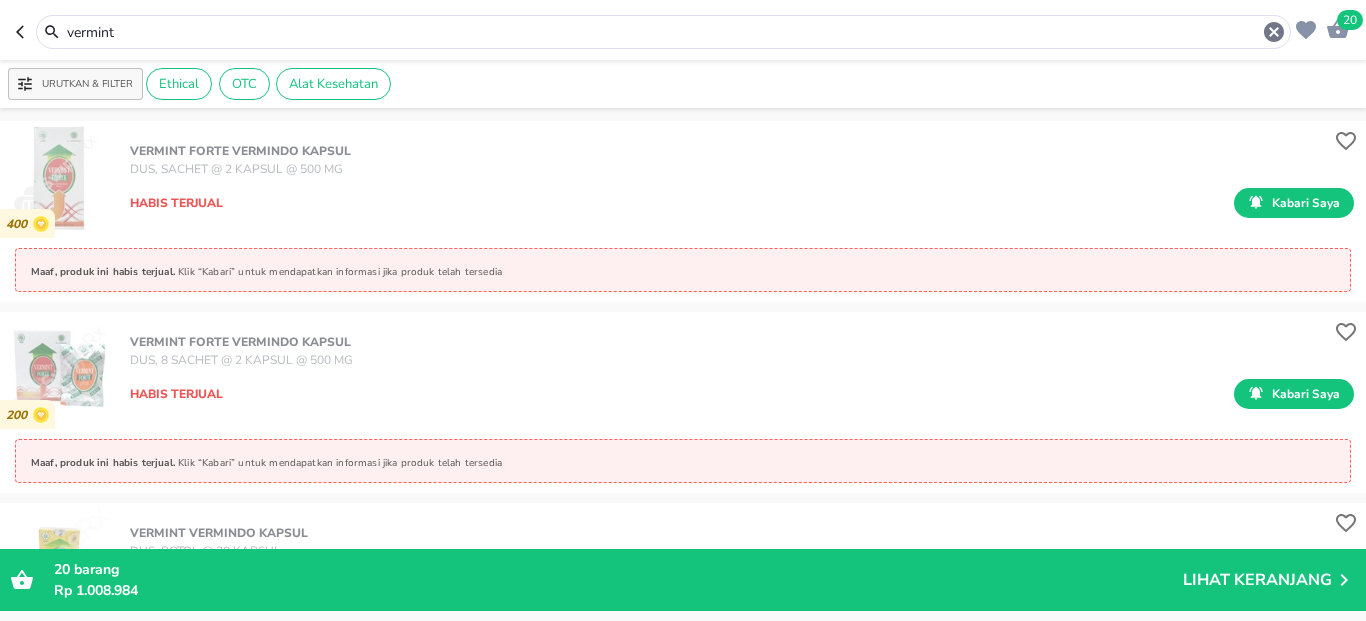 scroll, scrollTop: 360, scrollLeft: 0, axis: vertical 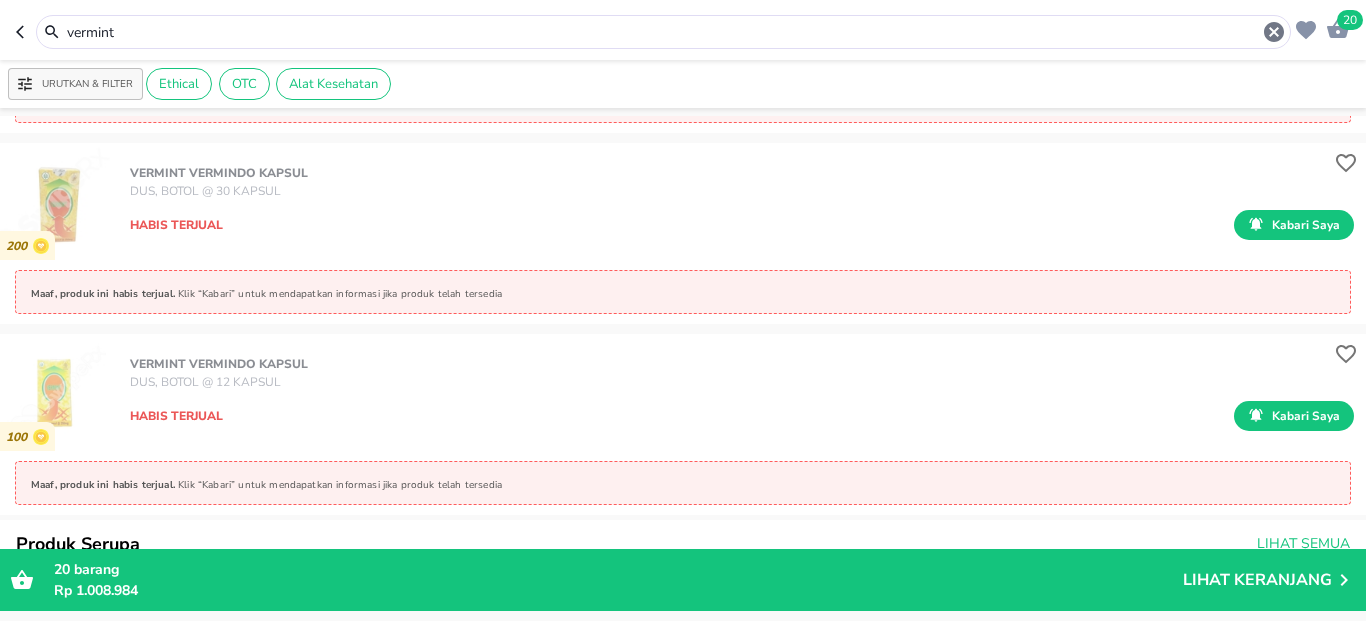 click on "vermint" at bounding box center [663, 32] 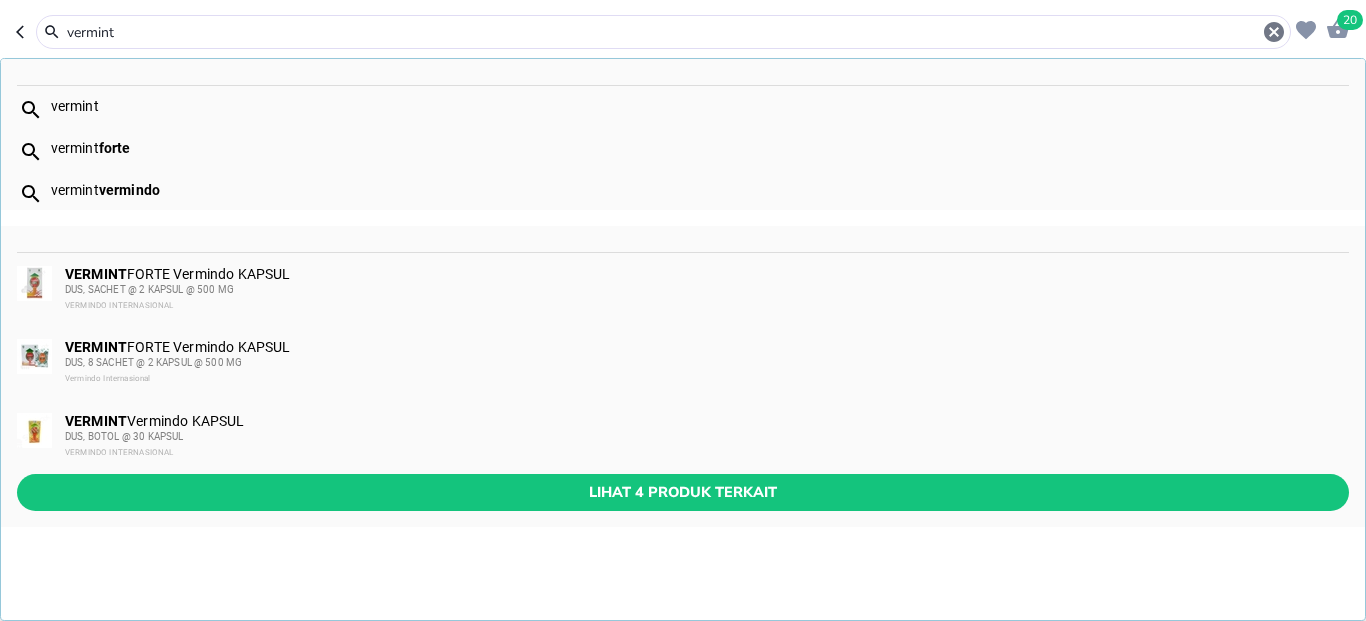 click on "vermint" at bounding box center [663, 32] 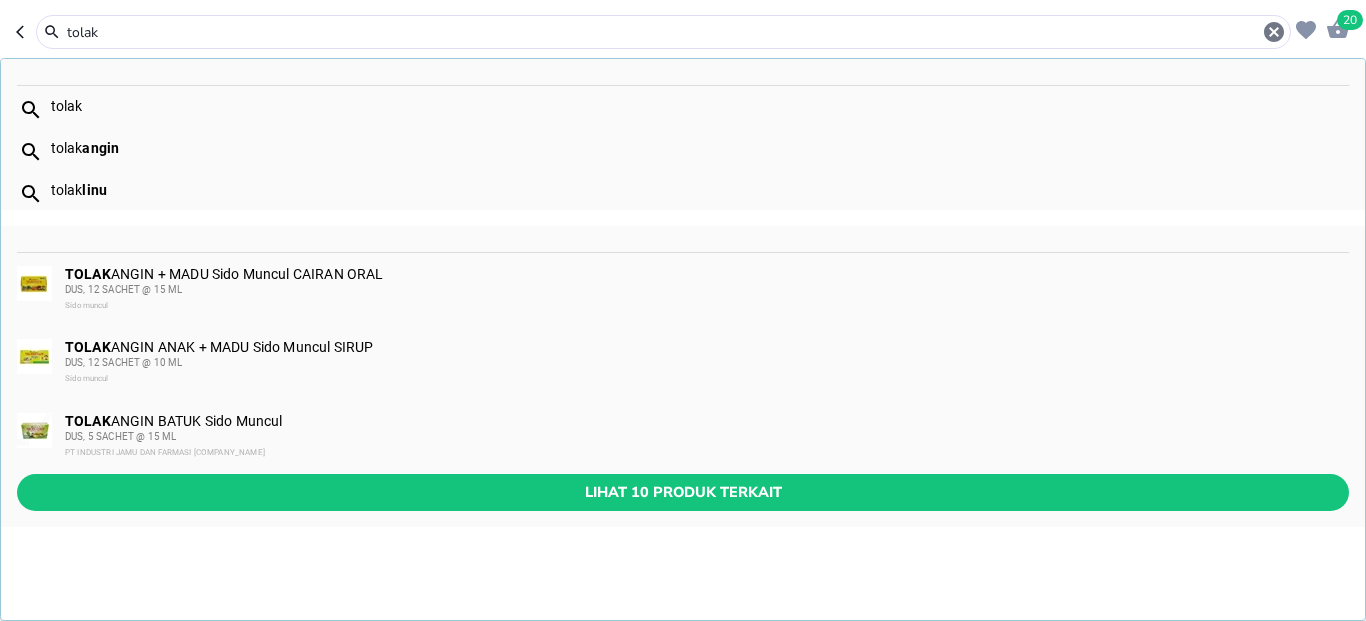 click on "tolak tolak  angin tolak  linu TOLAK  ANGIN + MADU Sido Muncul CAIRAN ORAL   DUS, 12 SACHET @ 15 ML     Sidomuncul   TOLAK  ANGIN ANAK + MADU Sido Muncul SIRUP   DUS, 12 SACHET @ 10 ML     Sidomuncul   TOLAK  ANGIN BATUK Sido Muncul   DUS, 5 SACHET @ 15 ML     PT INDUSTRI JAMU DAN FARMASI SIDO MUNCU   Lihat 10 produk terkait" at bounding box center [683, 339] 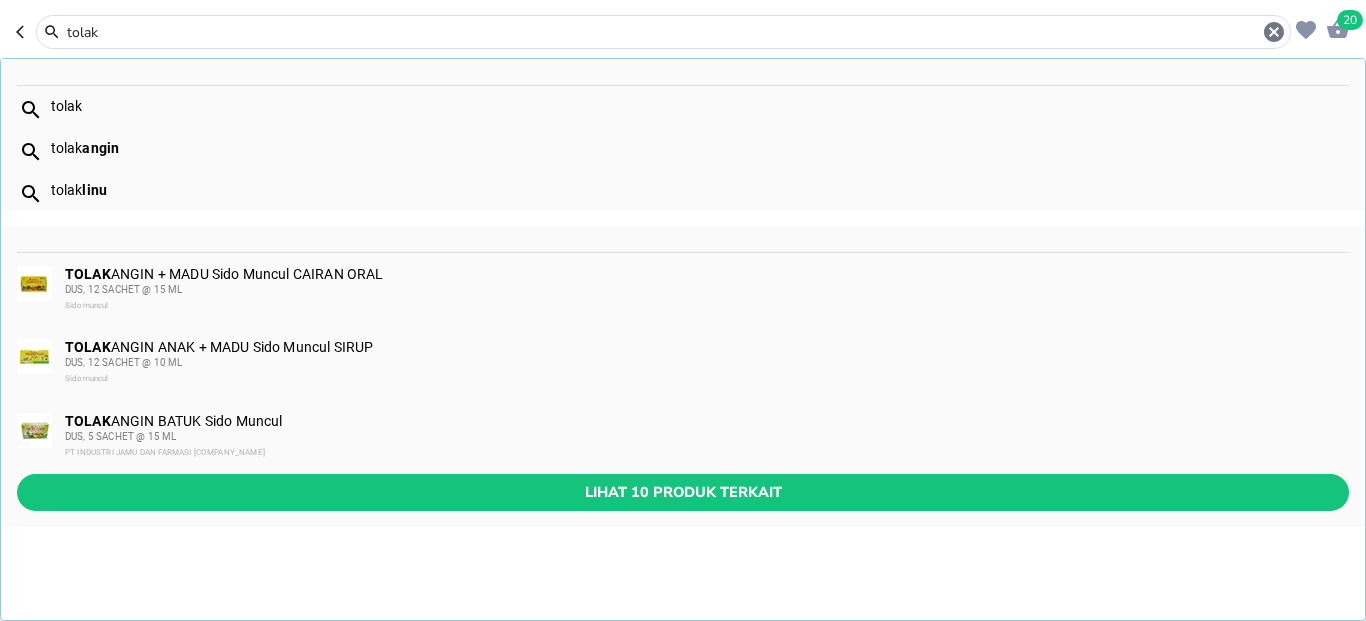 click on "tolak" at bounding box center (663, 32) 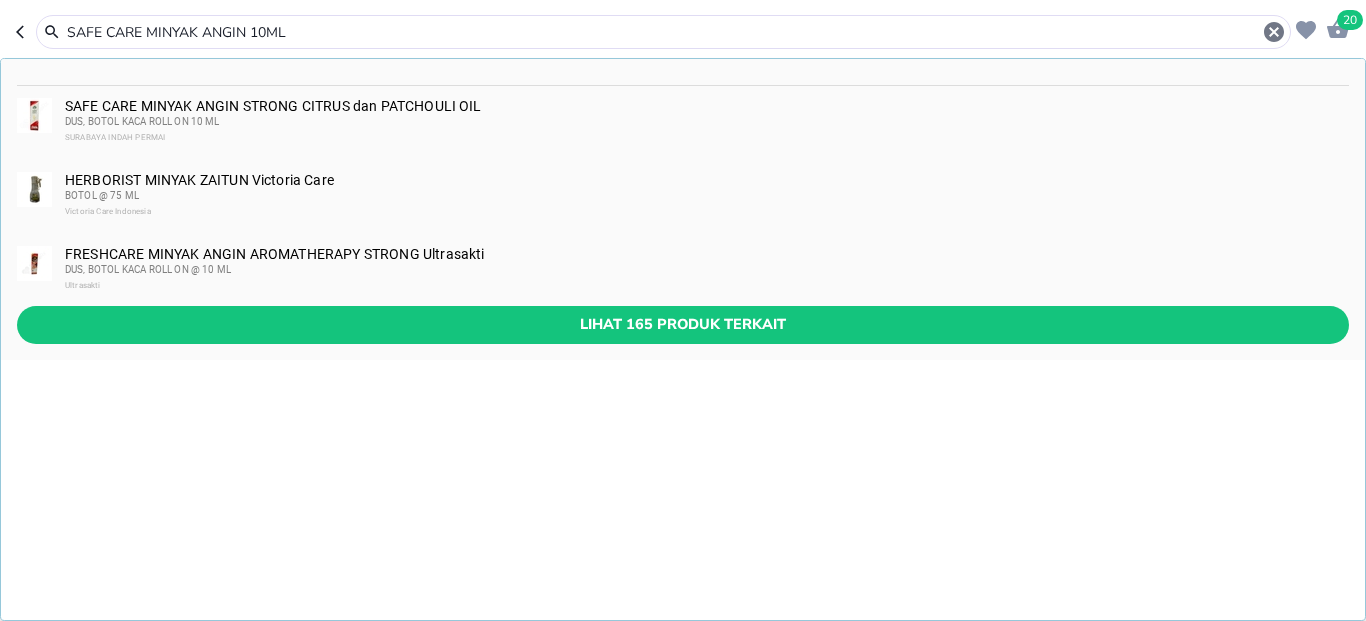 type on "SAFE CARE MINYAK ANGIN 10ML" 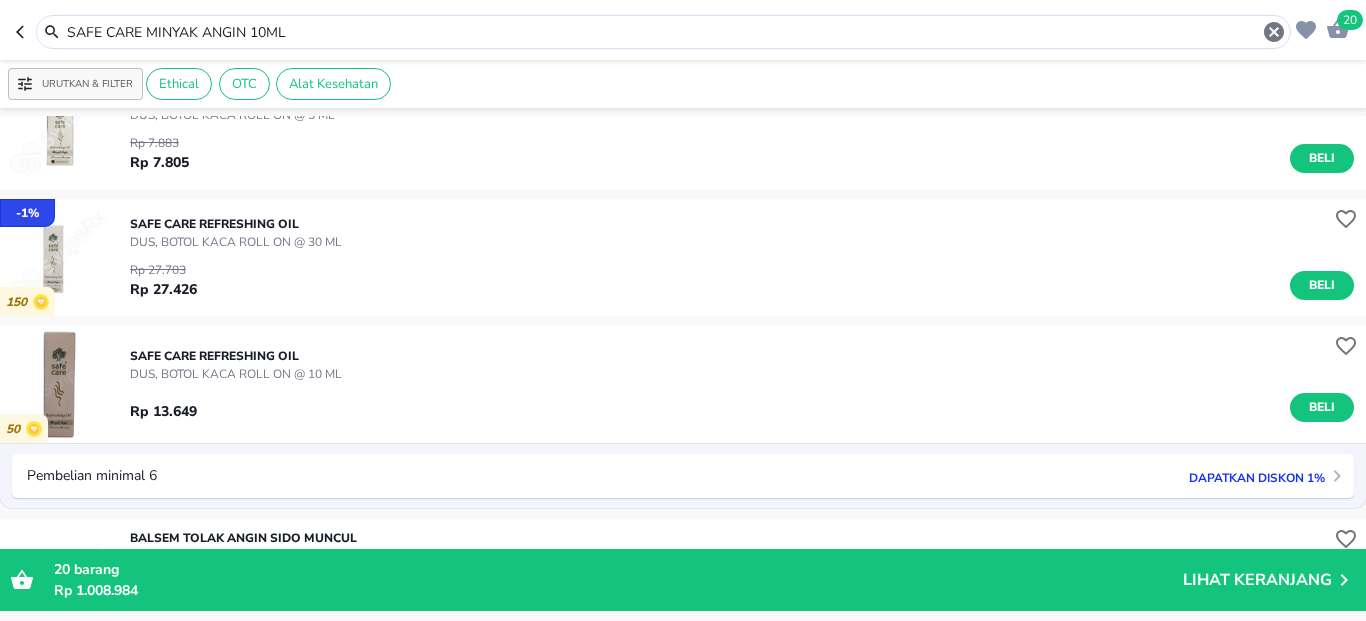 scroll, scrollTop: 2040, scrollLeft: 0, axis: vertical 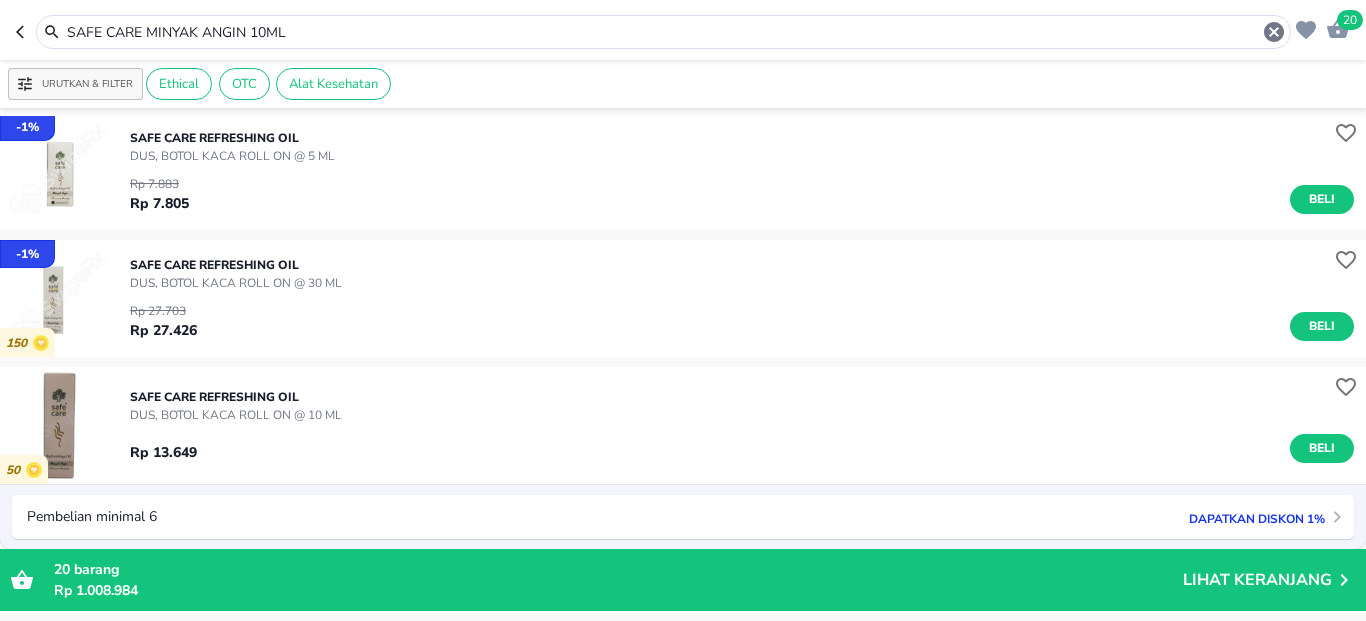 click at bounding box center [58, 425] 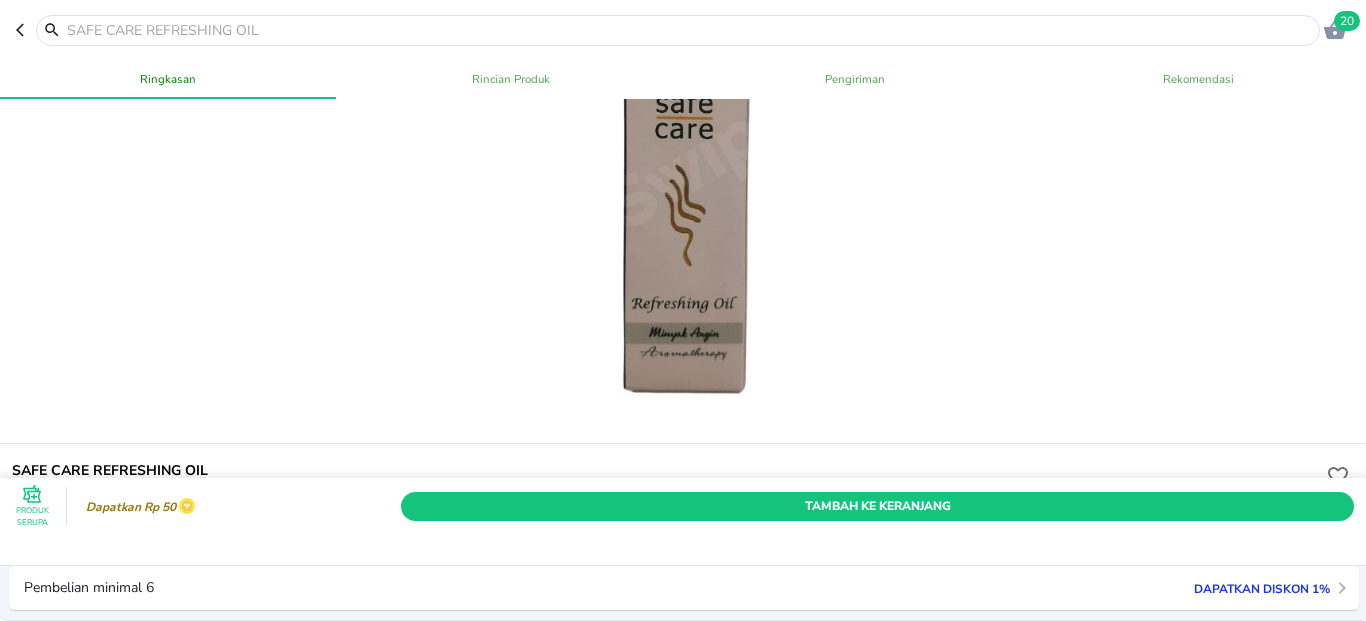 scroll, scrollTop: 240, scrollLeft: 0, axis: vertical 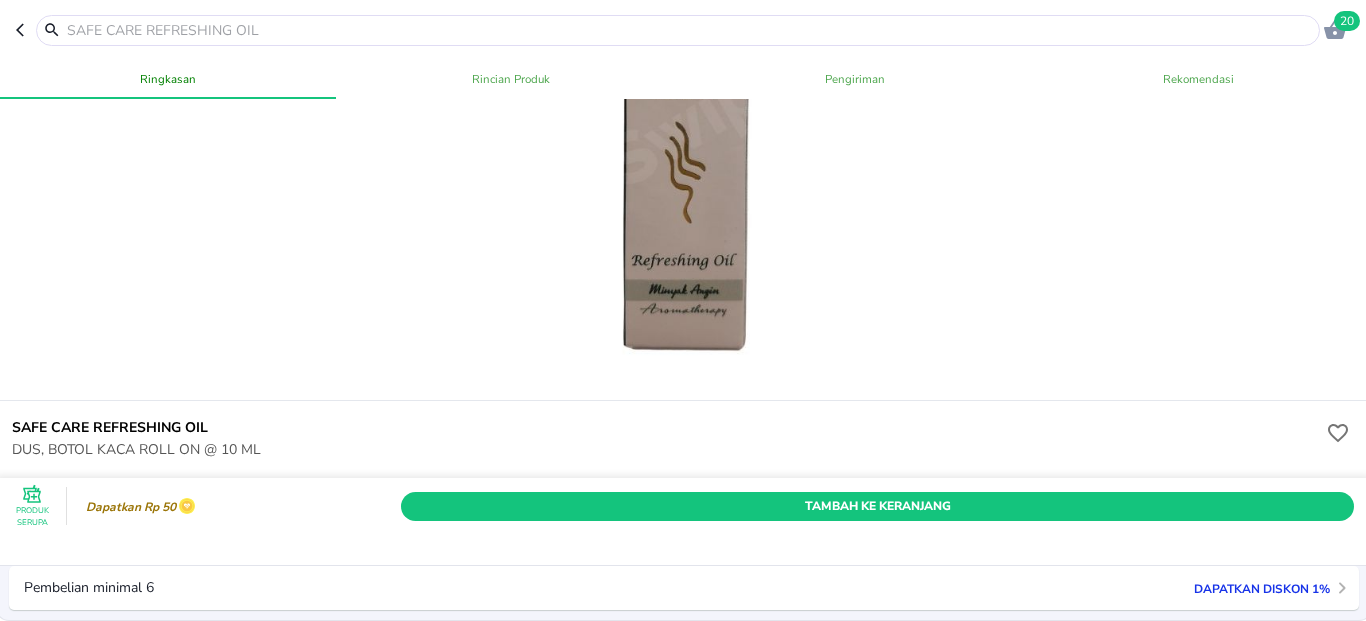 click 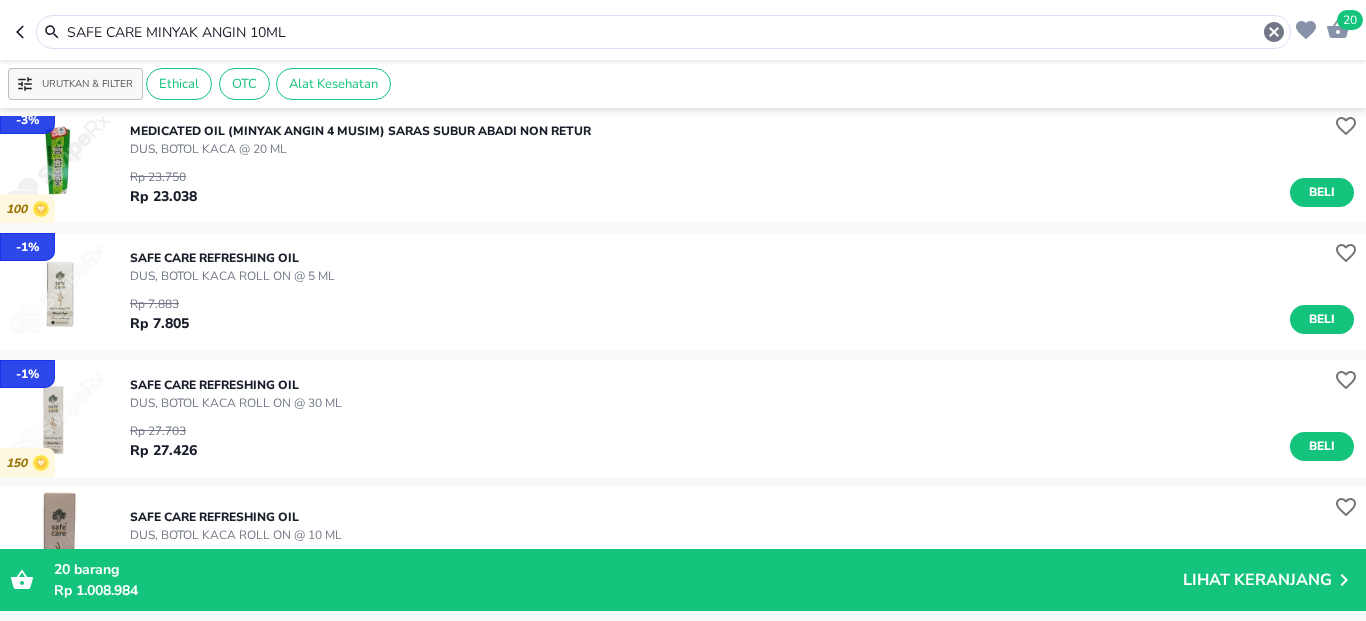 scroll, scrollTop: 2040, scrollLeft: 0, axis: vertical 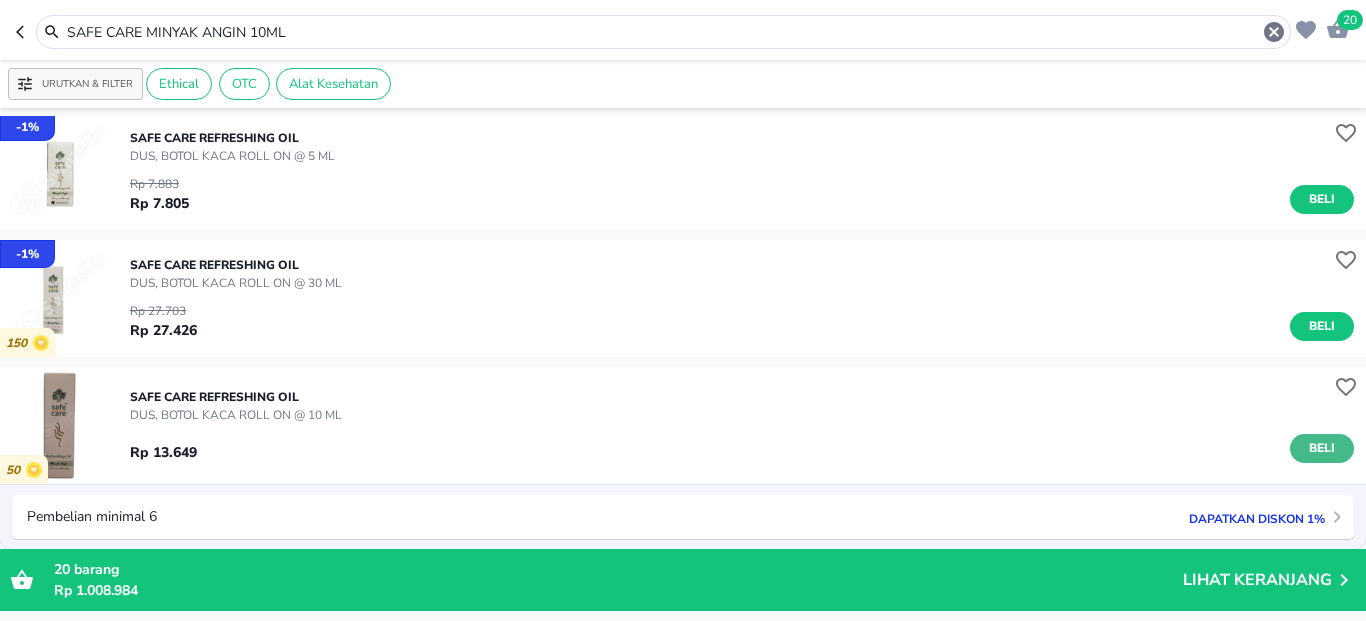 click on "Beli" at bounding box center [1322, 448] 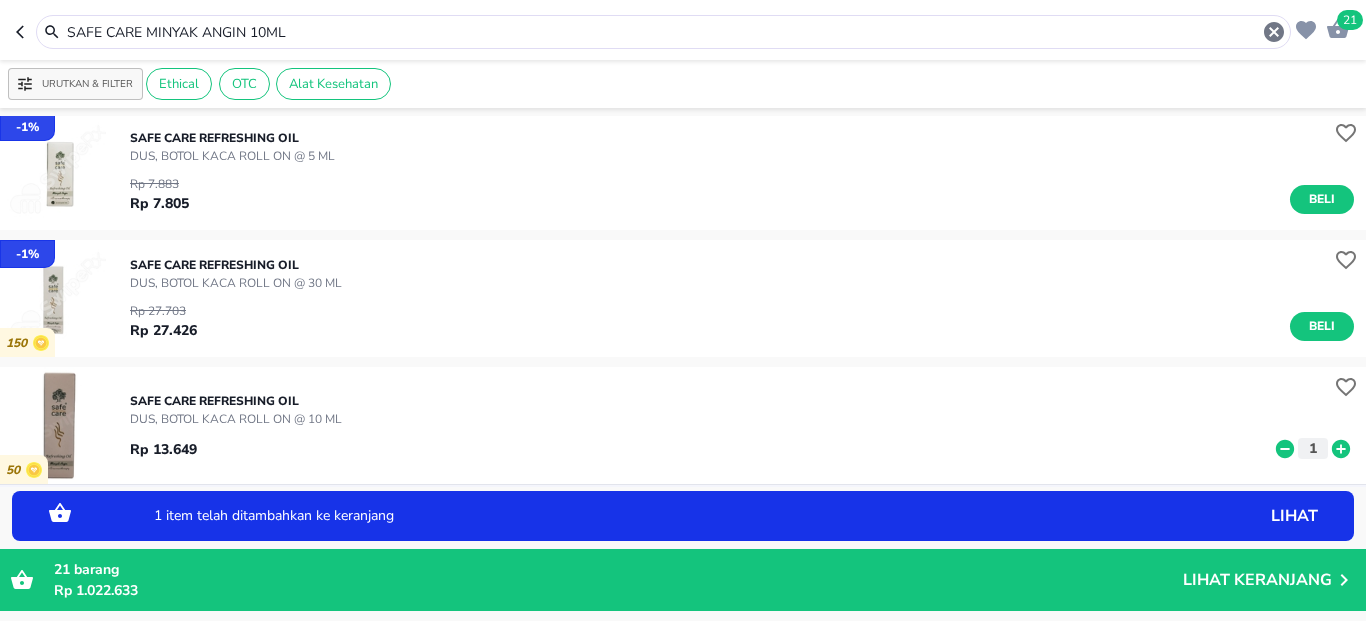 click 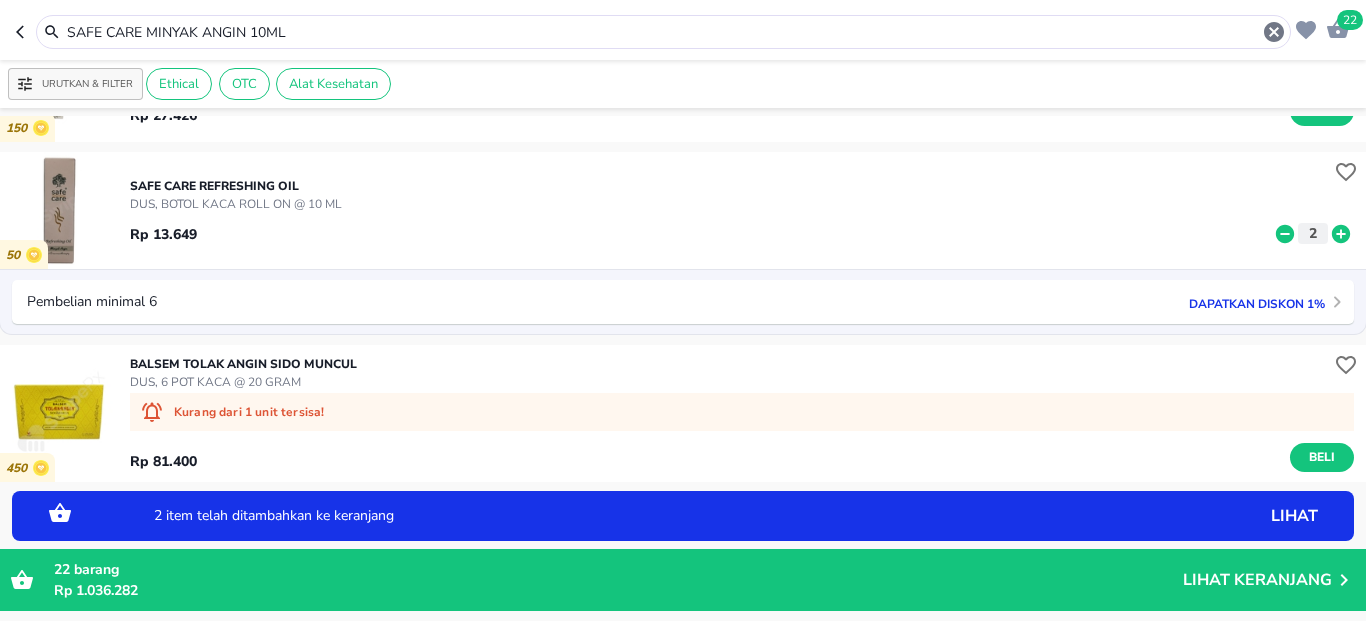 scroll, scrollTop: 2280, scrollLeft: 0, axis: vertical 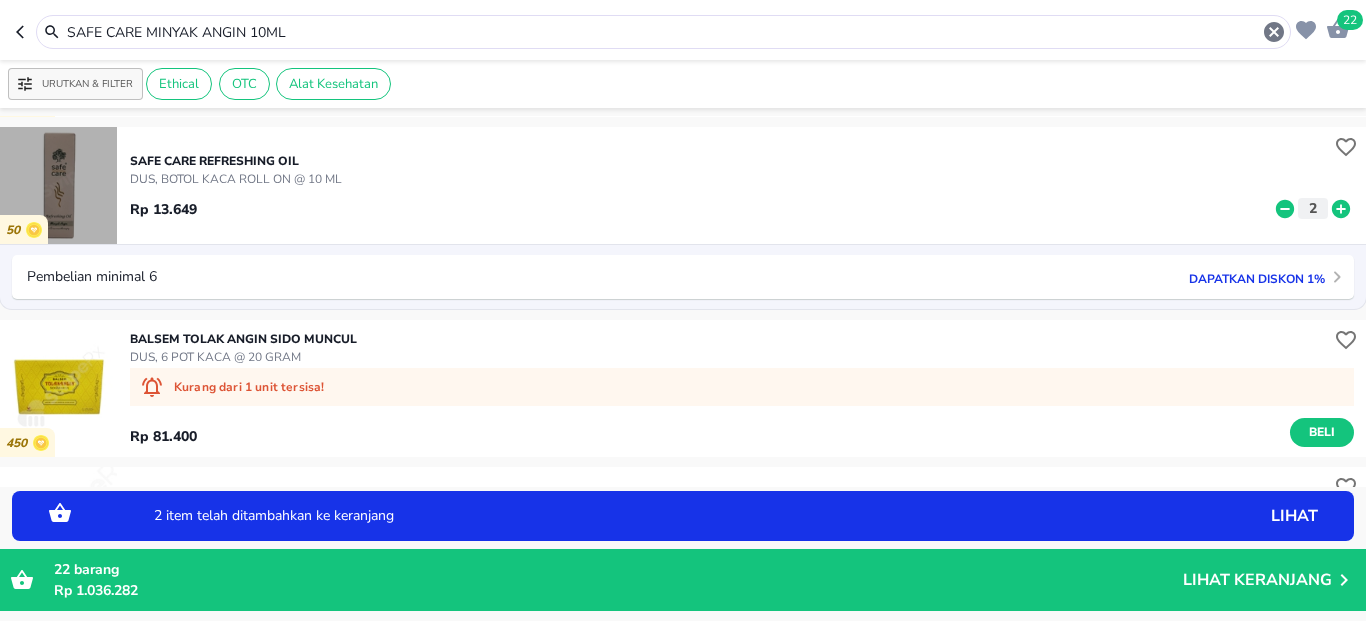 click at bounding box center [58, 185] 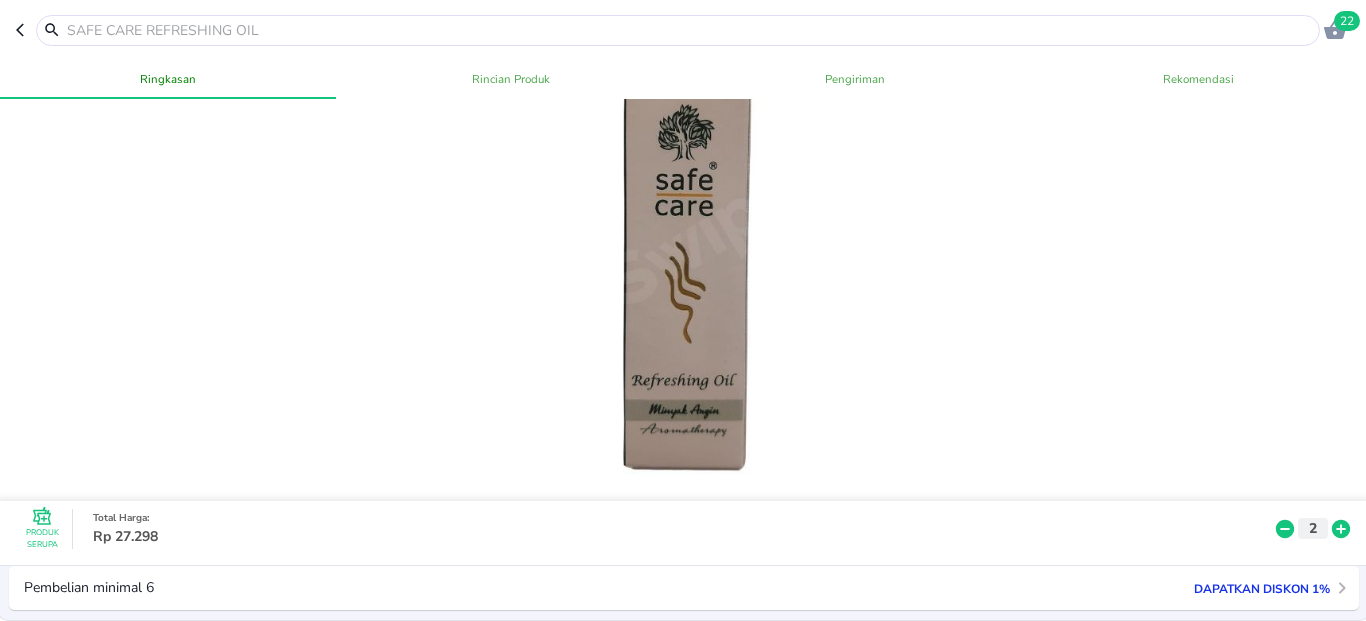 scroll, scrollTop: 0, scrollLeft: 0, axis: both 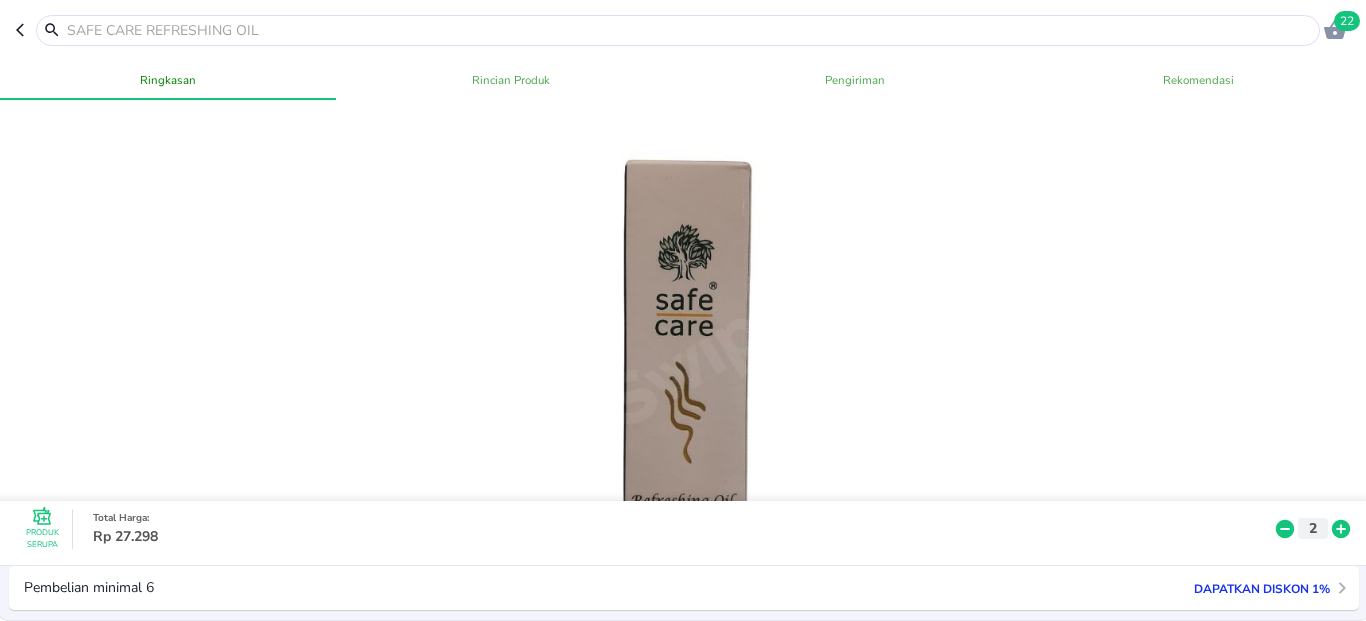 click at bounding box center [690, 30] 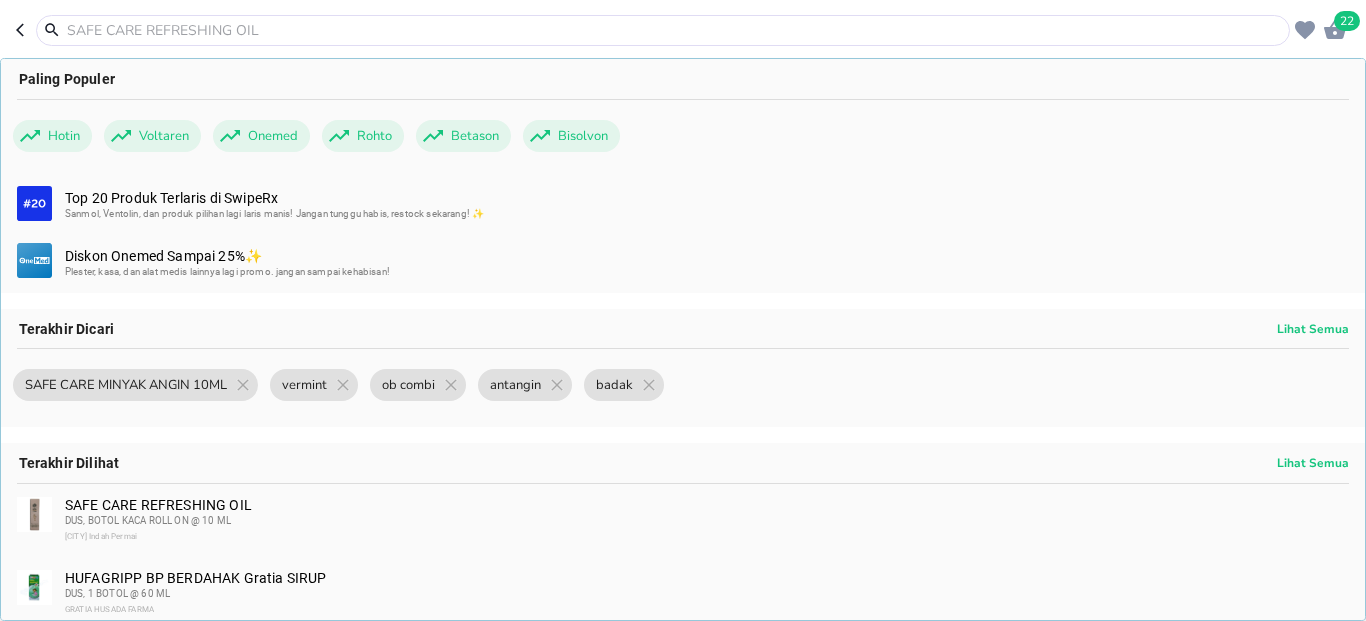 paste on "HOTIN DCL EMULGEL 60G" 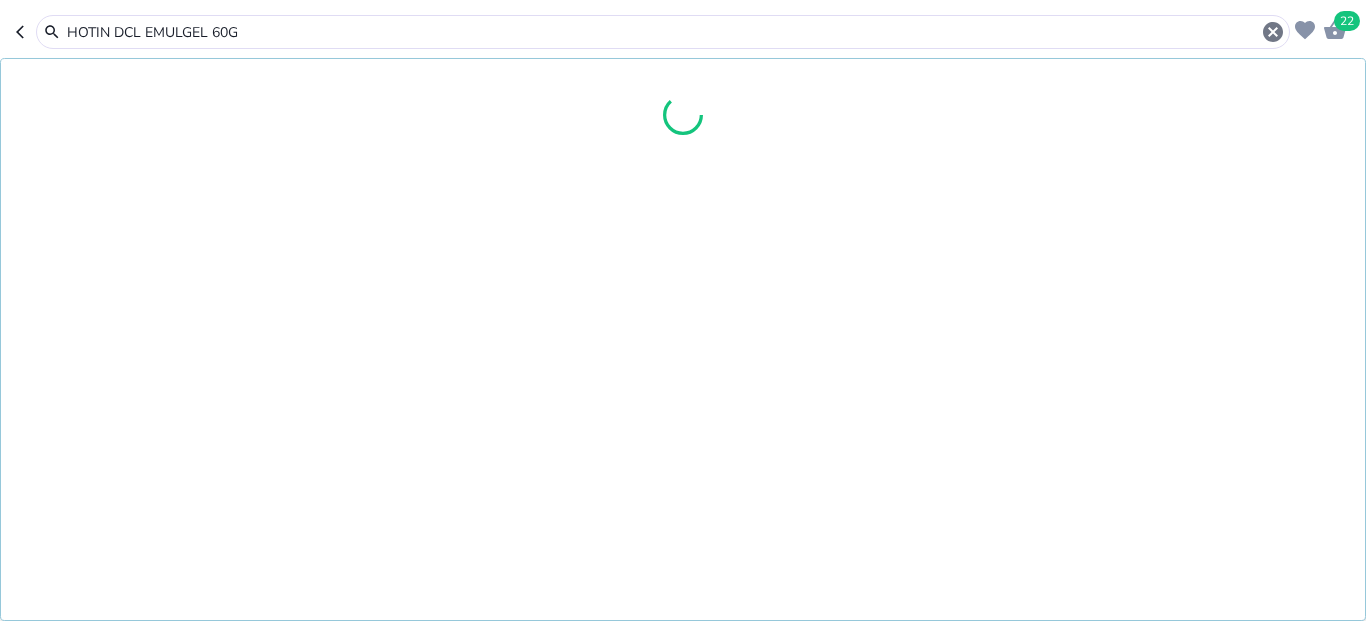 type on "HOTIN DCL EMULGEL 60G" 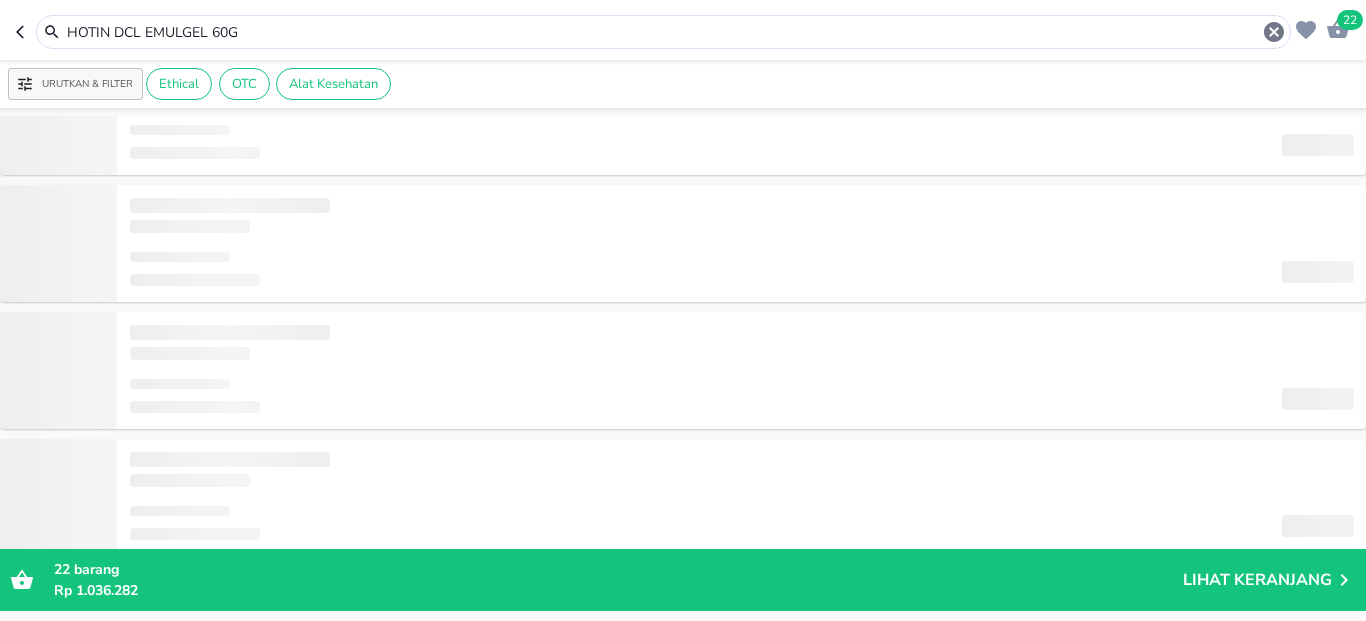 scroll, scrollTop: 0, scrollLeft: 0, axis: both 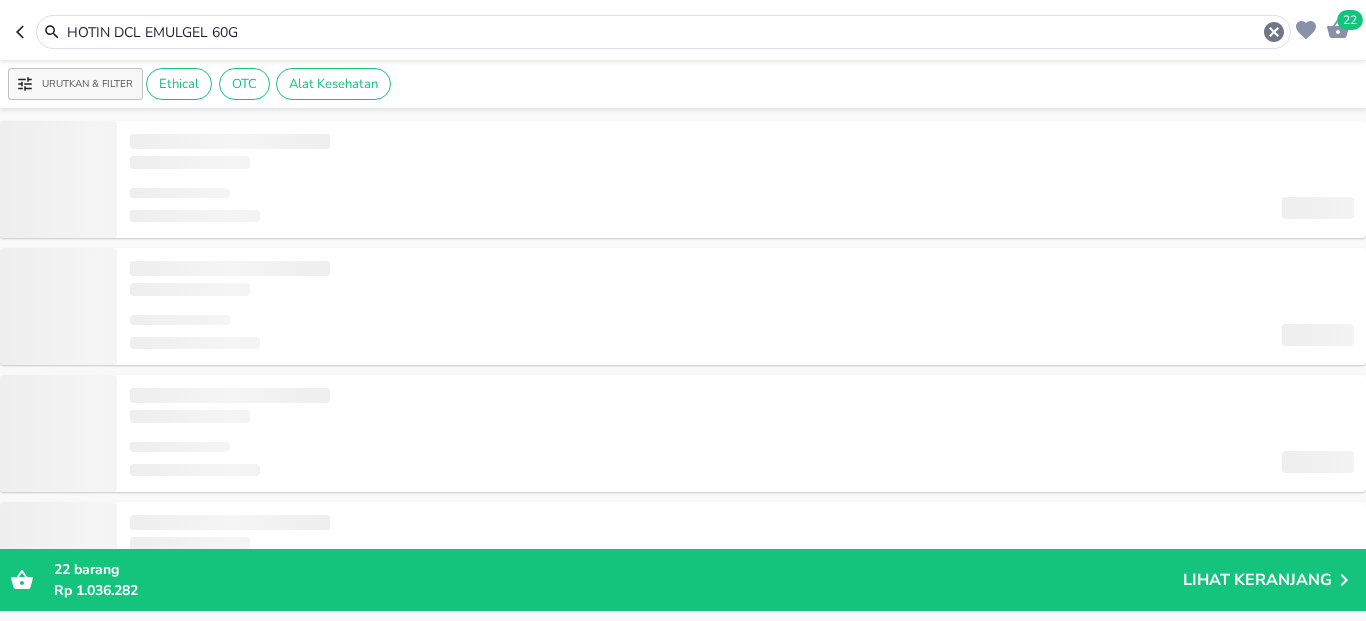 drag, startPoint x: 147, startPoint y: 27, endPoint x: 301, endPoint y: 28, distance: 154.00325 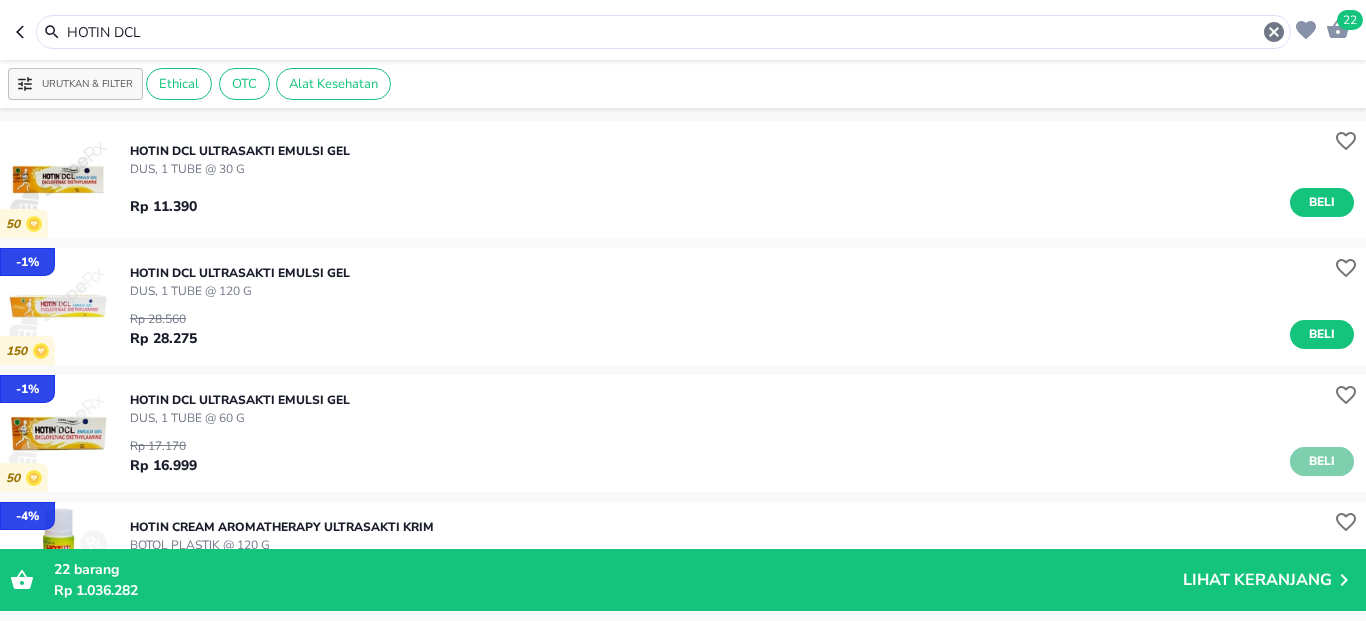 click on "Beli" at bounding box center (1322, 461) 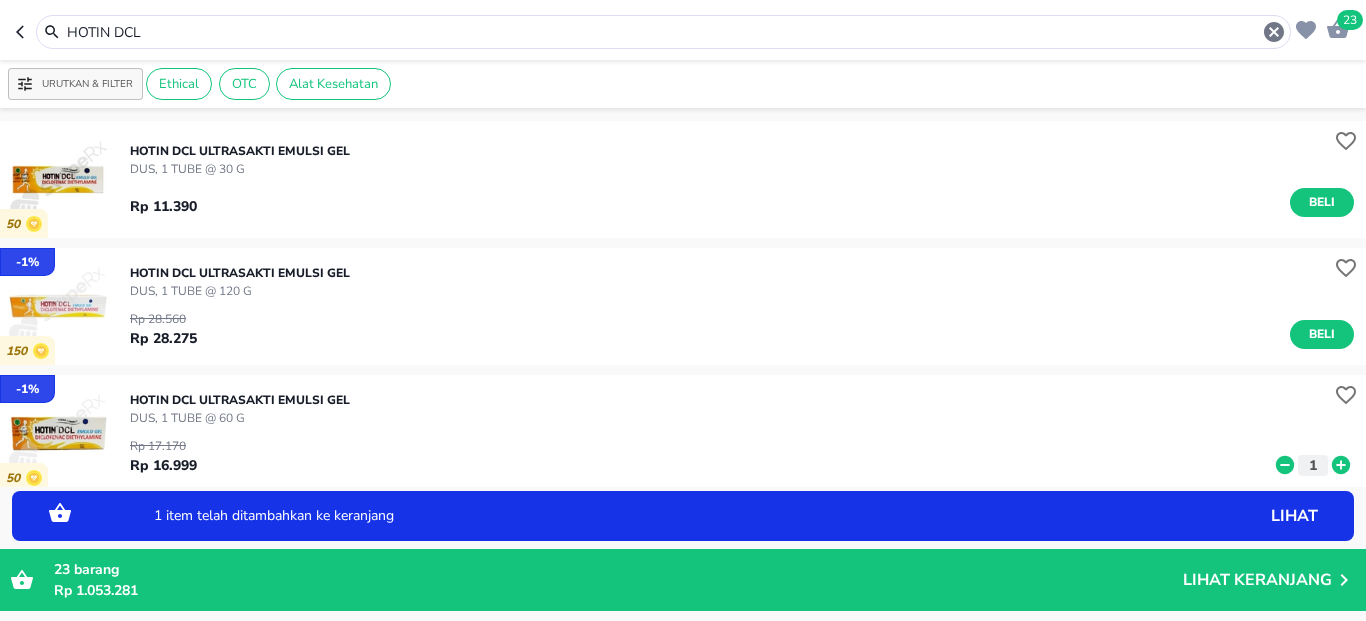 click 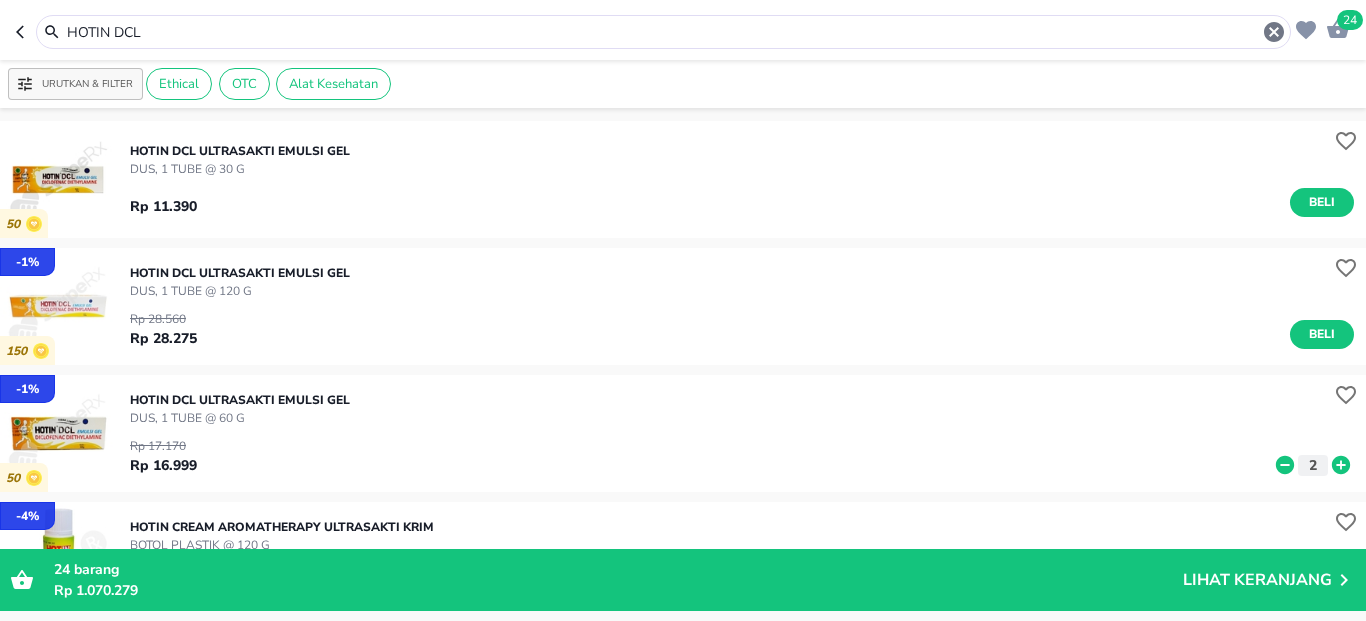 click on "HOTIN DCL" at bounding box center (663, 32) 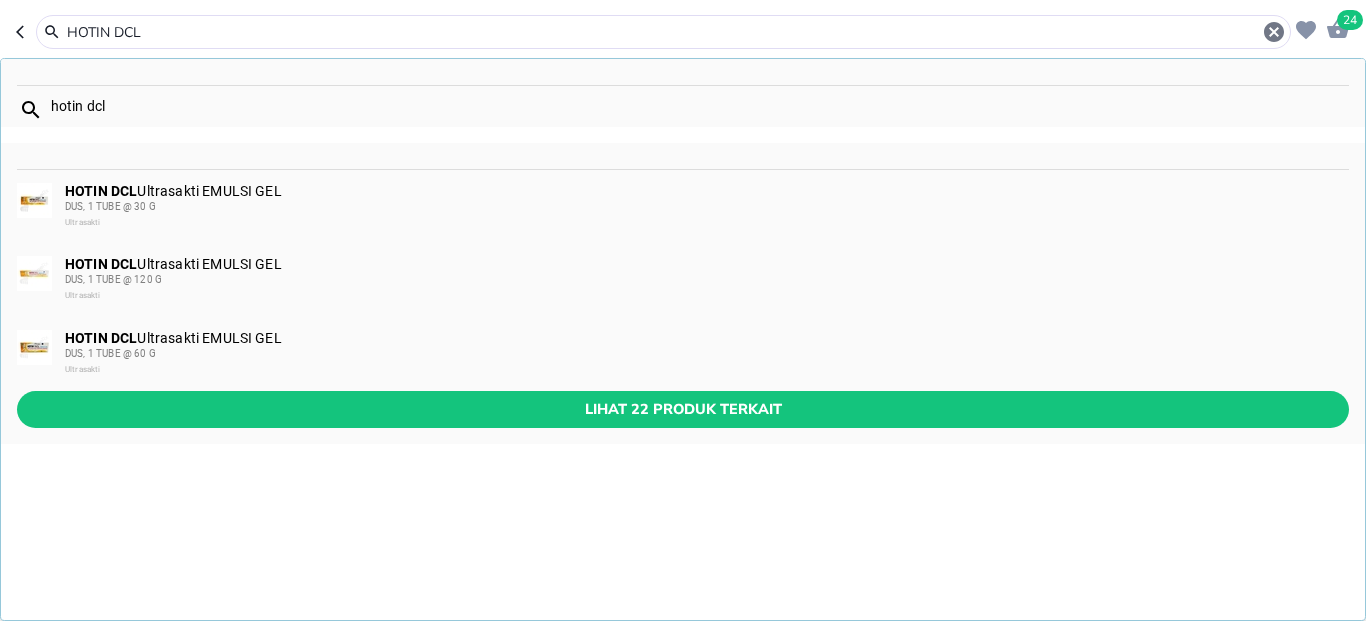 click on "HOTIN DCL" at bounding box center (663, 32) 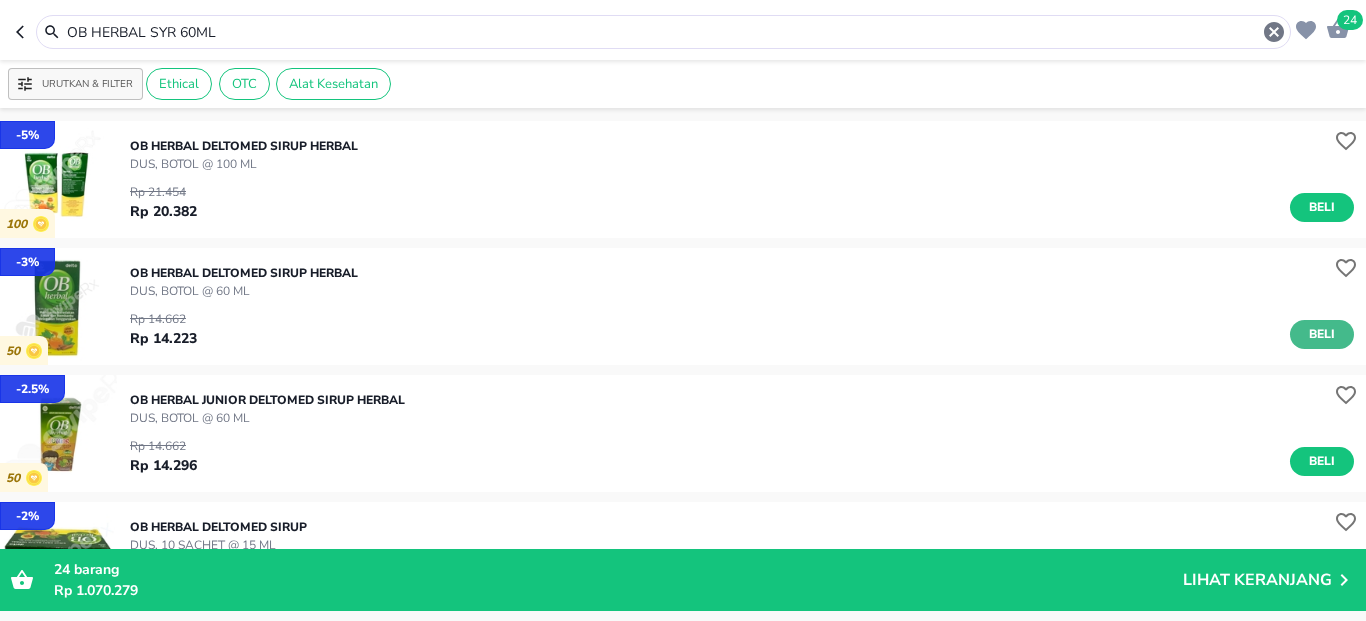 click on "Beli" at bounding box center [1322, 334] 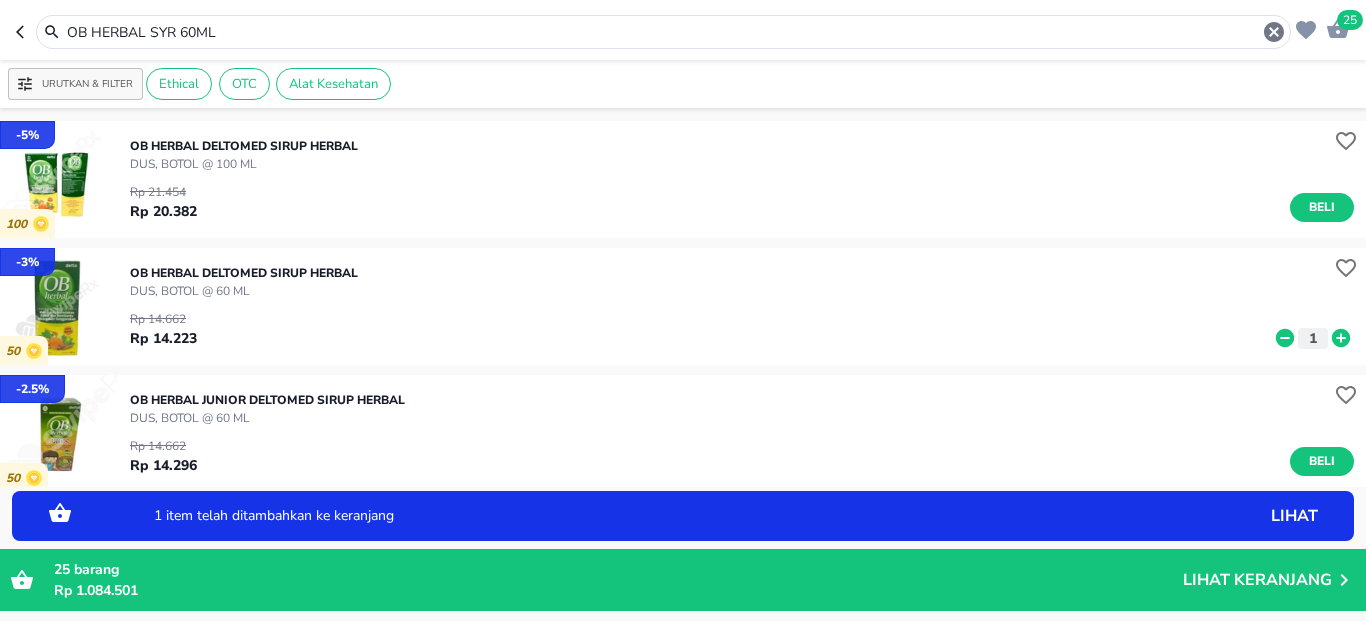 click 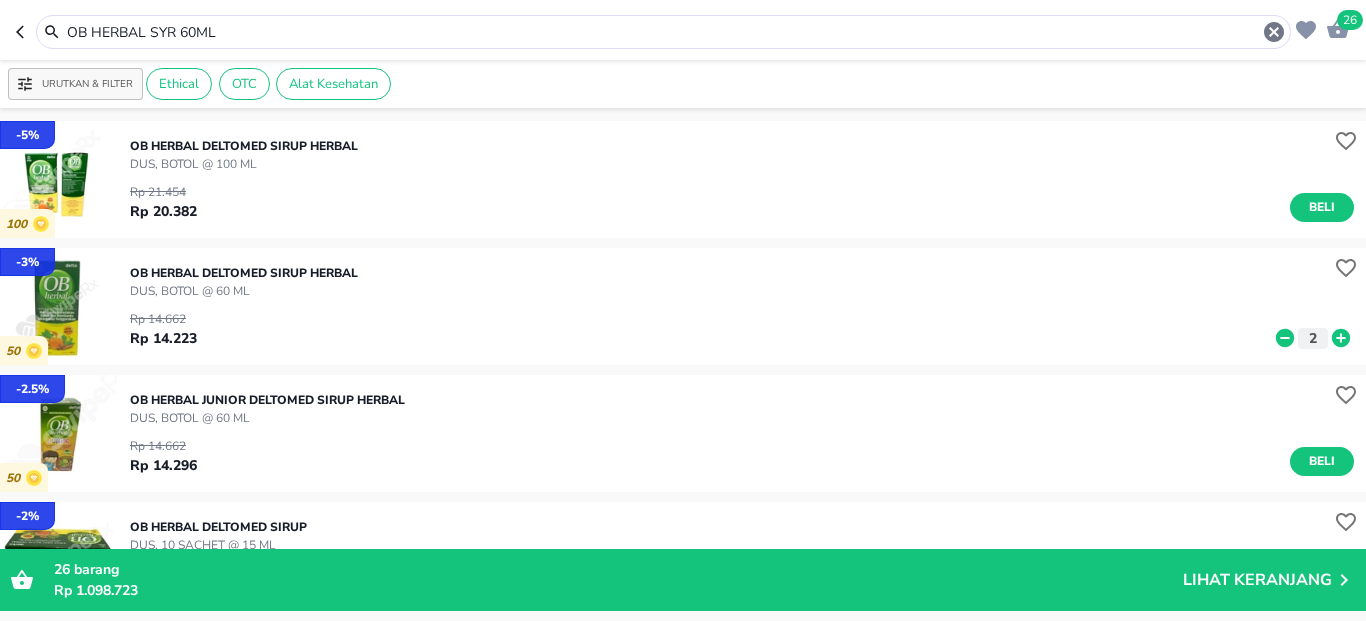 click on "OB HERBAL SYR 60ML" at bounding box center [663, 32] 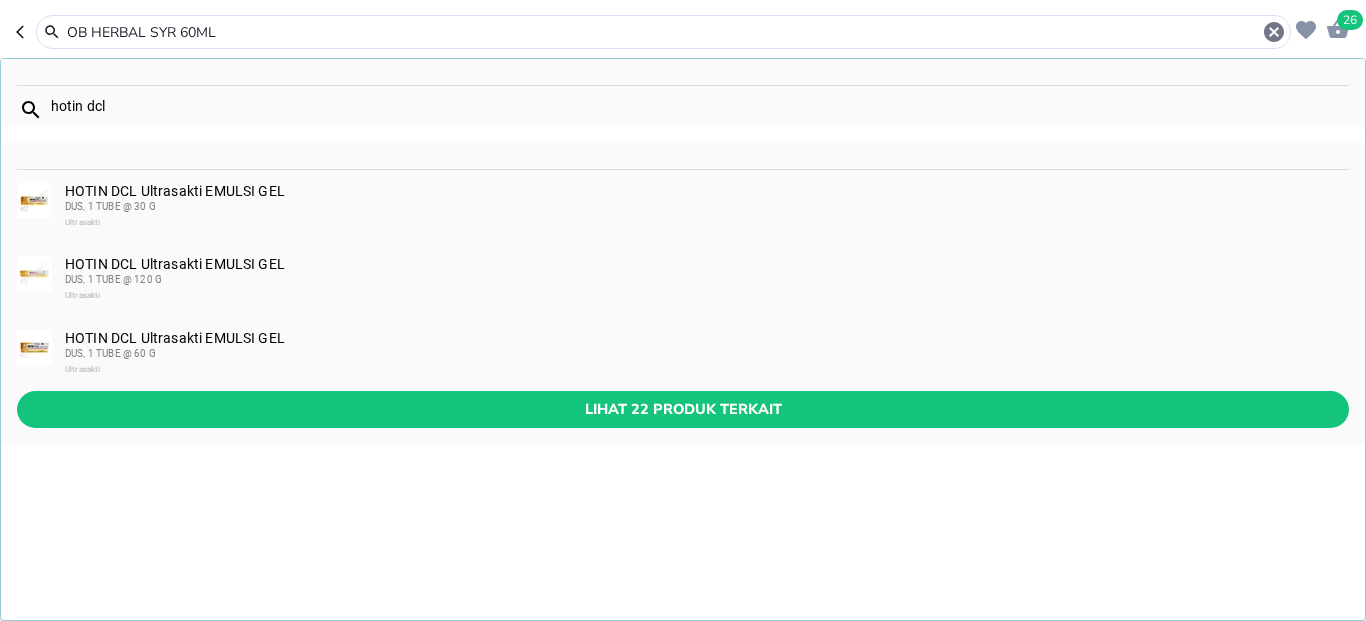 click on "OB HERBAL SYR 60ML" at bounding box center [663, 32] 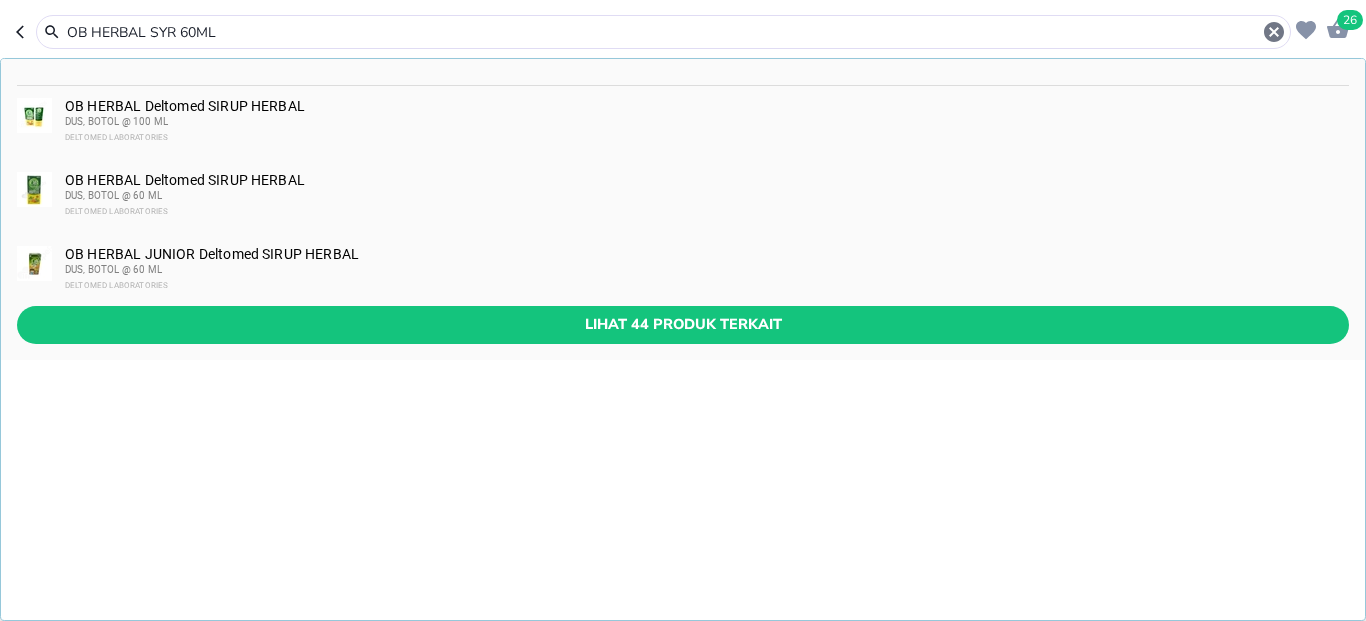 paste on "ALCO FLU PLUS BATUK SYR 100ML" 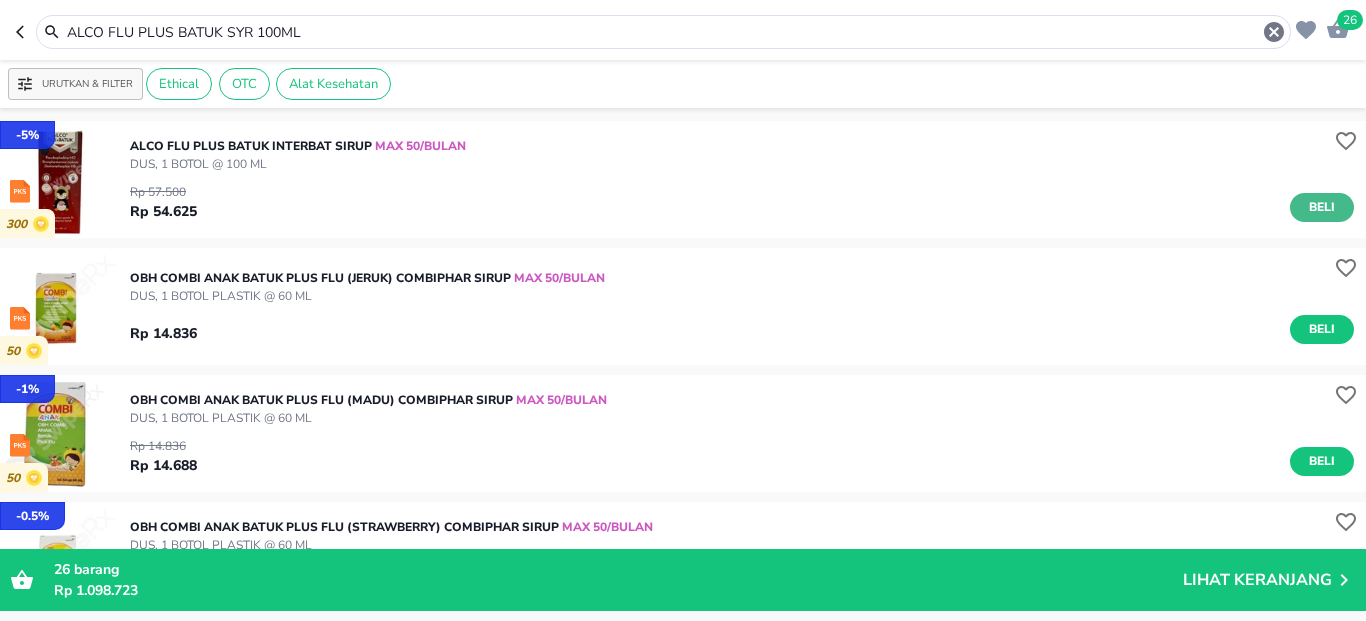 click on "Beli" at bounding box center (1322, 207) 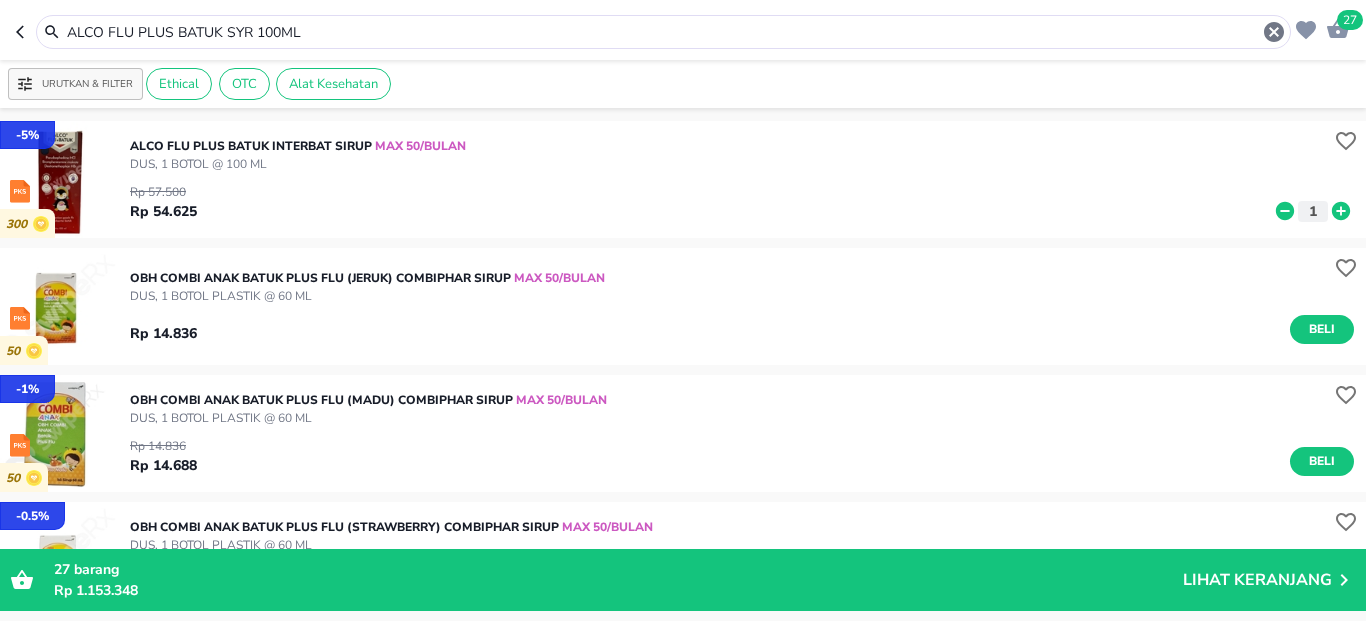 click on "ALCO FLU PLUS BATUK SYR 100ML" at bounding box center [663, 32] 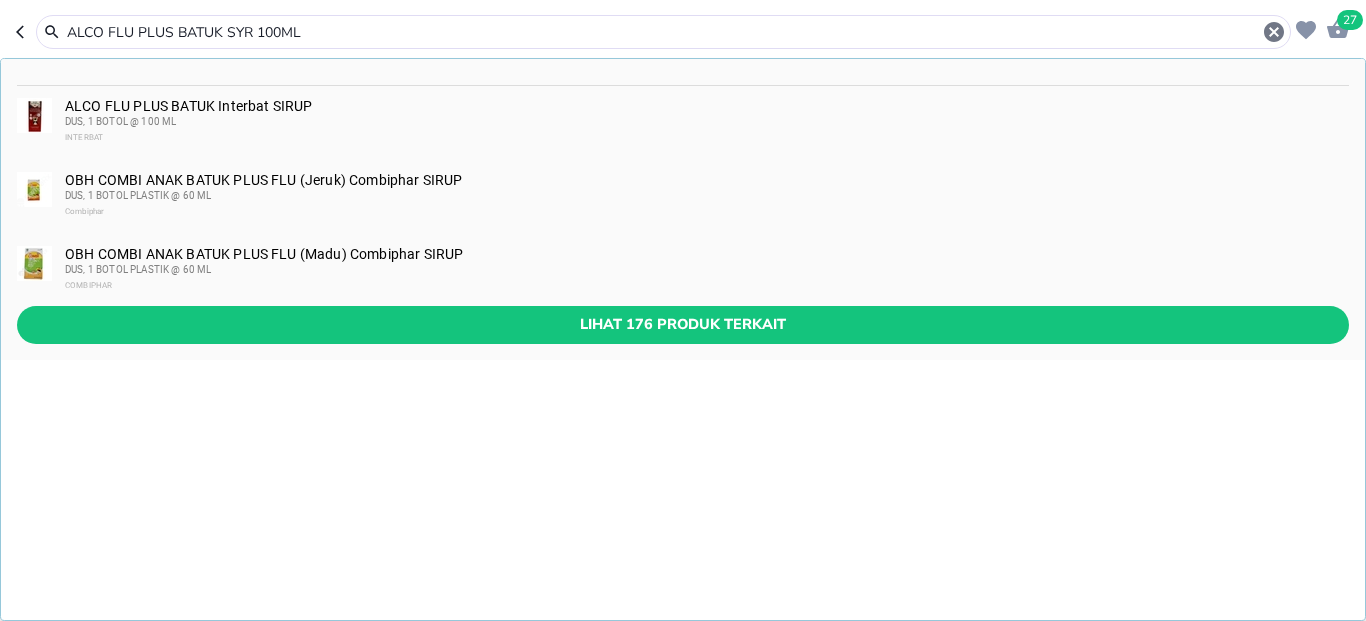 click on "ALCO FLU PLUS BATUK SYR 100ML" at bounding box center (663, 32) 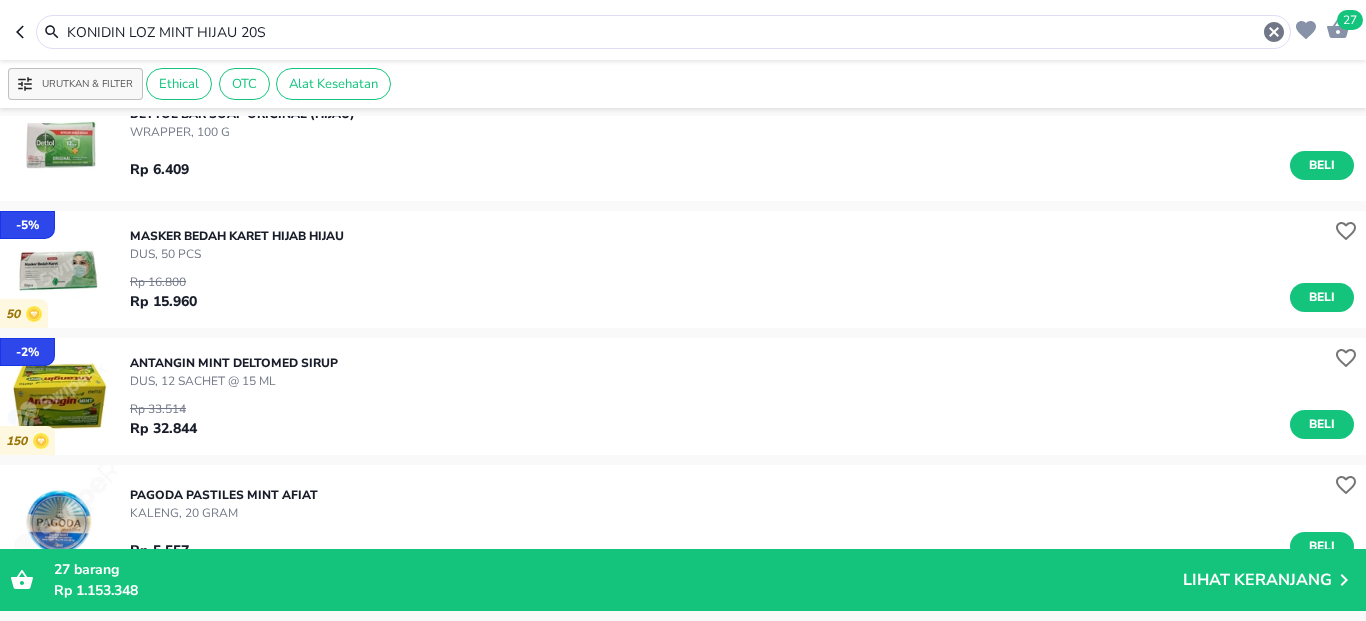 scroll, scrollTop: 240, scrollLeft: 0, axis: vertical 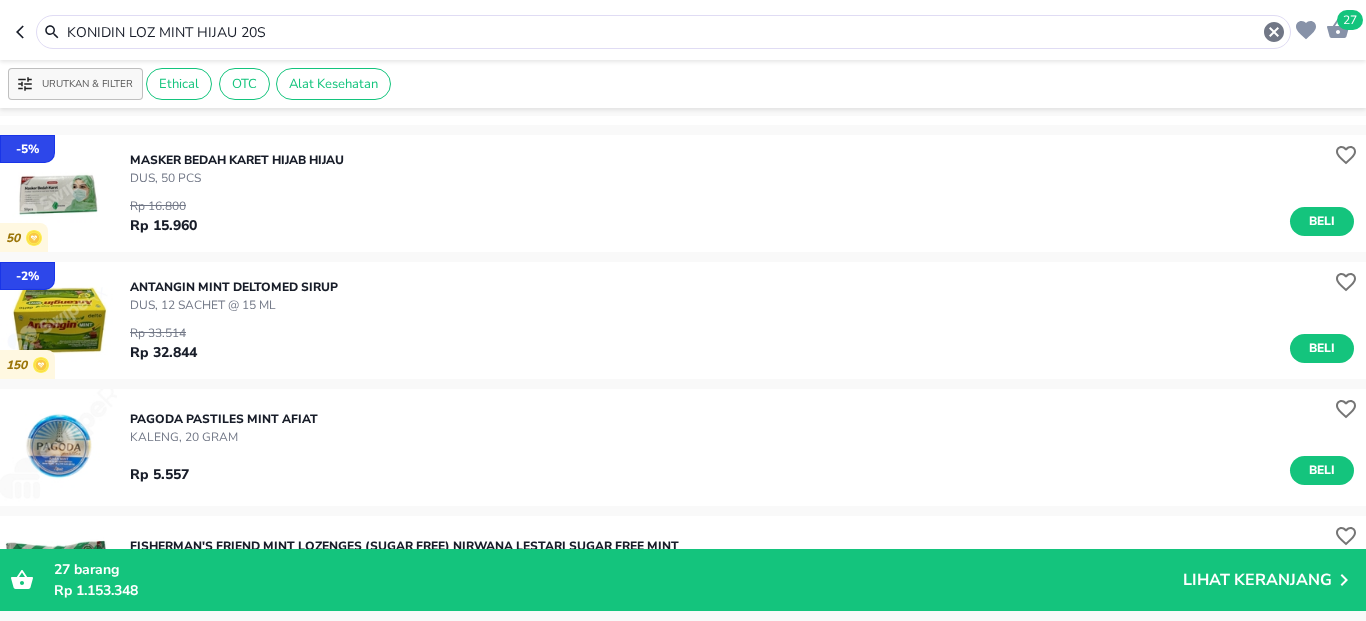drag, startPoint x: 125, startPoint y: 31, endPoint x: 483, endPoint y: 26, distance: 358.0349 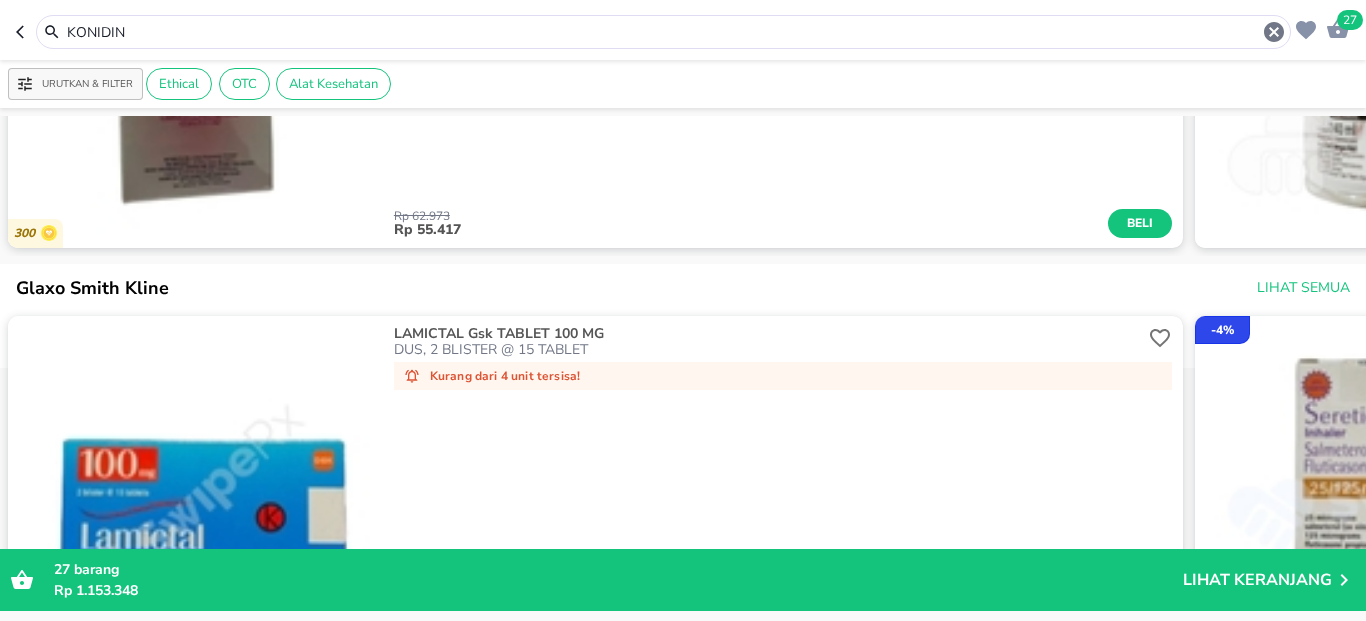 scroll, scrollTop: 1320, scrollLeft: 0, axis: vertical 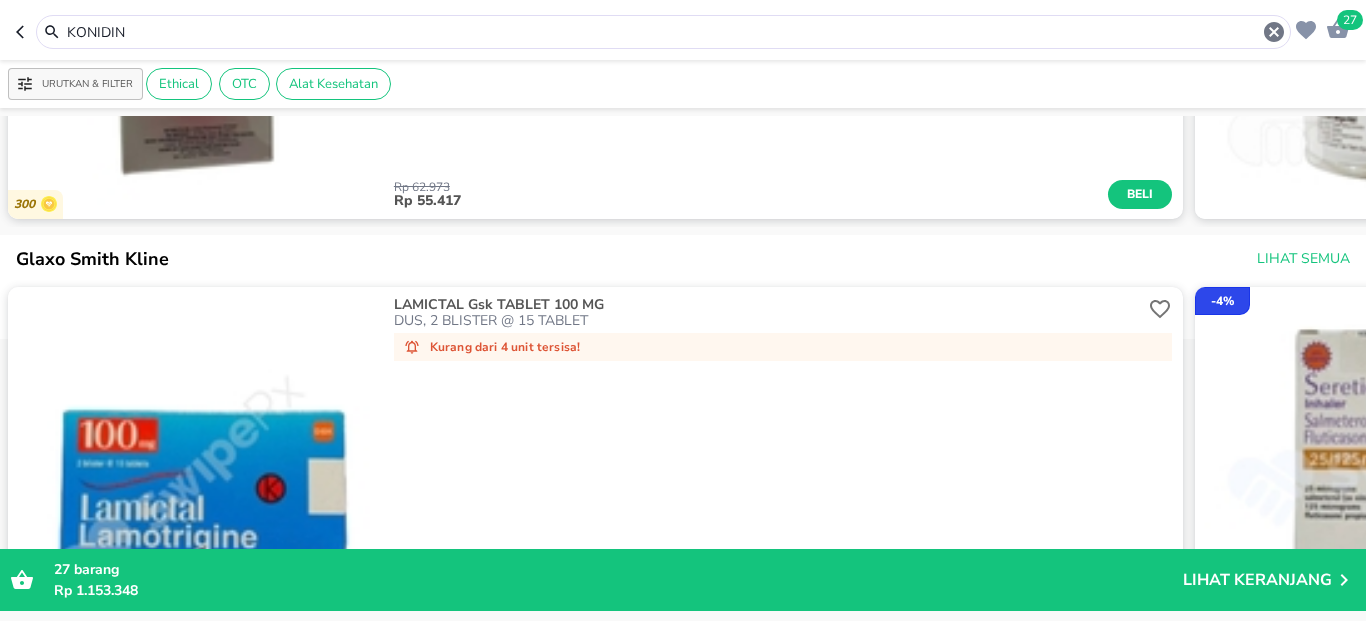 click on "KONIDIN" at bounding box center (663, 32) 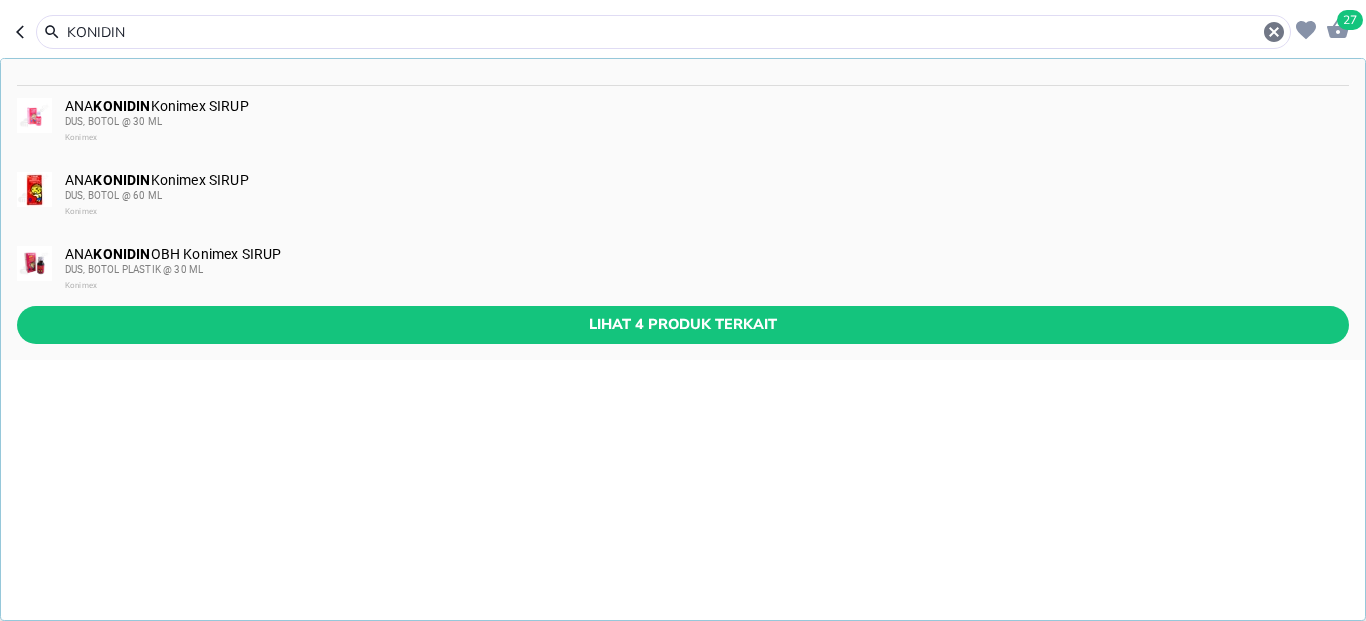click on "KONIDIN" at bounding box center [663, 32] 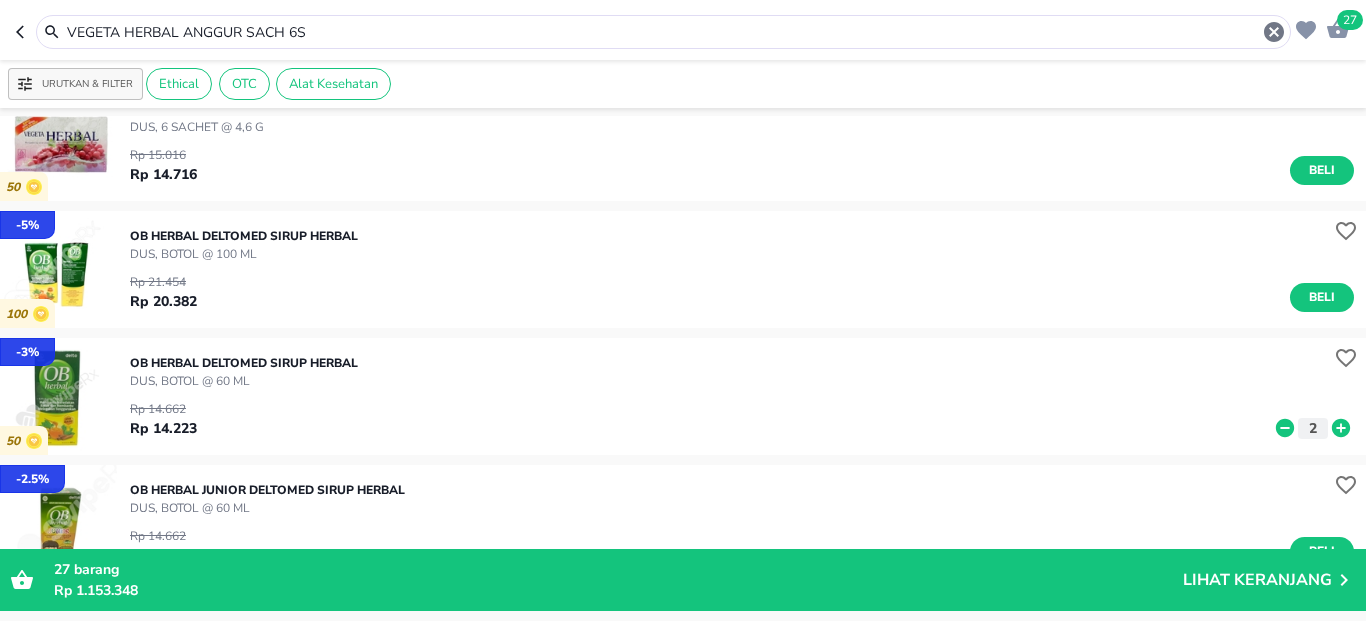 scroll, scrollTop: 0, scrollLeft: 0, axis: both 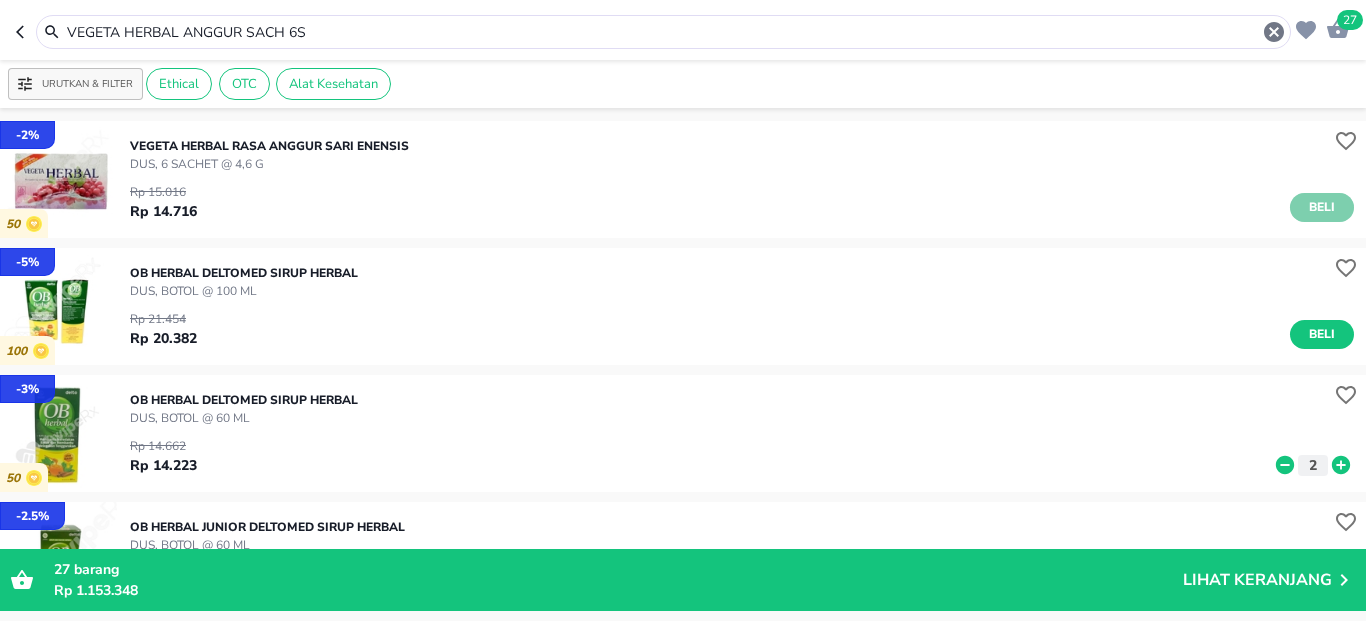 click on "Beli" at bounding box center (1322, 207) 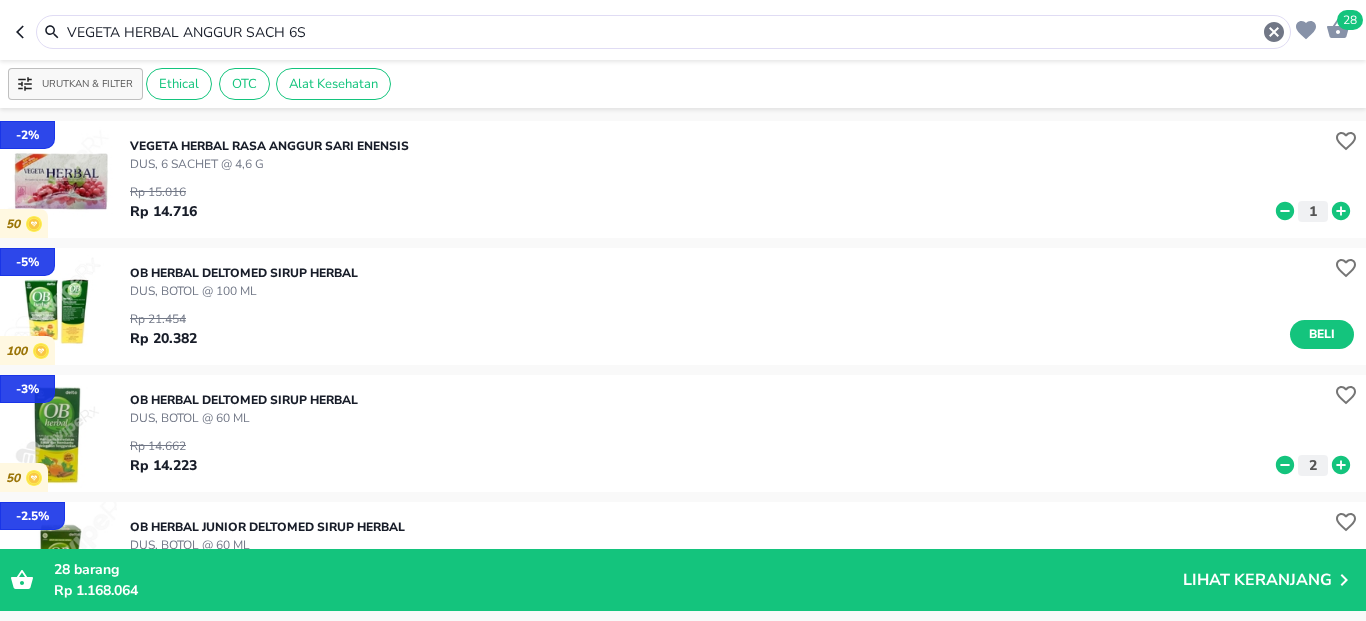 click on "VEGETA HERBAL ANGGUR SACH 6S" at bounding box center (663, 32) 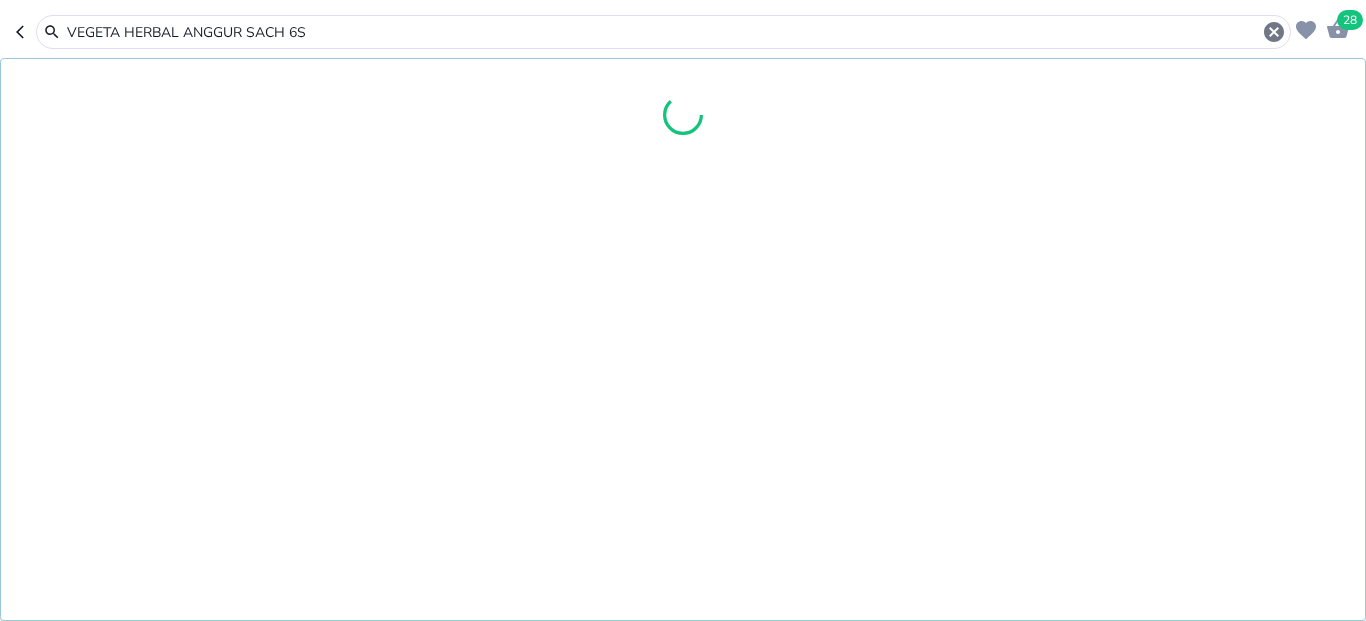 click on "VEGETA HERBAL ANGGUR SACH 6S" at bounding box center (663, 32) 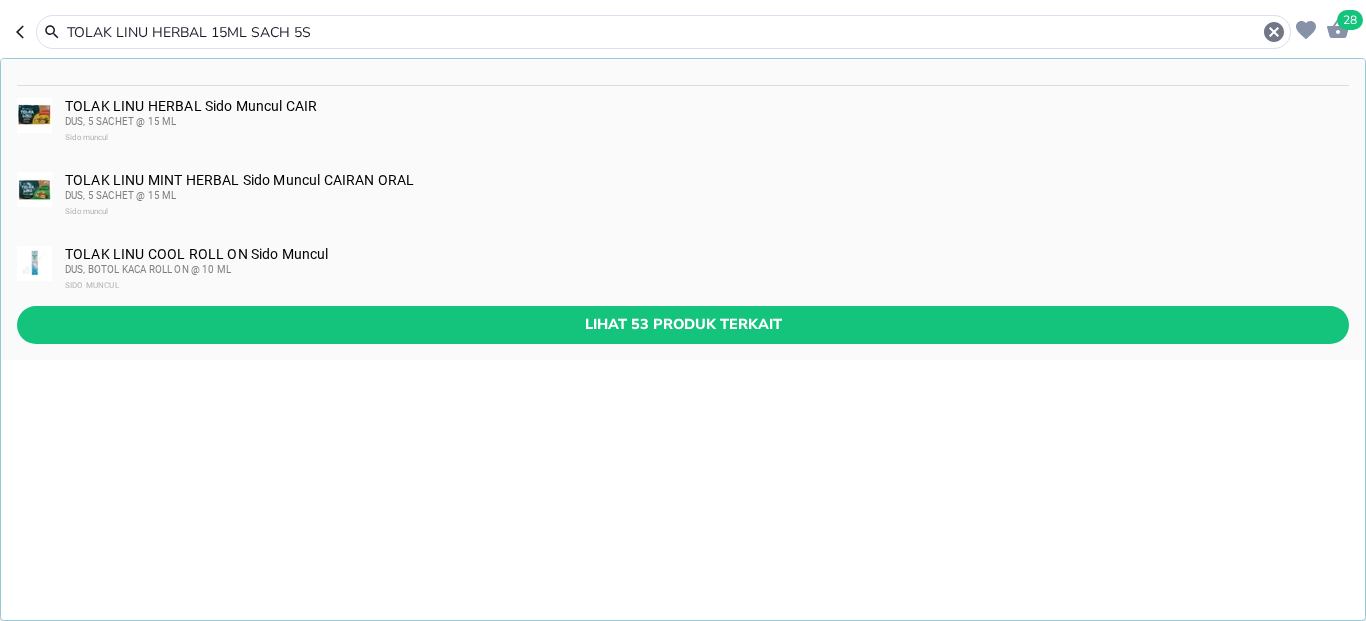 type on "TOLAK LINU HERBAL 15ML SACH 5S" 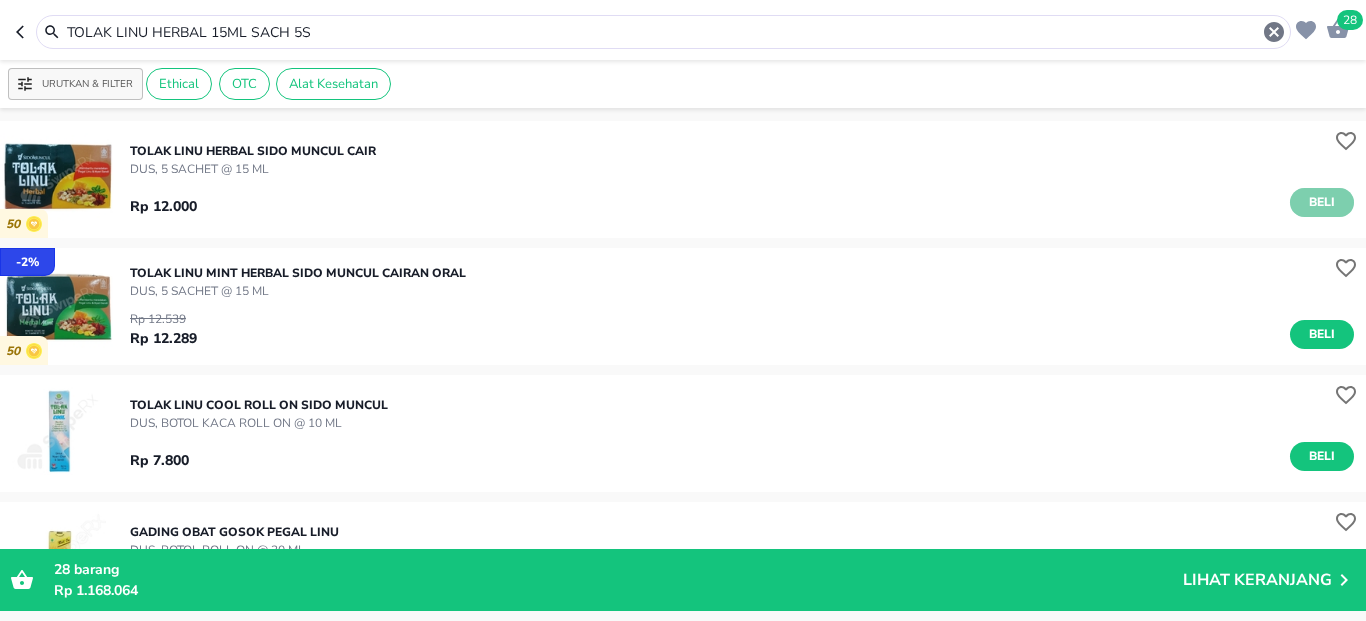 click on "Beli" at bounding box center (1322, 202) 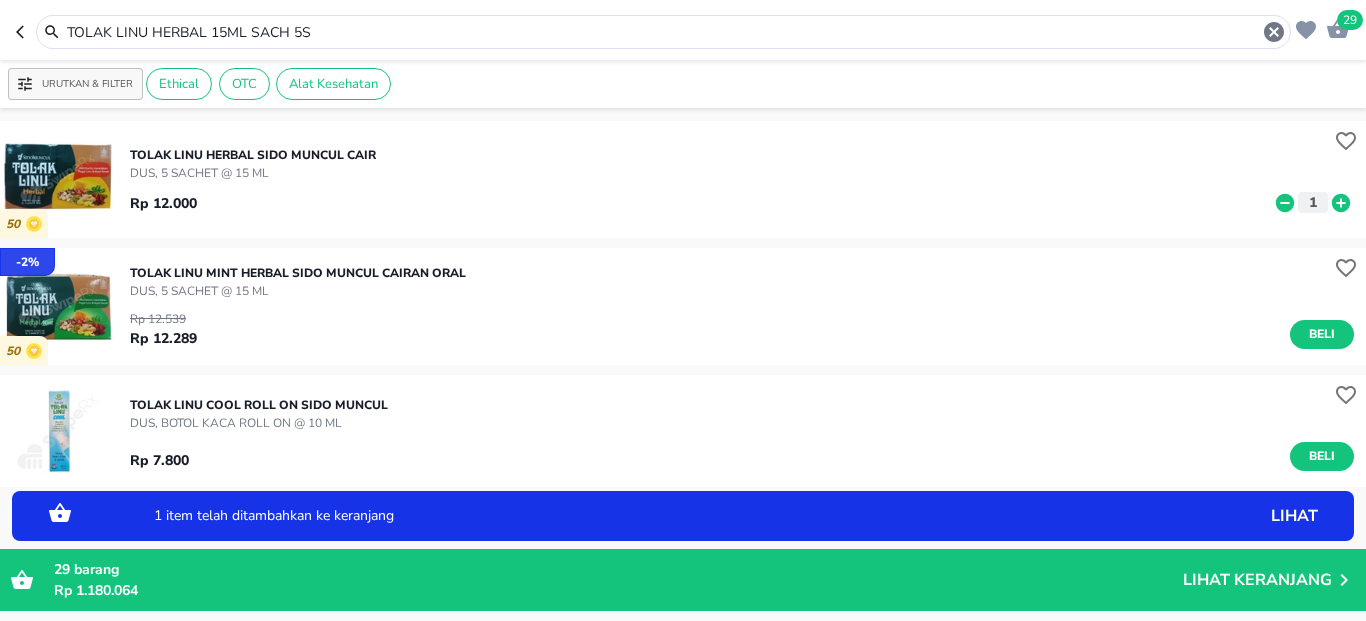click on "TOLAK LINU HERBAL 15ML SACH 5S" at bounding box center (663, 32) 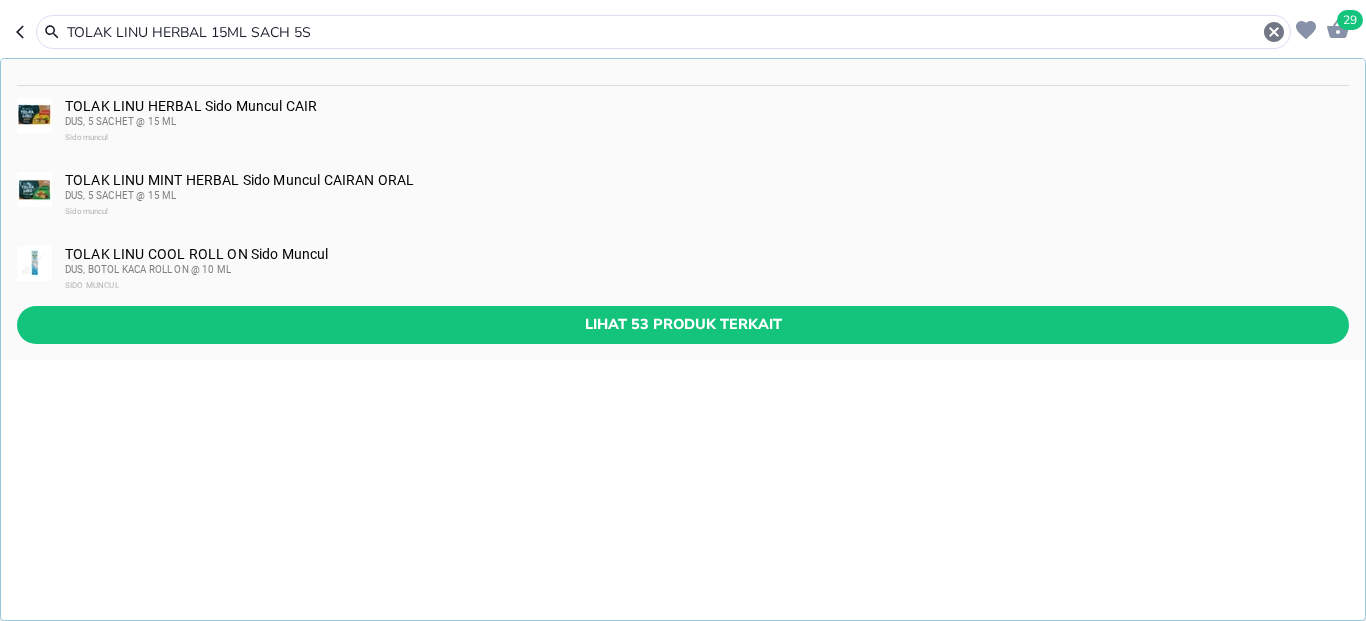 click on "TOLAK LINU HERBAL 15ML SACH 5S" at bounding box center (663, 32) 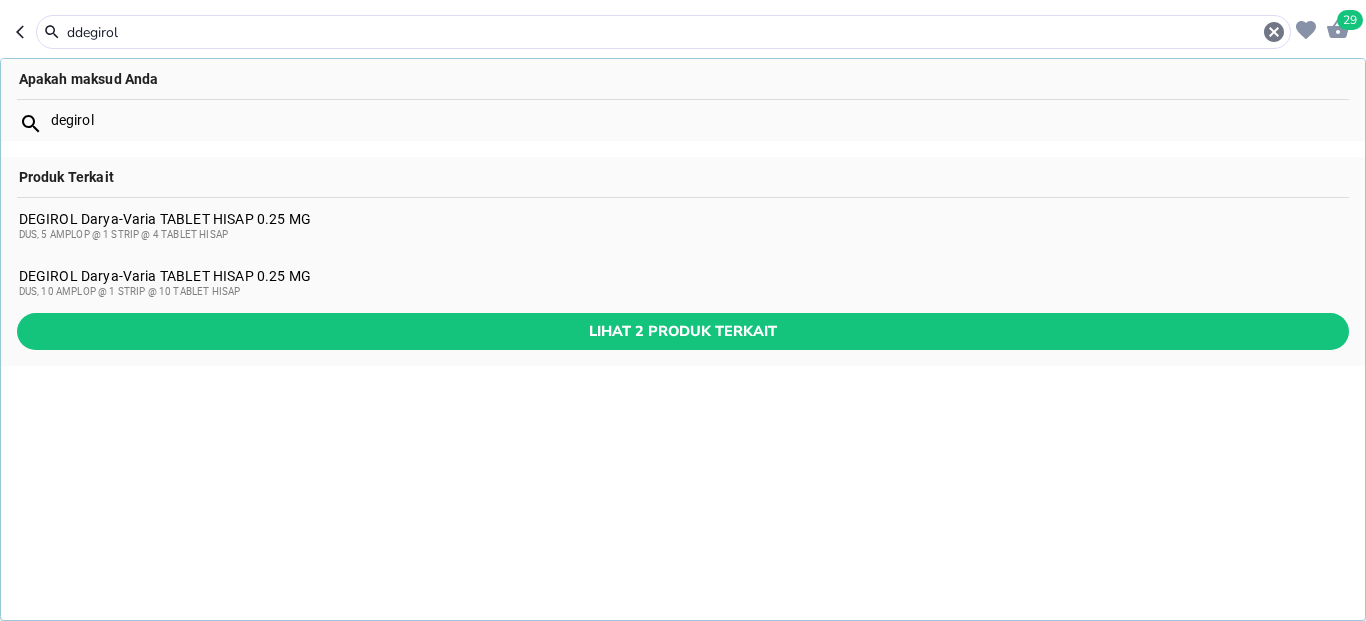 click on "degirol" at bounding box center (699, 120) 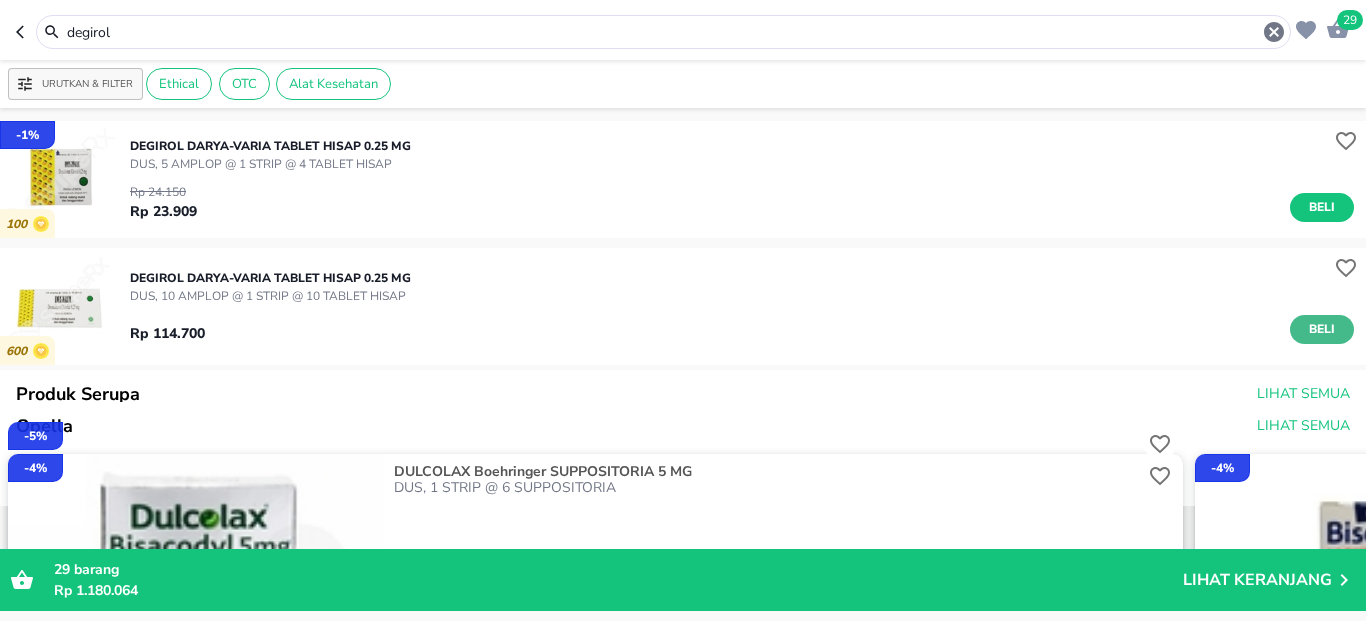 click on "Beli" at bounding box center (1322, 329) 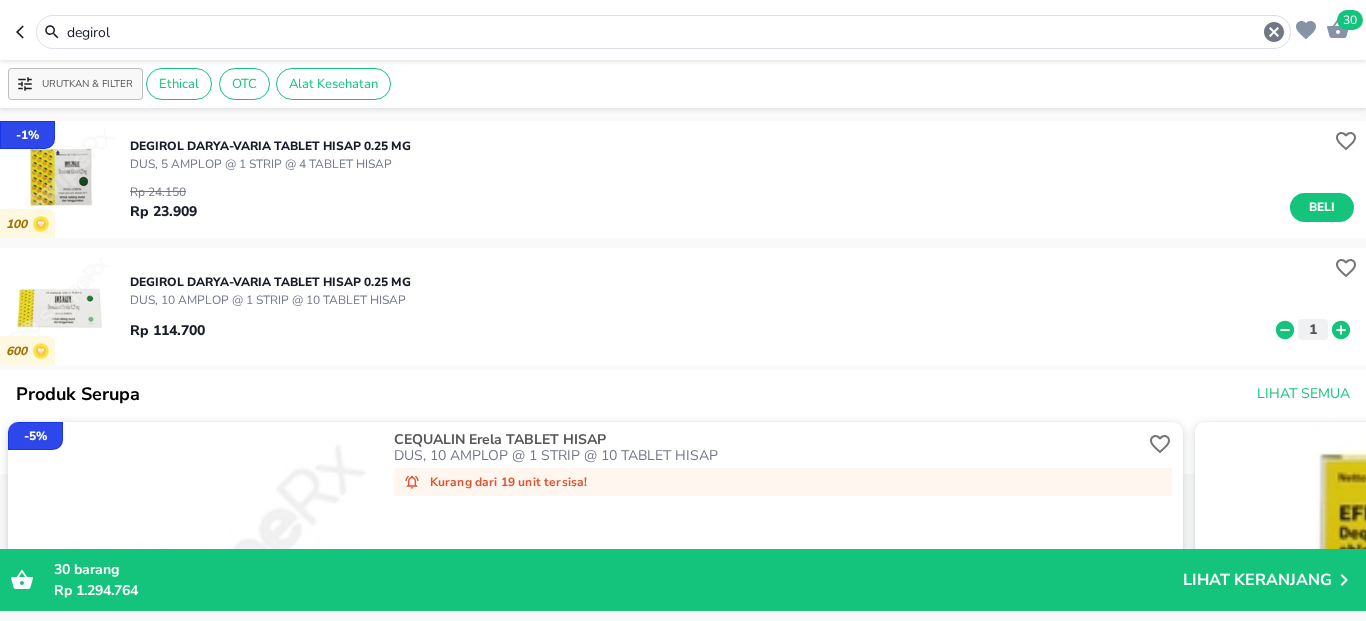 click on "degirol" at bounding box center (663, 32) 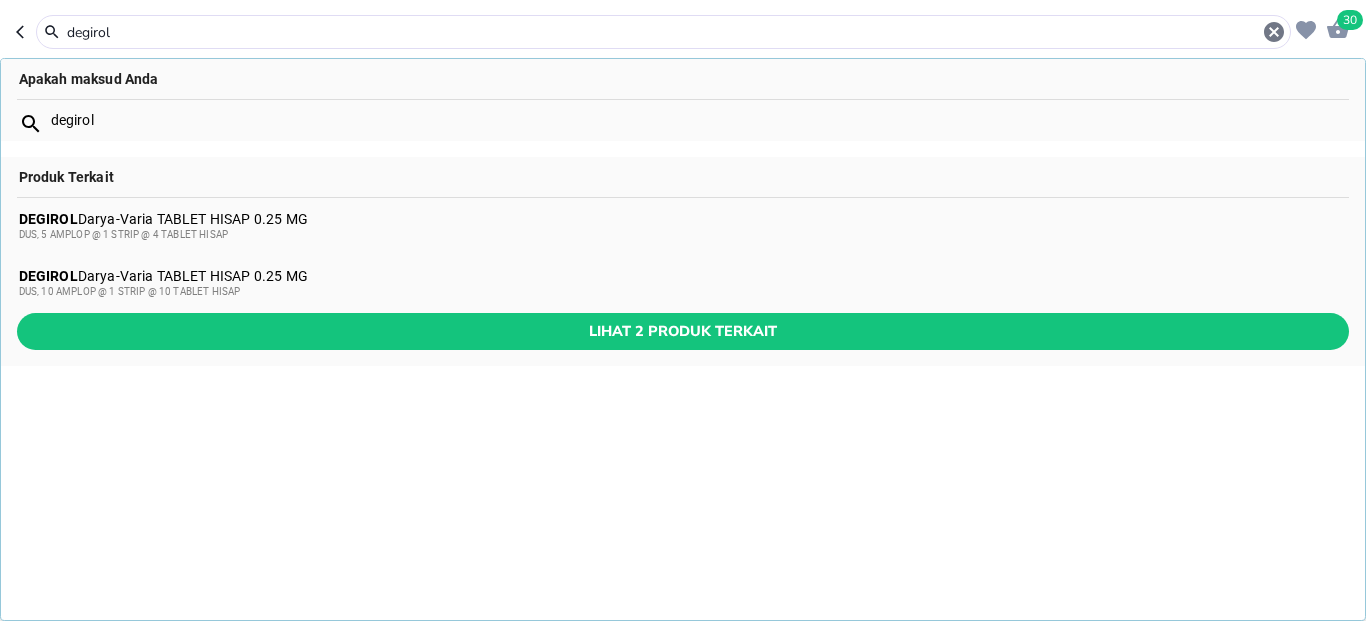 paste on "GPU MINYAK URUT SEREH 100ML" 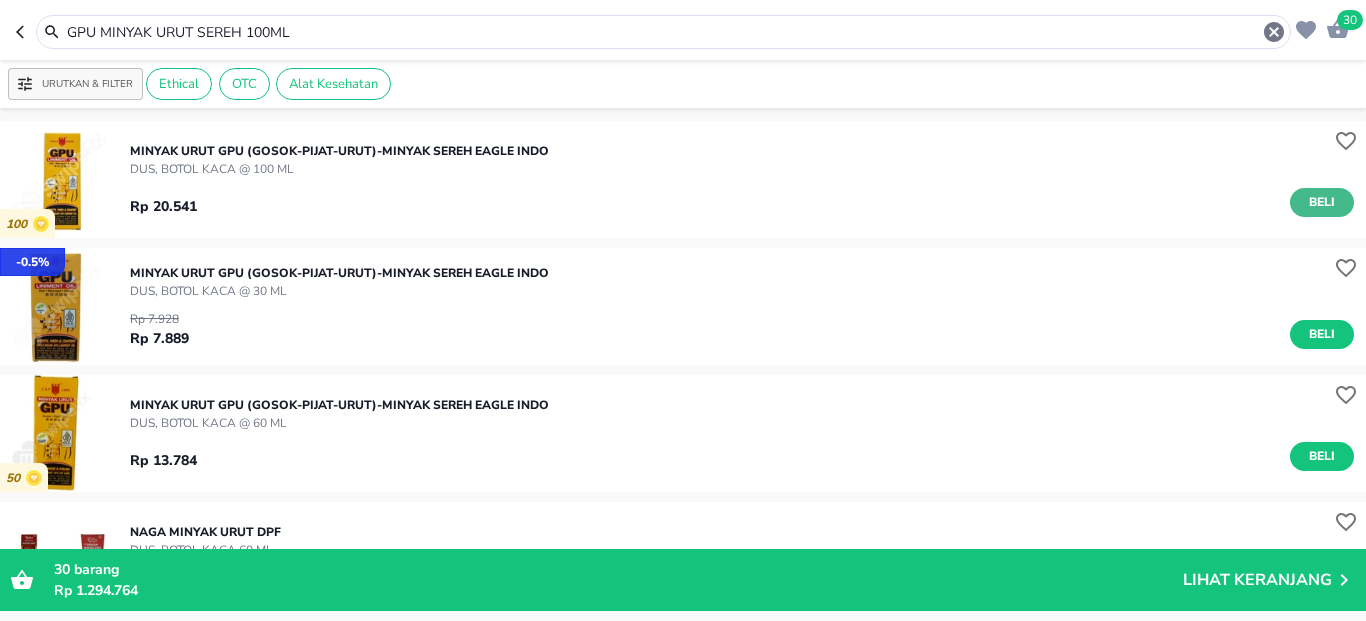 click on "Beli" at bounding box center (1322, 202) 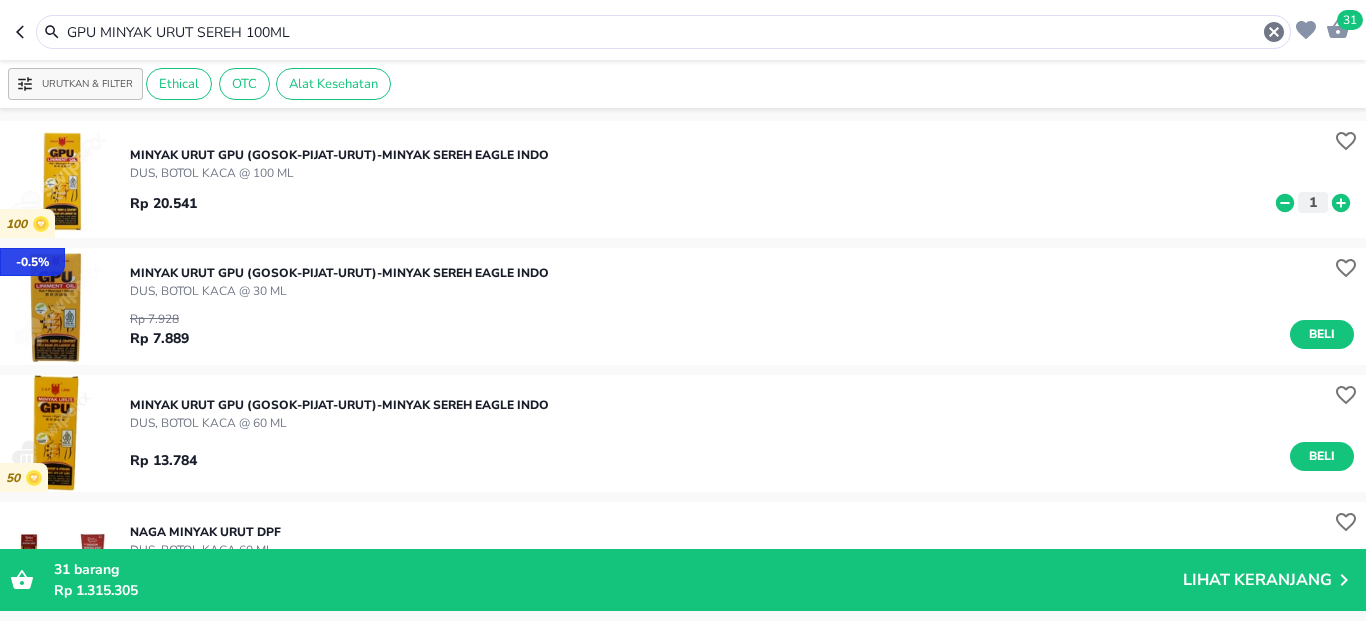 click on "GPU MINYAK URUT SEREH 100ML" at bounding box center (663, 32) 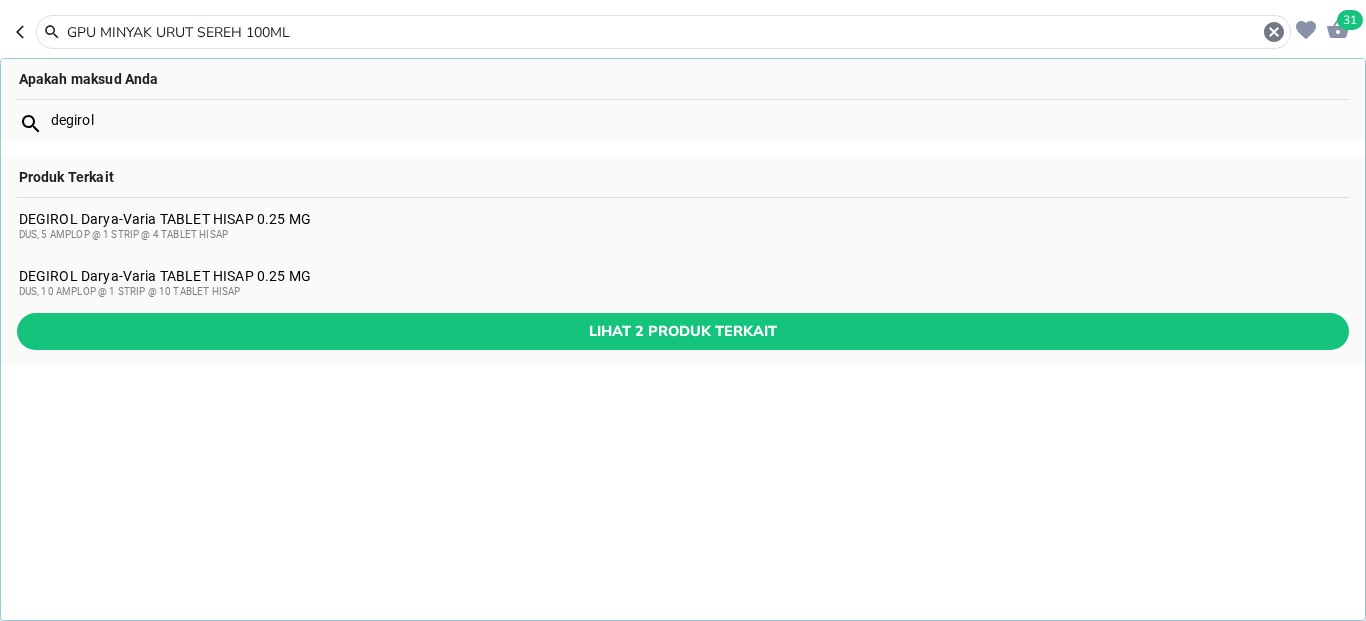 click on "GPU MINYAK URUT SEREH 100ML" at bounding box center [663, 32] 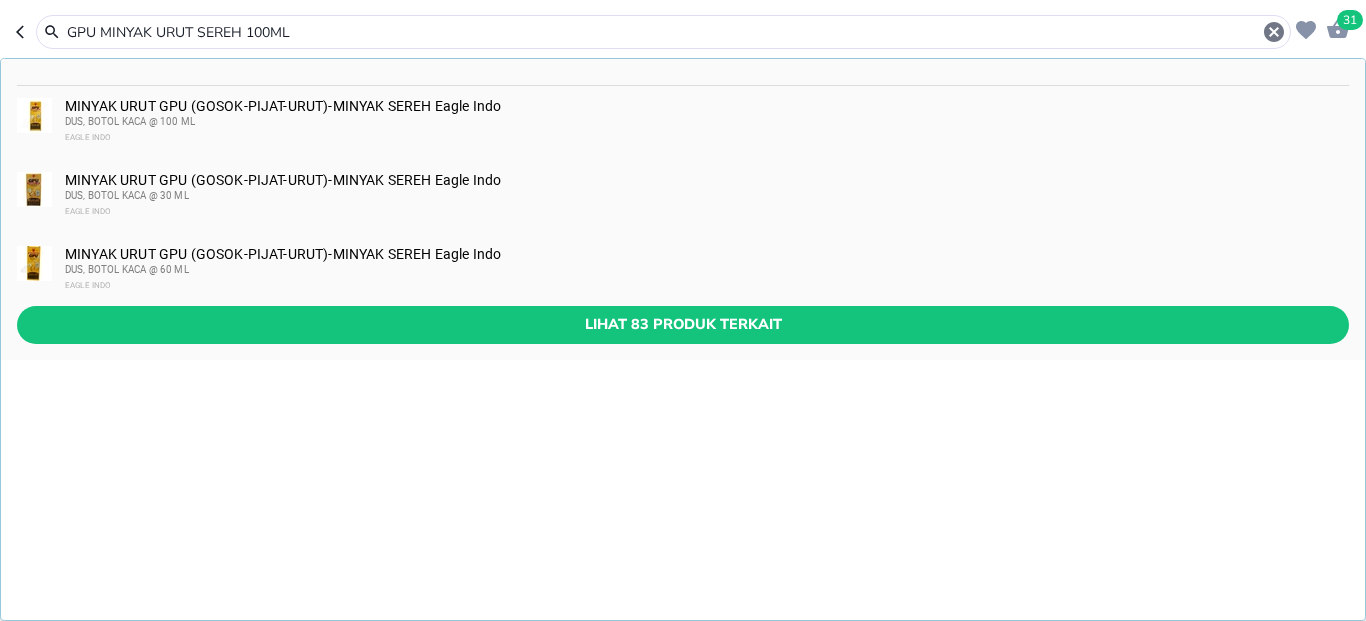 paste on "IMUNPED SYR 60ML" 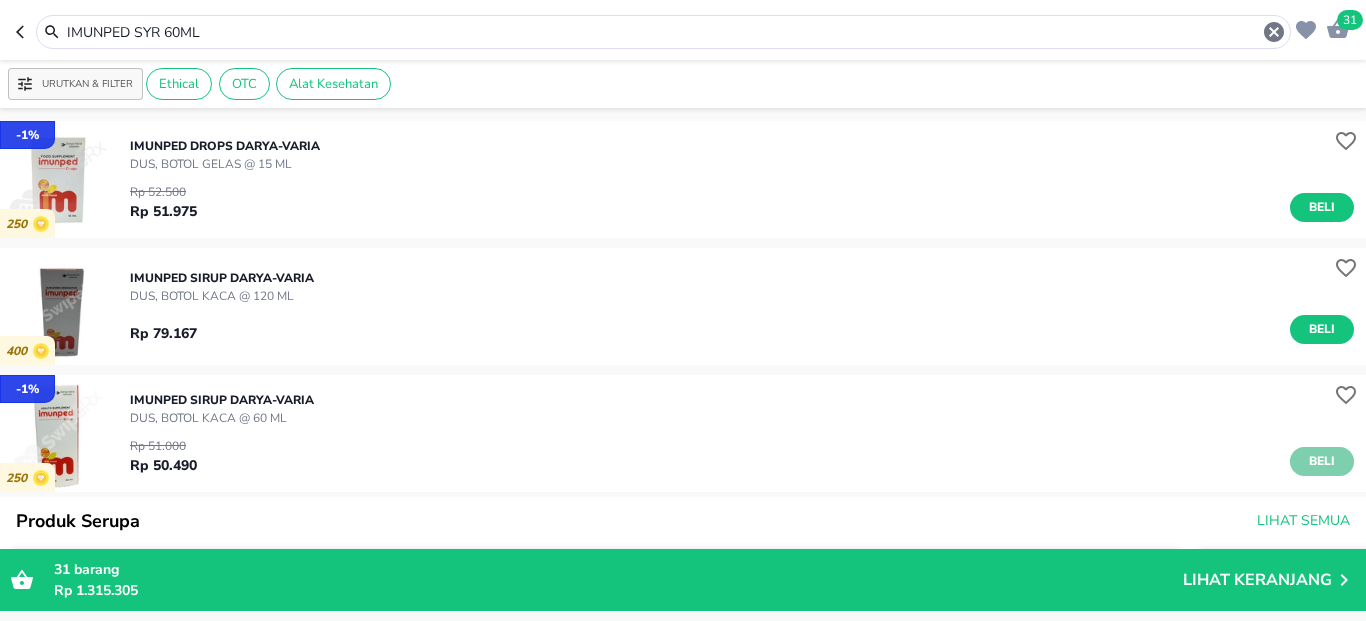 click on "Beli" at bounding box center [1322, 461] 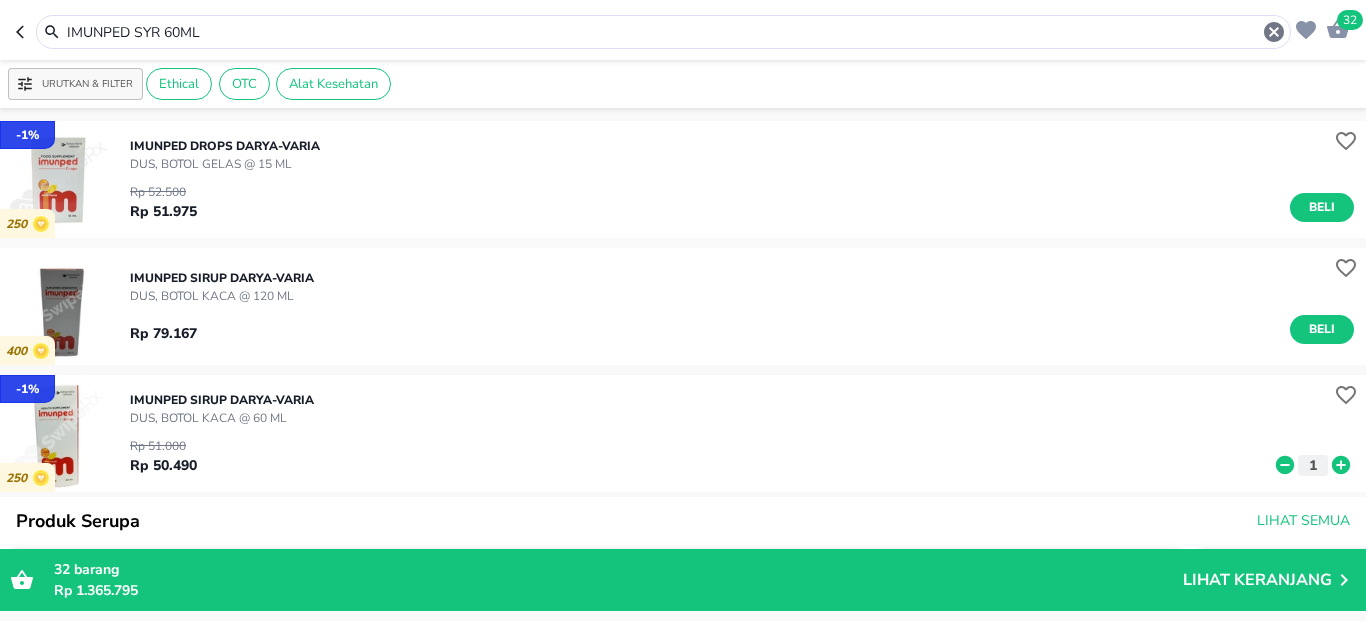 click on "IMUNPED SYR 60ML" at bounding box center (663, 32) 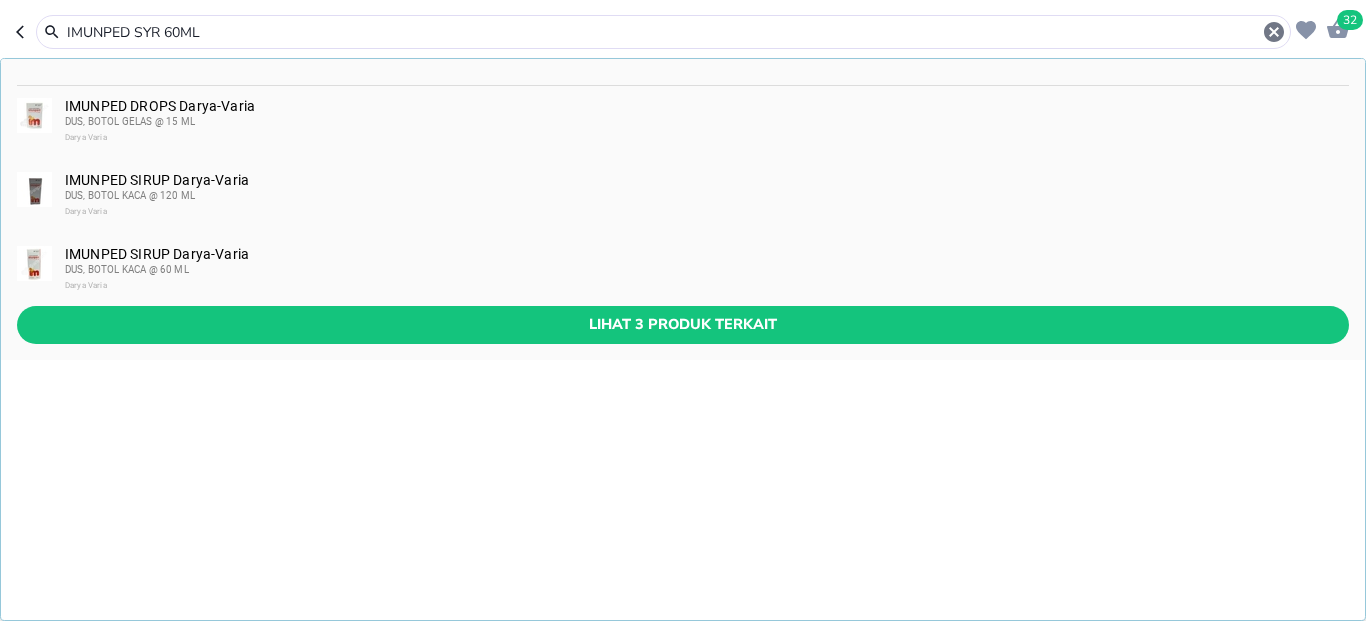 click on "IMUNPED SYR 60ML" at bounding box center (663, 32) 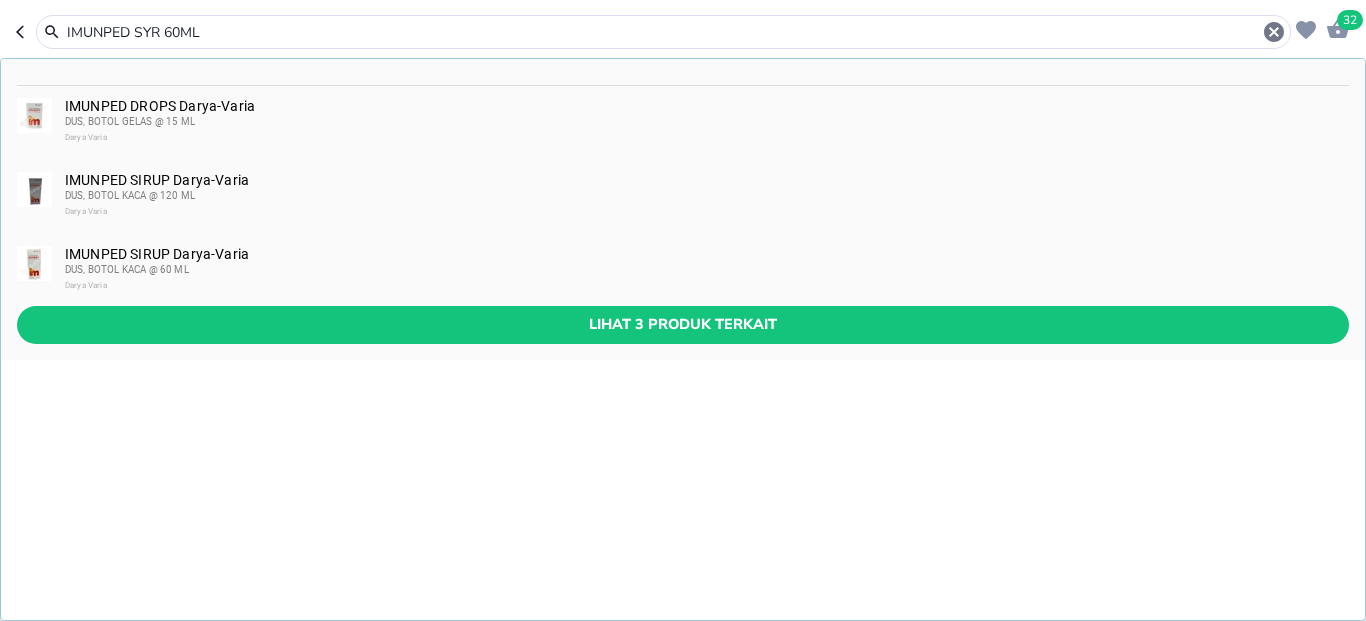 paste on "FARSIFEN PLUS CAPL 100S" 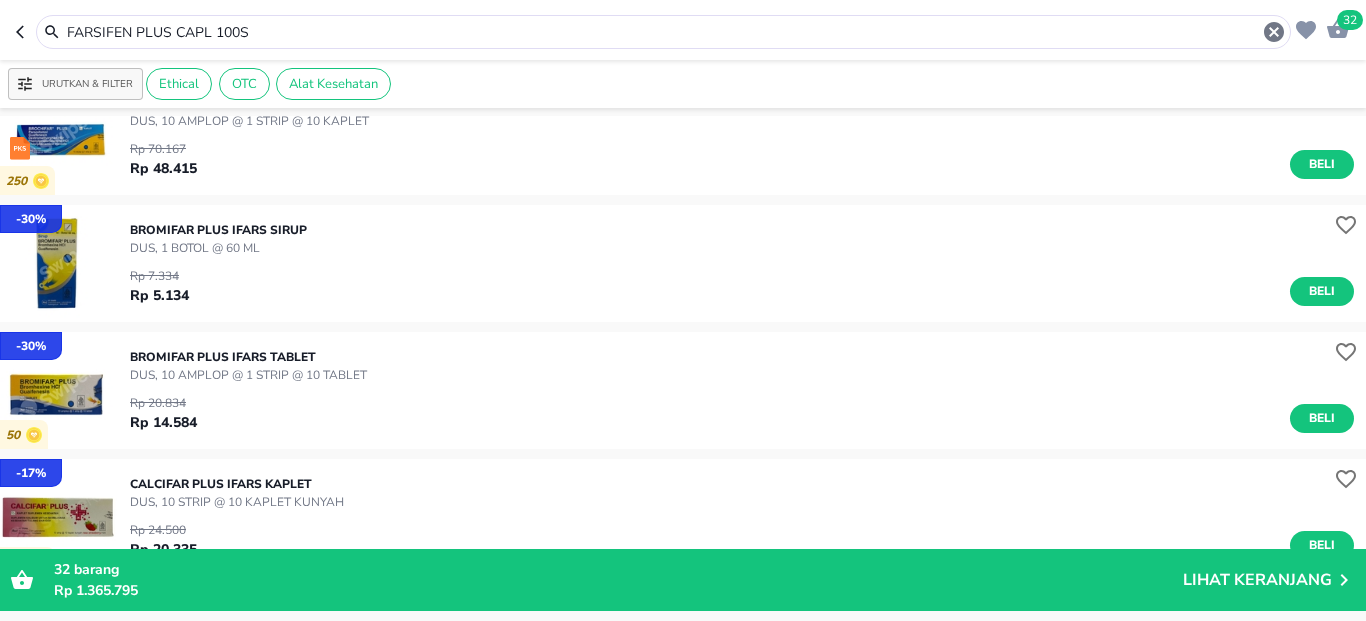 scroll, scrollTop: 960, scrollLeft: 0, axis: vertical 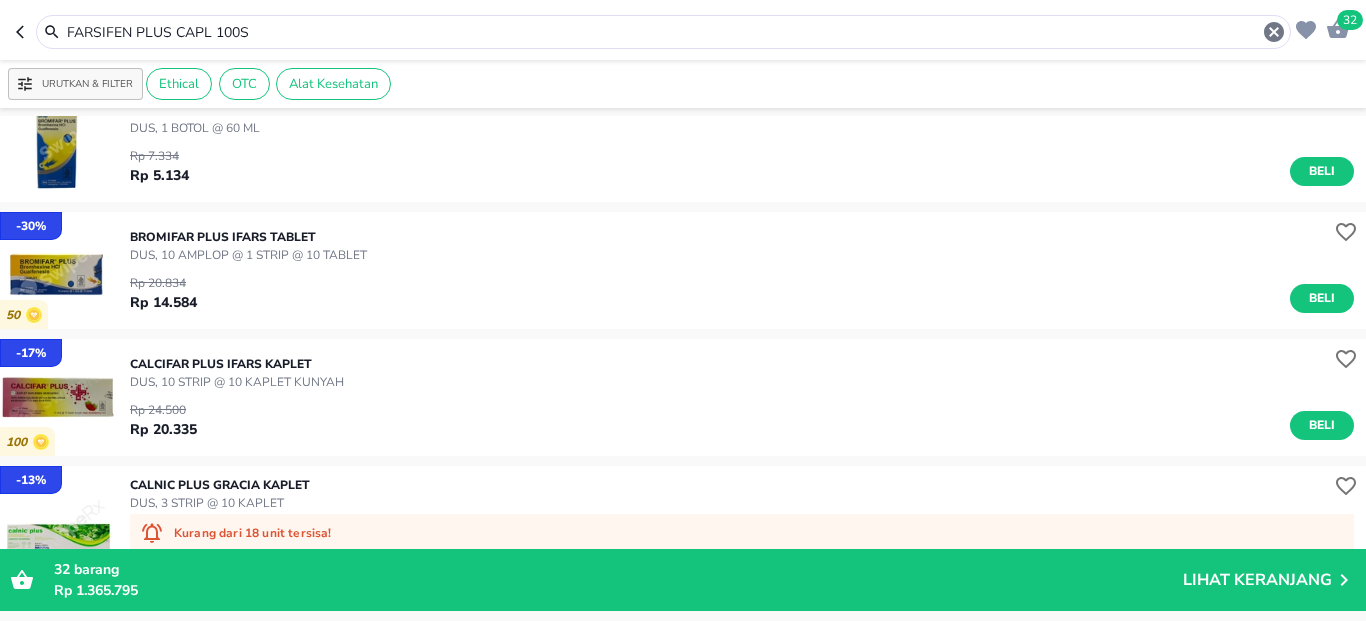 click on "FARSIFEN PLUS CAPL 100S" at bounding box center (663, 32) 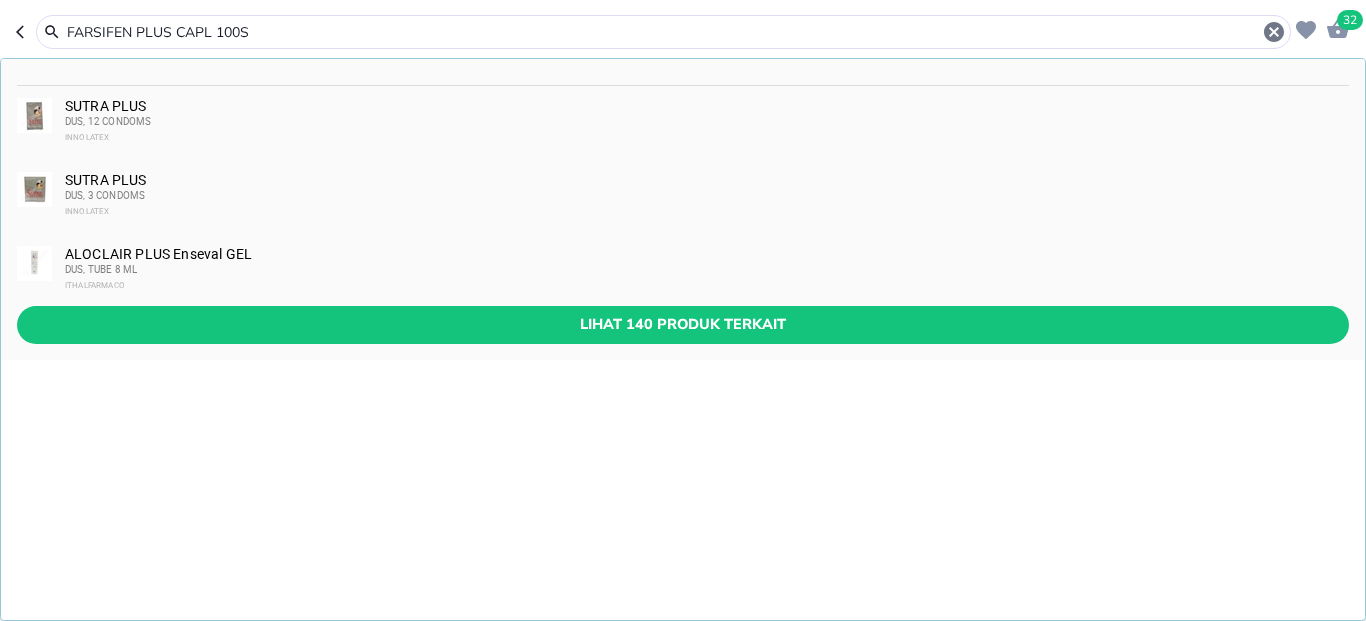 click on "FARSIFEN PLUS CAPL 100S" at bounding box center (663, 32) 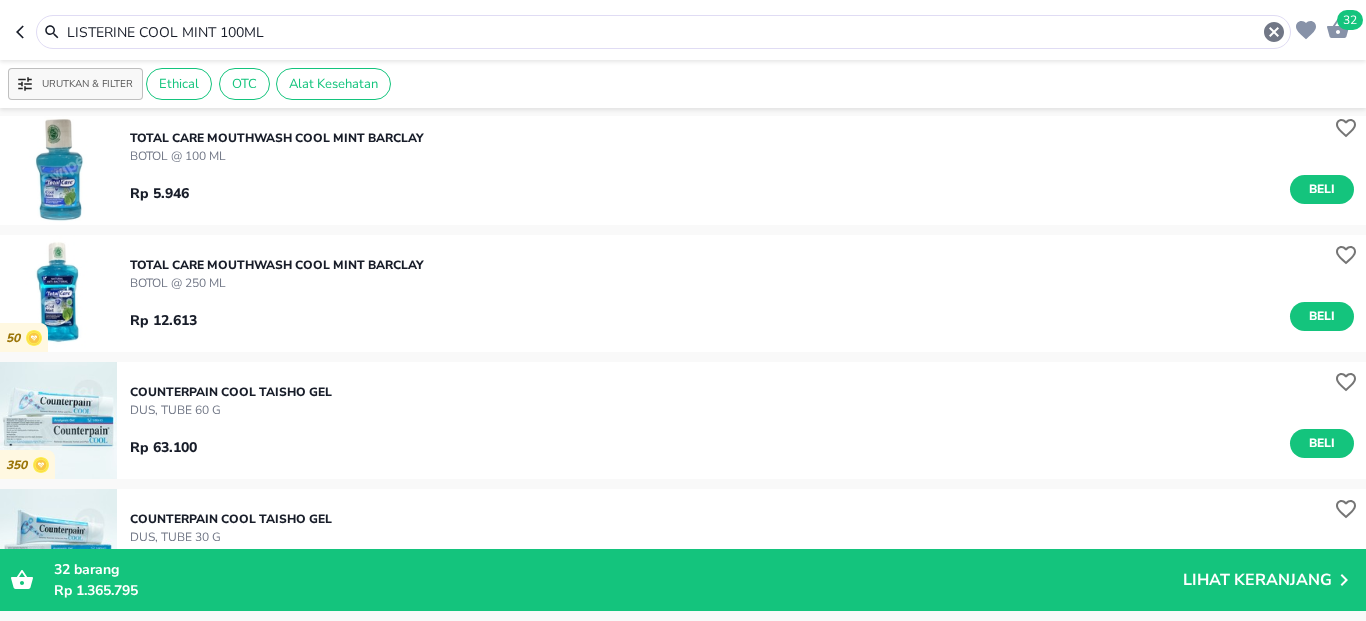scroll, scrollTop: 0, scrollLeft: 0, axis: both 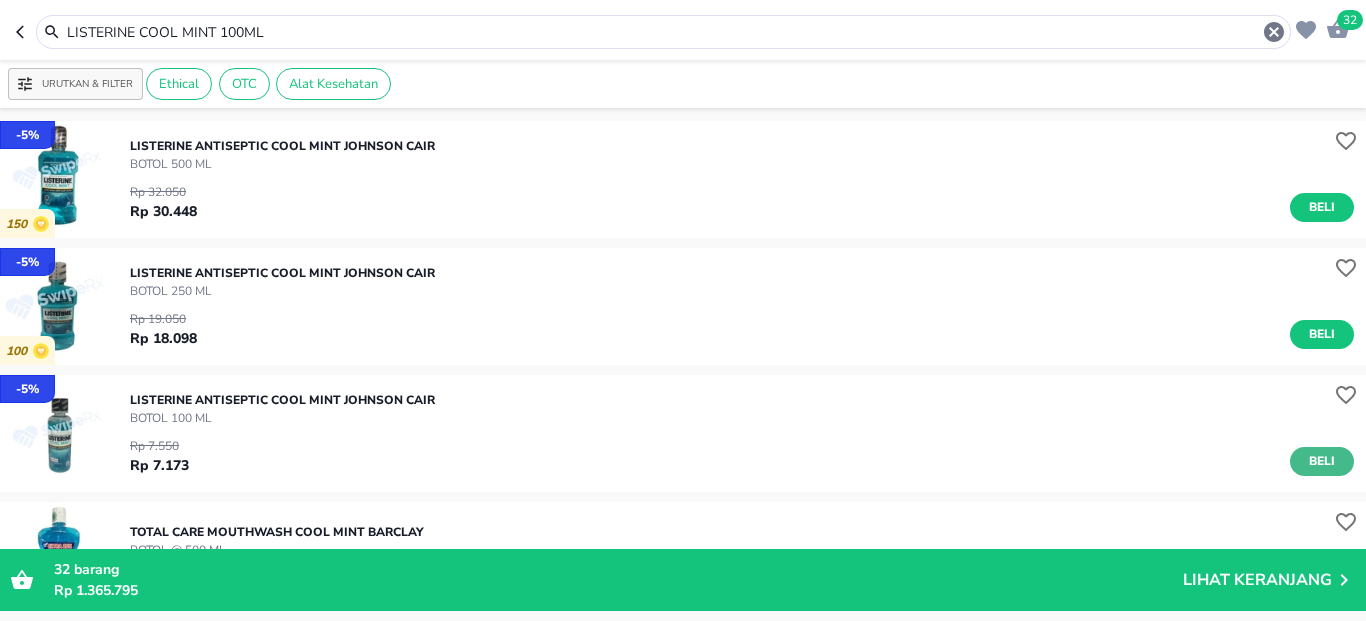 click on "Beli" at bounding box center (1322, 461) 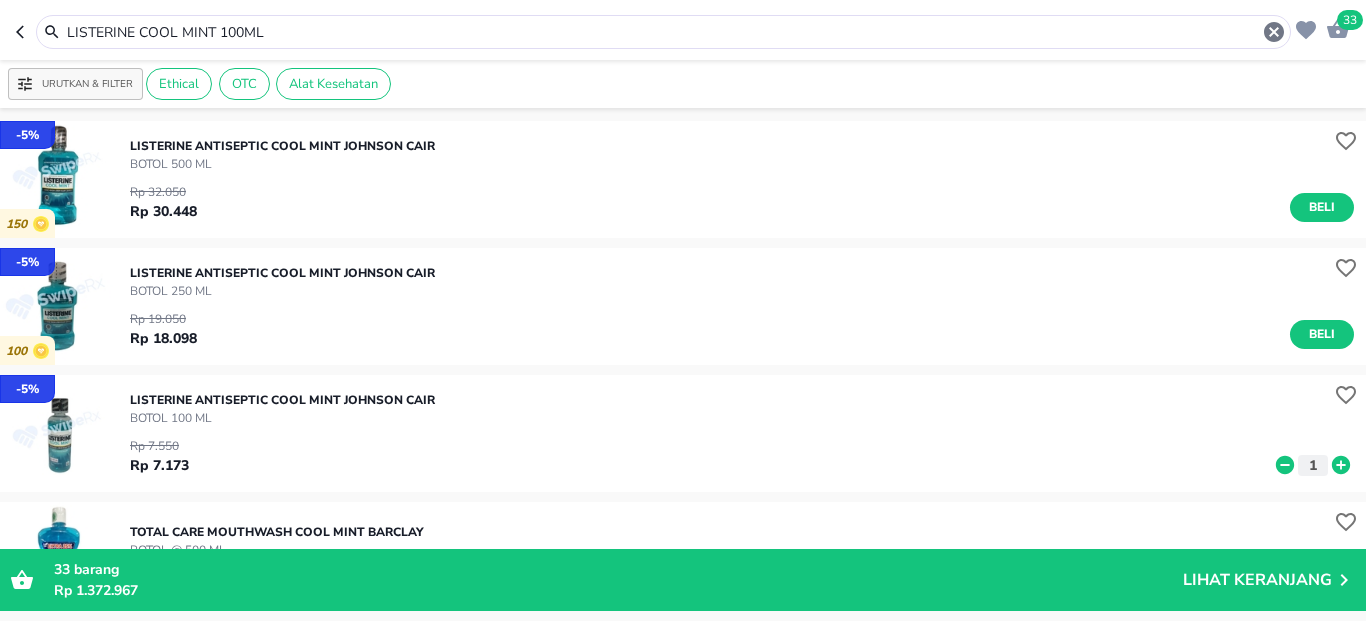 click on "LISTERINE COOL MINT 100ML" at bounding box center (663, 32) 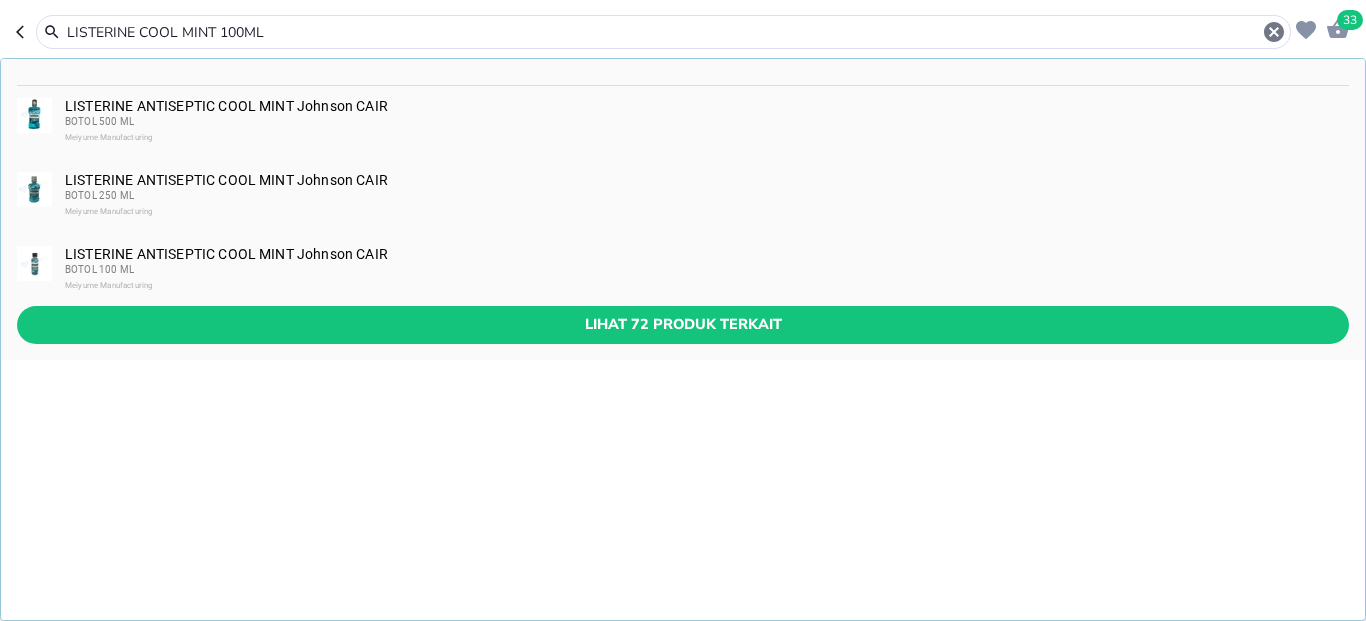 click on "LISTERINE COOL MINT 100ML" at bounding box center (663, 32) 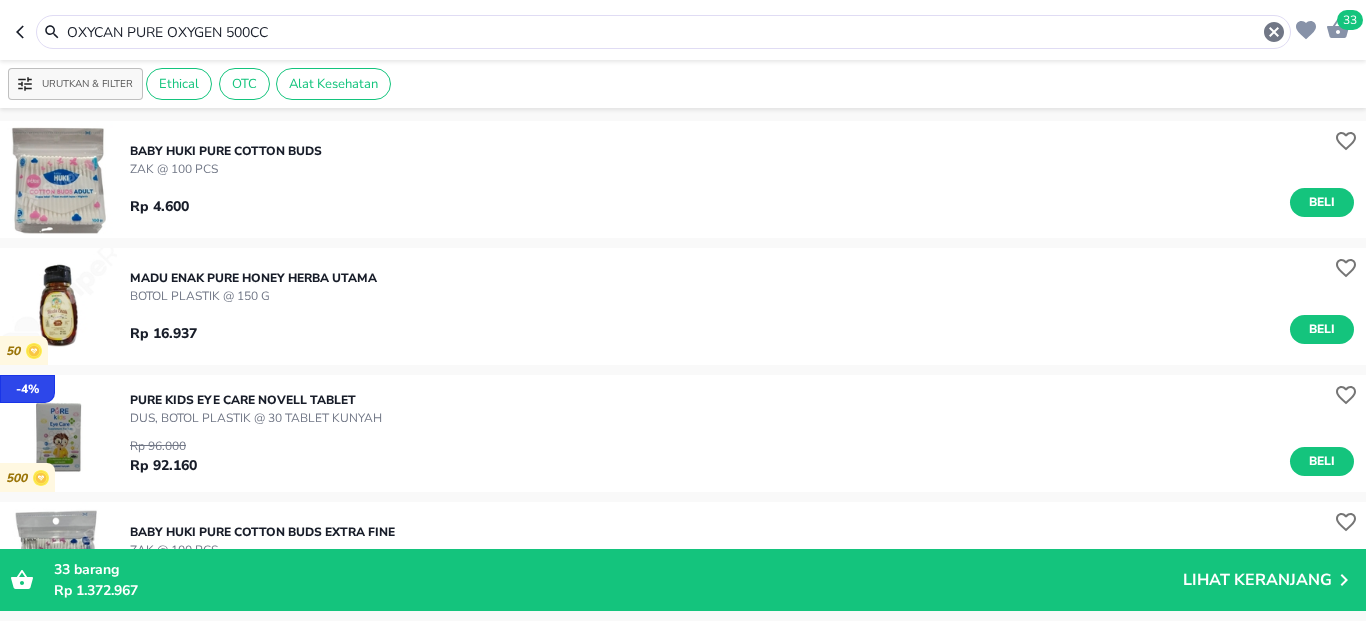 drag, startPoint x: 131, startPoint y: 35, endPoint x: 446, endPoint y: 51, distance: 315.4061 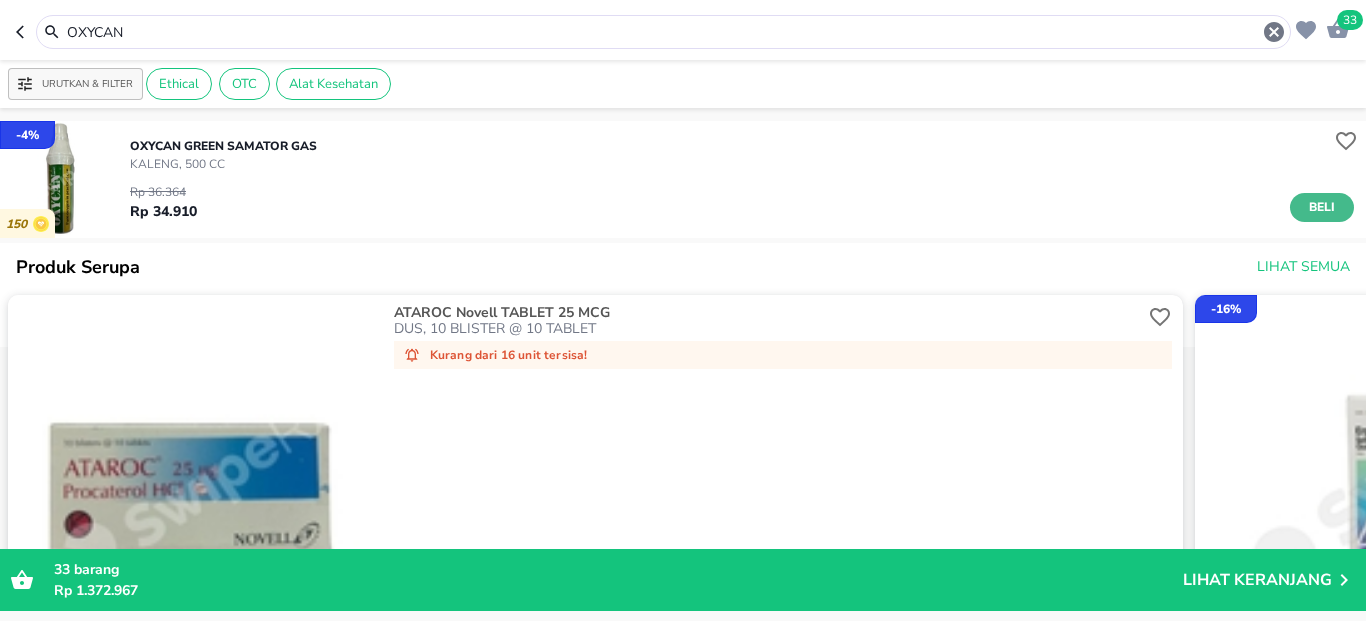 click on "Beli" at bounding box center [1322, 207] 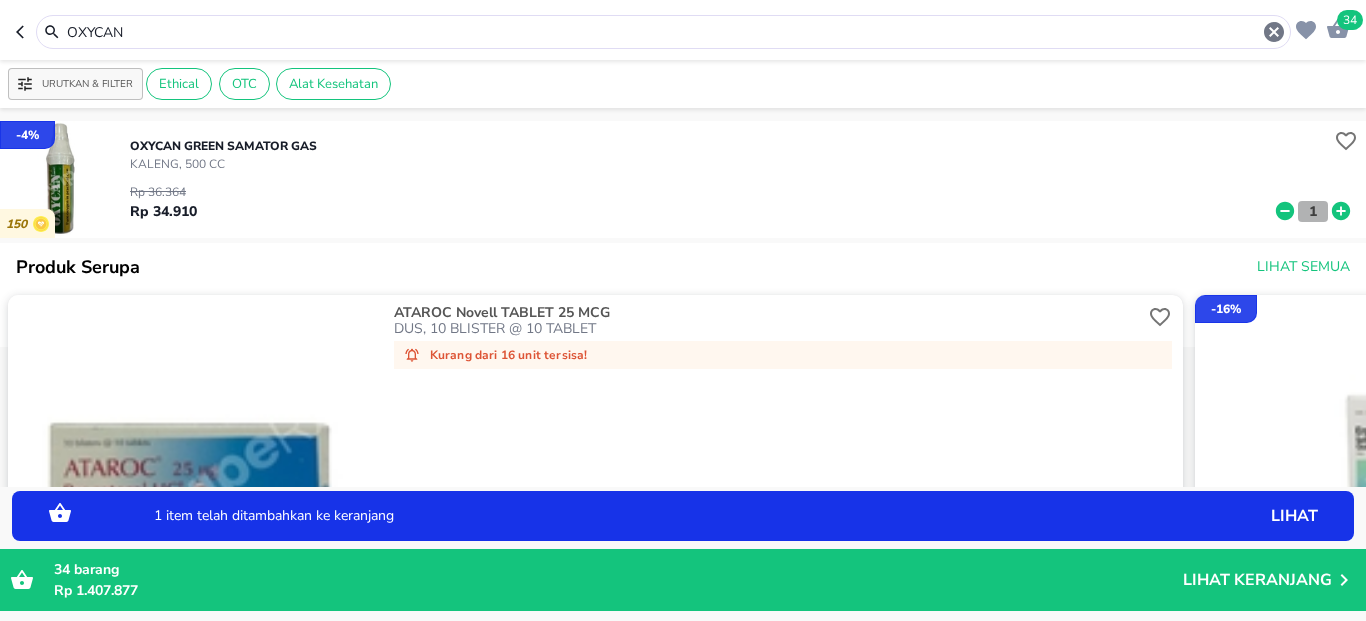 click on "1" at bounding box center (1313, 211) 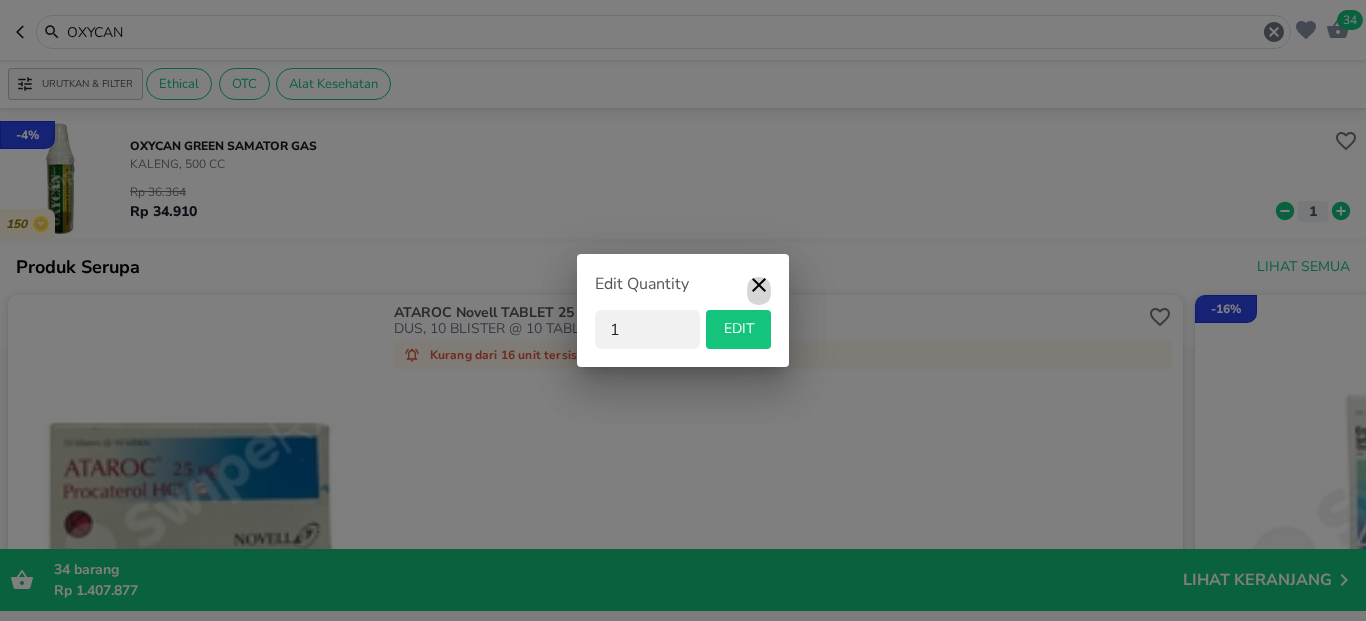 click 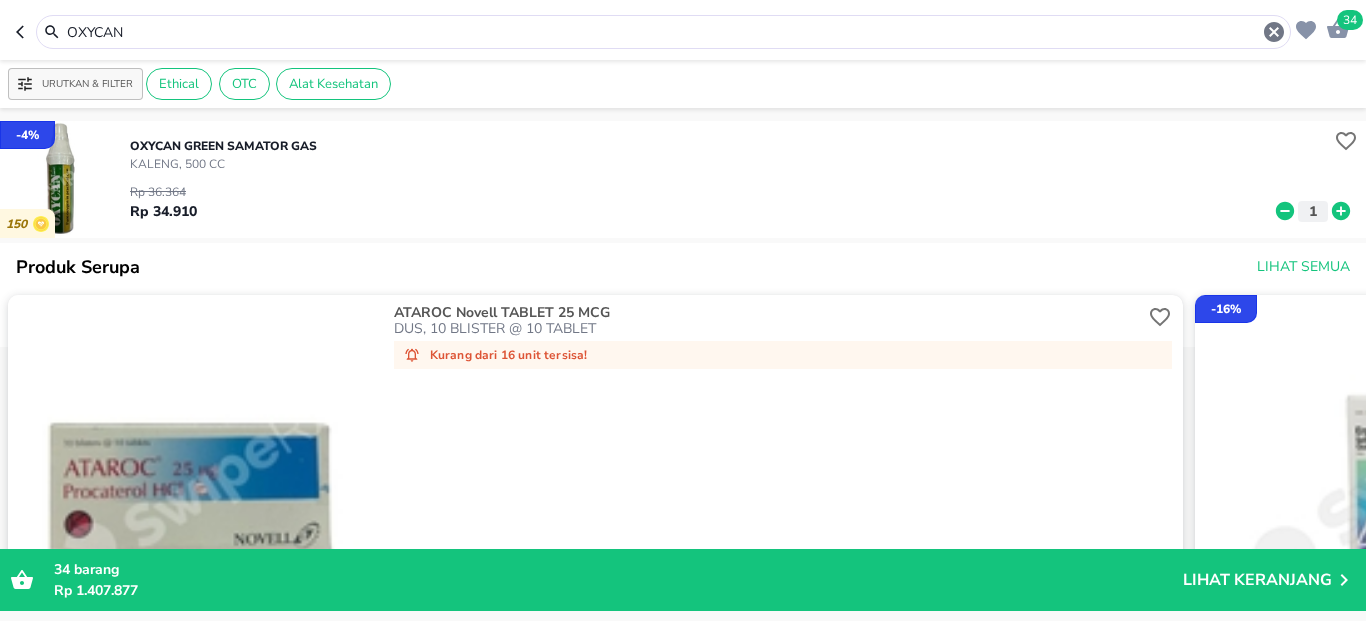 click on "OXYCAN" at bounding box center (675, 32) 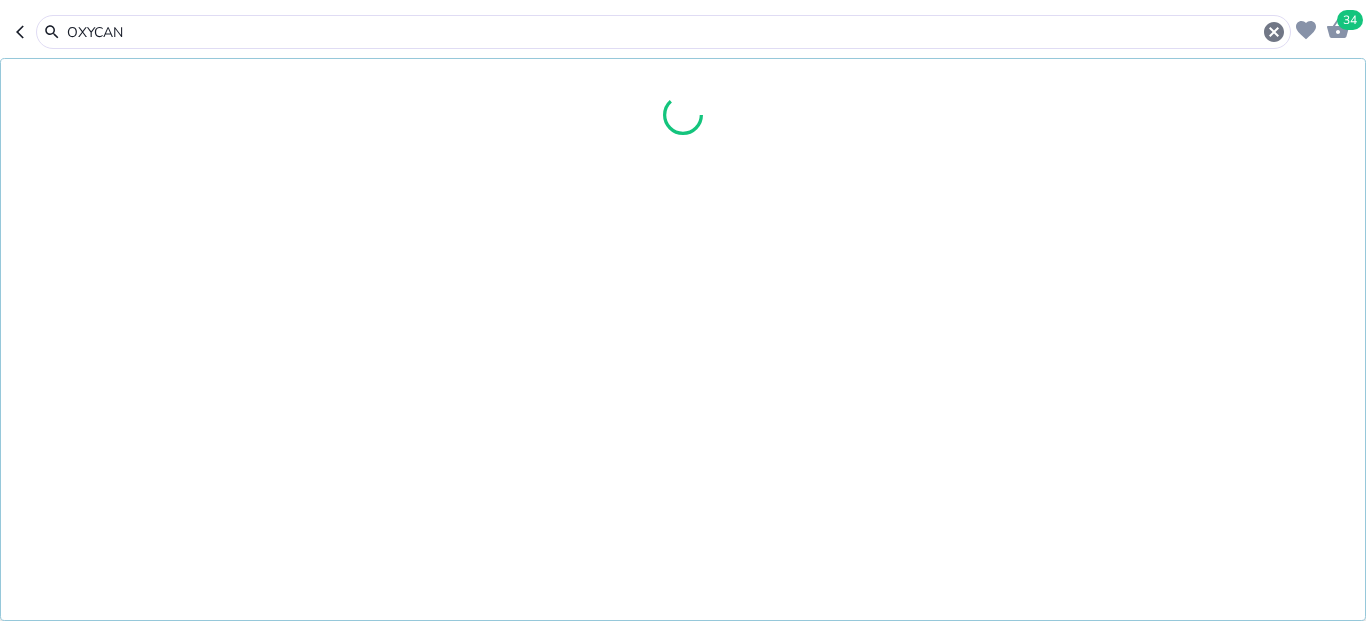click on "OXYCAN" at bounding box center (675, 32) 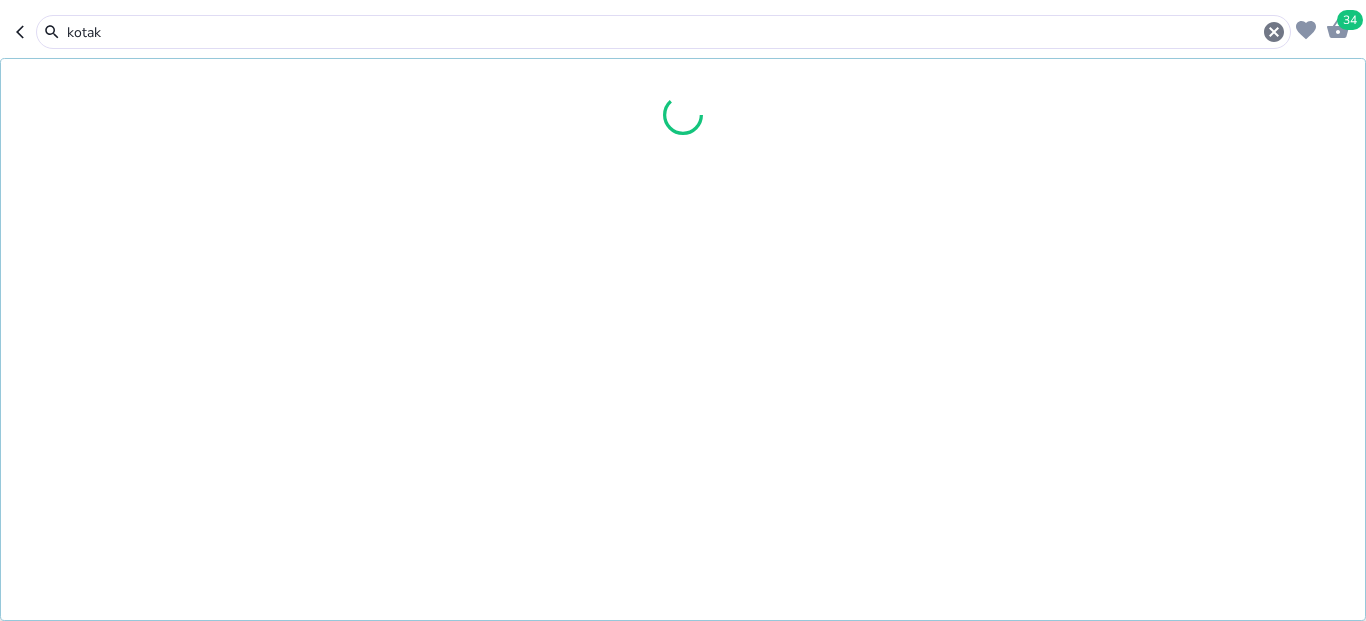 type on "kotak" 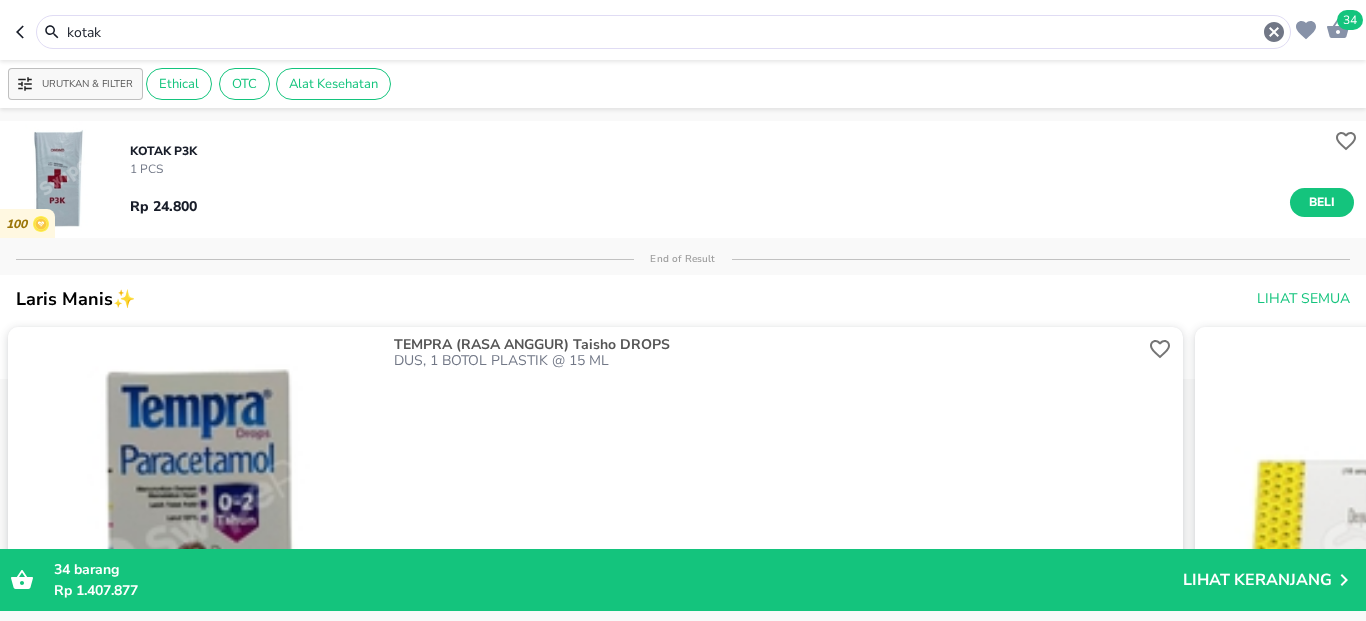 click at bounding box center (58, 179) 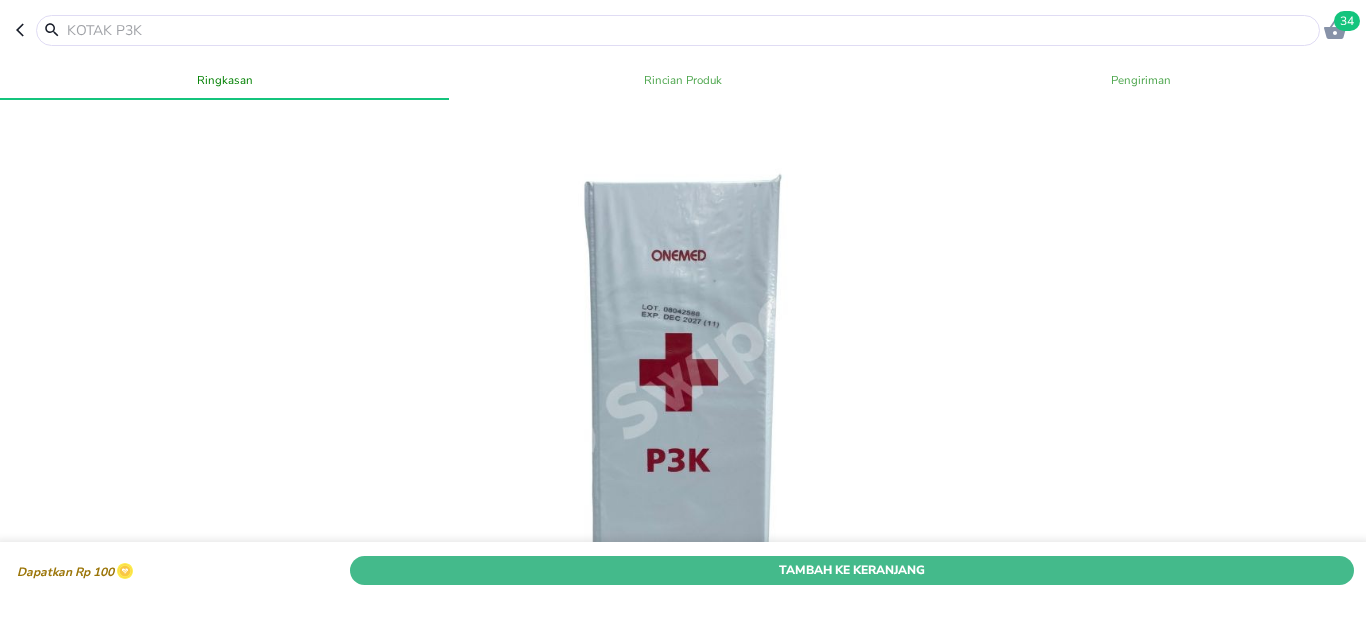 click on "Tambah Ke Keranjang" at bounding box center (852, 570) 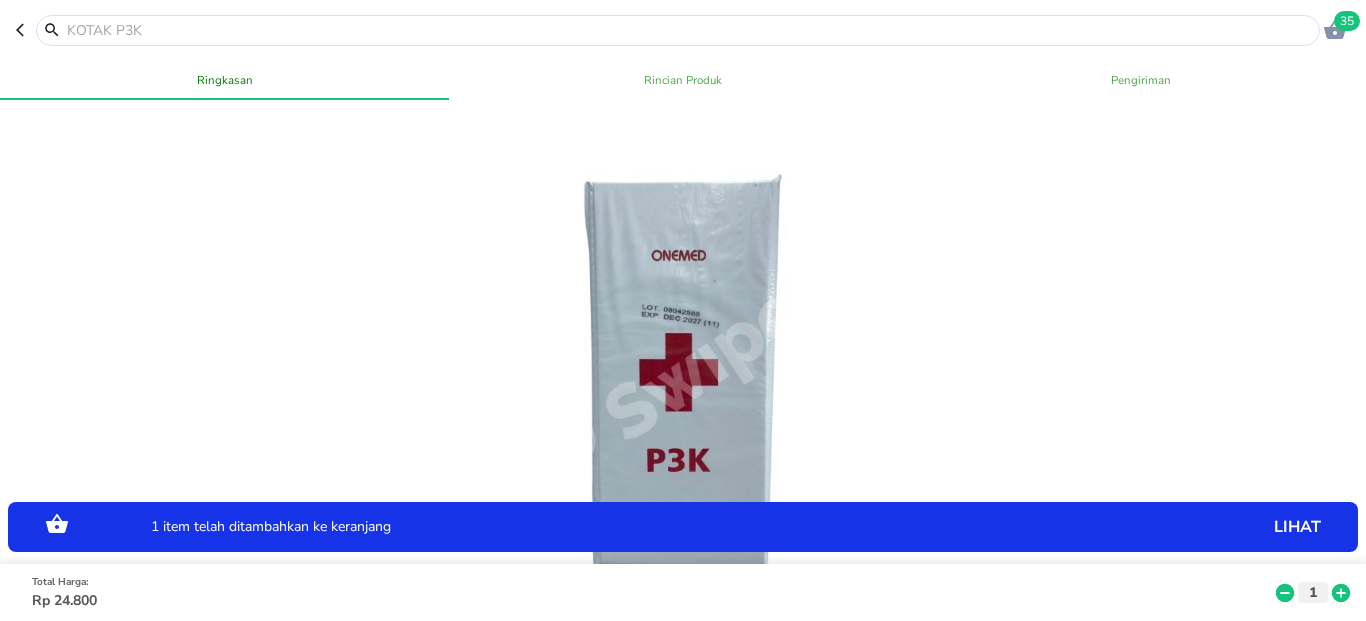 scroll, scrollTop: 120, scrollLeft: 0, axis: vertical 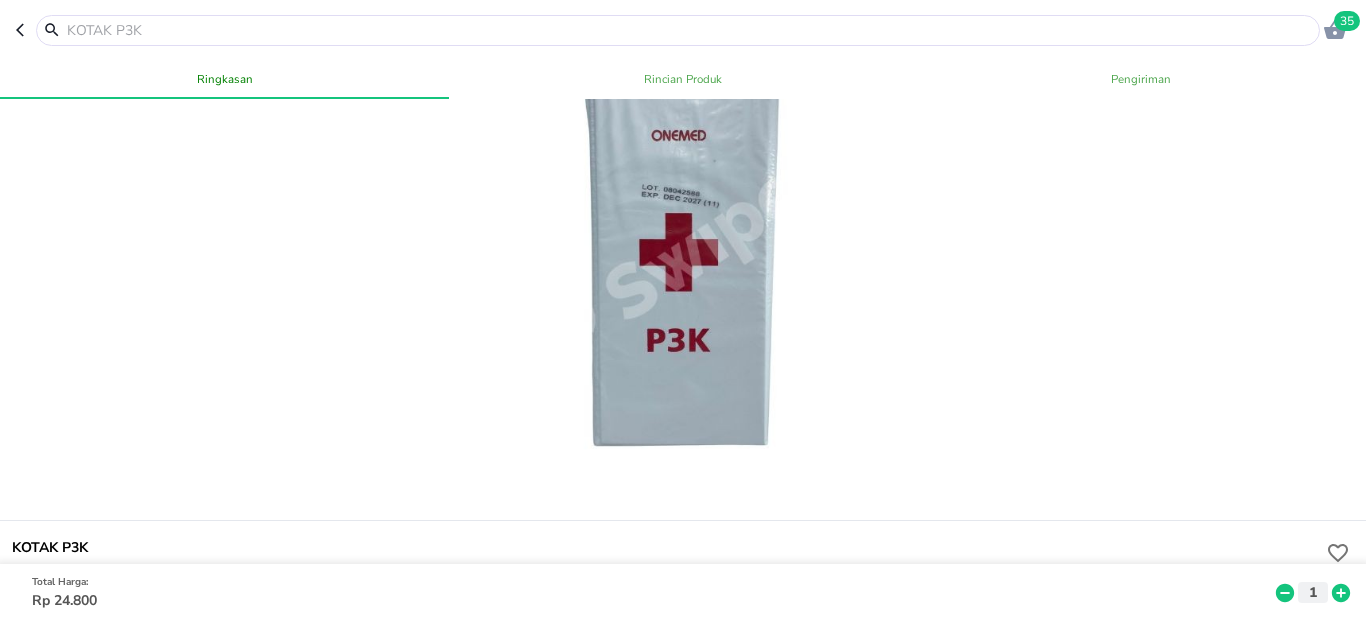 click at bounding box center (690, 30) 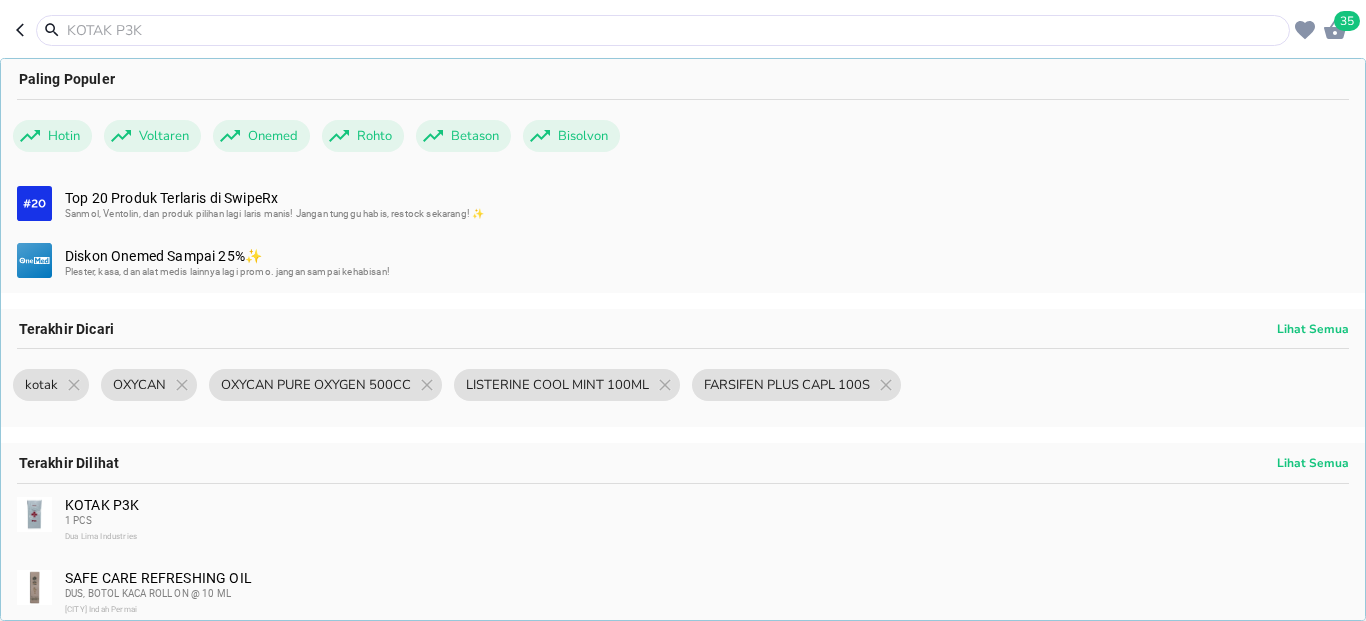 paste on "IPI VITAMIN B COMP TAB 80S BTL" 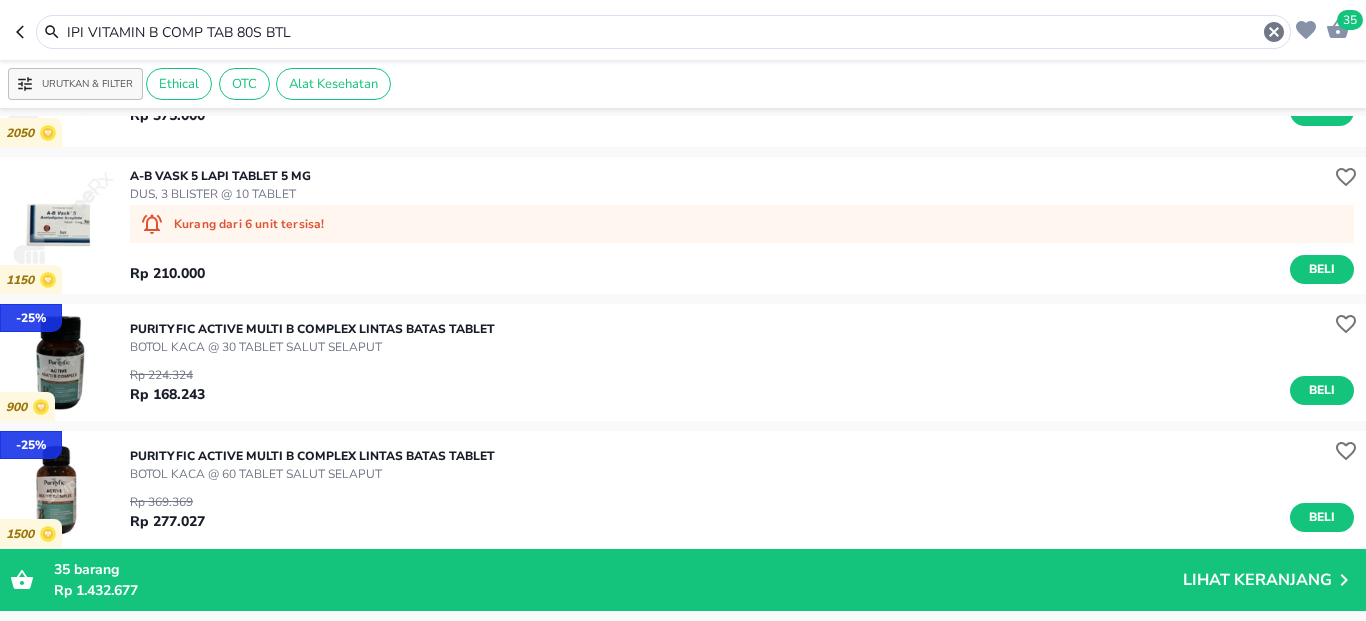 scroll, scrollTop: 1276, scrollLeft: 0, axis: vertical 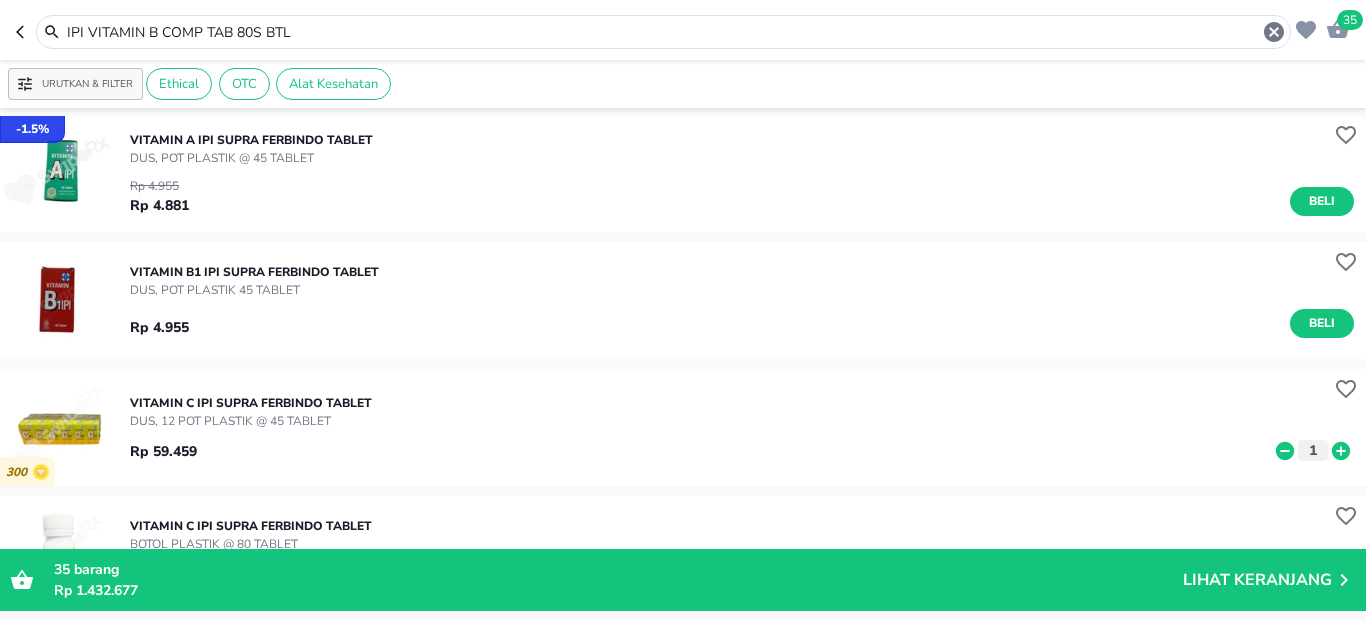 click on "IPI VITAMIN B COMP TAB 80S BTL" at bounding box center [663, 32] 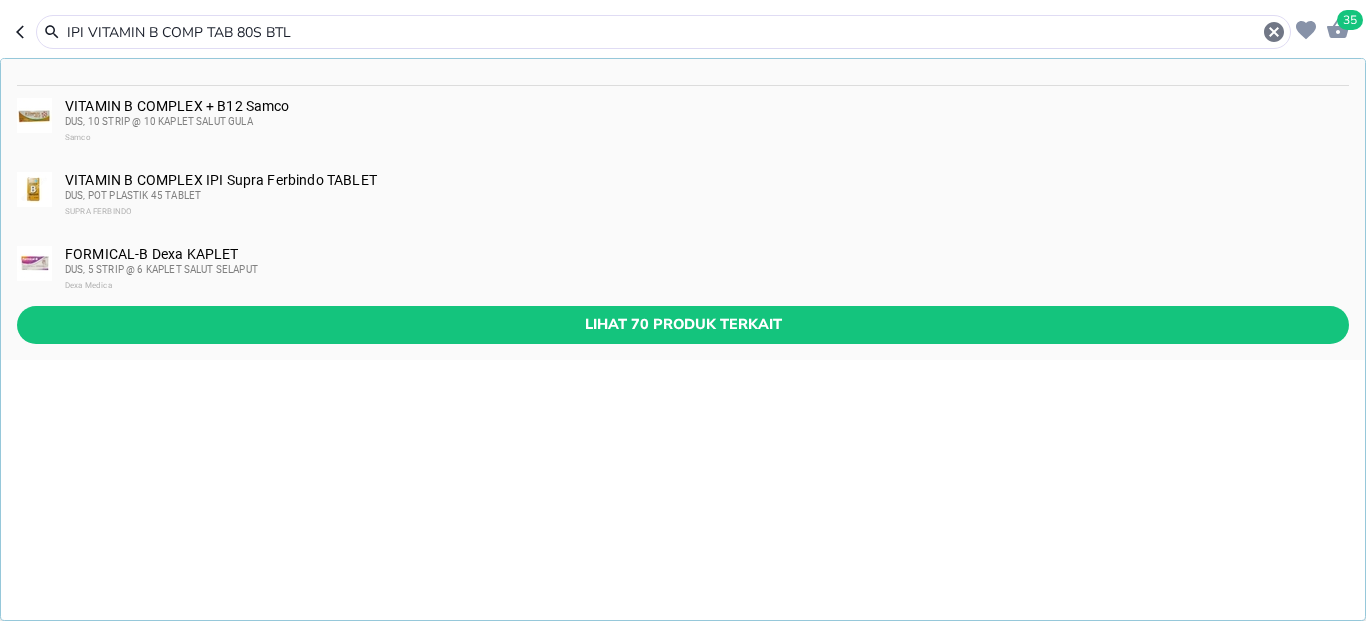 click on "IPI VITAMIN B COMP TAB 80S BTL" at bounding box center [663, 32] 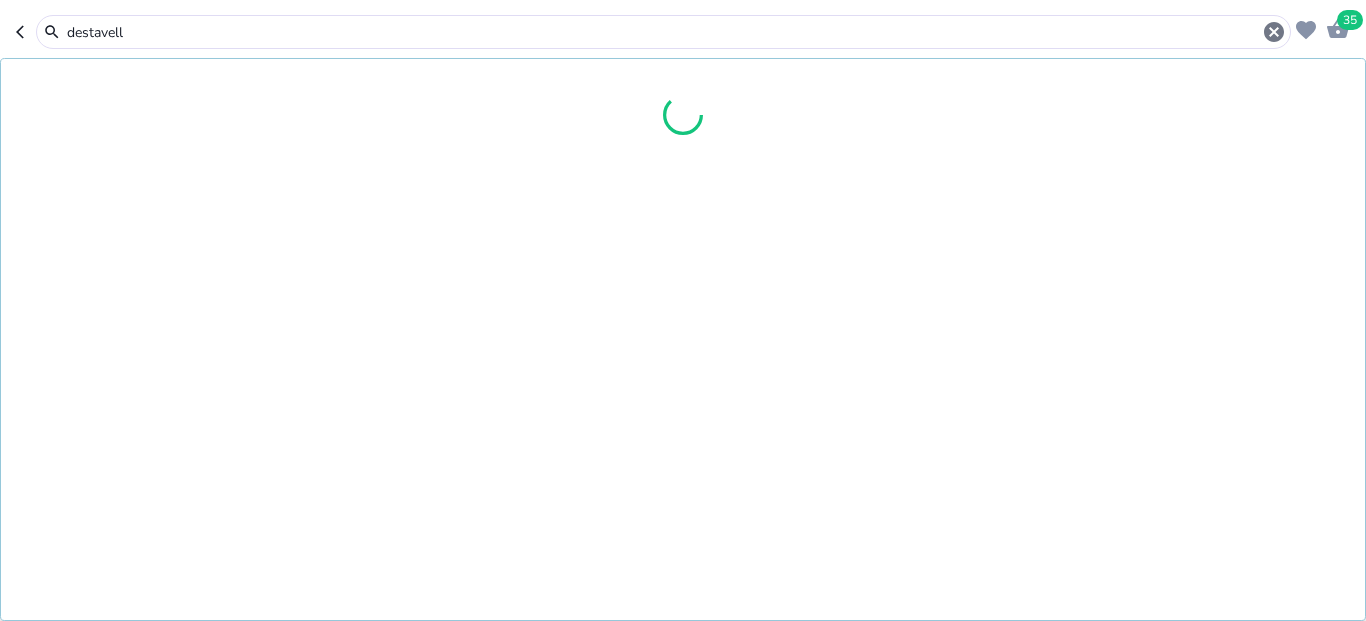 type on "destavell" 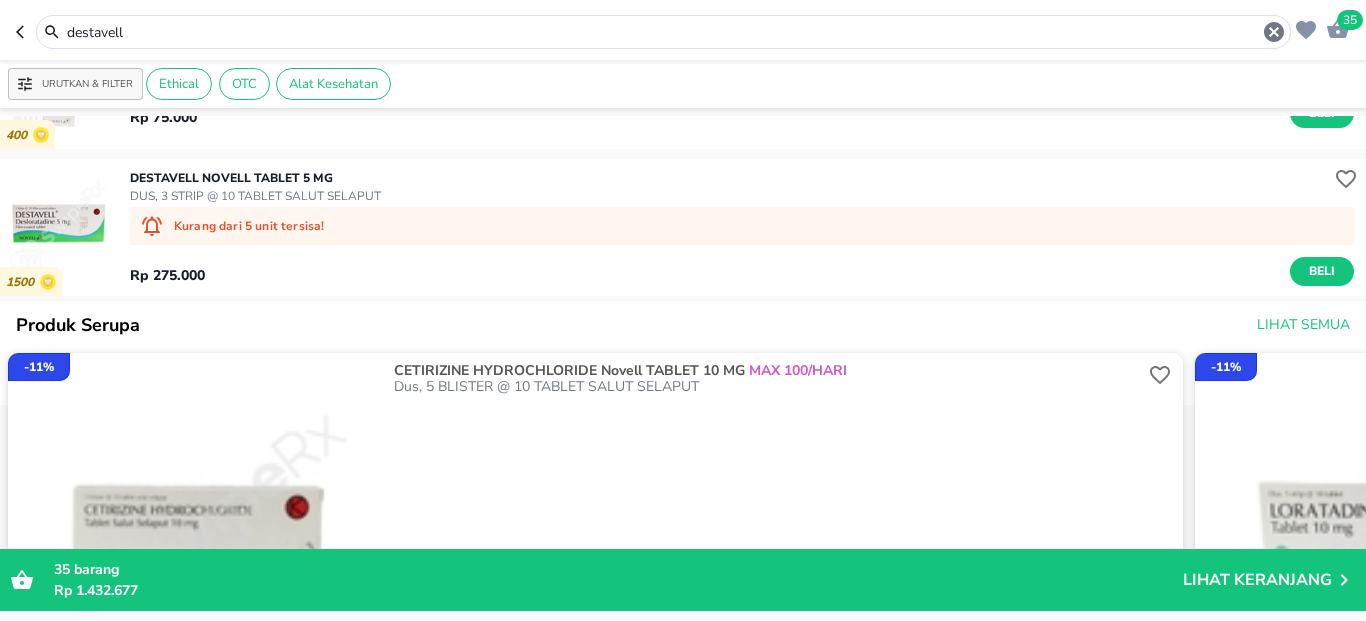 scroll, scrollTop: 0, scrollLeft: 0, axis: both 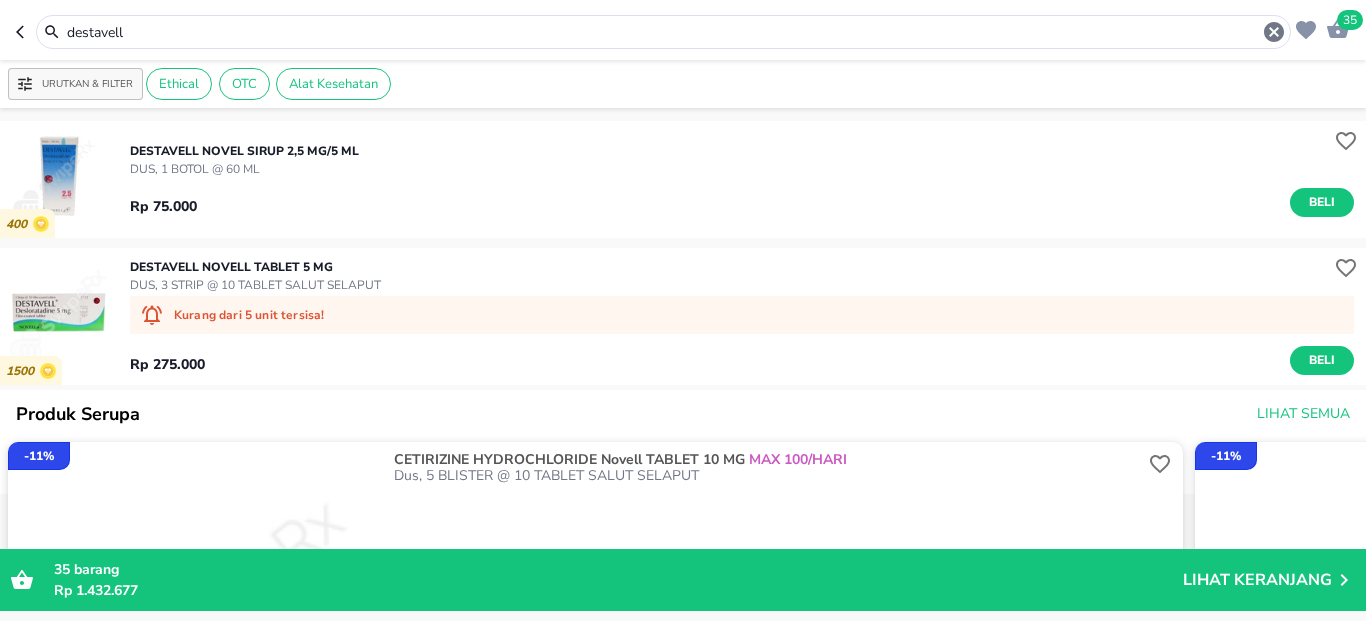 click on "35" at bounding box center (1350, 20) 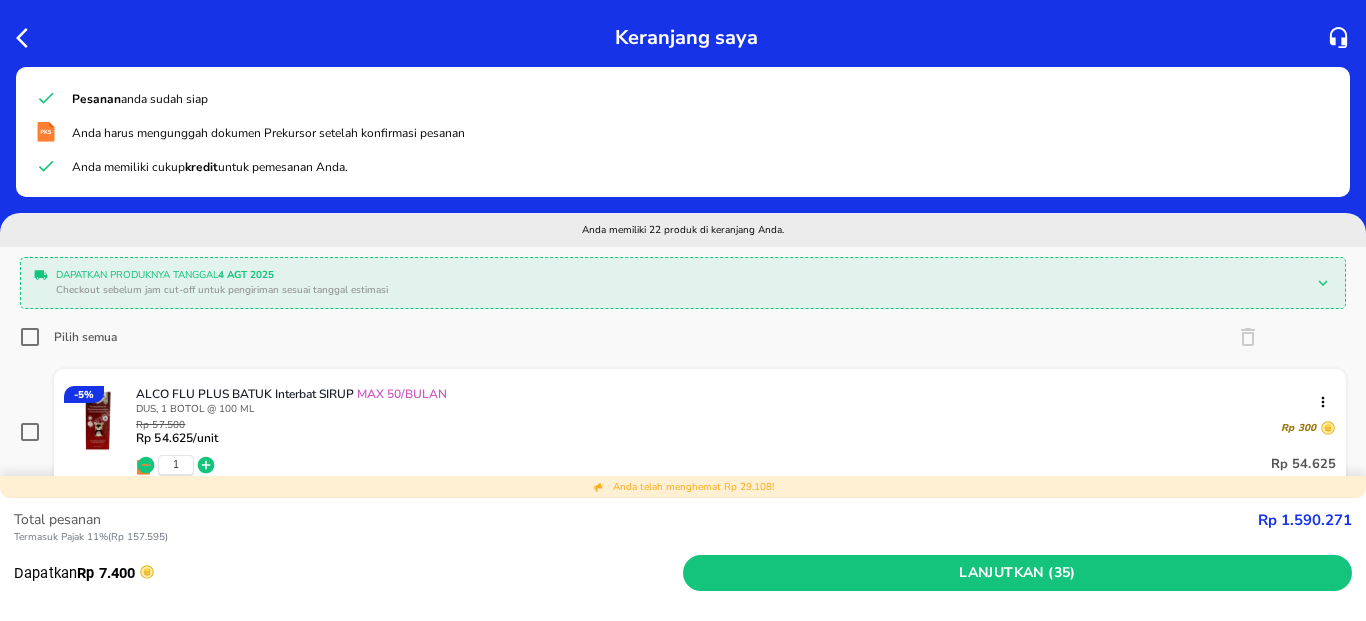 click on "Pilih semua" at bounding box center [30, 337] 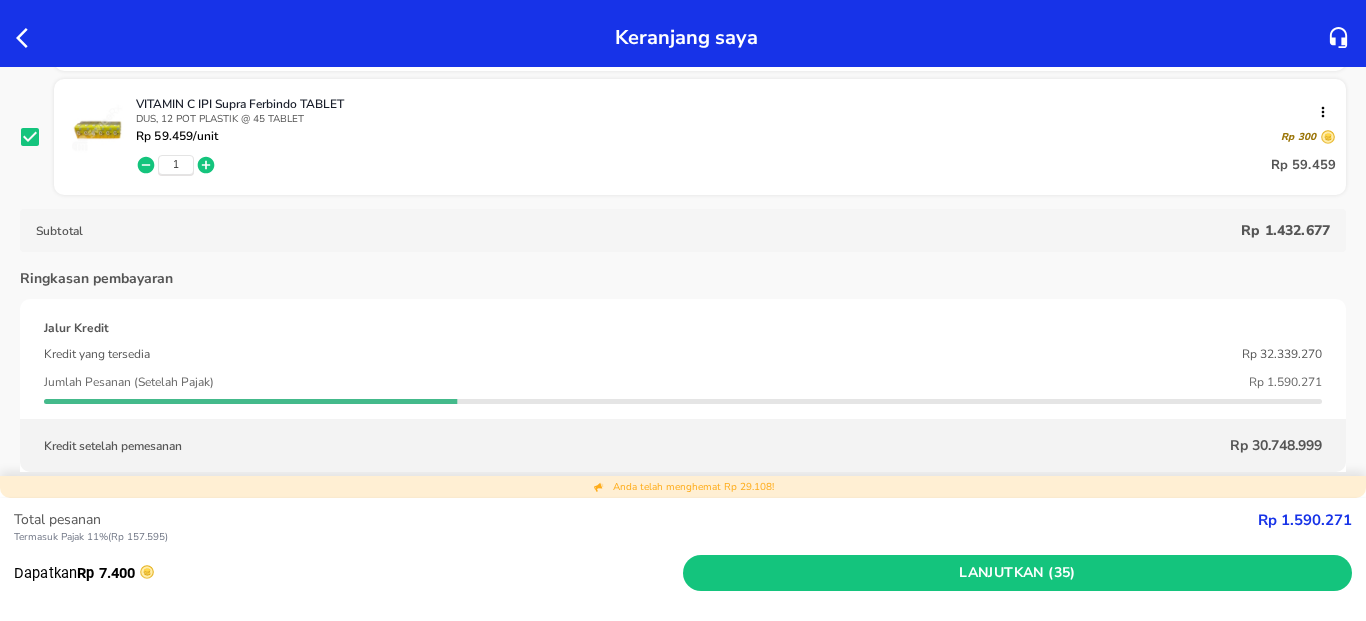 scroll, scrollTop: 3000, scrollLeft: 0, axis: vertical 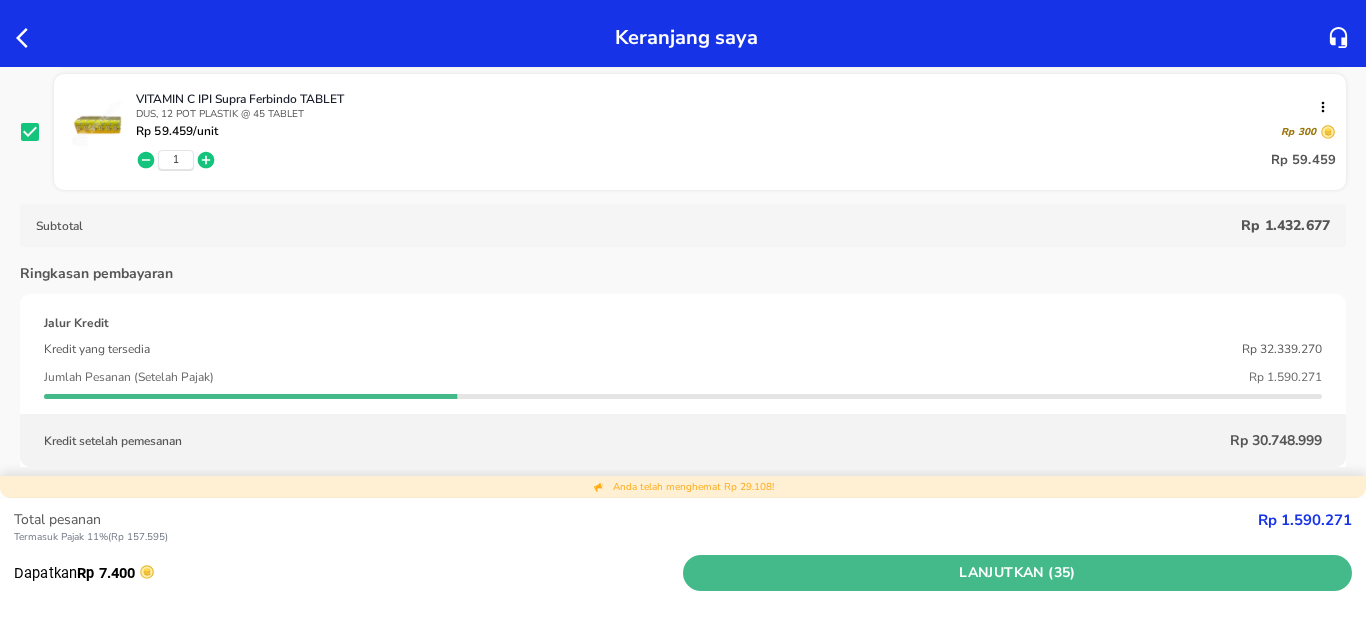 click on "Lanjutkan (35)" at bounding box center [1017, 573] 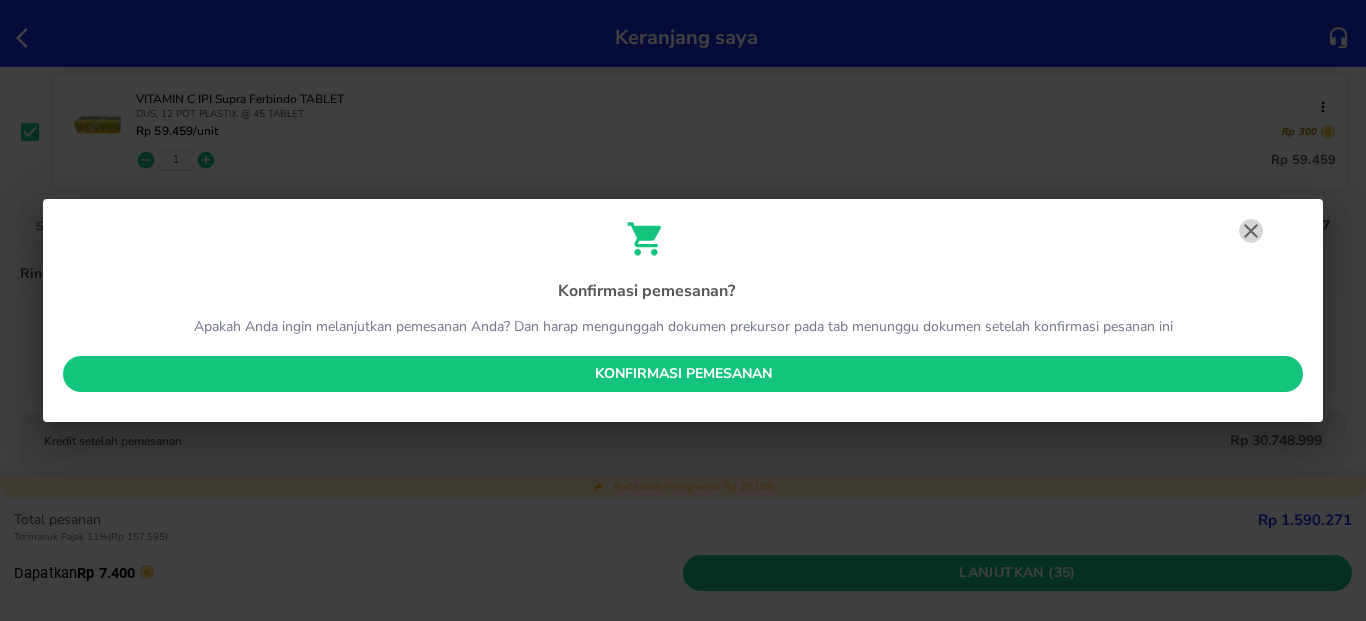 click 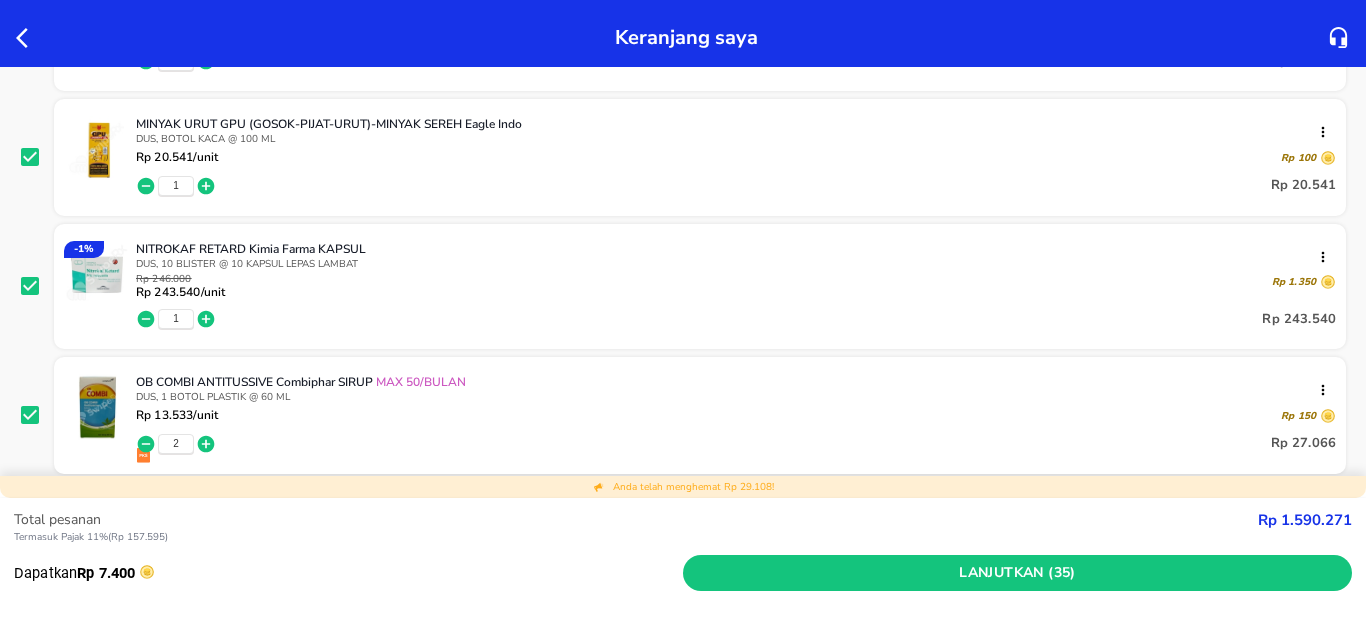 scroll, scrollTop: 1080, scrollLeft: 0, axis: vertical 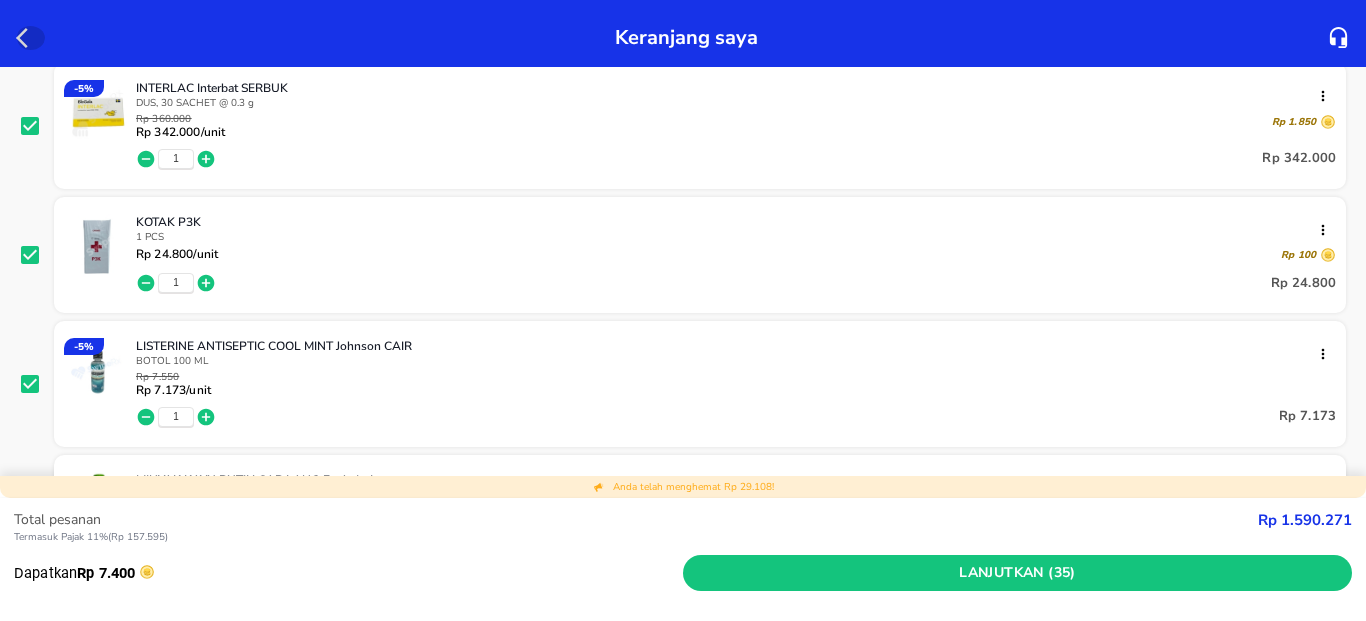 click 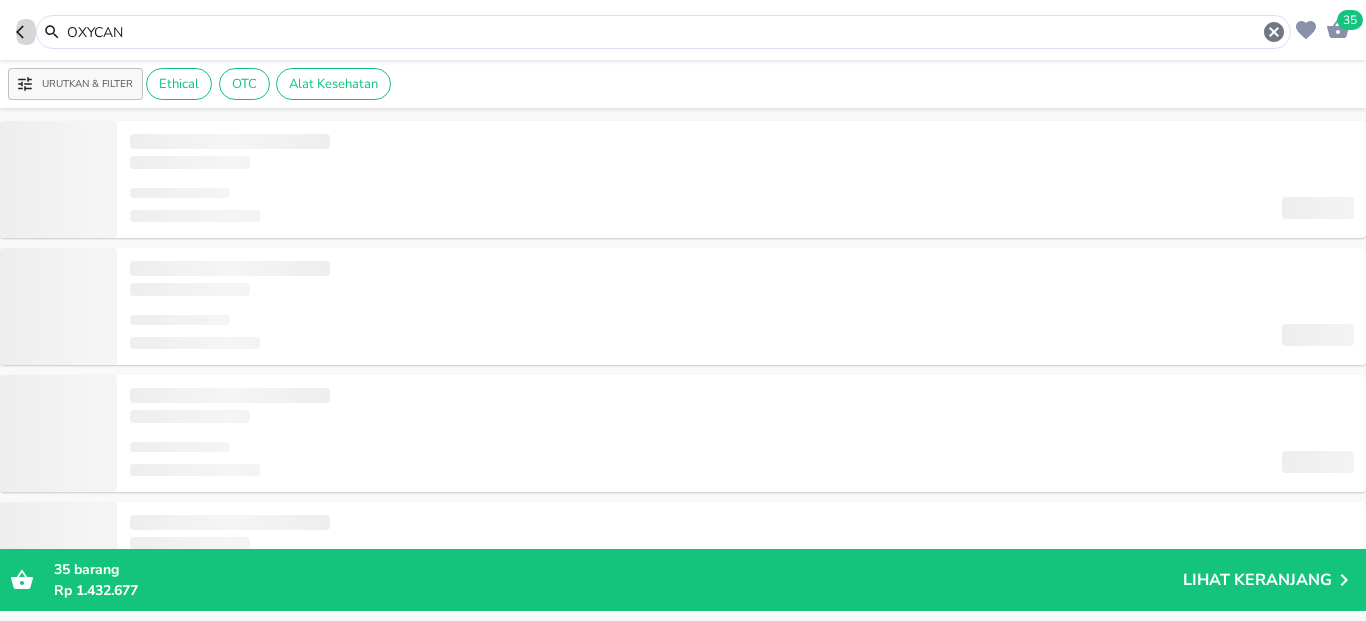 click at bounding box center (26, 32) 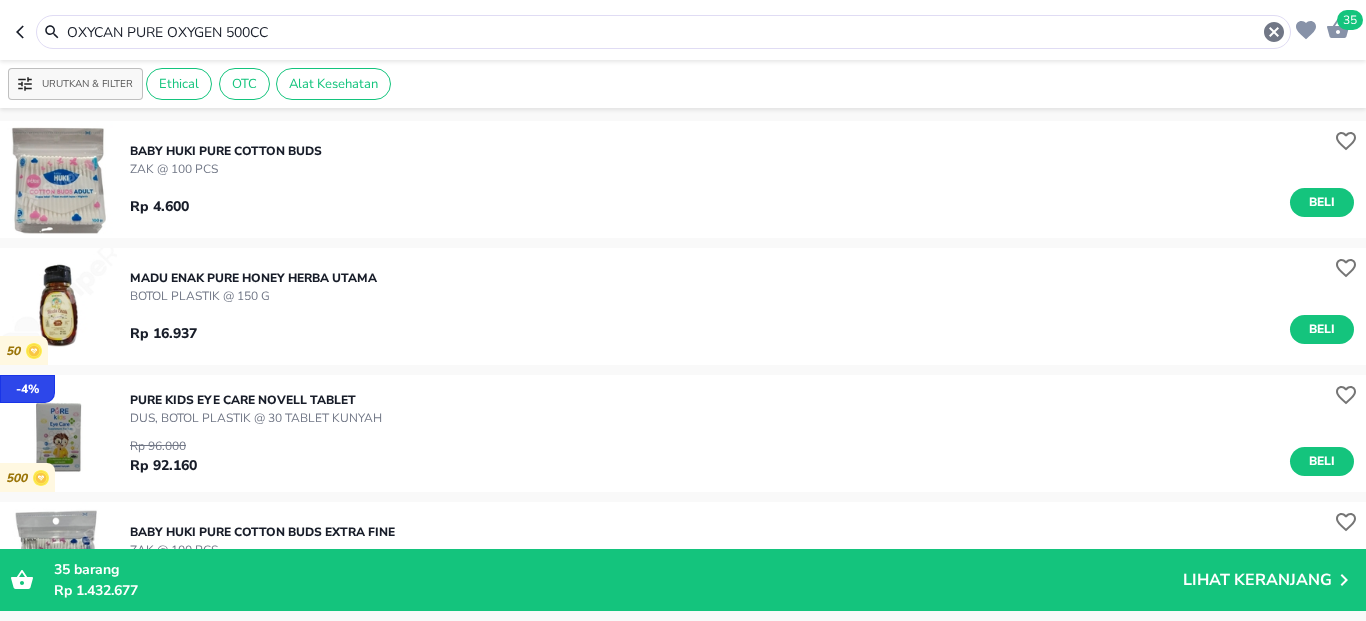 click at bounding box center [26, 32] 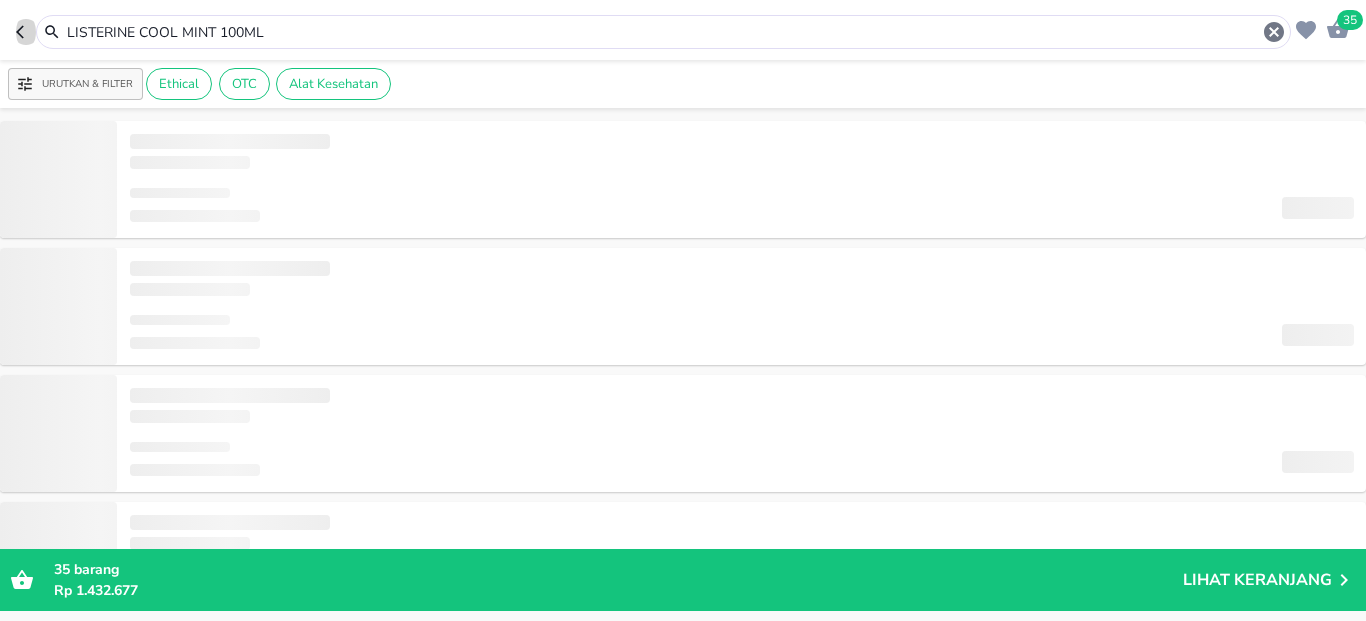 click at bounding box center [26, 32] 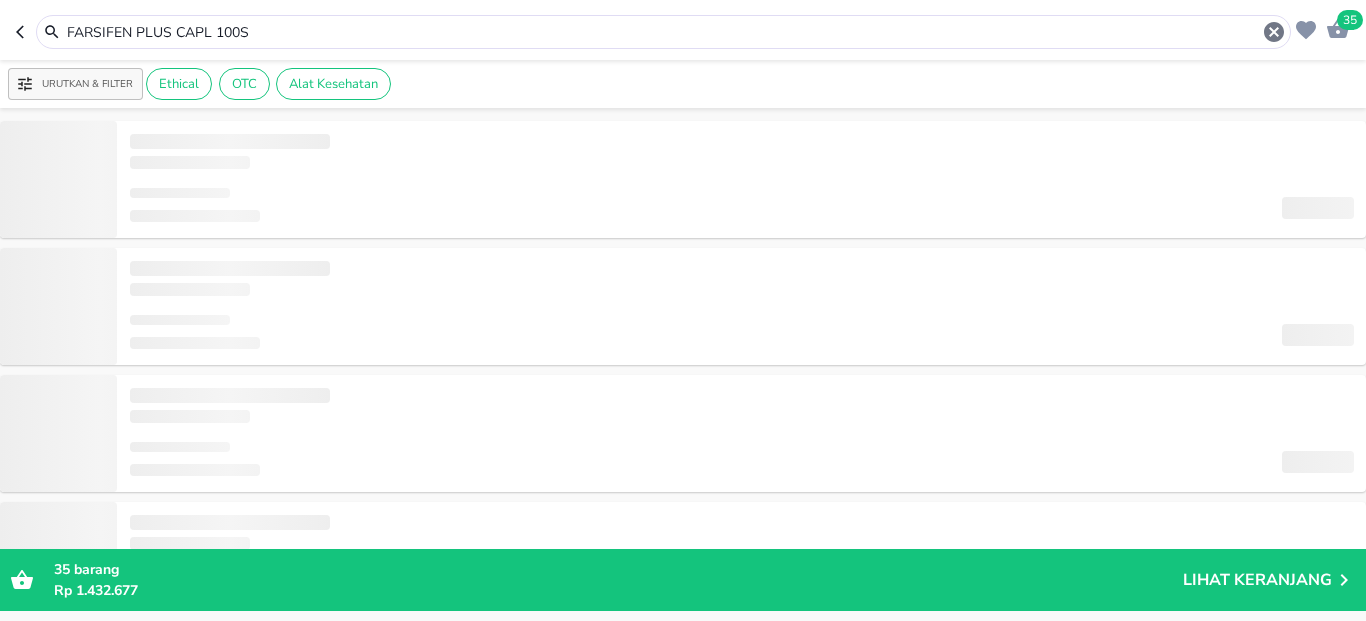 click at bounding box center [26, 32] 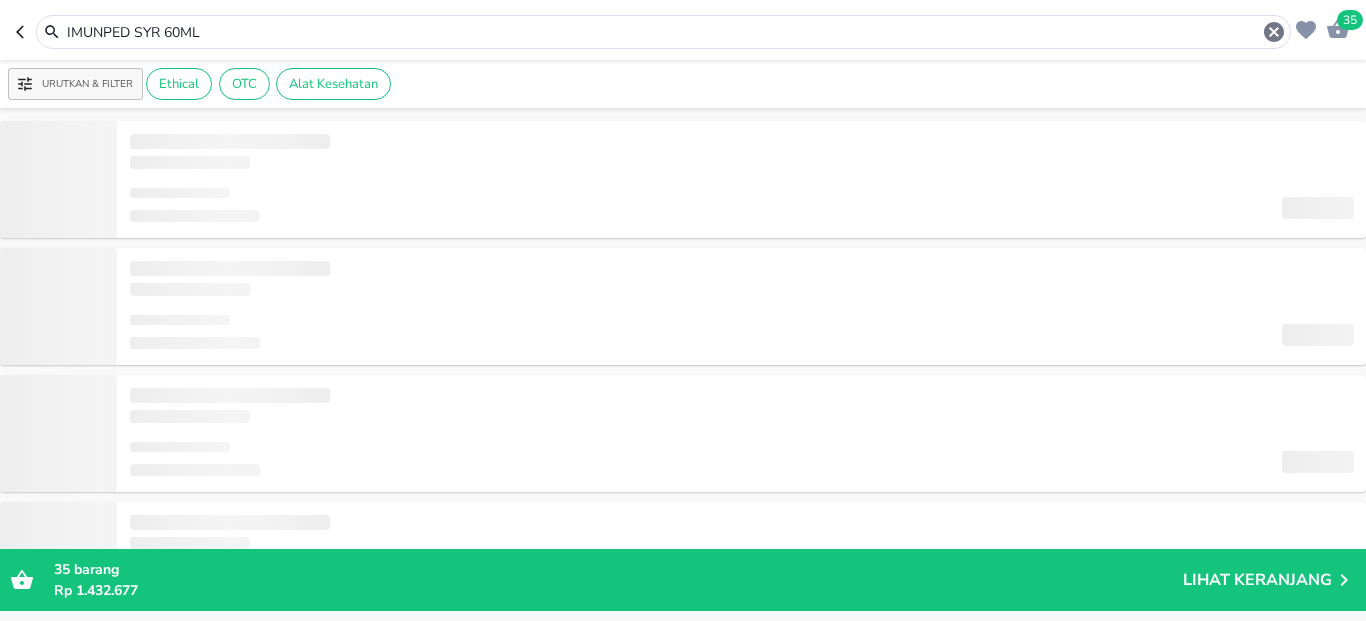 click at bounding box center (26, 32) 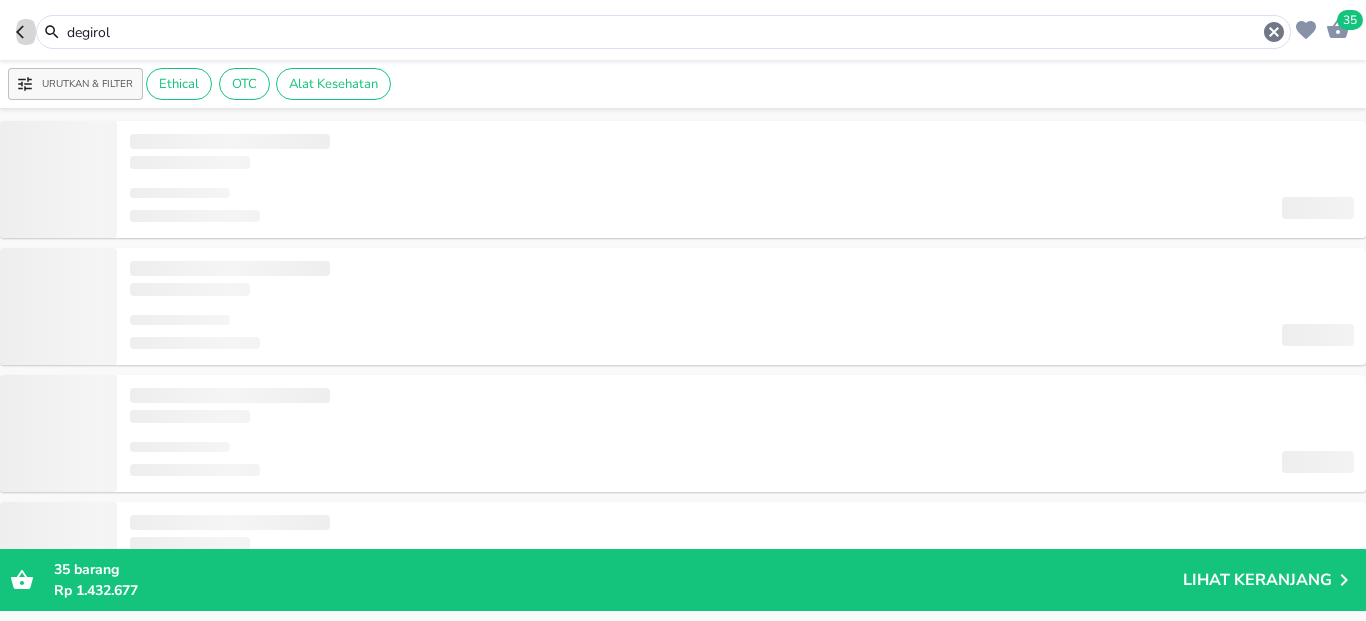 click at bounding box center [26, 32] 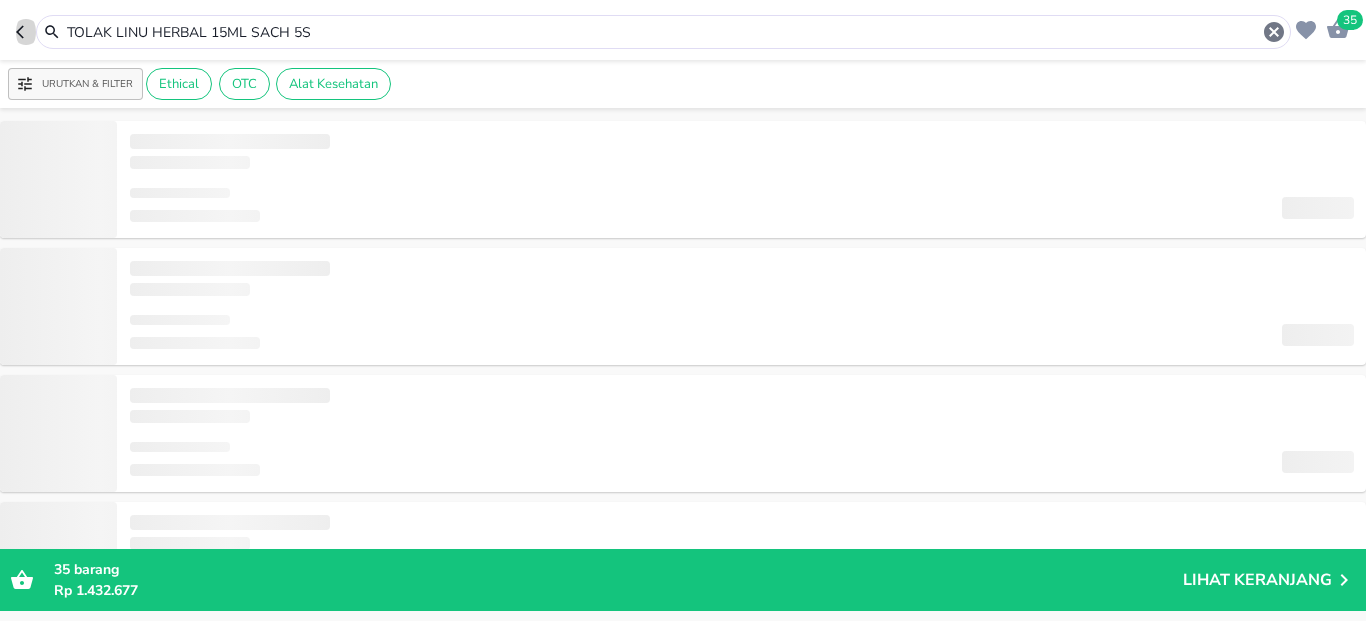 click at bounding box center (26, 32) 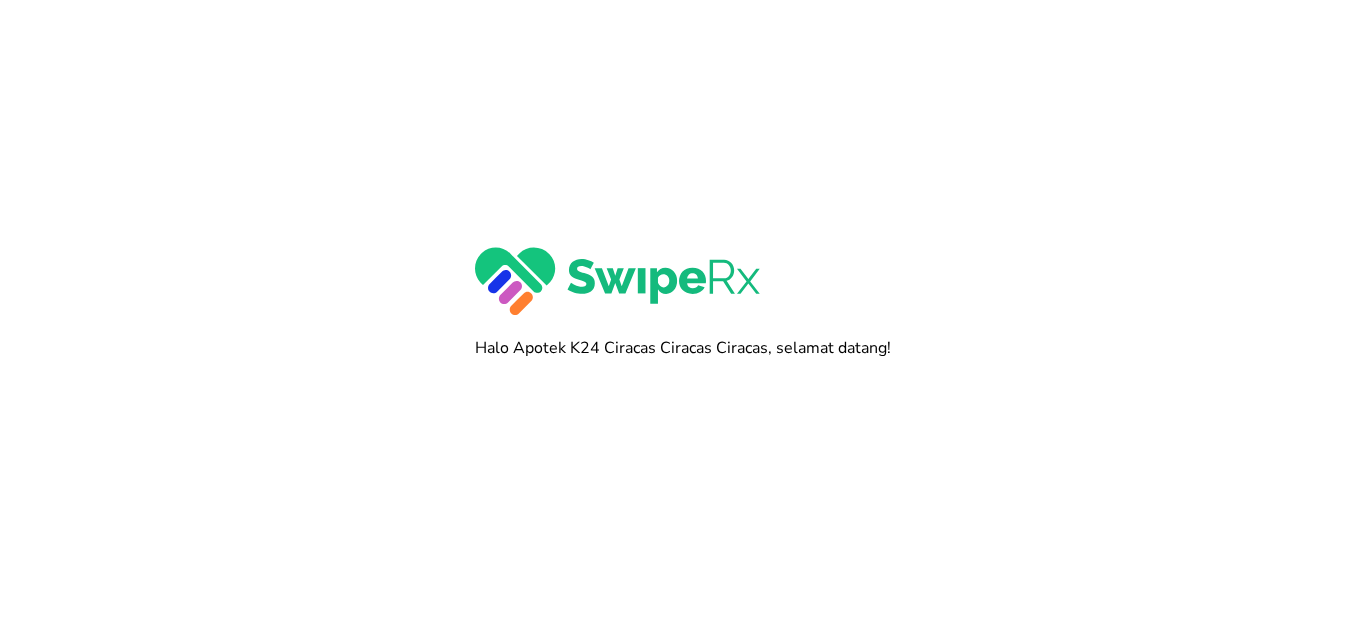 scroll, scrollTop: 0, scrollLeft: 0, axis: both 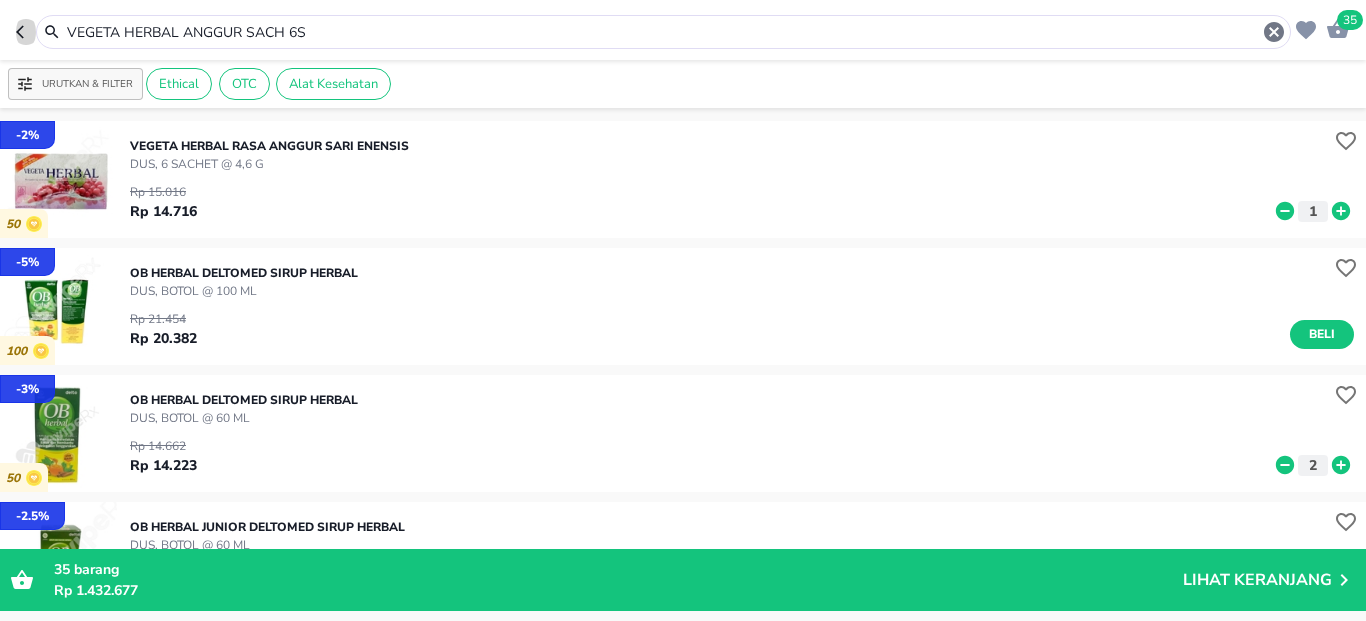 click at bounding box center (26, 32) 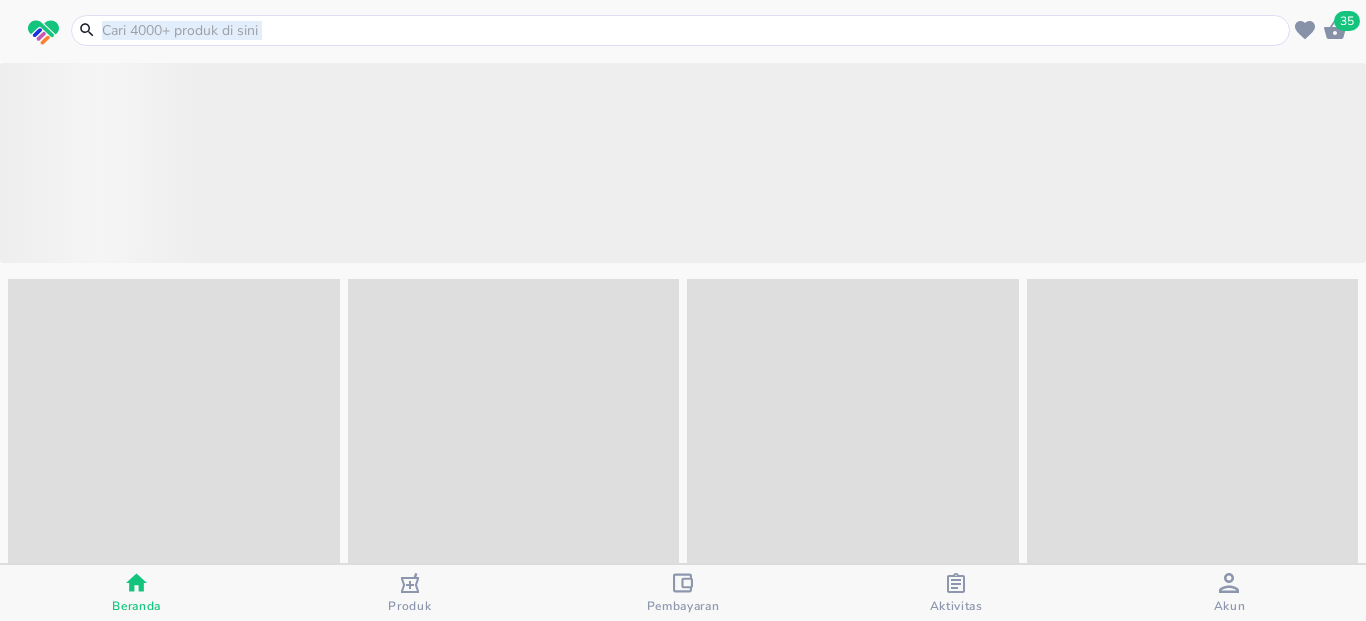 click on "35" at bounding box center [683, 30] 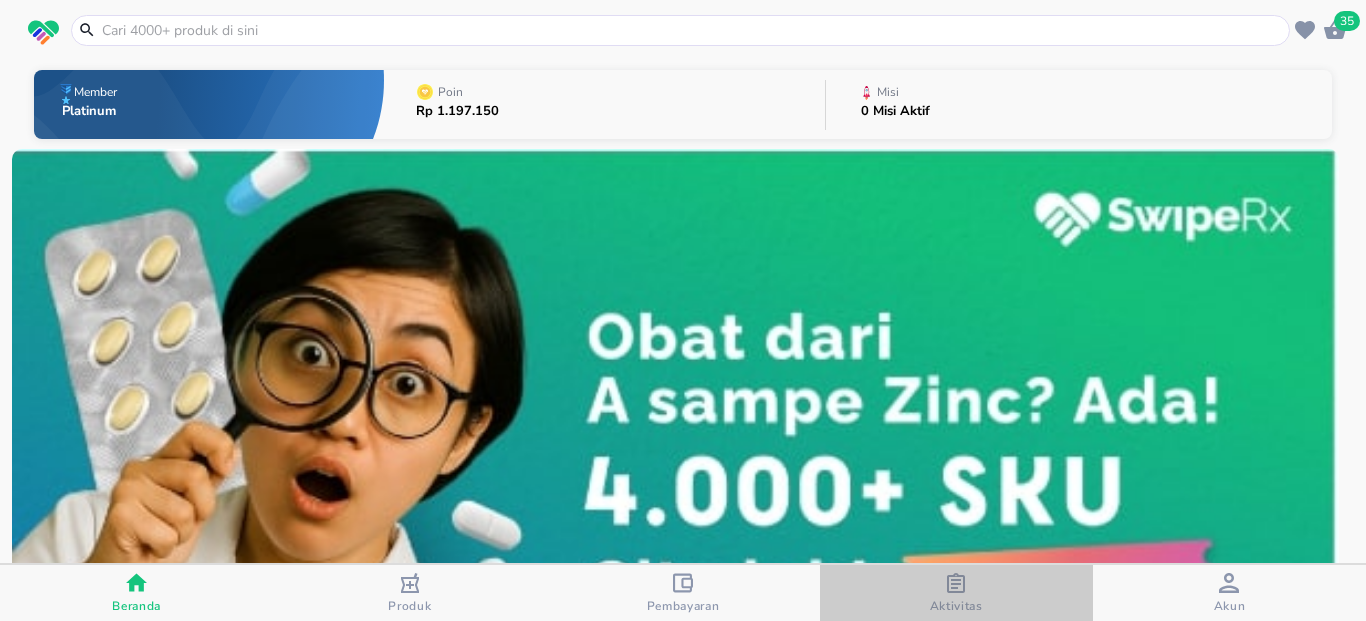 click at bounding box center [956, 585] 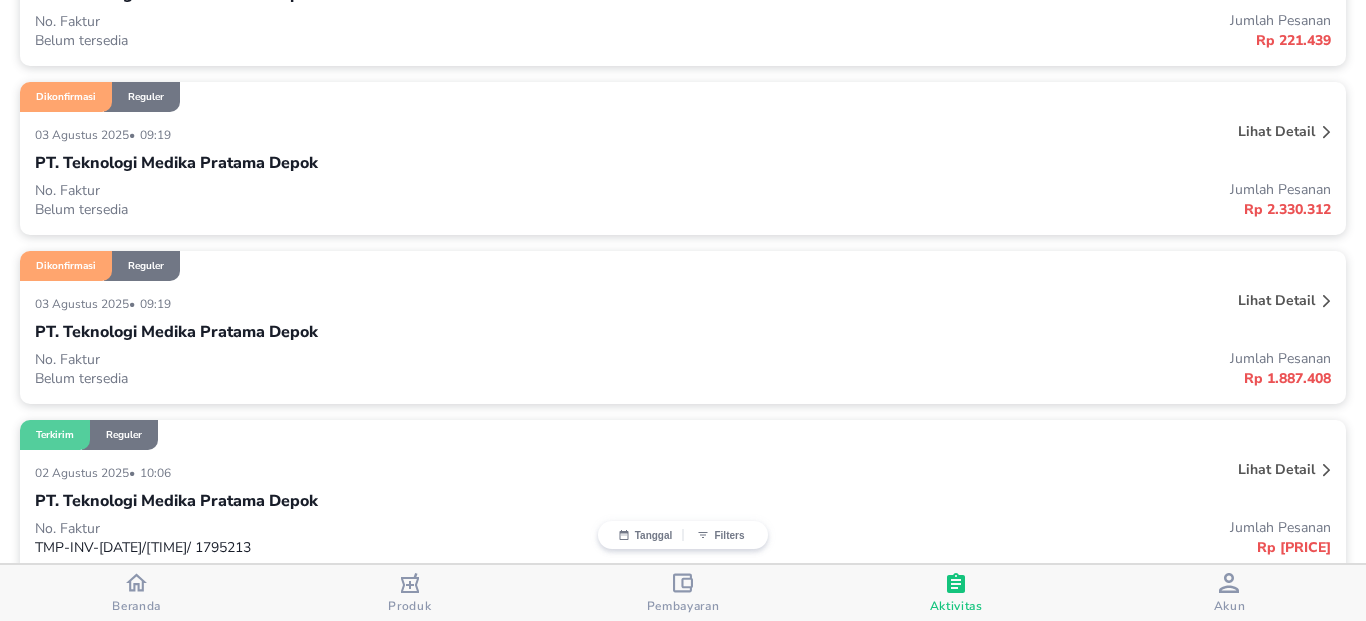 scroll, scrollTop: 720, scrollLeft: 0, axis: vertical 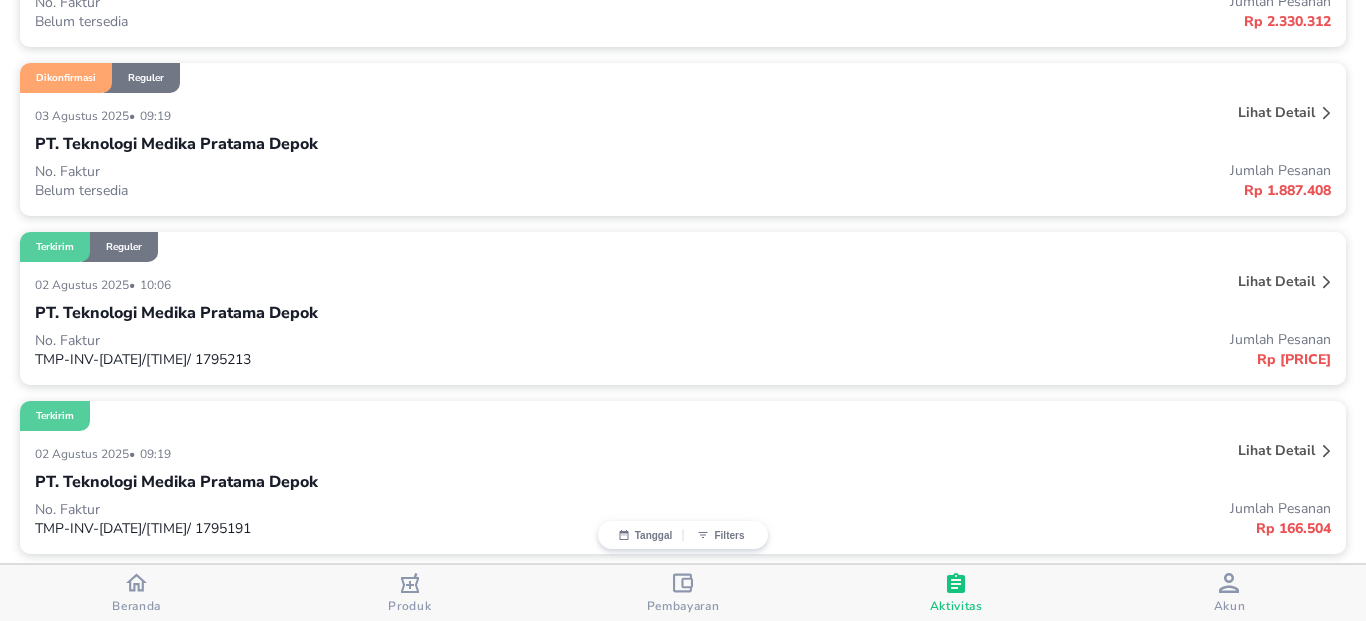 click on "PT. Teknologi Medika Pratama Depok" at bounding box center [683, 144] 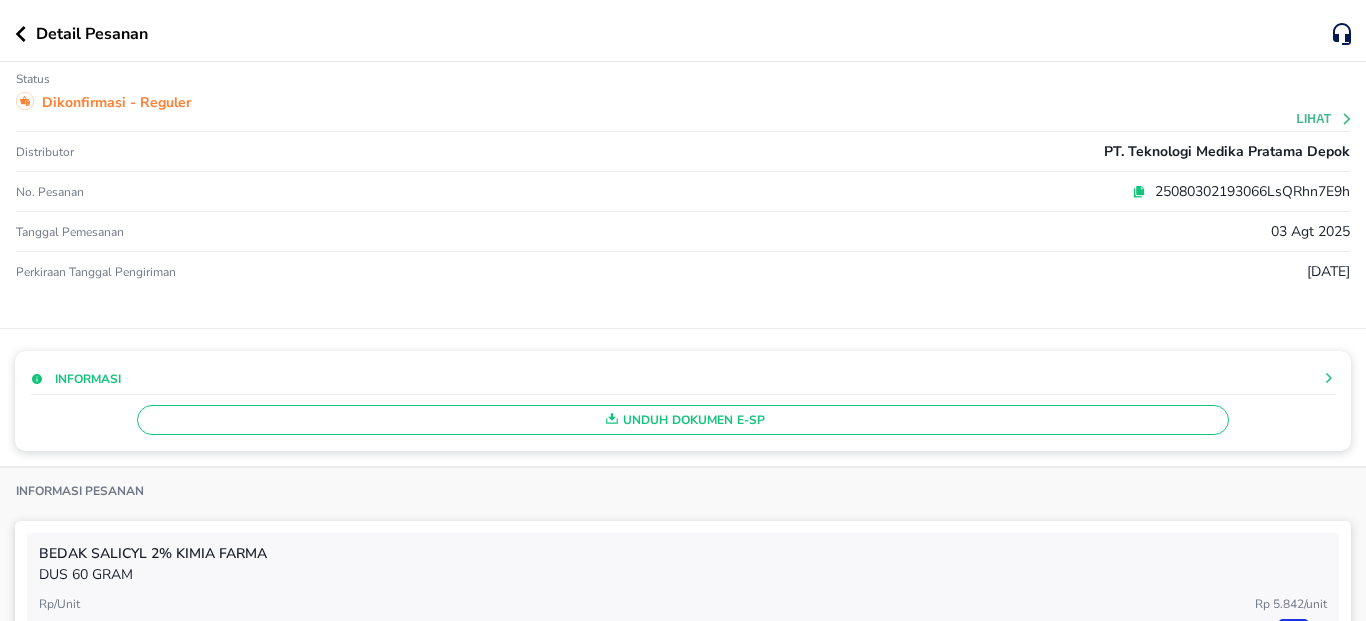 scroll, scrollTop: 720, scrollLeft: 0, axis: vertical 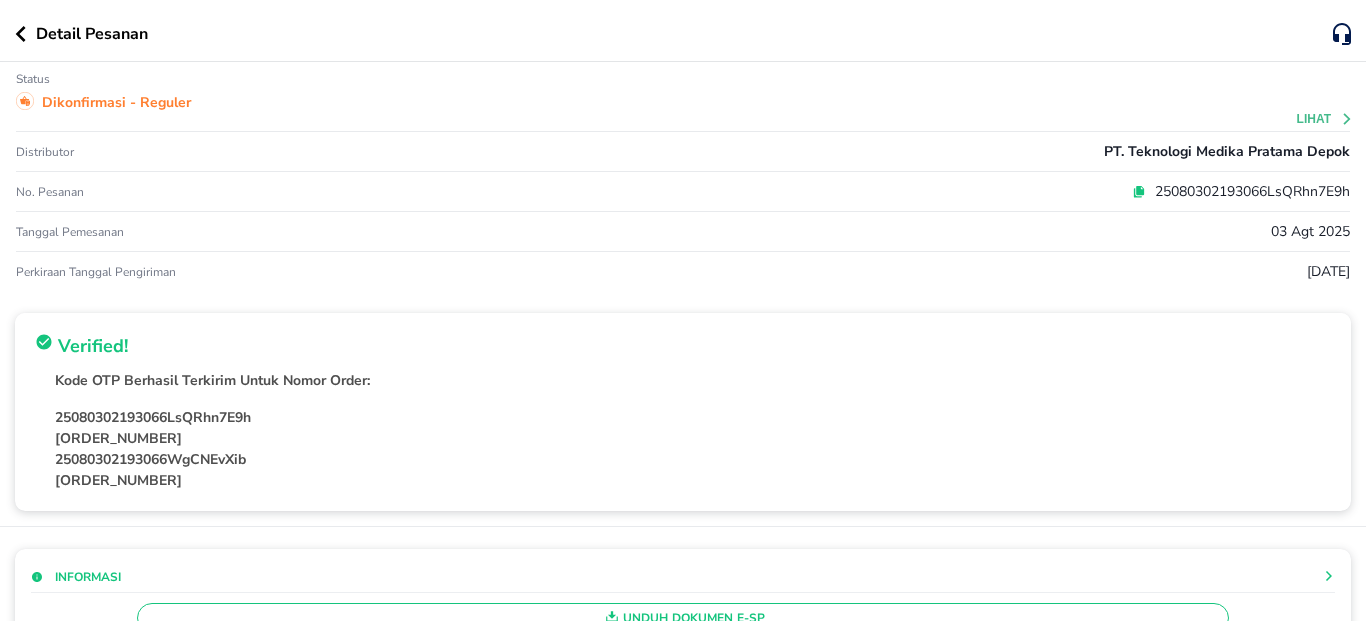 drag, startPoint x: 55, startPoint y: 416, endPoint x: 264, endPoint y: 490, distance: 221.71378 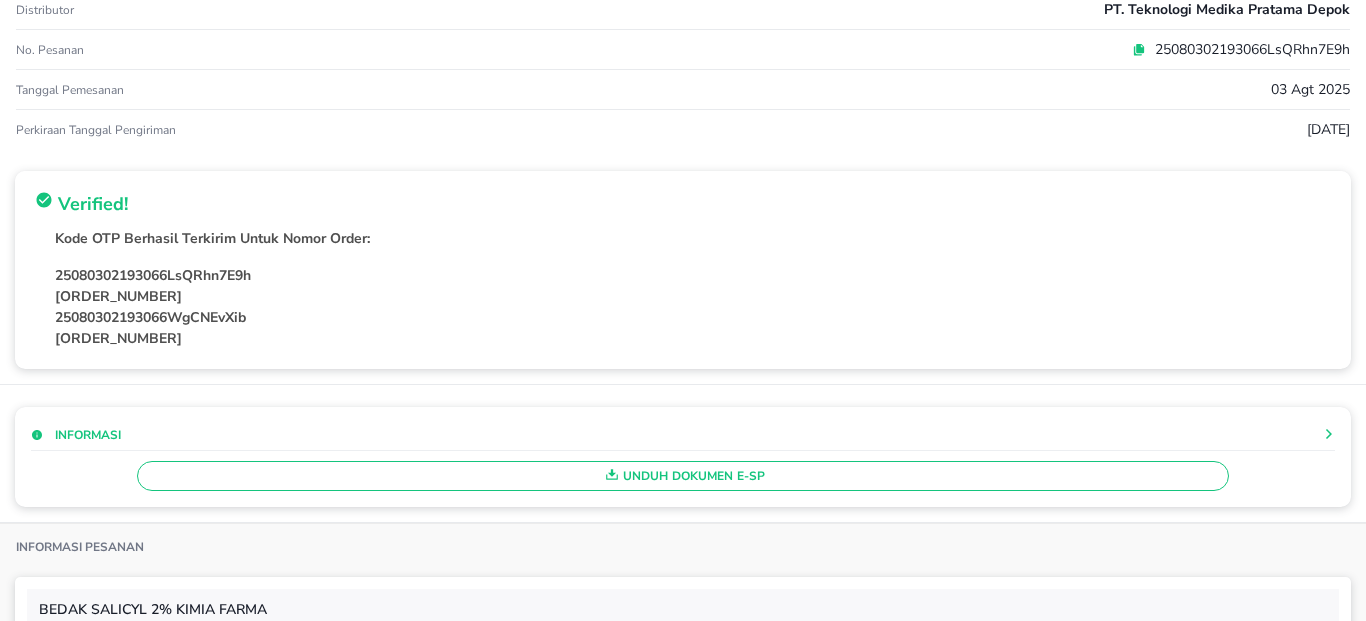 scroll, scrollTop: 0, scrollLeft: 0, axis: both 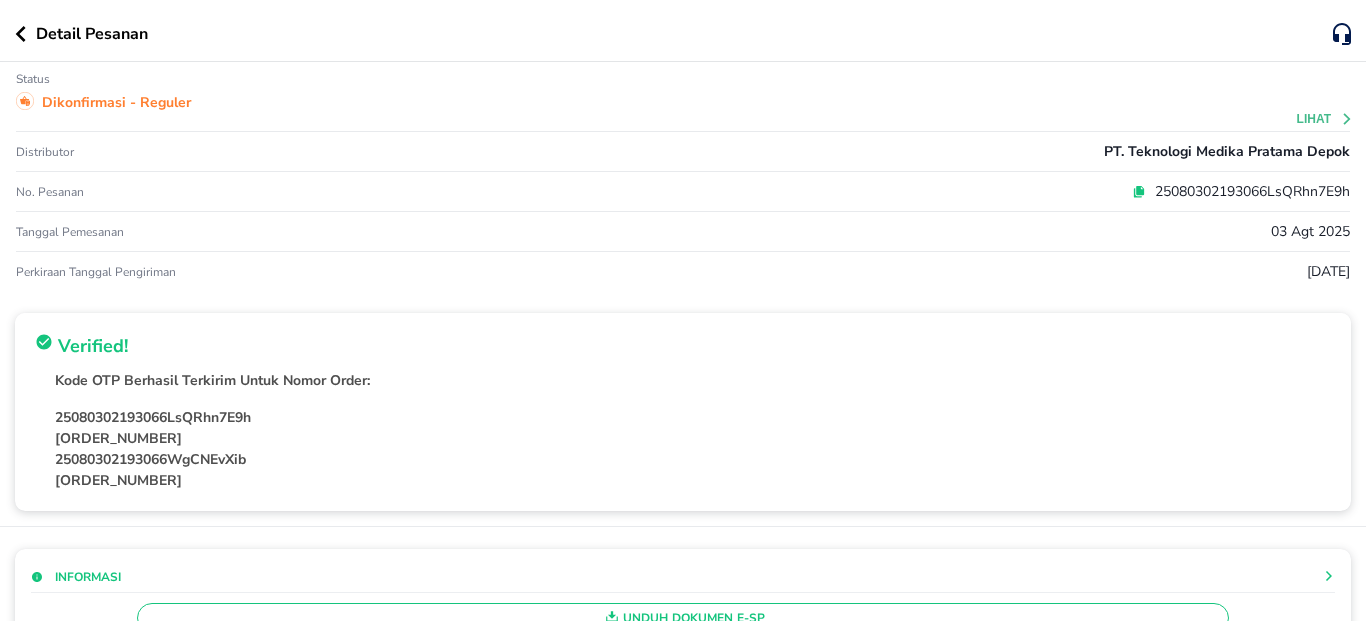 click 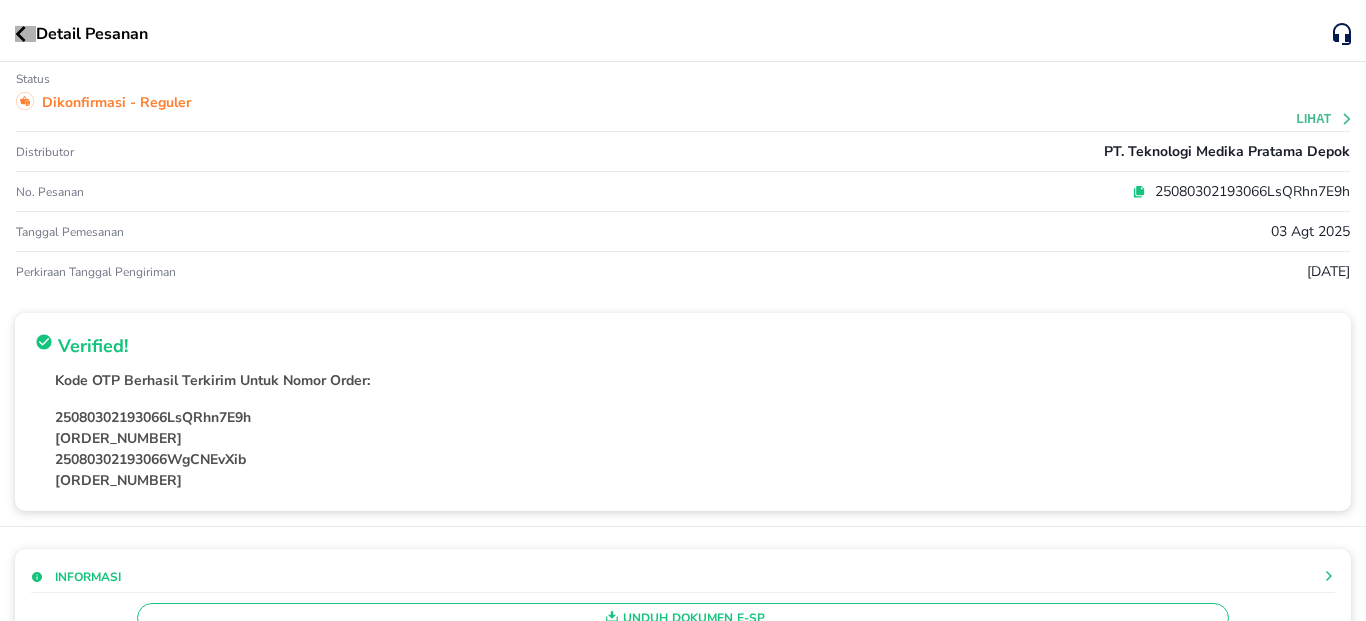 click 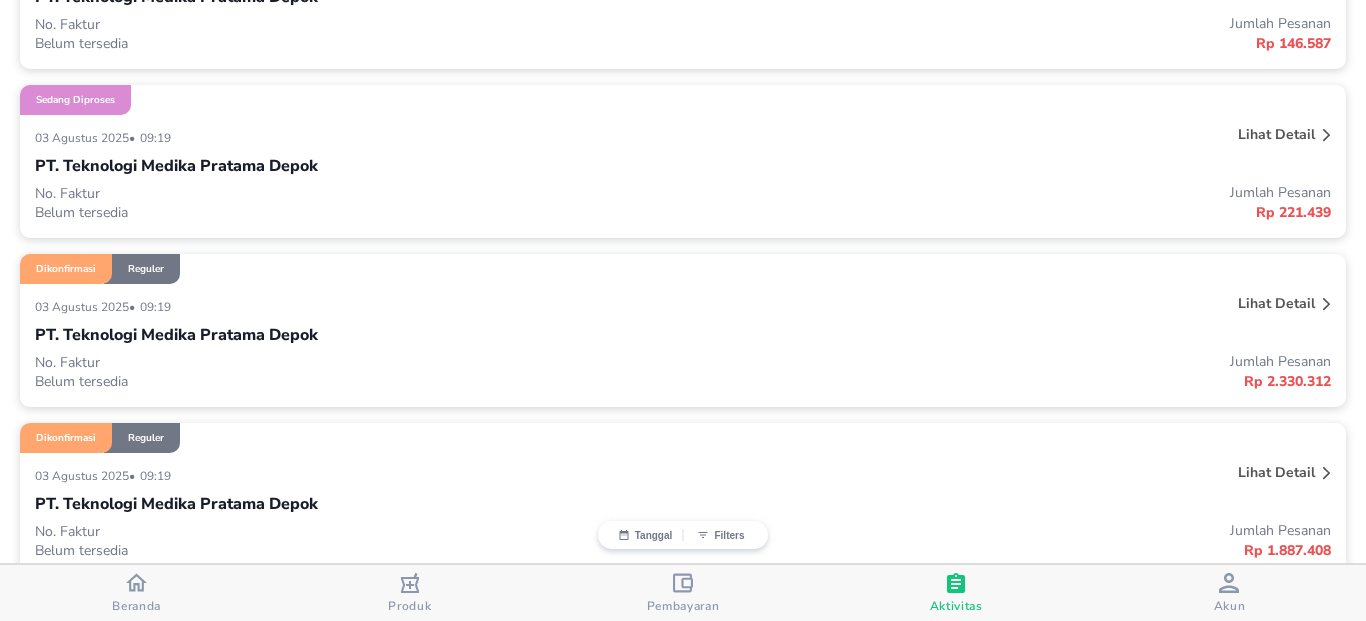 scroll, scrollTop: 120, scrollLeft: 0, axis: vertical 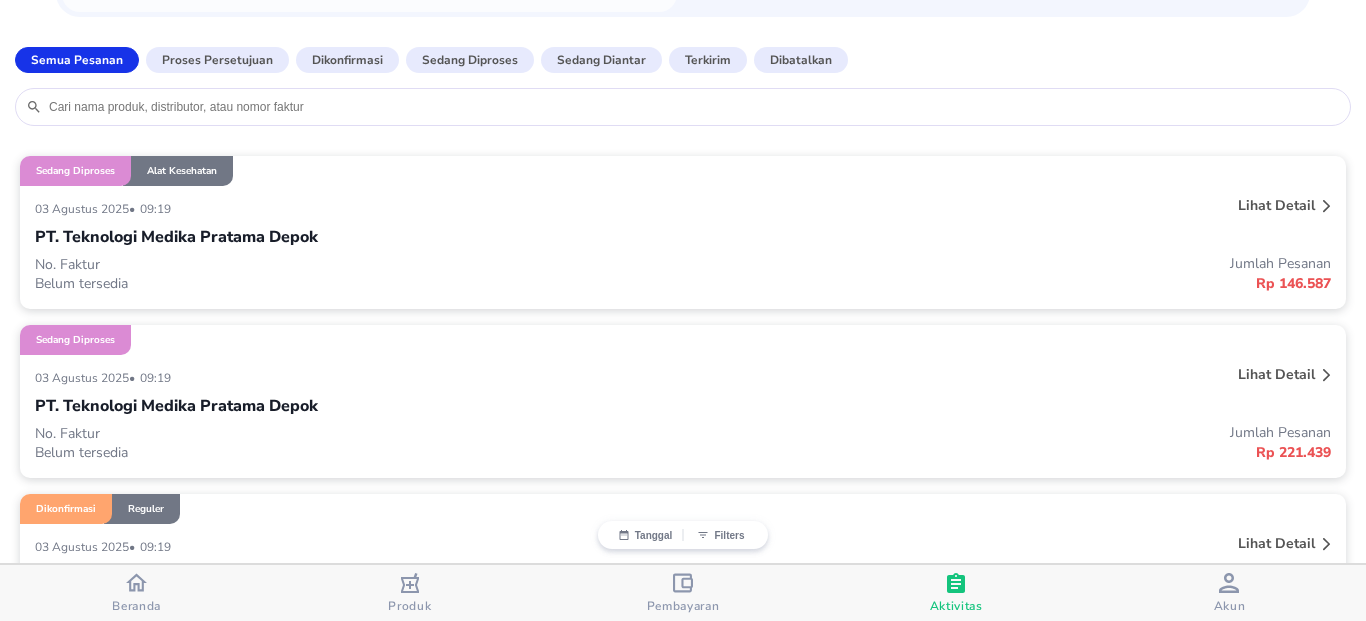 click on "PT. Teknologi Medika Pratama Depok" at bounding box center [683, 237] 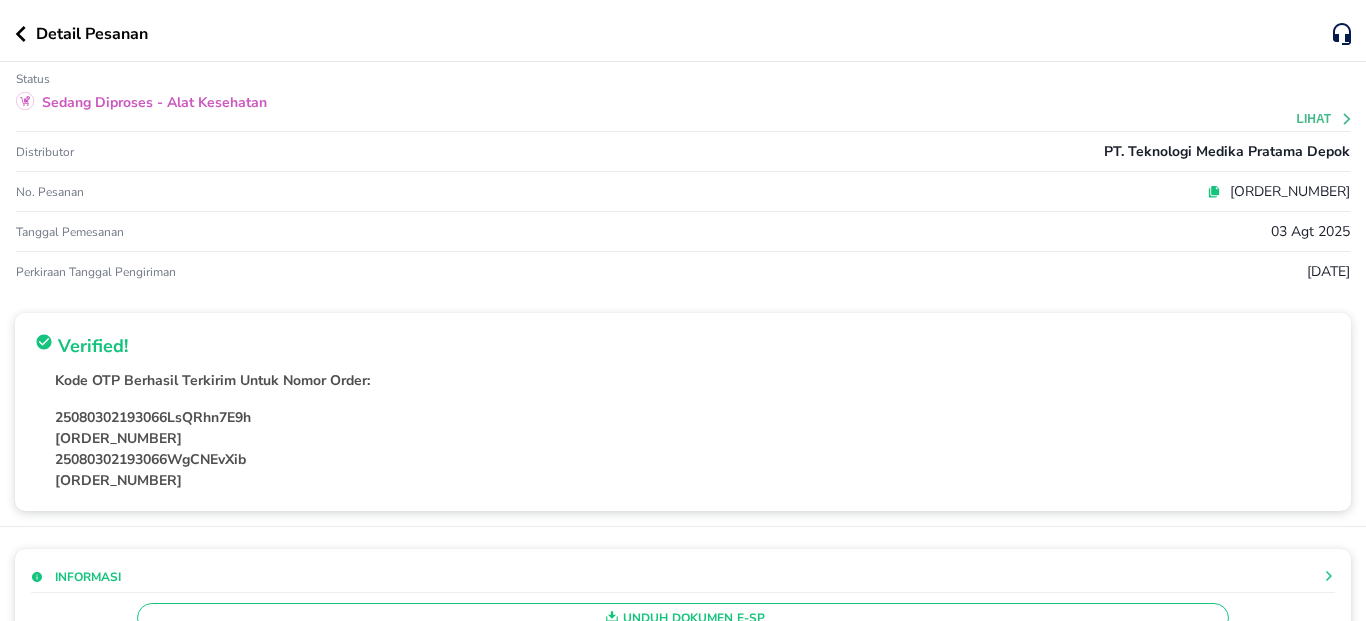 scroll, scrollTop: 240, scrollLeft: 0, axis: vertical 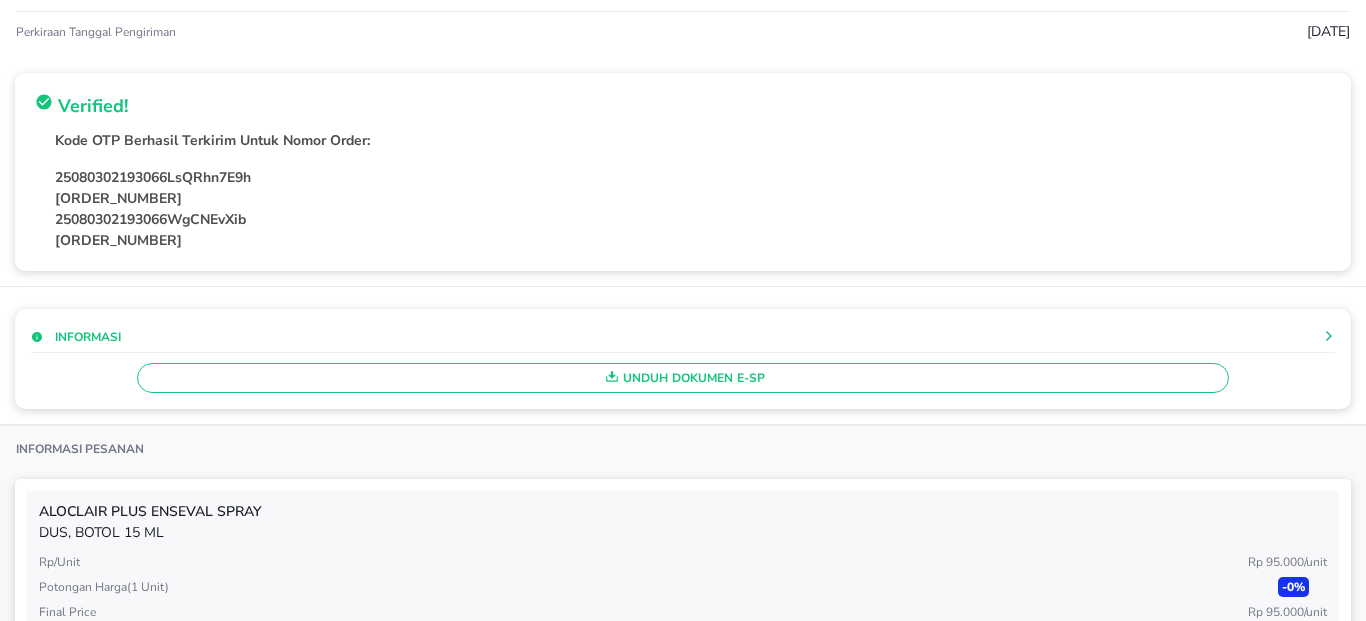 click on "Unduh Dokumen e-SP" at bounding box center [683, 378] 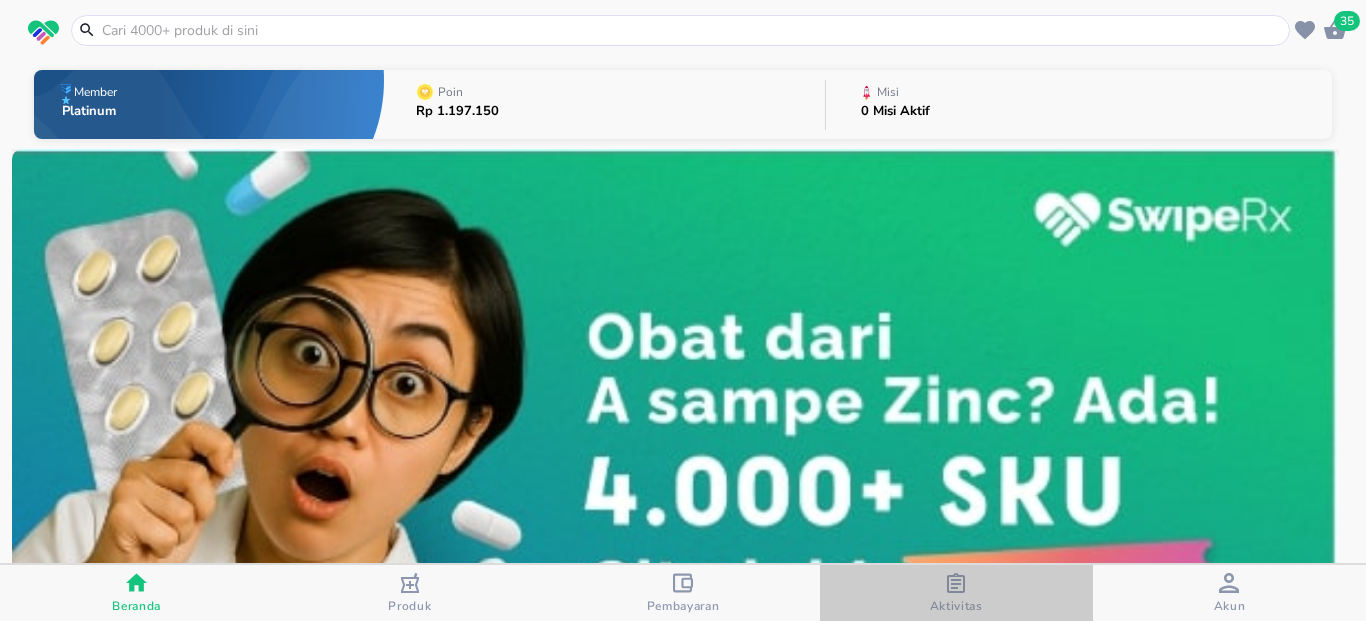 click 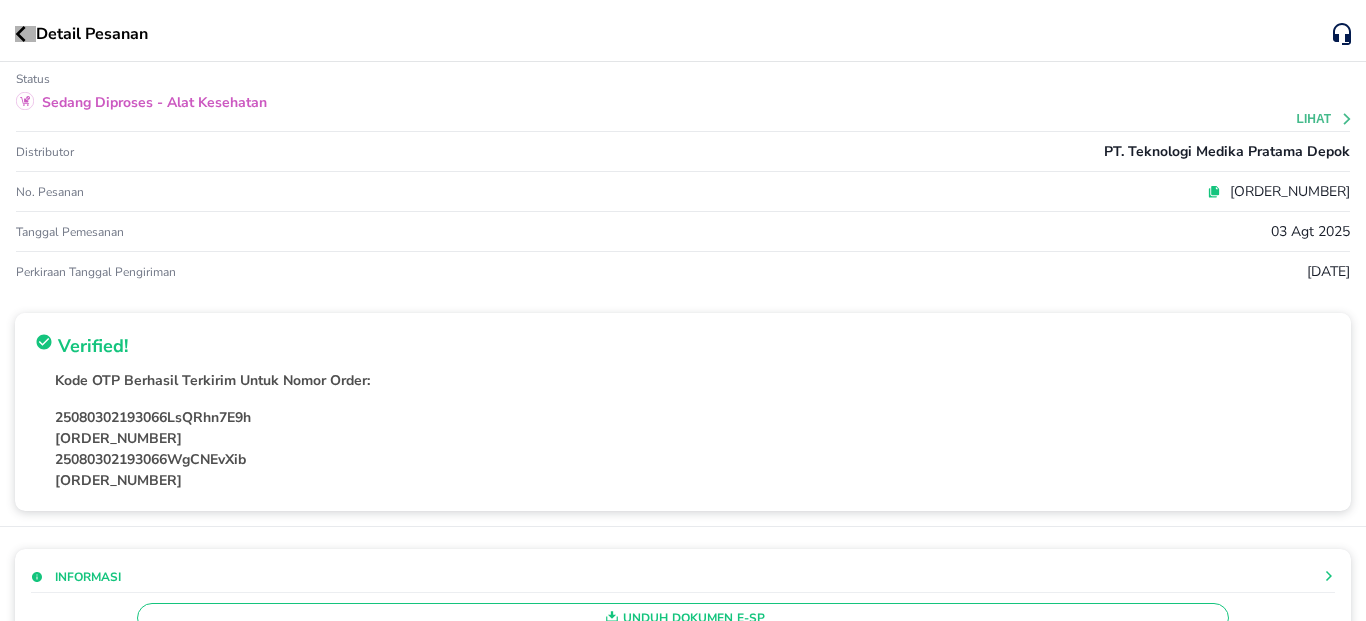 click 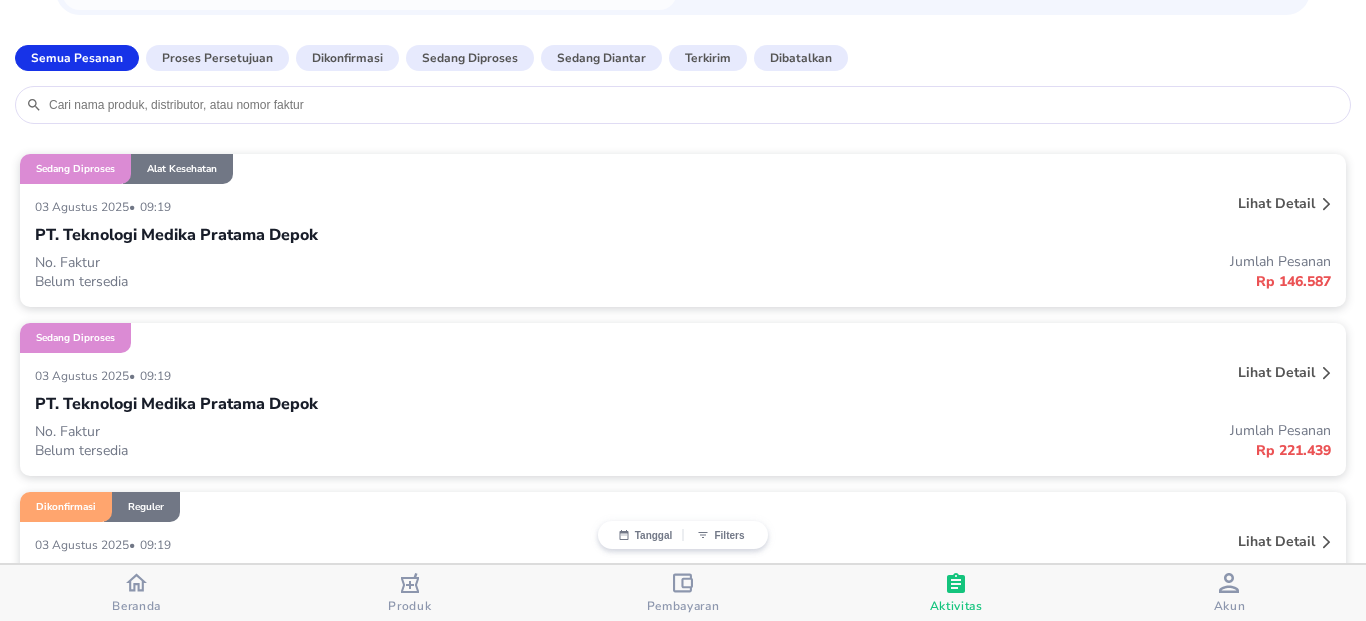 scroll, scrollTop: 240, scrollLeft: 0, axis: vertical 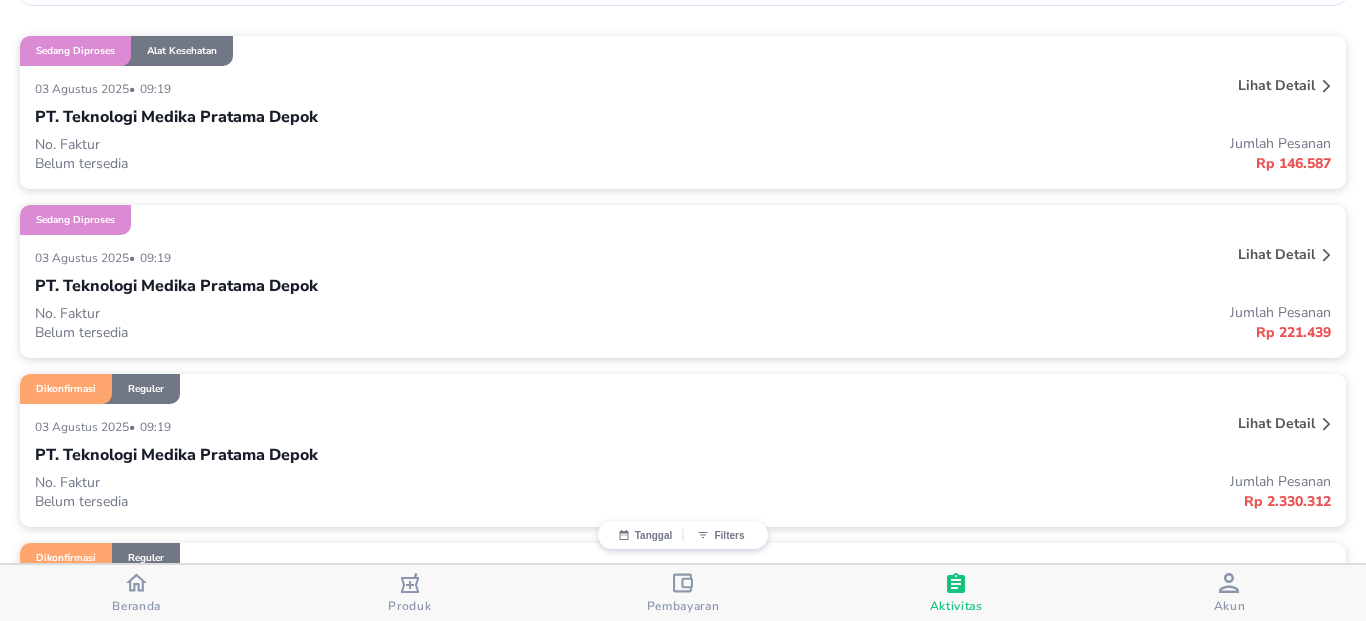 click on "PT. Teknologi Medika Pratama Depok" at bounding box center [176, 286] 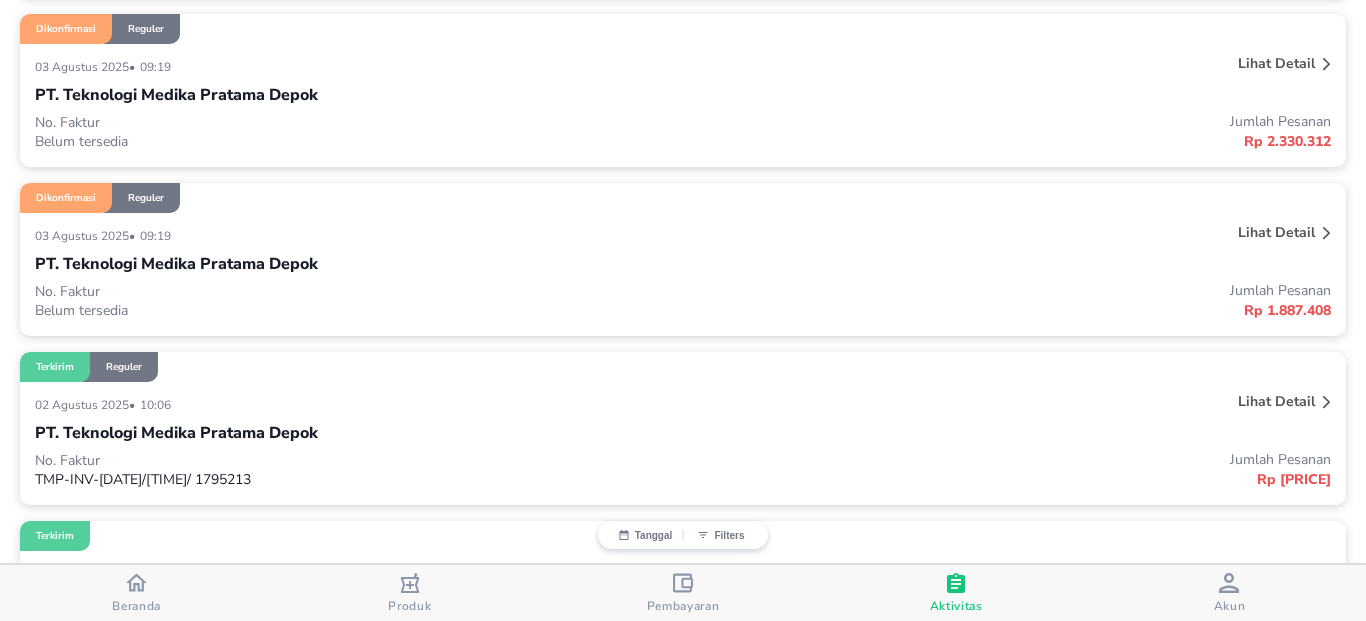 click on "PT. Teknologi Medika Pratama Depok" at bounding box center (683, 264) 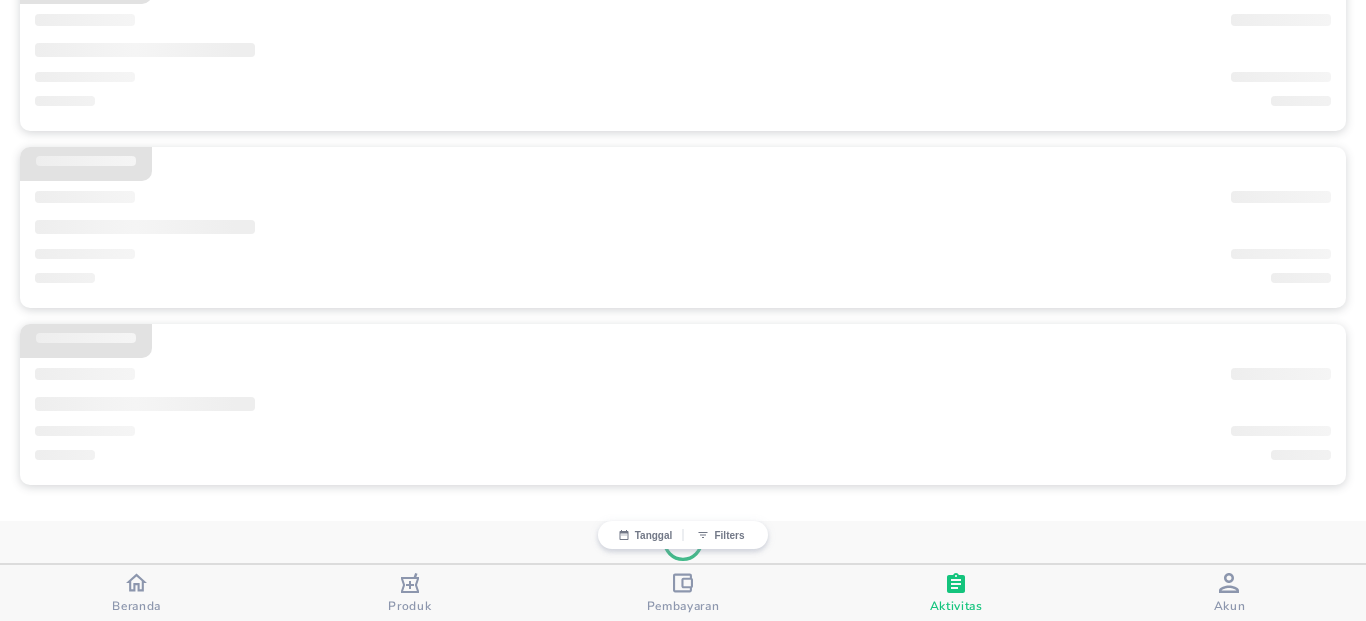 scroll, scrollTop: 600, scrollLeft: 0, axis: vertical 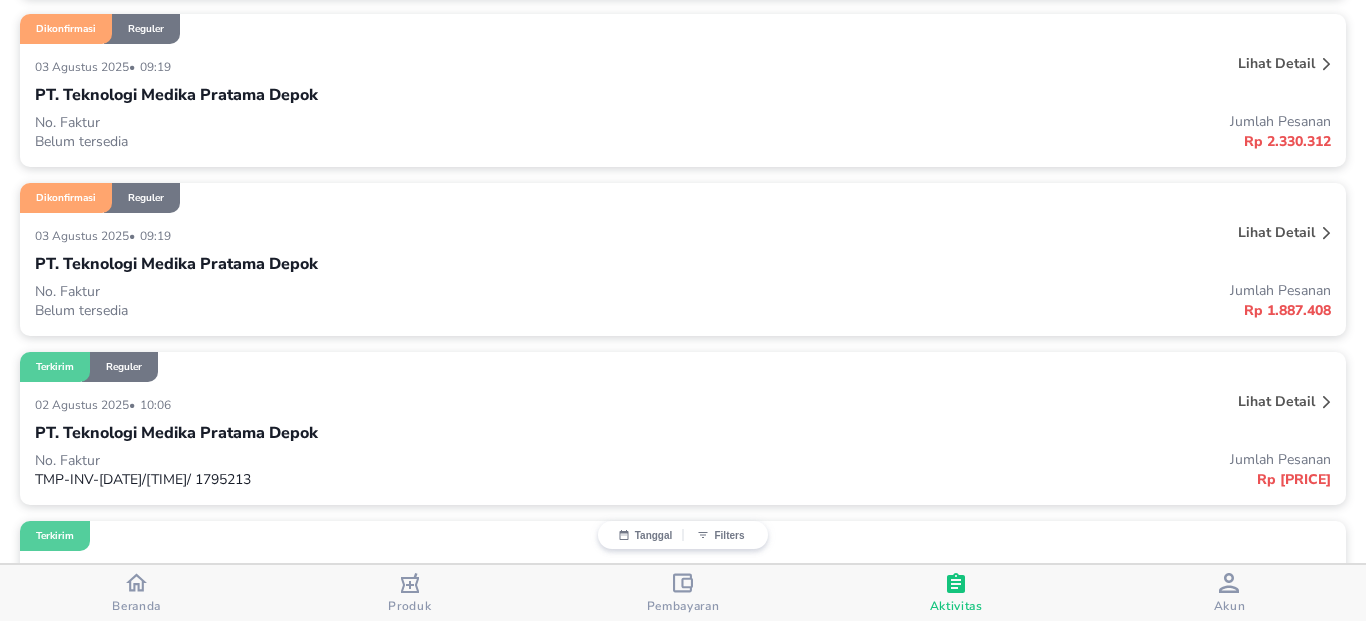 click on "Lihat detail" at bounding box center (1276, 232) 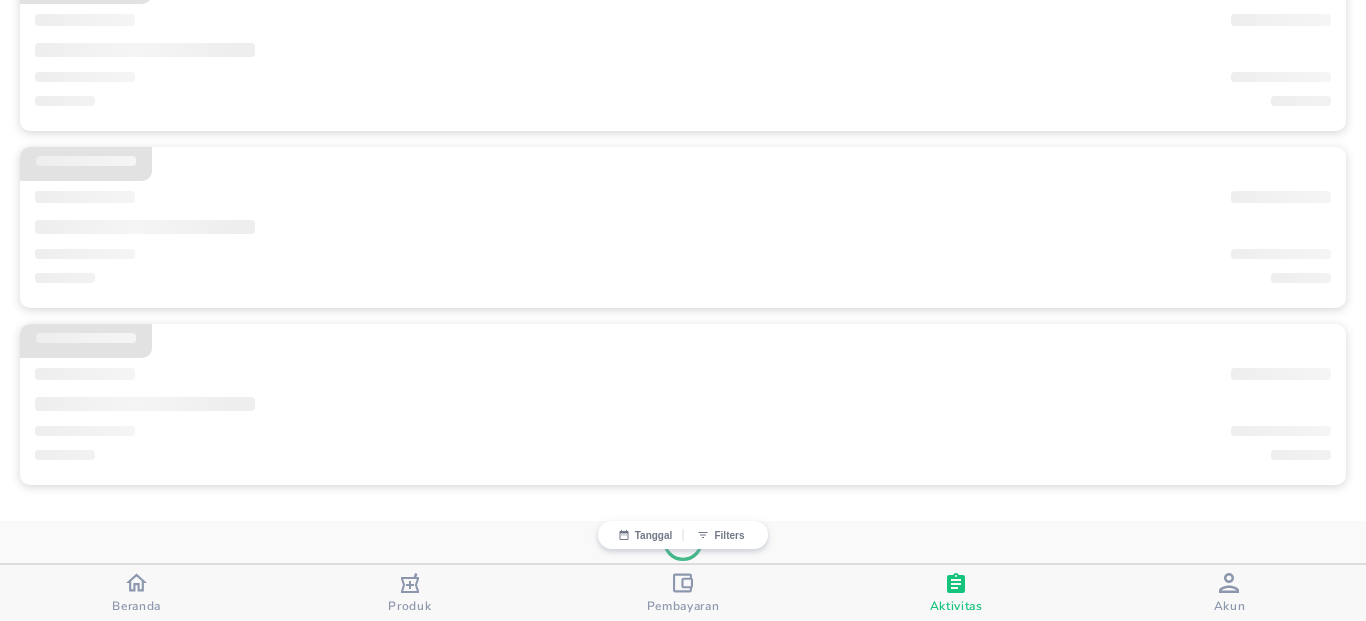 scroll, scrollTop: 600, scrollLeft: 0, axis: vertical 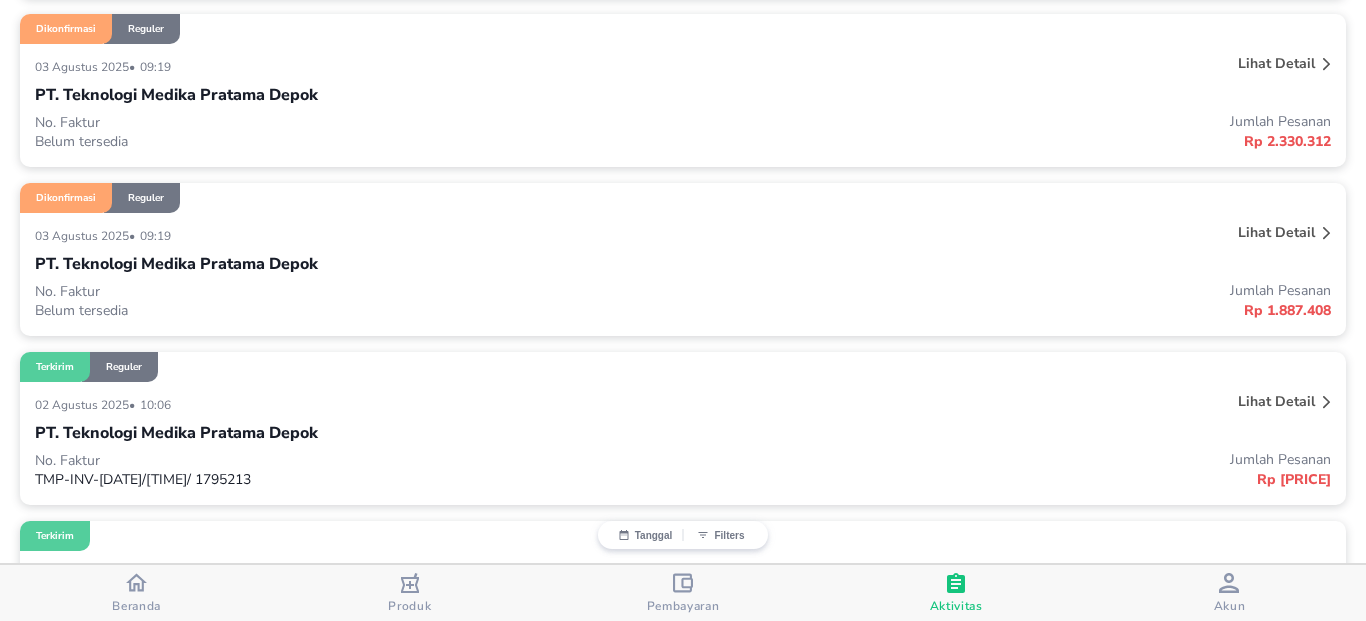 click on "Rp 1.887.408" at bounding box center (1007, 310) 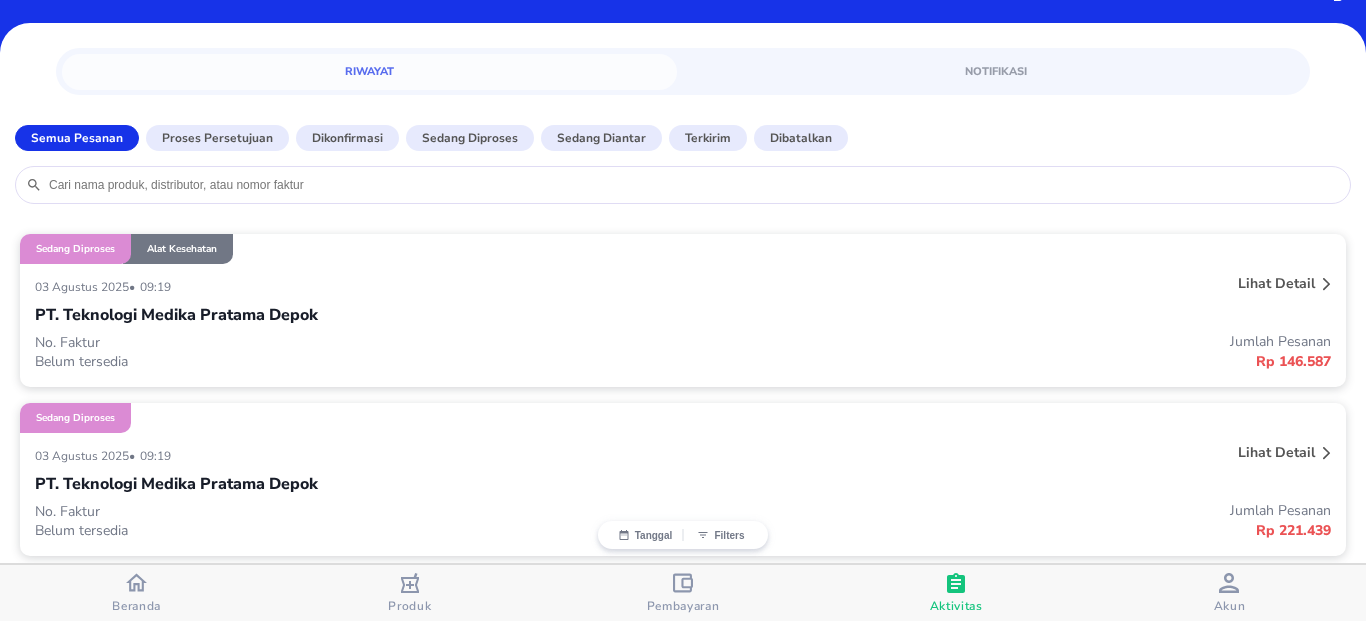 scroll, scrollTop: 0, scrollLeft: 0, axis: both 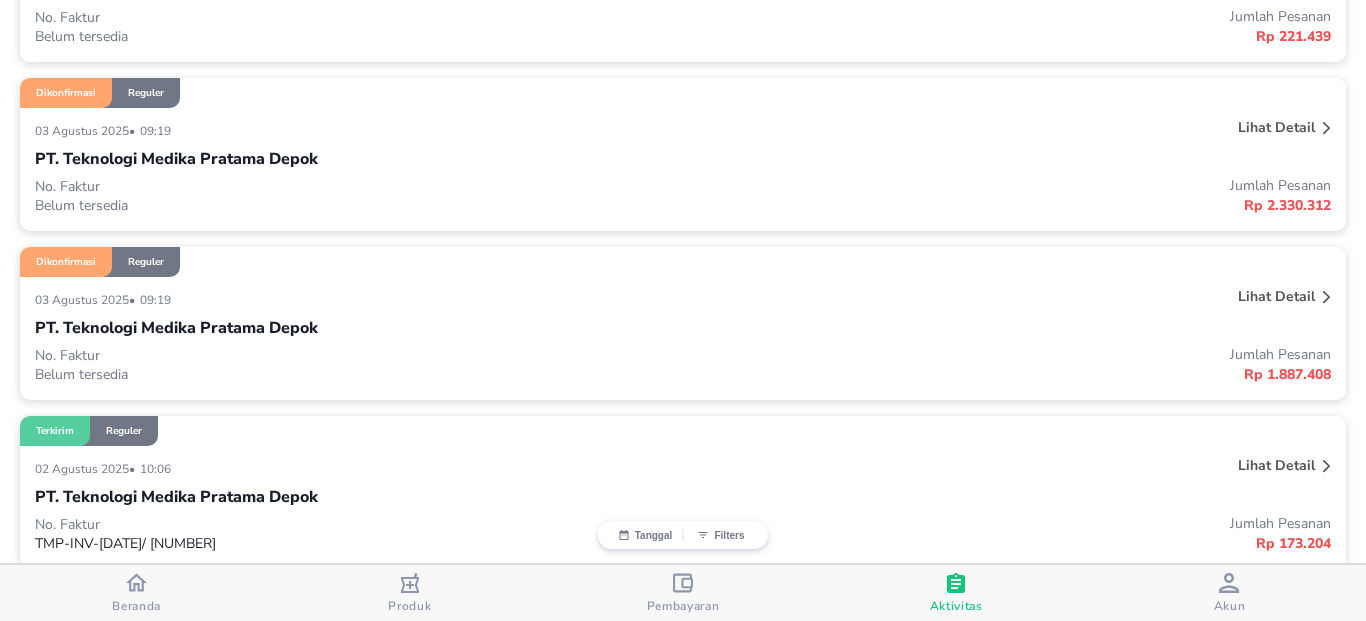 click on "Lihat detail" at bounding box center (1276, 296) 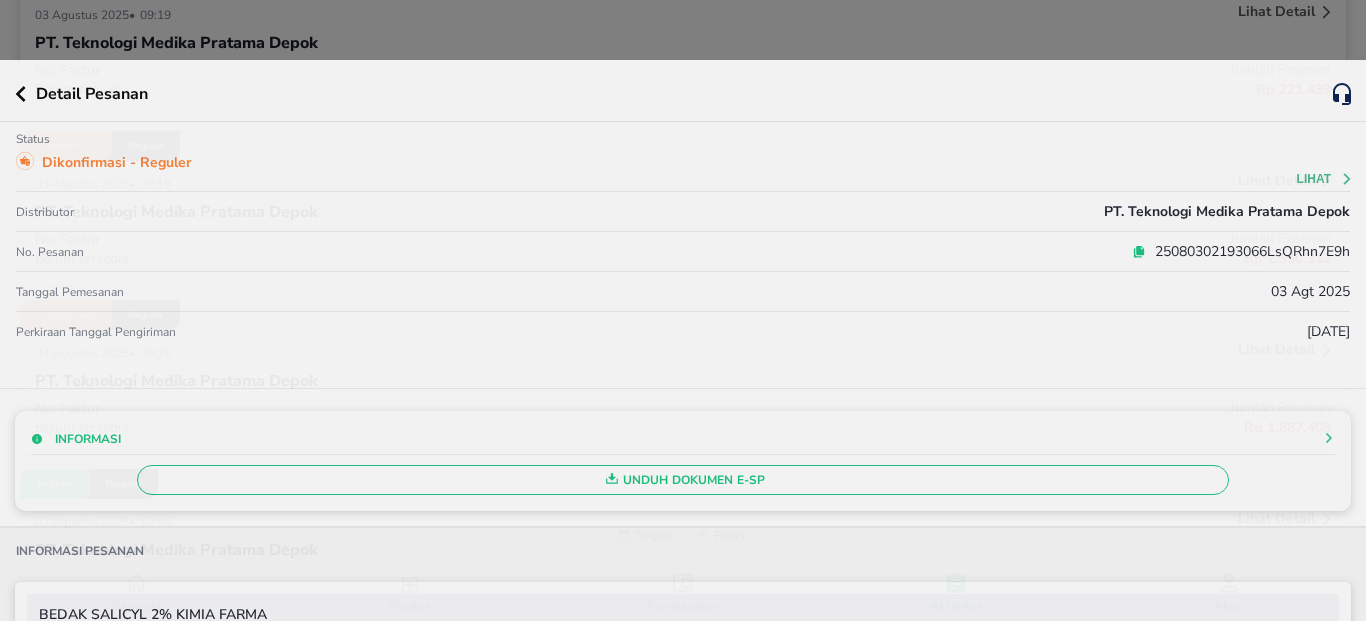 scroll, scrollTop: 536, scrollLeft: 0, axis: vertical 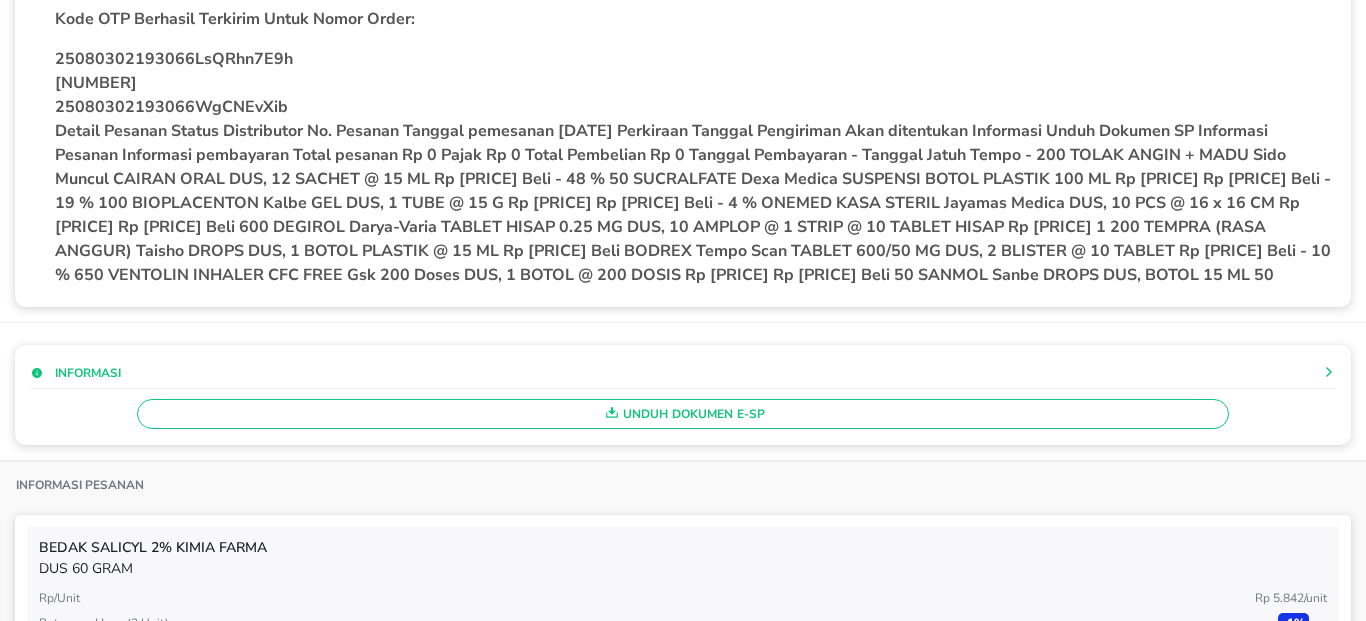 click on "Unduh Dokumen e-SP" at bounding box center (683, 414) 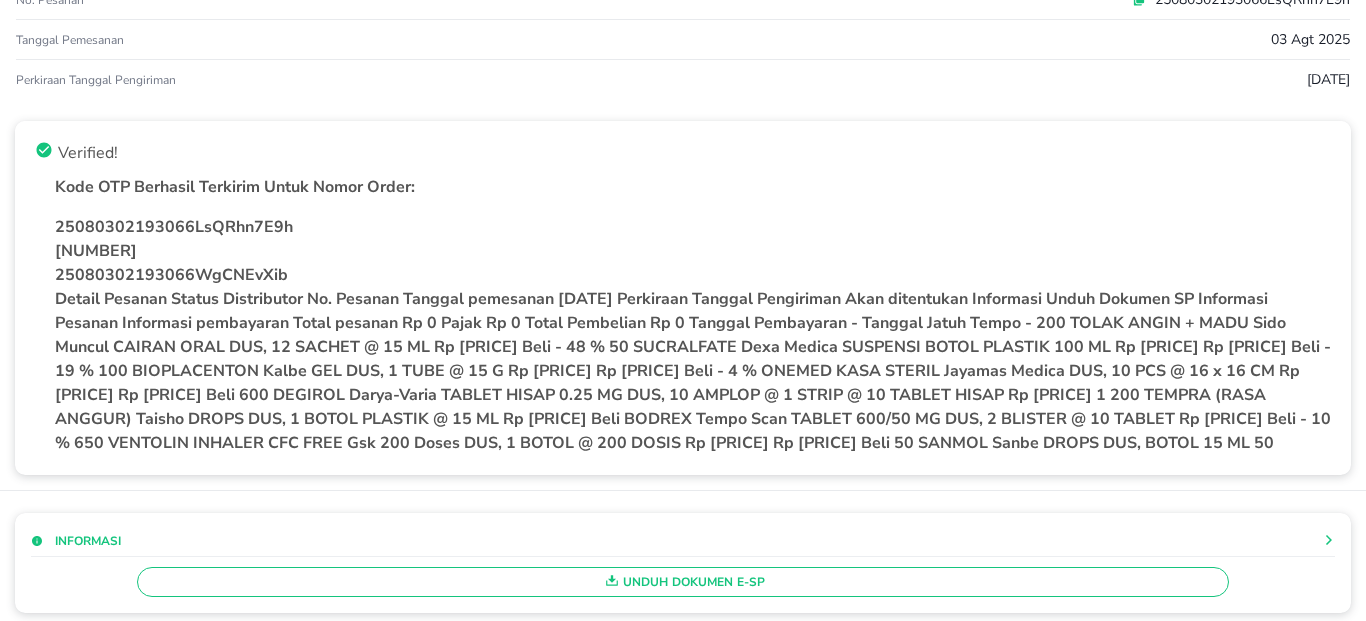scroll, scrollTop: 0, scrollLeft: 0, axis: both 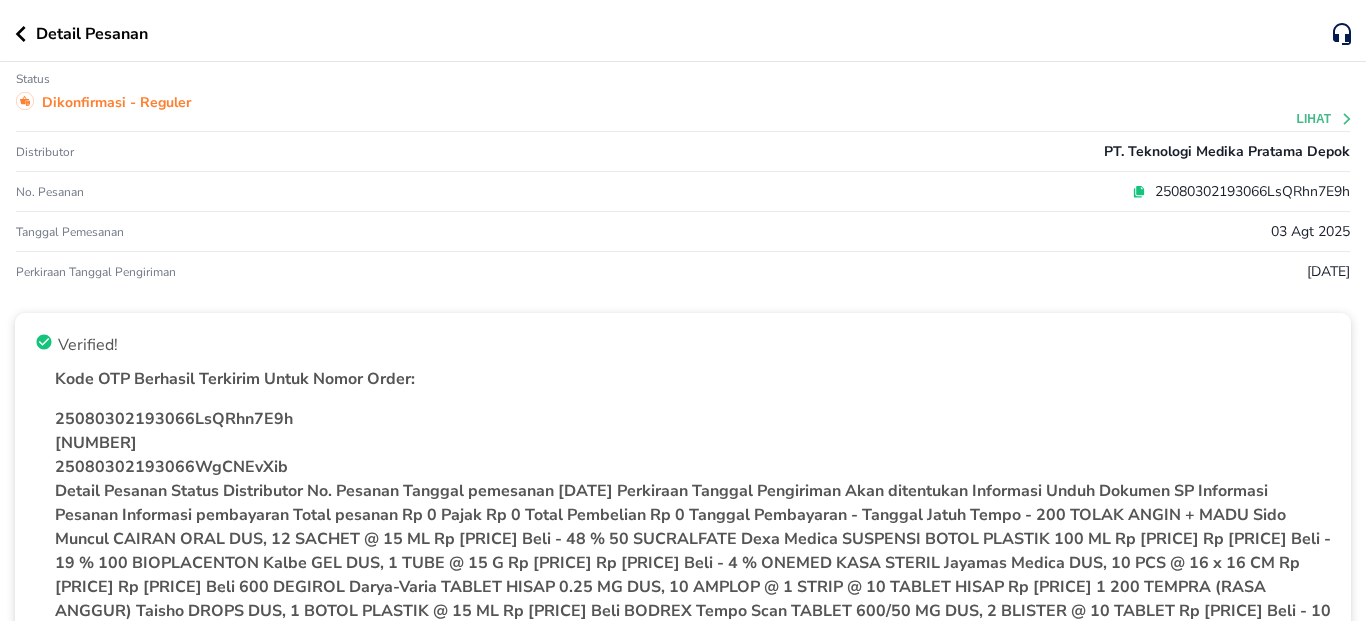 click 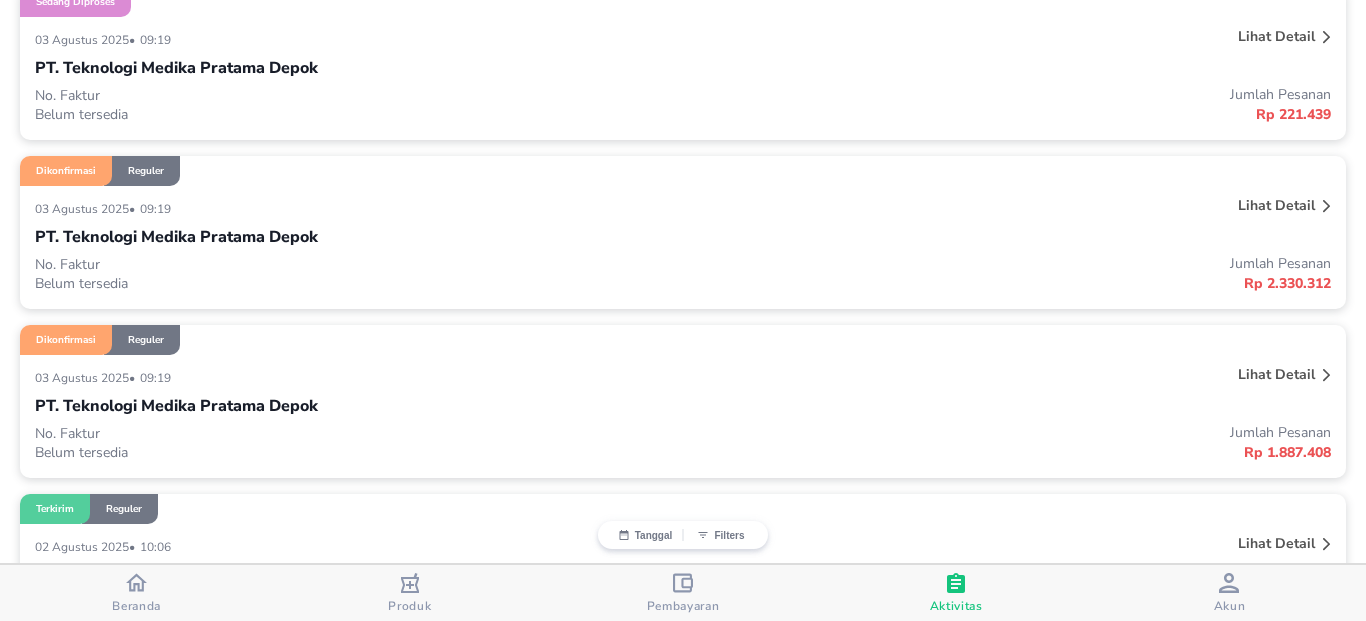 scroll, scrollTop: 416, scrollLeft: 0, axis: vertical 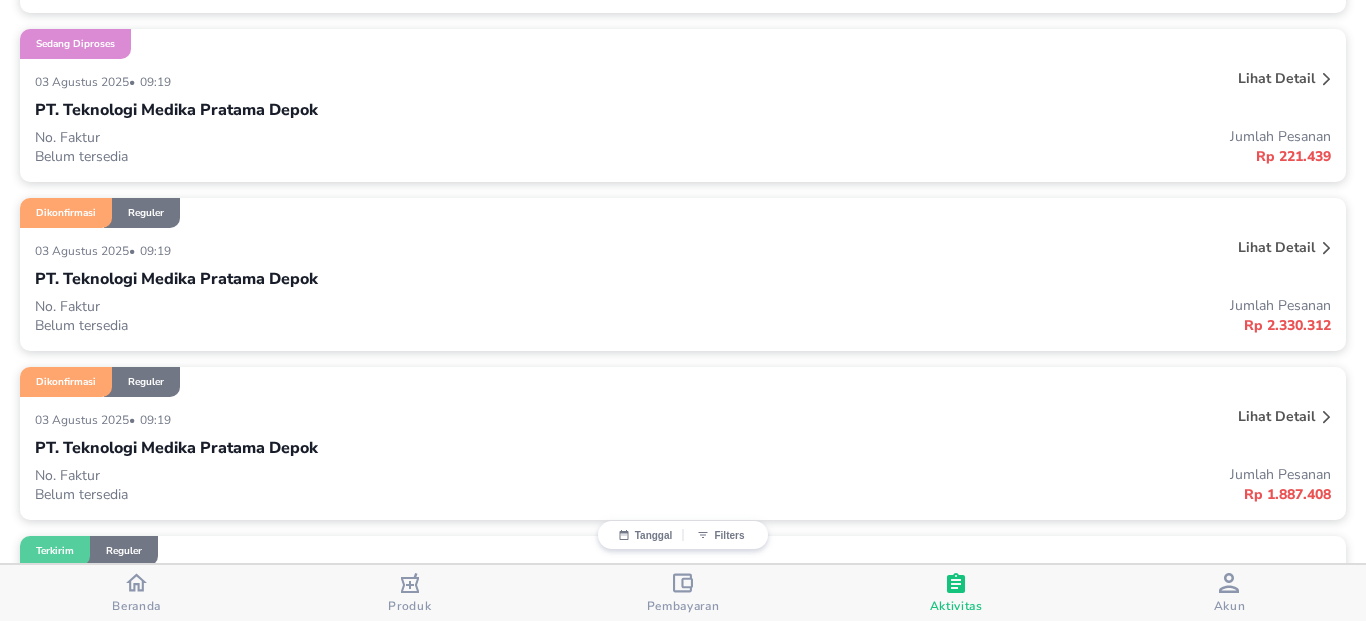 click on "PT. Teknologi Medika Pratama Depok" at bounding box center [683, 279] 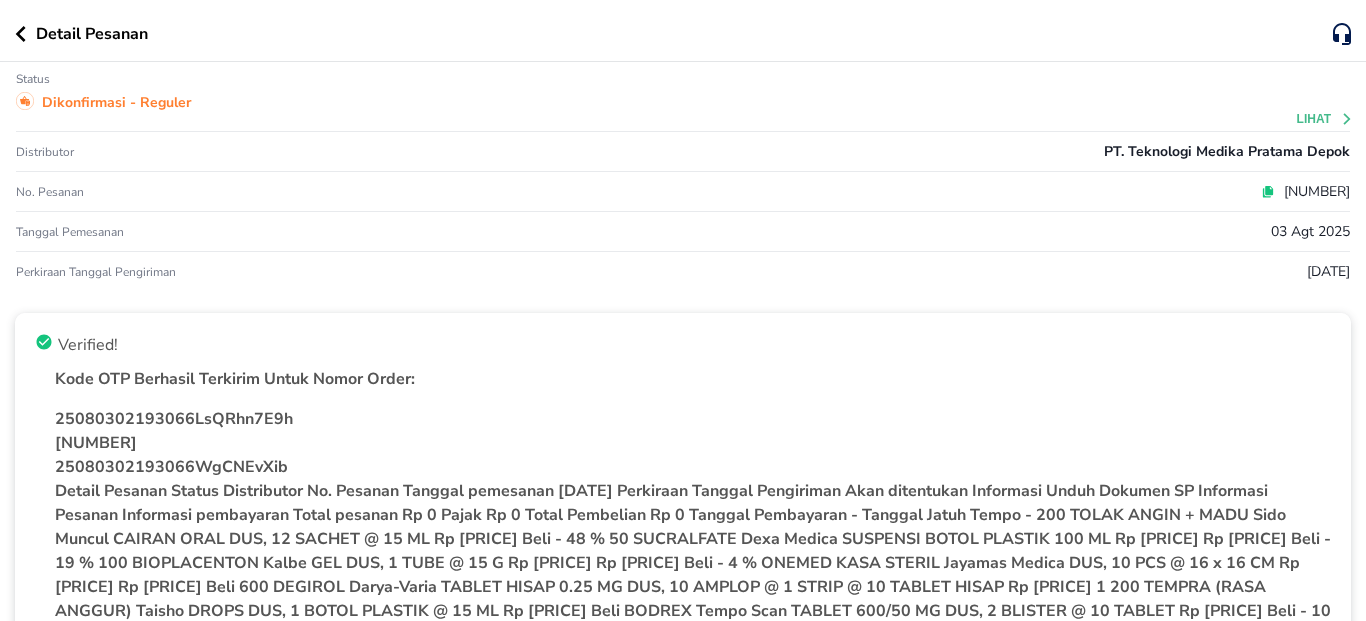 click on "25080302193066LsQRhn7E9h" at bounding box center (693, 419) 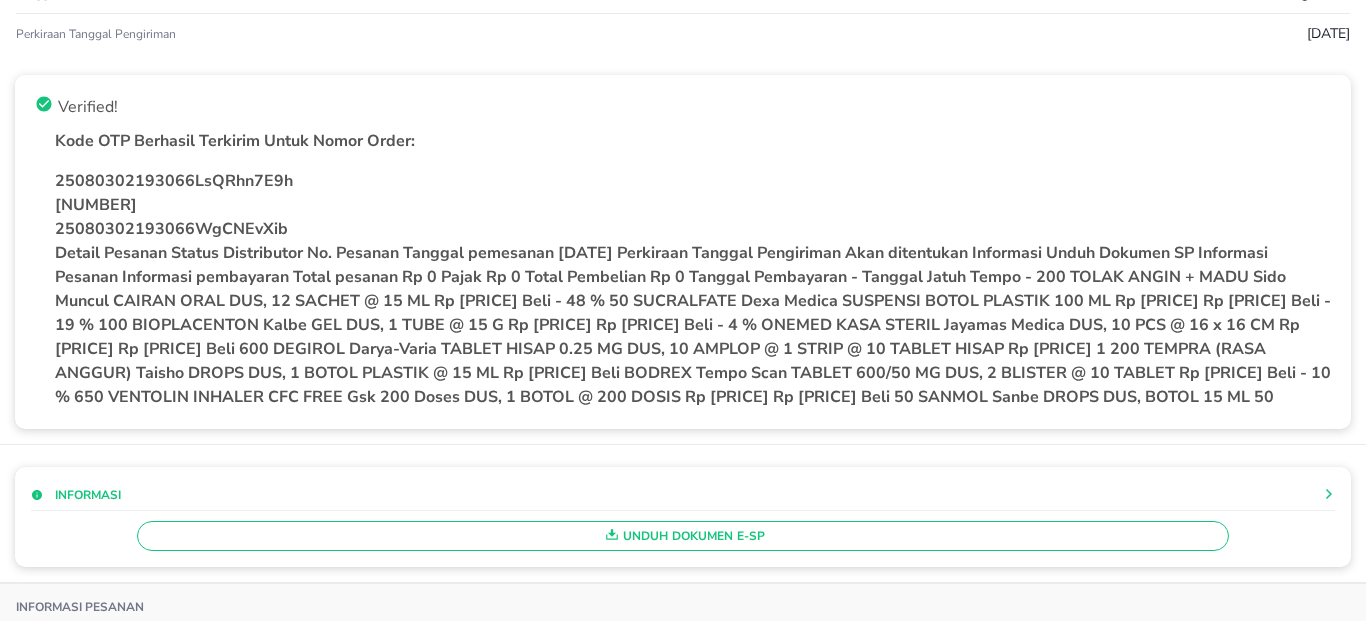 scroll, scrollTop: 240, scrollLeft: 0, axis: vertical 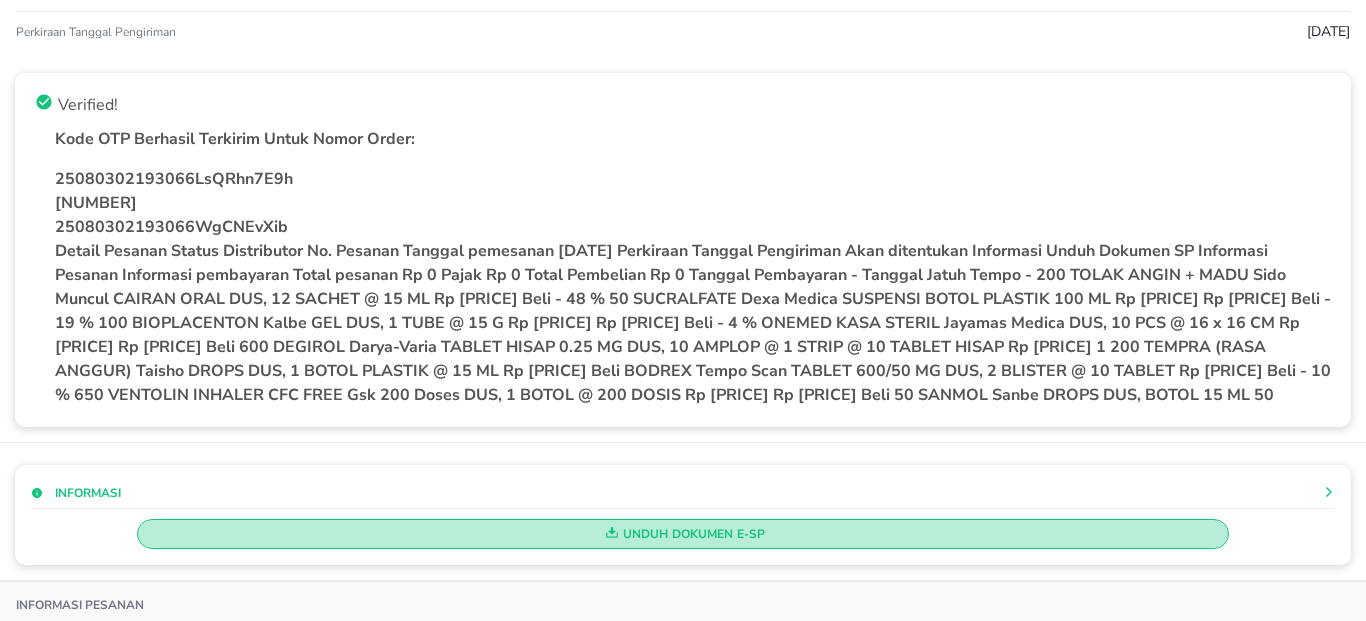 click at bounding box center (612, 534) 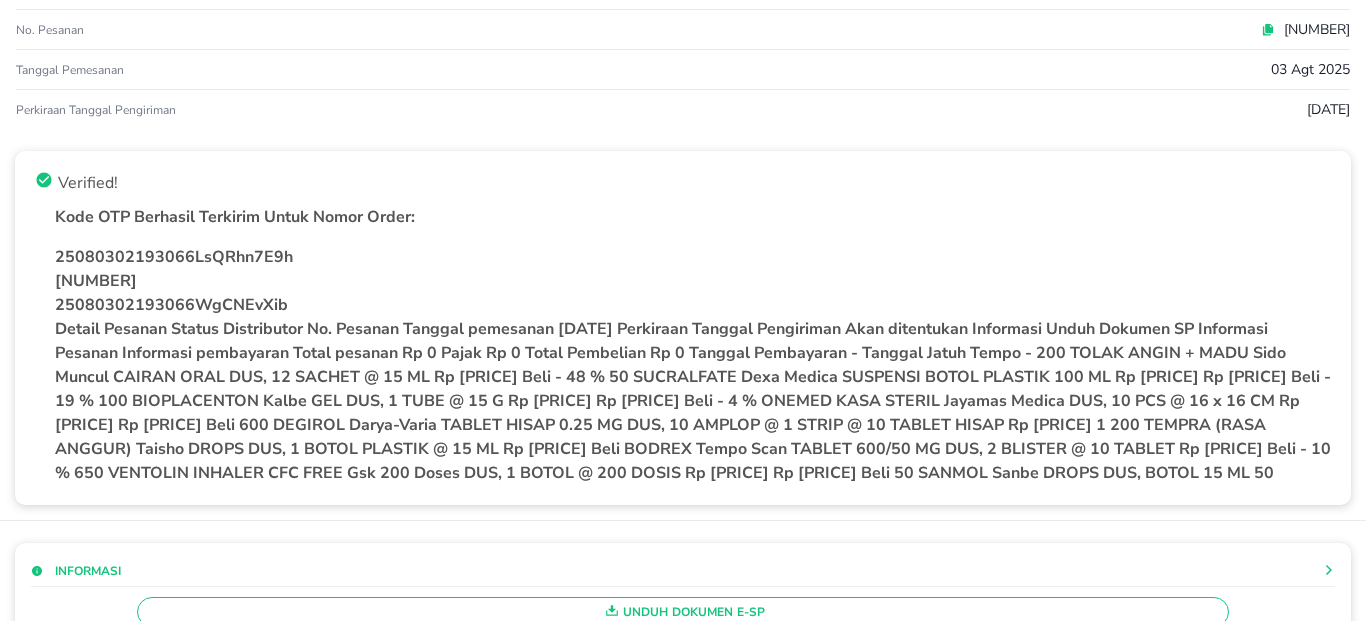 scroll, scrollTop: 0, scrollLeft: 0, axis: both 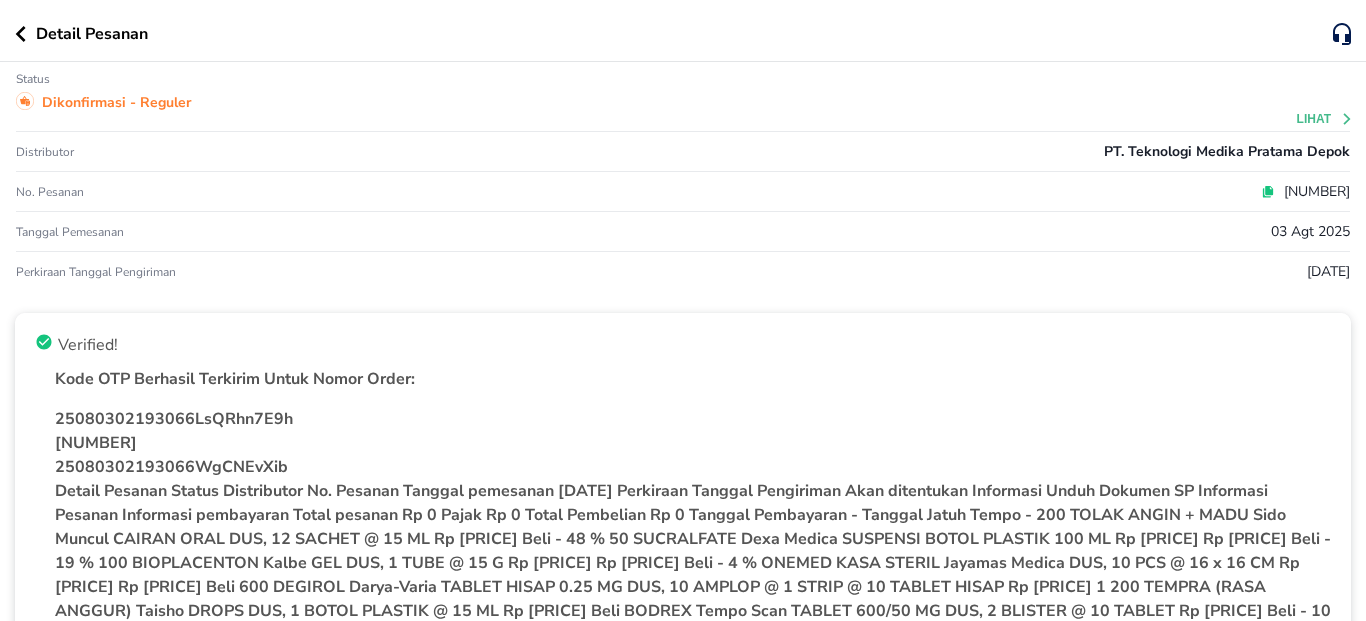 click 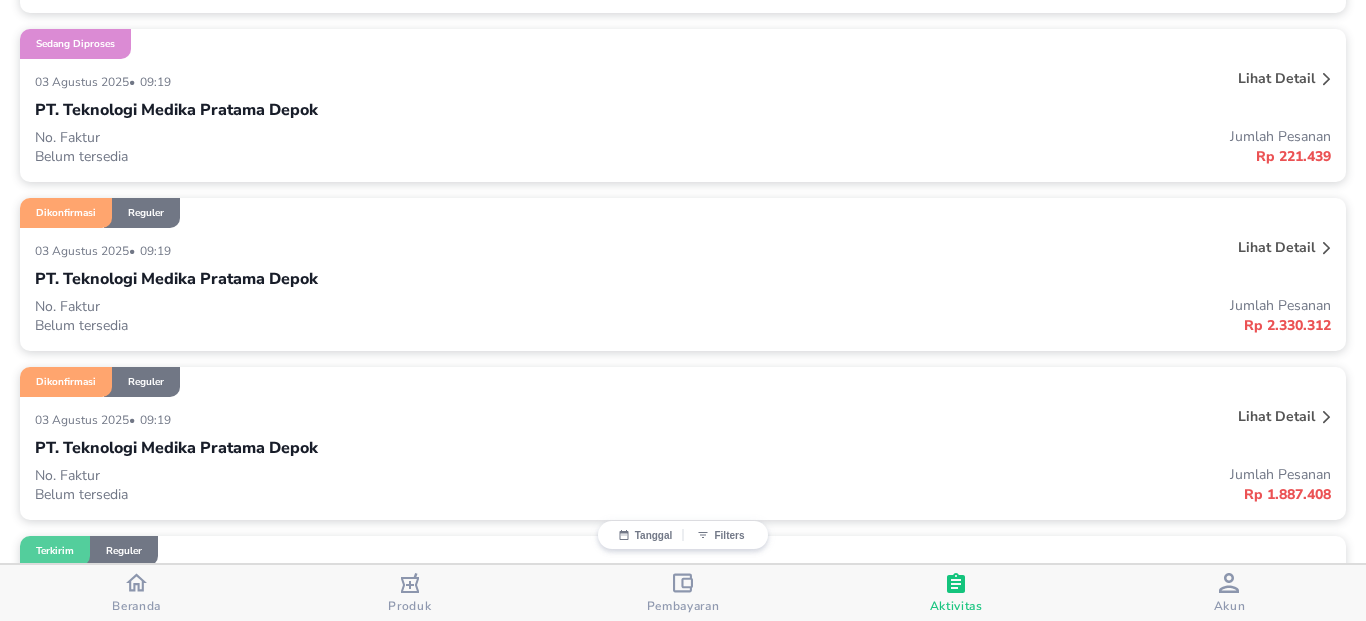 click on "Detail Pesanan Status Distributor No. Pesanan Tanggal pemesanan [DATE] Perkiraan Tanggal Pengiriman Akan ditentukan Informasi Unduh Dokumen SP Informasi Pesanan Informasi pembayaran Total pesanan Rp 0 Pajak Rp 0 Total Pembelian Rp 0 Tanggal Pembayaran - Tanggal Jatuh Tempo - 200 TOLAK ANGIN + MADU Sido Muncul CAIRAN ORAL DUS, 12 SACHET @ 15 ML Rp [PRICE] Beli - 48 % 50 SUCRALFATE Dexa Medica SUSPENSI BOTOL PLASTIK 100 ML Rp [PRICE] Rp [PRICE] Beli - 19 % 100 BIOPLACENTON Kalbe GEL DUS, 1 TUBE @ 15 G Rp [PRICE] Rp [PRICE] Beli - 4 % ONEMED KASA STERIL Jayamas Medica DUS, 10 PCS @ 16 x 16 CM Rp [PRICE] Rp [PRICE] Beli 600 DEGIROL Darya-Varia TABLET HISAP 0.25 MG DUS, 10 AMPLOP @ 1 STRIP @ 10 TABLET HISAP Rp [PRICE] 1 200 TEMPRA (RASA ANGGUR) Taisho DROPS DUS, 1 BOTOL PLASTIK @ 15 ML Rp [PRICE] Beli BODREX Tempo Scan TABLET 600/50 MG DUS, 2 BLISTER @ 10 TABLET Rp [PRICE] Beli - 10 % 650 VENTOLIN INHALER CFC FREE Gsk 200 Doses DUS, 1 BOTOL @ 200 DOSIS Rp [PRICE] Rp [PRICE] Beli 50 SANMOL Sanbe DROPS DUS, BOTOL 15 ML 50" at bounding box center [683, 310] 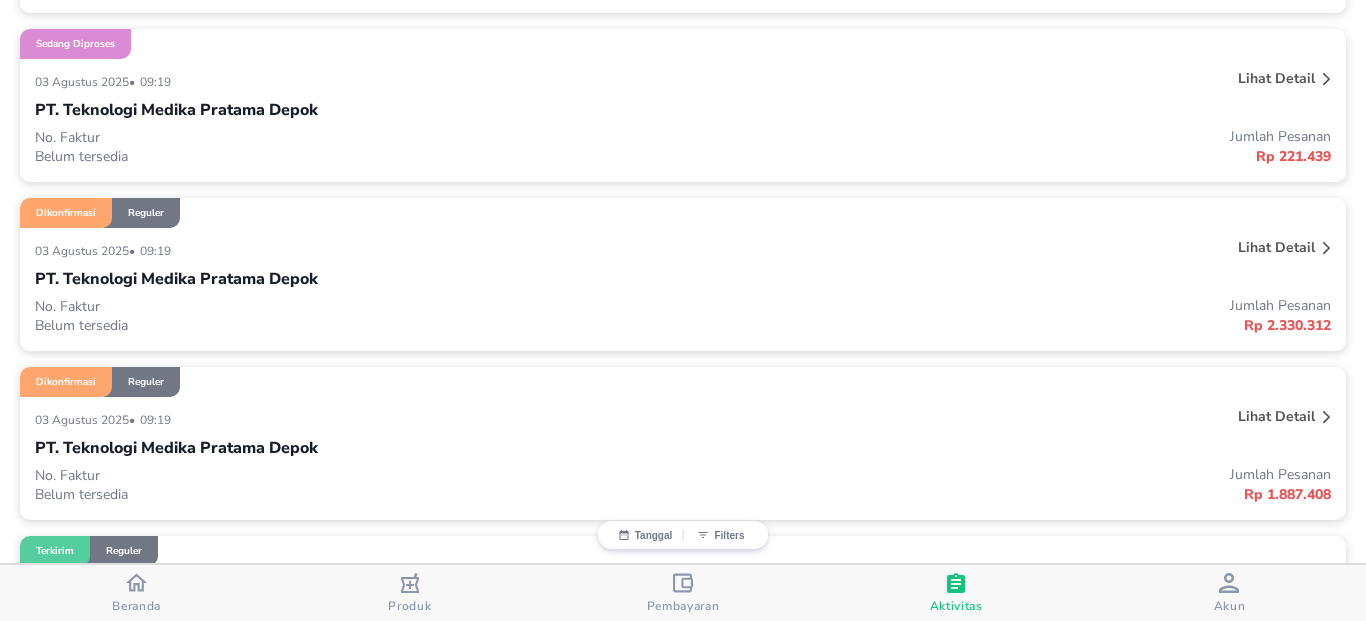 click on "Beranda" at bounding box center [136, 593] 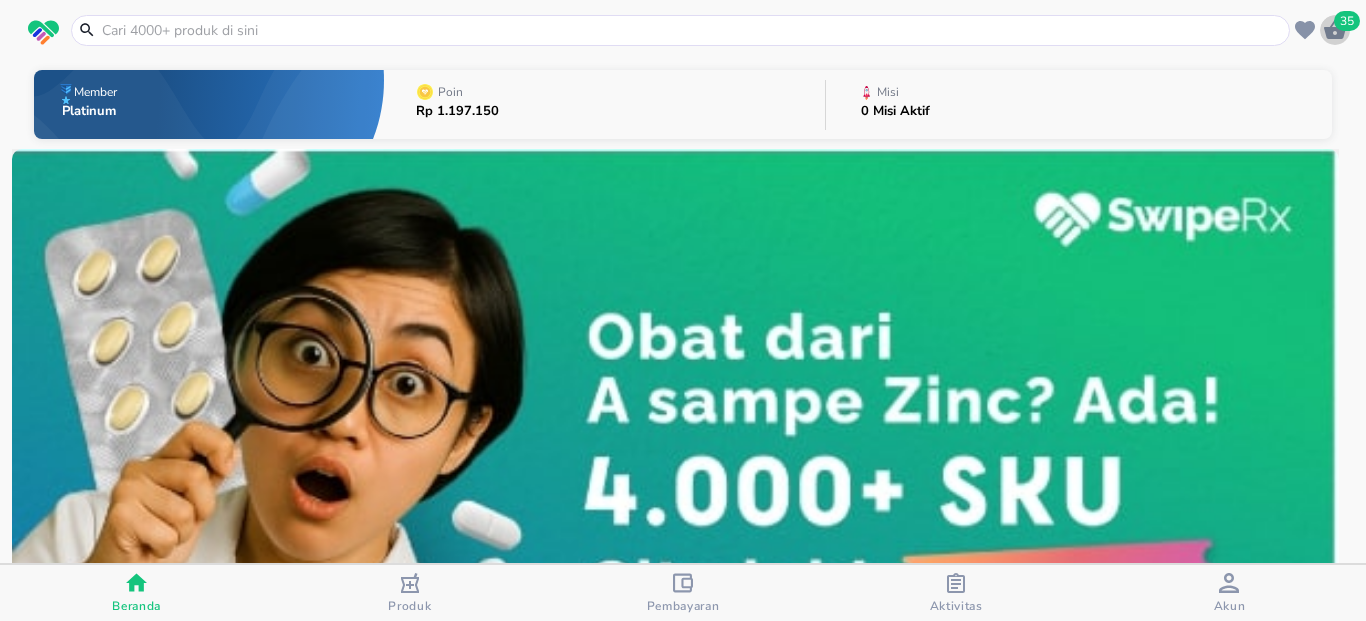 click 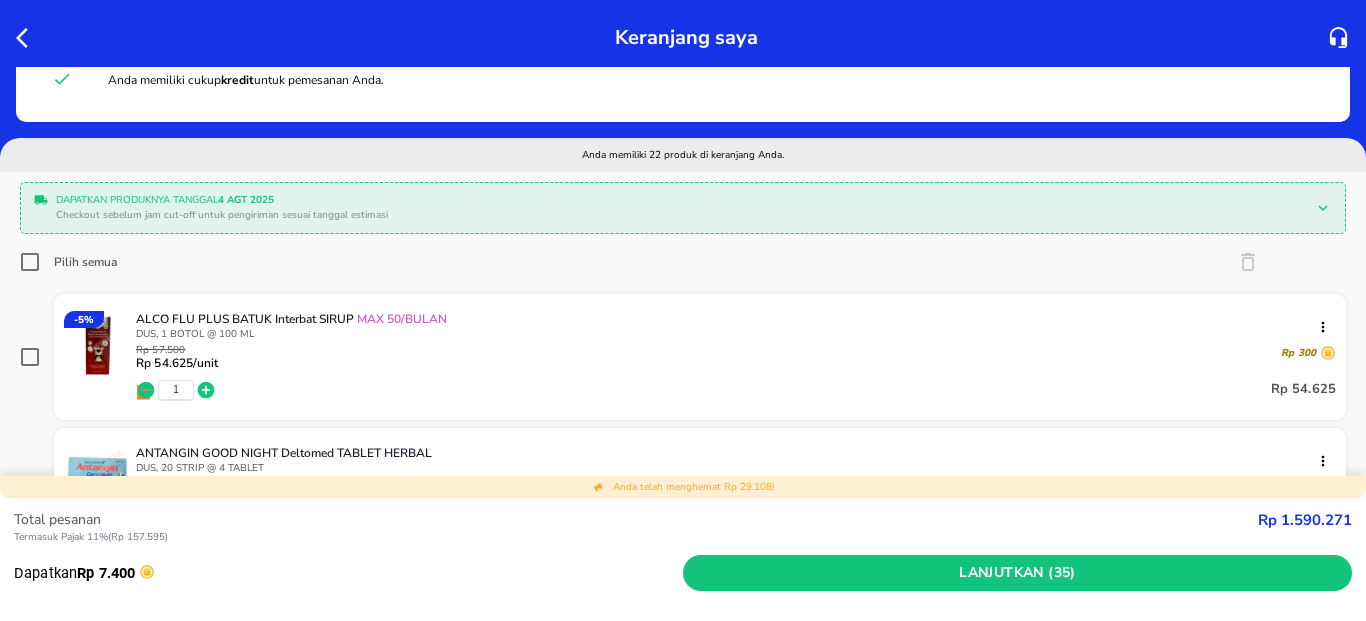 scroll, scrollTop: 120, scrollLeft: 0, axis: vertical 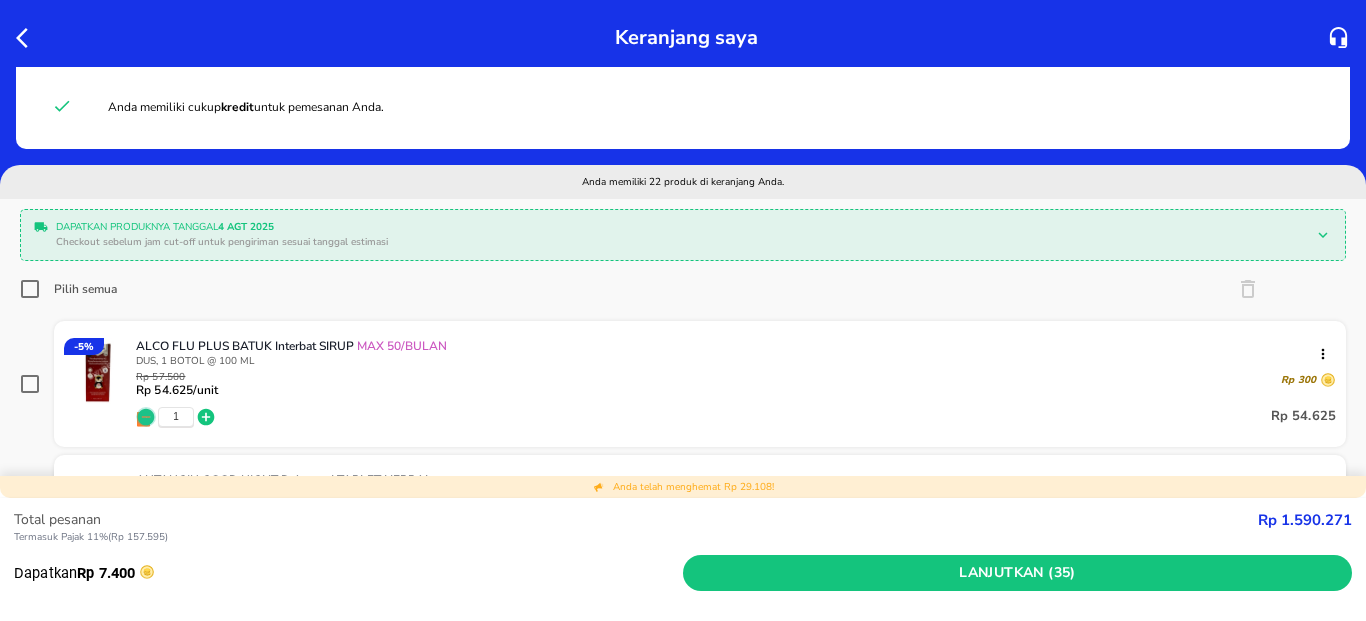 click 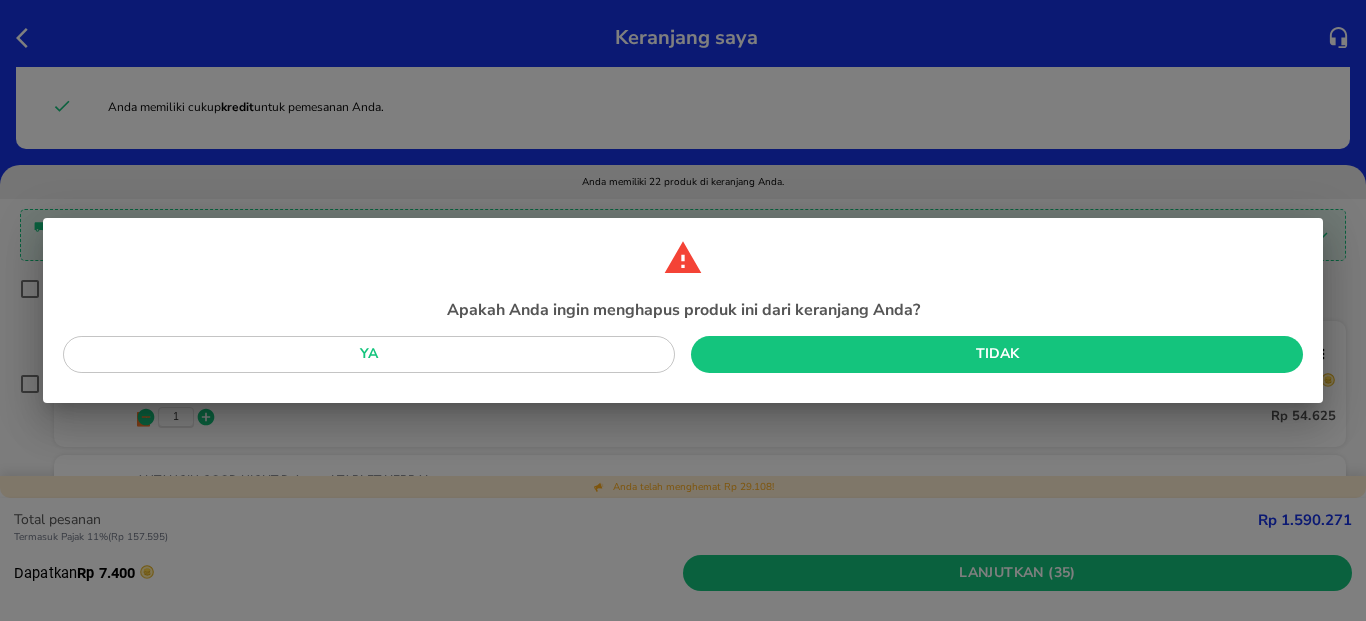 click on "Ya" at bounding box center [369, 354] 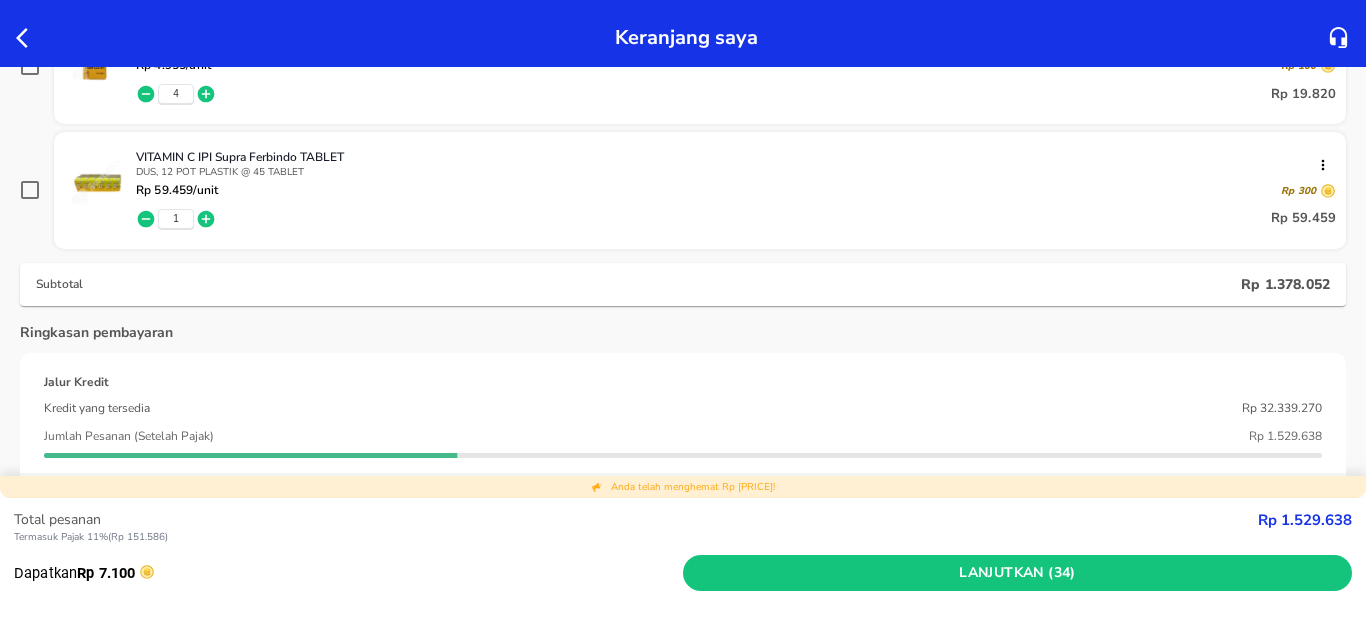 scroll, scrollTop: 2760, scrollLeft: 0, axis: vertical 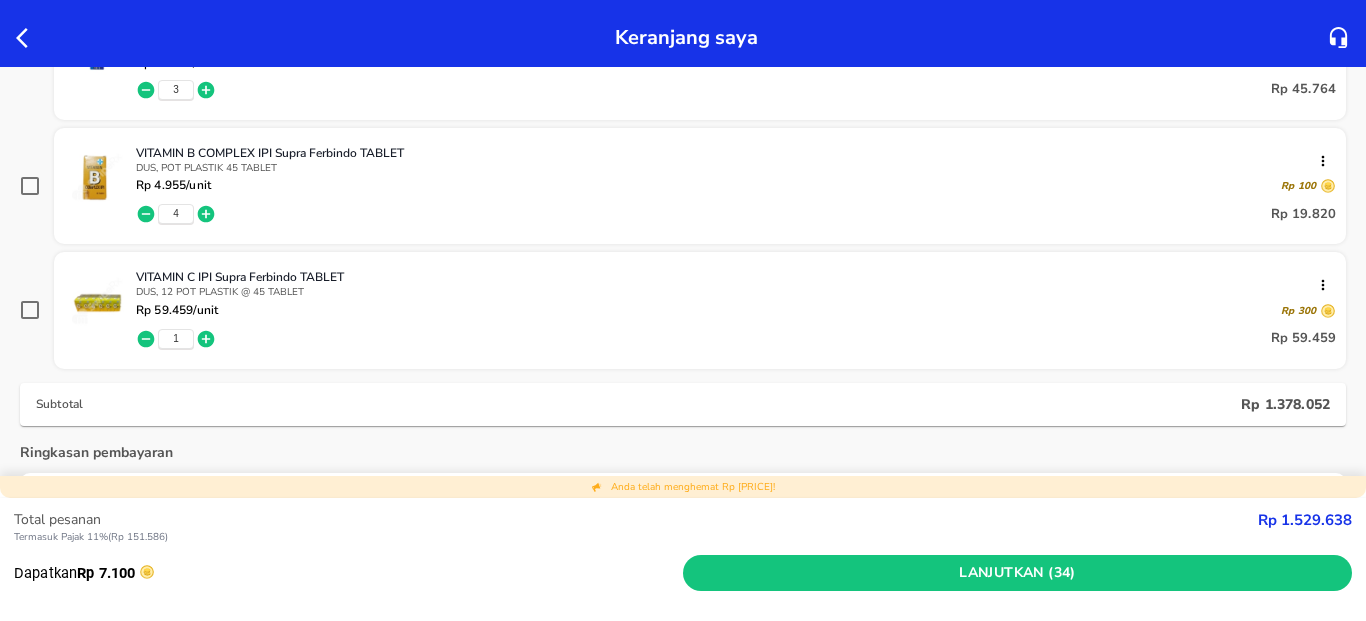 click 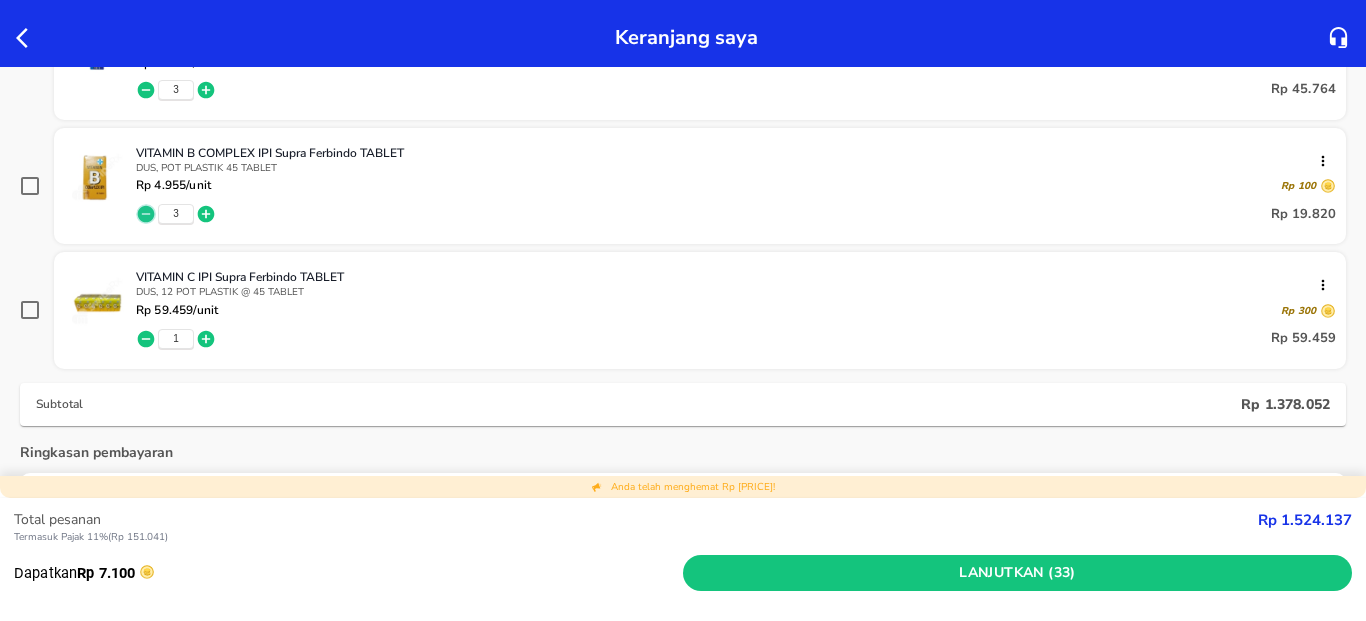 click 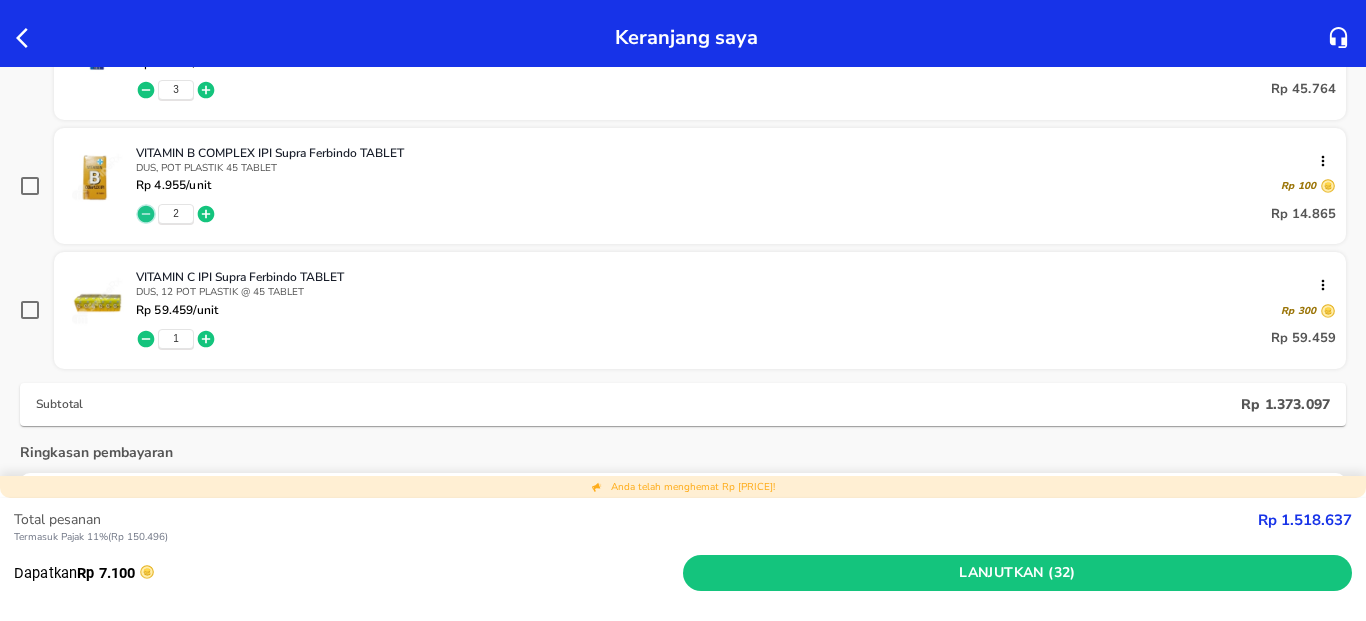click 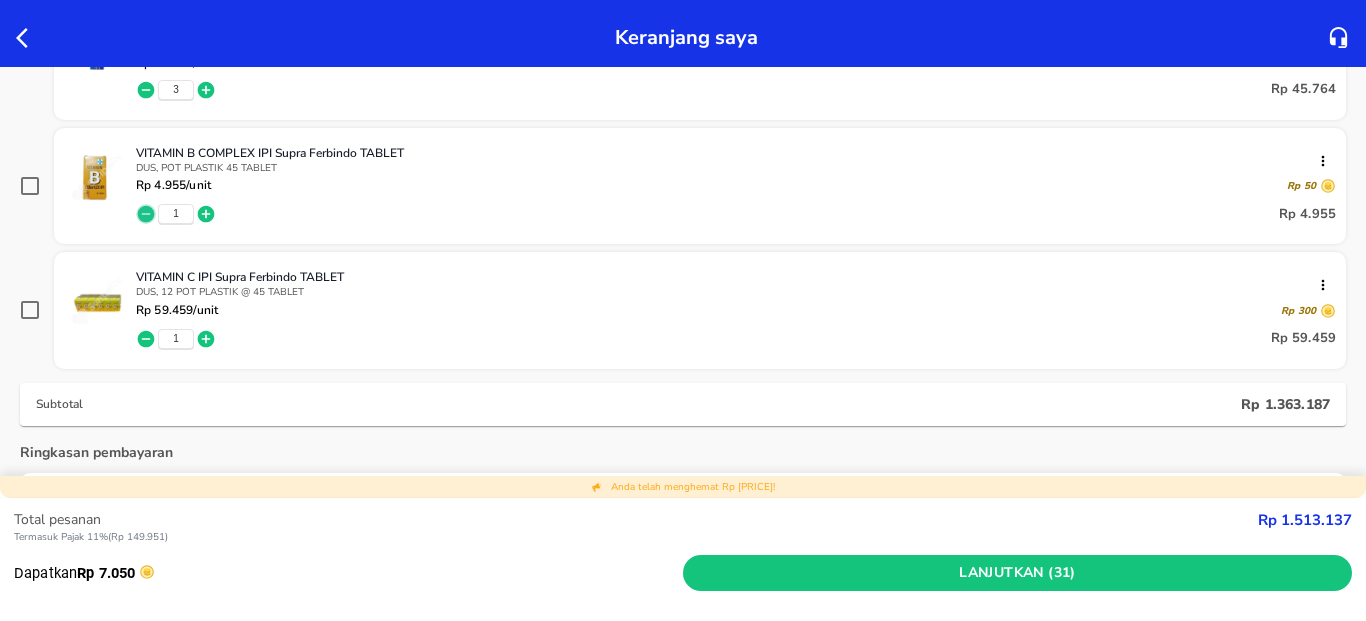 click 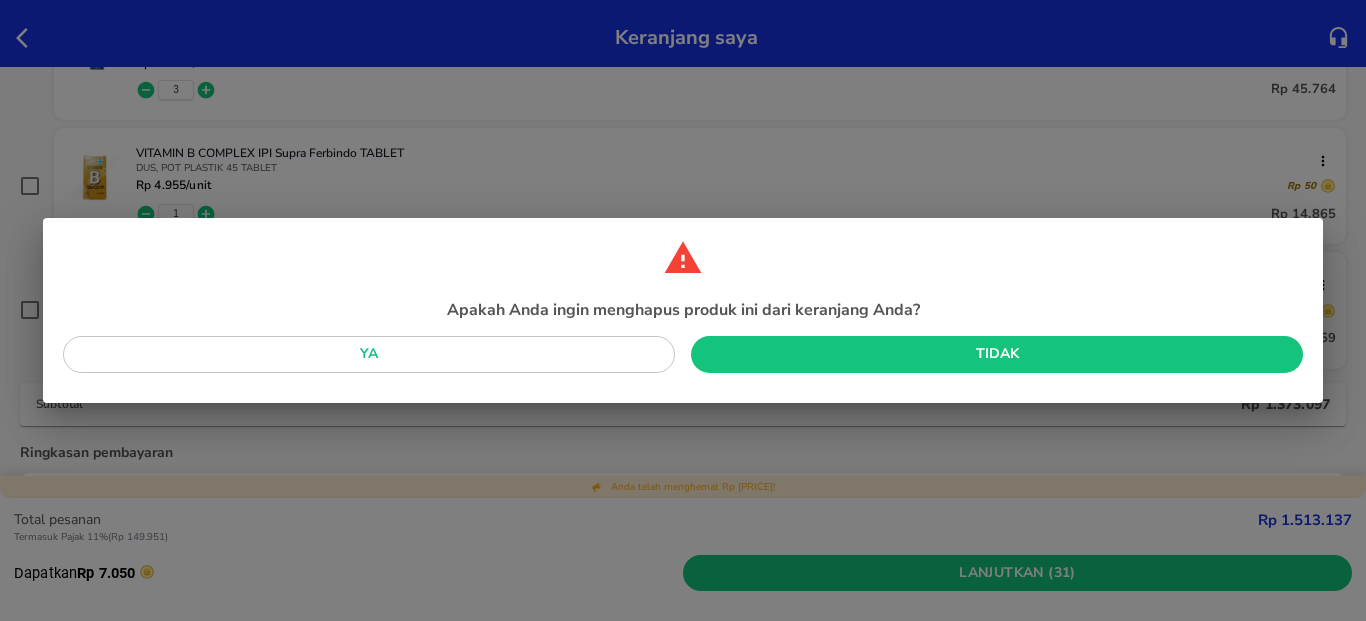 click on "Ya" at bounding box center [369, 354] 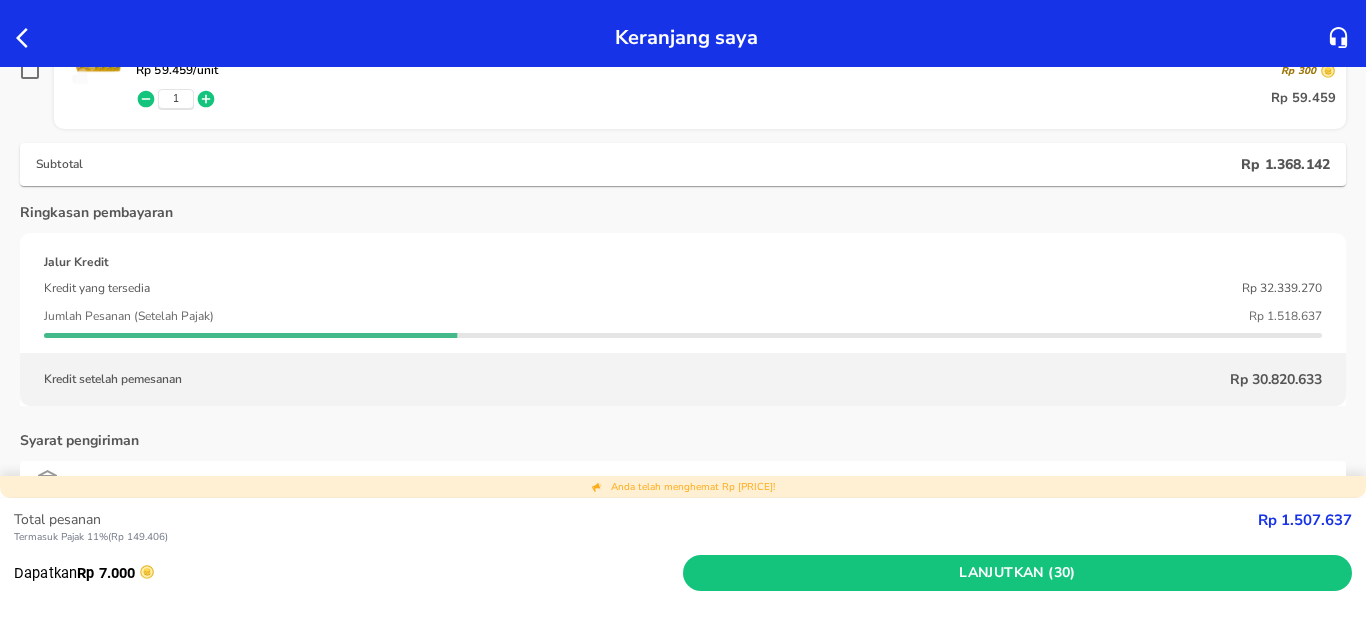 scroll, scrollTop: 2761, scrollLeft: 0, axis: vertical 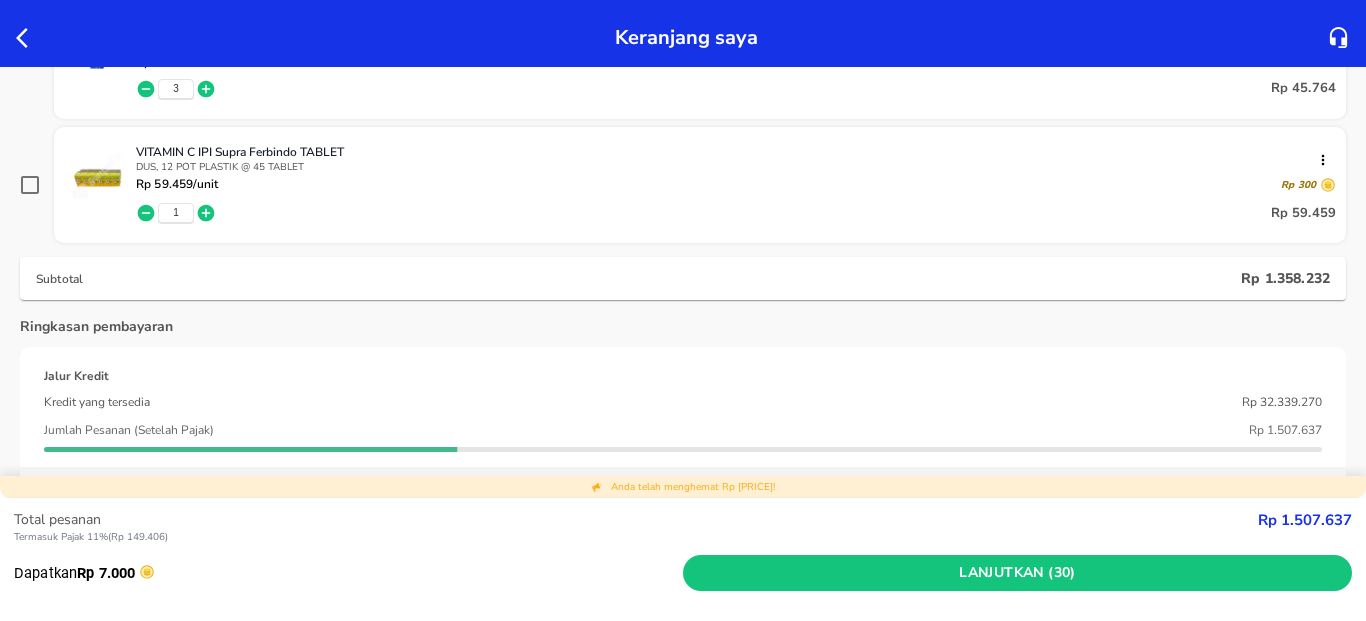 click 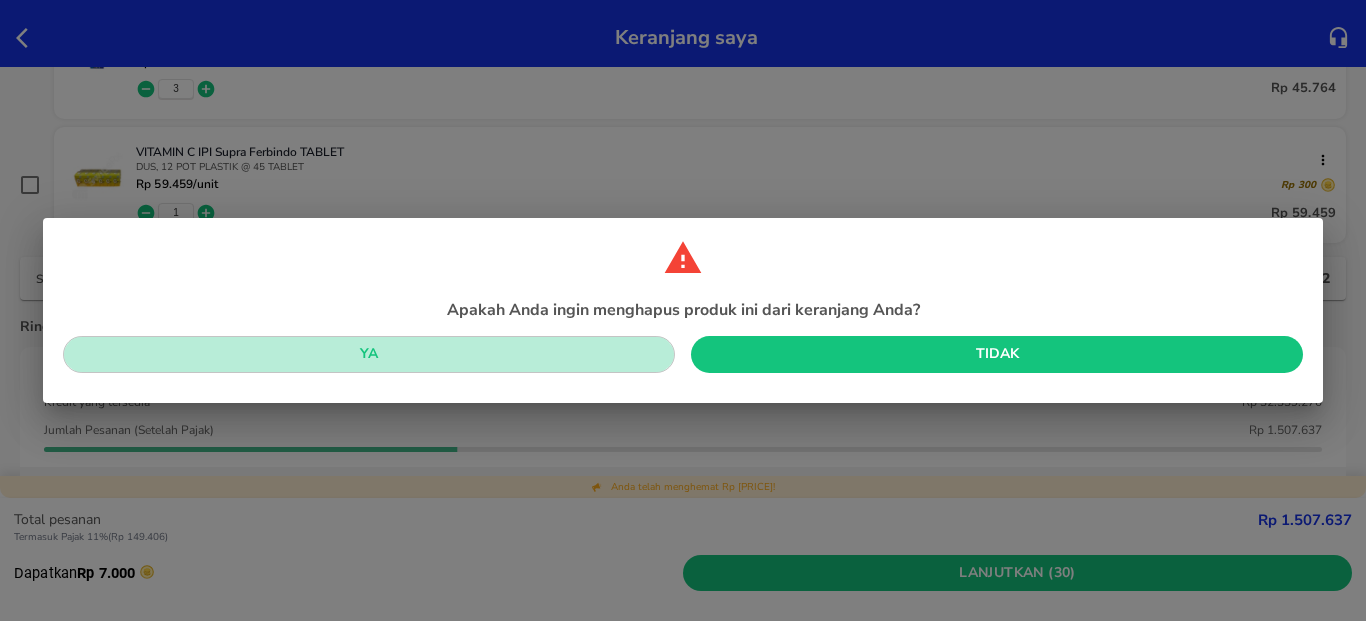 click on "Ya" at bounding box center (369, 354) 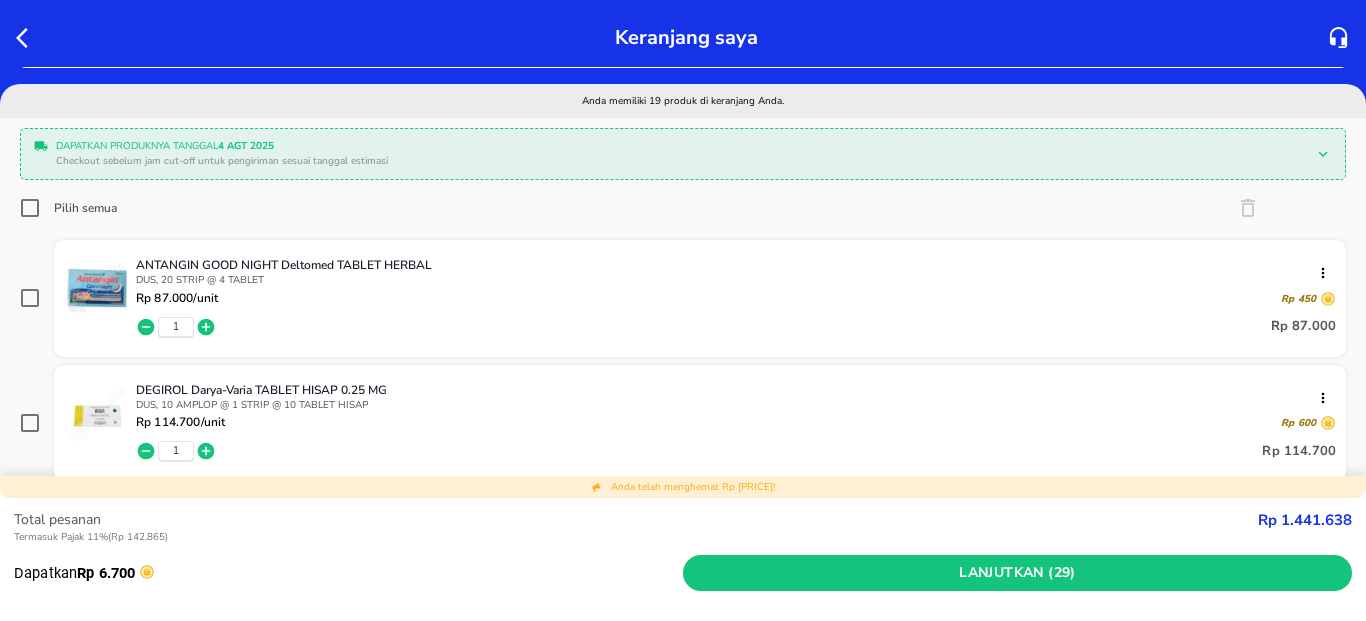 scroll, scrollTop: 241, scrollLeft: 0, axis: vertical 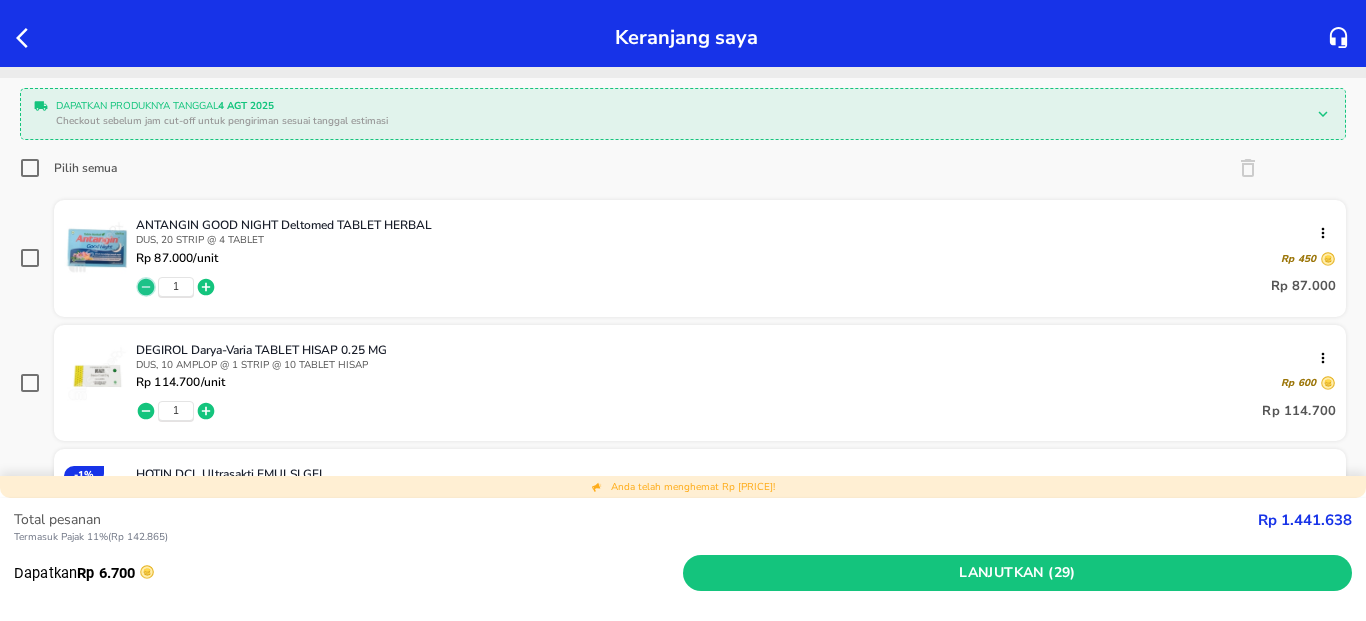 click 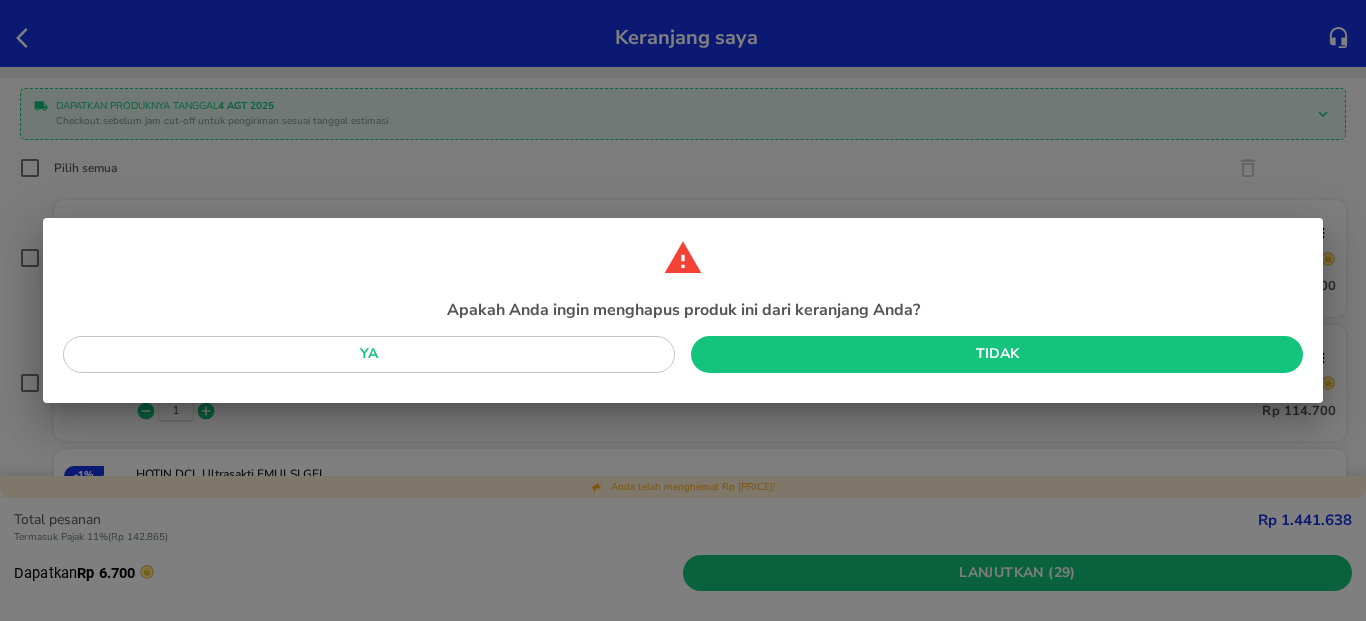 click on "Ya" at bounding box center (369, 354) 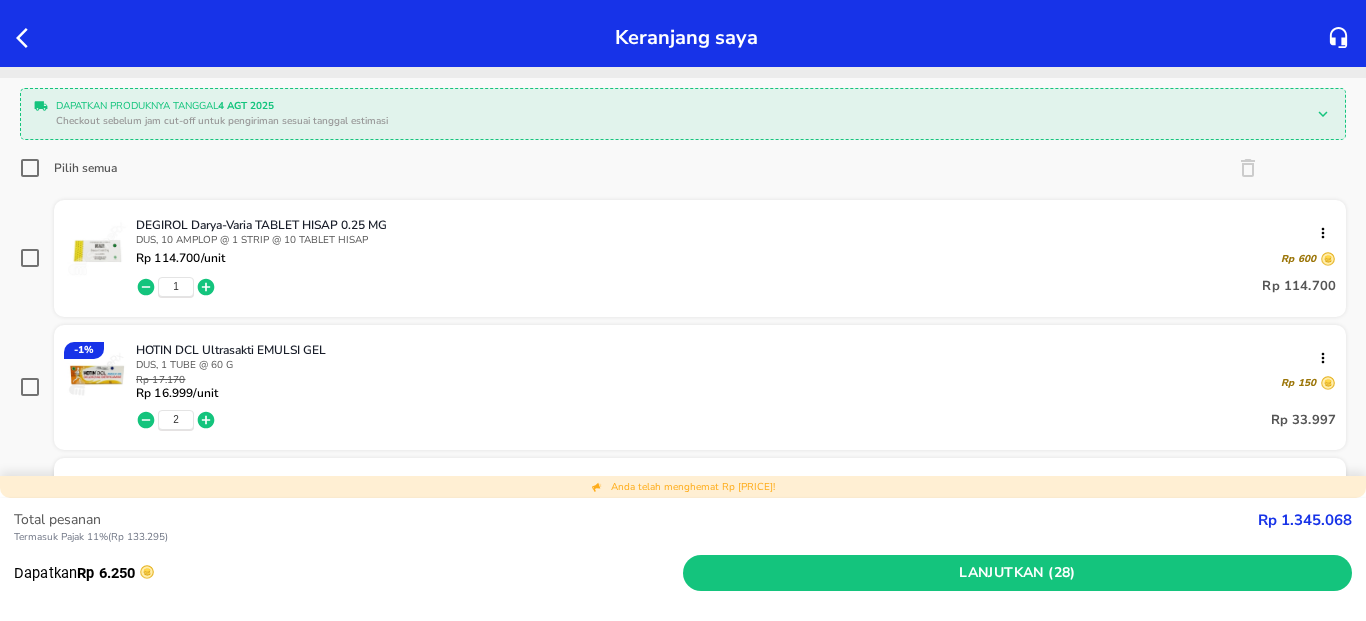 click on "Pilih semua" at bounding box center [30, 168] 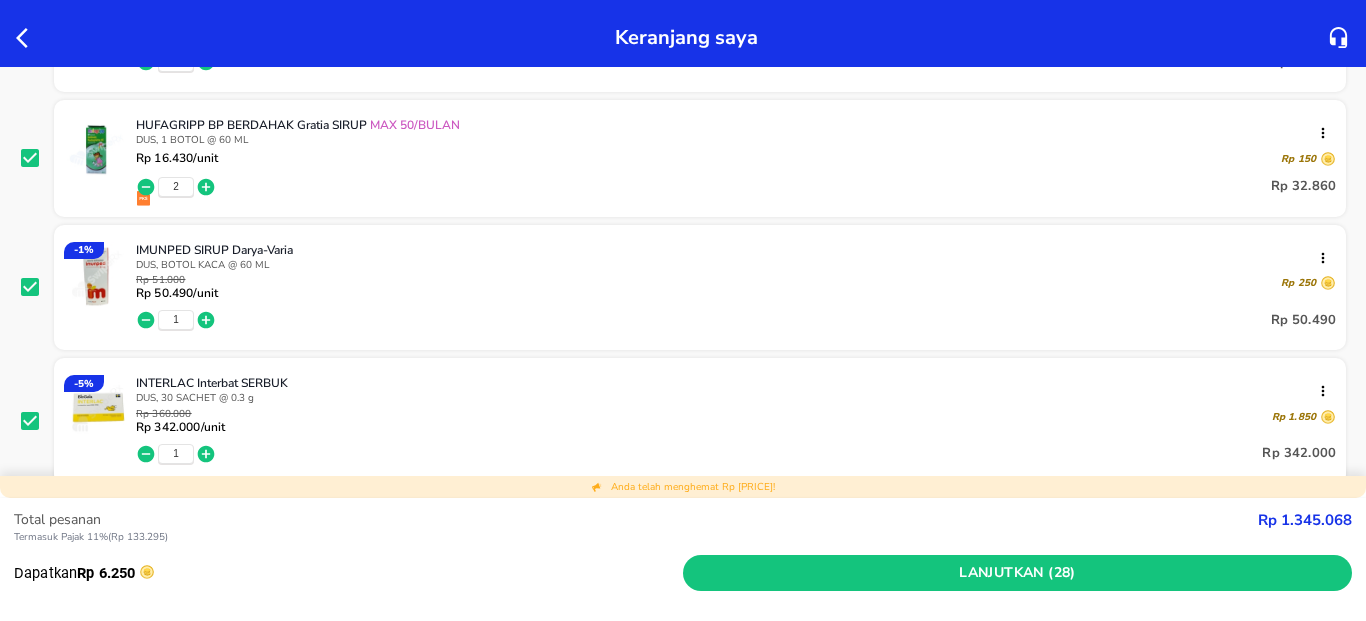 scroll, scrollTop: 601, scrollLeft: 0, axis: vertical 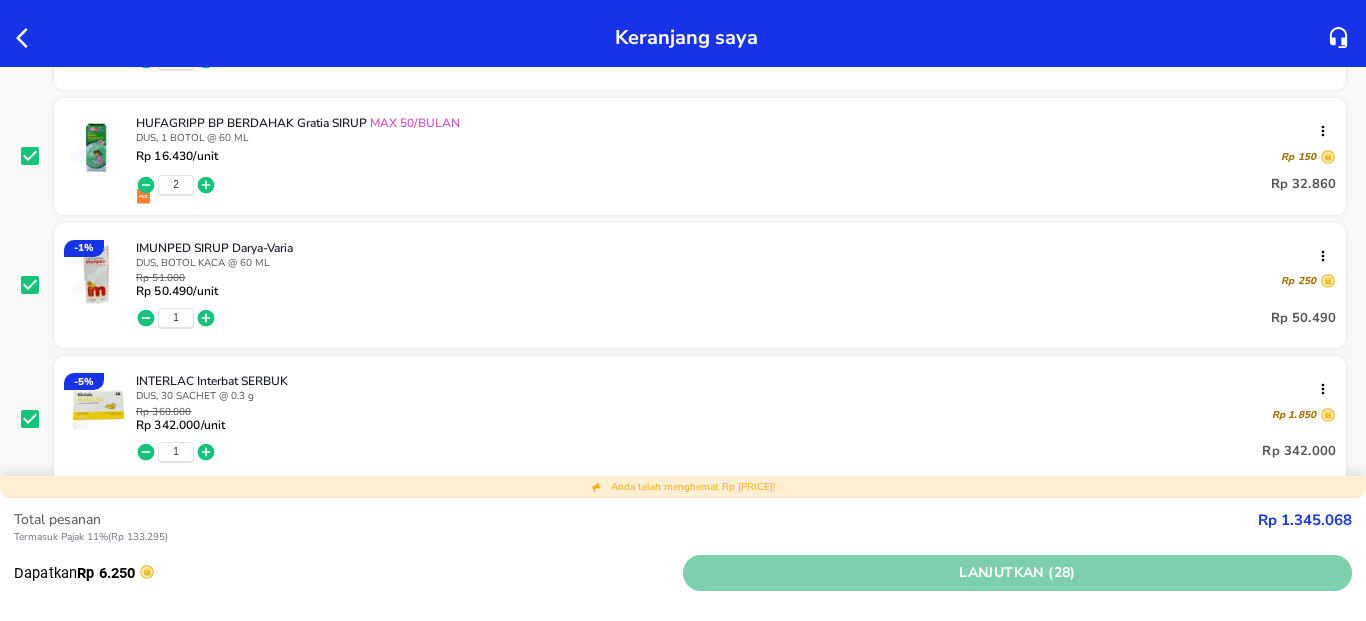 click on "Lanjutkan (28)" at bounding box center (1017, 573) 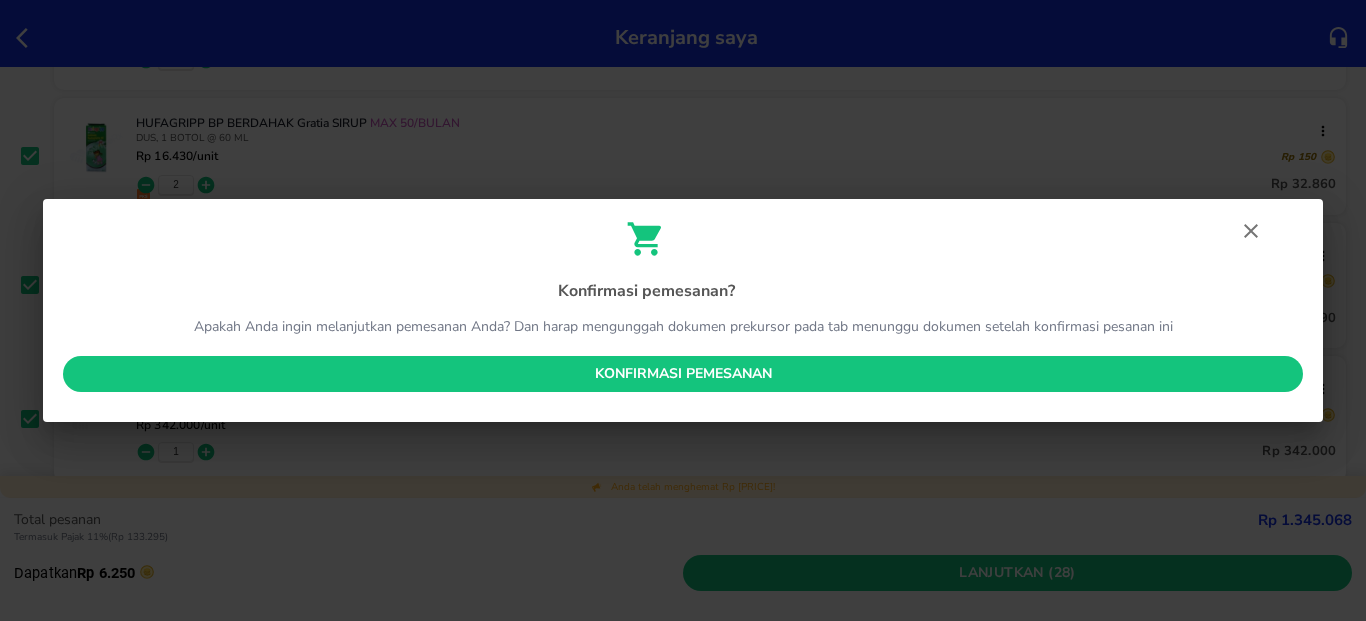 click on "Konfirmasi pemesanan" at bounding box center (683, 374) 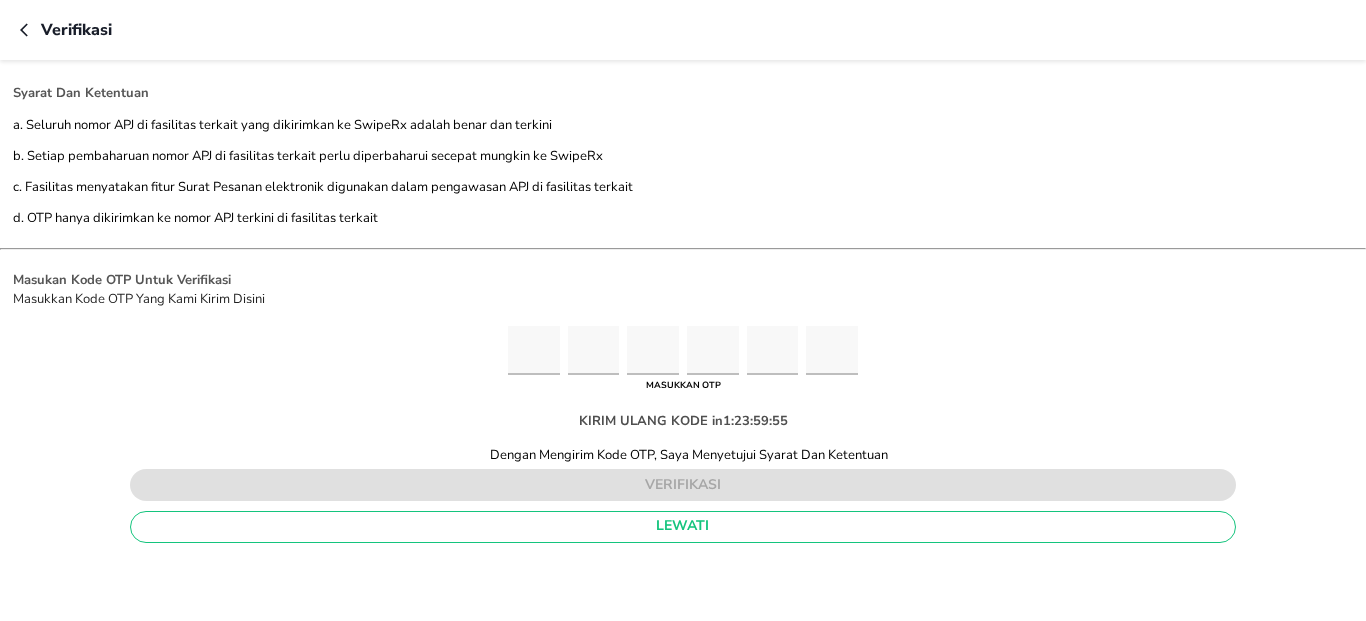 click on "Masukan Kode OTP Untuk Verifikasi Masukkan Kode OTP Yang Kami Kirim Disini MASUKKAN OTP KIRIM ULANG KODE in  1 : 23 : 59 : 55 Dengan Mengirim Kode OTP, Saya Menyetujui Syarat Dan Ketentuan verifikasi   lewati" at bounding box center [683, 409] 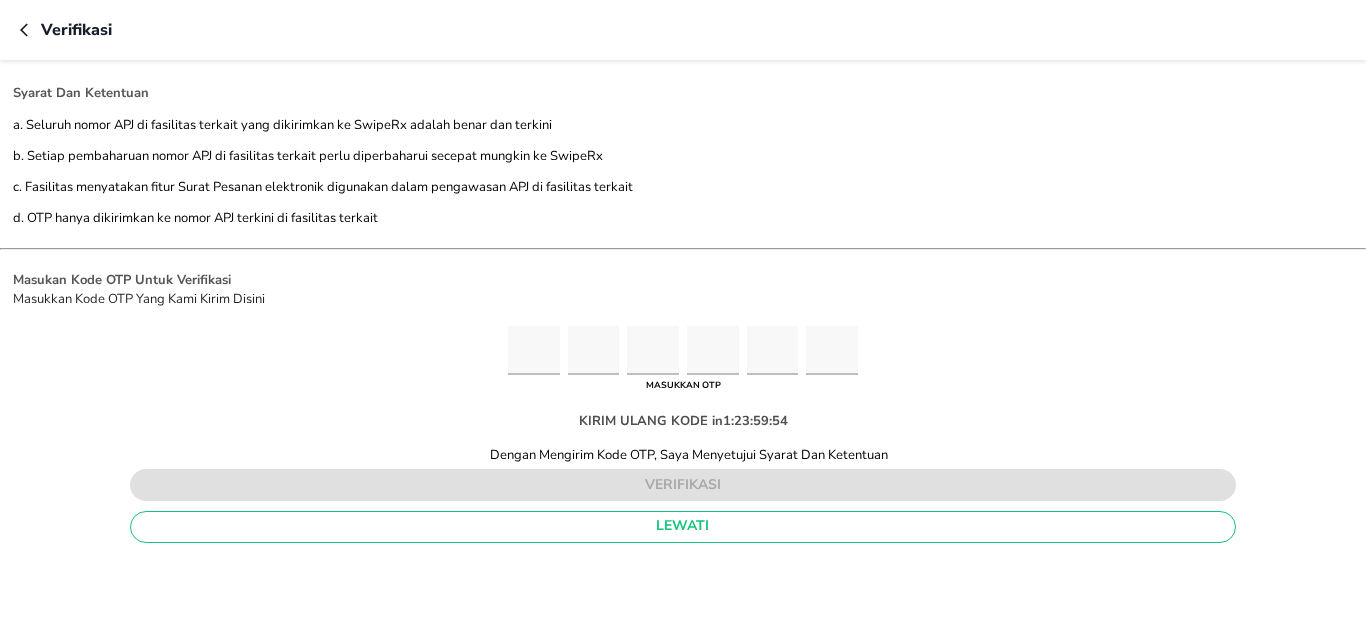 type on "1" 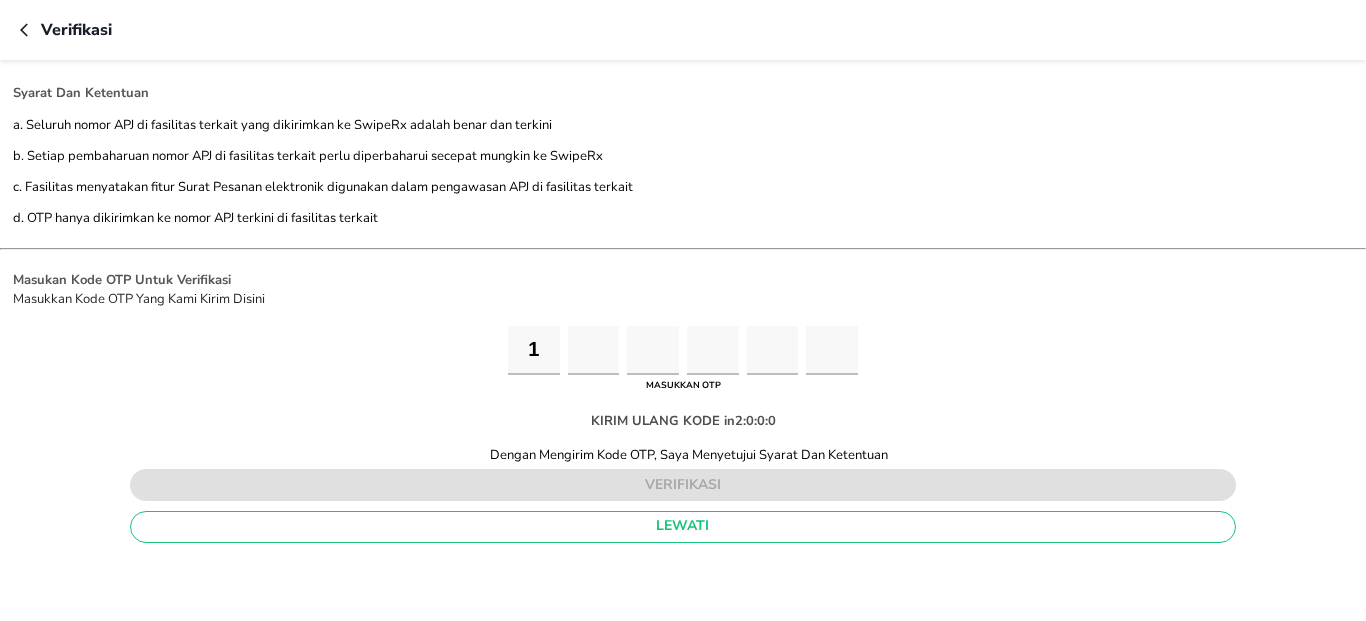 type on "0" 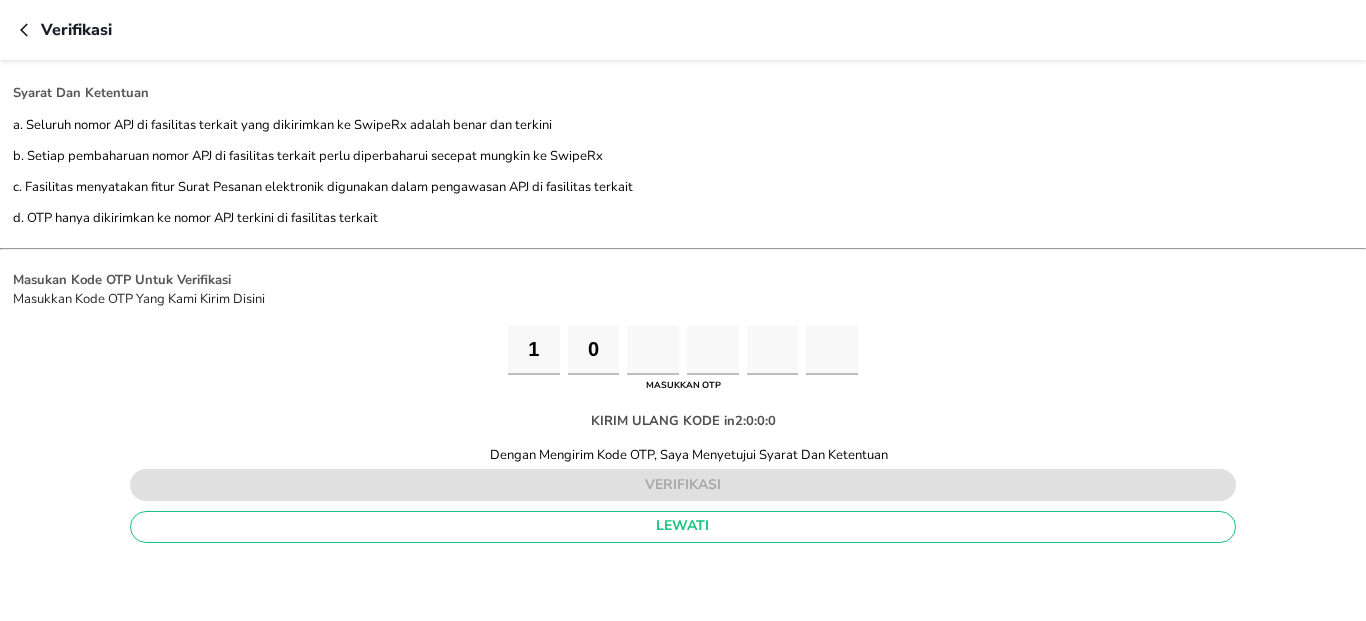 type on "8" 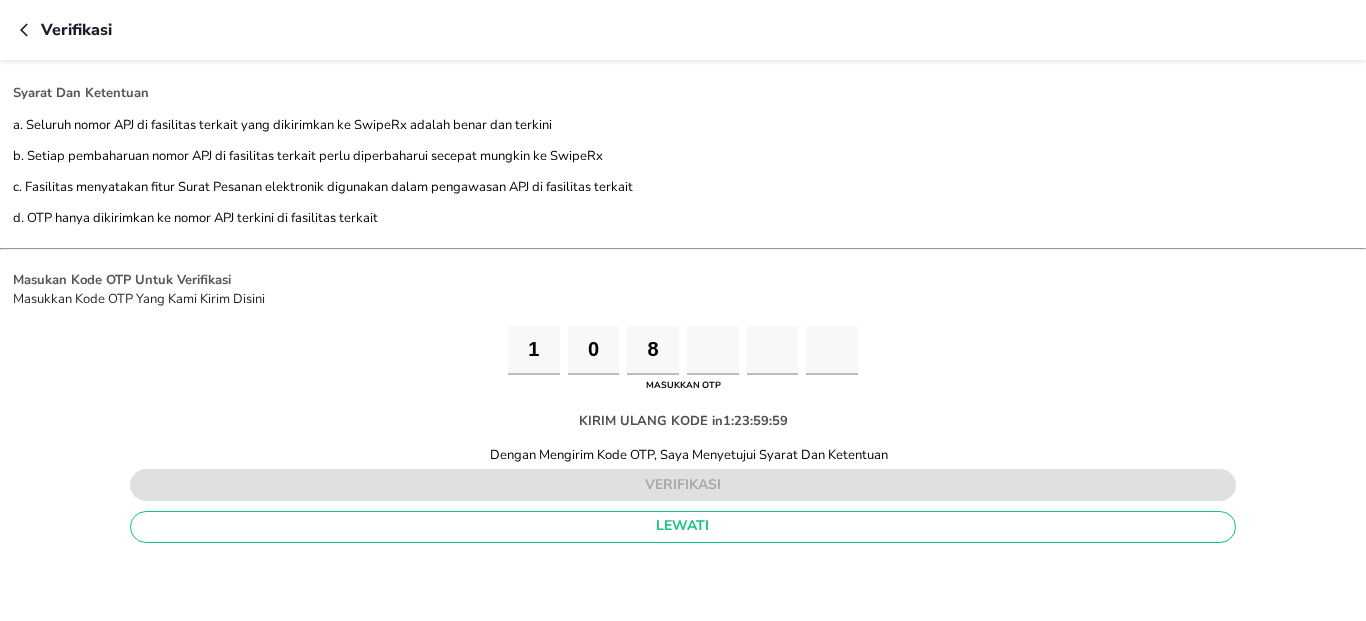 type on "5" 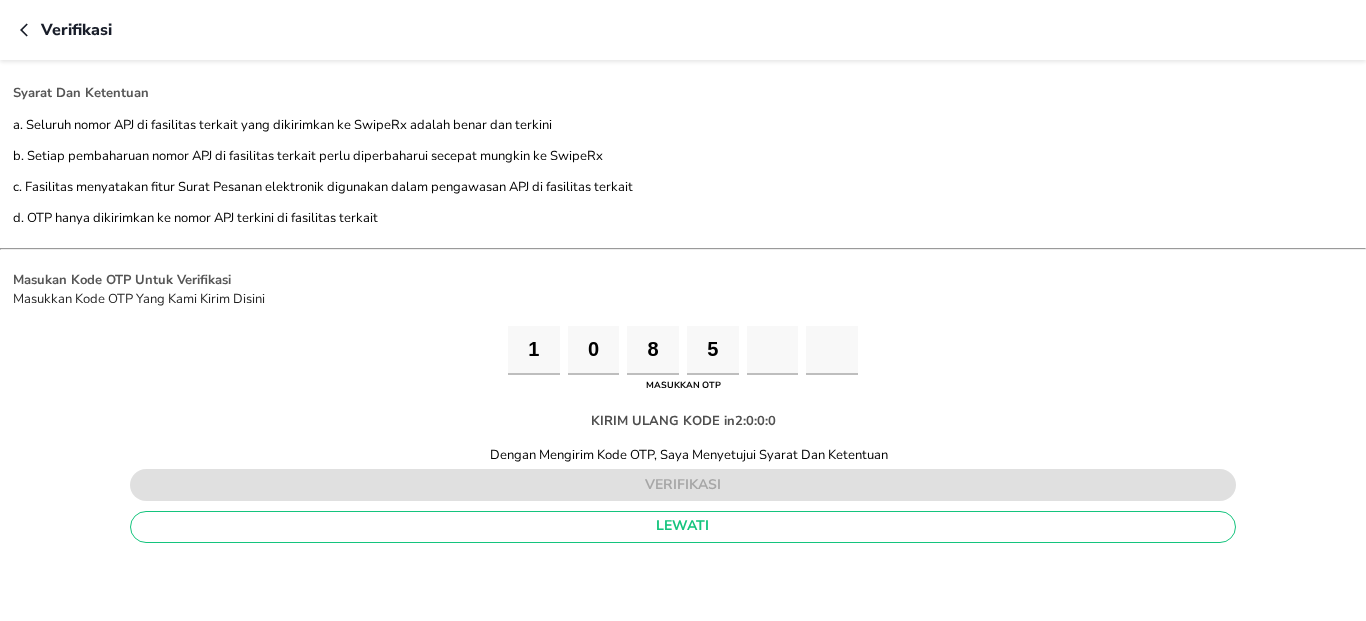 type on "9" 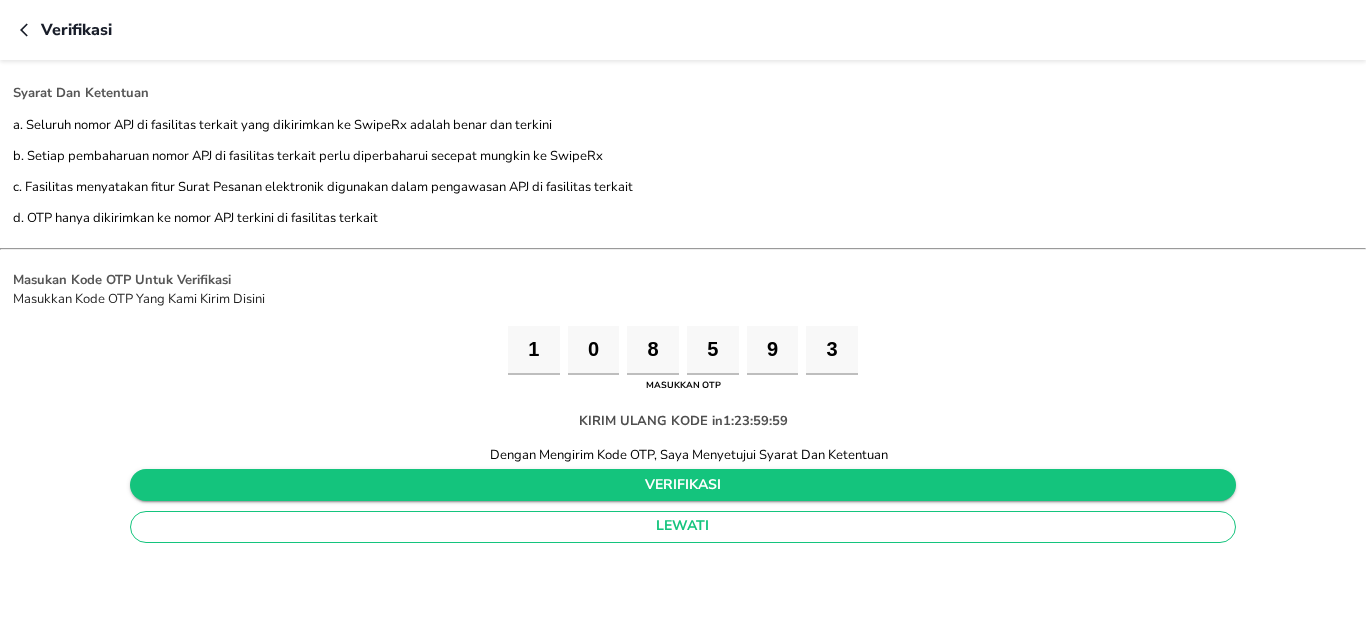type on "3" 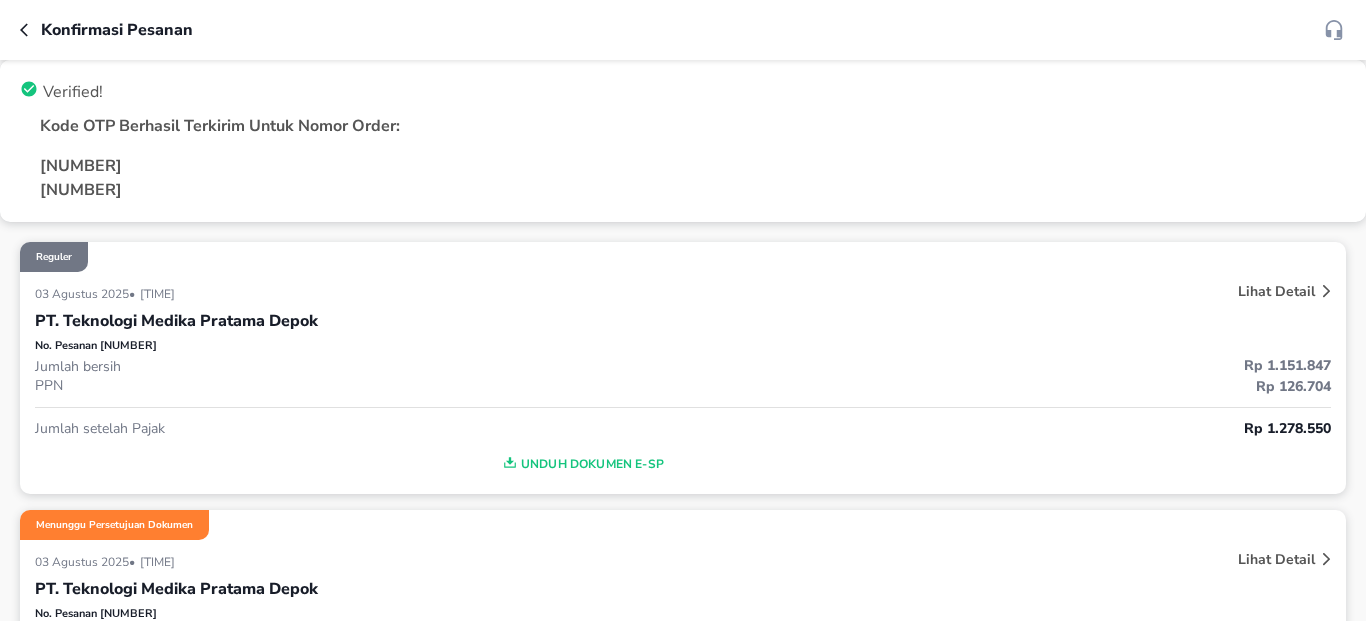 click on "Konfirmasi pesanan" at bounding box center (683, 30) 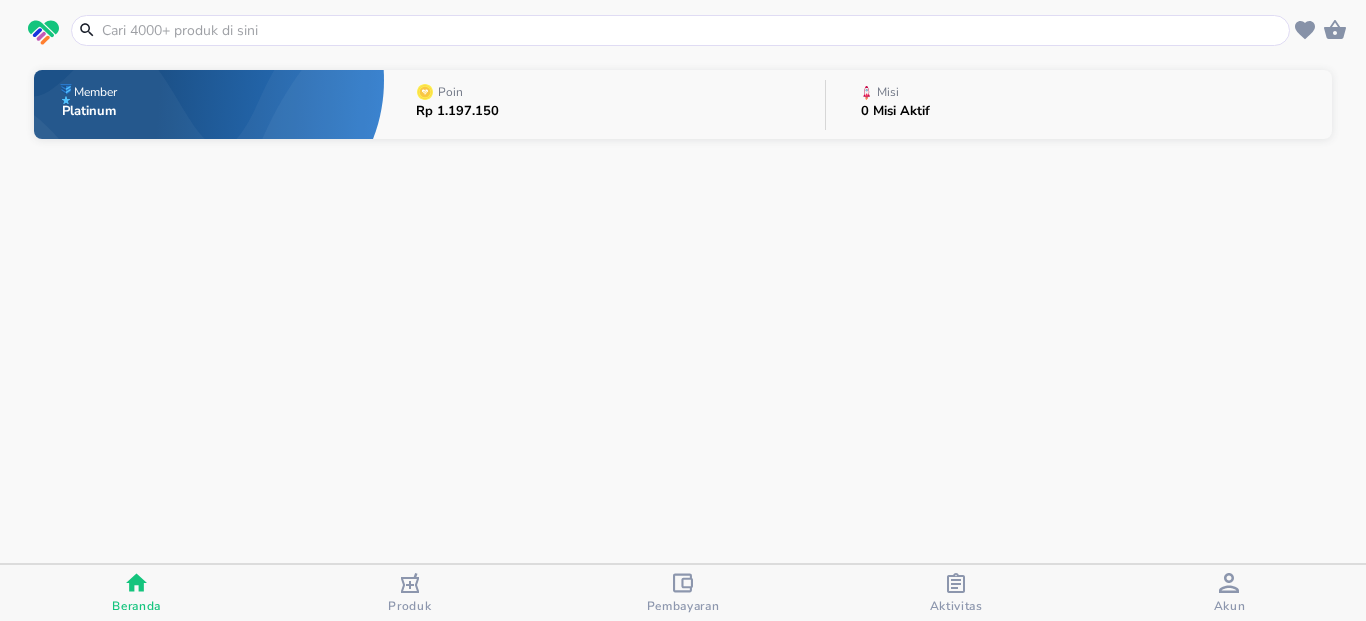 click at bounding box center (43, 33) 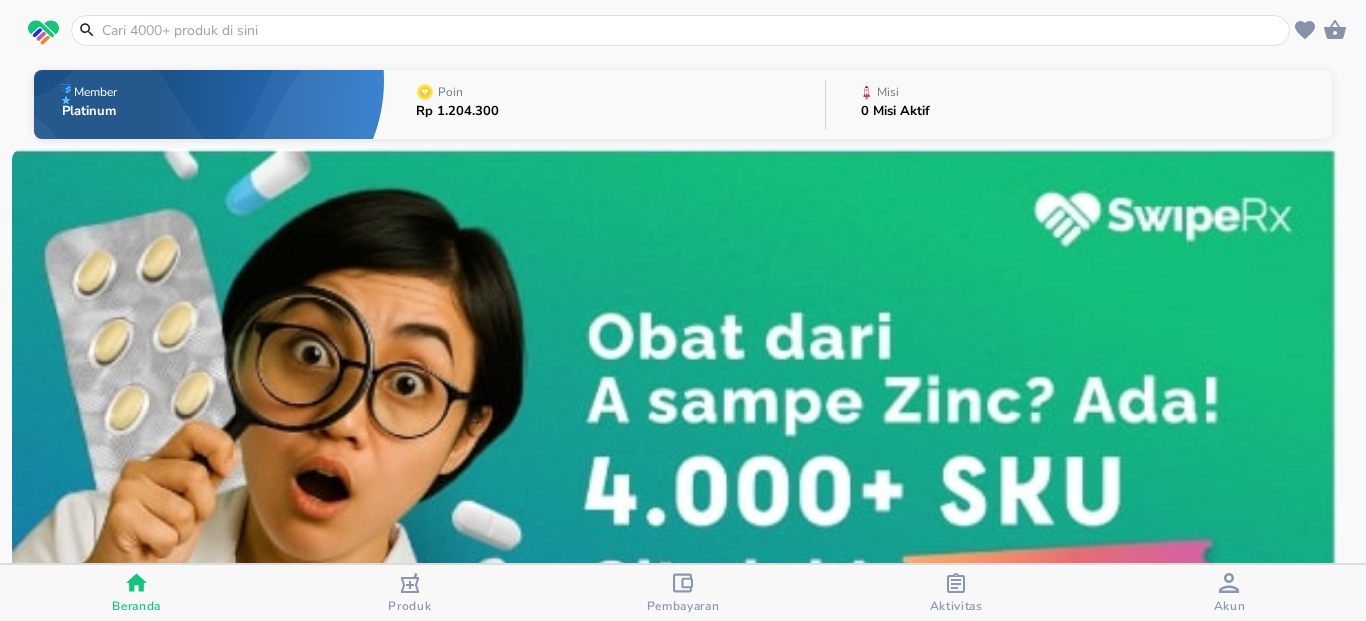 click on "Aktivitas" at bounding box center [956, 593] 